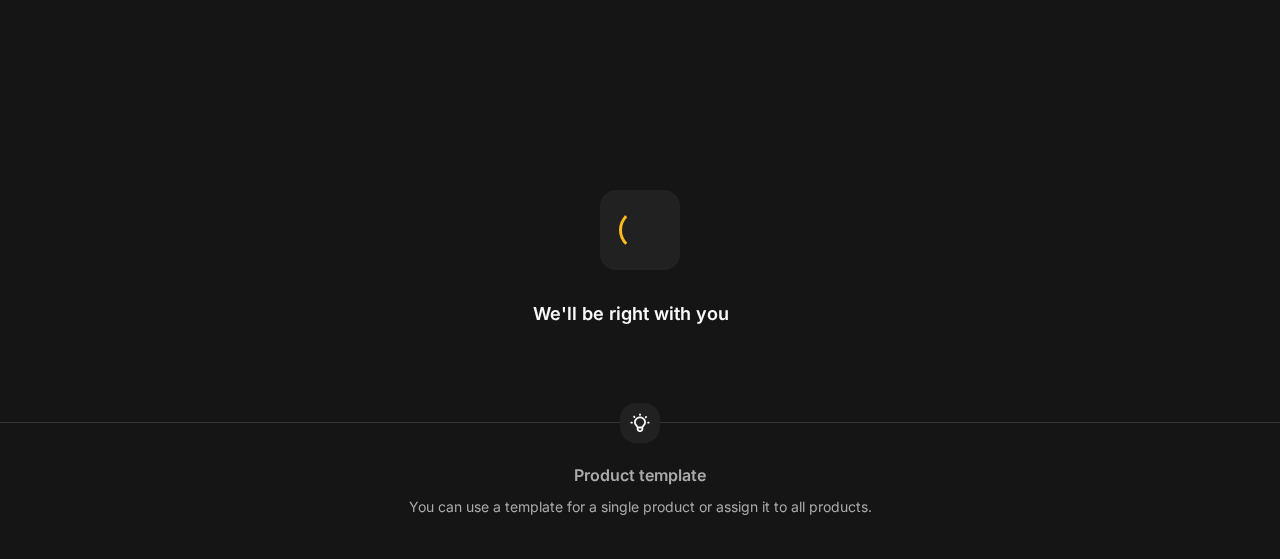 scroll, scrollTop: 0, scrollLeft: 0, axis: both 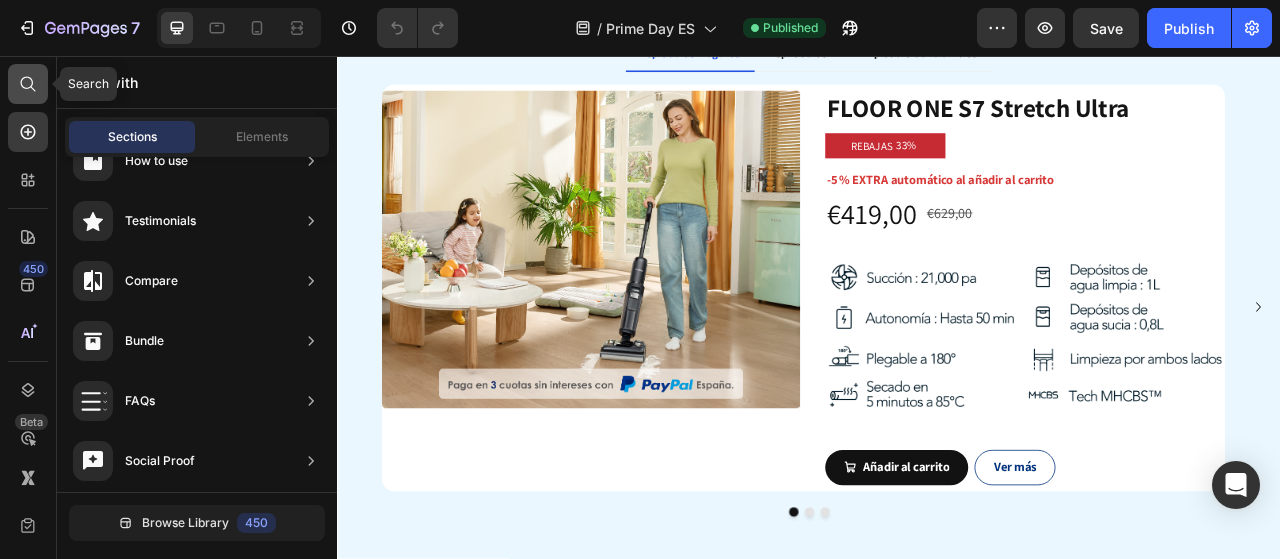 click 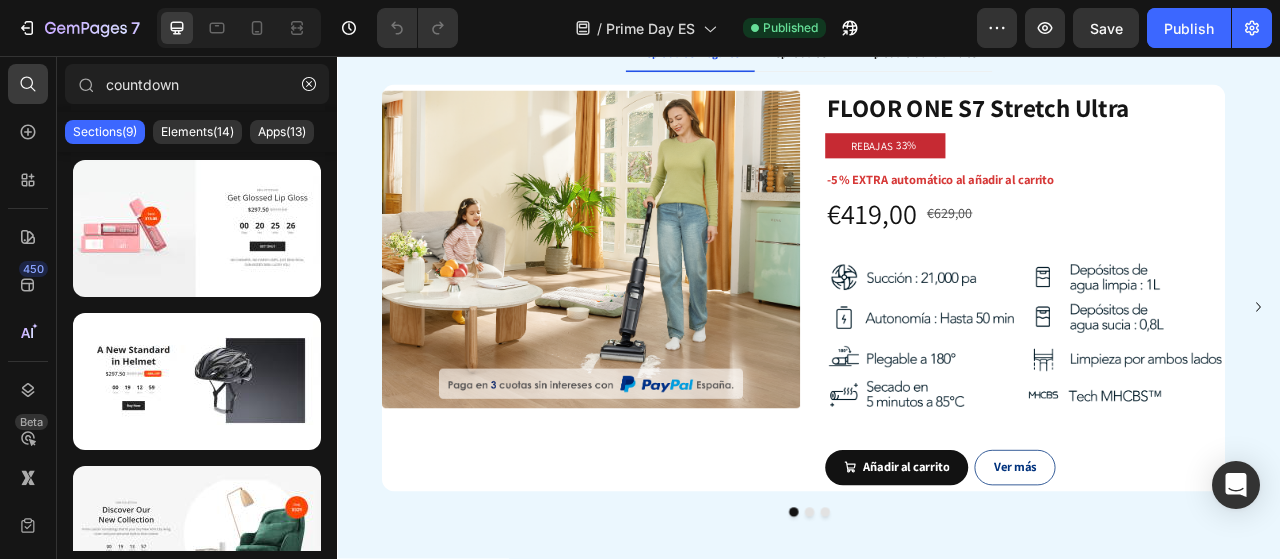 type on "countdown" 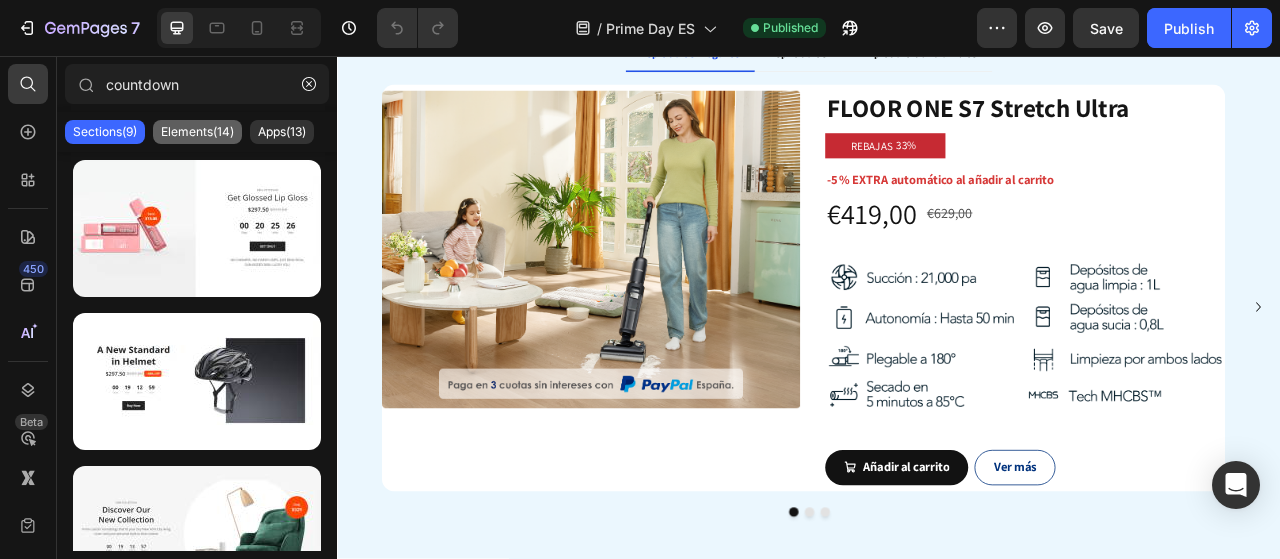 click on "Elements(14)" at bounding box center (197, 132) 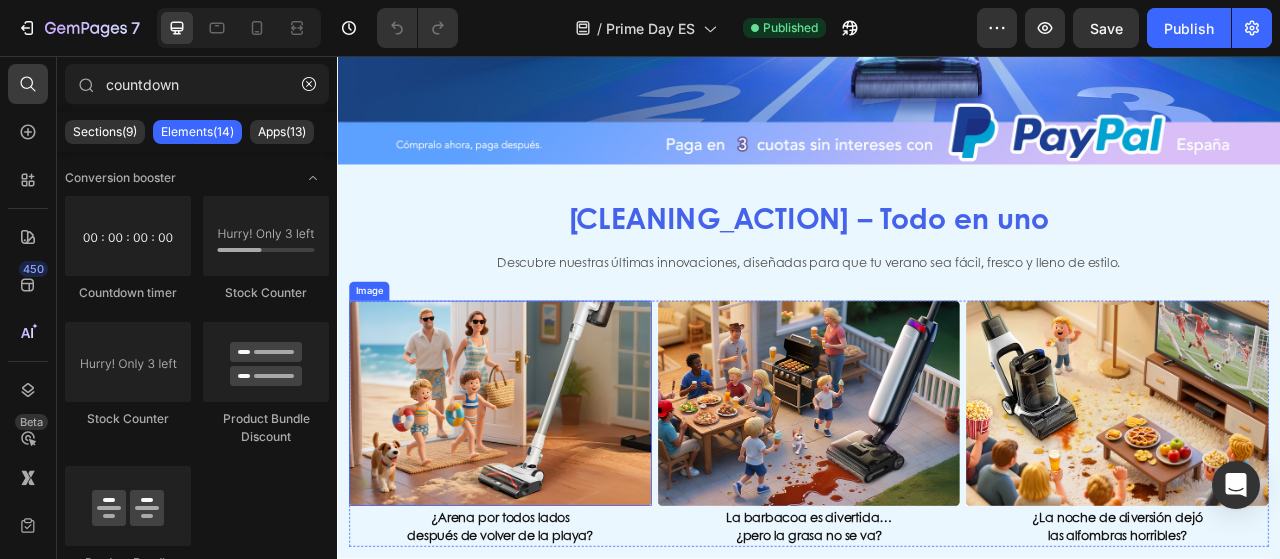 scroll, scrollTop: 400, scrollLeft: 0, axis: vertical 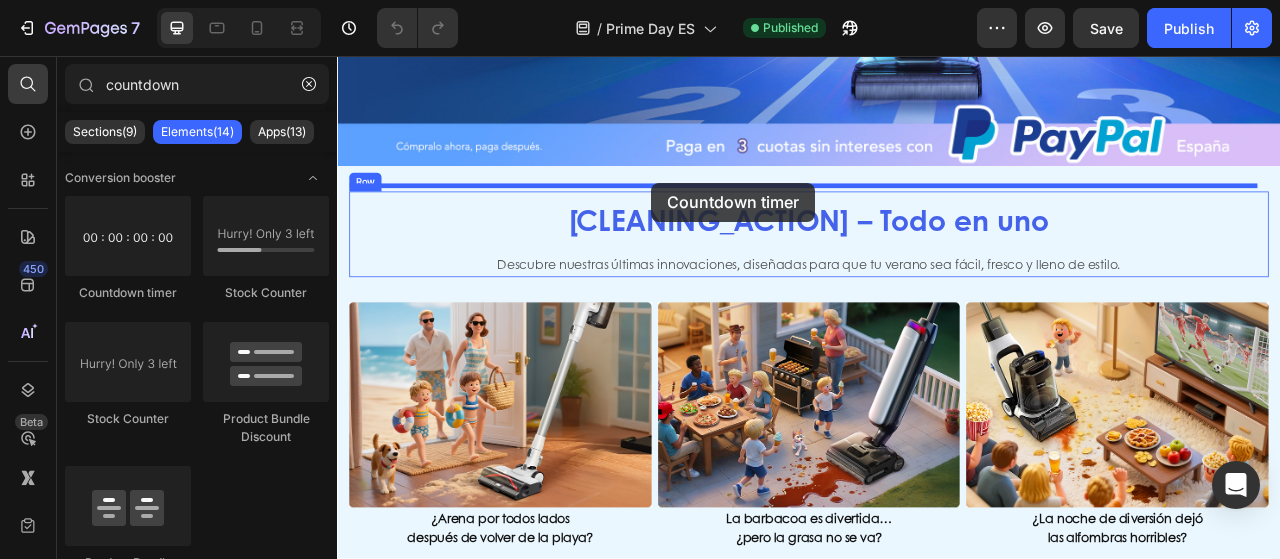 drag, startPoint x: 457, startPoint y: 314, endPoint x: 737, endPoint y: 217, distance: 296.32584 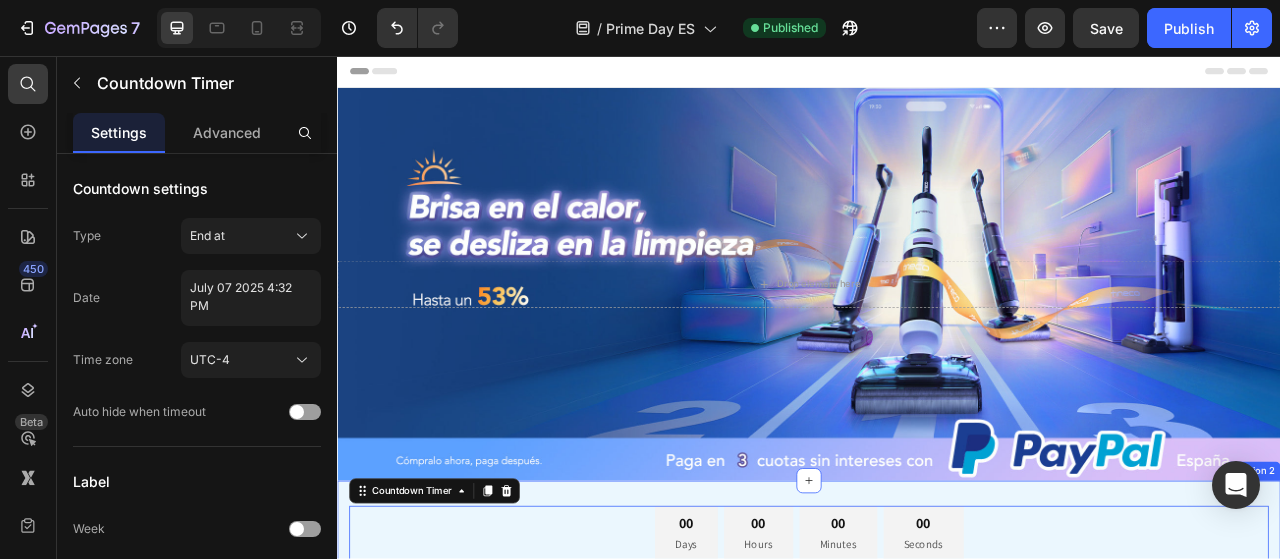 scroll, scrollTop: 200, scrollLeft: 0, axis: vertical 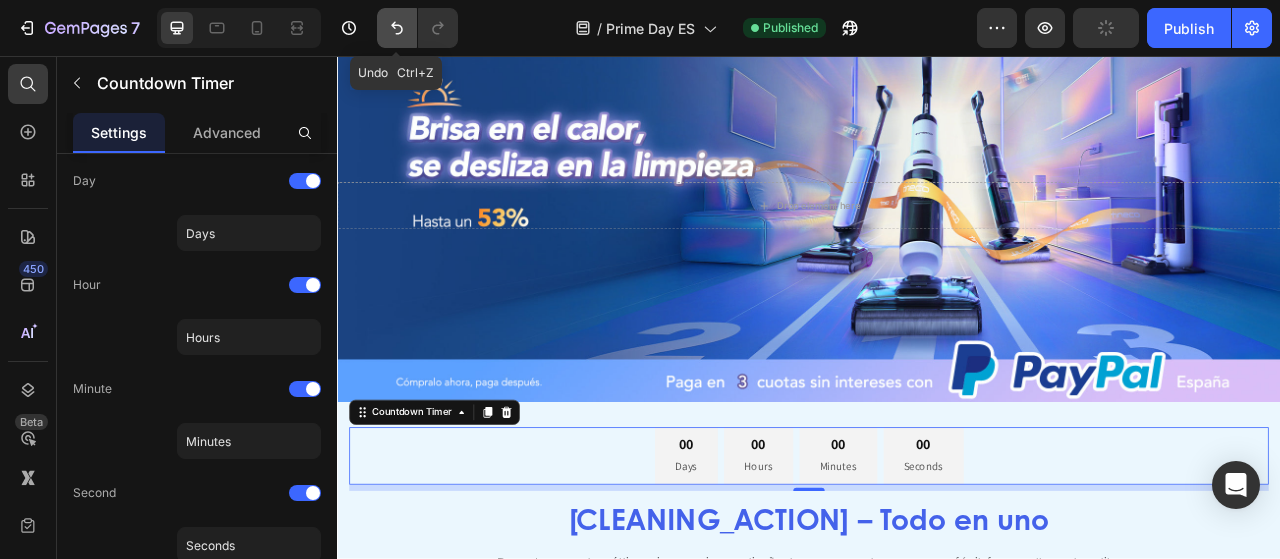 click 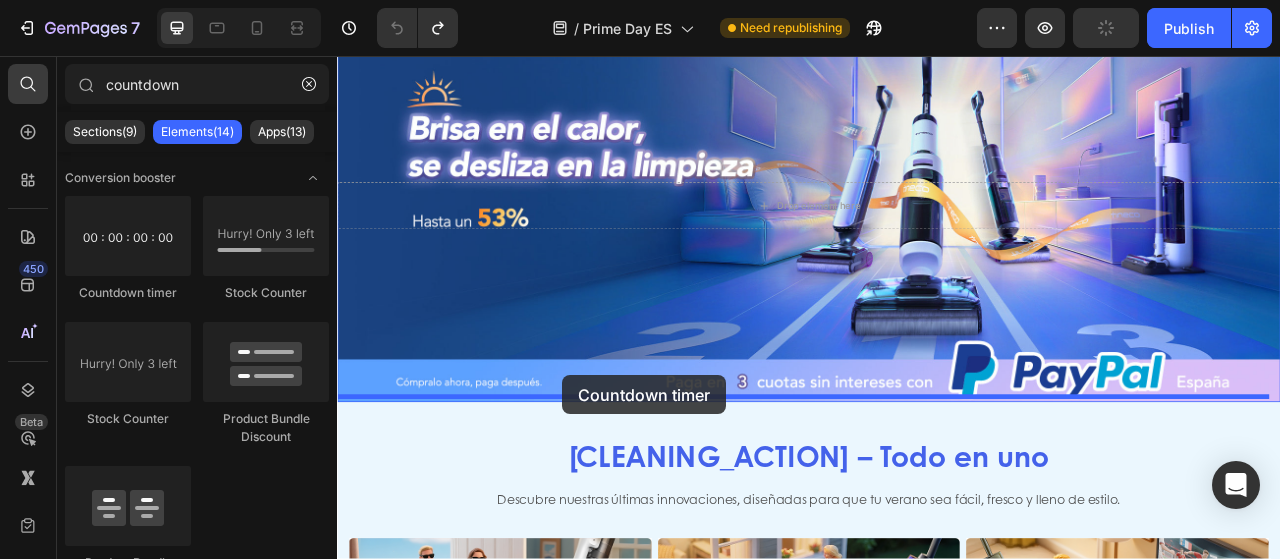 drag, startPoint x: 461, startPoint y: 299, endPoint x: 623, endPoint y: 462, distance: 229.81079 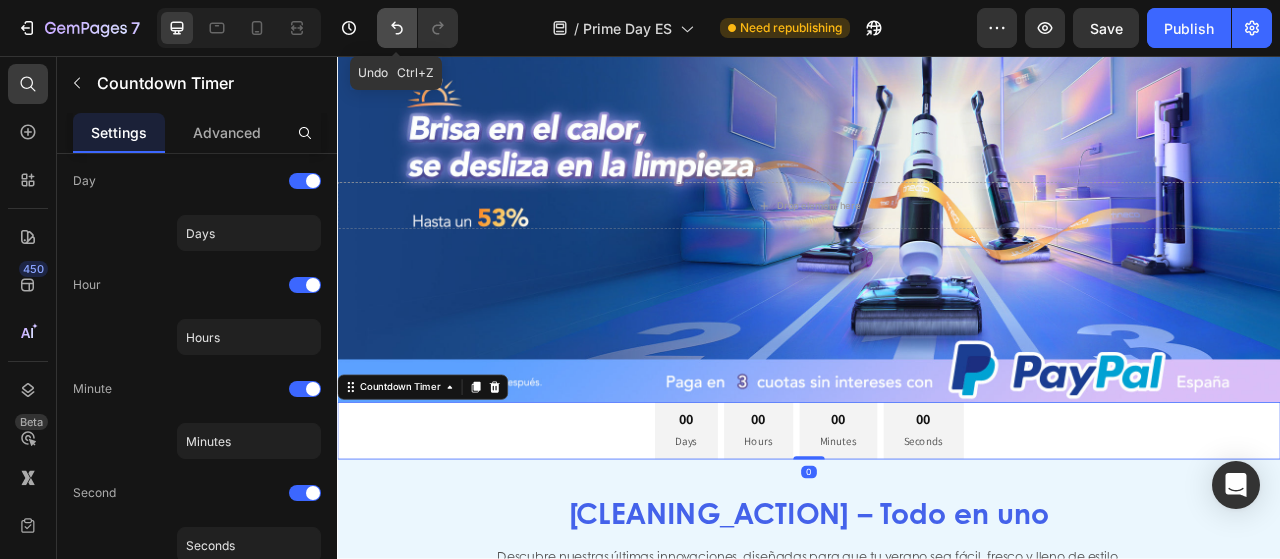 click 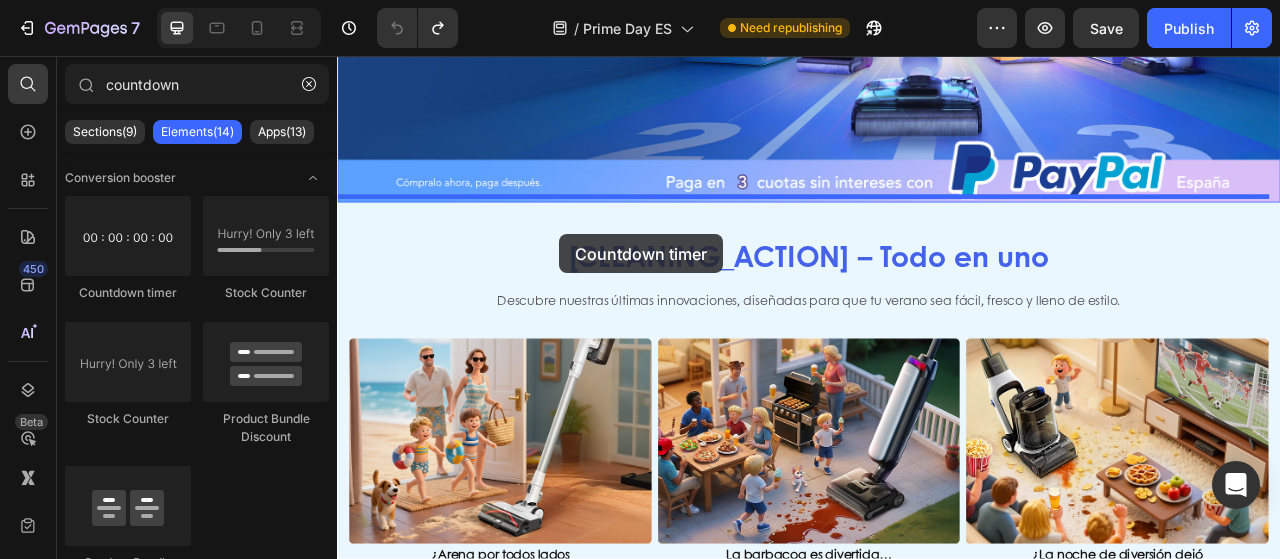 scroll, scrollTop: 336, scrollLeft: 0, axis: vertical 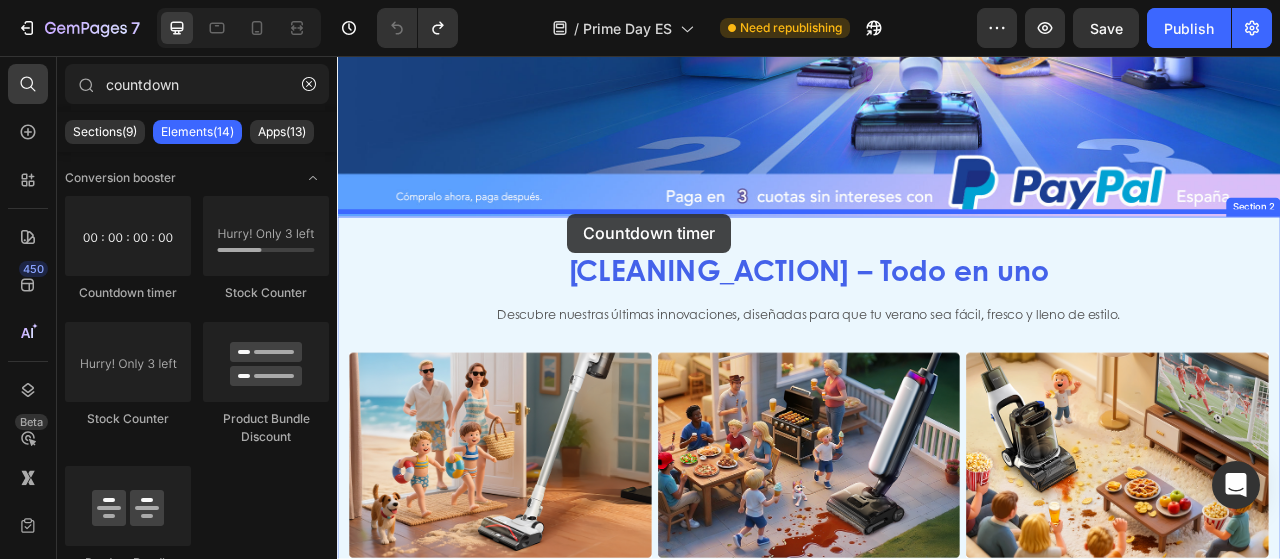 drag, startPoint x: 467, startPoint y: 308, endPoint x: 630, endPoint y: 257, distance: 170.79227 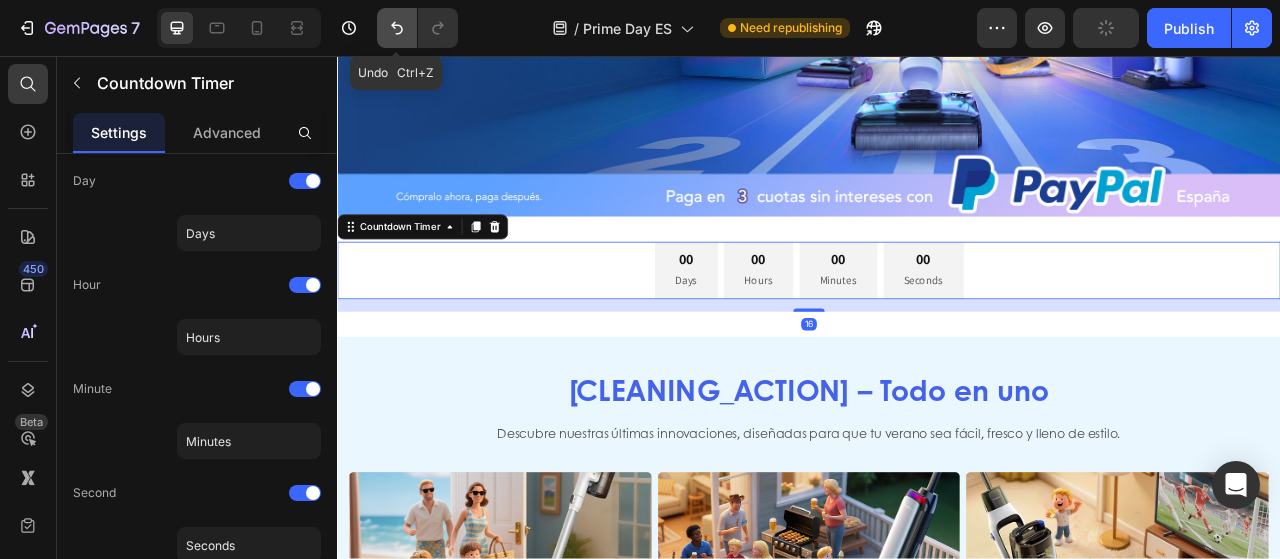 click 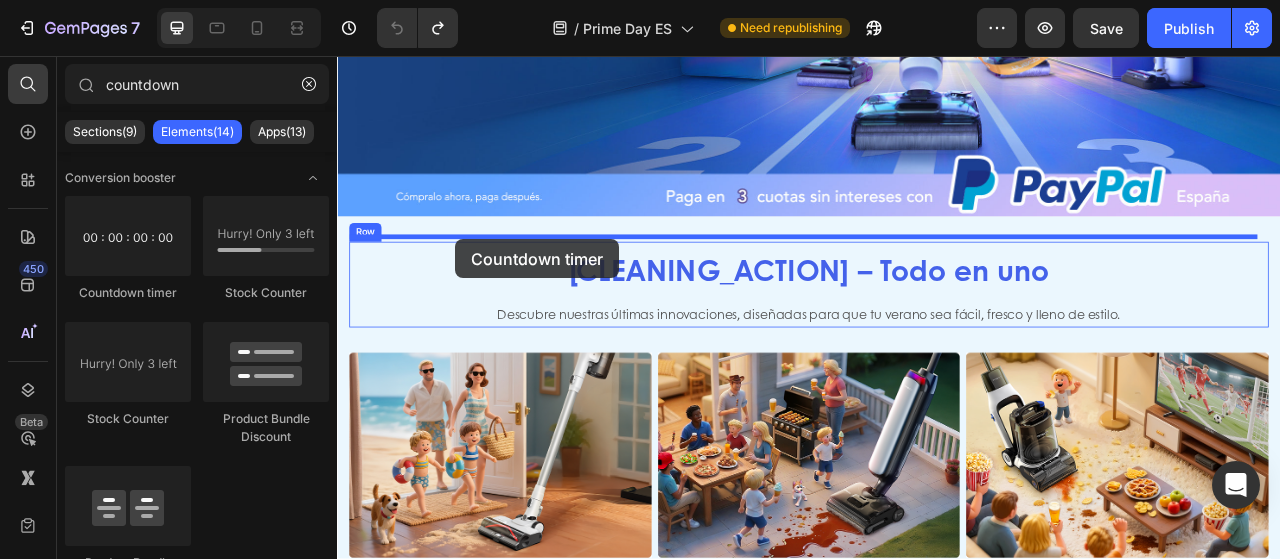 drag, startPoint x: 445, startPoint y: 277, endPoint x: 487, endPoint y: 289, distance: 43.68066 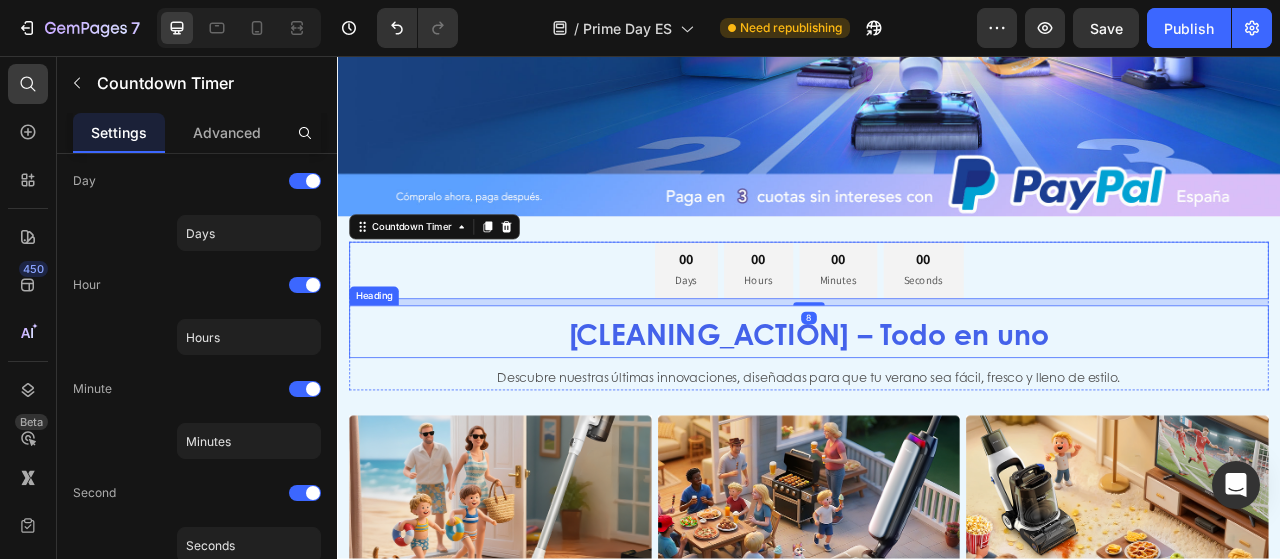 click on "[CLEANING_ACTION] – Todo en uno" at bounding box center [937, 408] 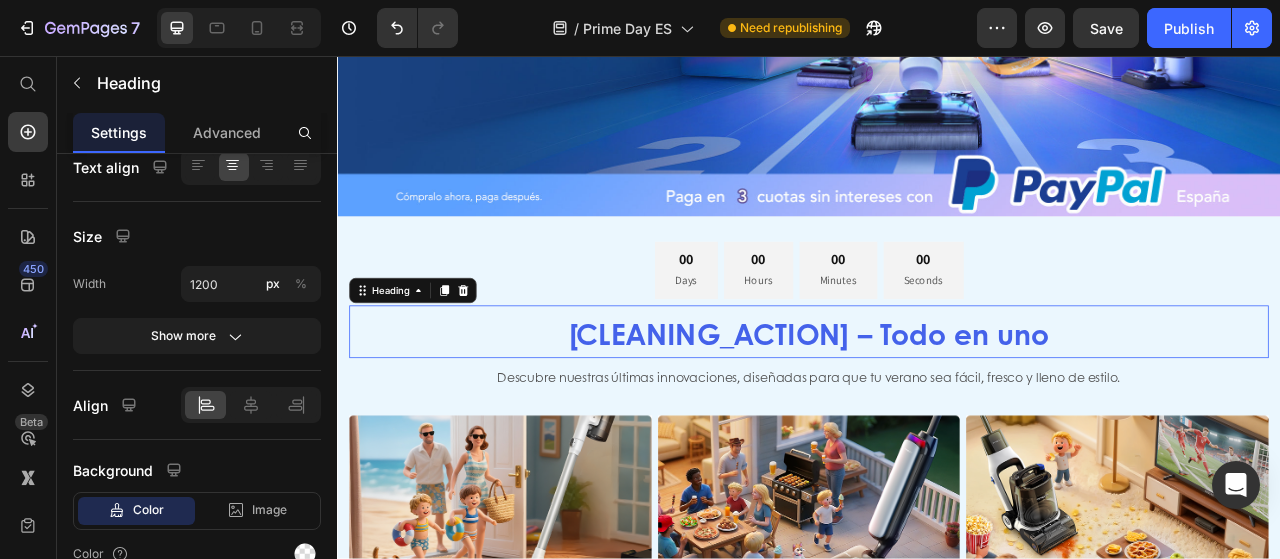 scroll, scrollTop: 0, scrollLeft: 0, axis: both 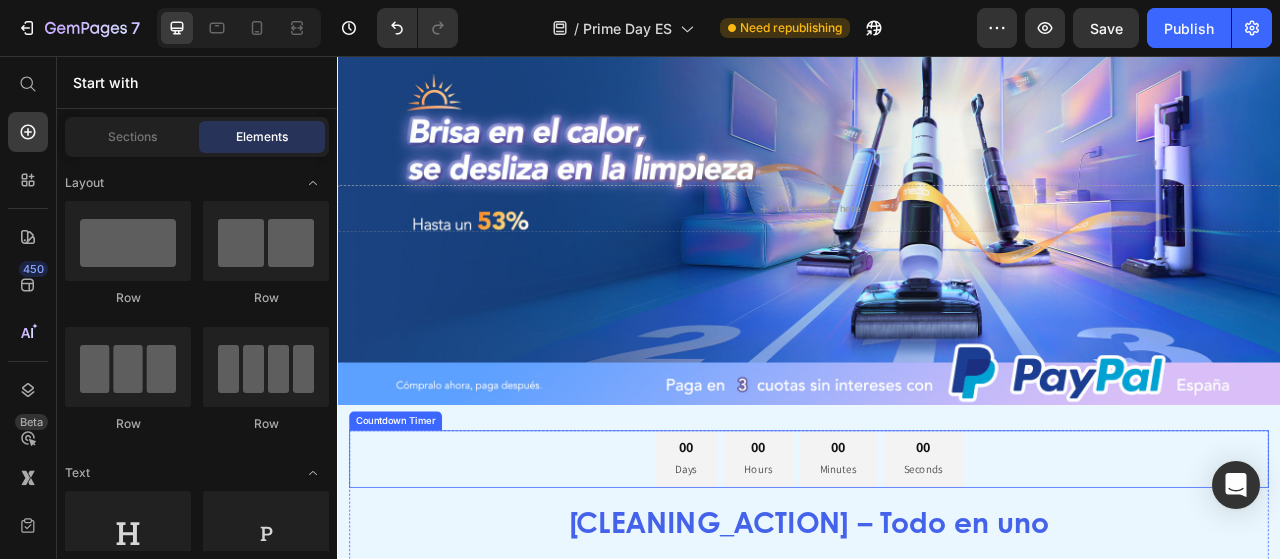 click on "00 Days 00 Hours 00 Minutes 00 Seconds" at bounding box center [937, 569] 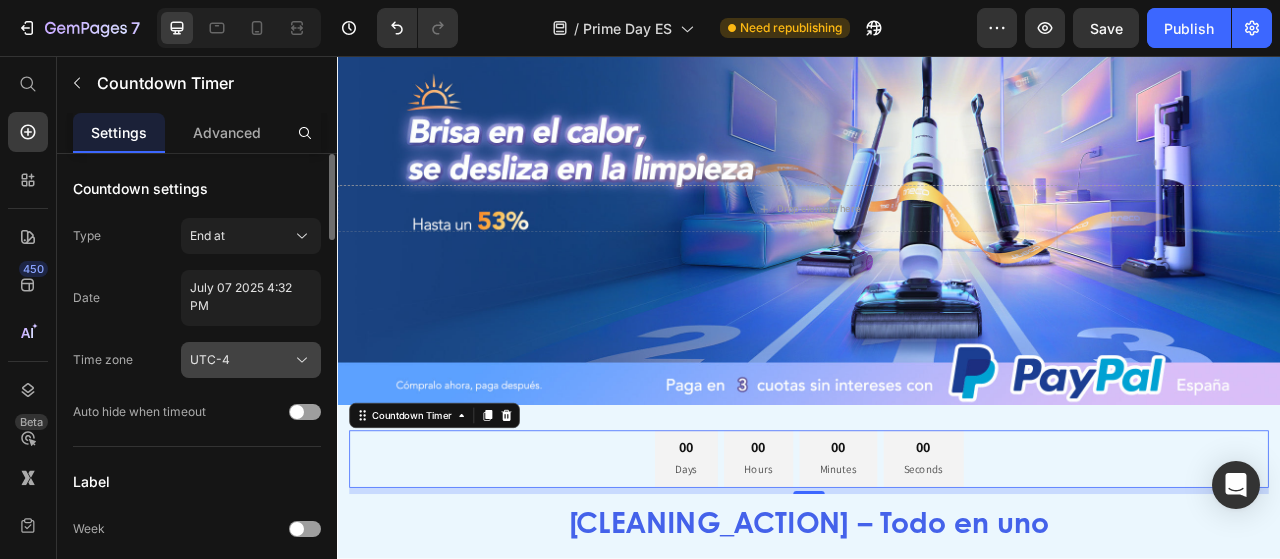 click on "UTC-4" 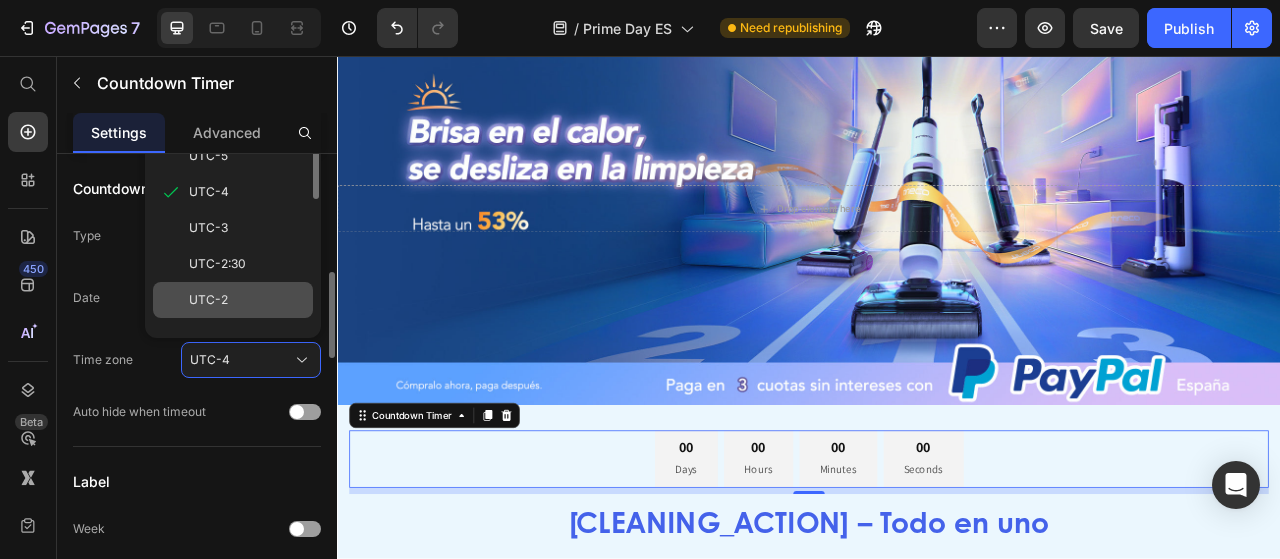 scroll, scrollTop: 160, scrollLeft: 0, axis: vertical 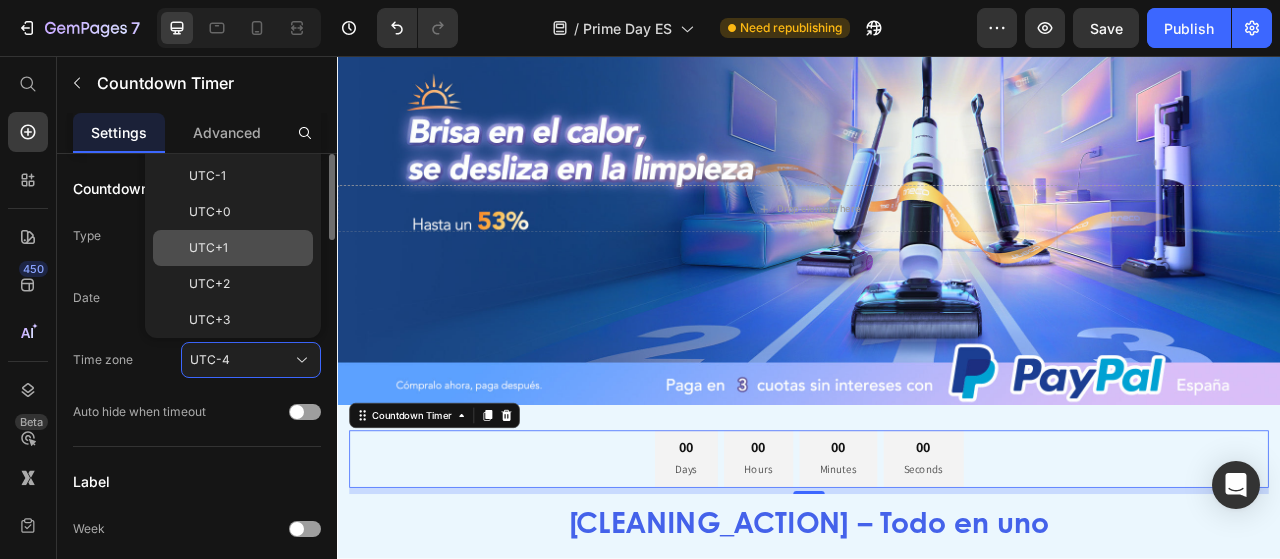 click on "UTC+1" at bounding box center (247, 248) 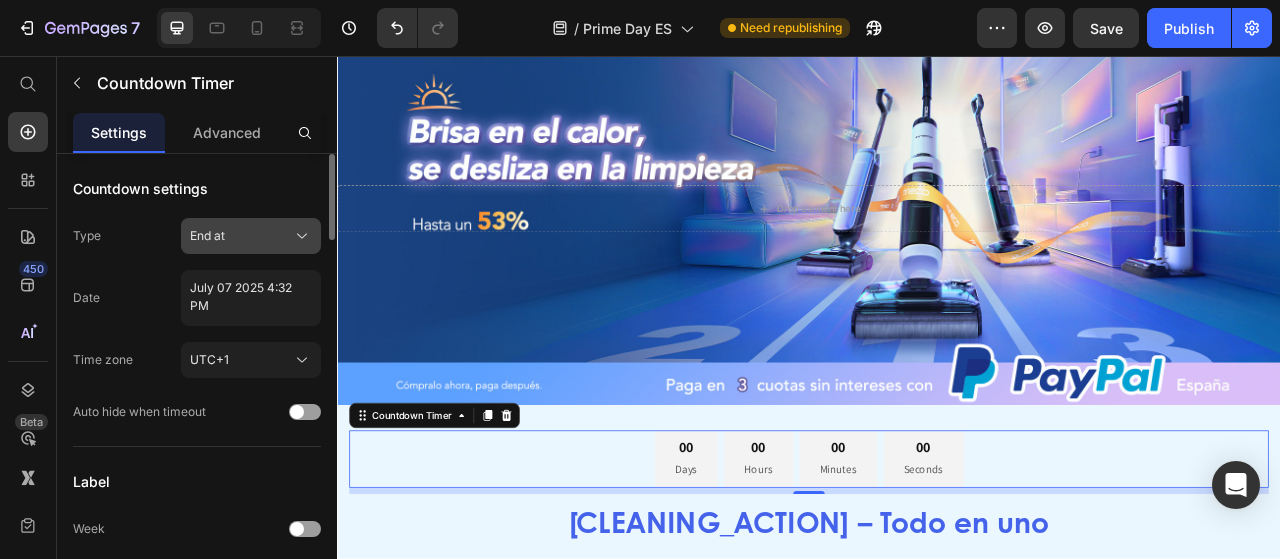 click on "End at" 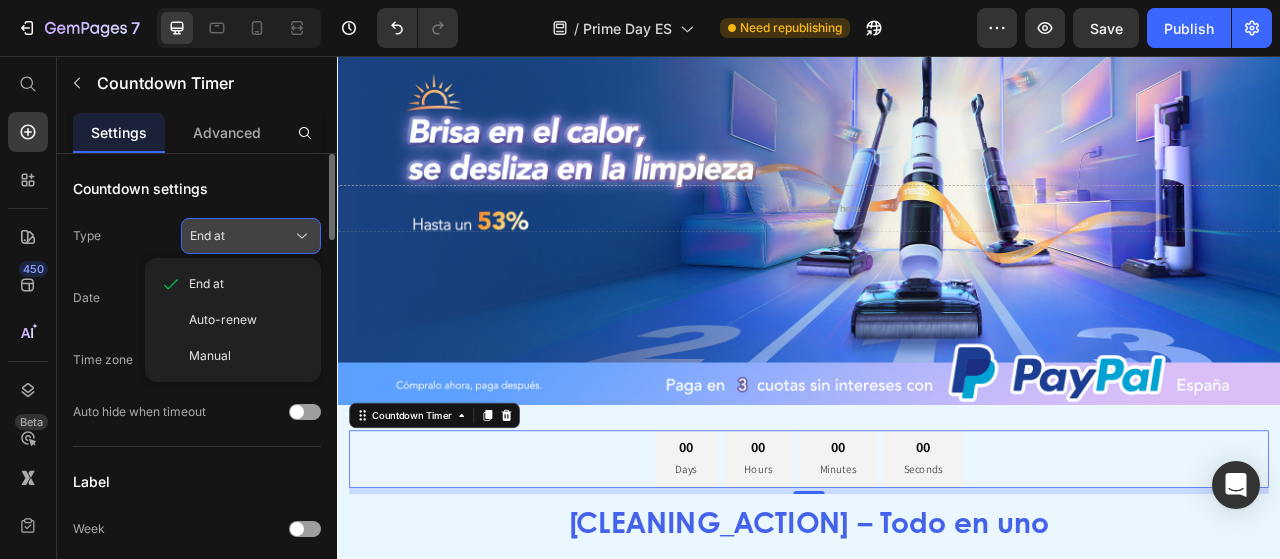 click on "End at" 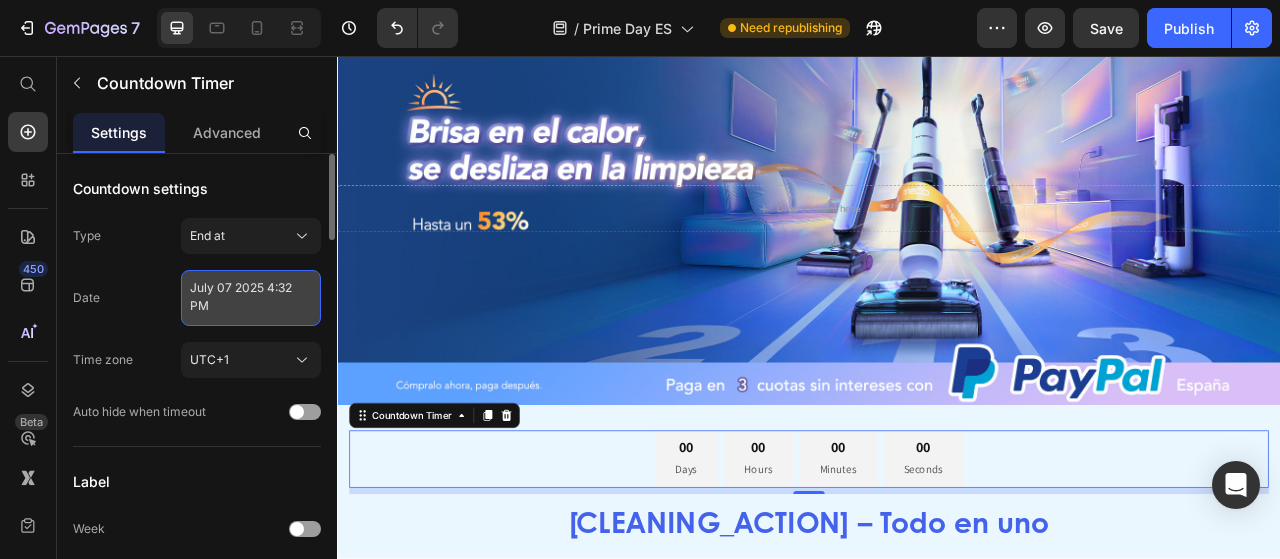 click on "July 07 2025 4:32 PM" at bounding box center (251, 298) 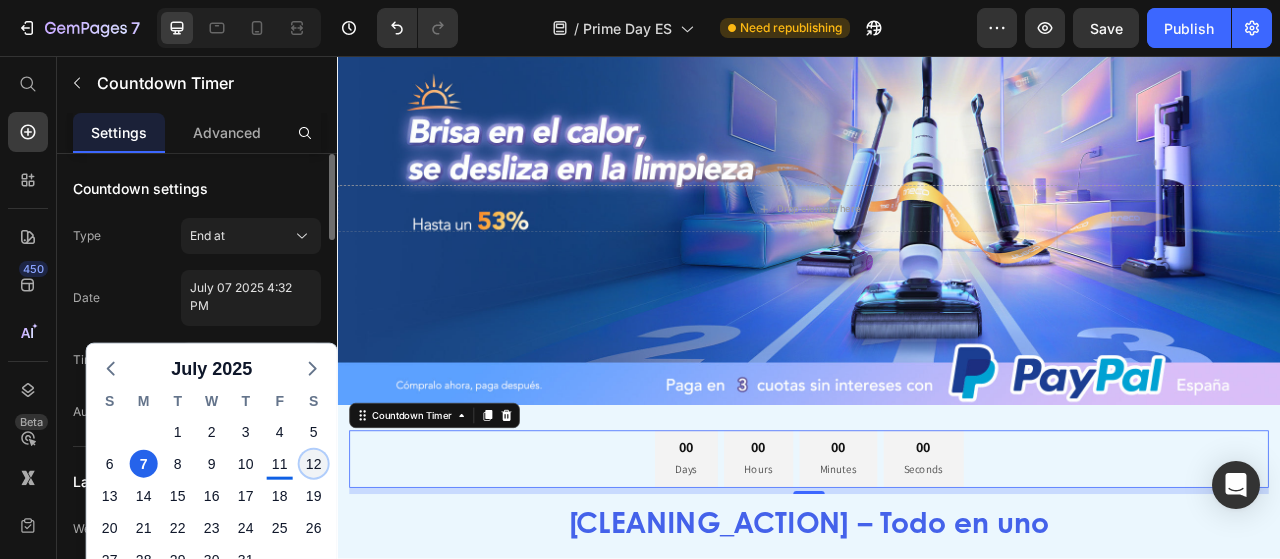 click on "12" 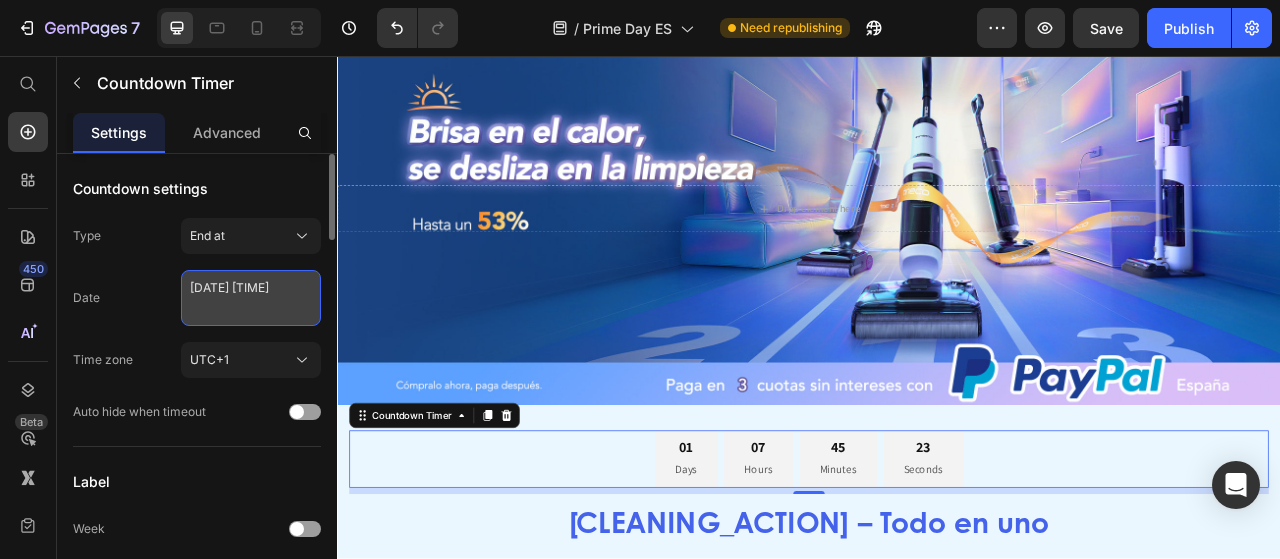 click on "[DATE] [TIME]" at bounding box center [251, 298] 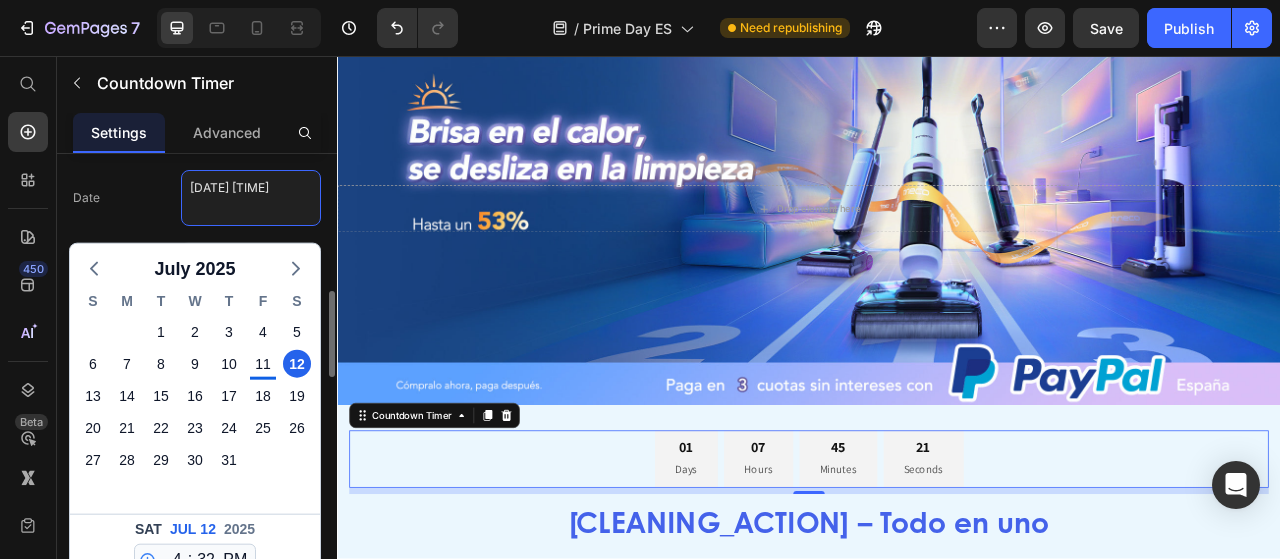 scroll, scrollTop: 200, scrollLeft: 0, axis: vertical 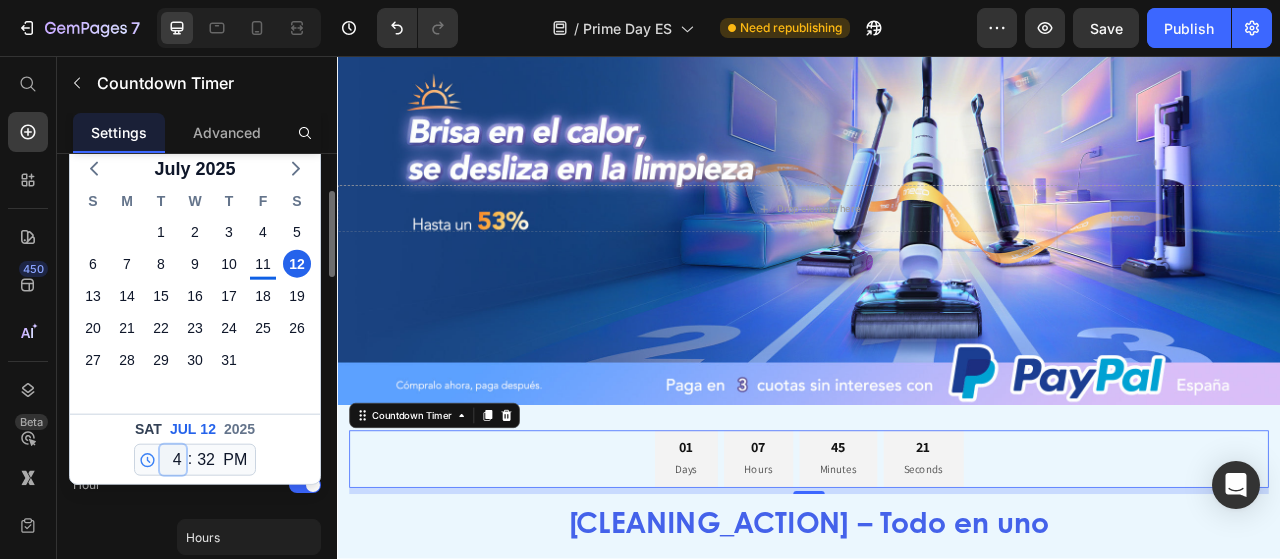 click on "12 1 2 3 4 5 6 7 8 9 10 11" at bounding box center [173, 460] 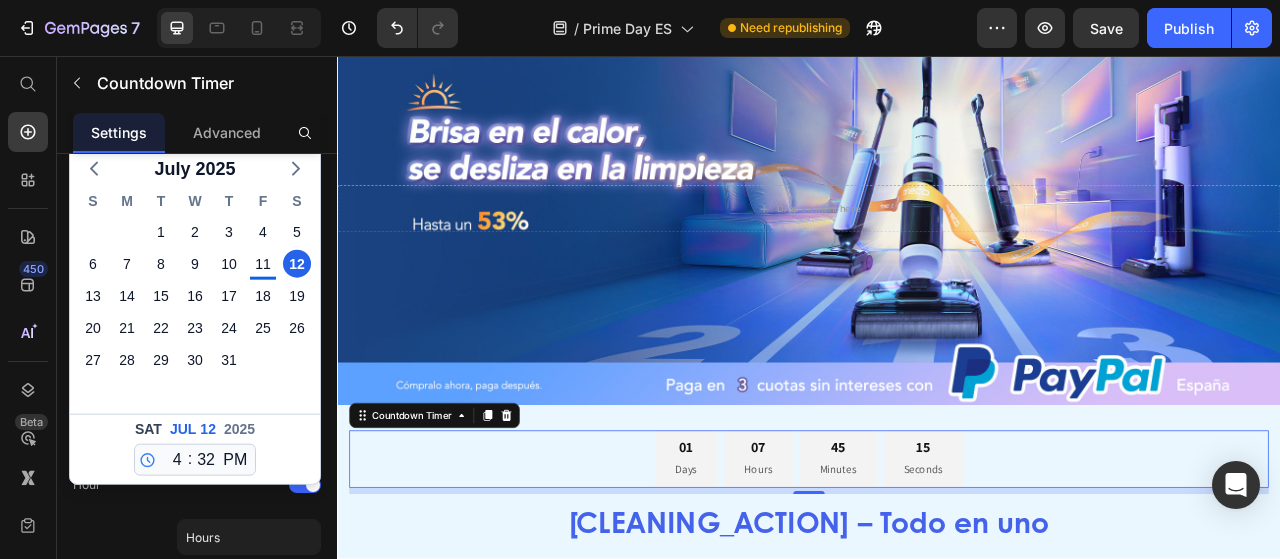 click on "2" 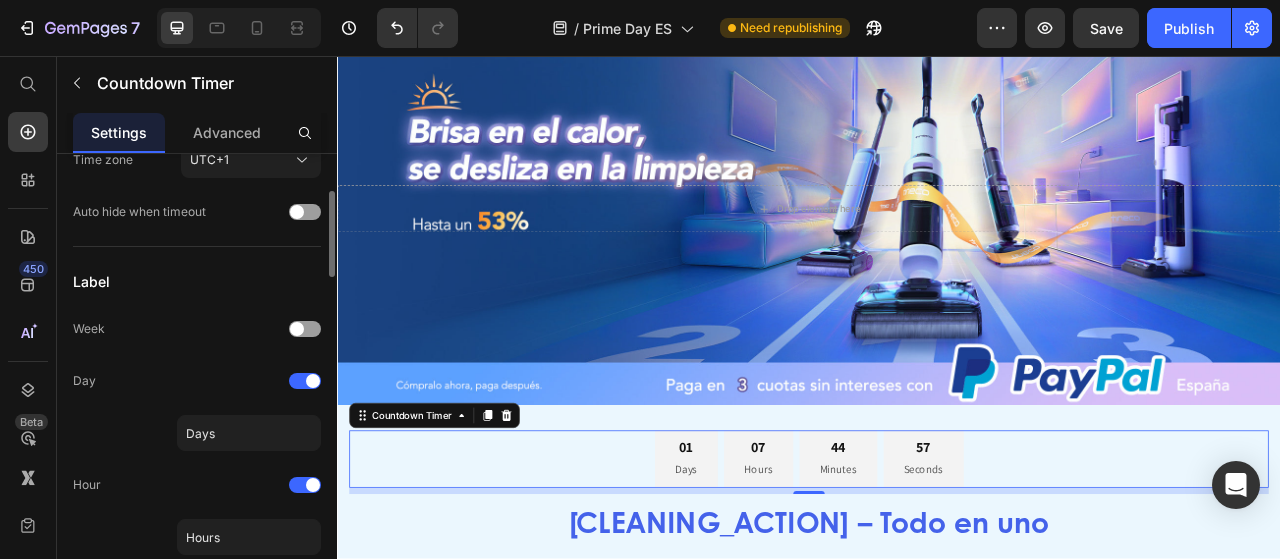 scroll, scrollTop: 100, scrollLeft: 0, axis: vertical 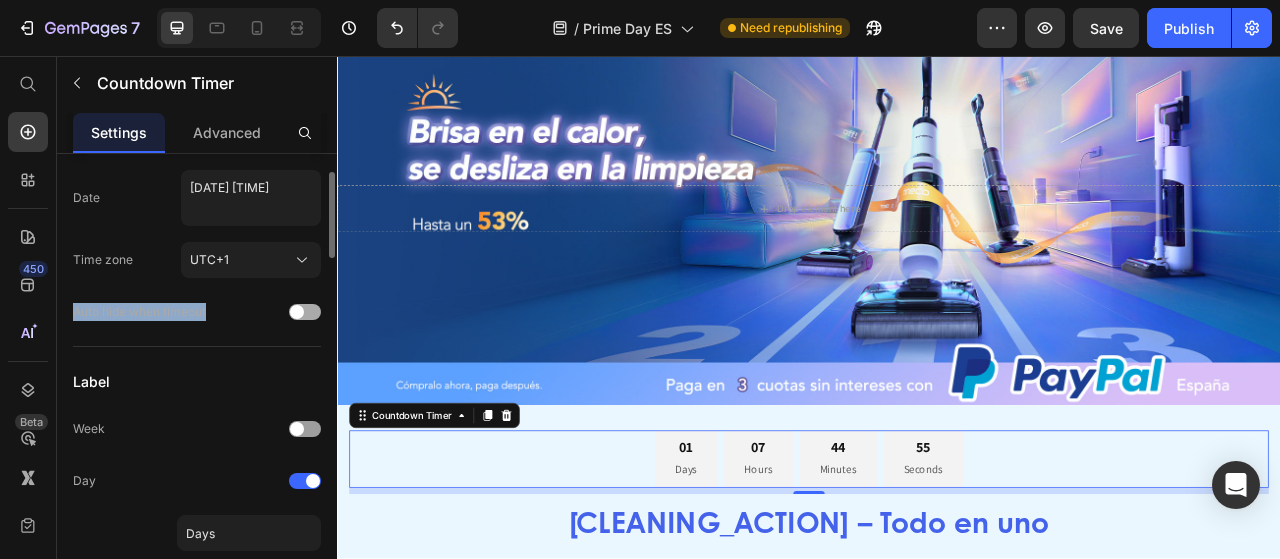drag, startPoint x: 72, startPoint y: 315, endPoint x: 228, endPoint y: 320, distance: 156.08011 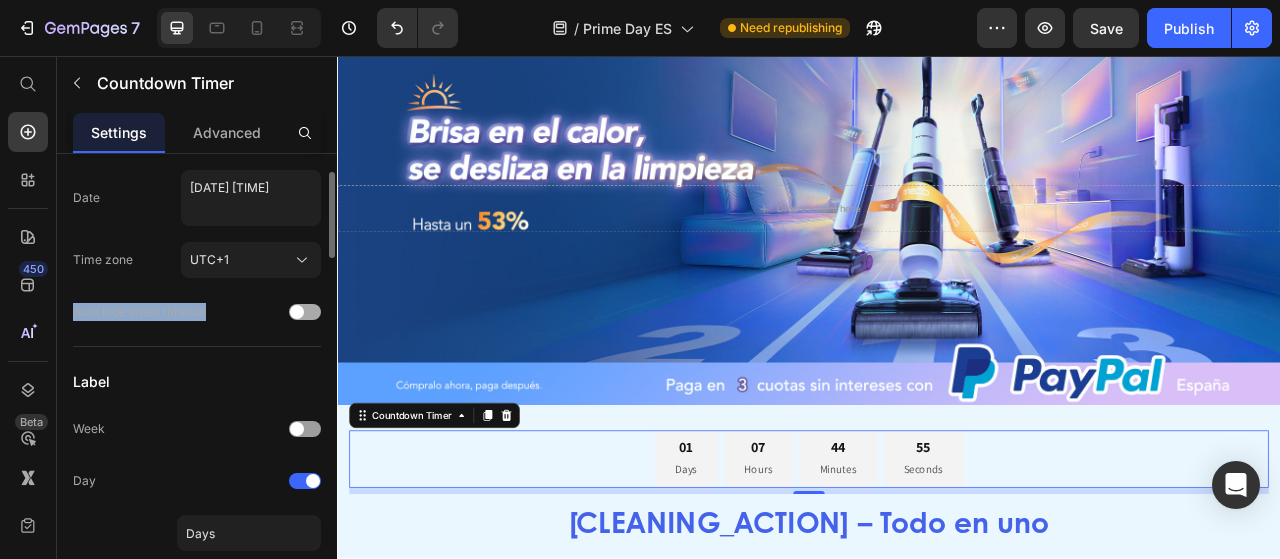 click on "Countdown settings Type End at Date [DATE] [TIME] Time zone UTC+1 Auto hide when timeout Label Week Day [TIME_UNIT] [TIME_UNIT] [TIME_UNIT] [TIME_UNIT] Redirect after expired Source URL #  Insert link   Open link in  Current New tab Item settings Background color Column gap 8 px Vertical spacing 0 px Padding Medium Countdown states Normal Hover Border Corner Number text Styles Heading 6 Font Assistant Size 18 Color Show more Label text Styles Paragraph 2 Font Assistant Size 14 Color Show more Align  Delete element" at bounding box center (197, 1300) 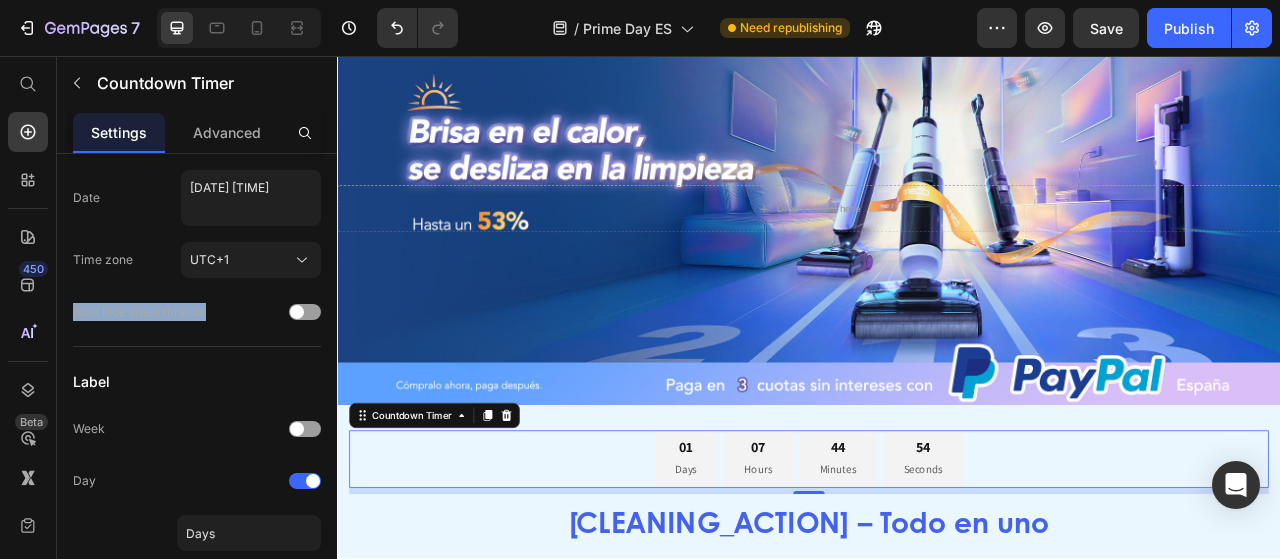 copy on "Auto hide when timeout" 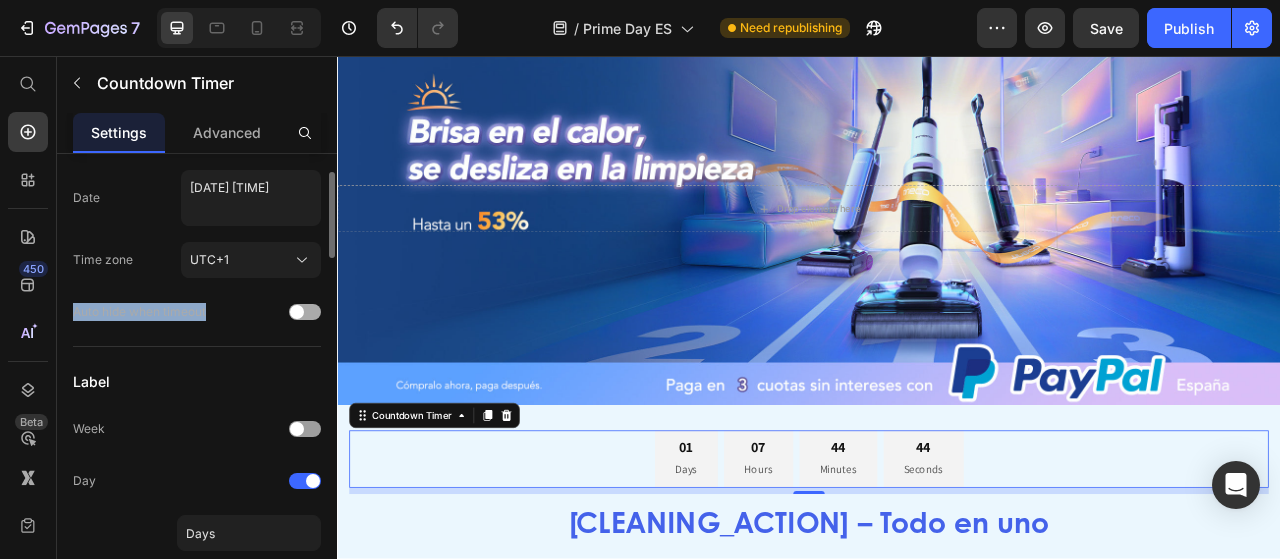 click on "Auto hide when timeout" 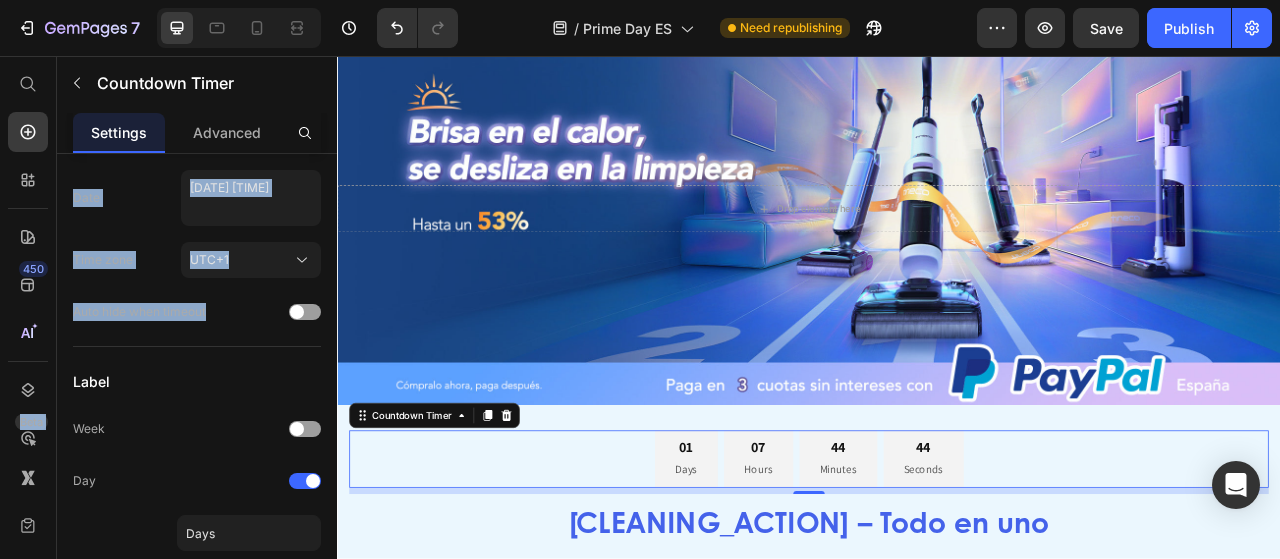 drag, startPoint x: 212, startPoint y: 312, endPoint x: 50, endPoint y: 313, distance: 162.00308 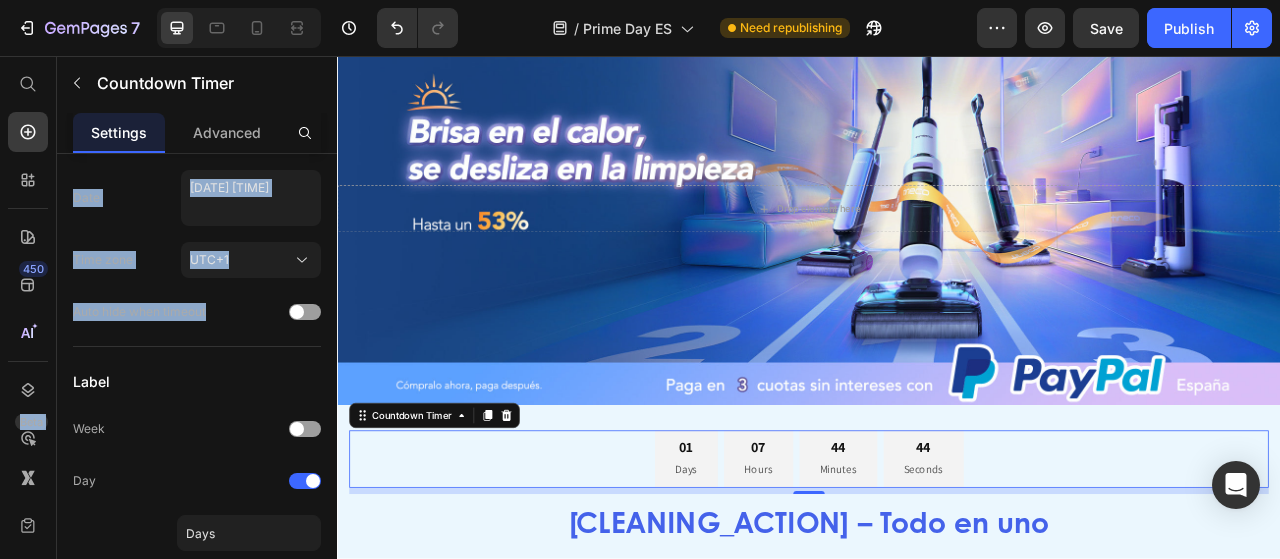 click on "450 Beta Start with Sections Elements Hero Section Product Detail Brands Trusted Badges Guarantee Product Breakdown How to use Testimonials Compare Bundle FAQs Social Proof Brand Story Product List Collection Blog List Contact Sticky Add to Cart Custom Footer Browse Library 450 Layout
Row
Row
Row
Row Text
Heading
Text Block Button
Button
Button
Sticky Back to top Media
Image
Image
Video" at bounding box center [168, 307] 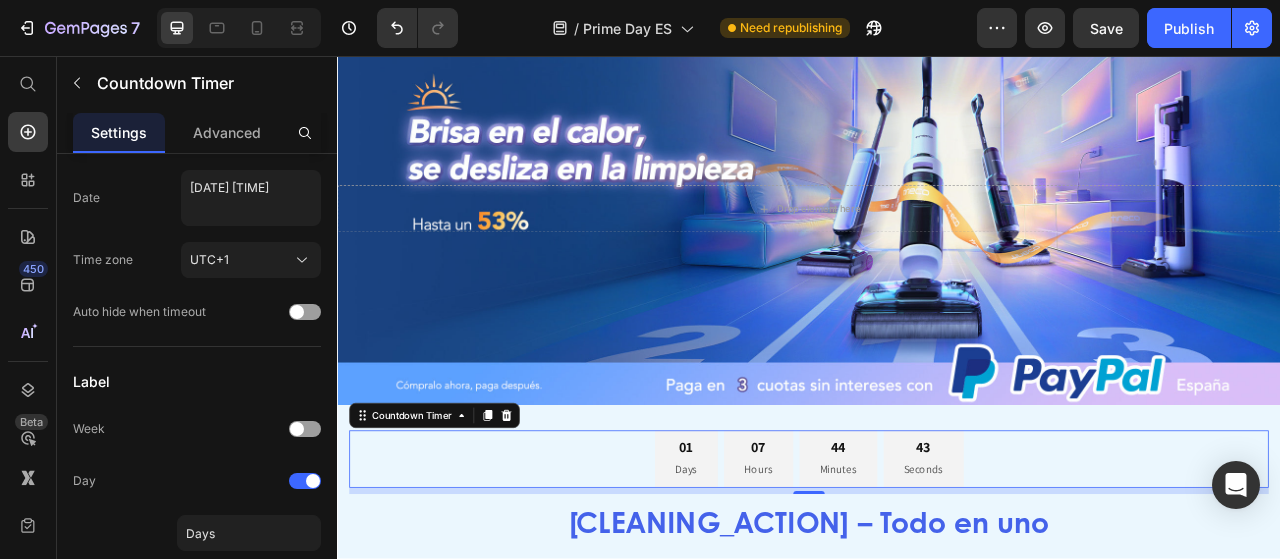 click on "450 Beta" at bounding box center (28, 307) 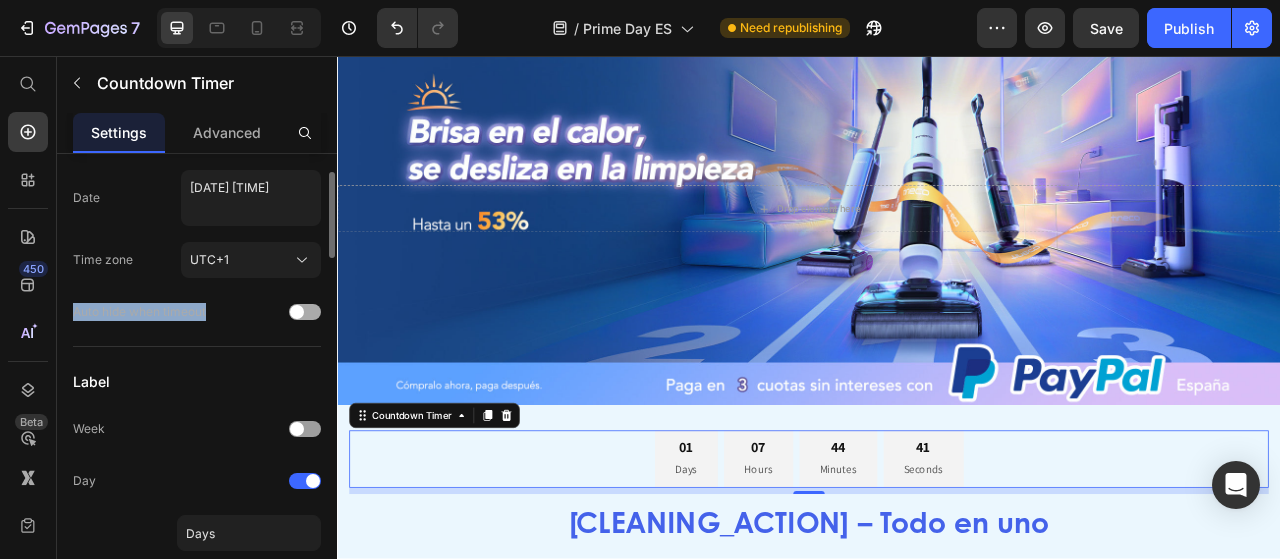 drag, startPoint x: 62, startPoint y: 315, endPoint x: 216, endPoint y: 321, distance: 154.11684 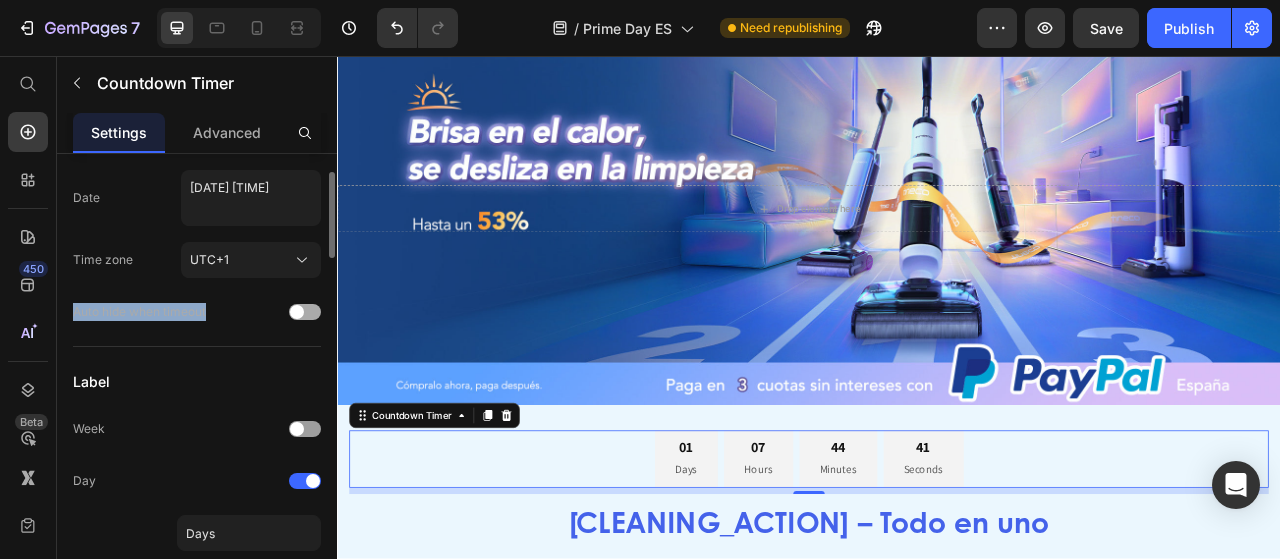 click on "Countdown settings Type End at Date [DATE] [TIME] Time zone UTC+1 Auto hide when timeout Label Week Day [TIME_UNIT] [TIME_UNIT] [TIME_UNIT] [TIME_UNIT] Redirect after expired Source URL #  Insert link   Open link in  Current New tab Item settings Background color Column gap 8 px Vertical spacing 0 px Padding Medium Countdown states Normal Hover Border Corner Number text Styles Heading 6 Font Assistant Size 18 Color Show more Label text Styles Paragraph 2 Font Assistant Size 14 Color Show more Align  Delete element" at bounding box center (197, 1300) 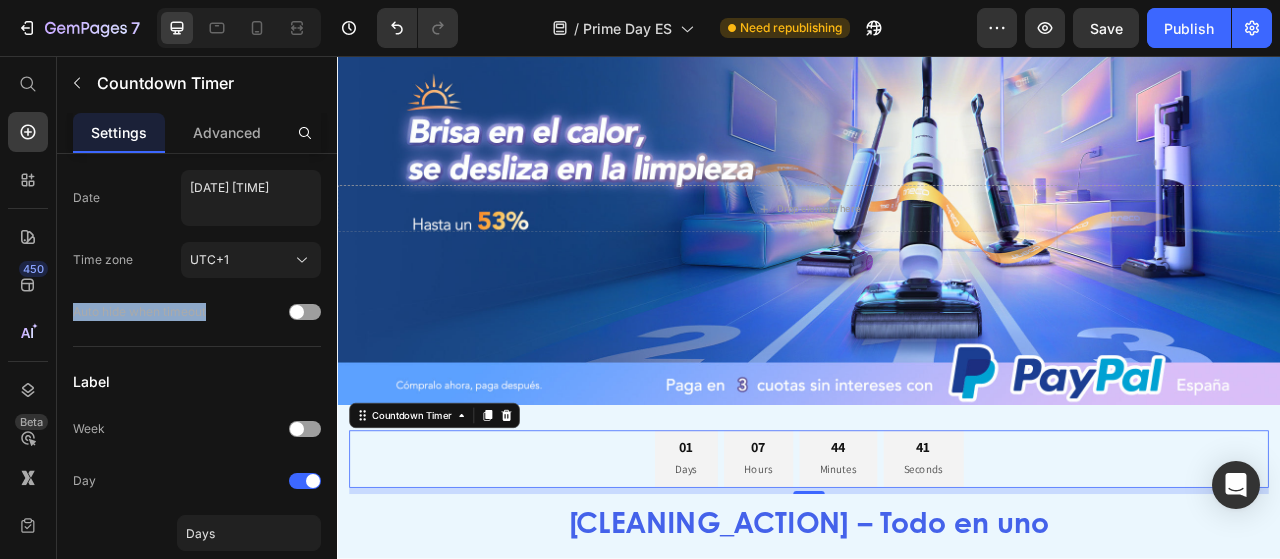 copy on "Auto hide when timeout" 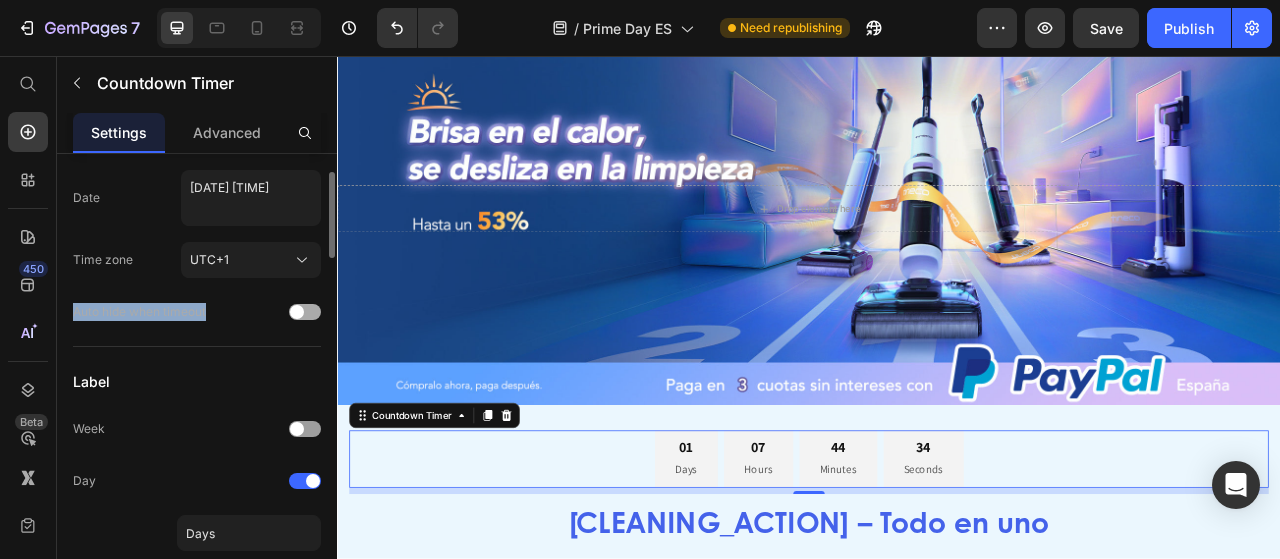 click at bounding box center (305, 312) 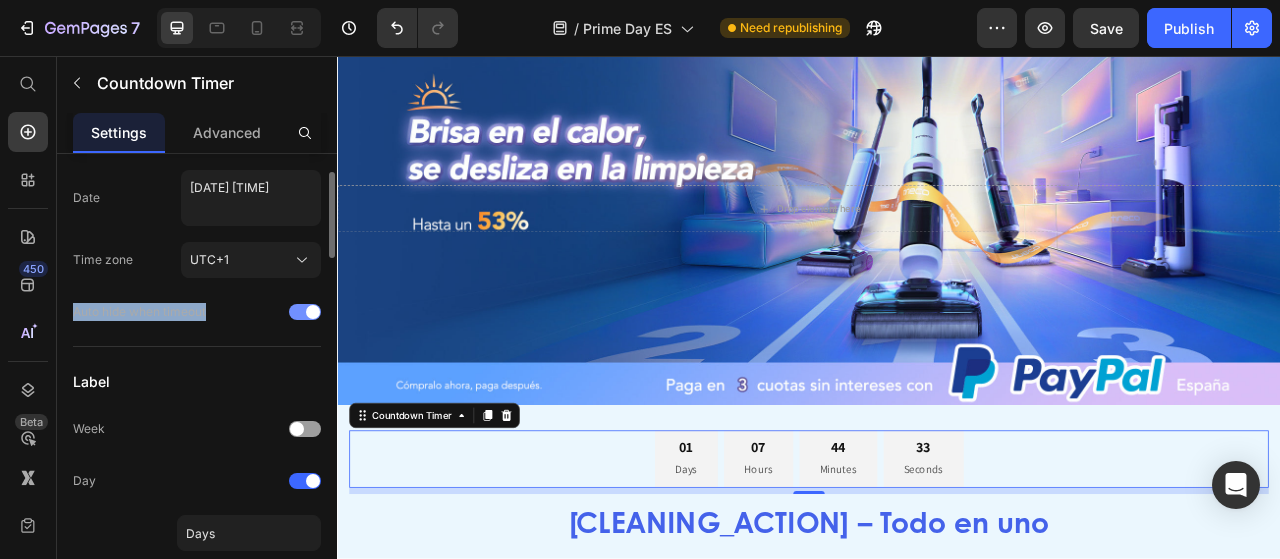 click on "Auto hide when timeout" at bounding box center [139, 312] 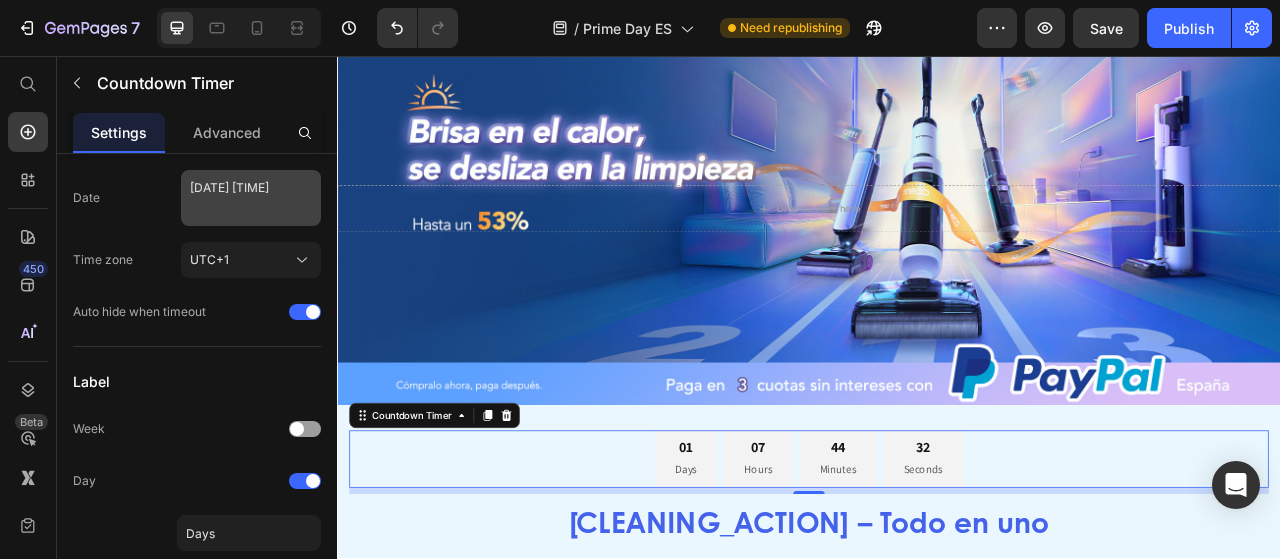scroll, scrollTop: 0, scrollLeft: 0, axis: both 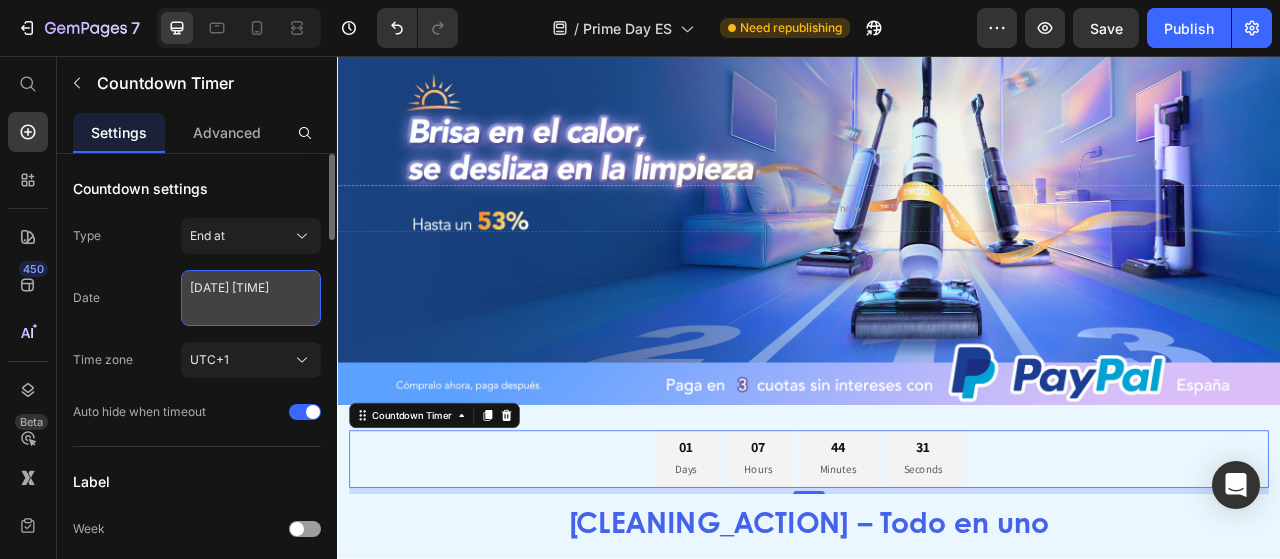 click on "[DATE] [TIME]" at bounding box center (251, 298) 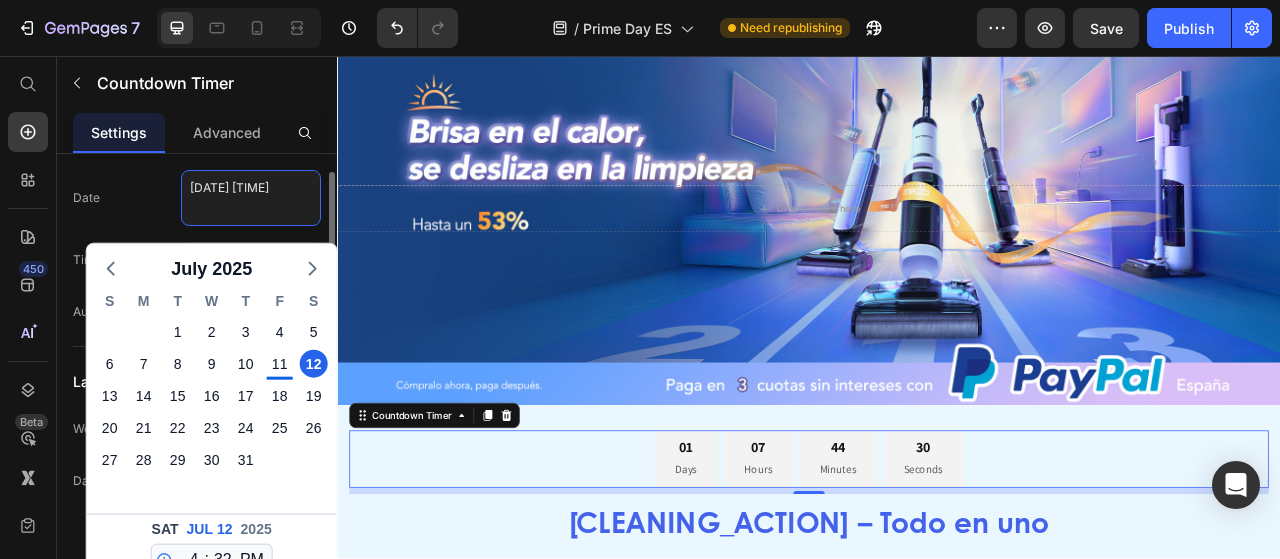 scroll, scrollTop: 200, scrollLeft: 0, axis: vertical 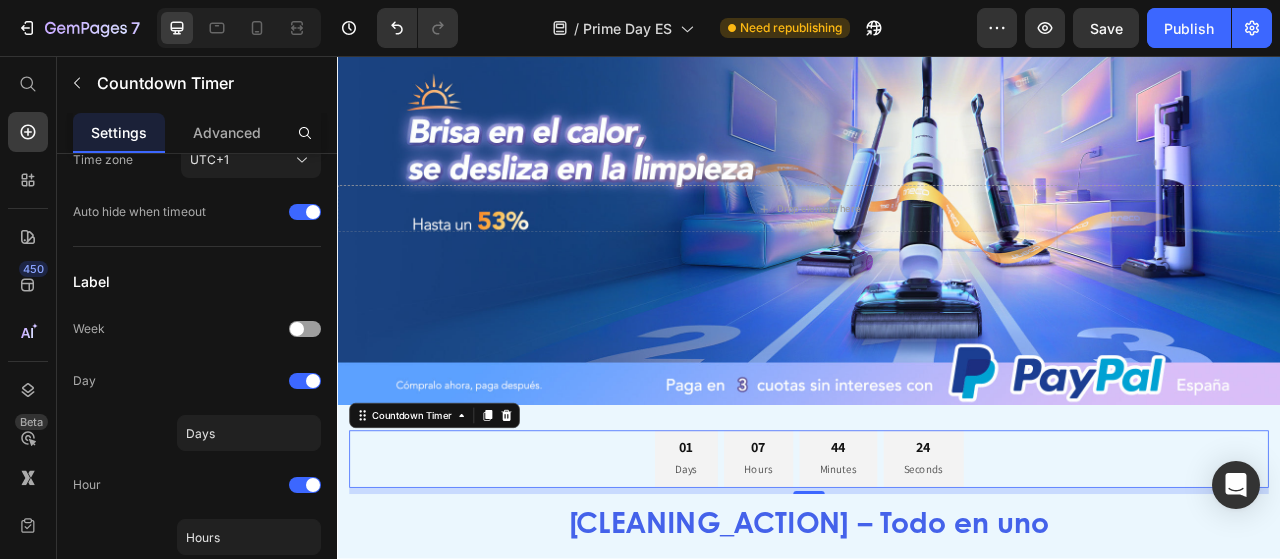 select on "16" 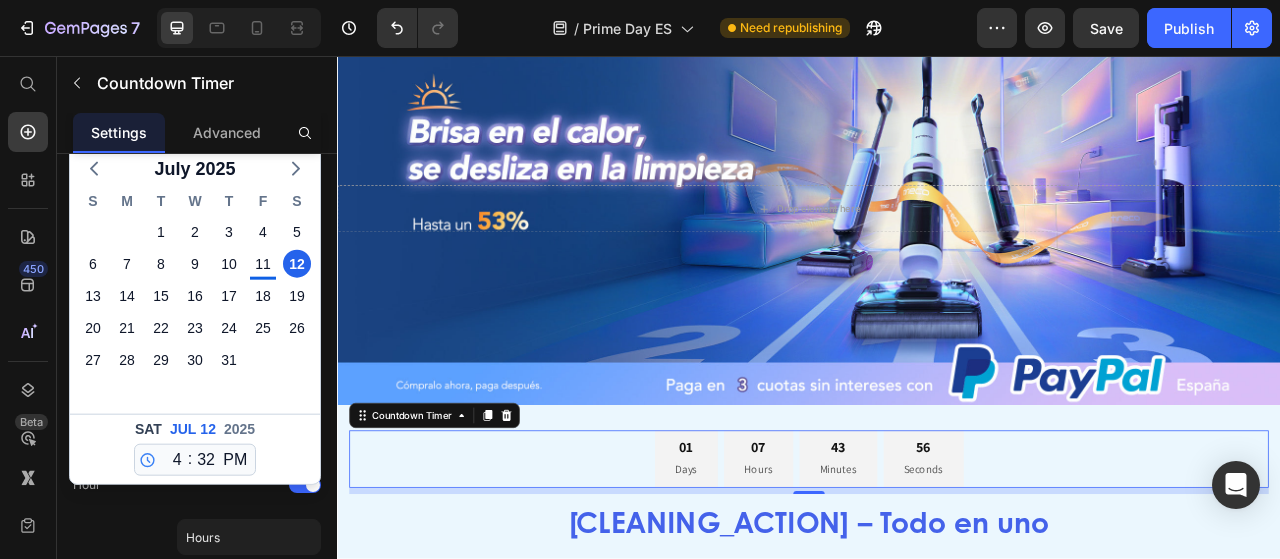 select on "16" 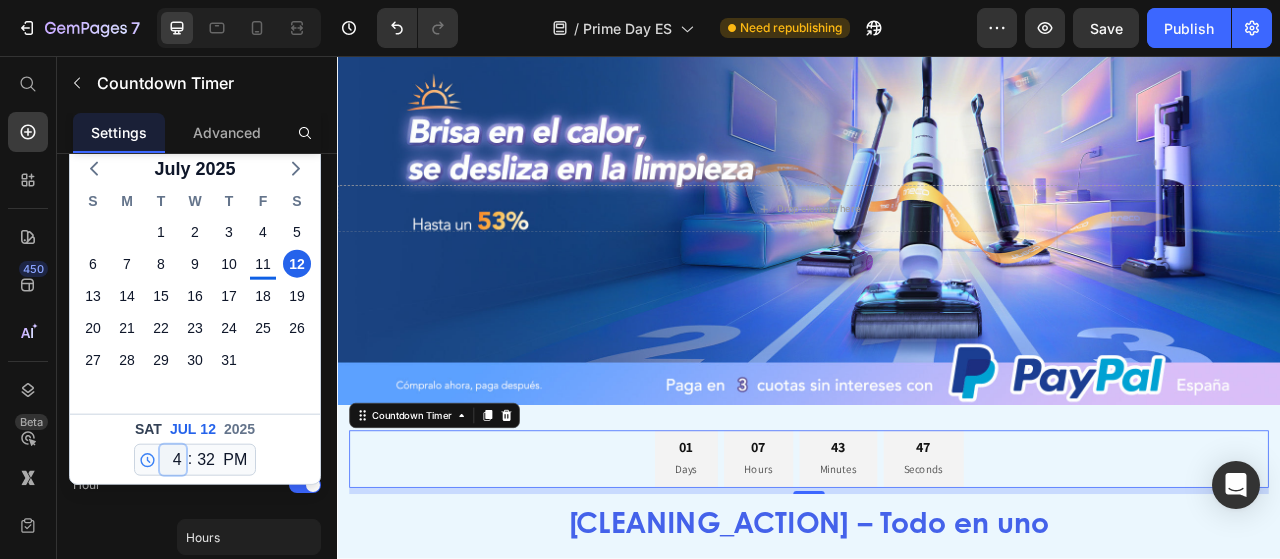 click on "12 1 2 3 4 5 6 7 8 9 10 11" at bounding box center [173, 460] 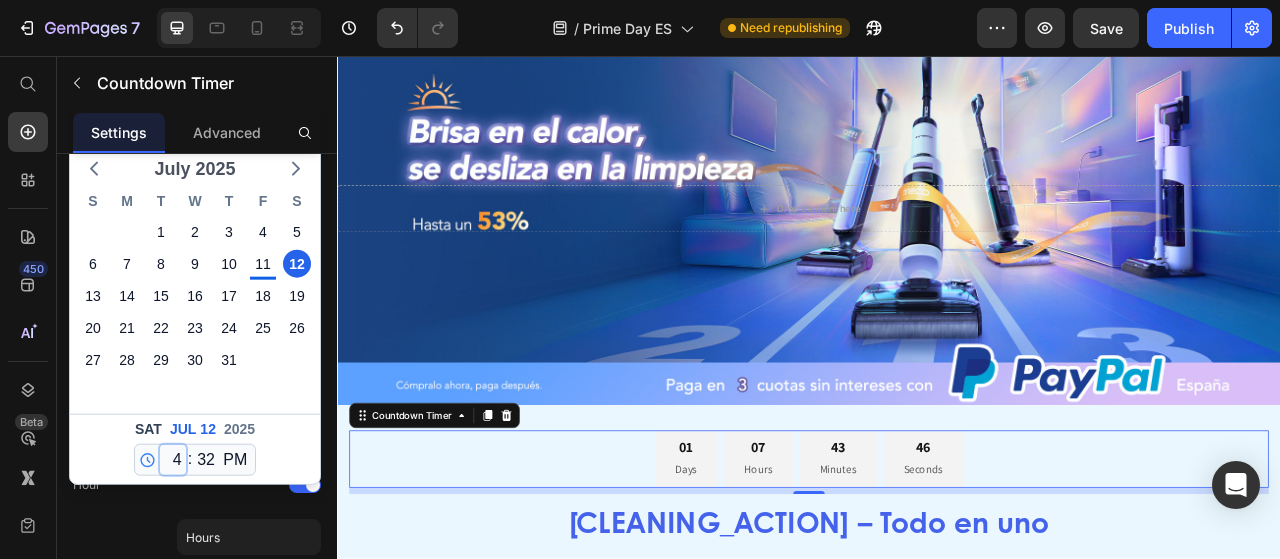 select on "14" 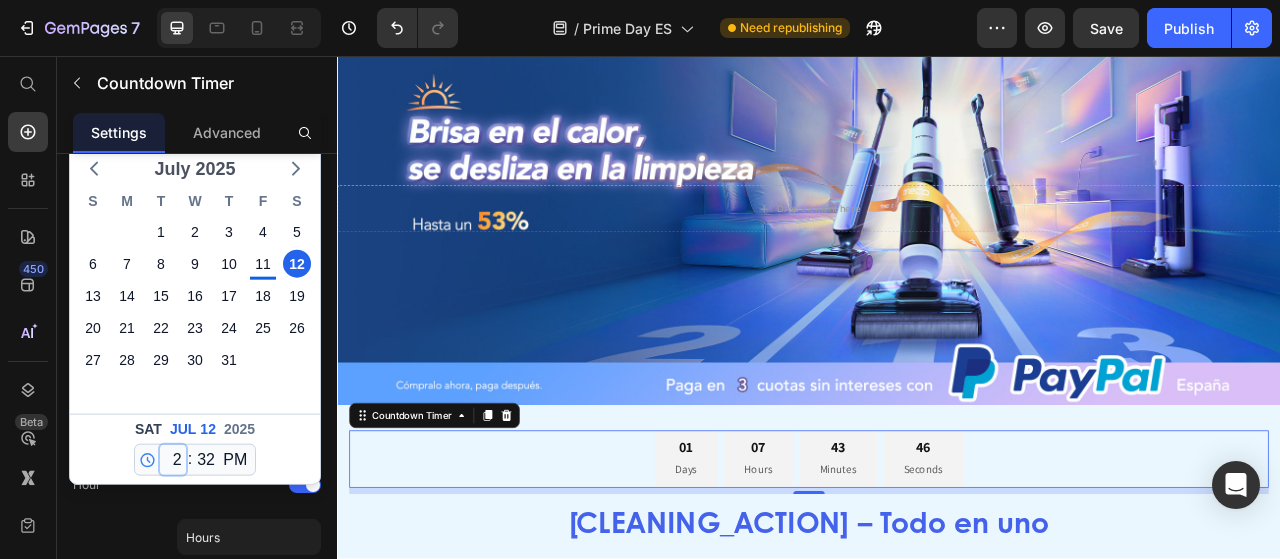 click on "12 1 2 3 4 5 6 7 8 9 10 11" at bounding box center (173, 460) 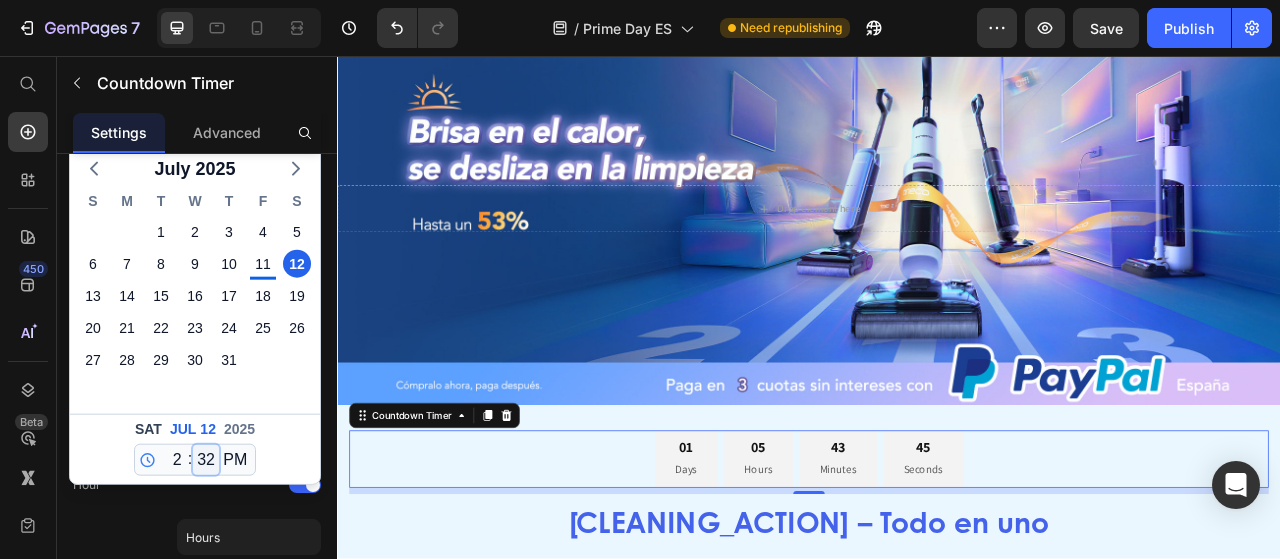 click on "00 01 02 03 04 05 06 07 08 09 10 11 12 13 14 15 16 17 18 19 20 21 22 23 24 25 26 27 28 29 30 31 32 33 34 35 36 37 38 39 40 41 42 43 44 45 46 47 48 49 50 51 52 53 54 55 56 57 58 59" at bounding box center [206, 460] 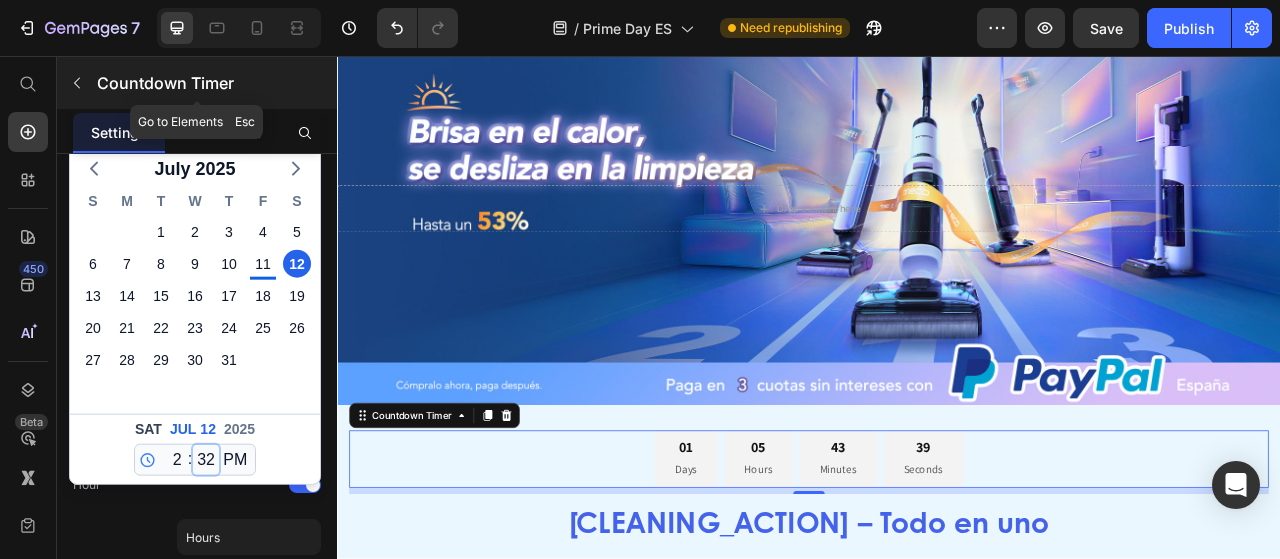 select on "0" 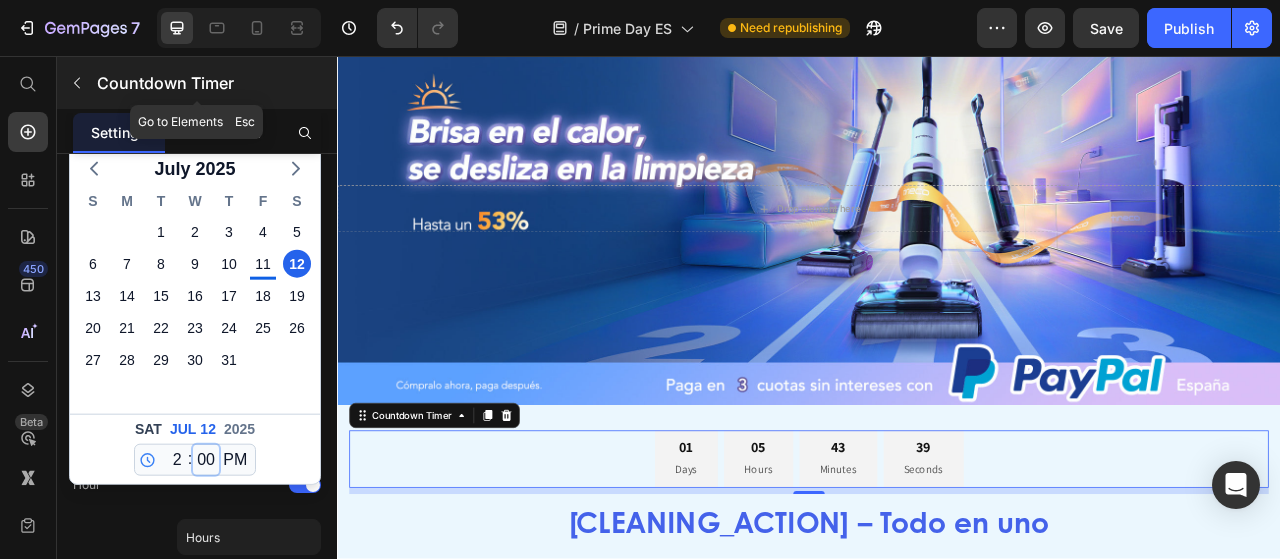 click on "00 01 02 03 04 05 06 07 08 09 10 11 12 13 14 15 16 17 18 19 20 21 22 23 24 25 26 27 28 29 30 31 32 33 34 35 36 37 38 39 40 41 42 43 44 45 46 47 48 49 50 51 52 53 54 55 56 57 58 59" at bounding box center [206, 460] 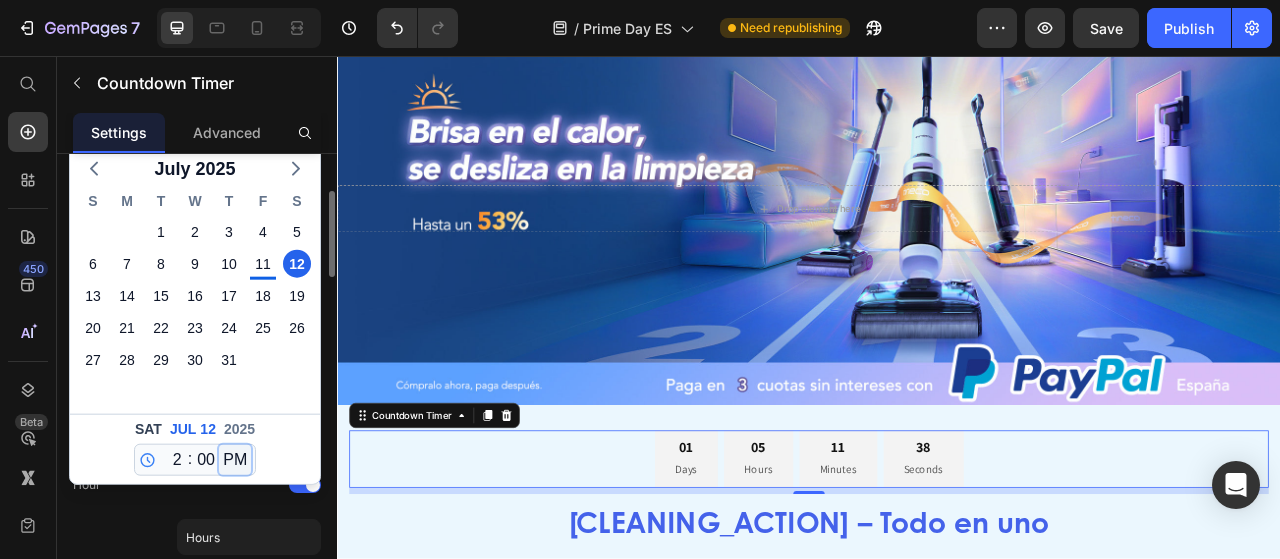 click on "AM PM" at bounding box center (235, 460) 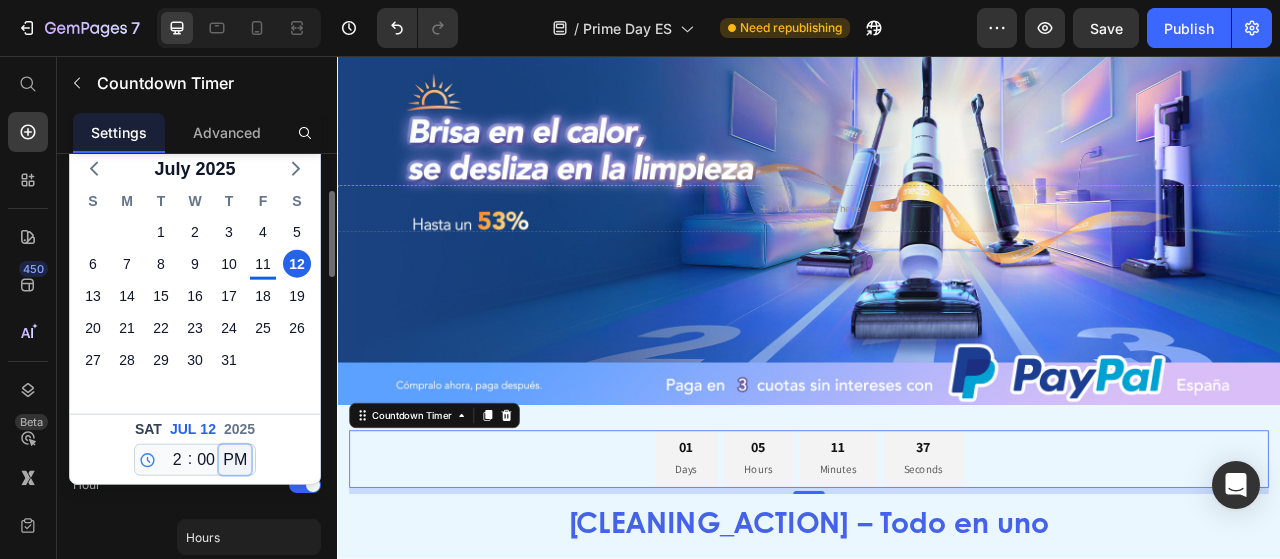 select on "true" 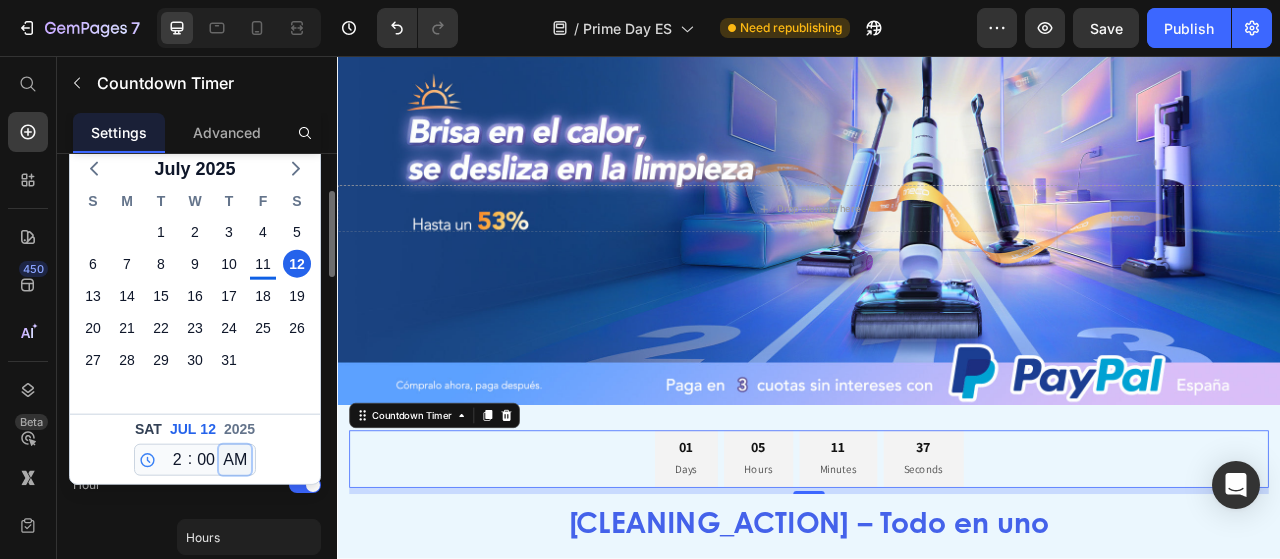 click on "AM PM" at bounding box center [235, 460] 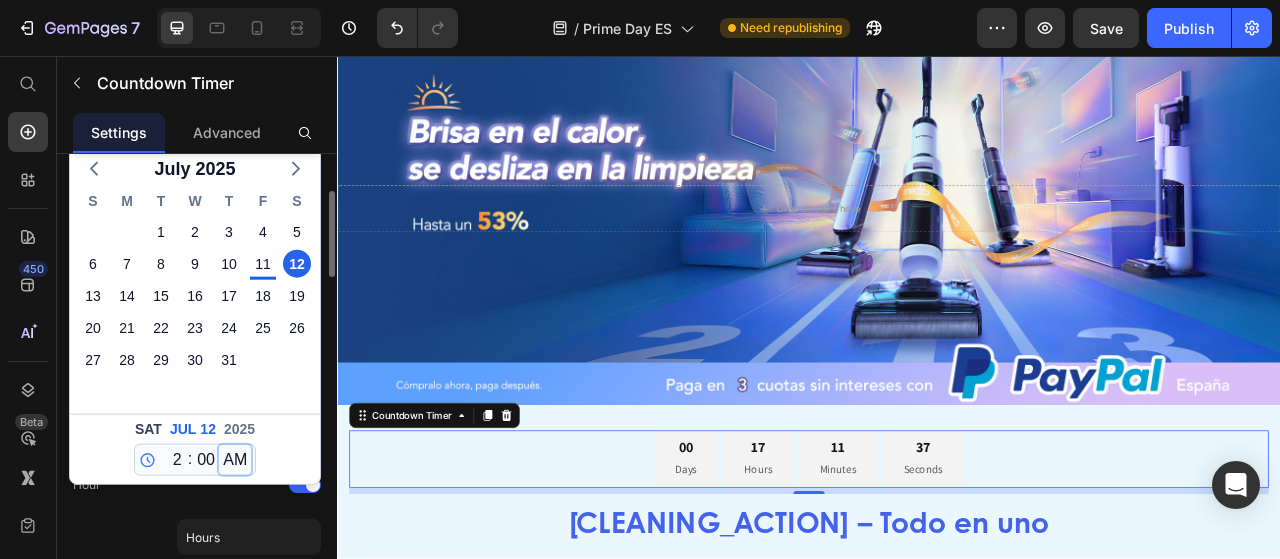 select on "2" 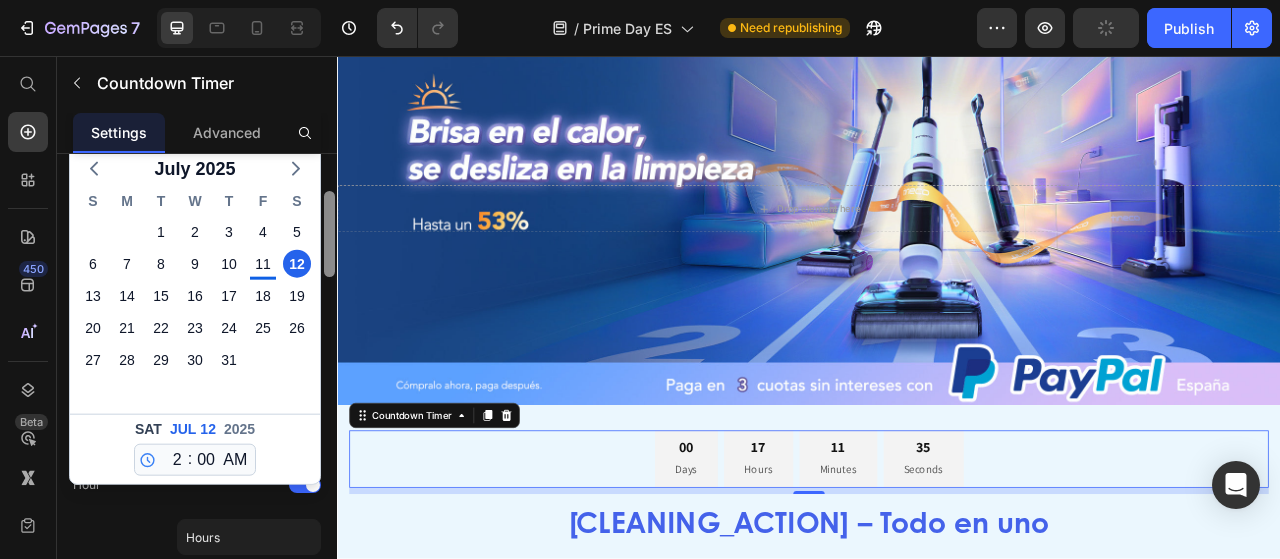 click at bounding box center [329, 385] 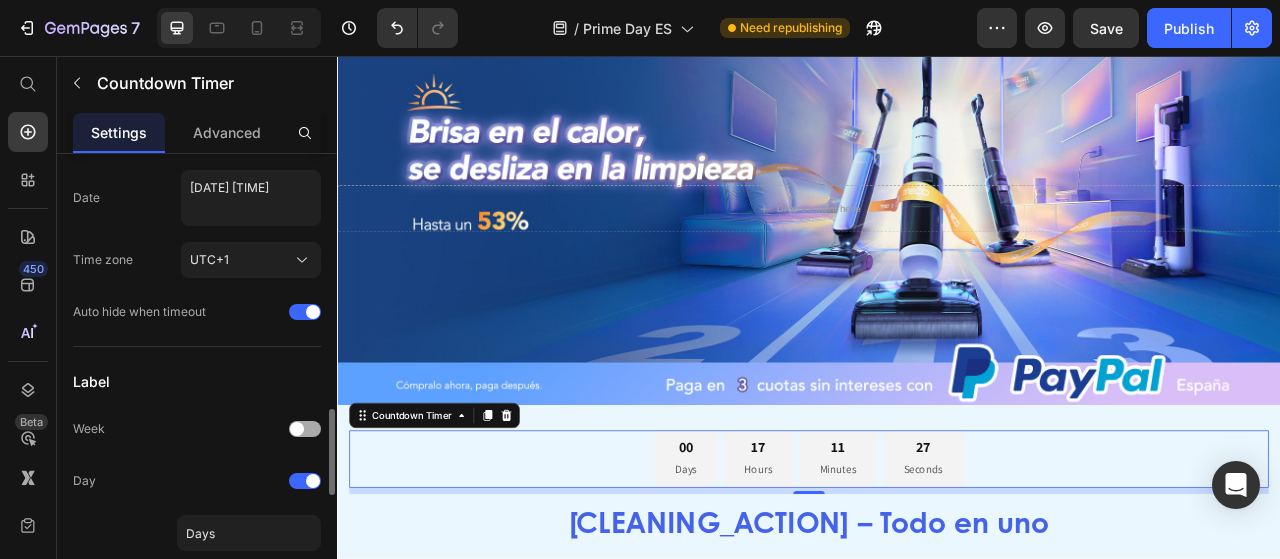 scroll, scrollTop: 300, scrollLeft: 0, axis: vertical 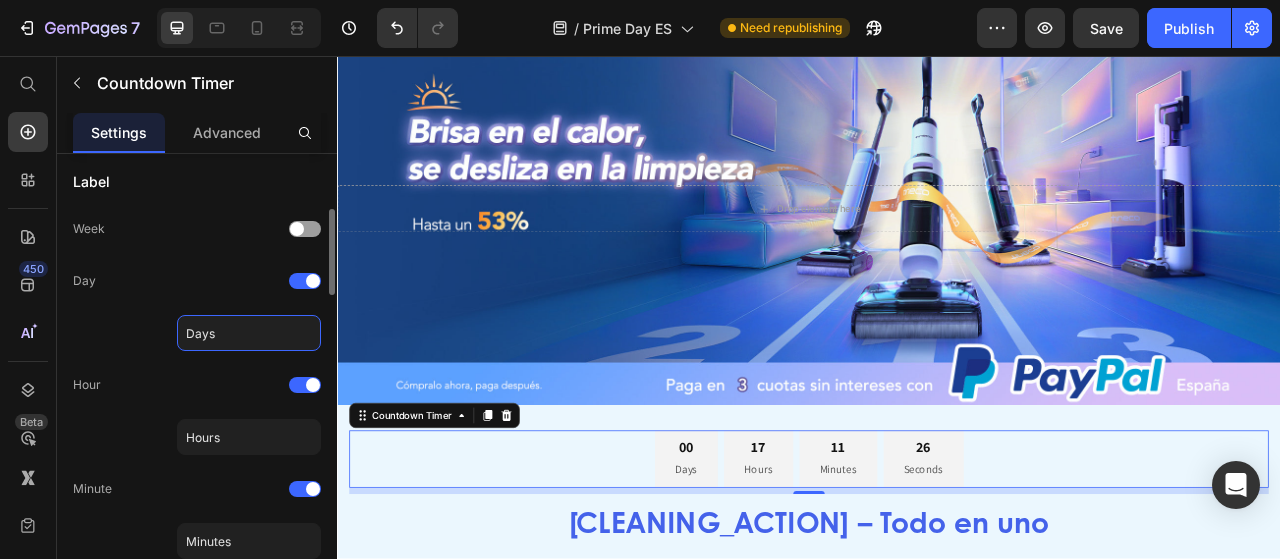 click on "Days" 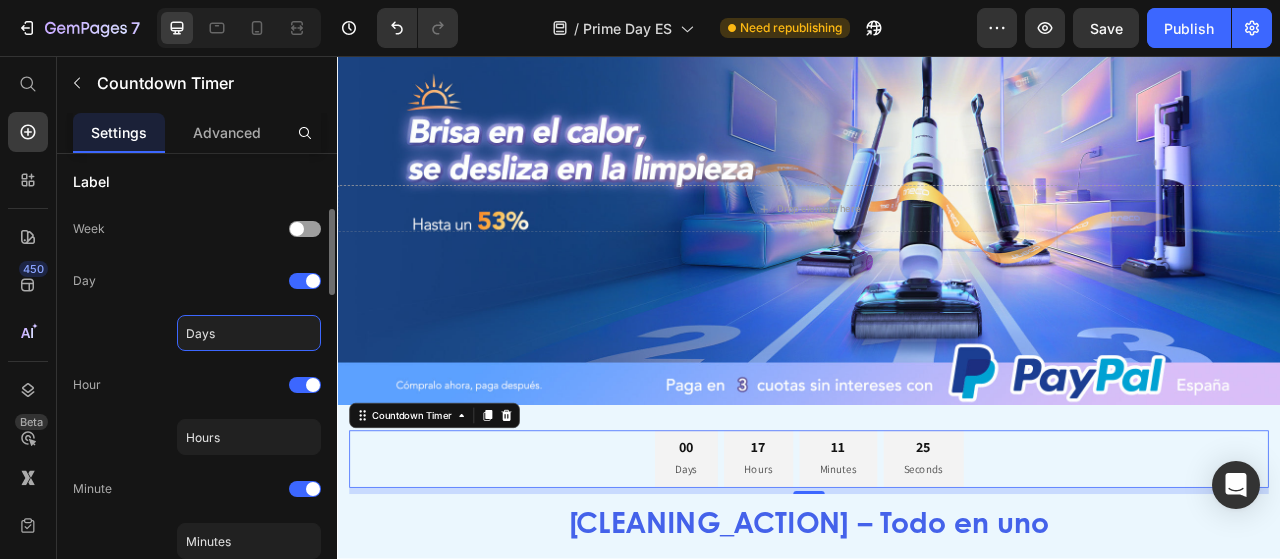 click on "Days" 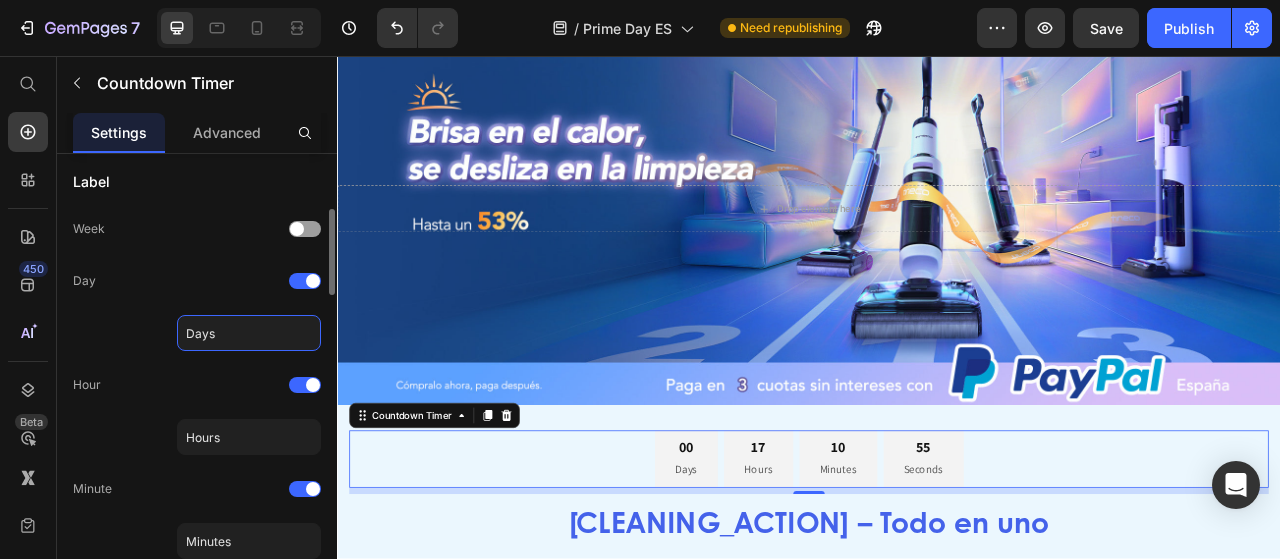 click on "Days" 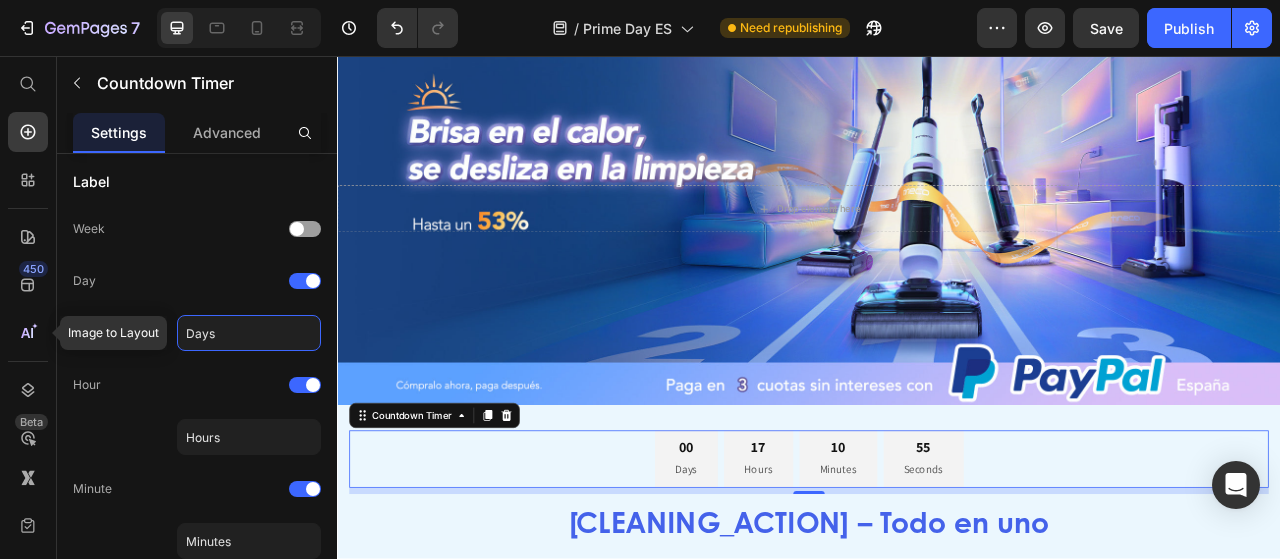drag, startPoint x: 248, startPoint y: 329, endPoint x: 0, endPoint y: 323, distance: 248.07257 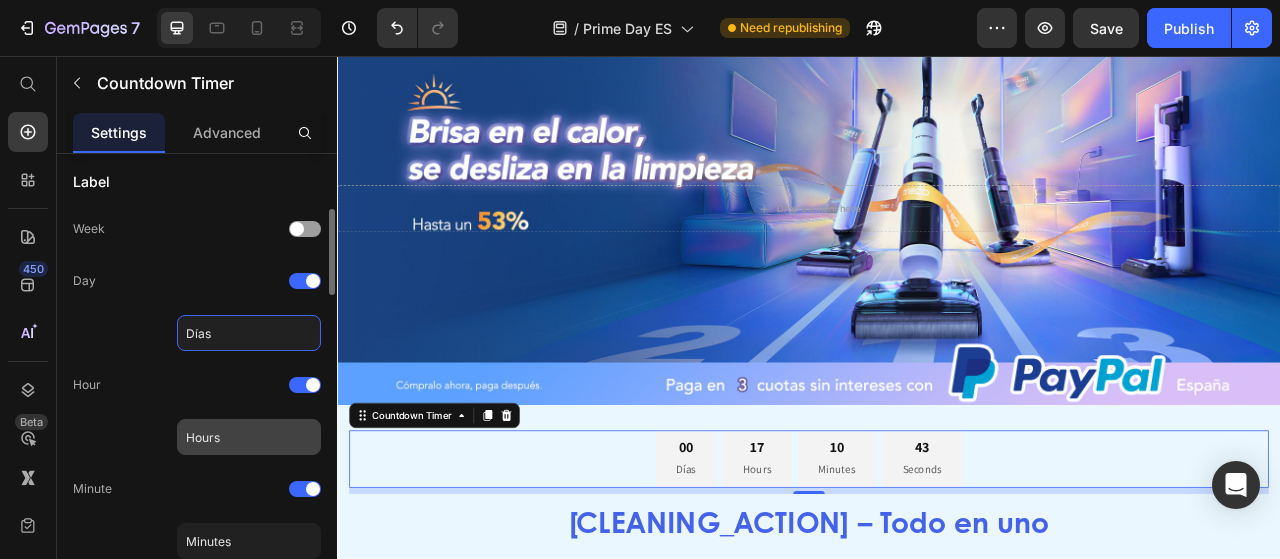 type on "Días" 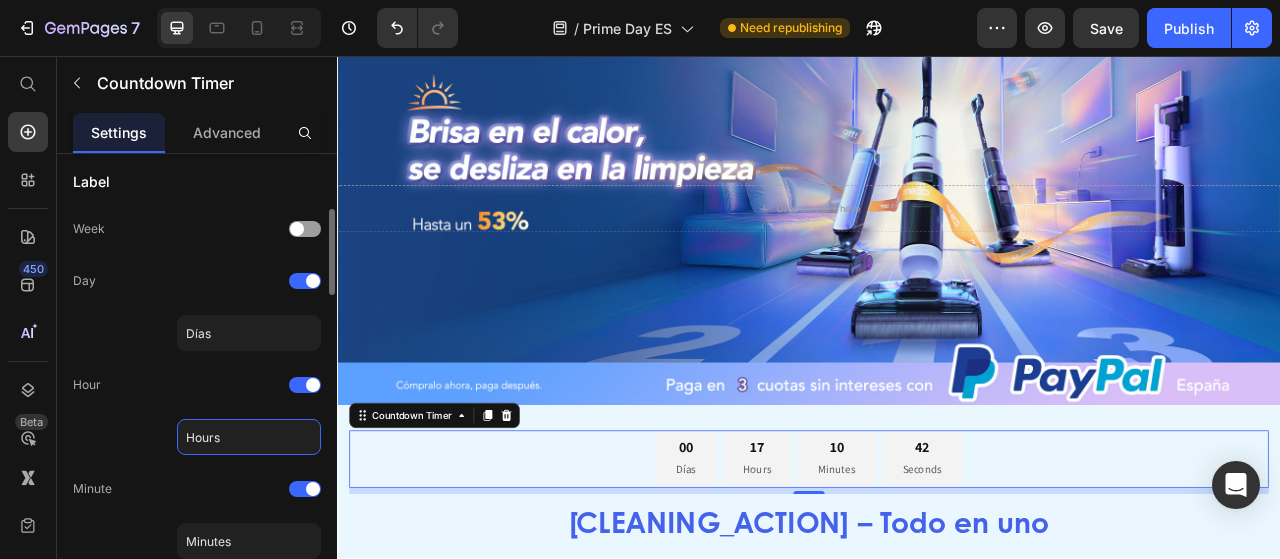 click on "Hours" 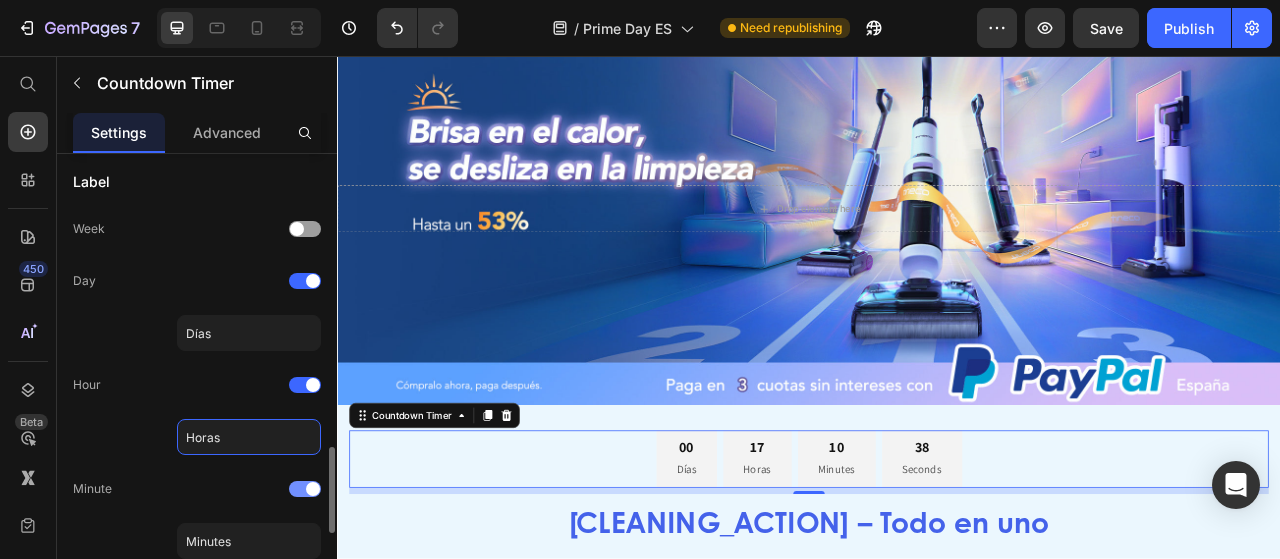 scroll, scrollTop: 500, scrollLeft: 0, axis: vertical 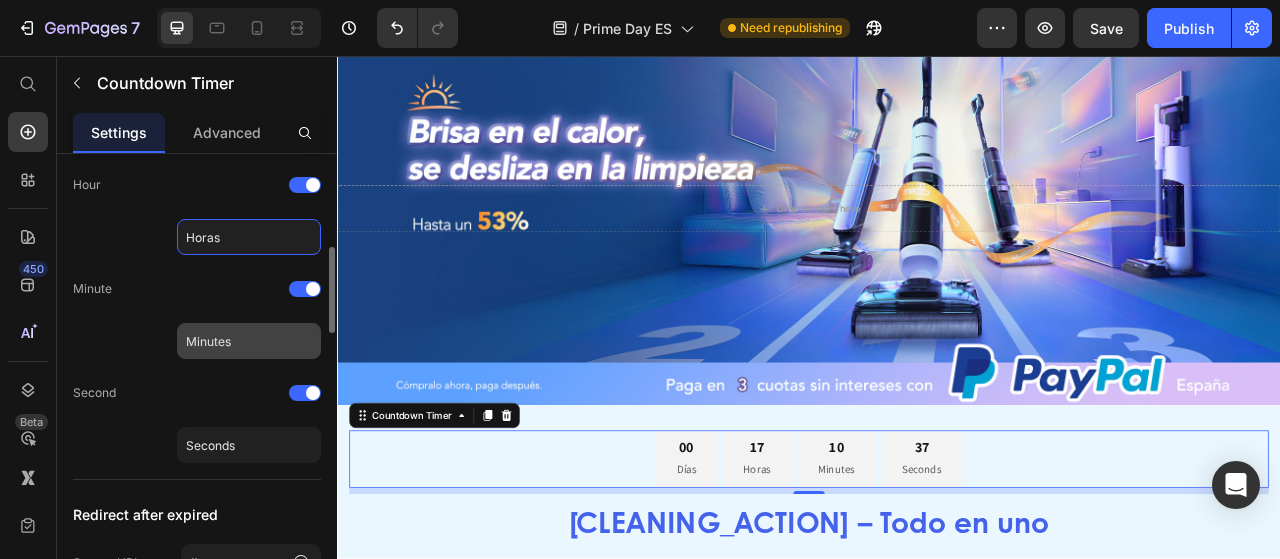type on "Horas" 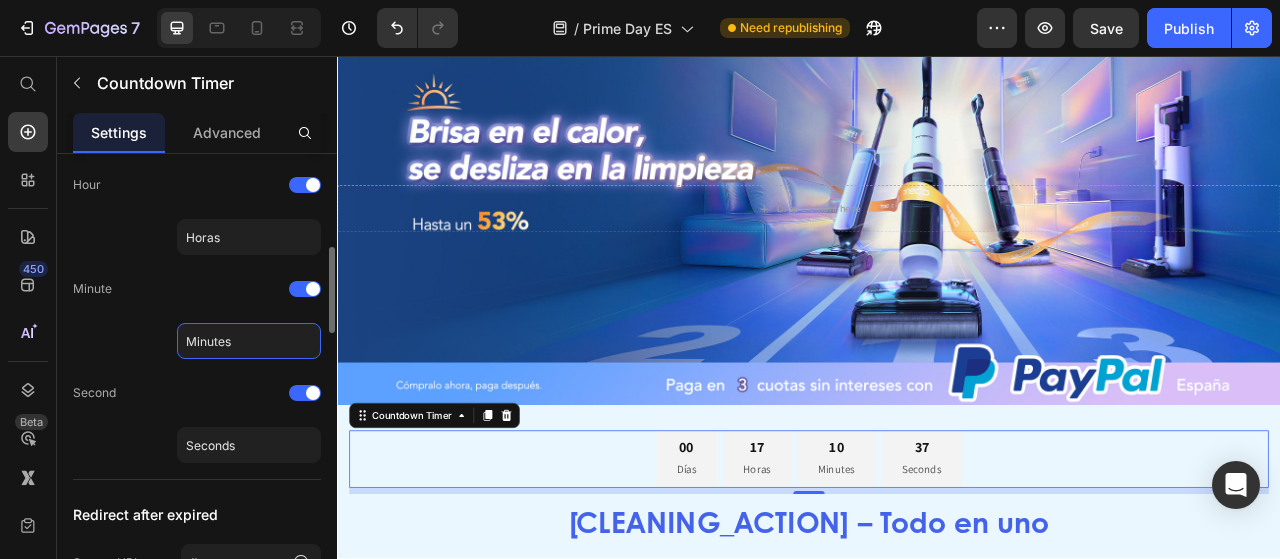click on "Minutes" 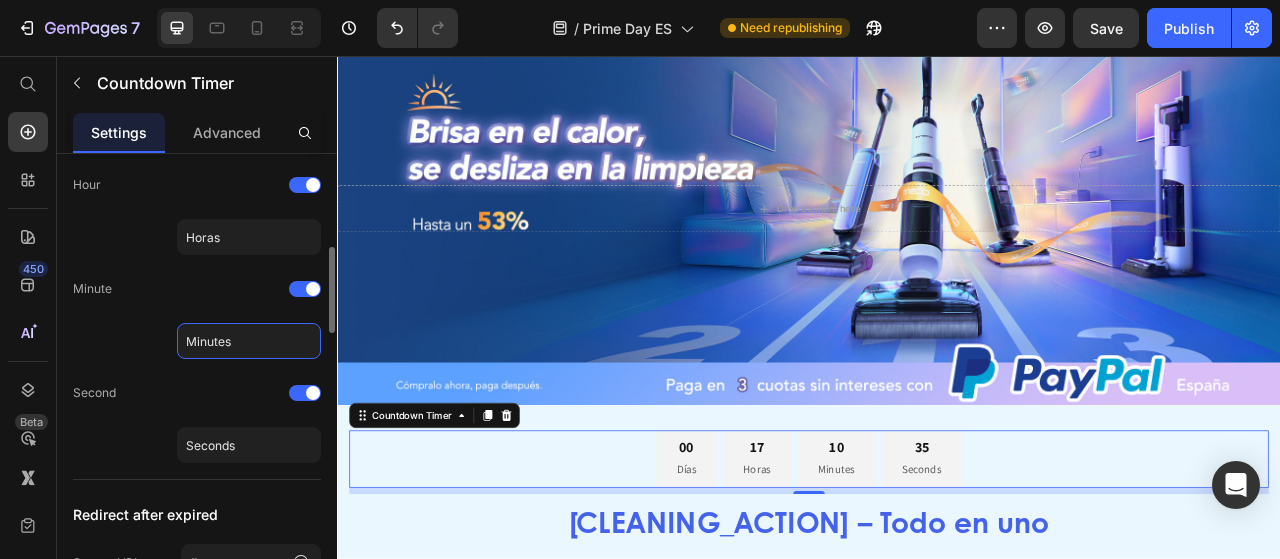 click on "Minutes" 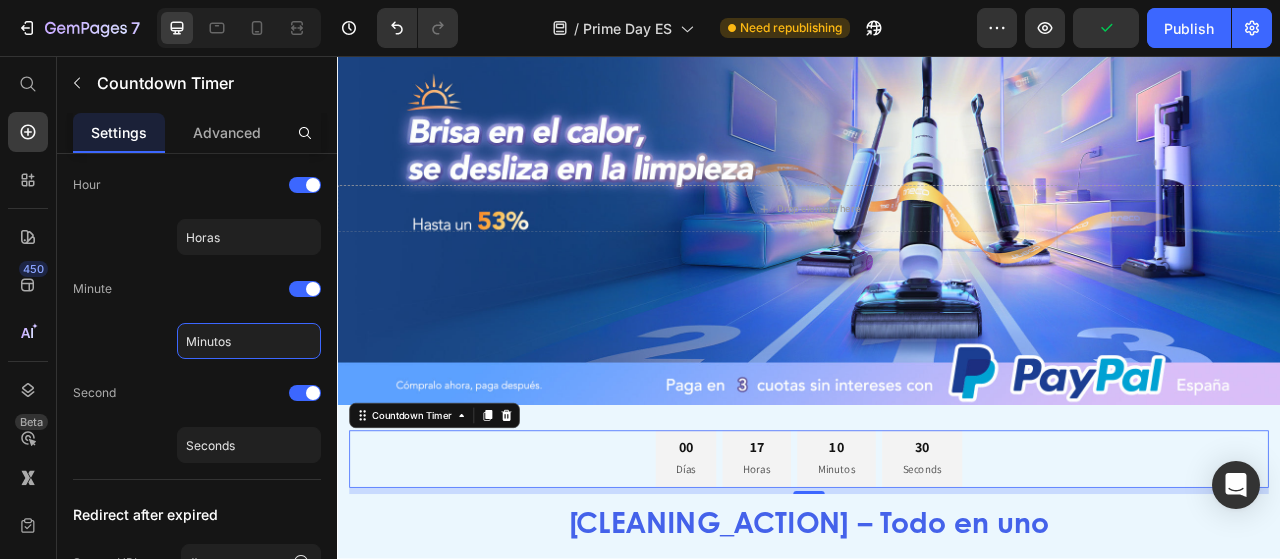 type on "Minutos" 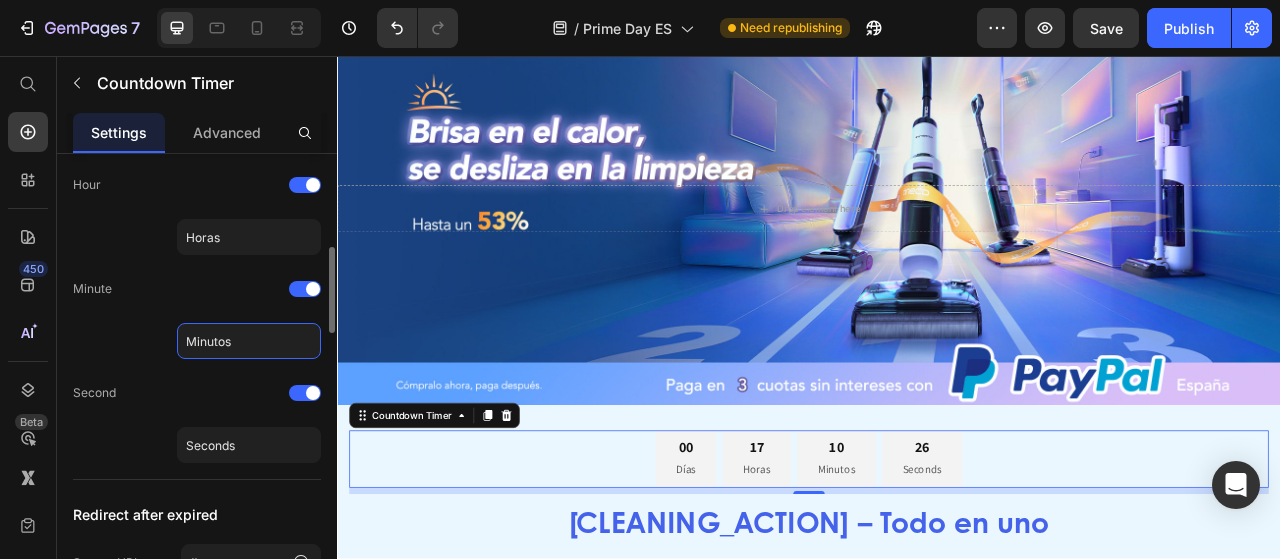 click on "Minutos" 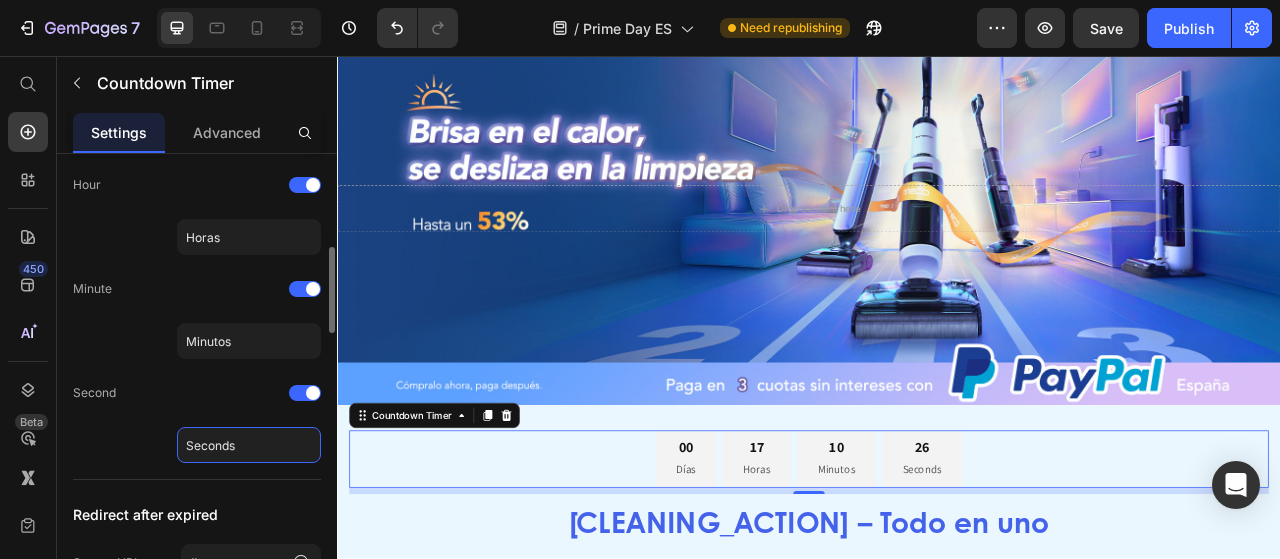 click on "Seconds" 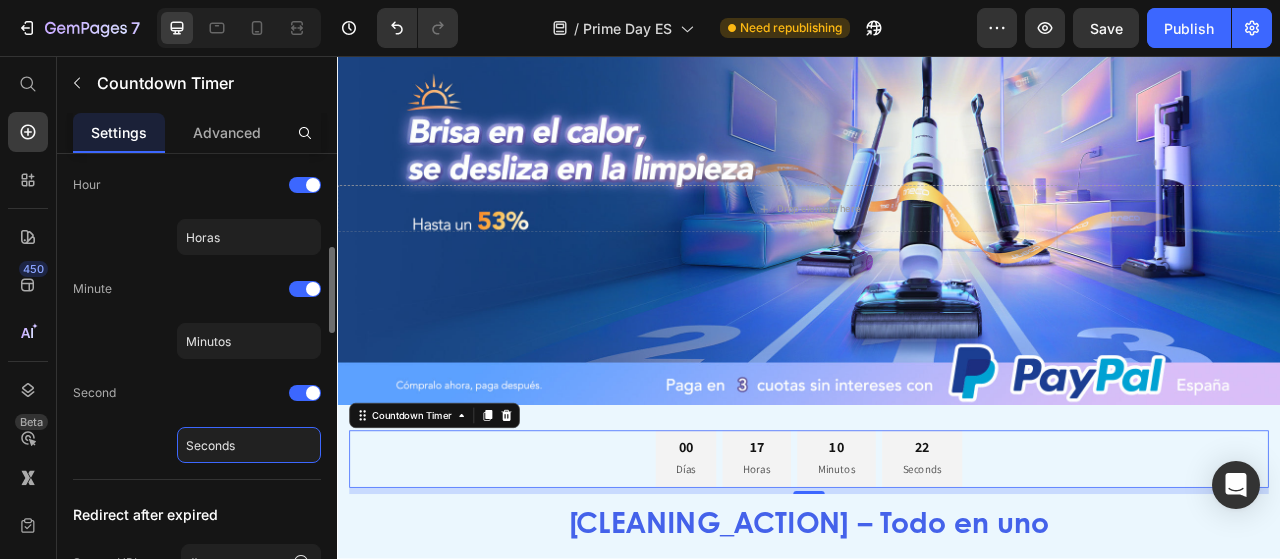 click on "Seconds" 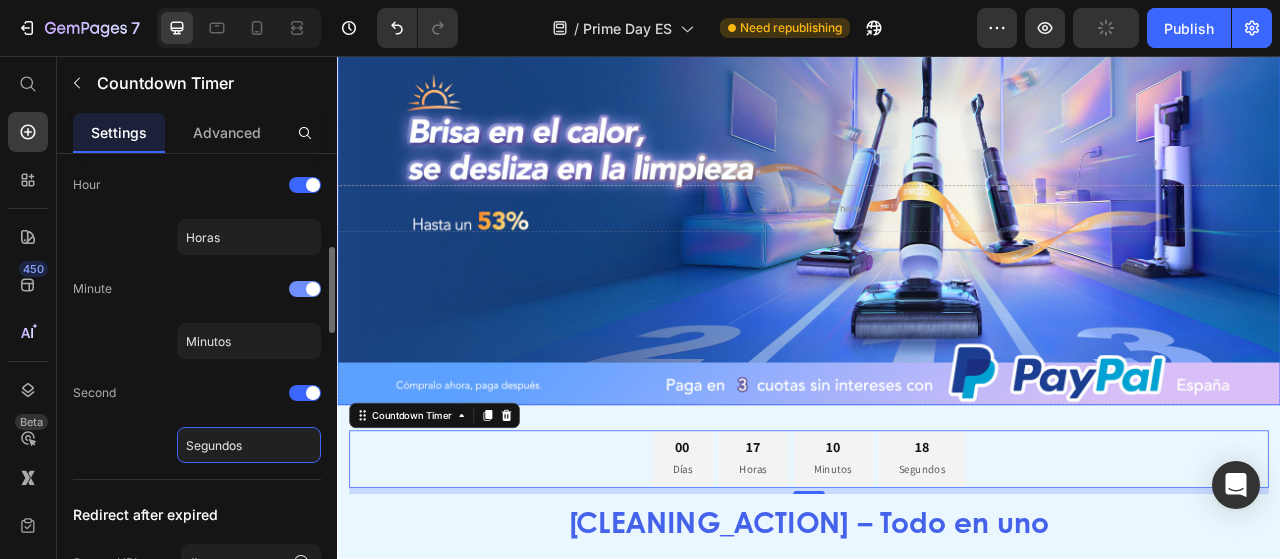 type on "Segundos" 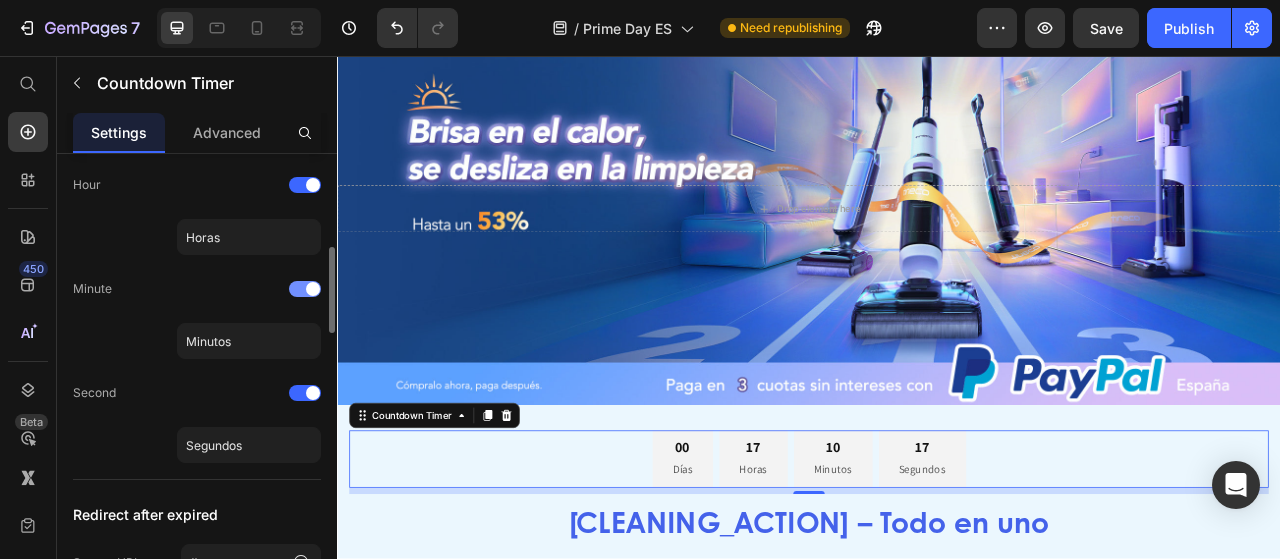 drag, startPoint x: 196, startPoint y: 285, endPoint x: 160, endPoint y: 277, distance: 36.878178 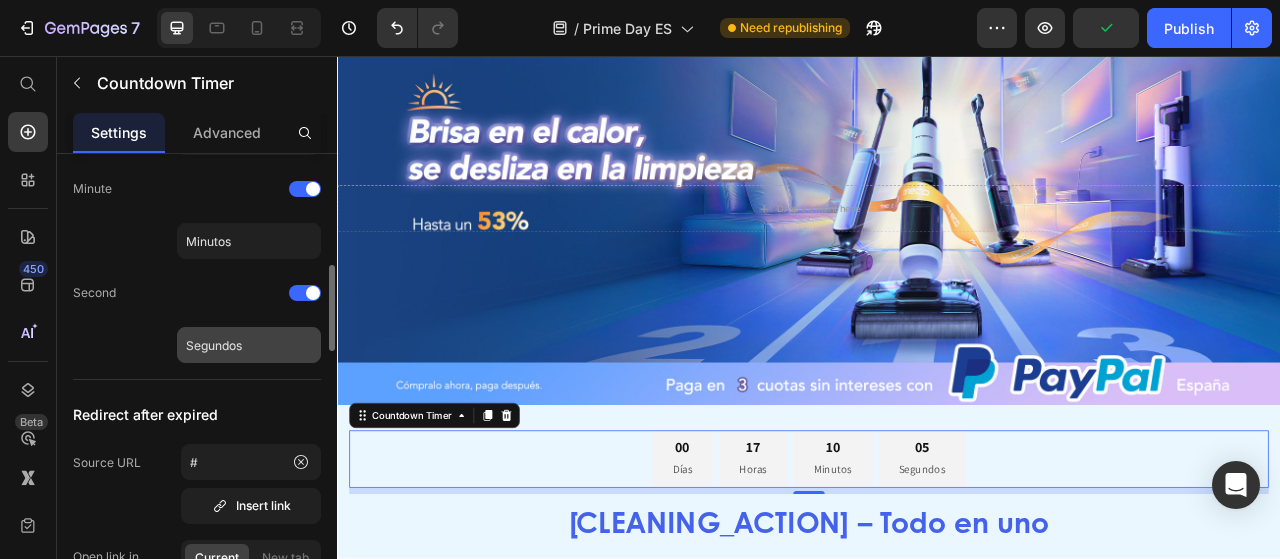 scroll, scrollTop: 700, scrollLeft: 0, axis: vertical 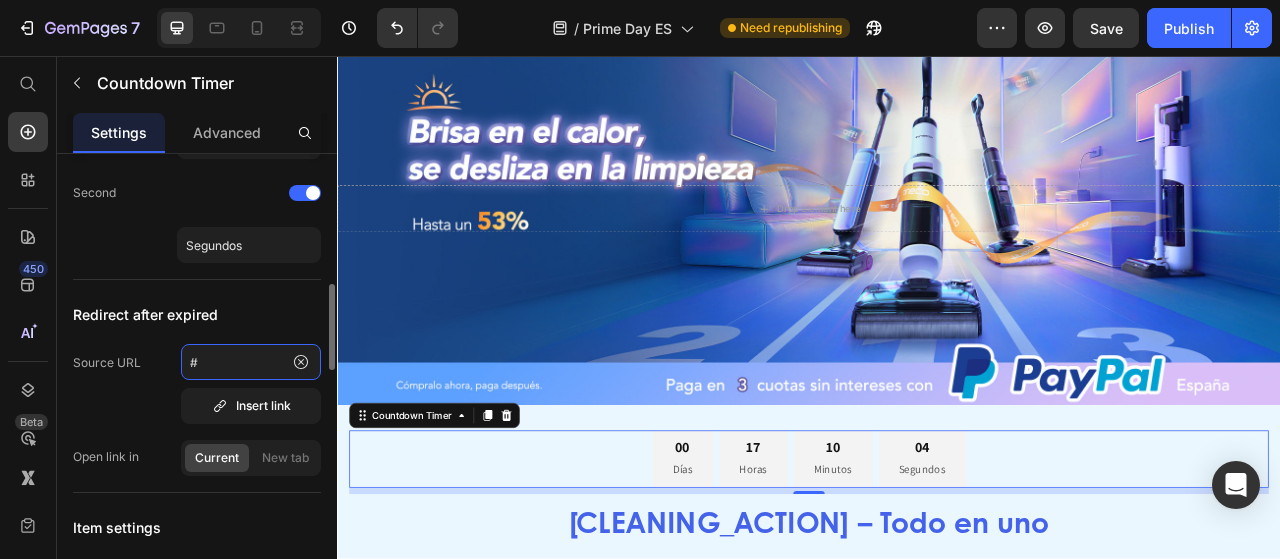 click on "#" 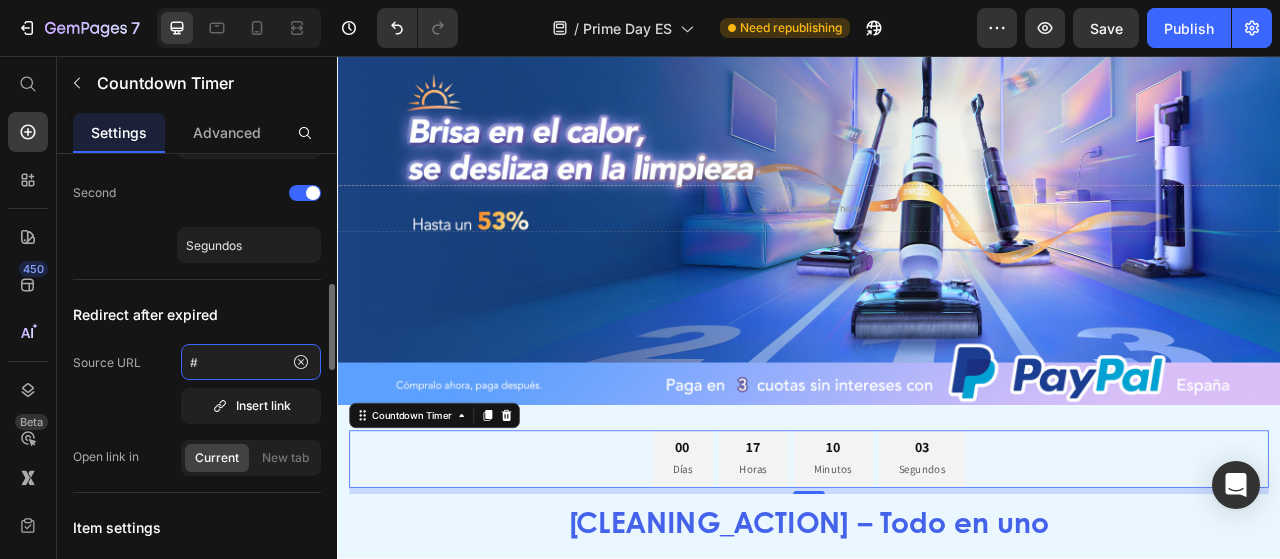 click on "#" 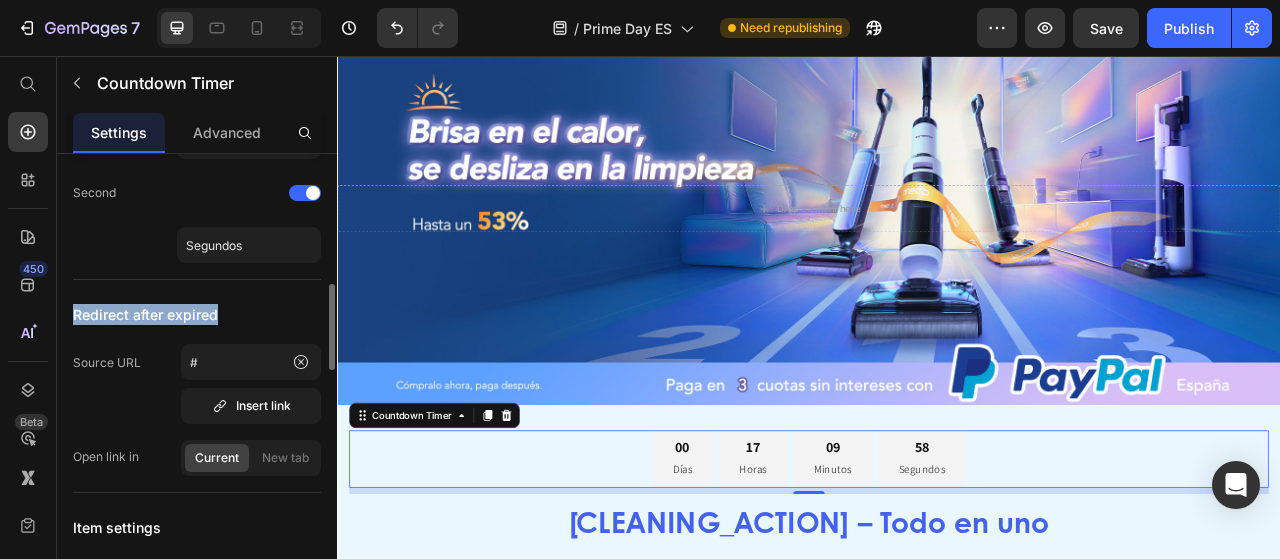 drag, startPoint x: 222, startPoint y: 302, endPoint x: 63, endPoint y: 303, distance: 159.00314 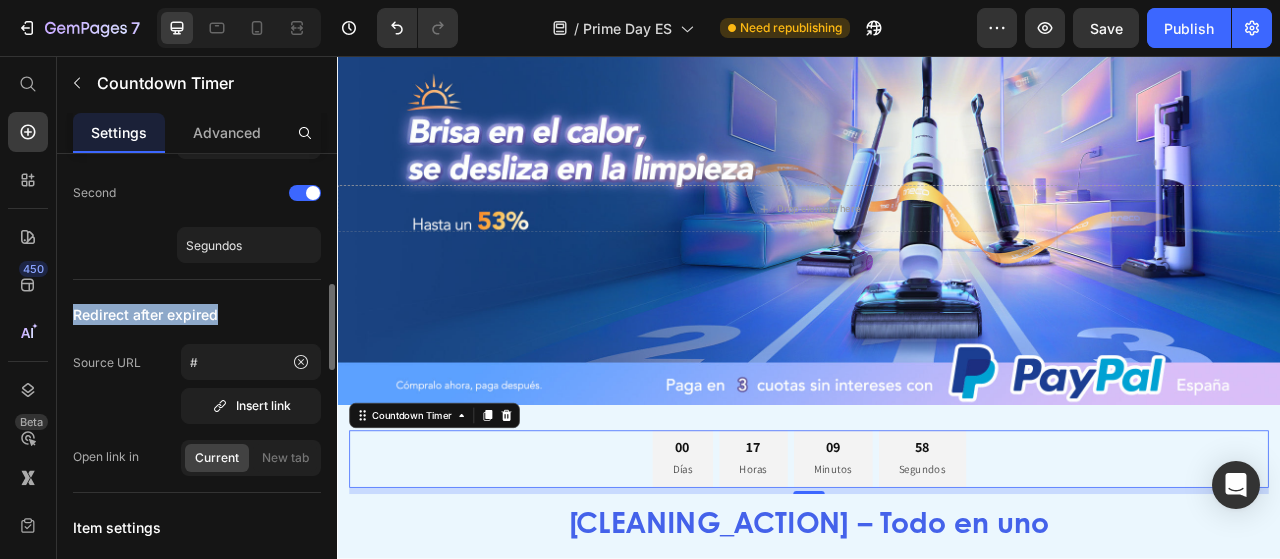 click on "Countdown settings Type End at Date [DATE] [TIME] Time zone UTC+1 Auto hide when timeout Label Week Day [TIME_UNIT] [TIME_UNIT] [TIME_UNIT] [TIME_UNIT] Redirect after expired Source URL #  Insert link   Open link in  Current New tab Item settings Background color Column gap 8 px Vertical spacing 0 px Padding Medium Countdown states Normal Hover Border Corner Number text Styles Heading 6 Font Assistant Size 18 Color Show more Label text Styles Paragraph 2 Font Assistant Size 14 Color Show more Align  Delete element" at bounding box center [197, 700] 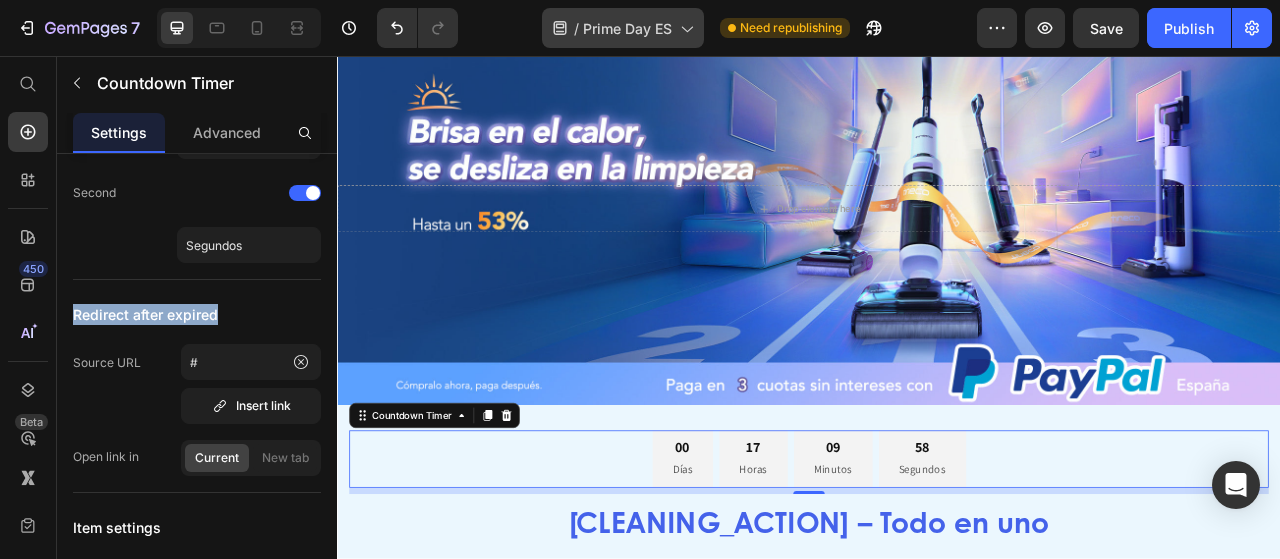 copy on "Redirect after expired" 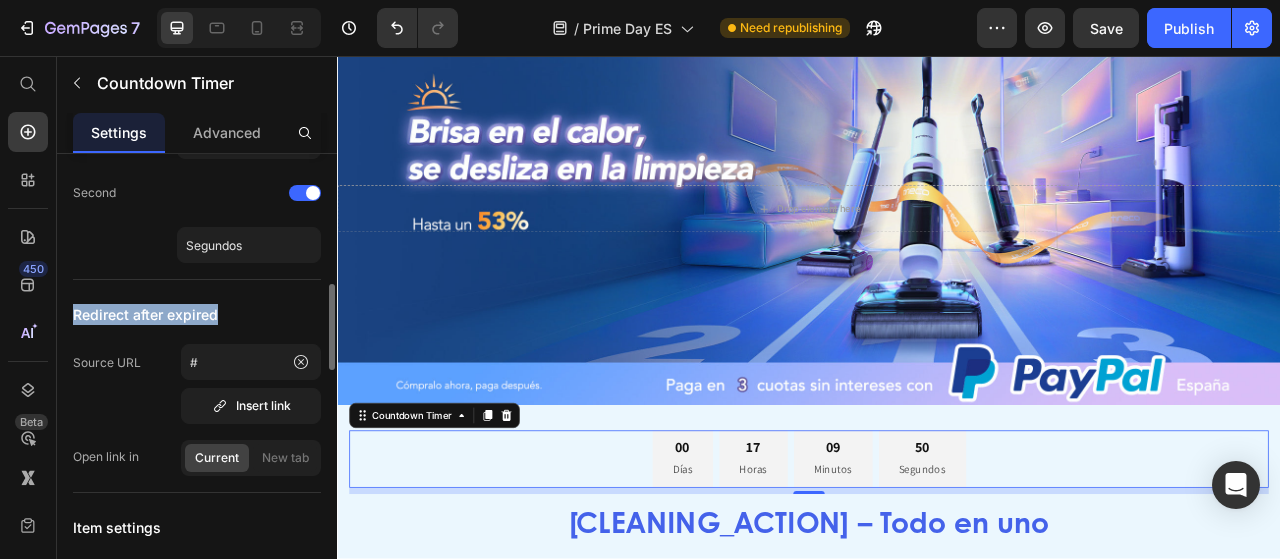 click on "Redirect after expired" at bounding box center (197, 314) 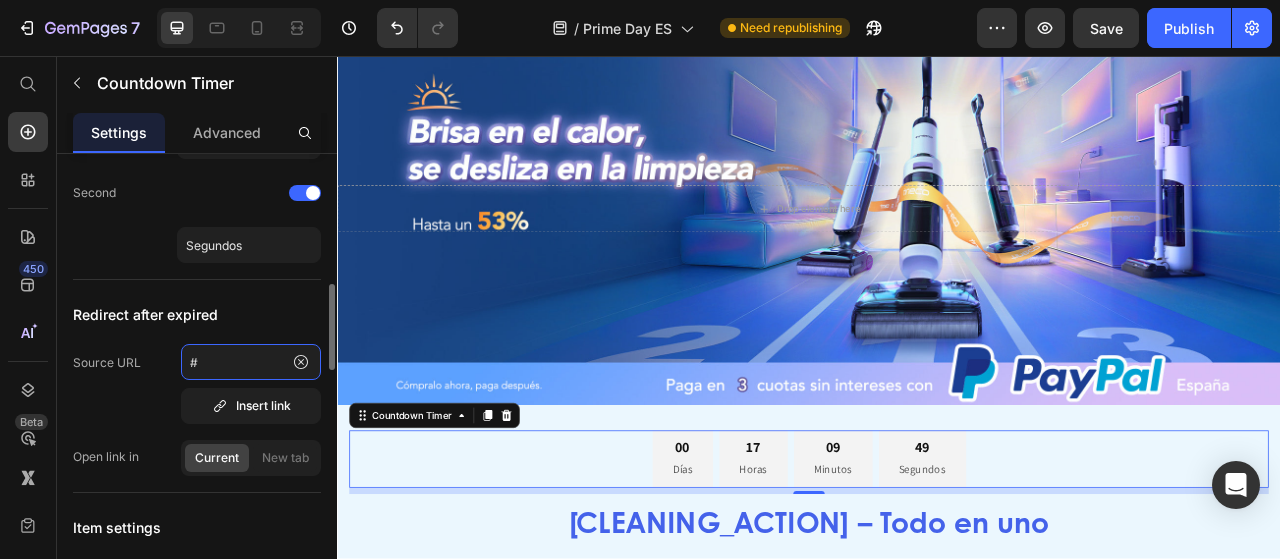 click on "#" 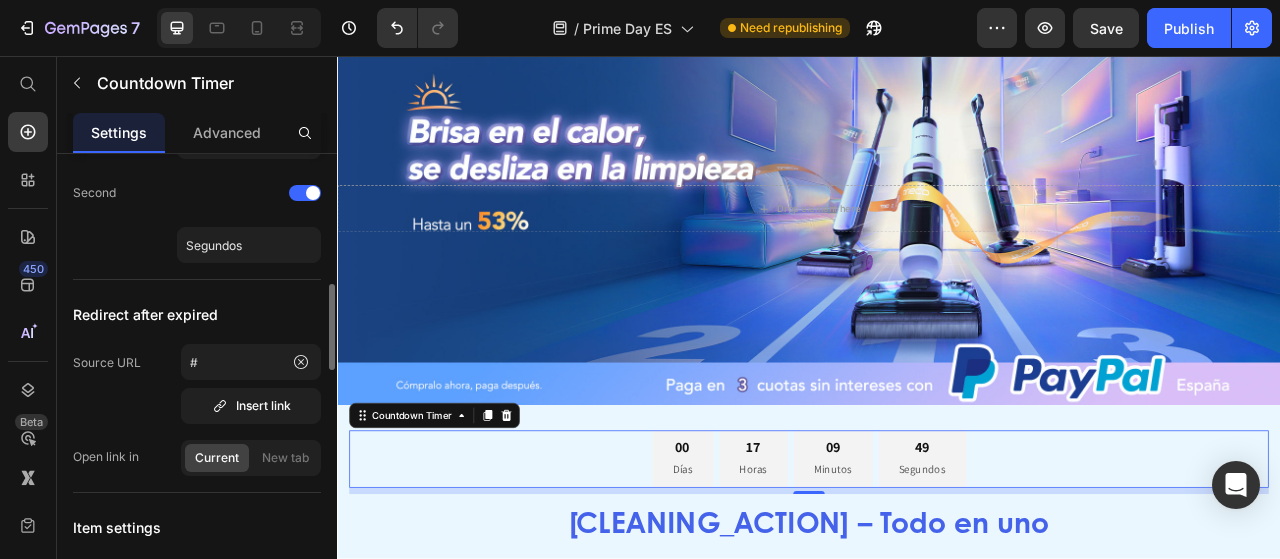 click on "Redirect after expired" at bounding box center [197, 314] 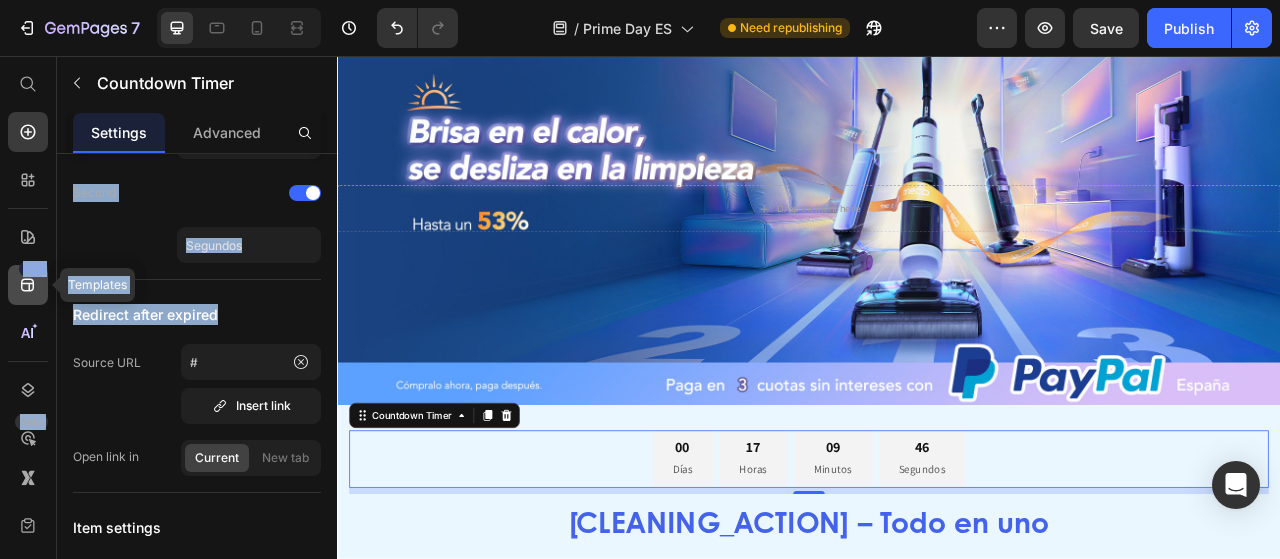 drag, startPoint x: 240, startPoint y: 303, endPoint x: 10, endPoint y: 299, distance: 230.03477 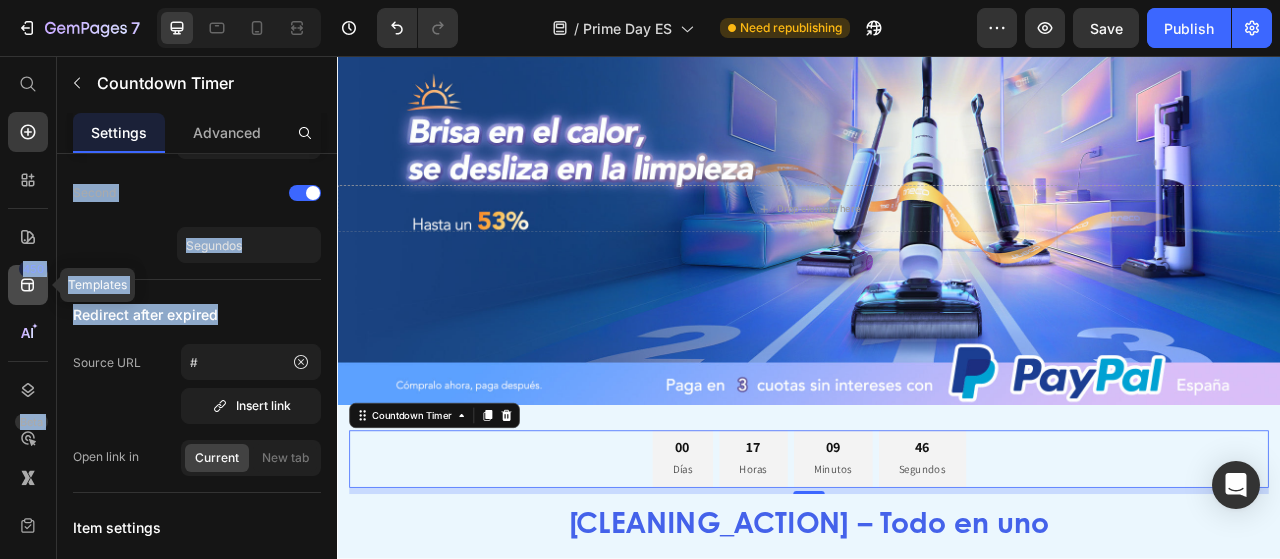 click on "450 Templates Beta Start with Sections Elements Hero Section Product Detail Brands Trusted Badges Guarantee Product Breakdown How to use Testimonials Compare Bundle FAQs Social Proof Brand Story Product List Collection Blog List Contact Sticky Add to Cart Custom Footer Browse Library 450 Layout
Row
Row
Row
Row Text
Heading
Text Block Button
Button
Button
Sticky Back to top Media
Image
Image
Video" at bounding box center (168, 307) 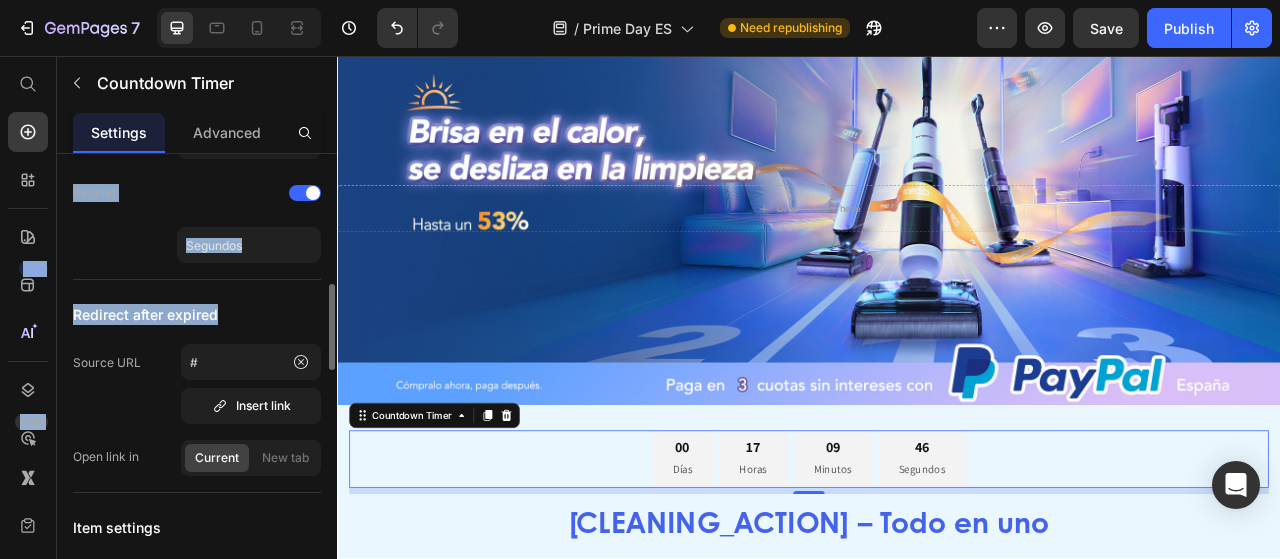 click on "Redirect after expired" at bounding box center [145, 314] 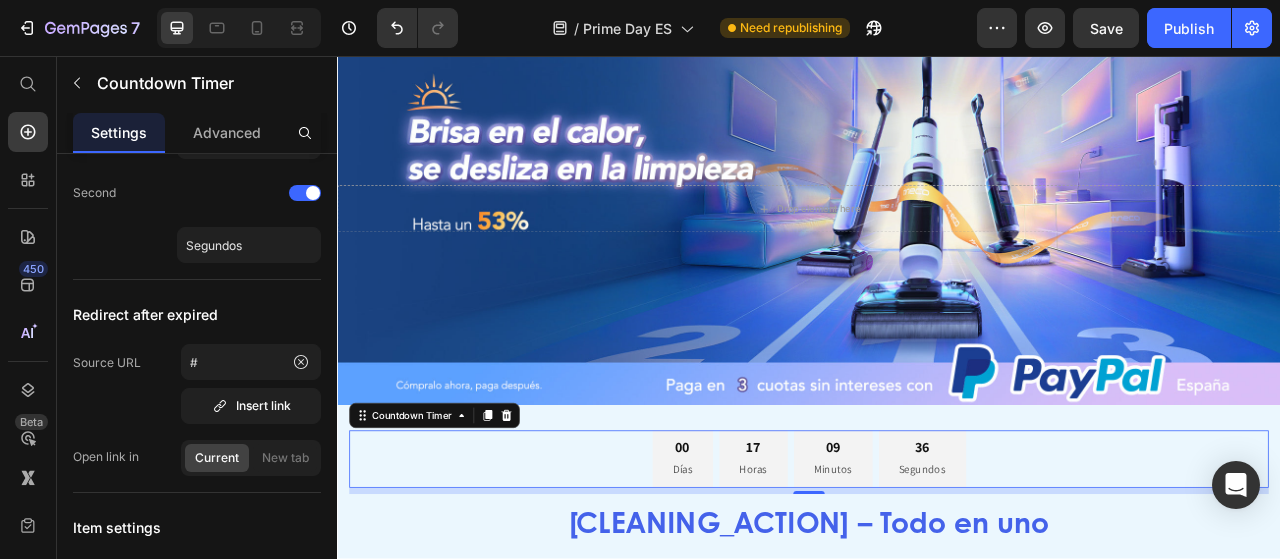 click on "00 Días 17 Horas 09 Minutos 36 Segundos" at bounding box center (937, 569) 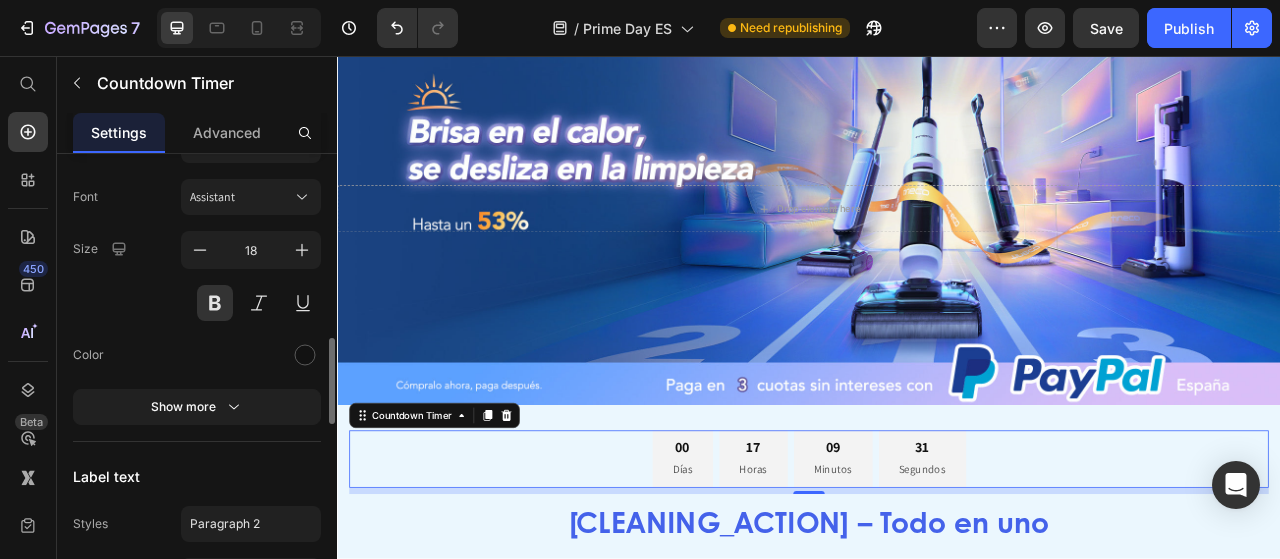 scroll, scrollTop: 1326, scrollLeft: 0, axis: vertical 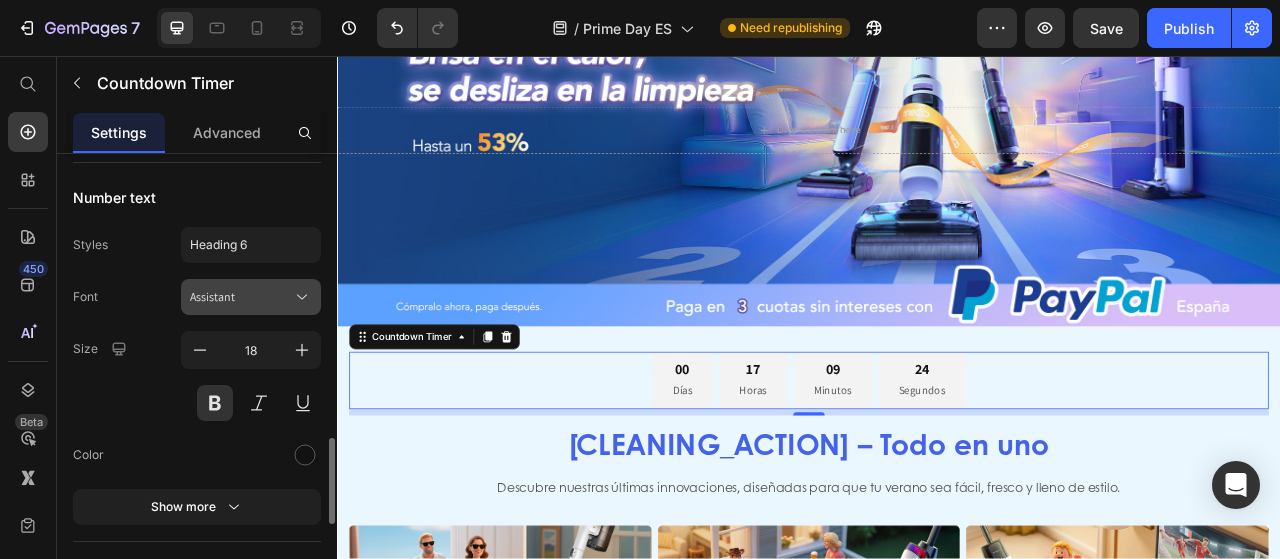 click on "Assistant" at bounding box center [251, 297] 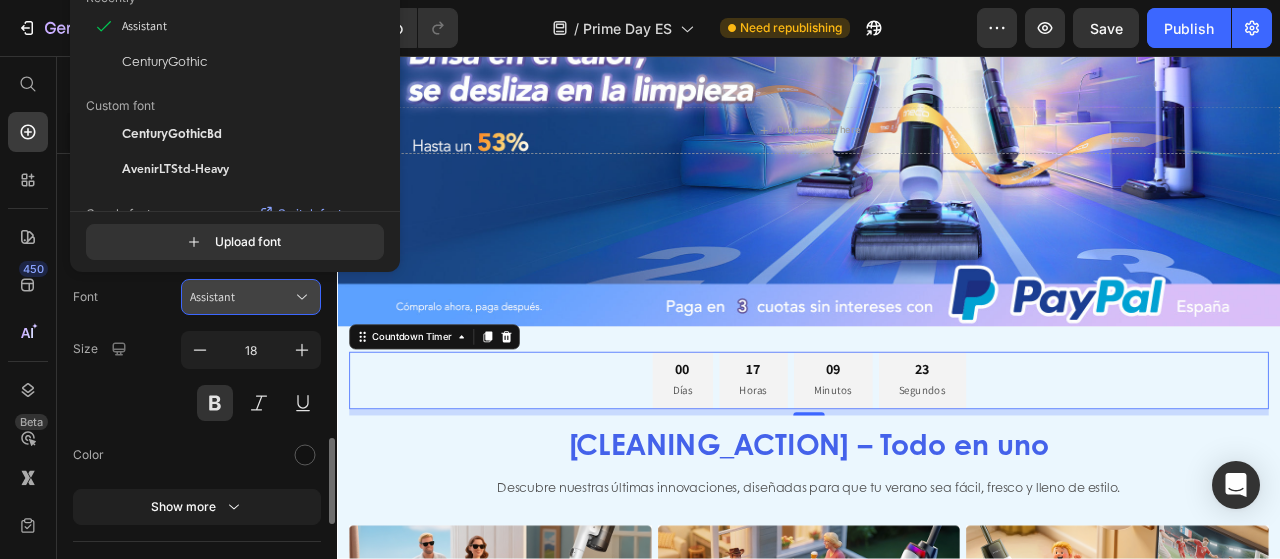 click on "Assistant" at bounding box center (251, 297) 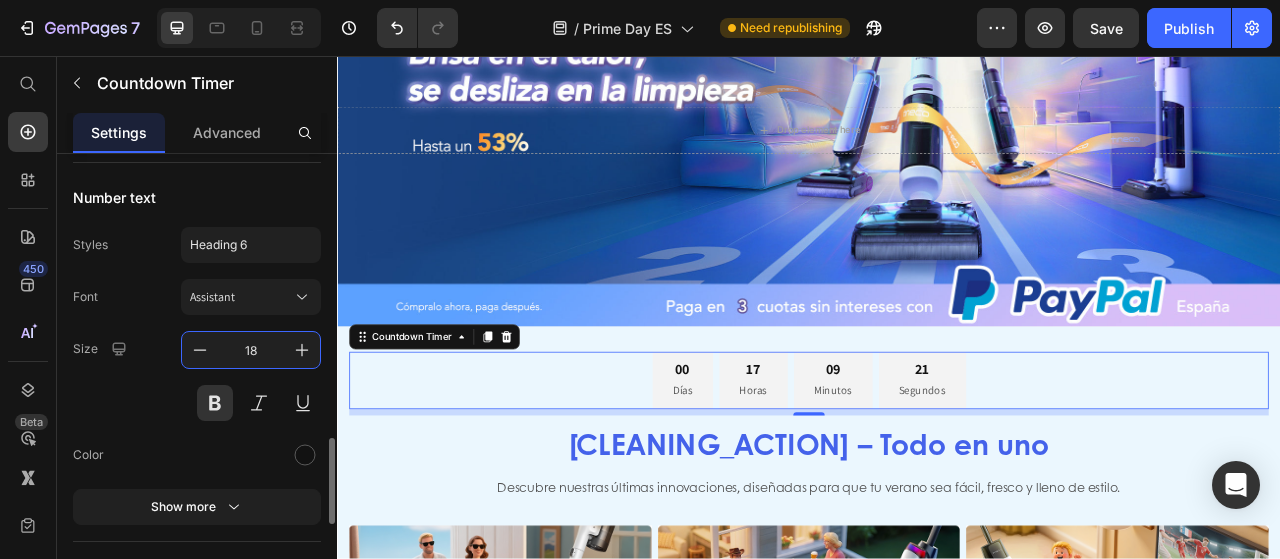 click on "18" at bounding box center (251, 350) 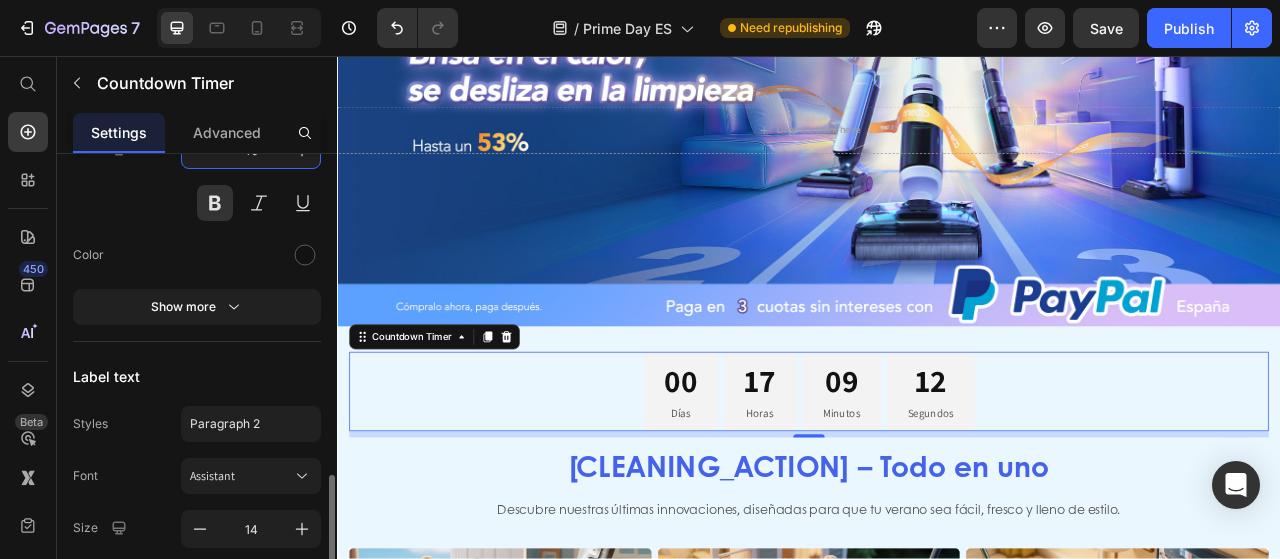 scroll, scrollTop: 1926, scrollLeft: 0, axis: vertical 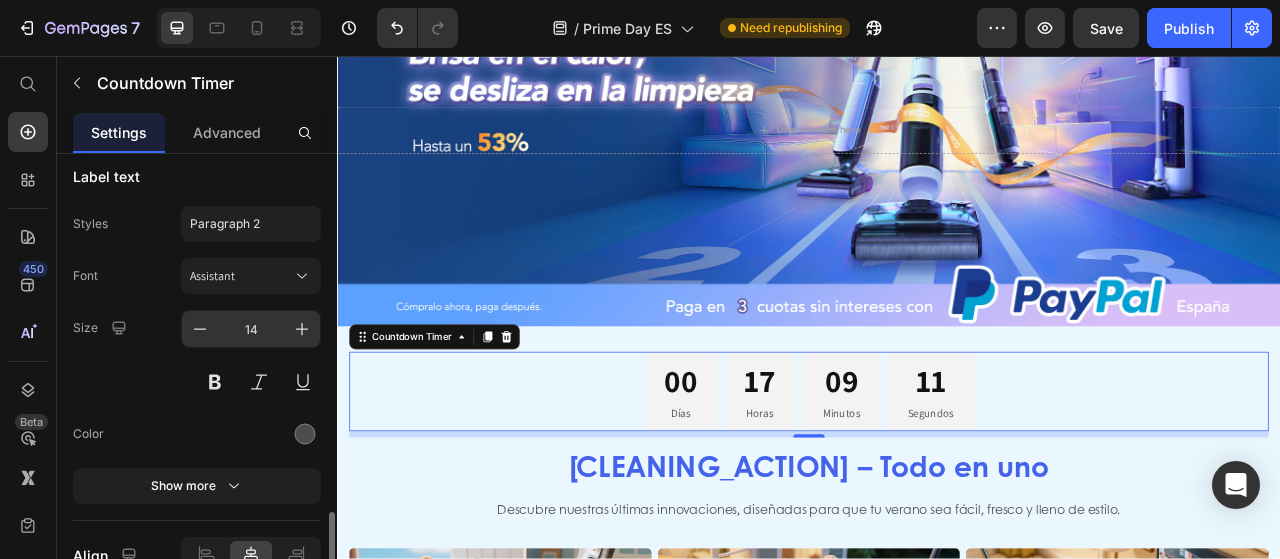 type on "40" 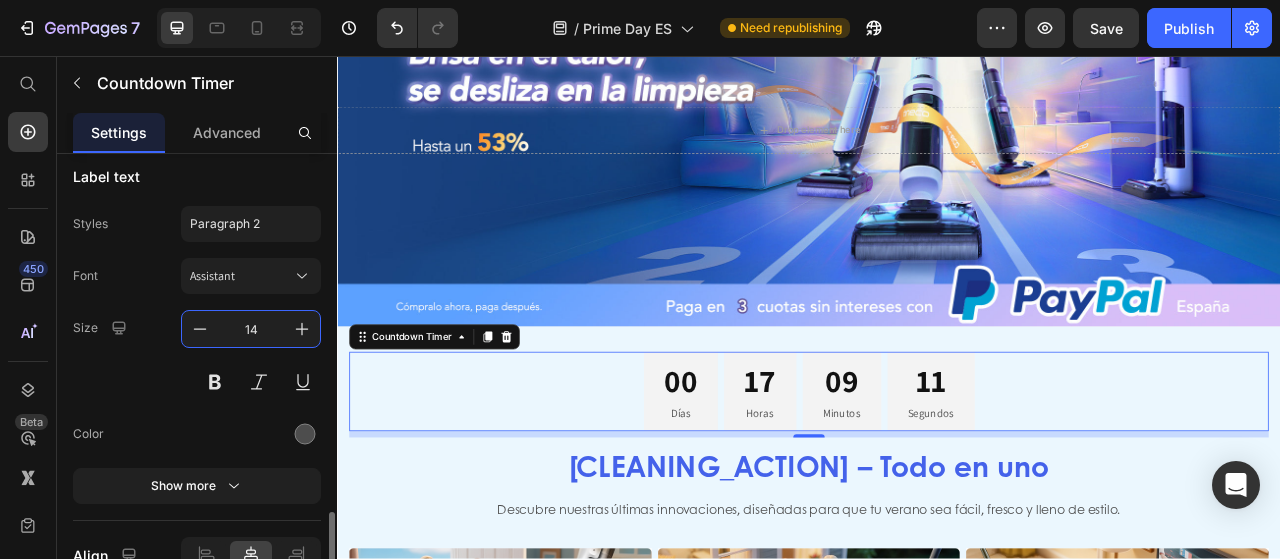 click on "14" at bounding box center (251, 329) 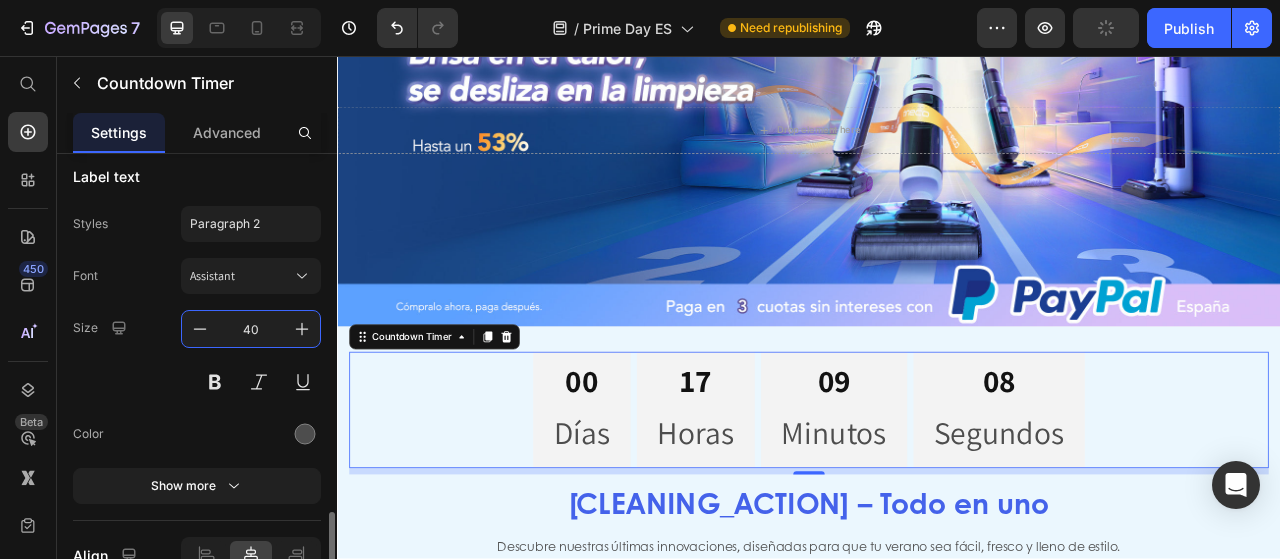 type on "4" 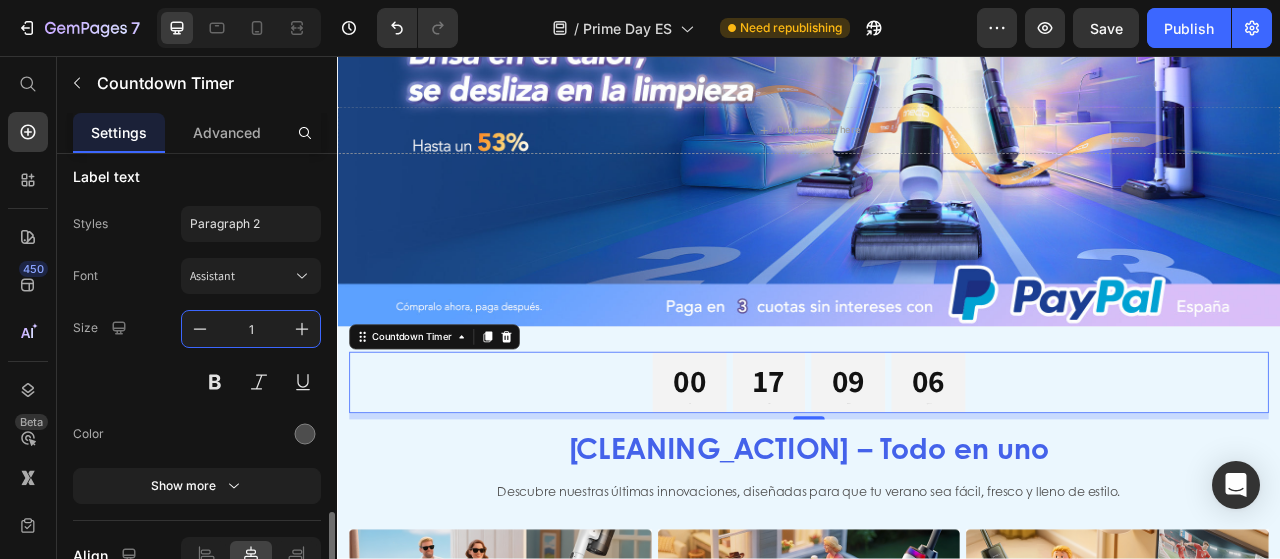 type on "14" 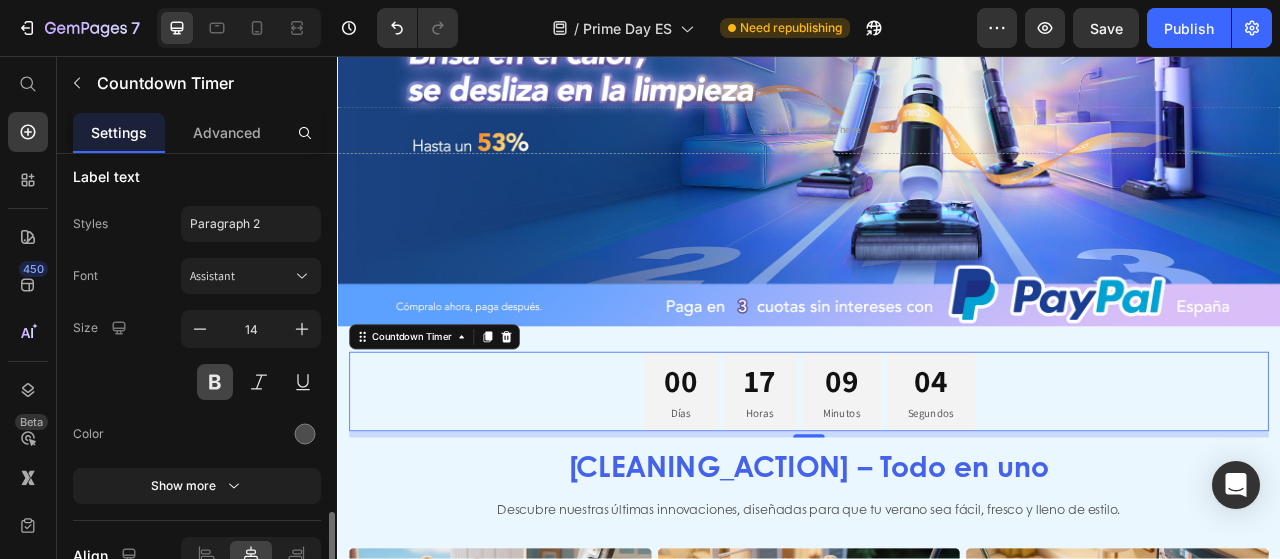 click at bounding box center (215, 382) 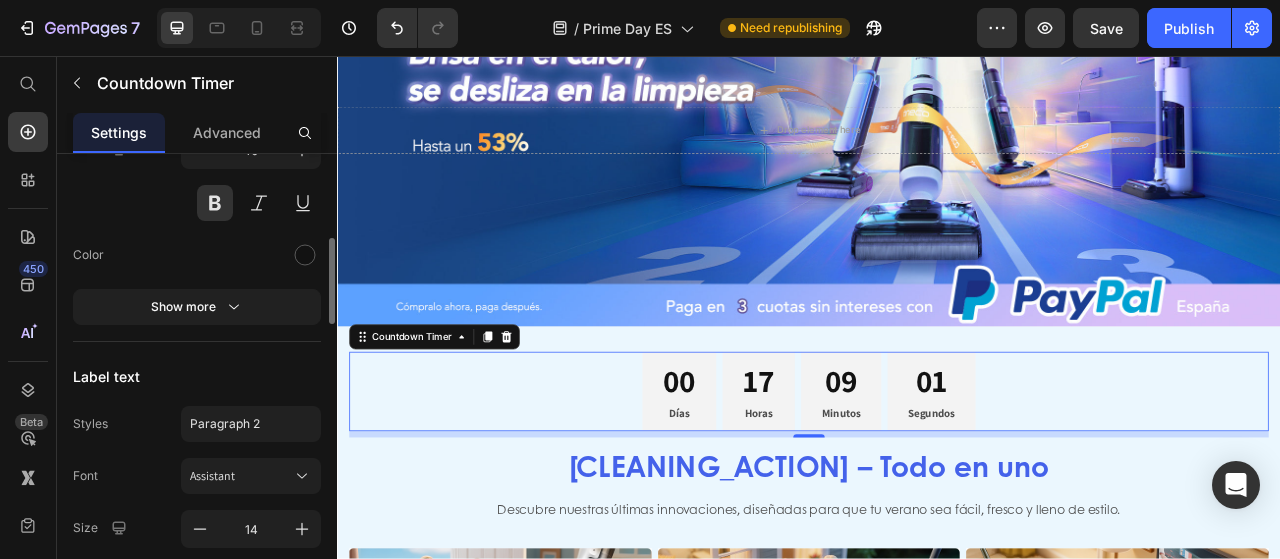scroll, scrollTop: 1526, scrollLeft: 0, axis: vertical 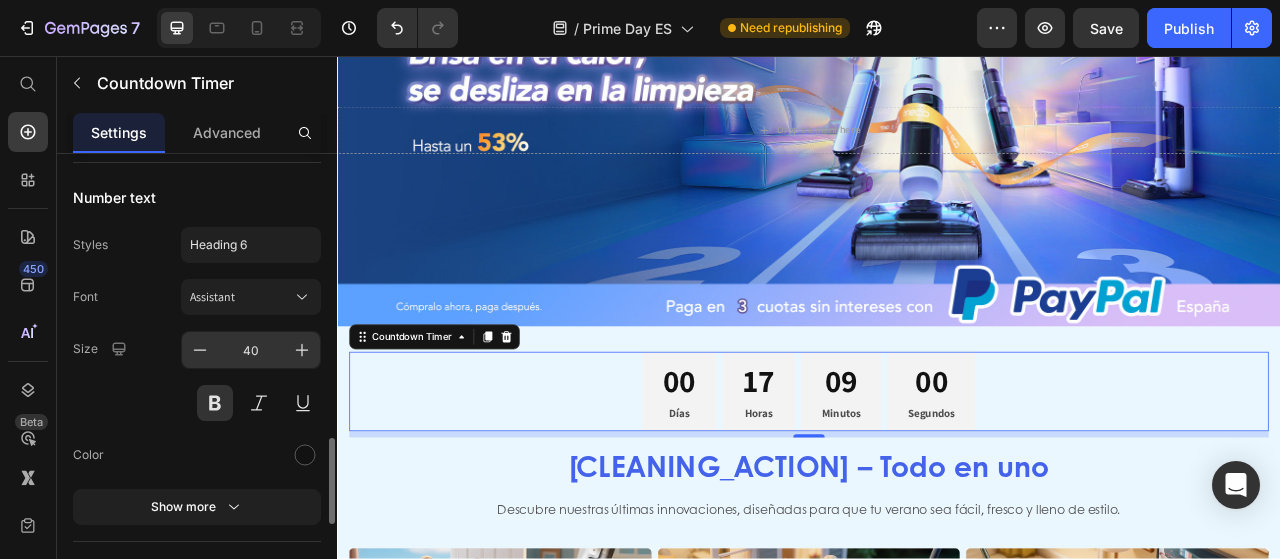 click on "40" at bounding box center (251, 350) 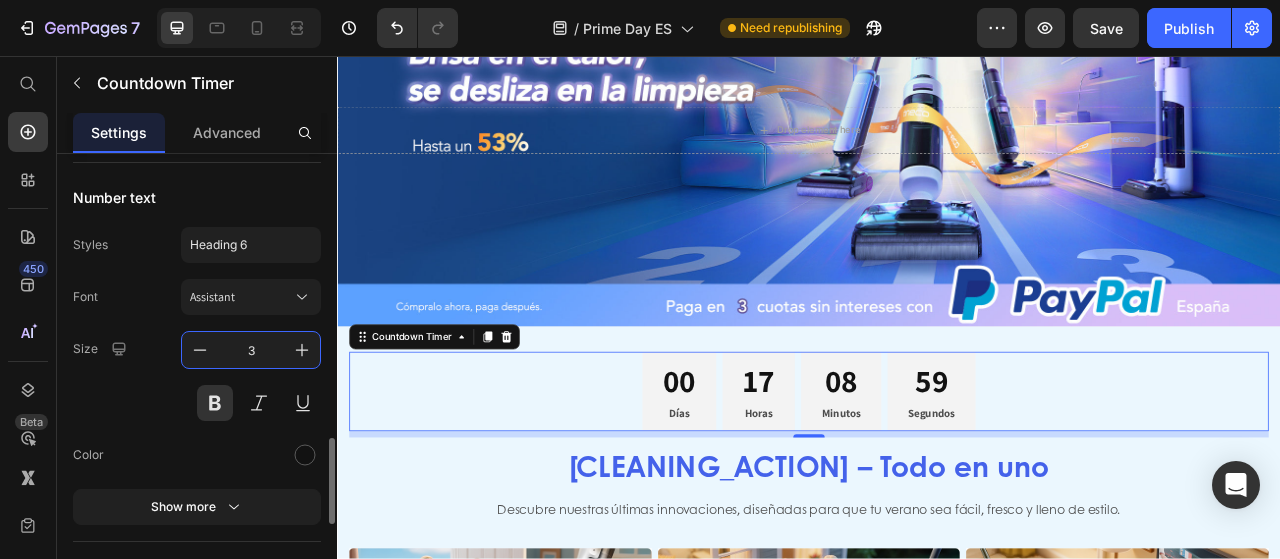 type on "30" 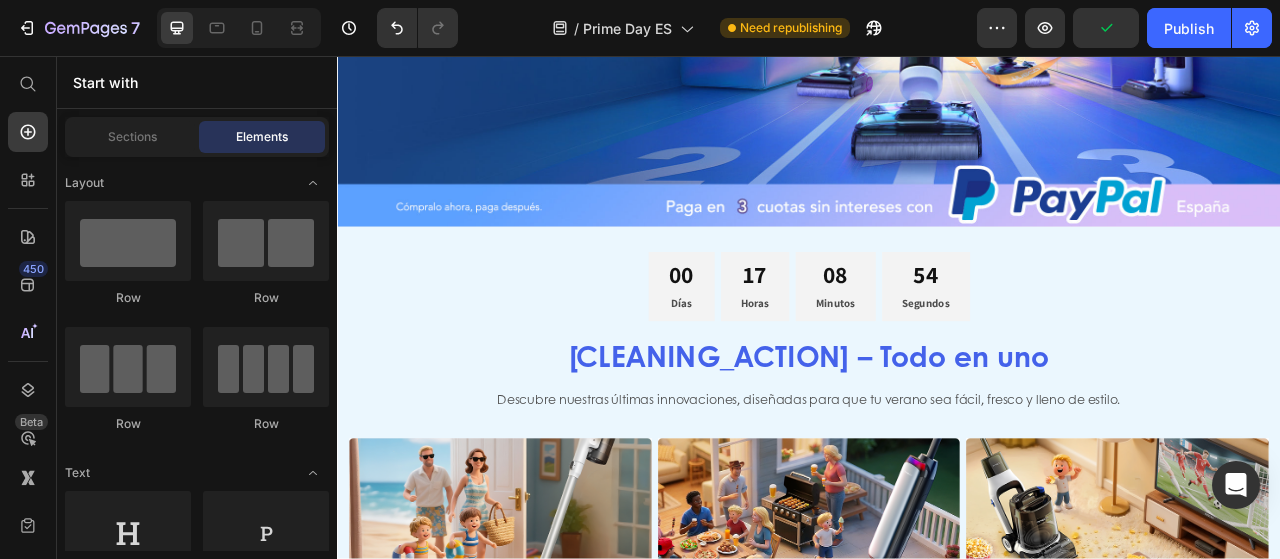 scroll, scrollTop: 256, scrollLeft: 0, axis: vertical 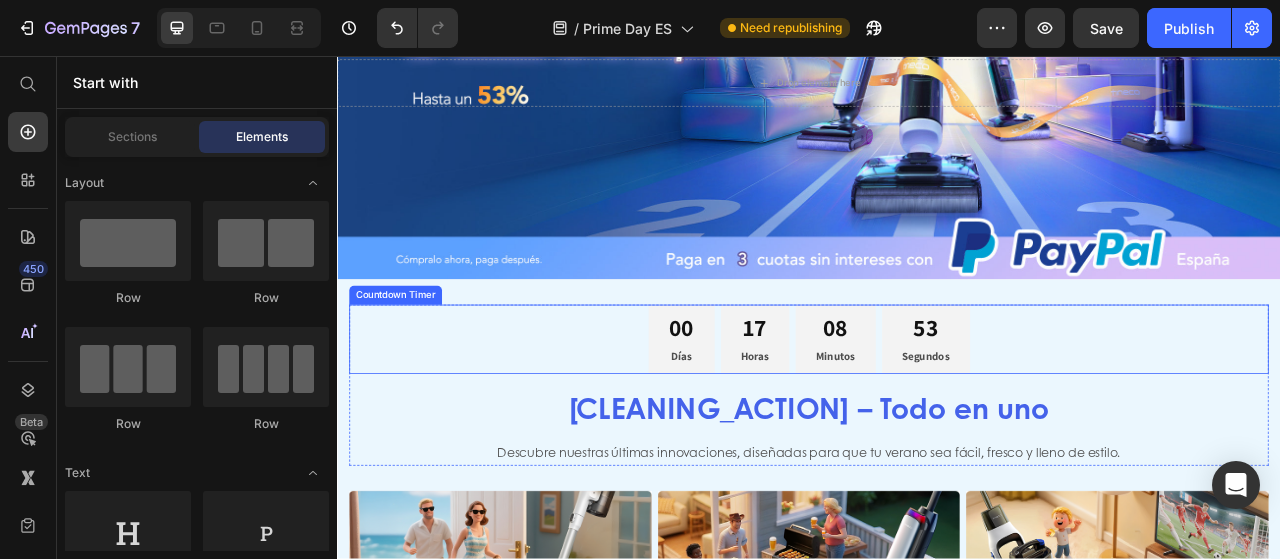 click on "00 Días 17 Horas 08 Minutos 53 Segundos" at bounding box center (937, 417) 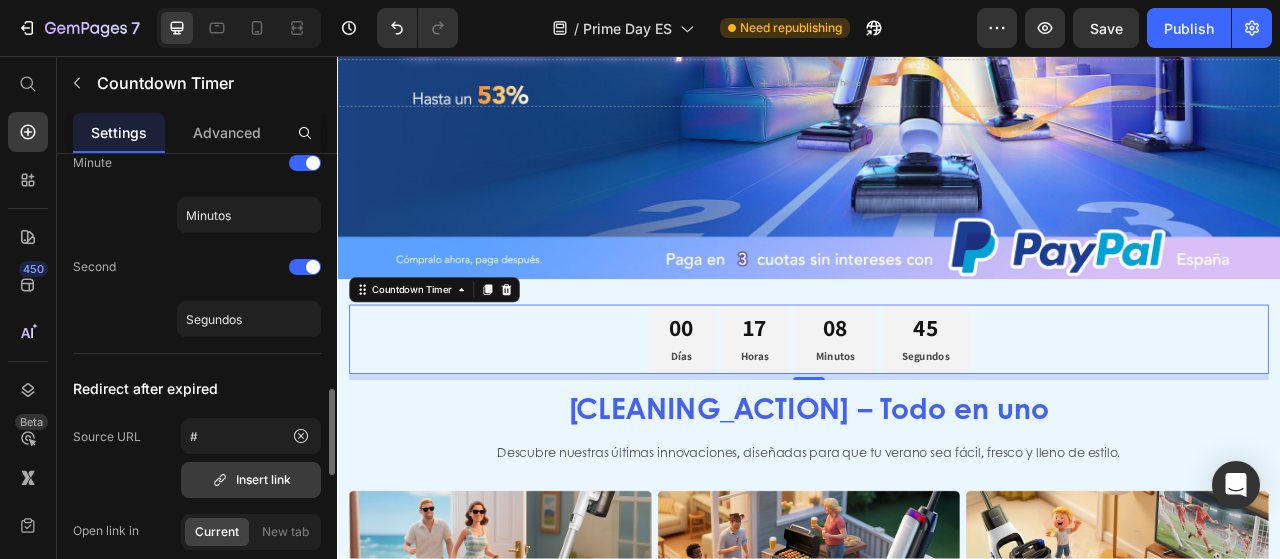 scroll, scrollTop: 726, scrollLeft: 0, axis: vertical 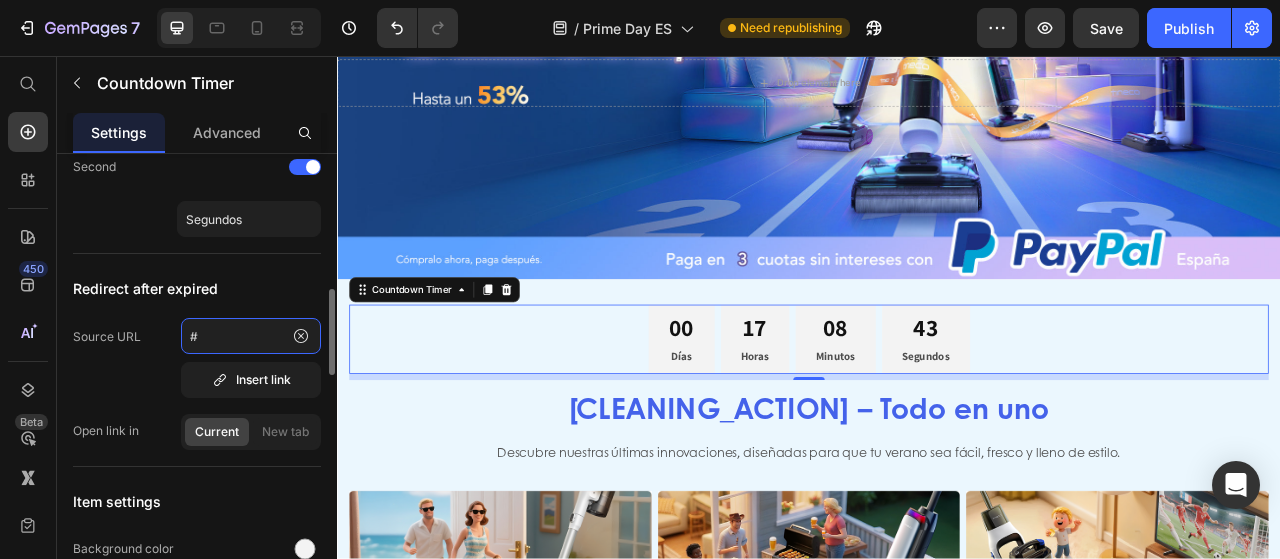 click on "#" 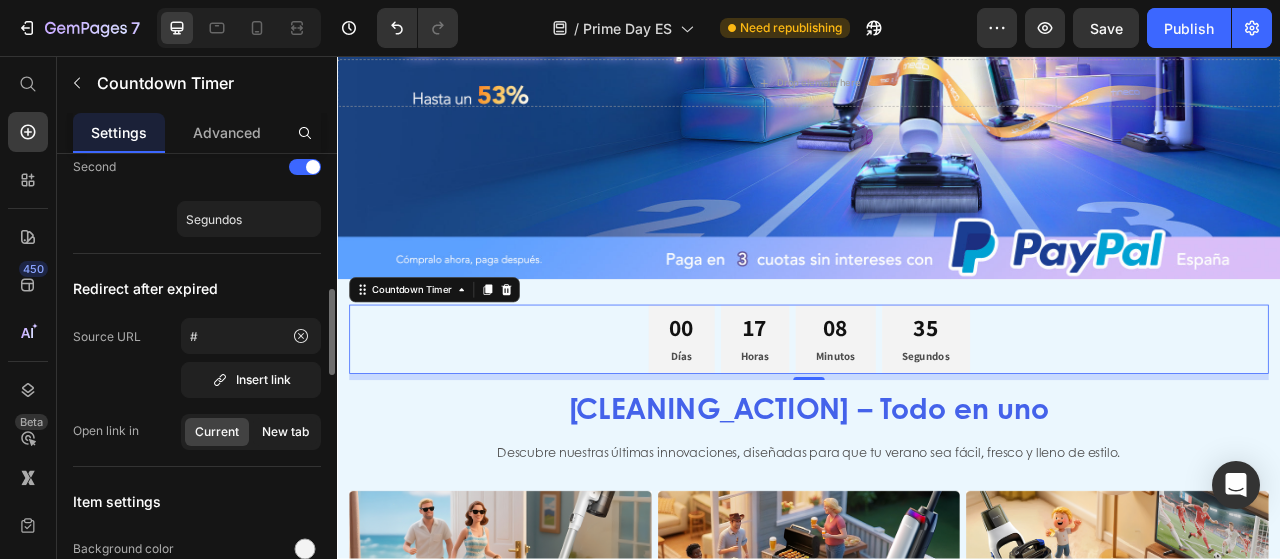 click on "New tab" 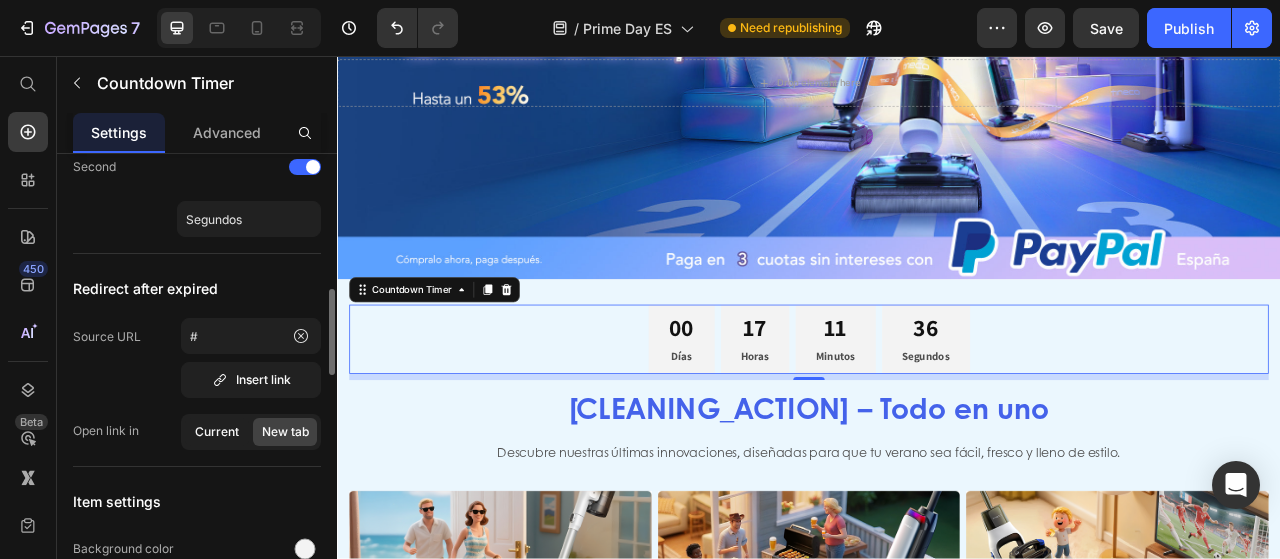 click on "Current" 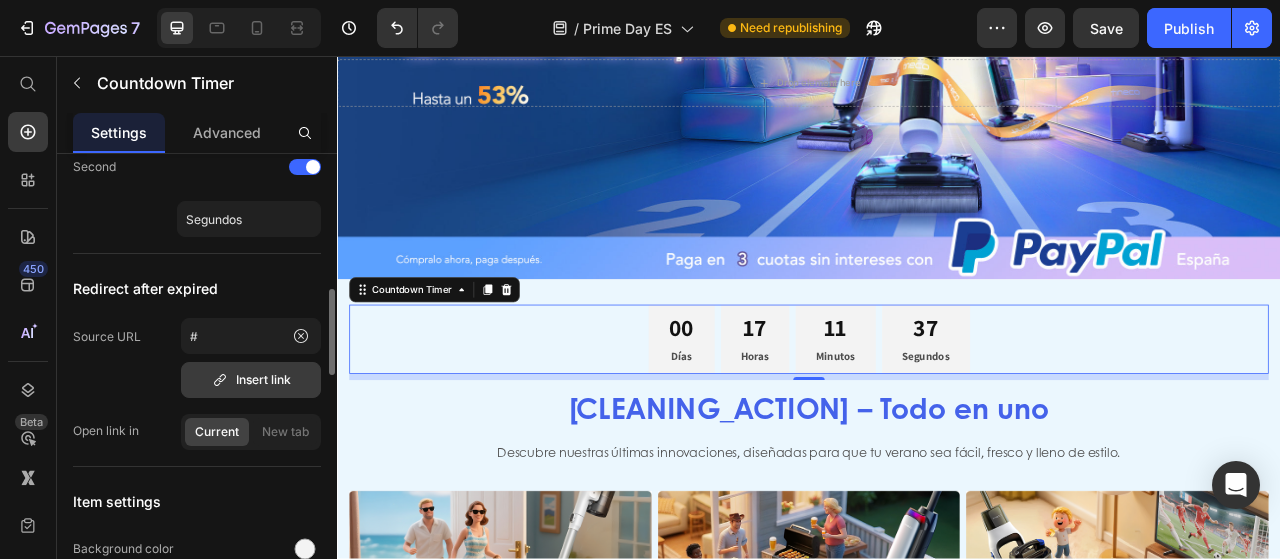 click on "Insert link" at bounding box center (251, 380) 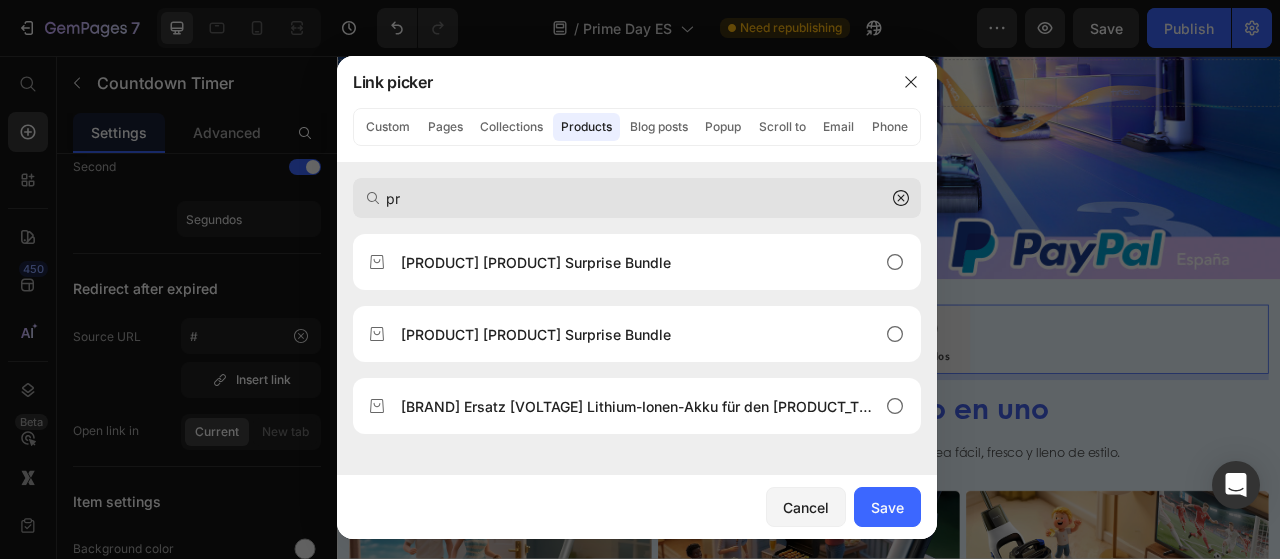 type on "p" 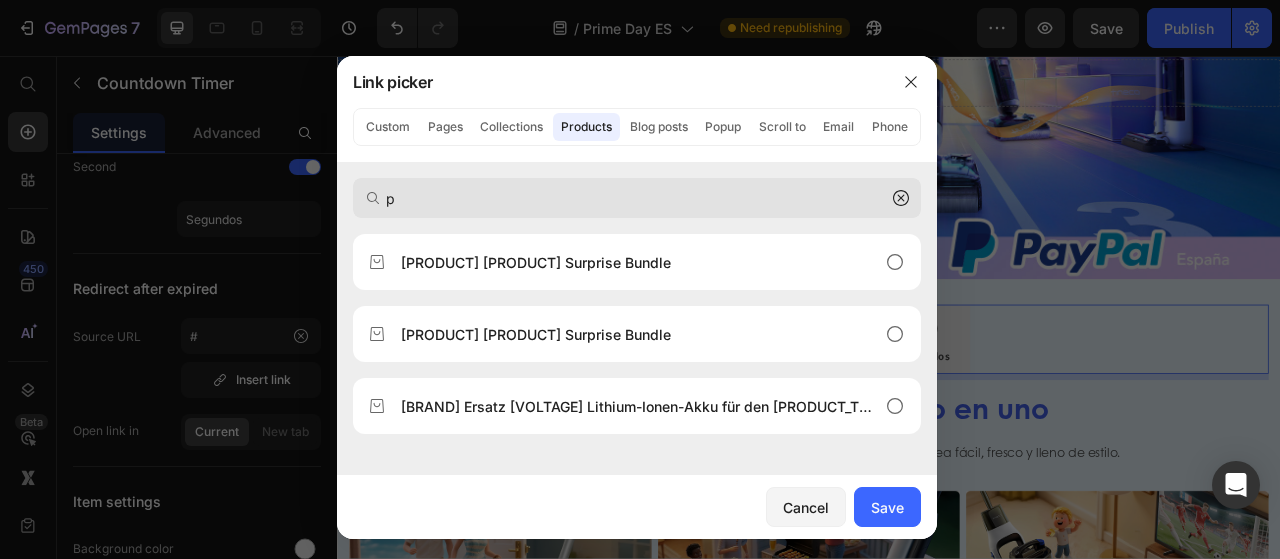 type 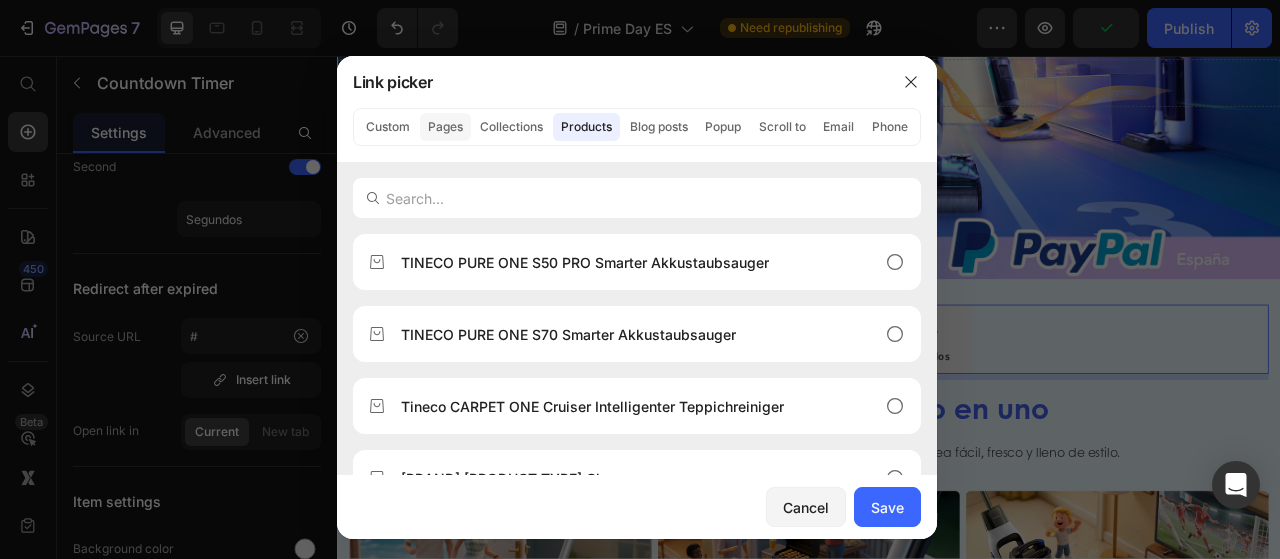 click on "Pages" 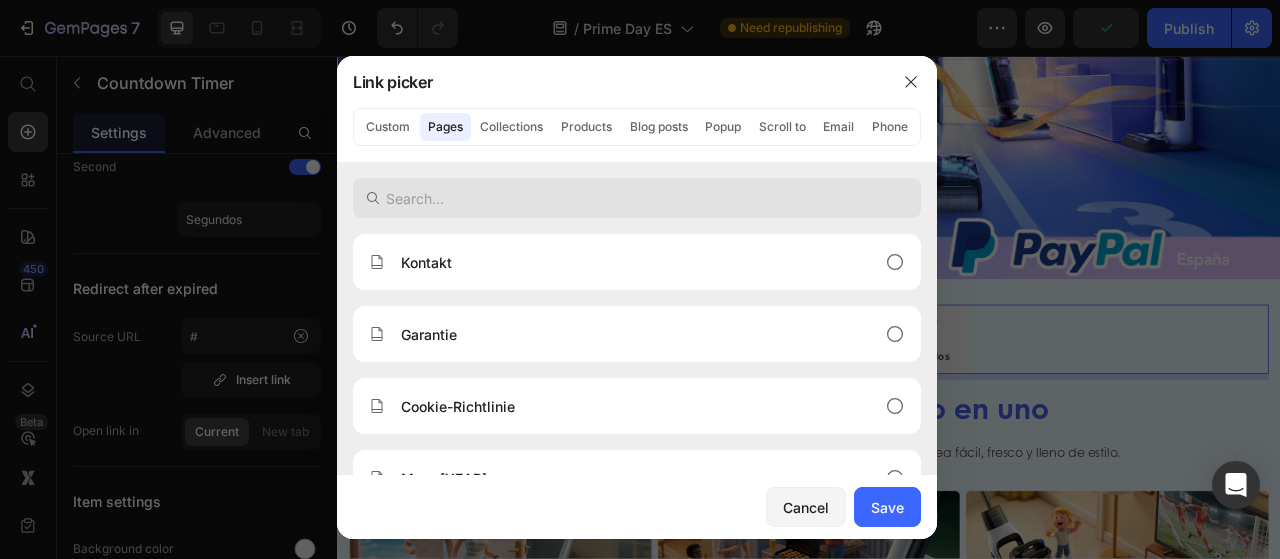 click at bounding box center (637, 198) 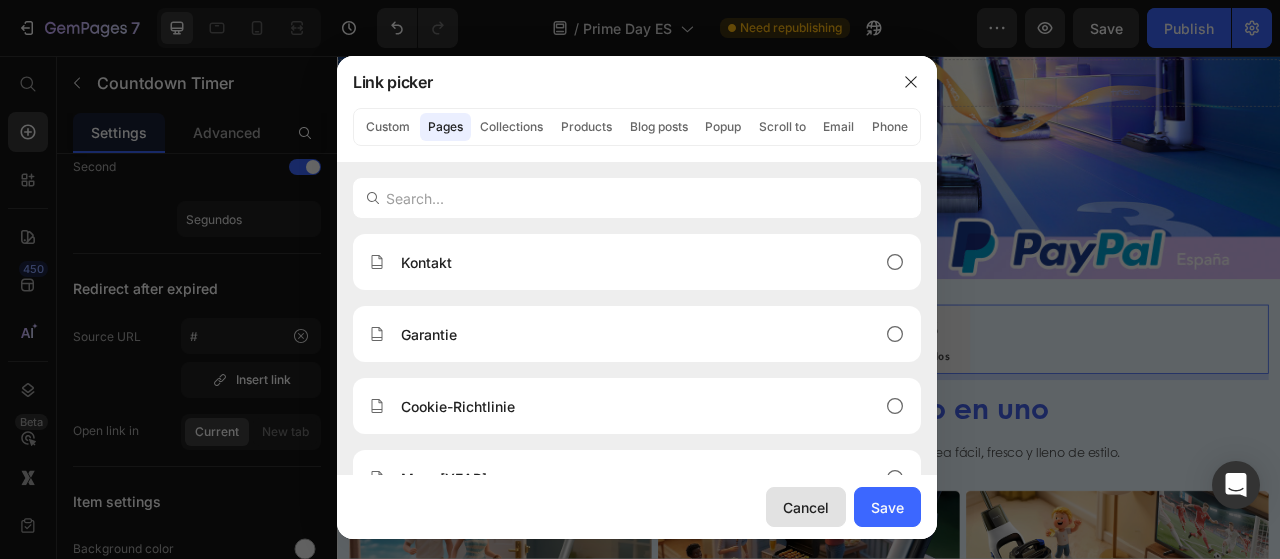 click on "Cancel" at bounding box center [806, 507] 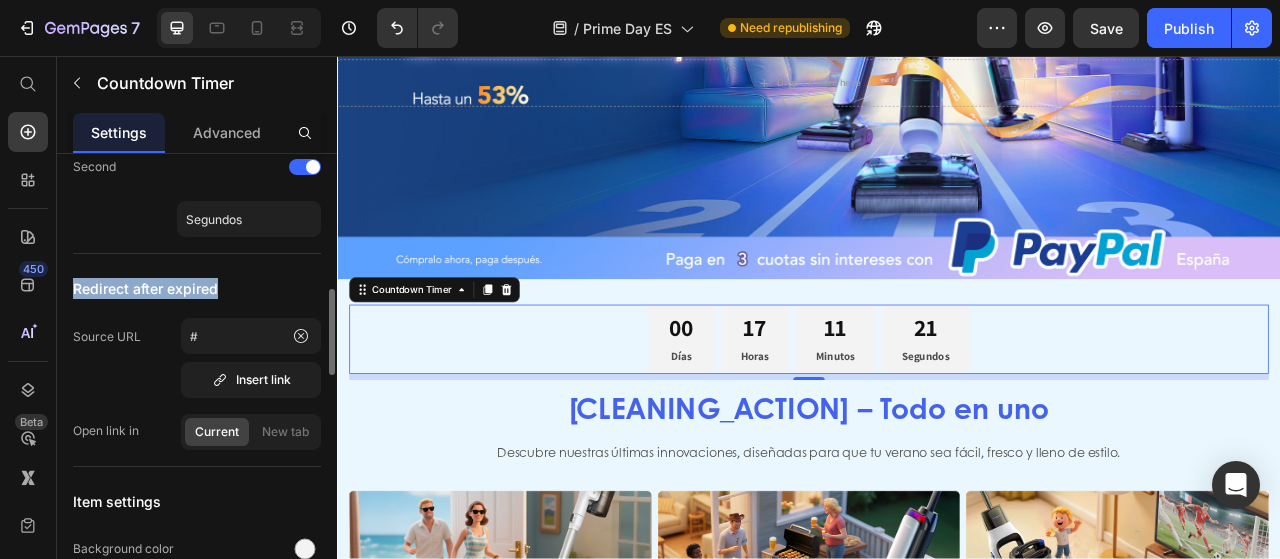 drag, startPoint x: 68, startPoint y: 285, endPoint x: 216, endPoint y: 292, distance: 148.16545 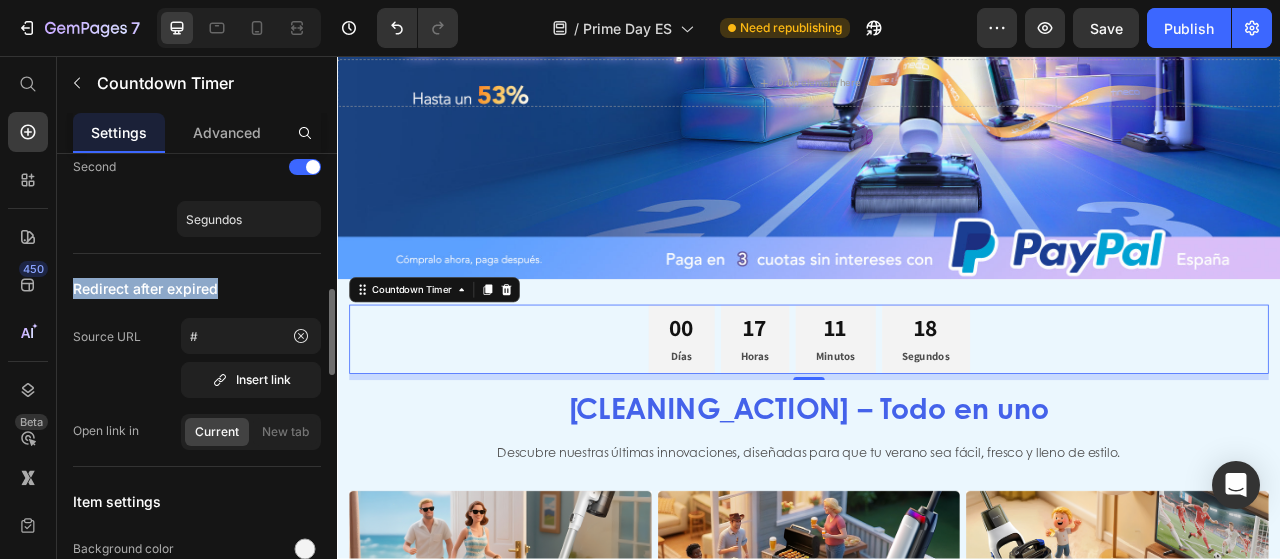 click on "Redirect after expired" at bounding box center [197, 288] 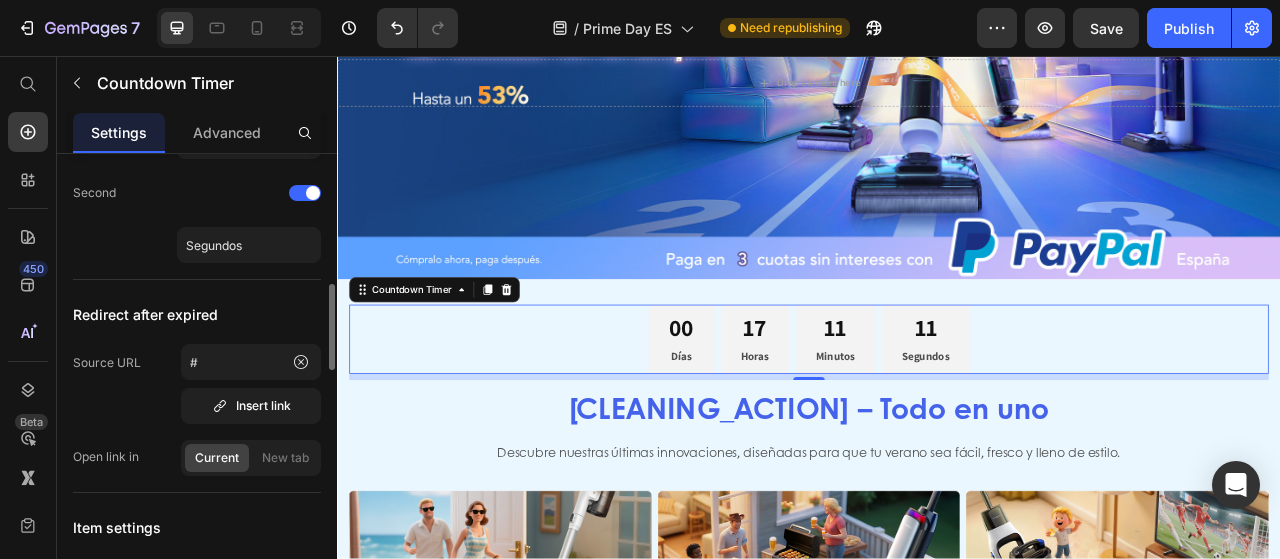 scroll, scrollTop: 800, scrollLeft: 0, axis: vertical 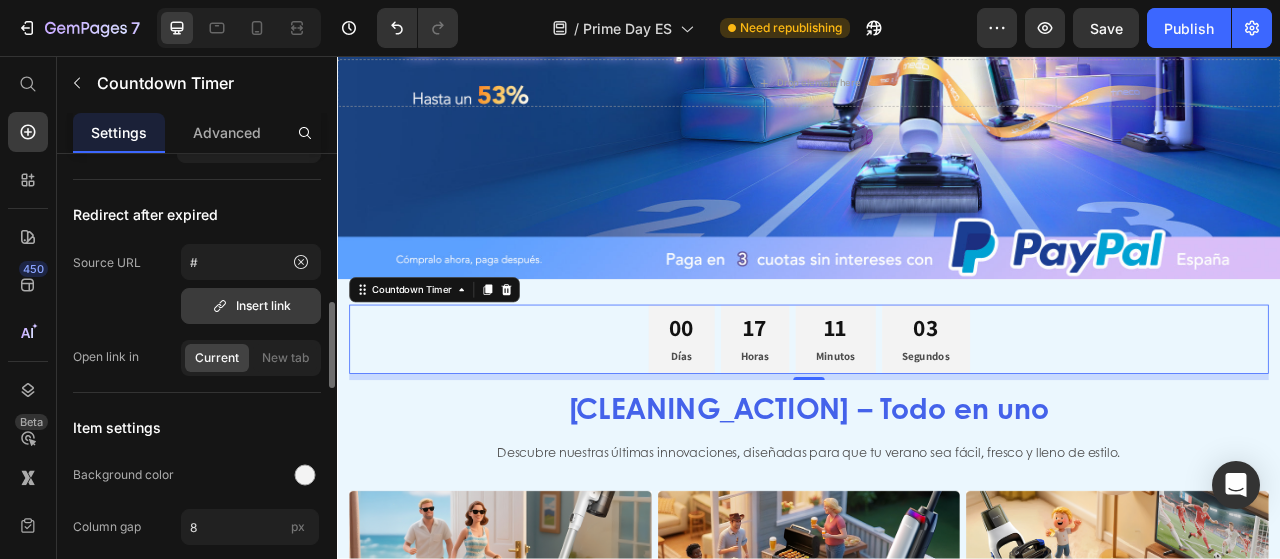 click on "Insert link" at bounding box center [251, 306] 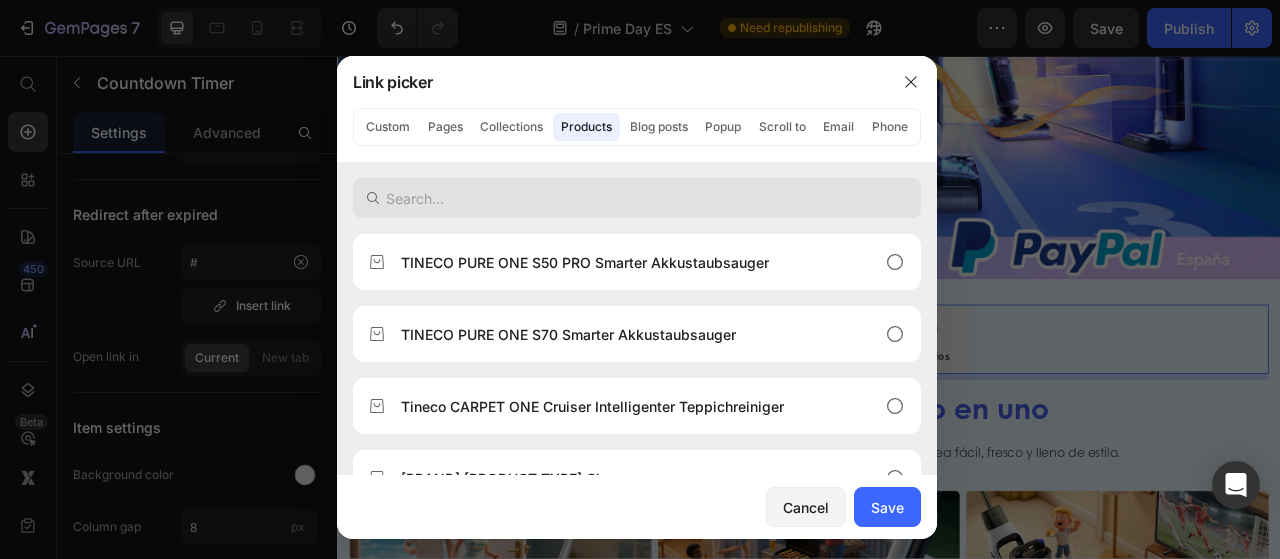 click at bounding box center (637, 198) 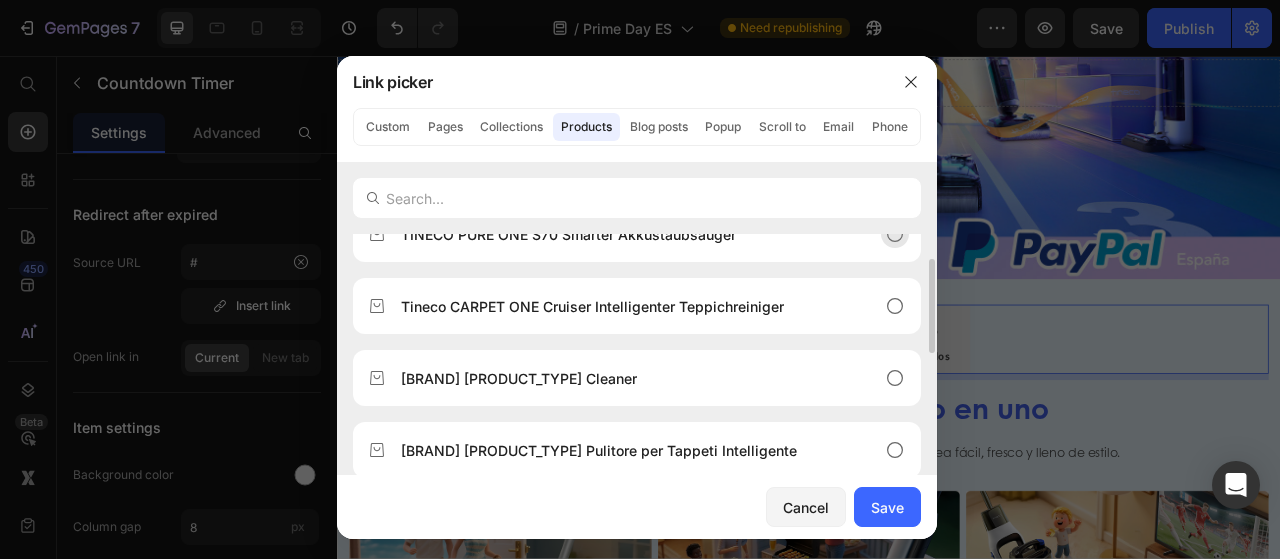 scroll, scrollTop: 0, scrollLeft: 0, axis: both 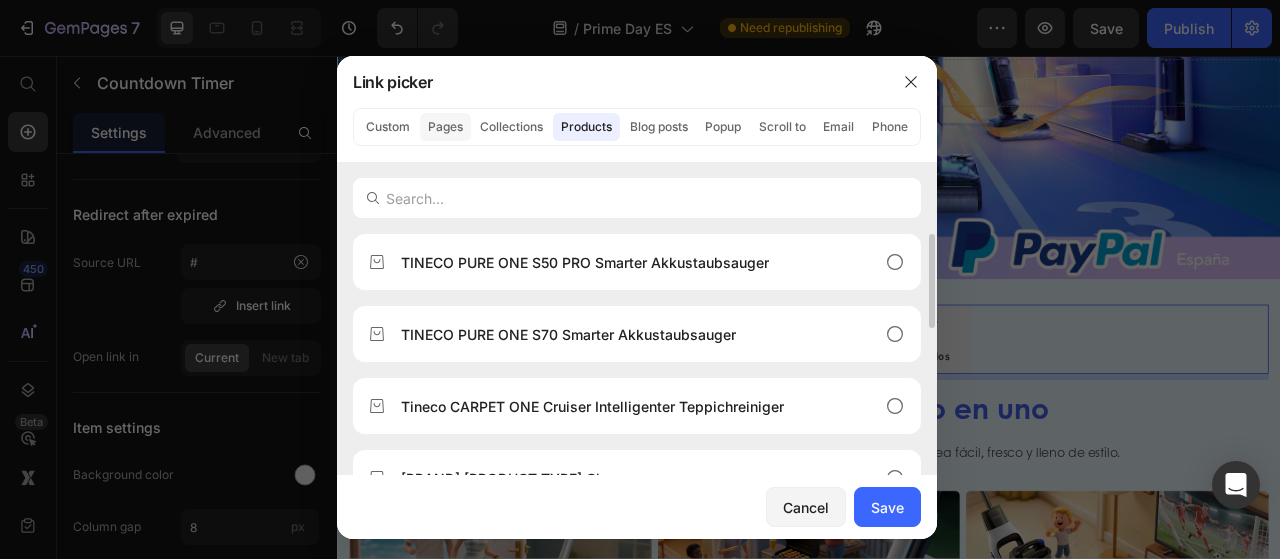 click on "Pages" 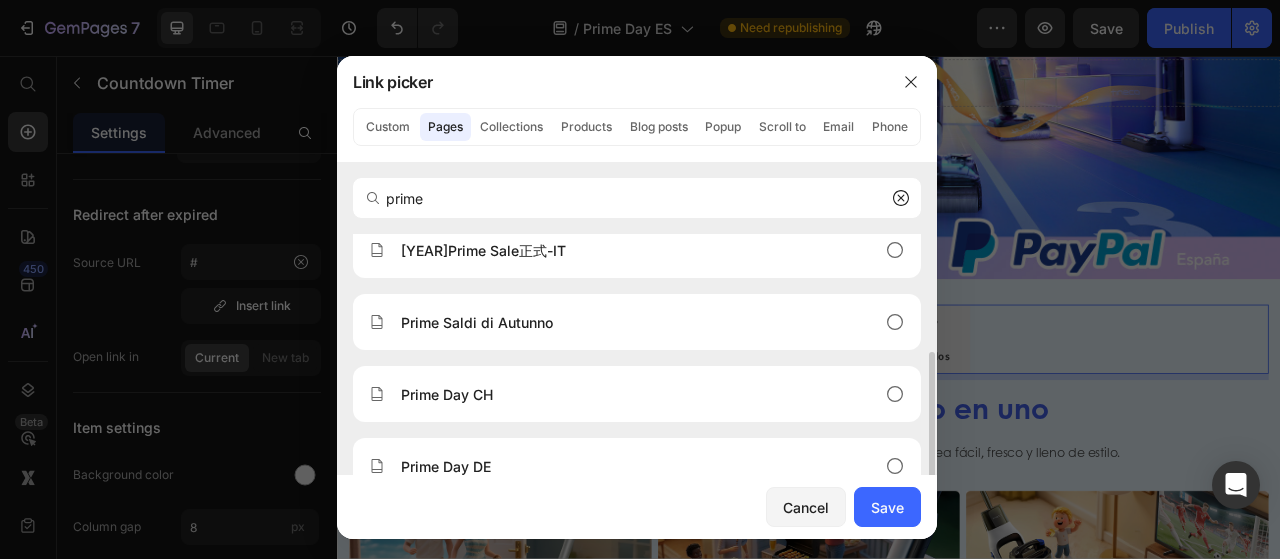 scroll, scrollTop: 500, scrollLeft: 0, axis: vertical 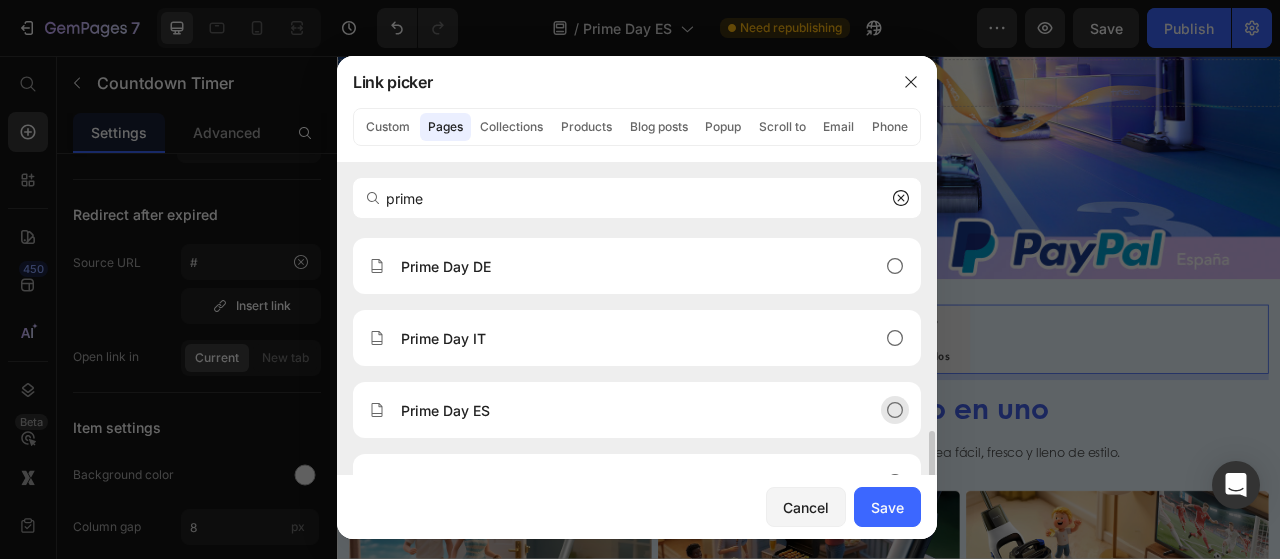 type on "prime" 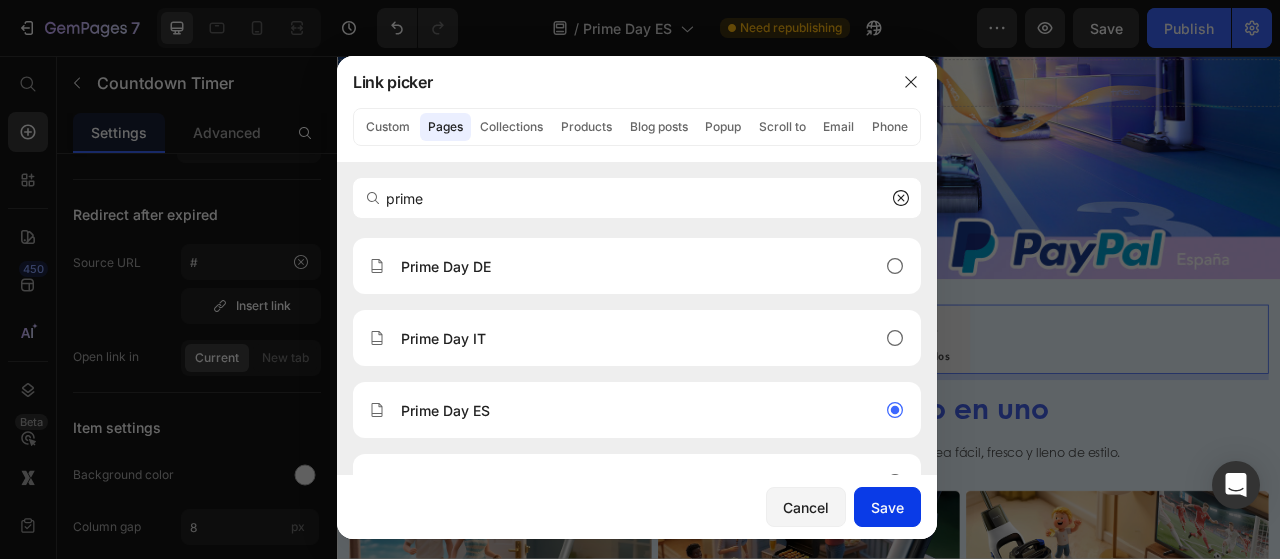 click on "Save" at bounding box center [887, 507] 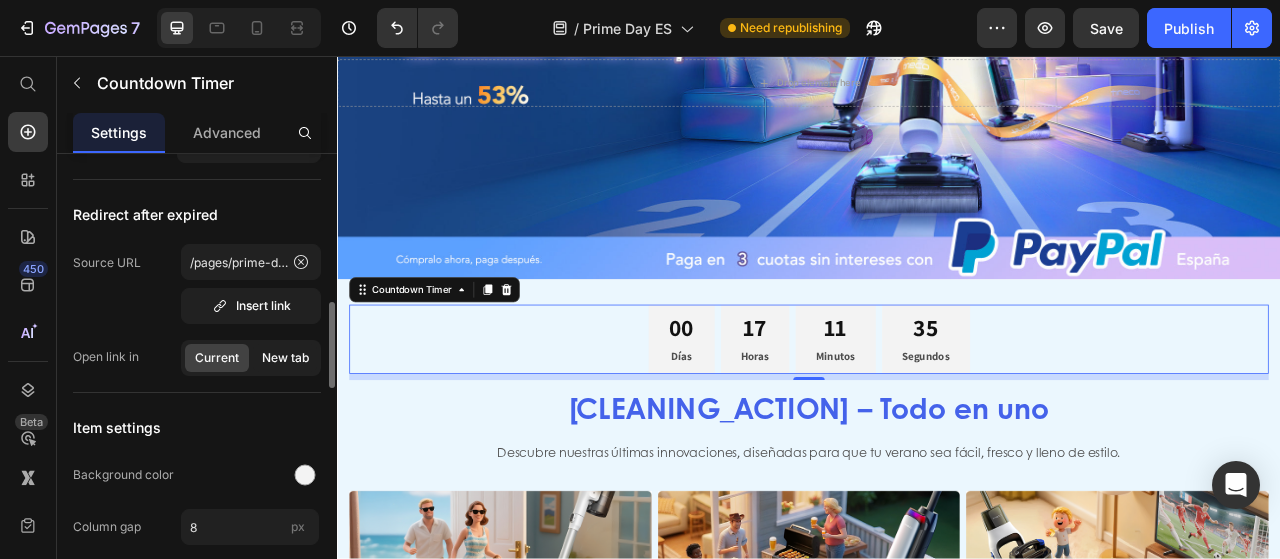 click on "New tab" 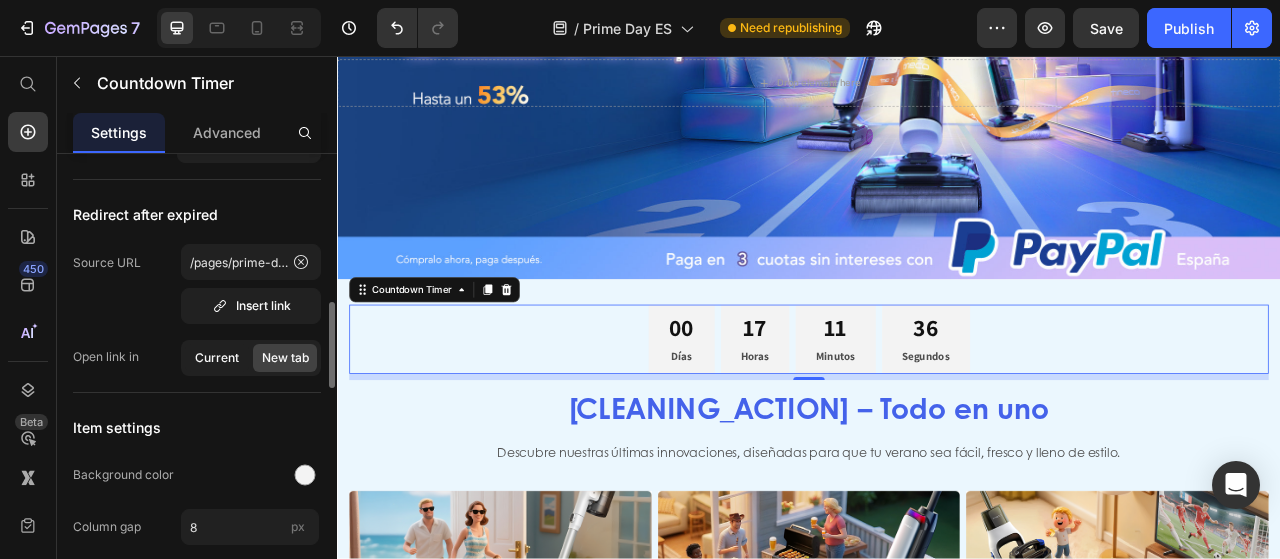 click on "Current" 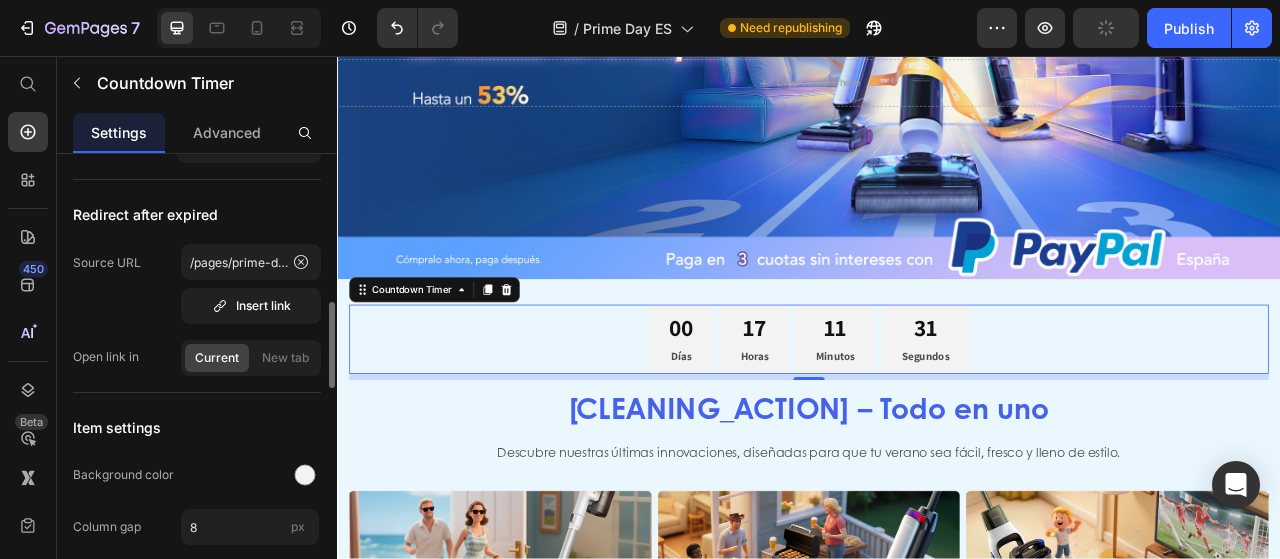 click on "Redirect after expired Source URL /pages/prime-day-es  Insert link   Open link in  Current New tab" 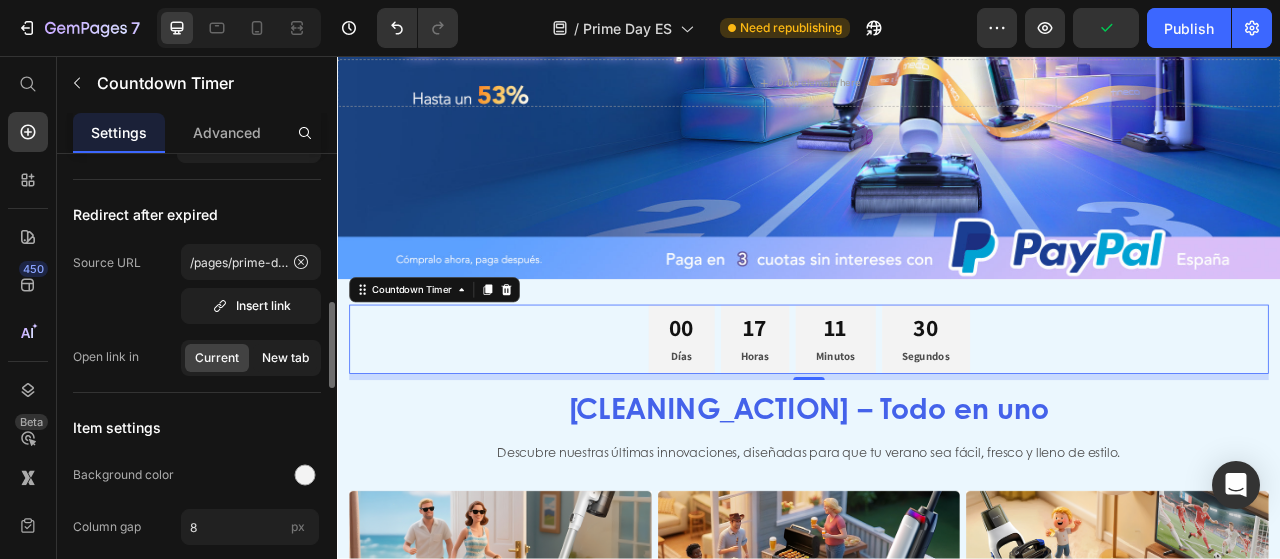 drag, startPoint x: 173, startPoint y: 360, endPoint x: 298, endPoint y: 360, distance: 125 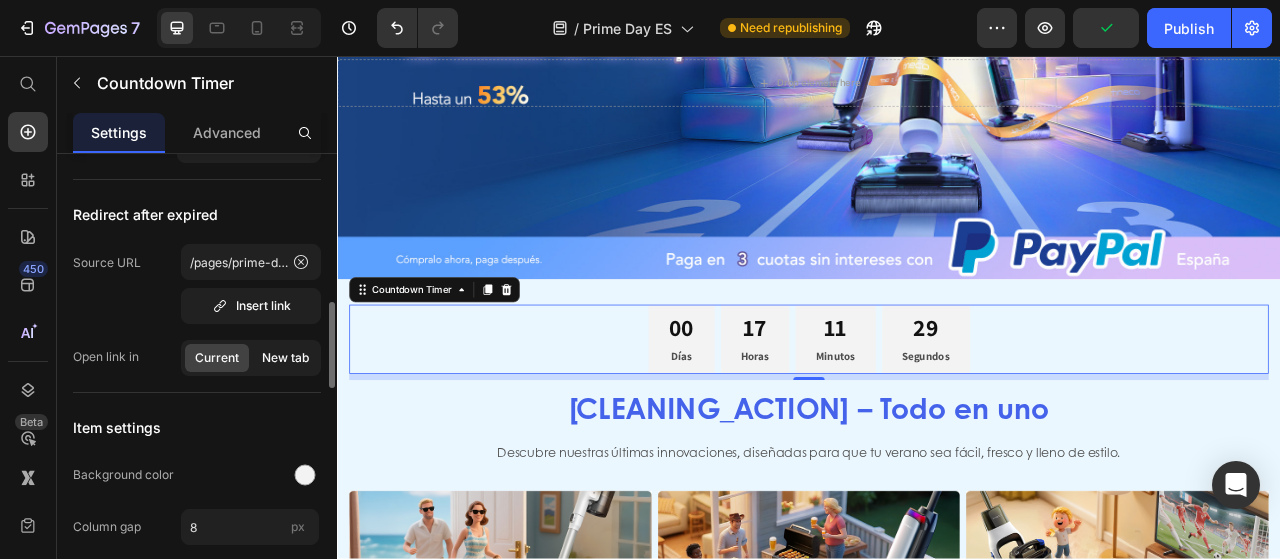 drag, startPoint x: 168, startPoint y: 351, endPoint x: 295, endPoint y: 359, distance: 127.25172 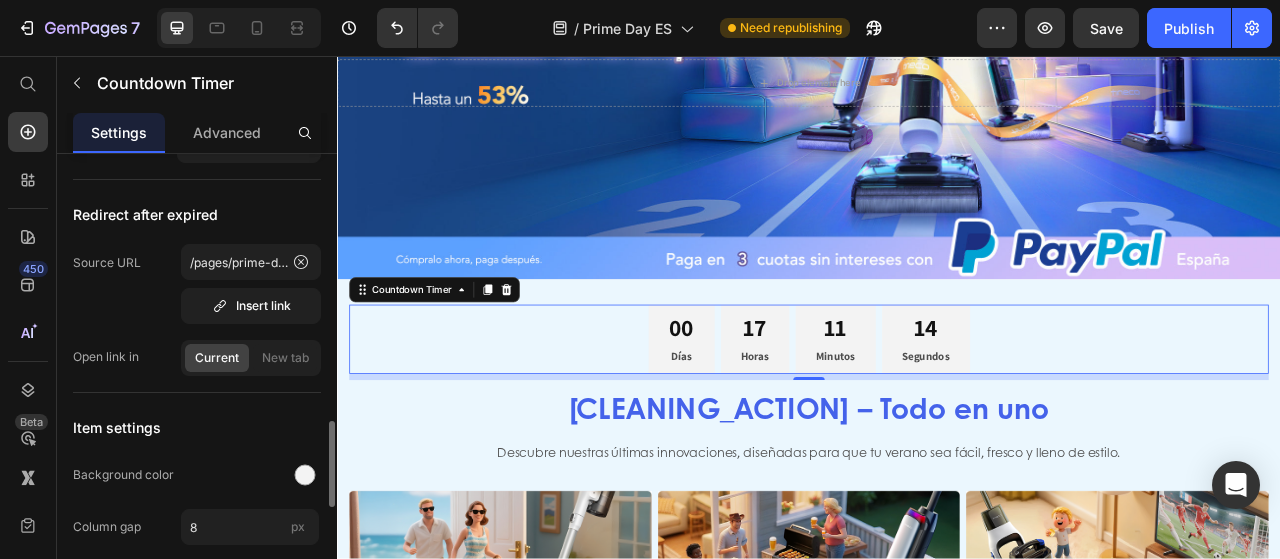 scroll, scrollTop: 900, scrollLeft: 0, axis: vertical 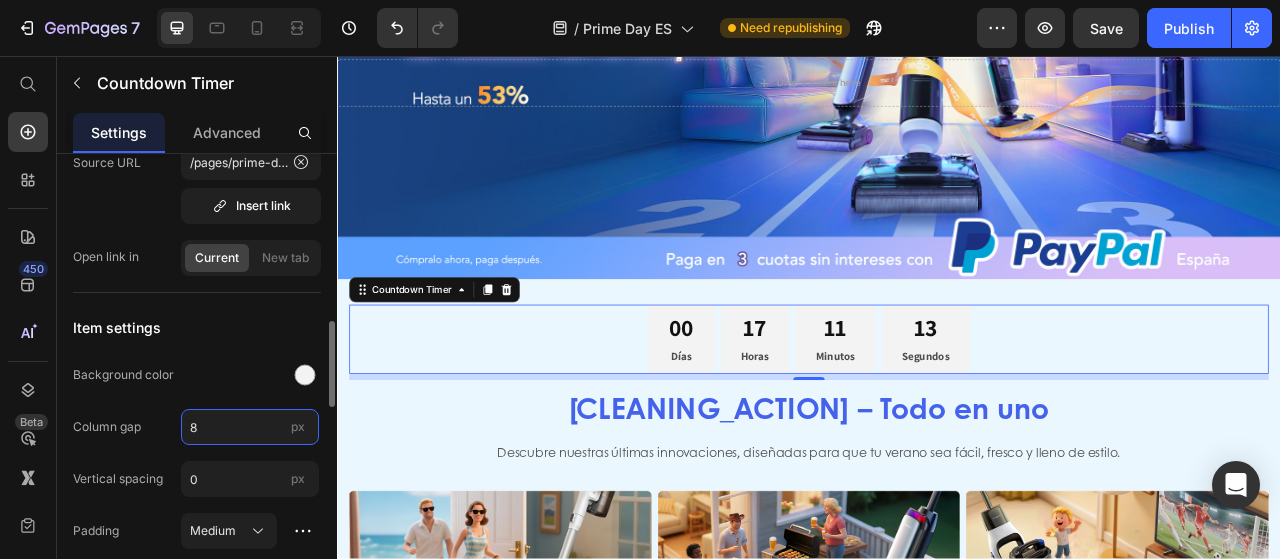 click on "8" at bounding box center [250, 427] 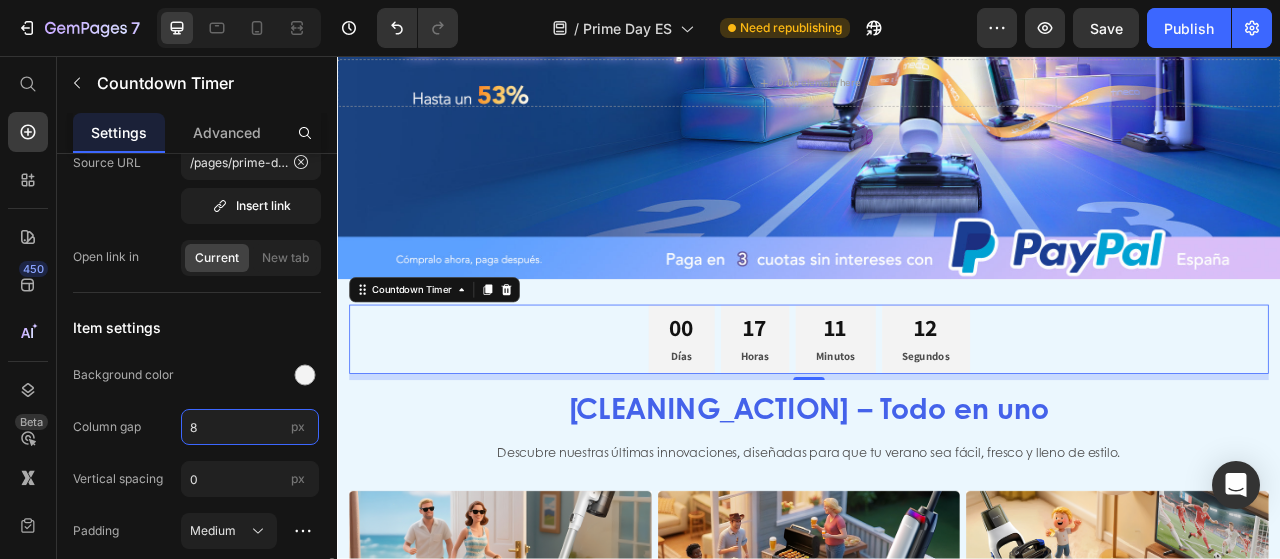 scroll, scrollTop: 1100, scrollLeft: 0, axis: vertical 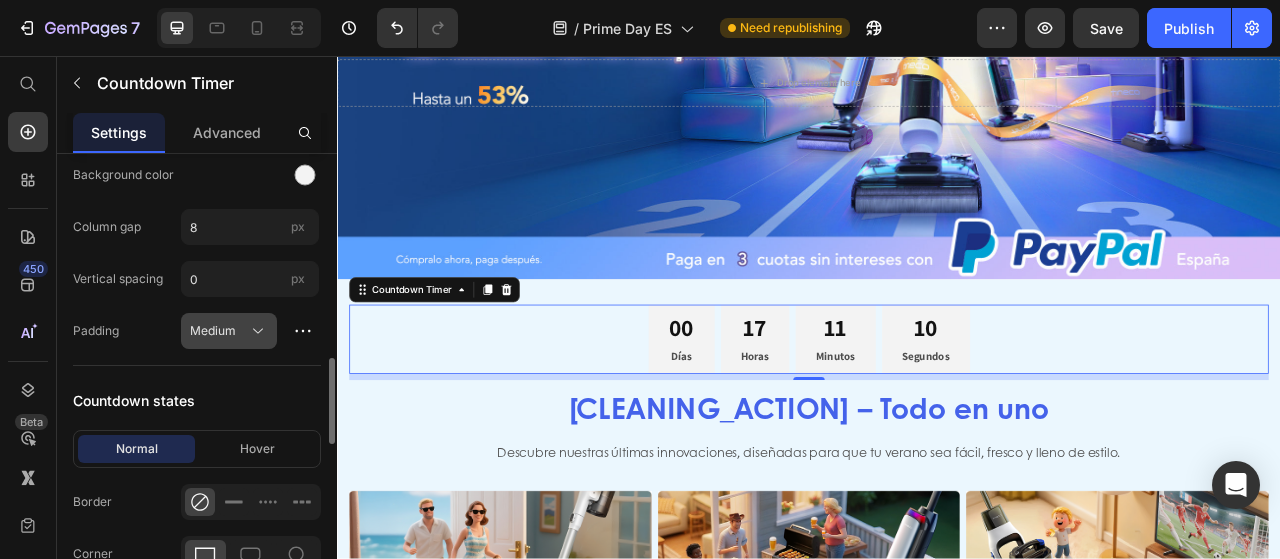 click on "Medium" 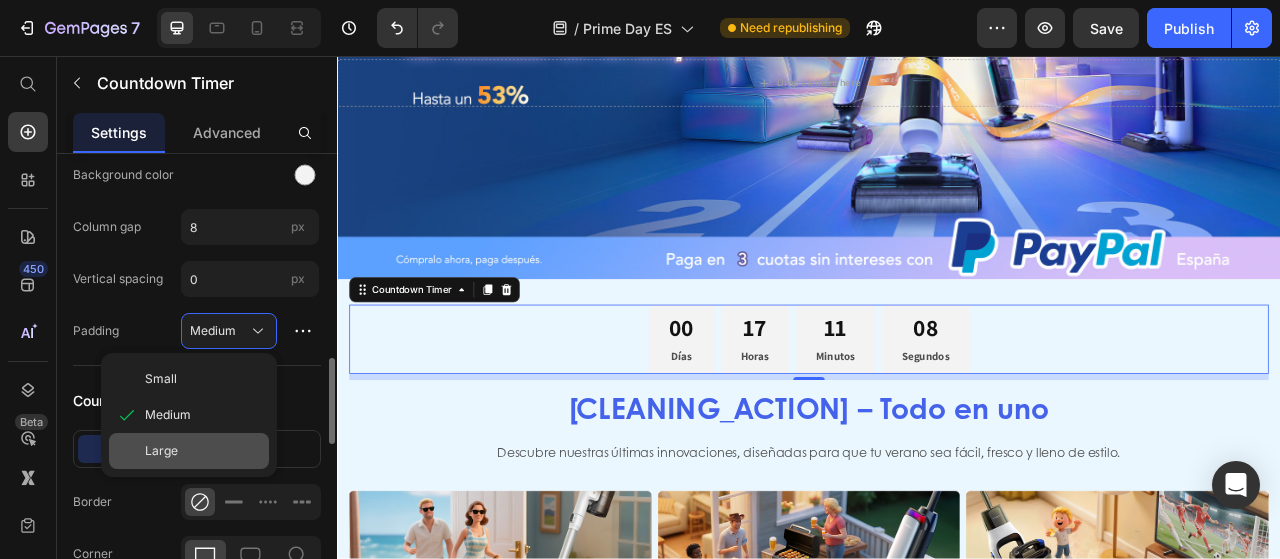 click on "Large" at bounding box center [203, 451] 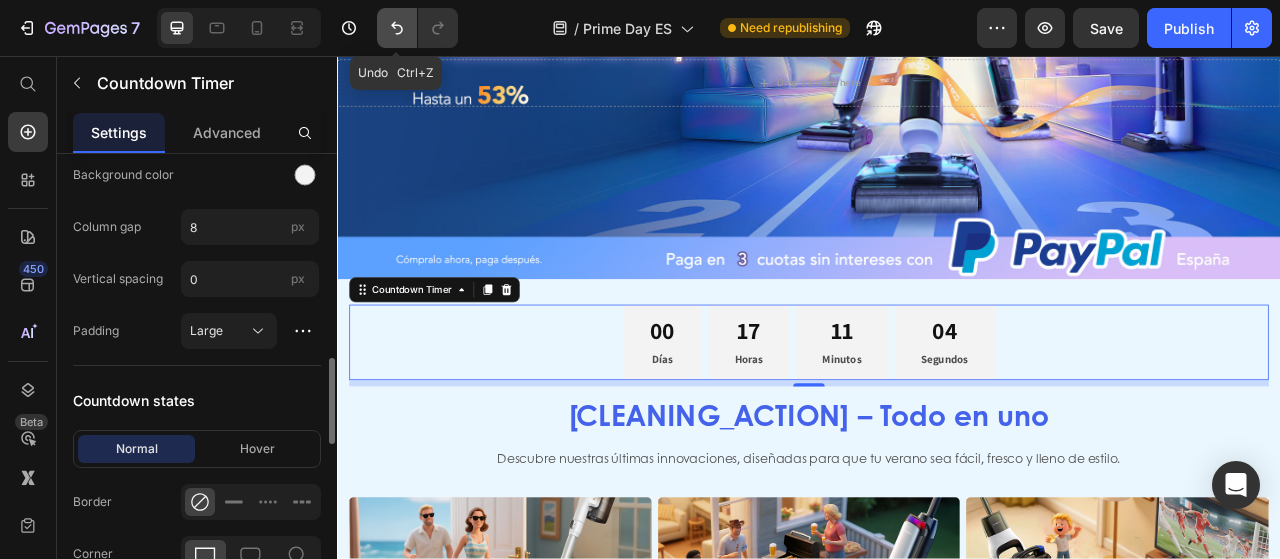 click 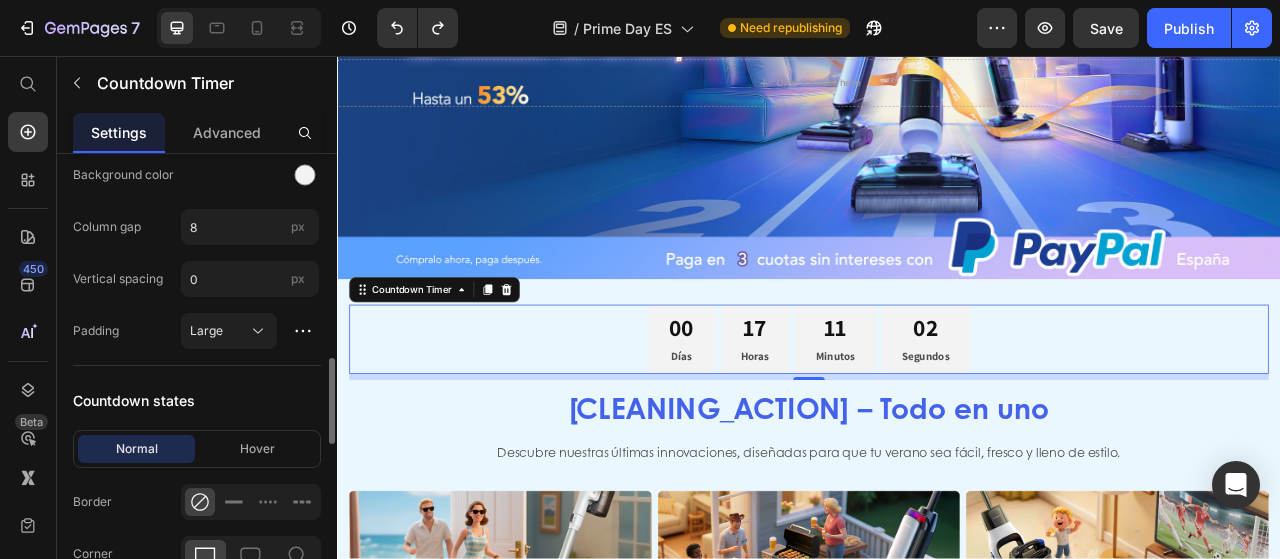 scroll, scrollTop: 1200, scrollLeft: 0, axis: vertical 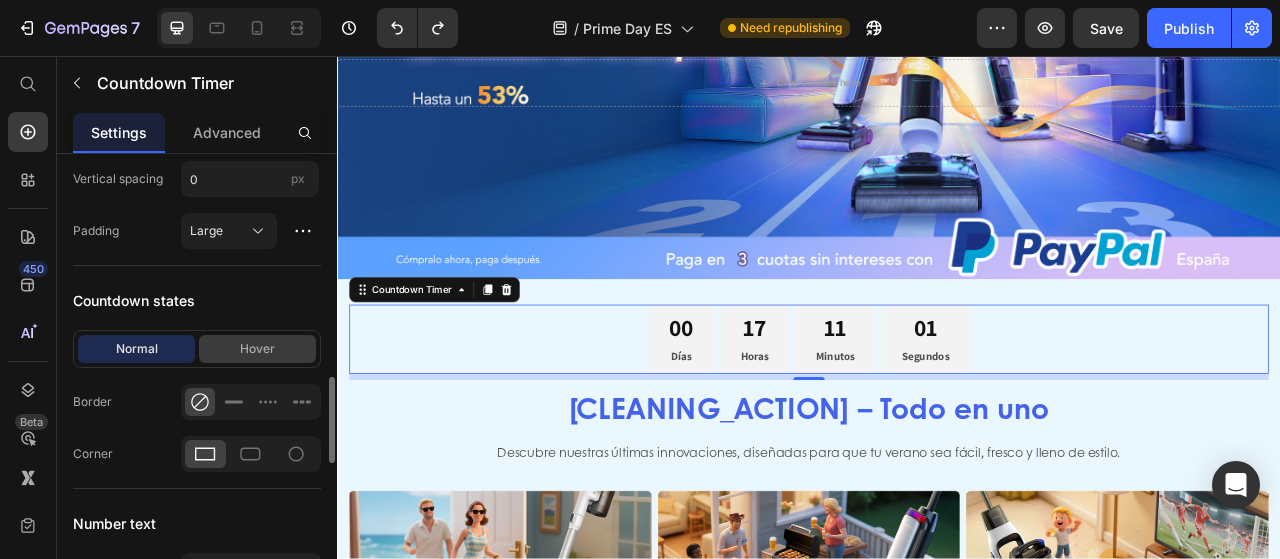 click on "Hover" at bounding box center [257, 349] 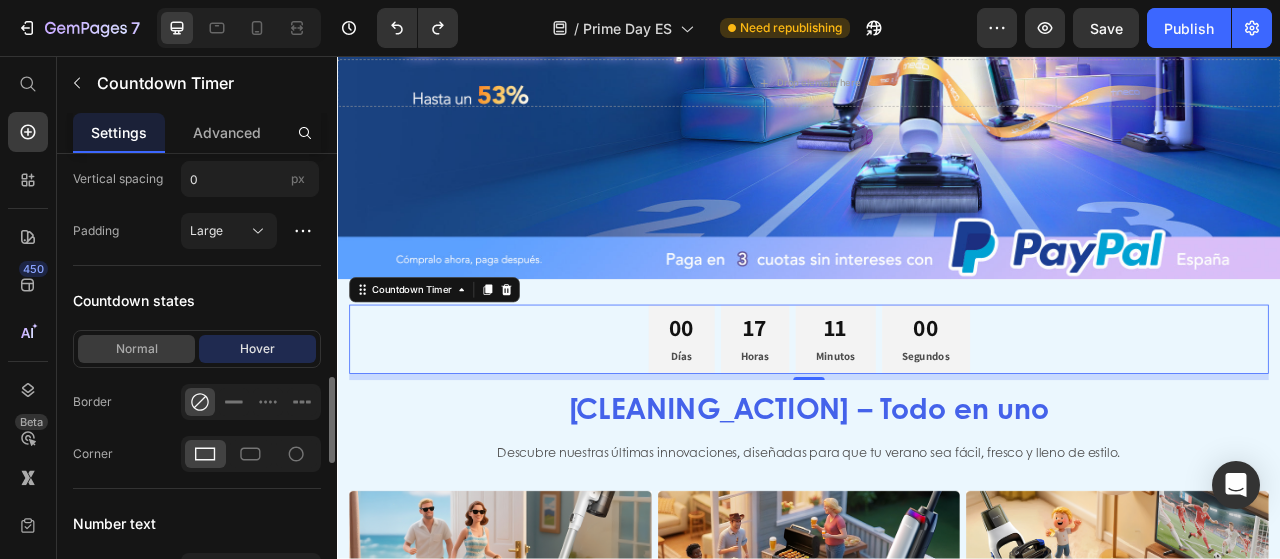click on "Normal" at bounding box center (136, 349) 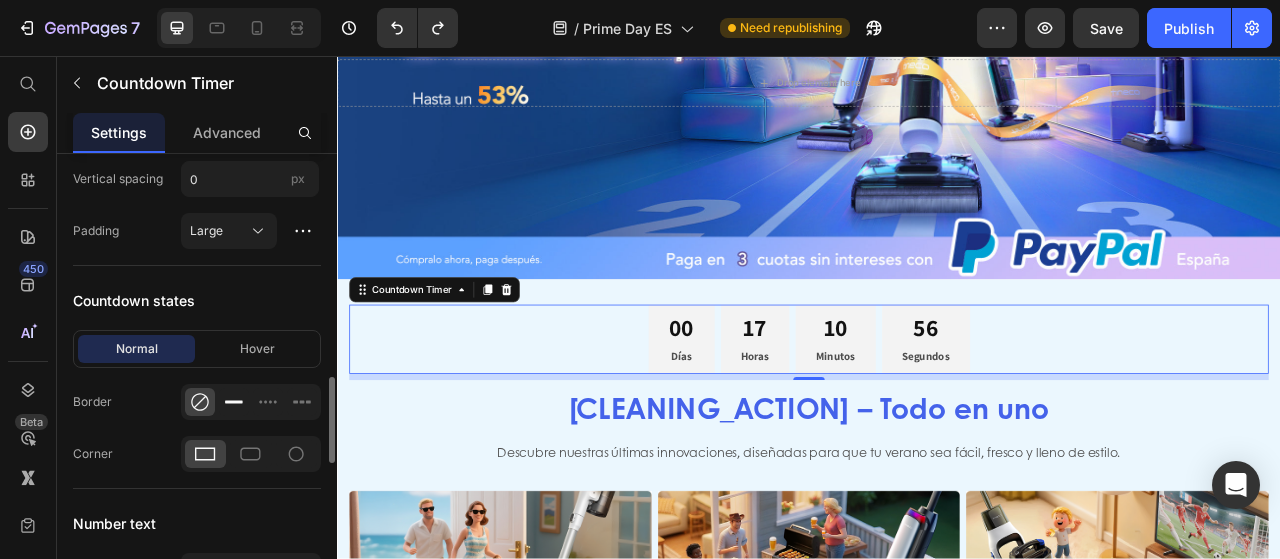 click 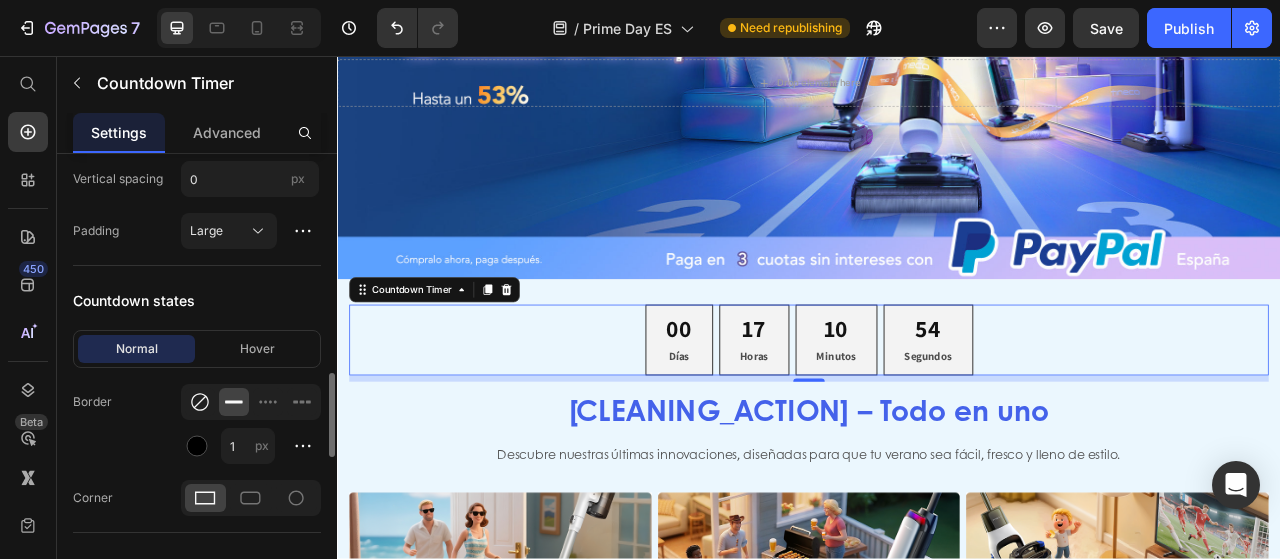 click 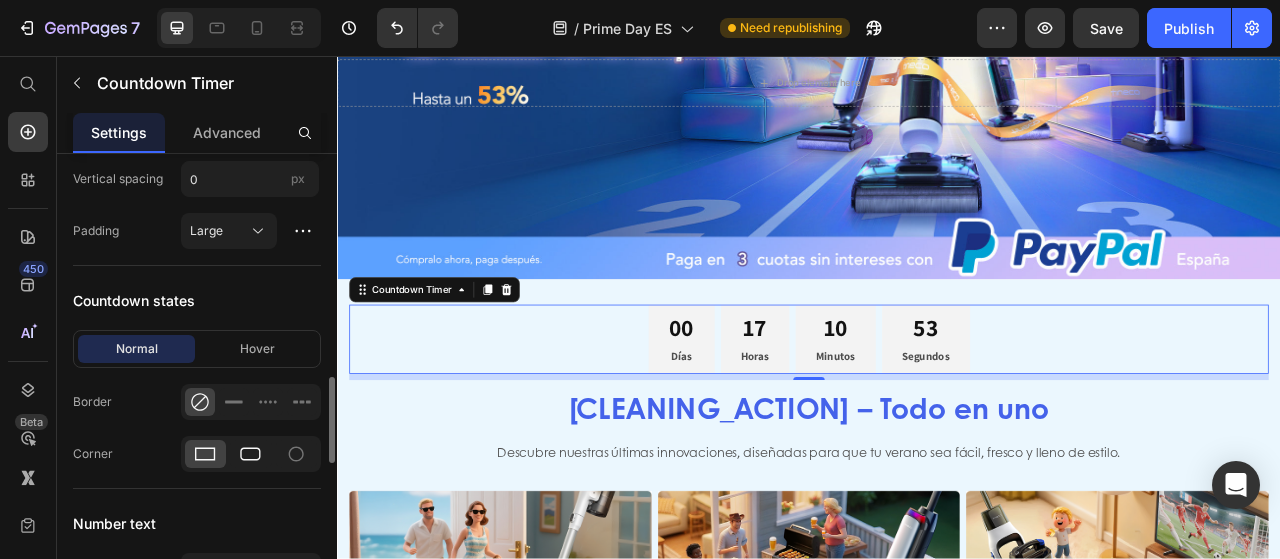 click 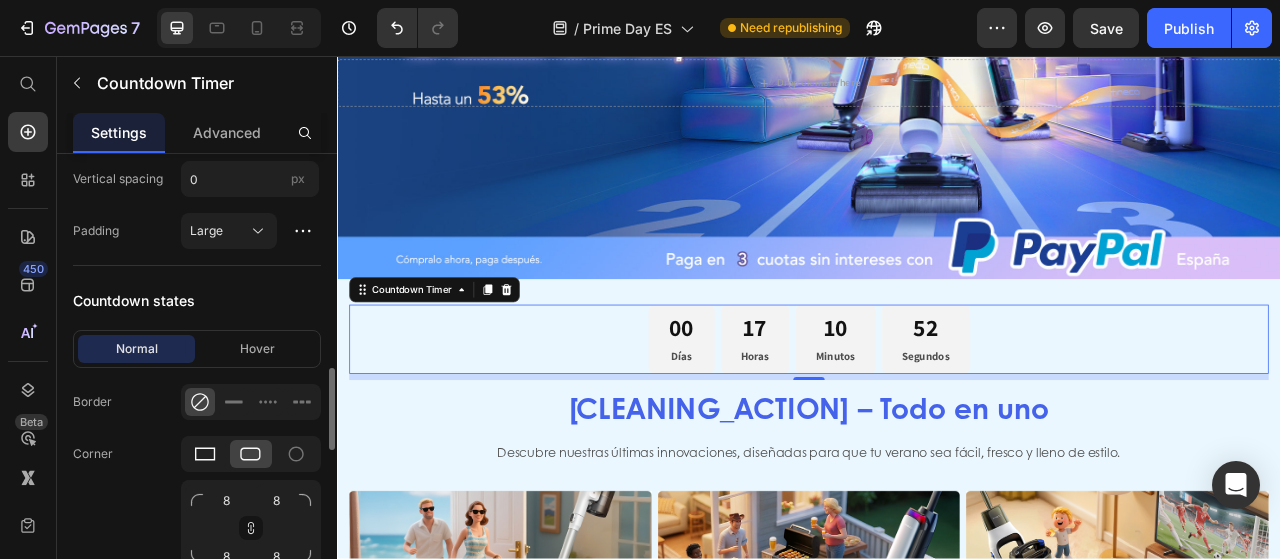 click 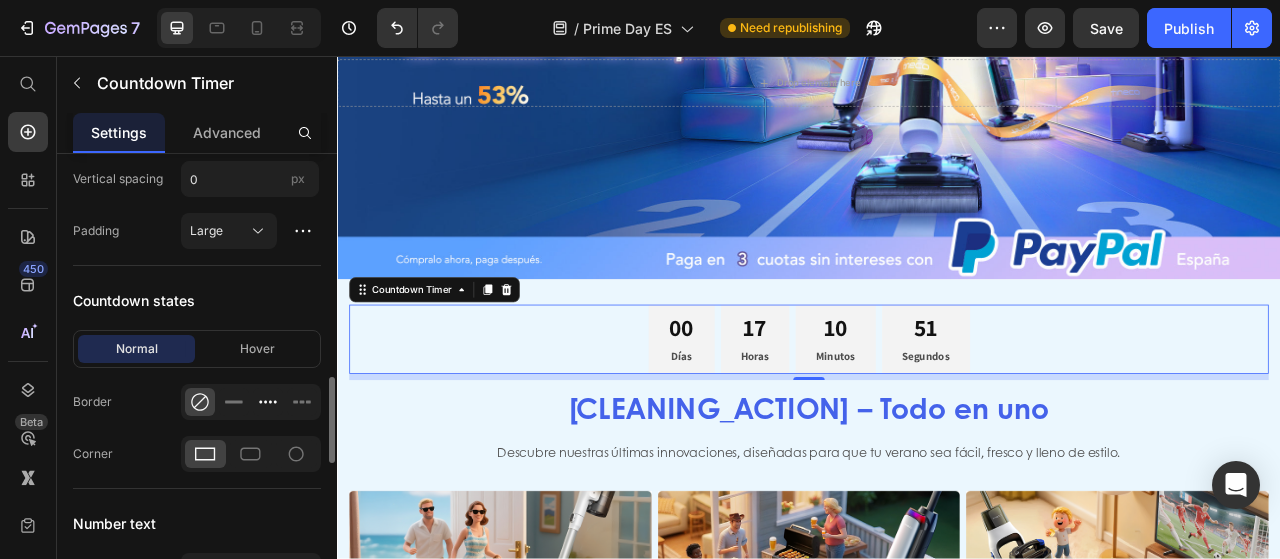 click 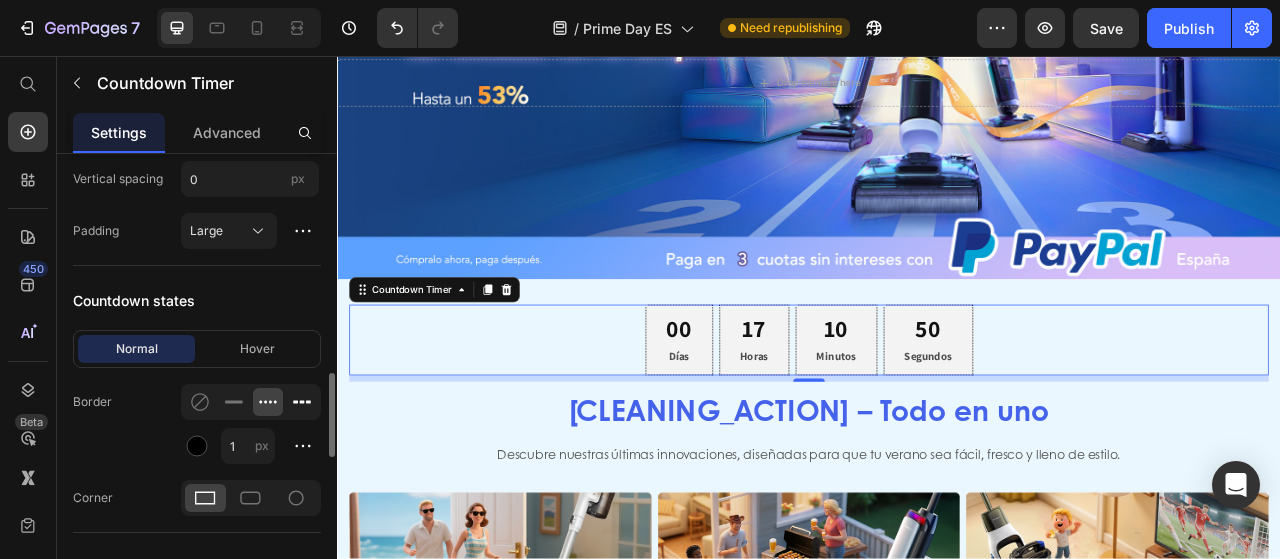 click 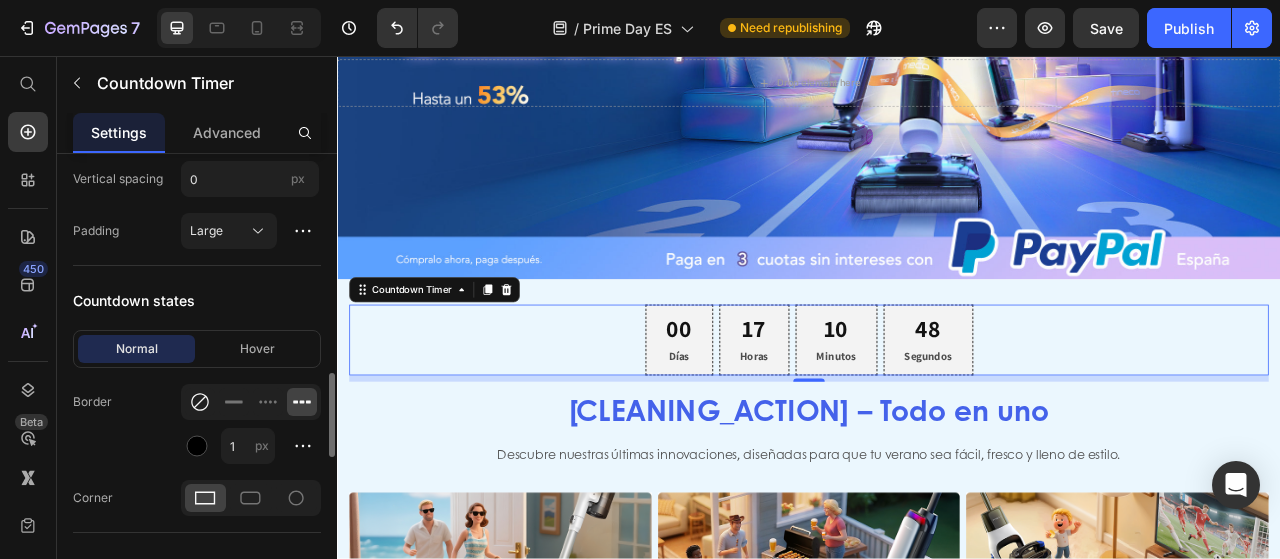 click 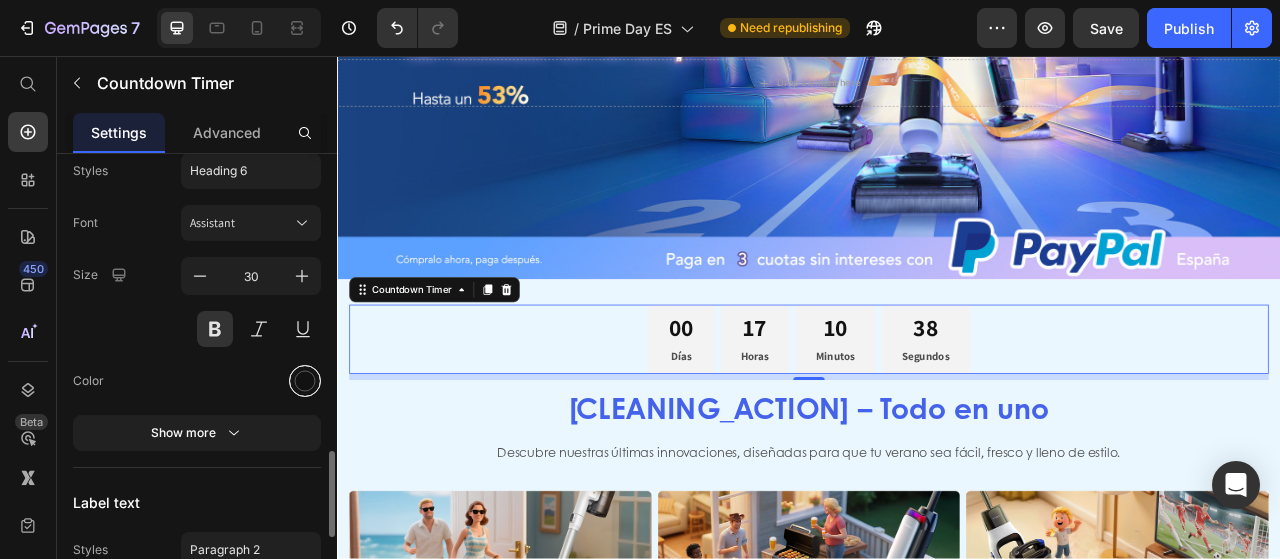 scroll, scrollTop: 1700, scrollLeft: 0, axis: vertical 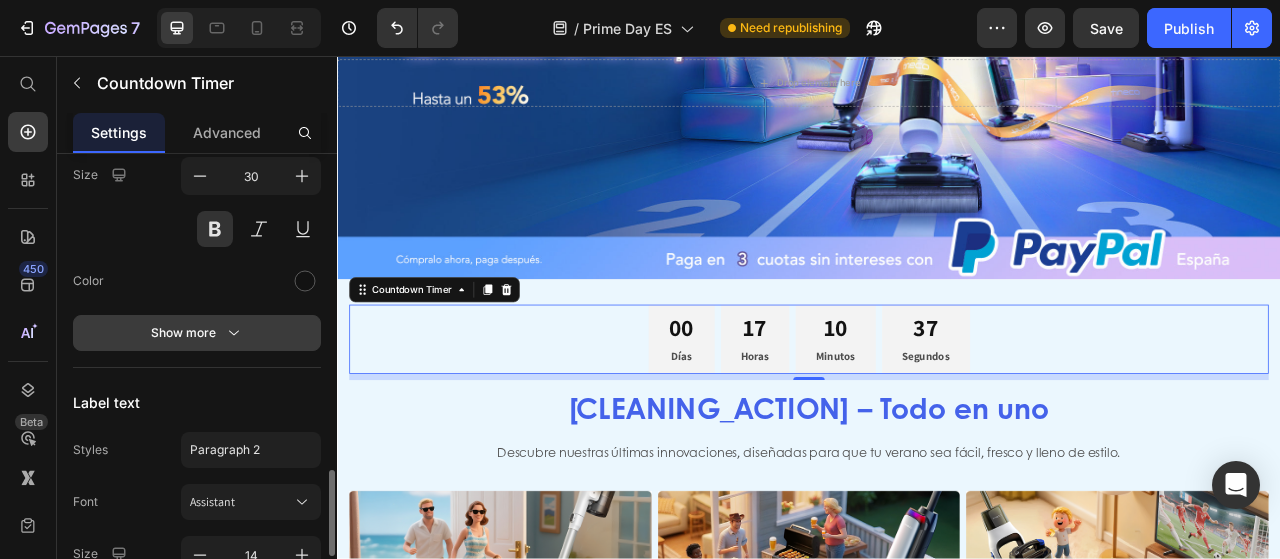 click on "Show more" at bounding box center [197, 333] 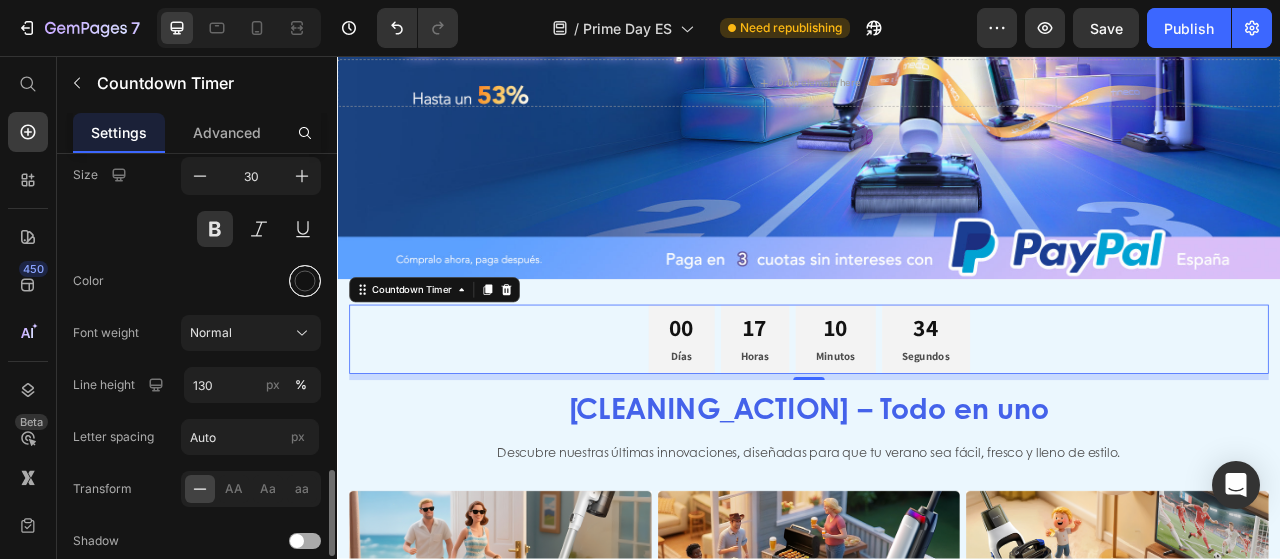 click at bounding box center [305, 281] 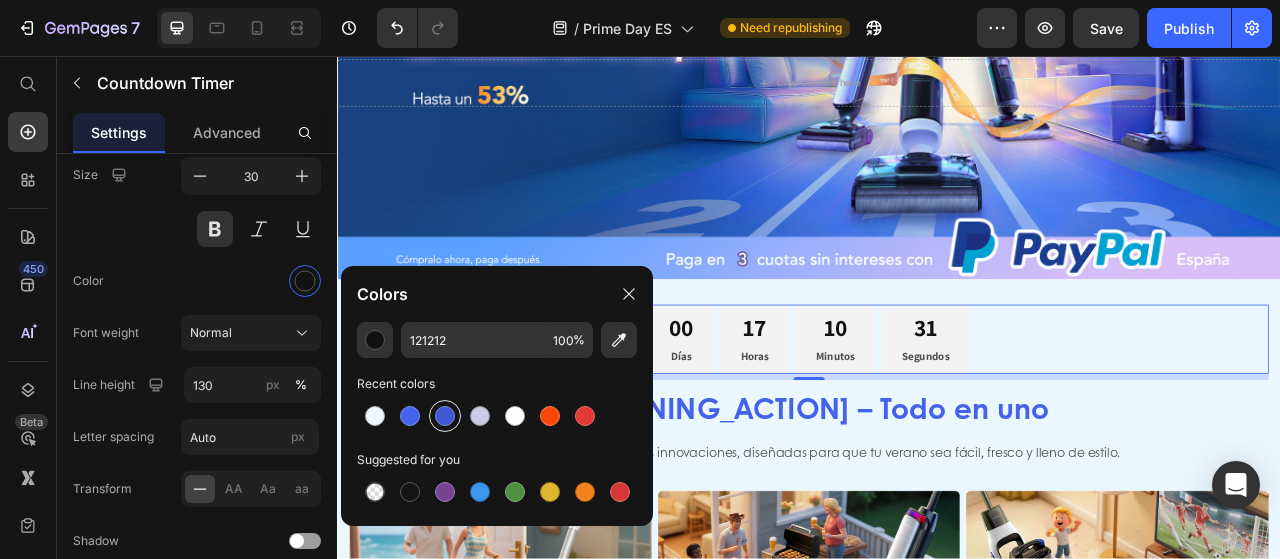 click at bounding box center [445, 416] 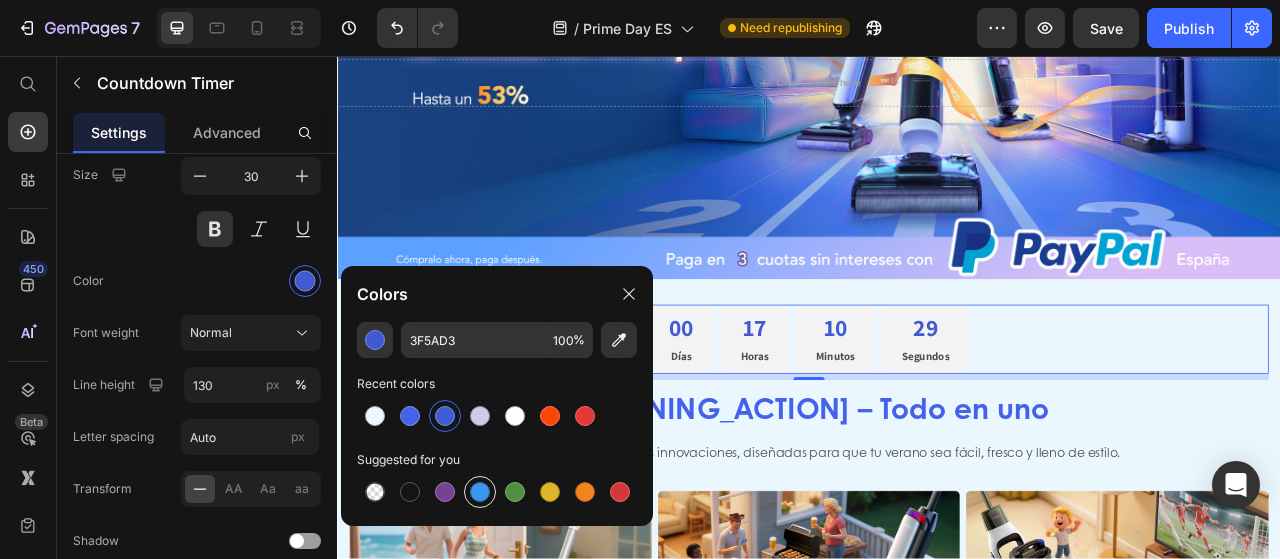 click at bounding box center [480, 492] 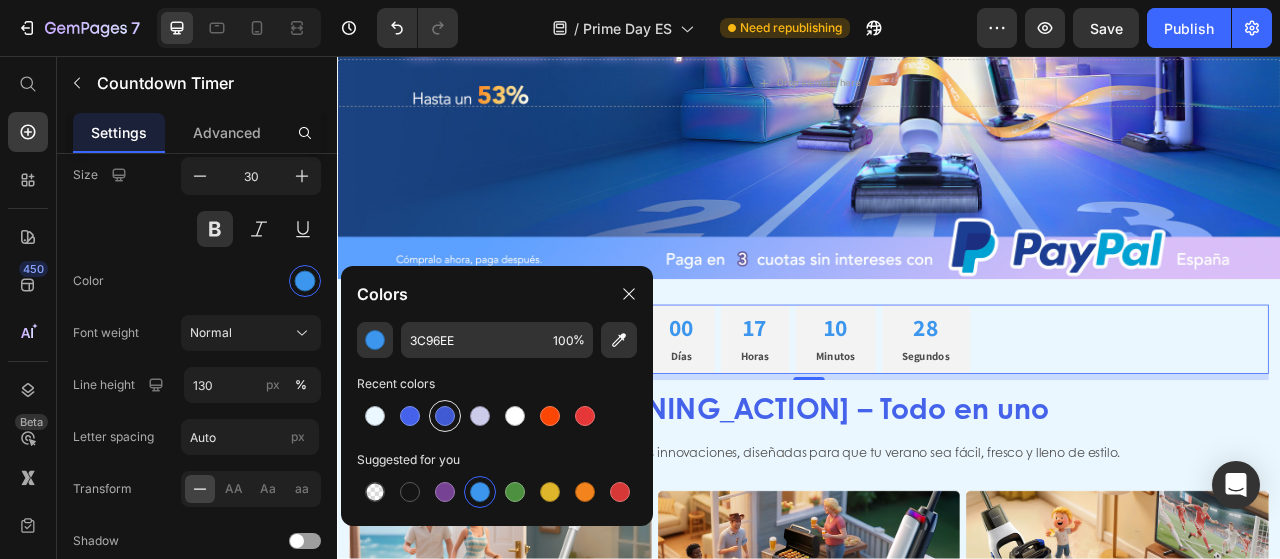 click at bounding box center [445, 416] 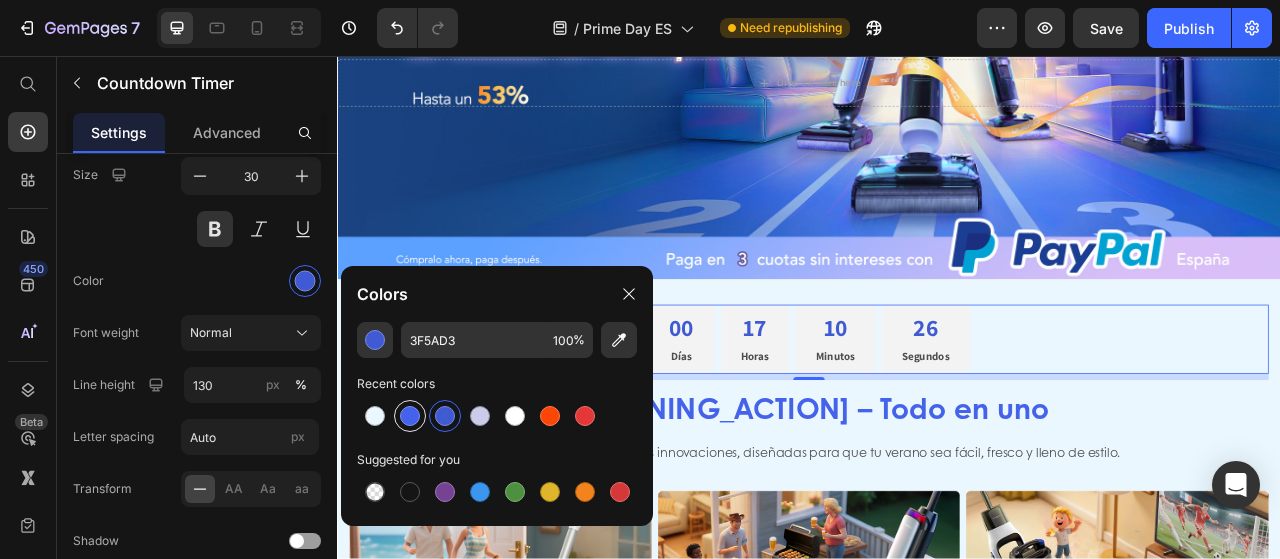 click at bounding box center (410, 416) 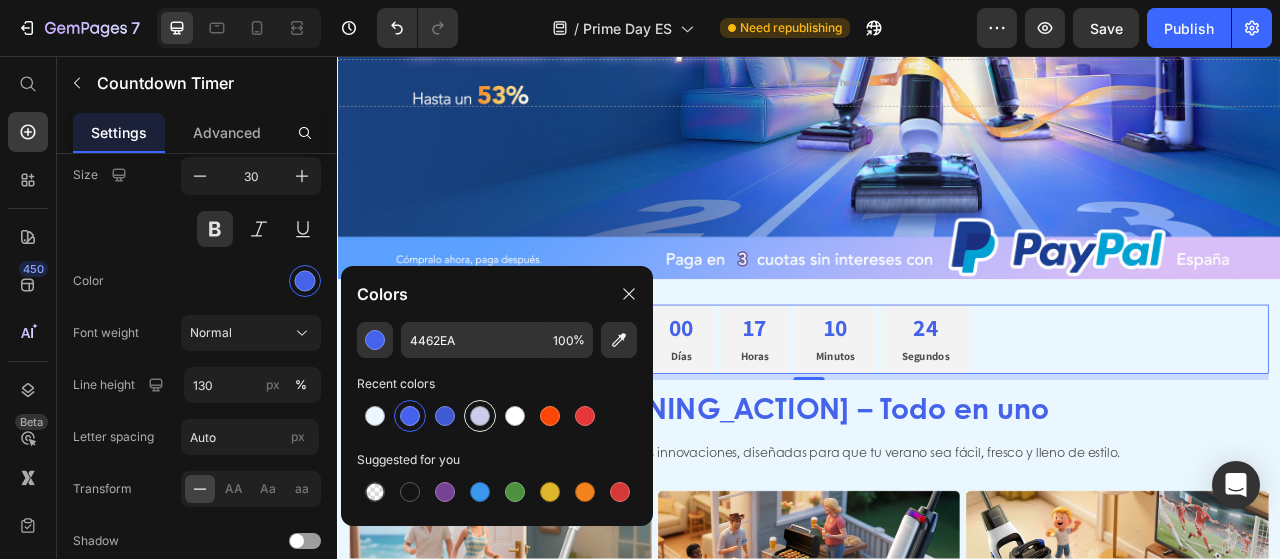 click at bounding box center (480, 416) 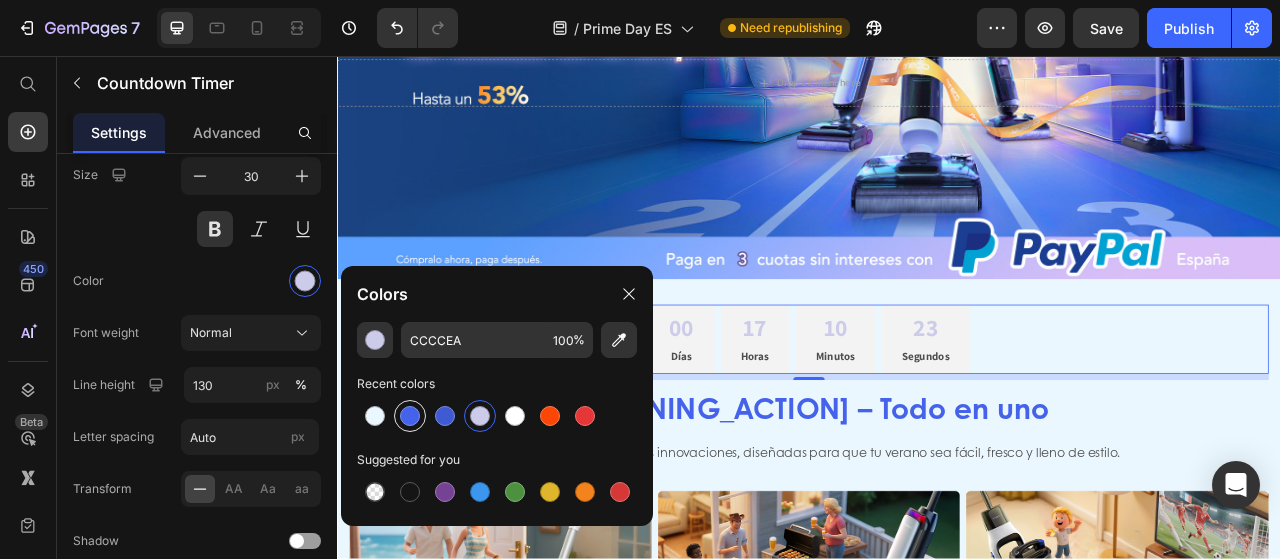 click at bounding box center (410, 416) 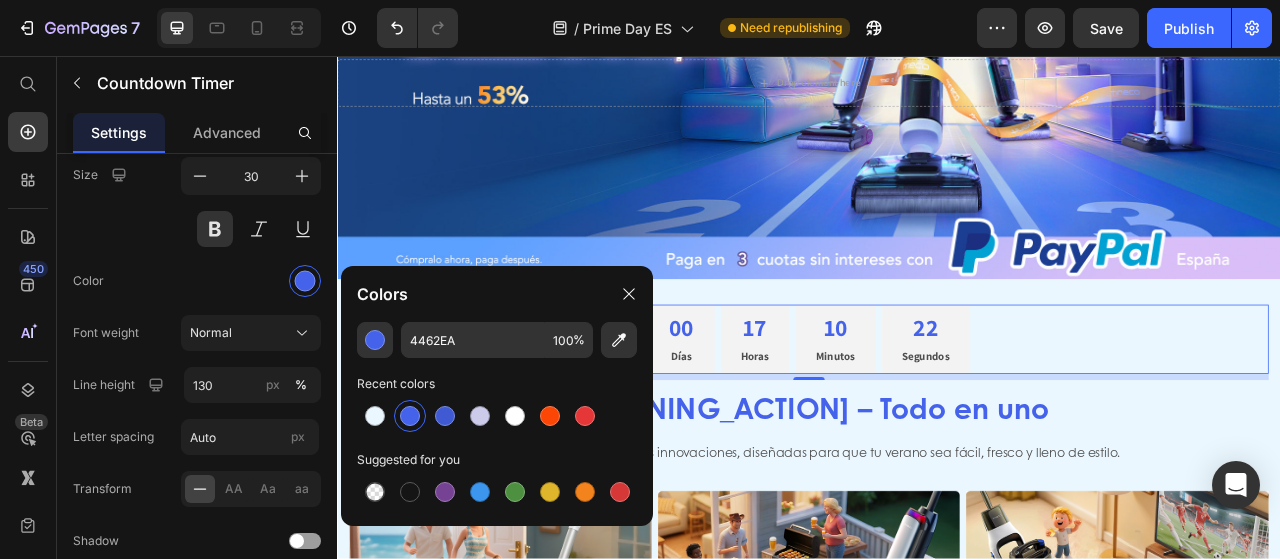 click on "8" at bounding box center (937, 465) 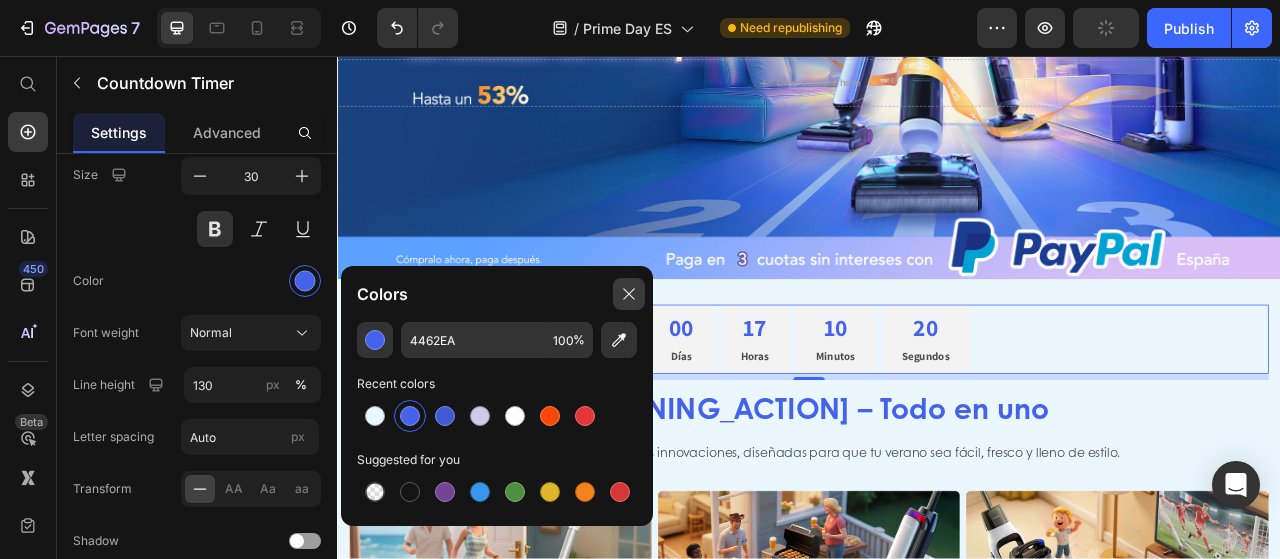 click at bounding box center [629, 294] 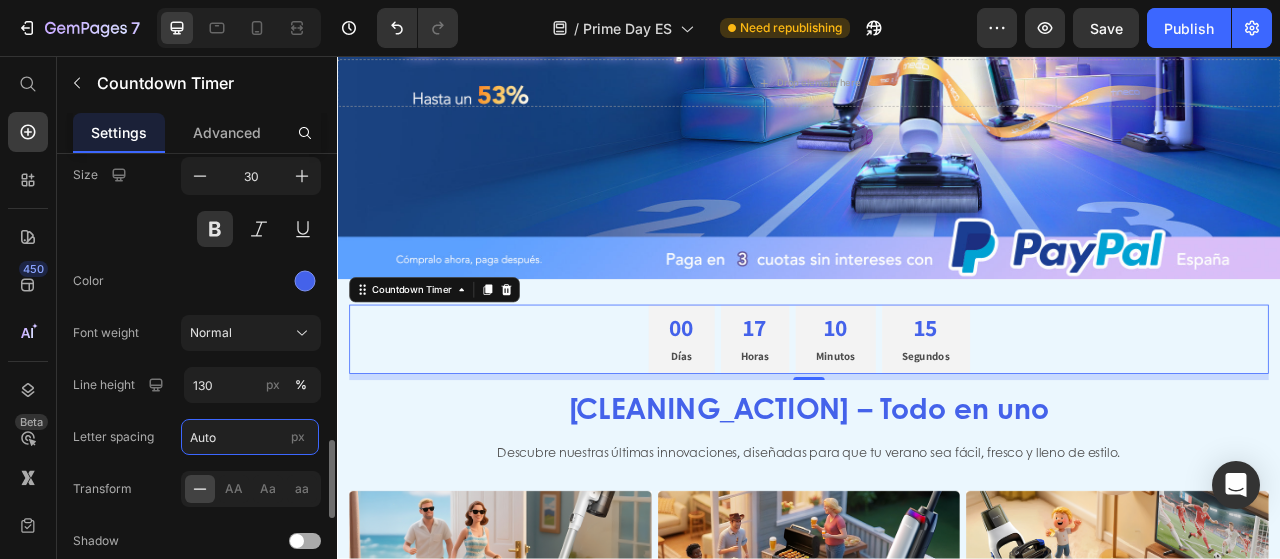 click on "Auto" at bounding box center (250, 437) 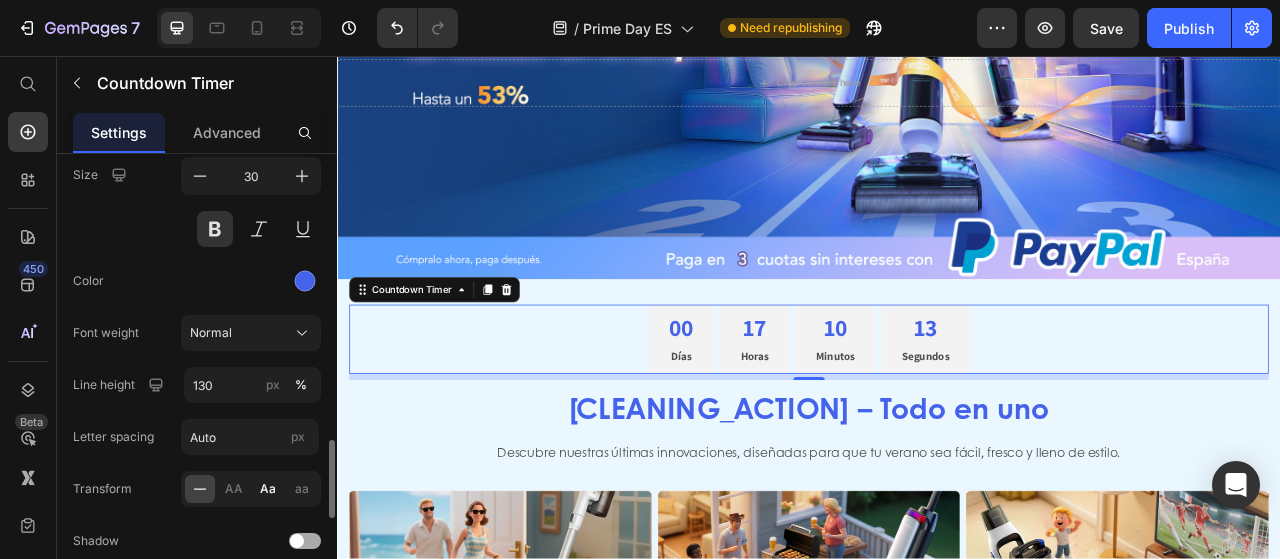 click on "Aa" 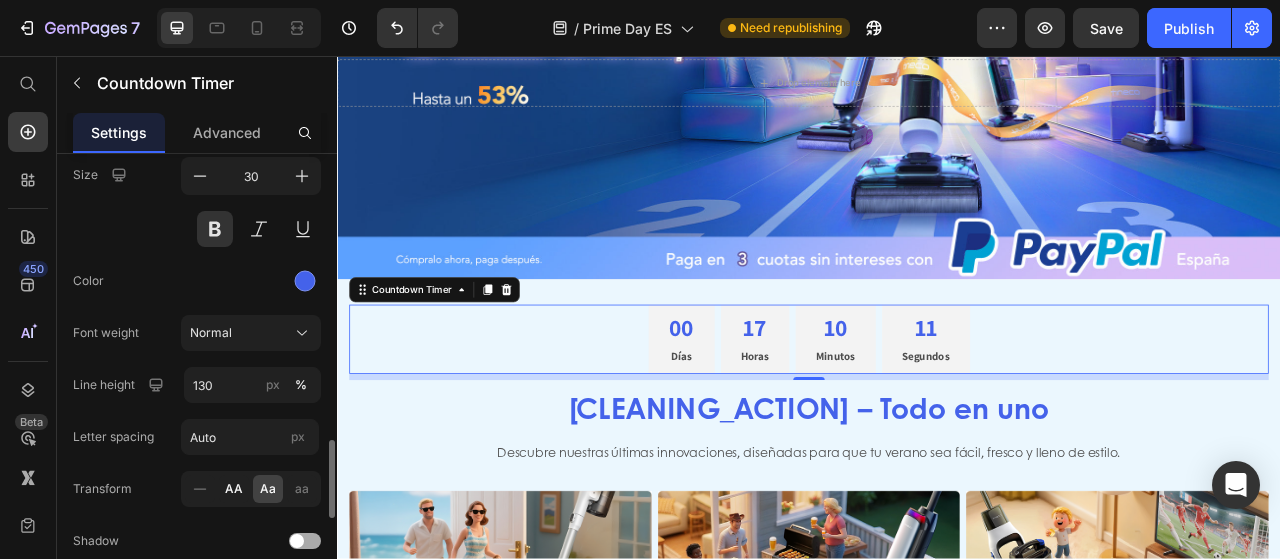 click on "AA" 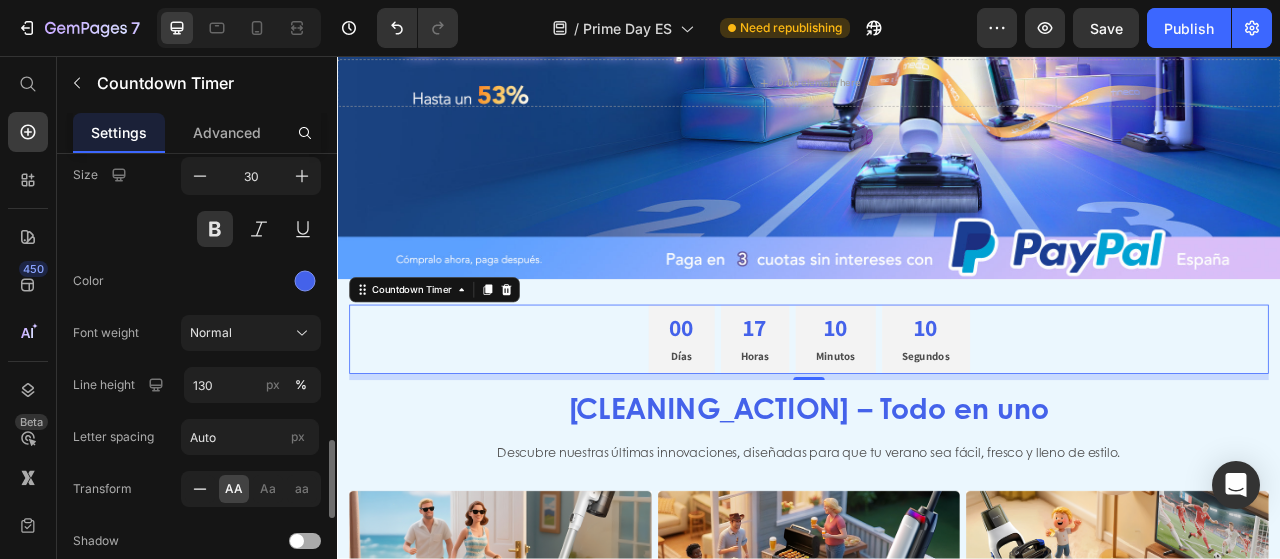 click 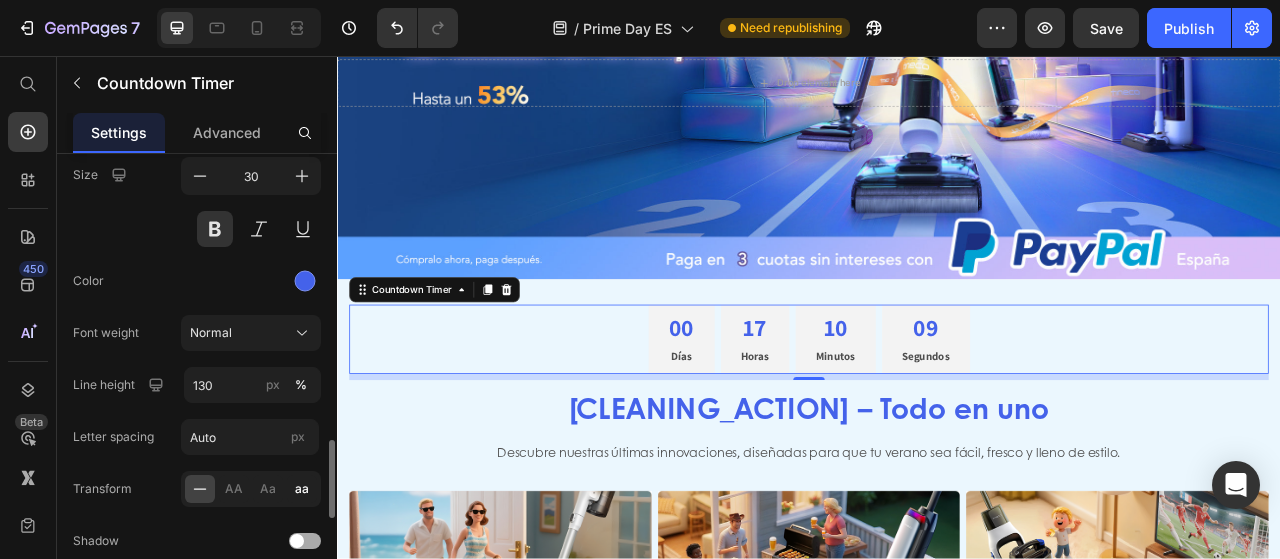 click on "aa" 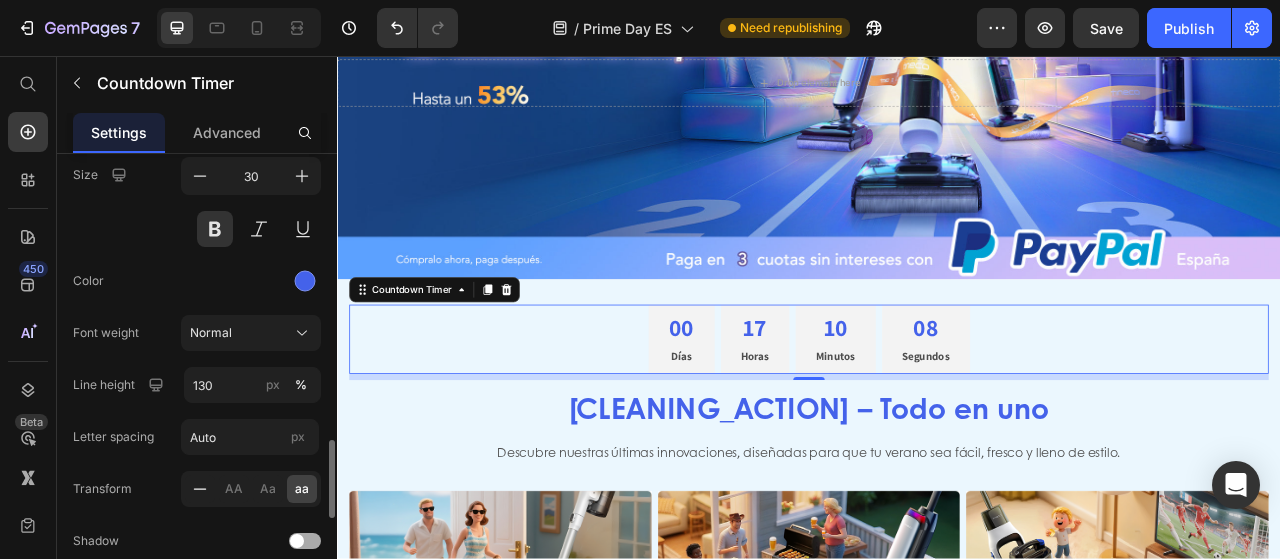 click 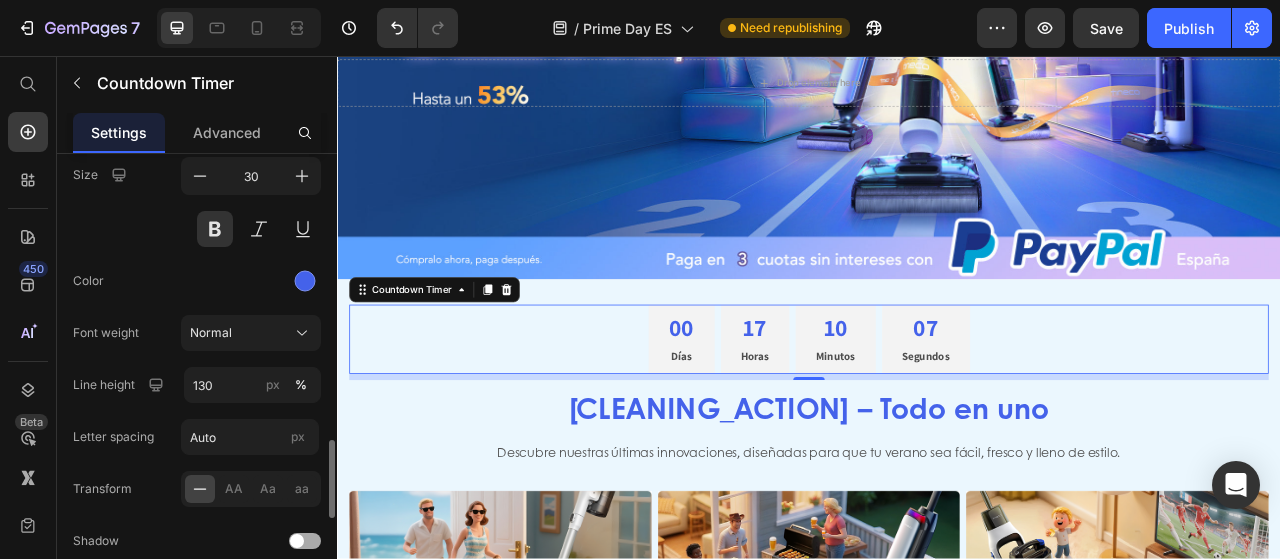 scroll, scrollTop: 1900, scrollLeft: 0, axis: vertical 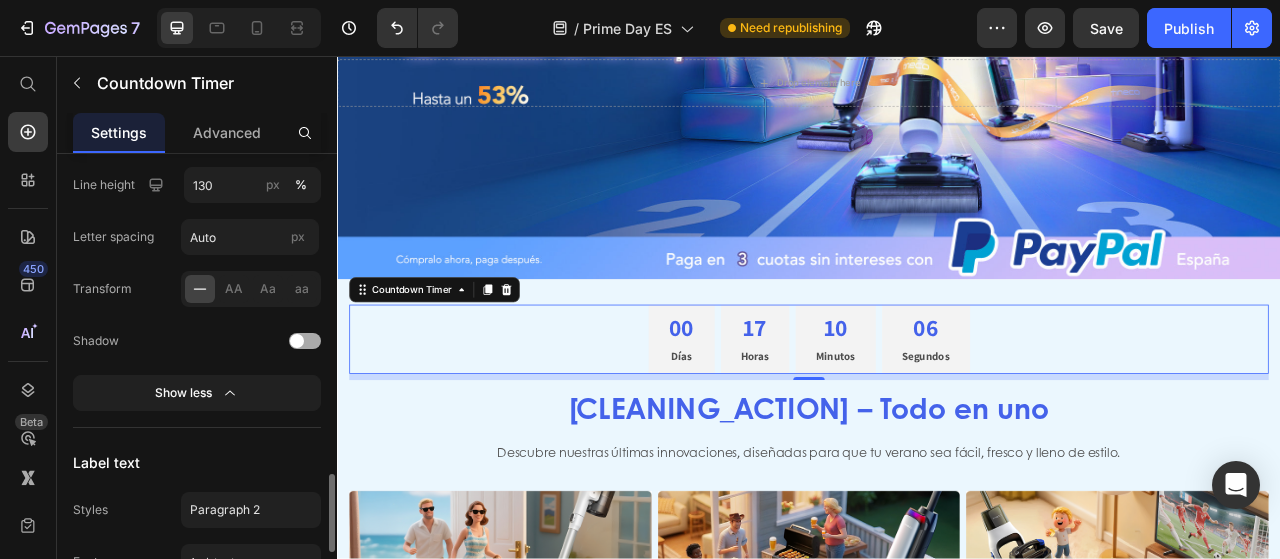 click at bounding box center [305, 341] 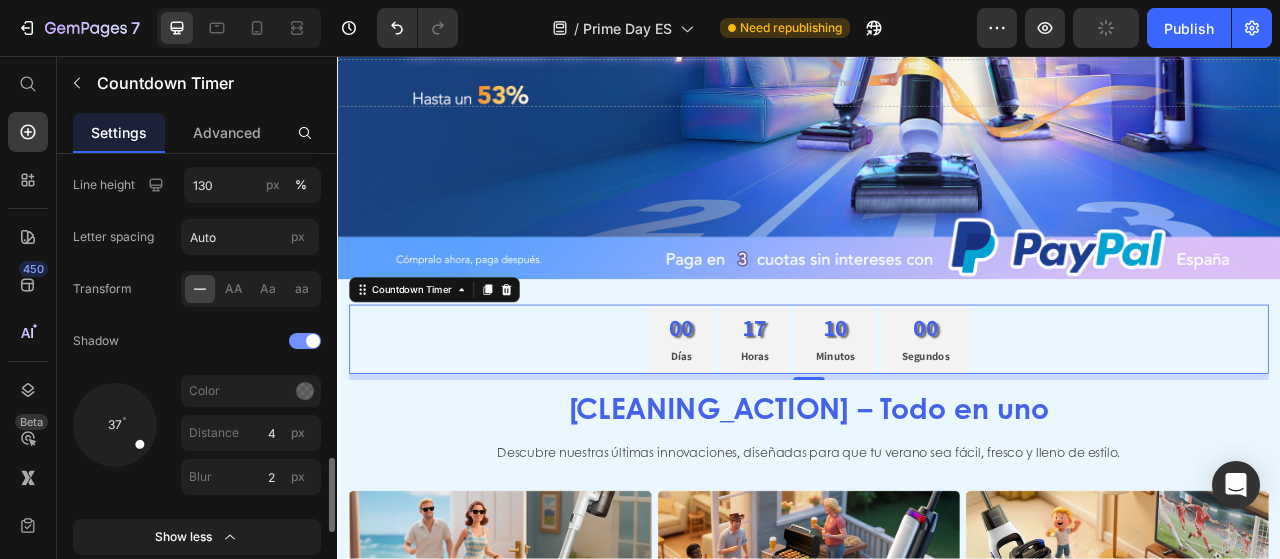 click at bounding box center [305, 341] 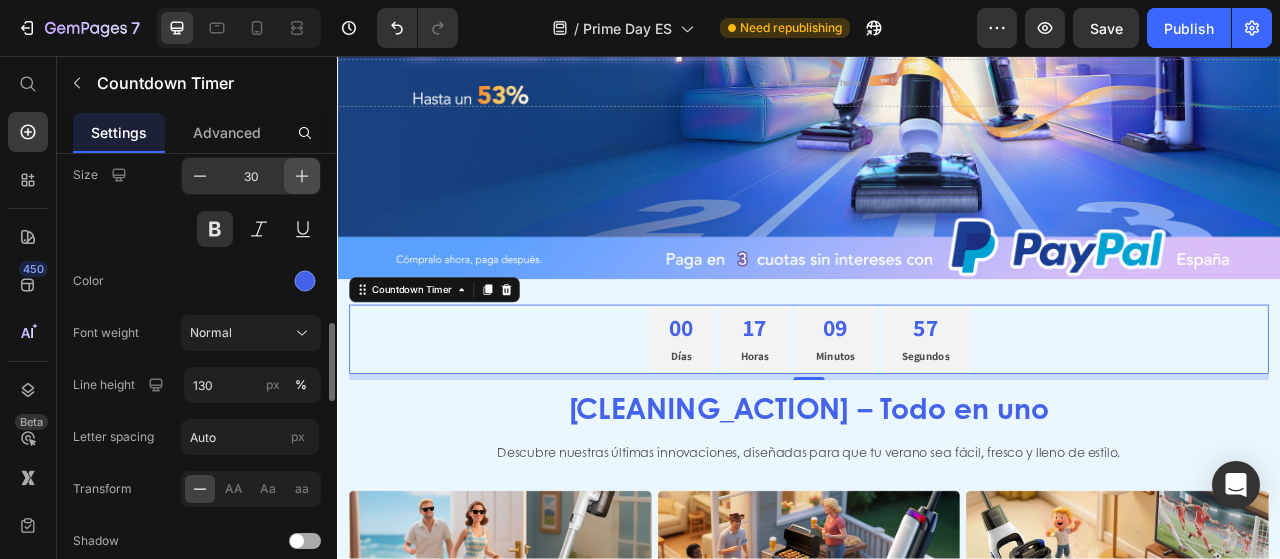 scroll, scrollTop: 1600, scrollLeft: 0, axis: vertical 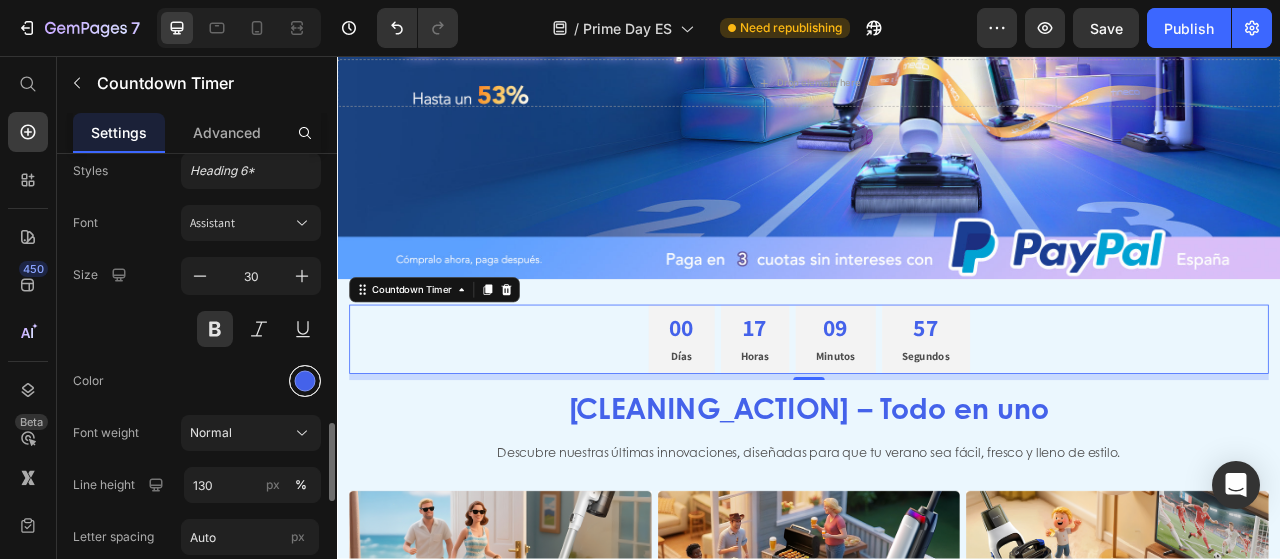 click at bounding box center (305, 381) 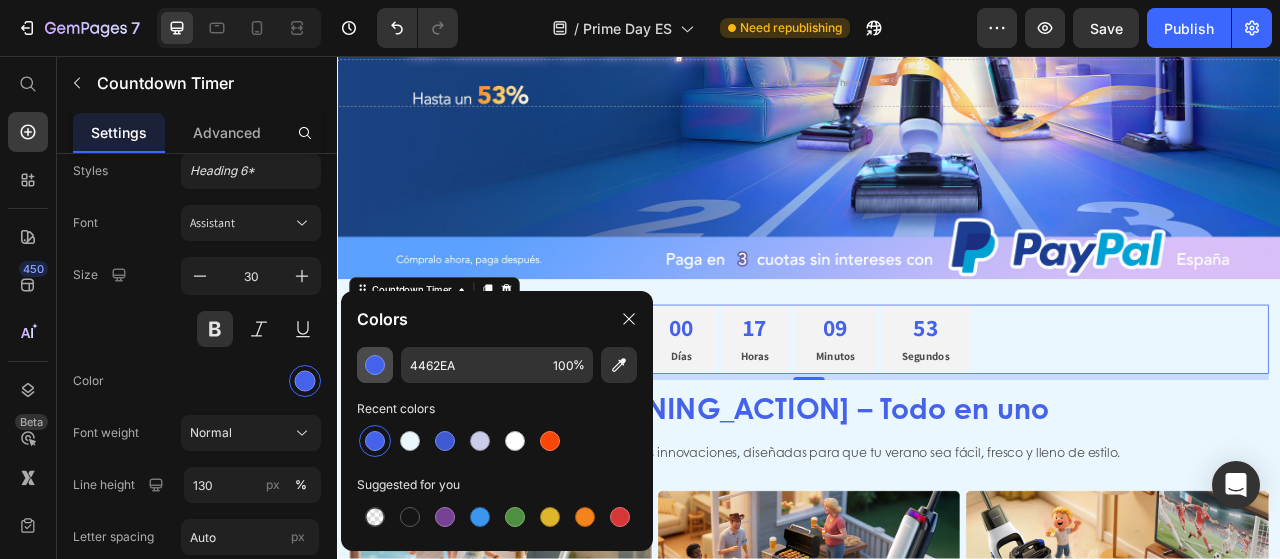 click at bounding box center [375, 365] 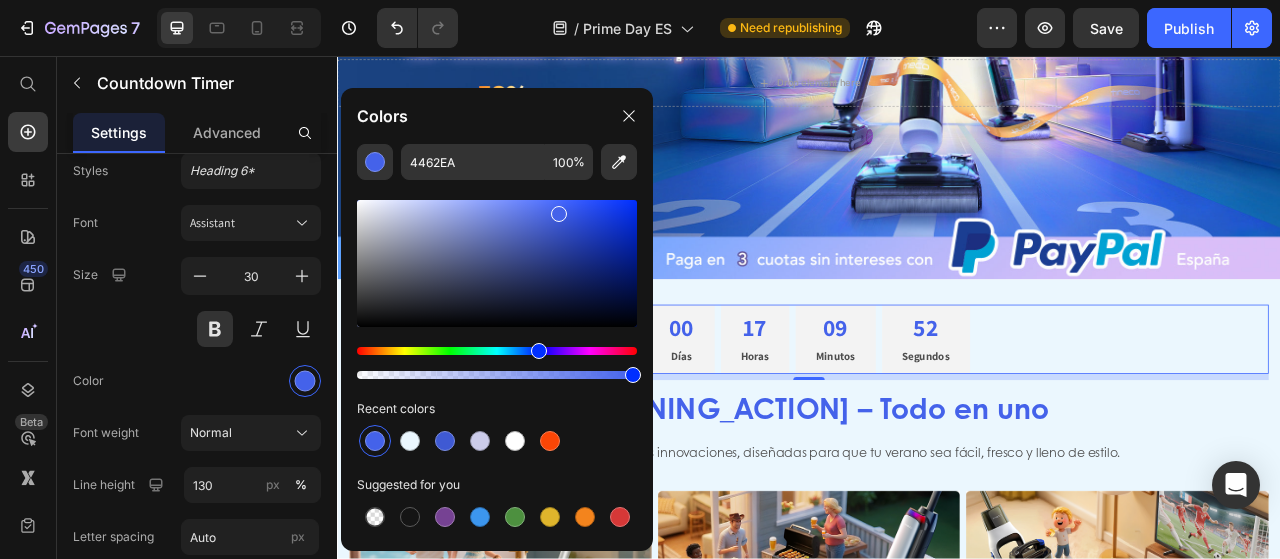 click at bounding box center (497, 263) 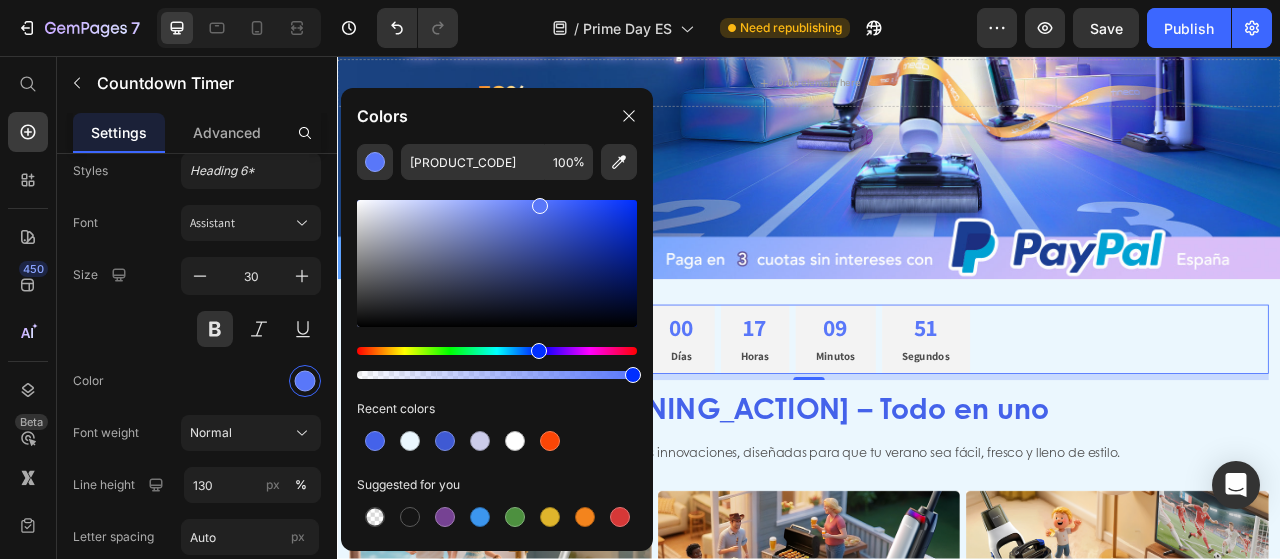 click at bounding box center [497, 263] 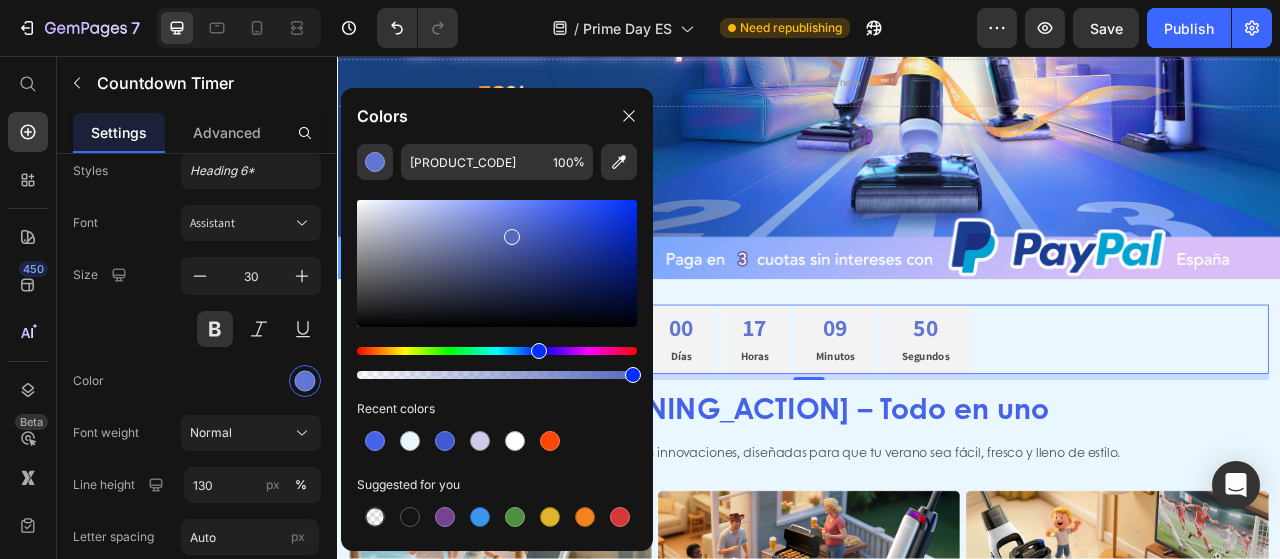 click at bounding box center (512, 237) 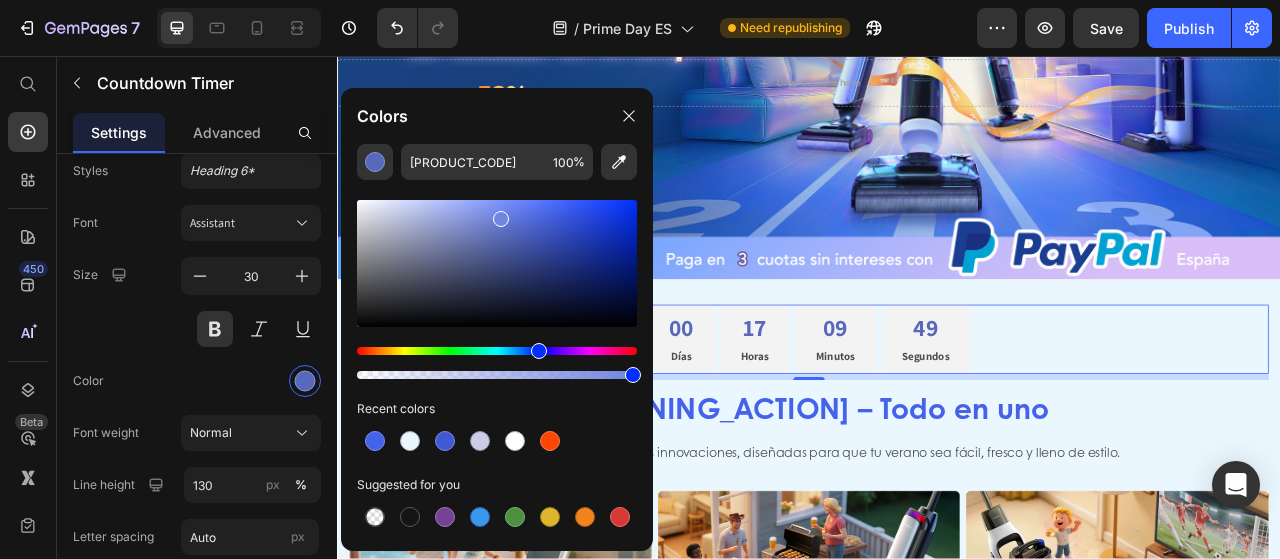click at bounding box center (497, 263) 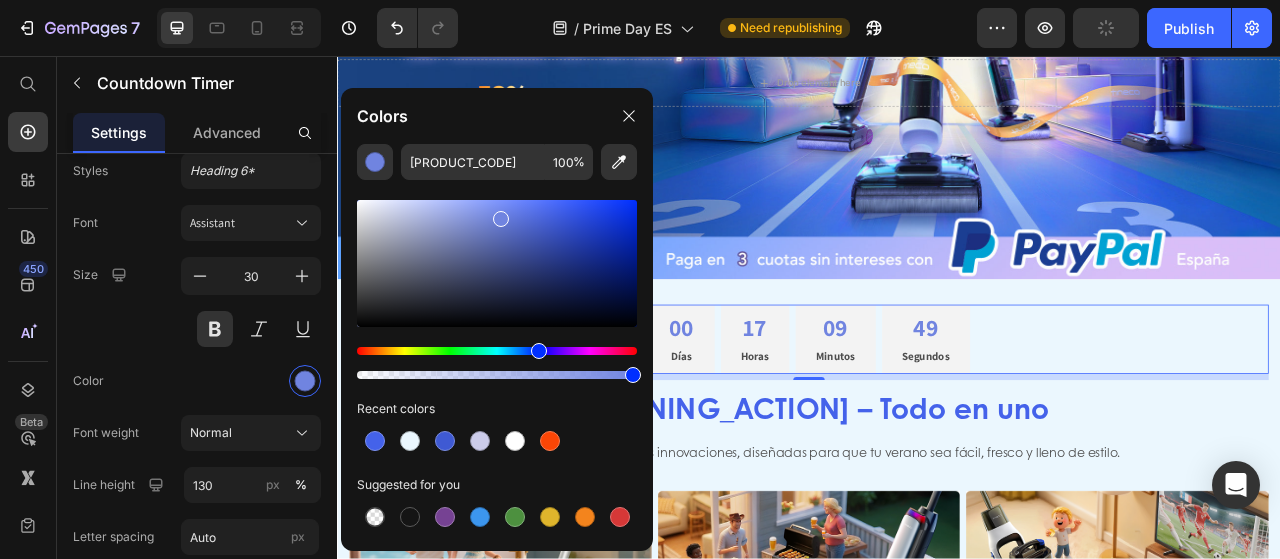 click at bounding box center (497, 263) 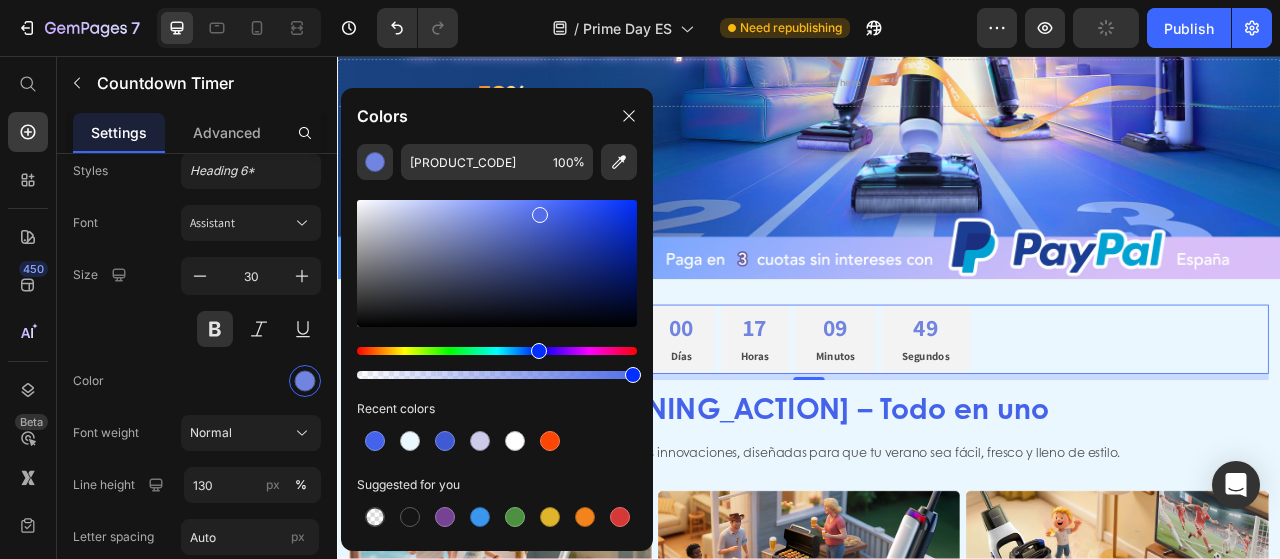 type on "536EE8" 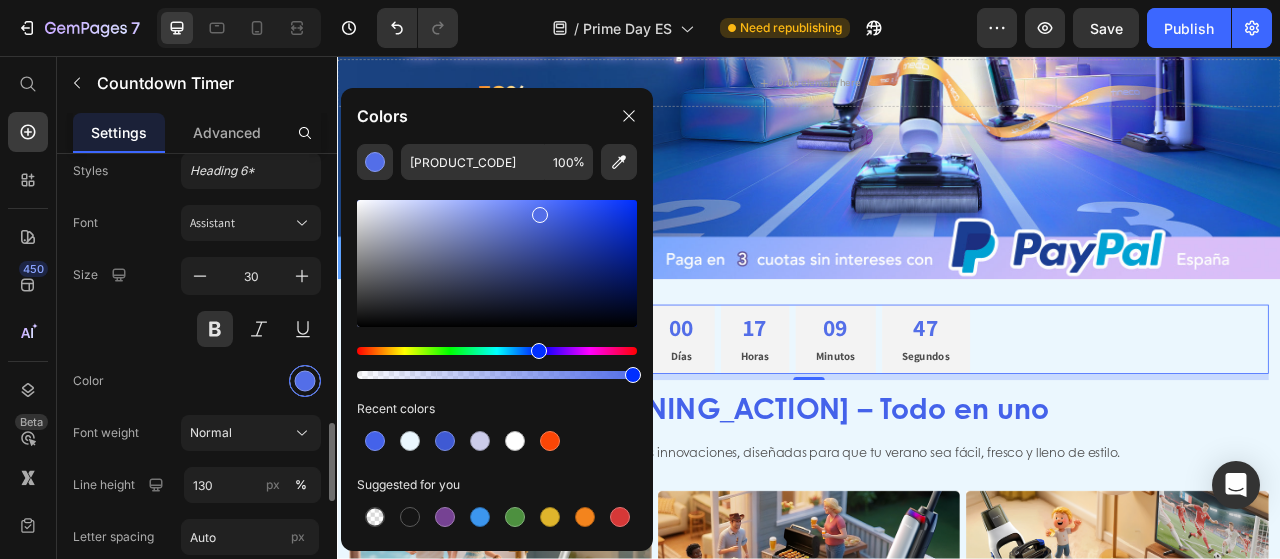 click at bounding box center (305, 381) 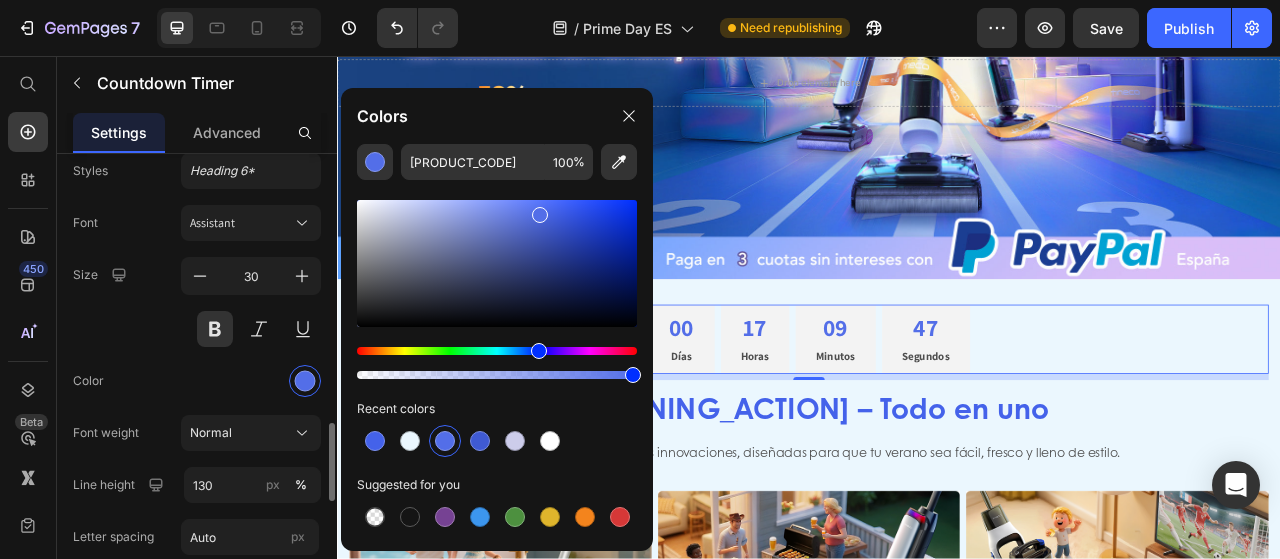click at bounding box center [251, 381] 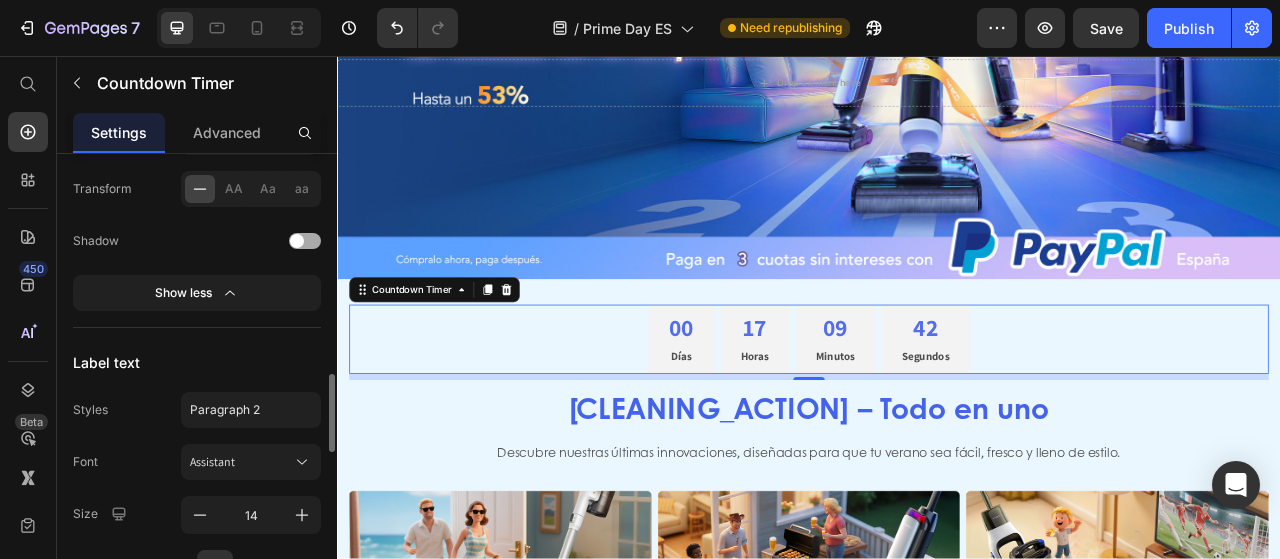 scroll, scrollTop: 1900, scrollLeft: 0, axis: vertical 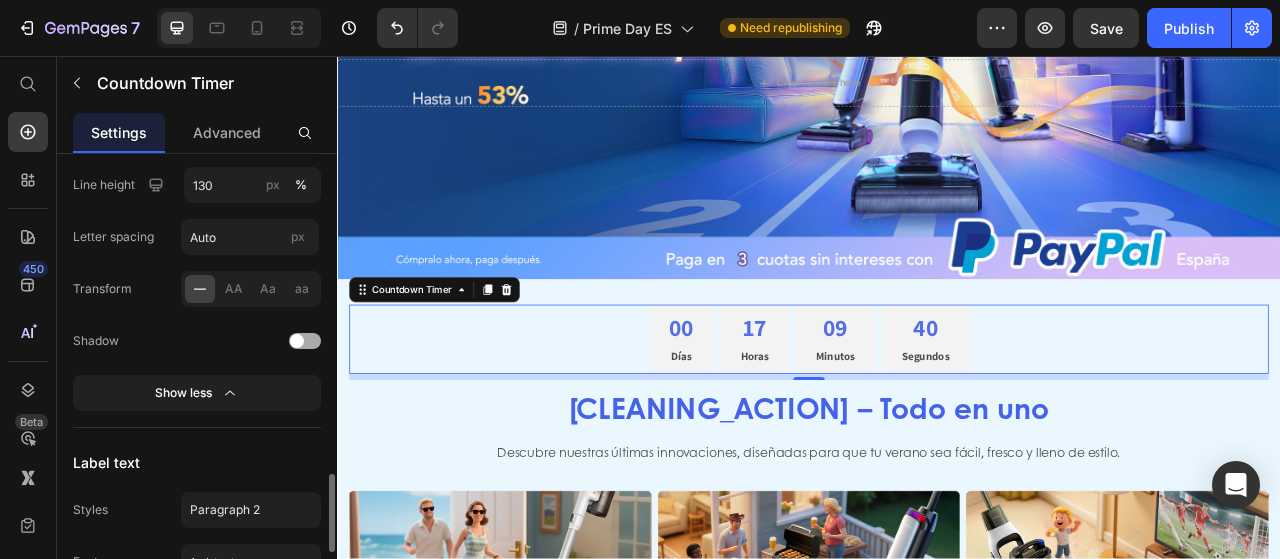 click at bounding box center (297, 341) 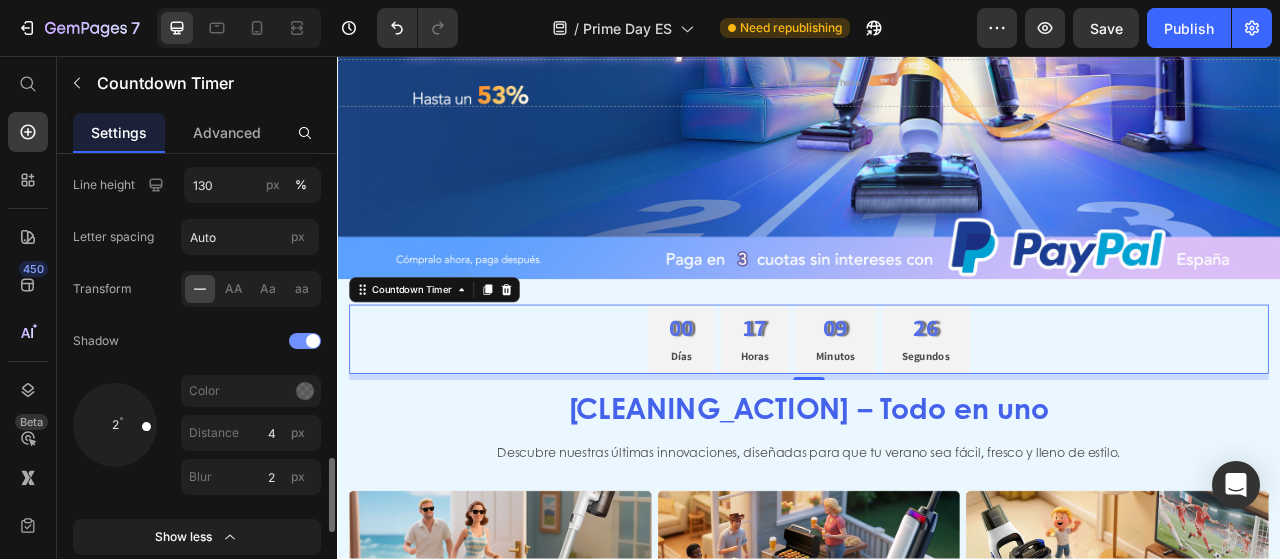 drag, startPoint x: 139, startPoint y: 437, endPoint x: 117, endPoint y: 418, distance: 29.068884 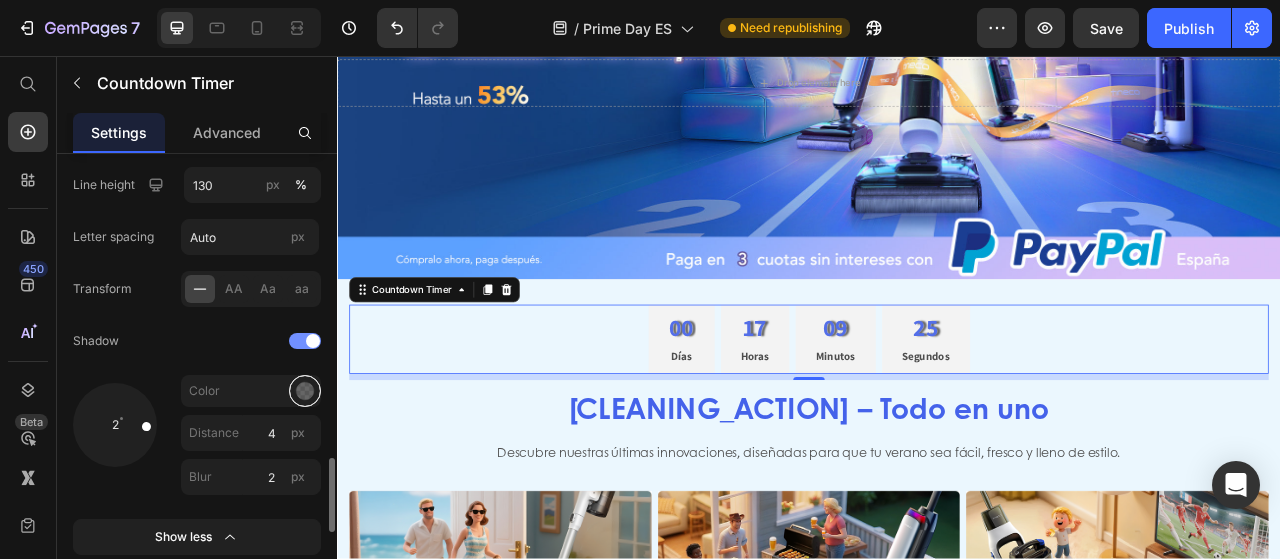 click at bounding box center (305, 391) 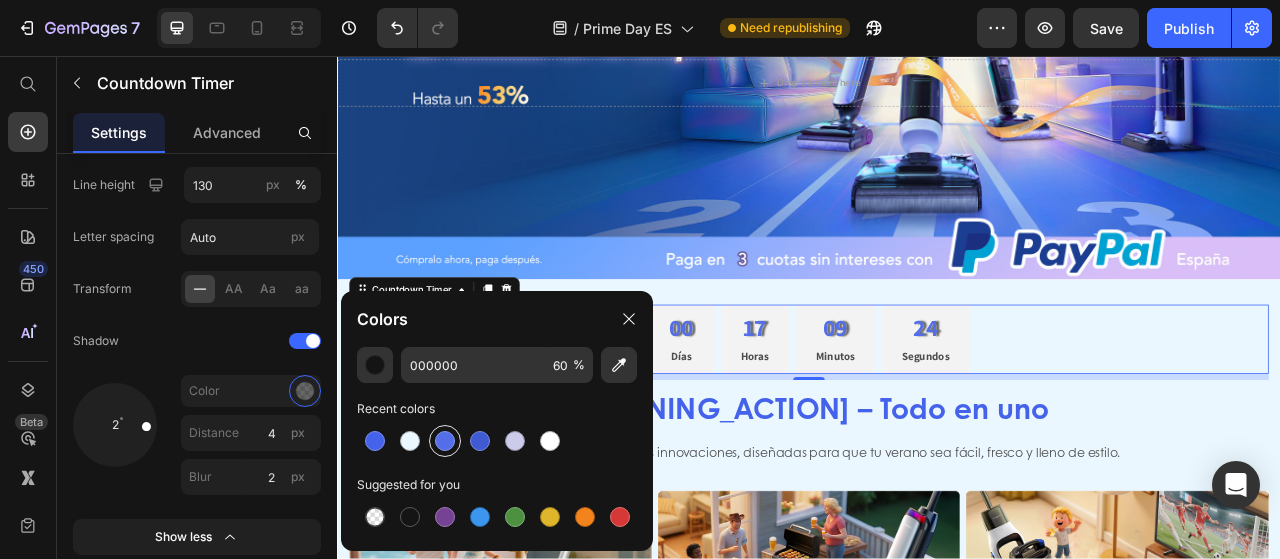 click at bounding box center (445, 441) 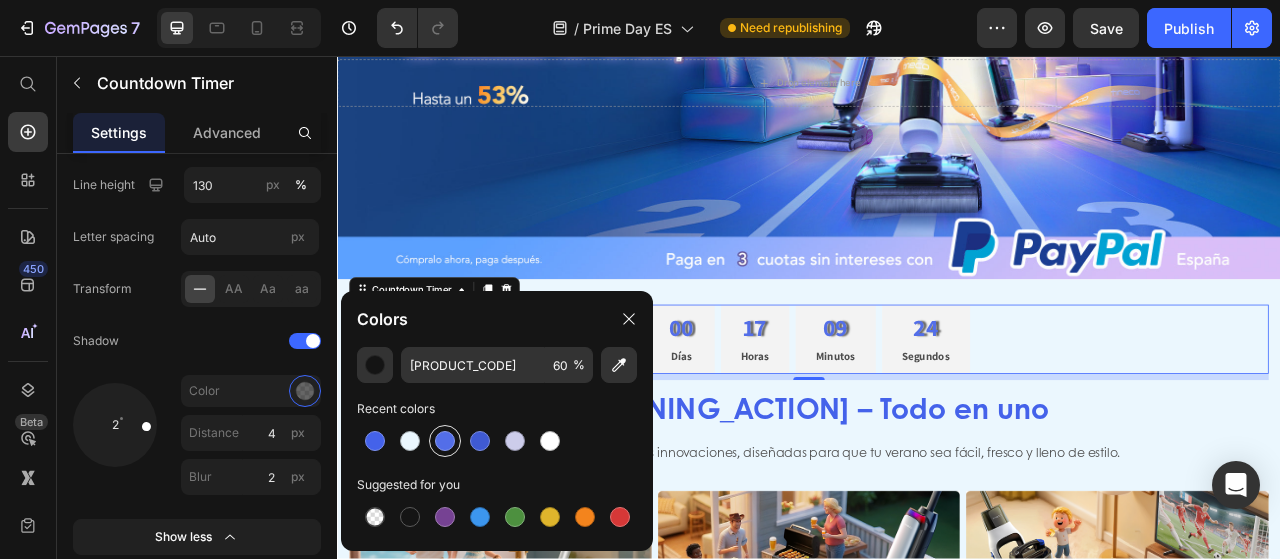 type on "100" 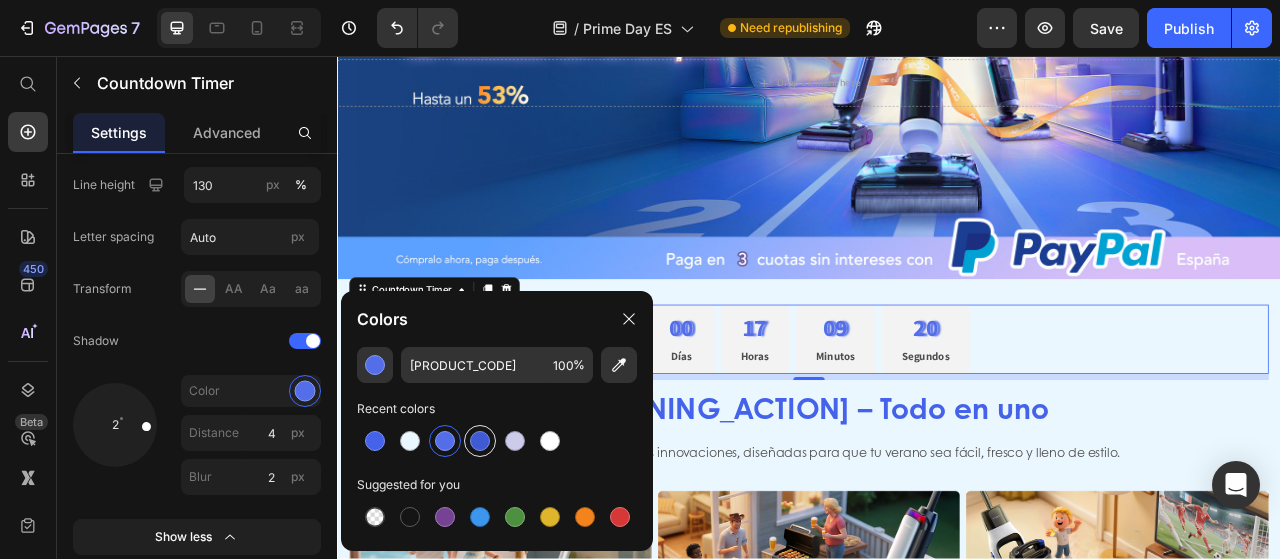 click at bounding box center [480, 441] 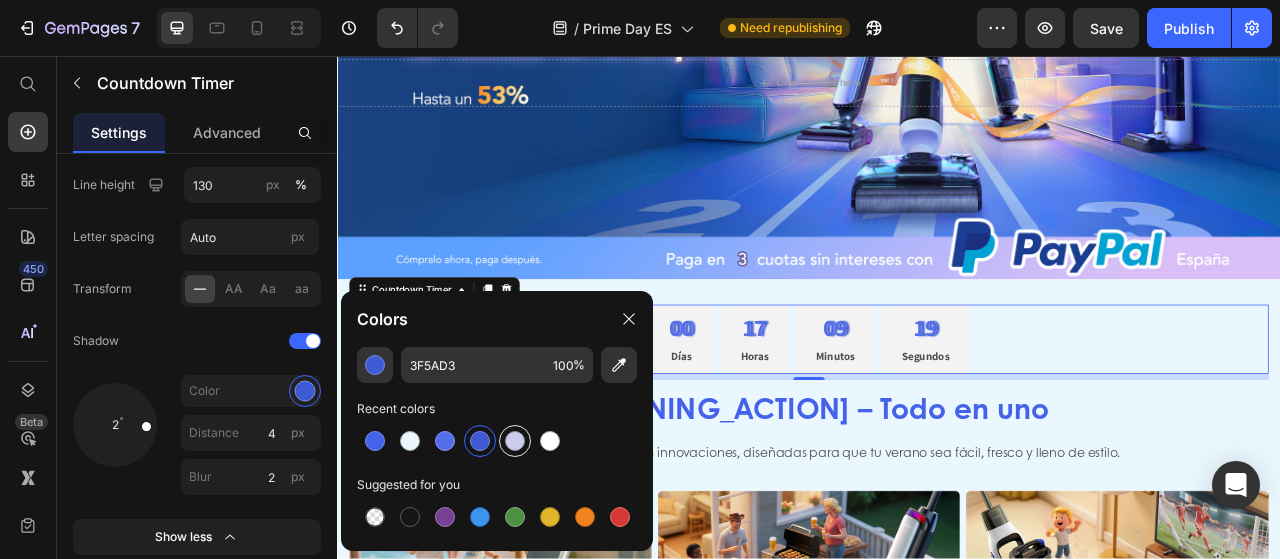 click at bounding box center (515, 441) 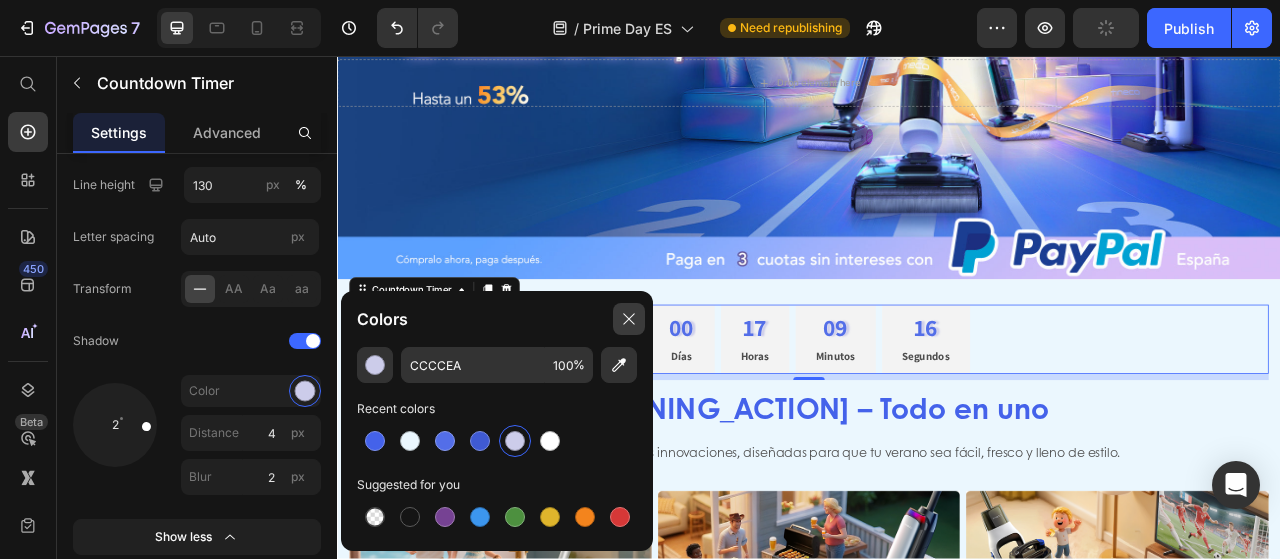 click 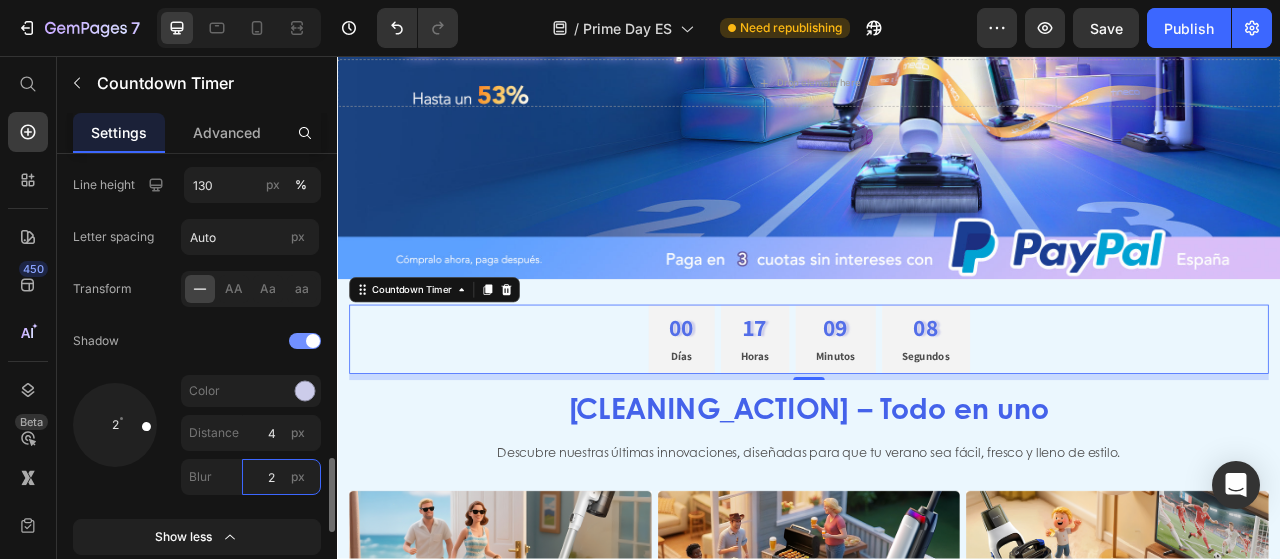 click on "2" at bounding box center [281, 477] 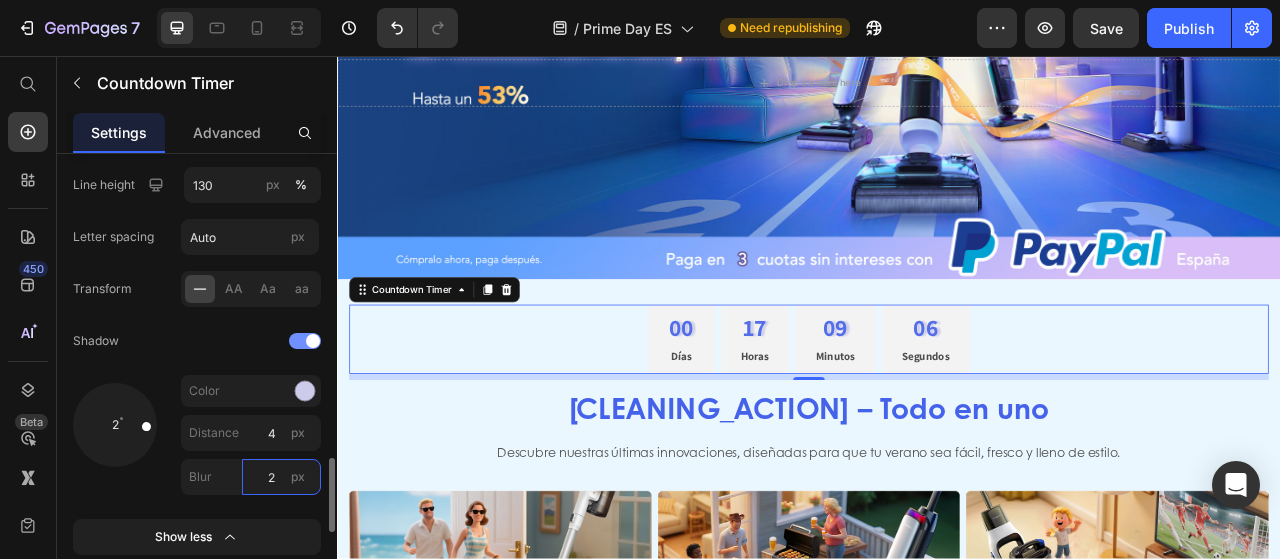 type on "4" 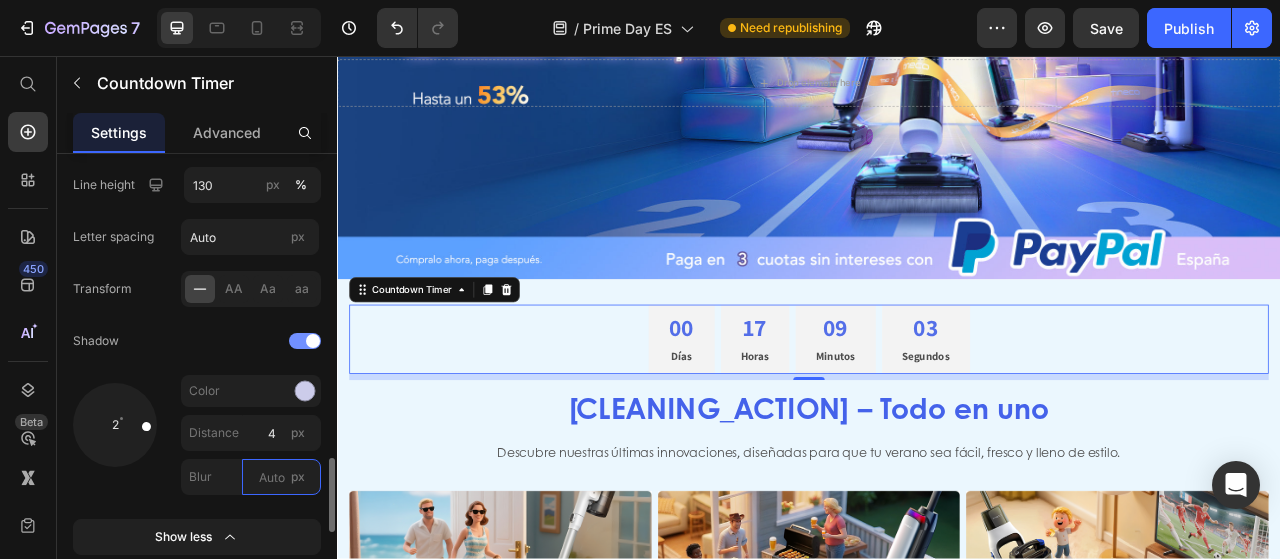 type on "2" 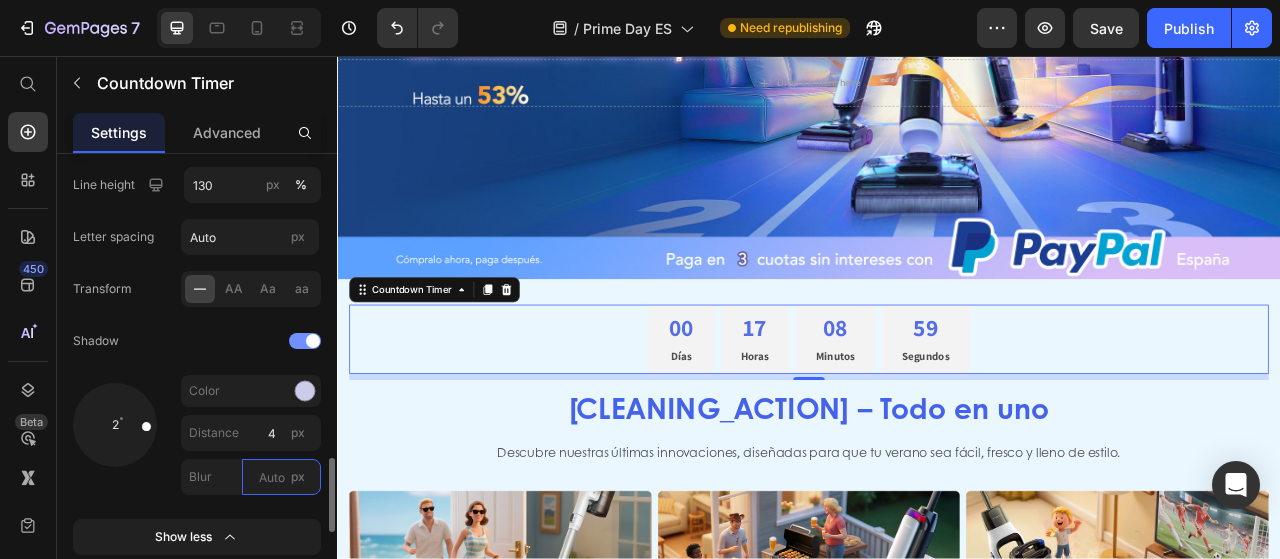 type on "3" 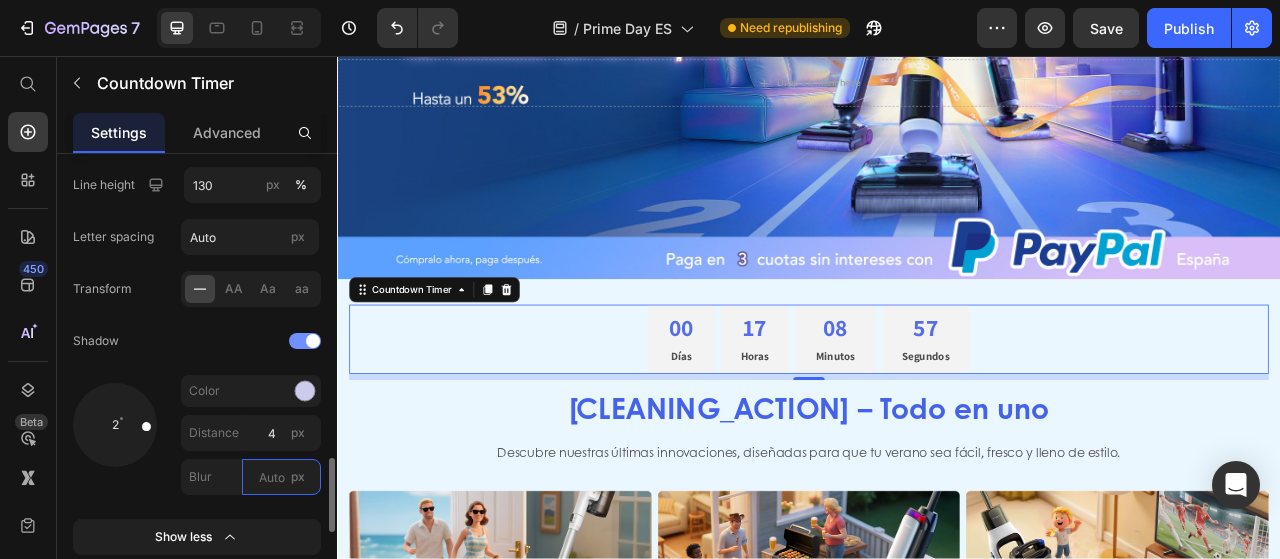 type on "2" 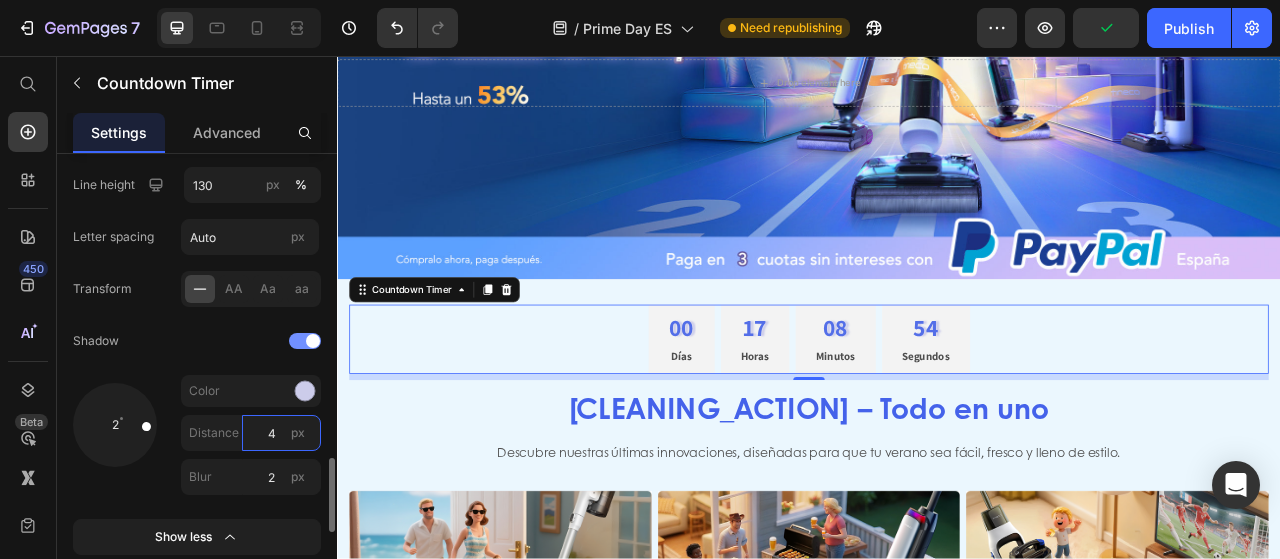 click on "4" at bounding box center [281, 433] 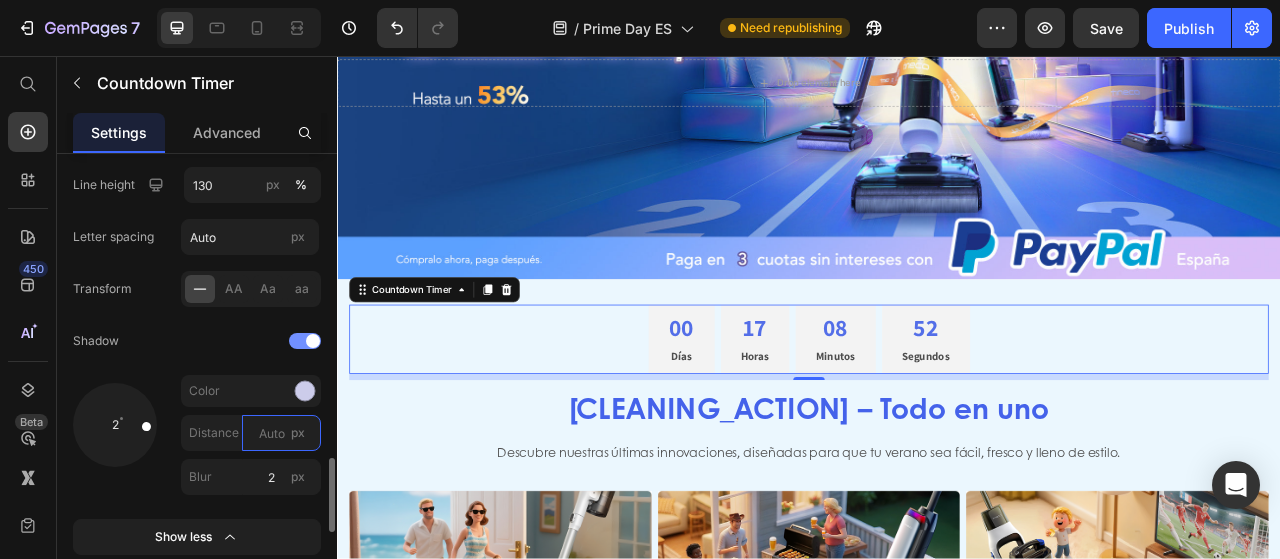 type on "5" 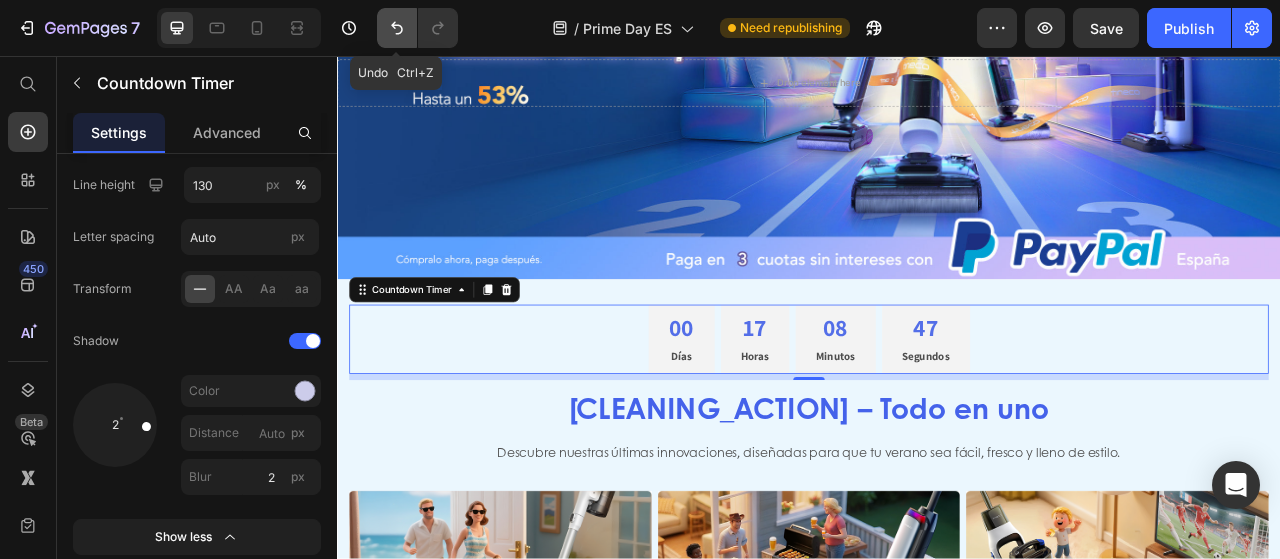 type on "4" 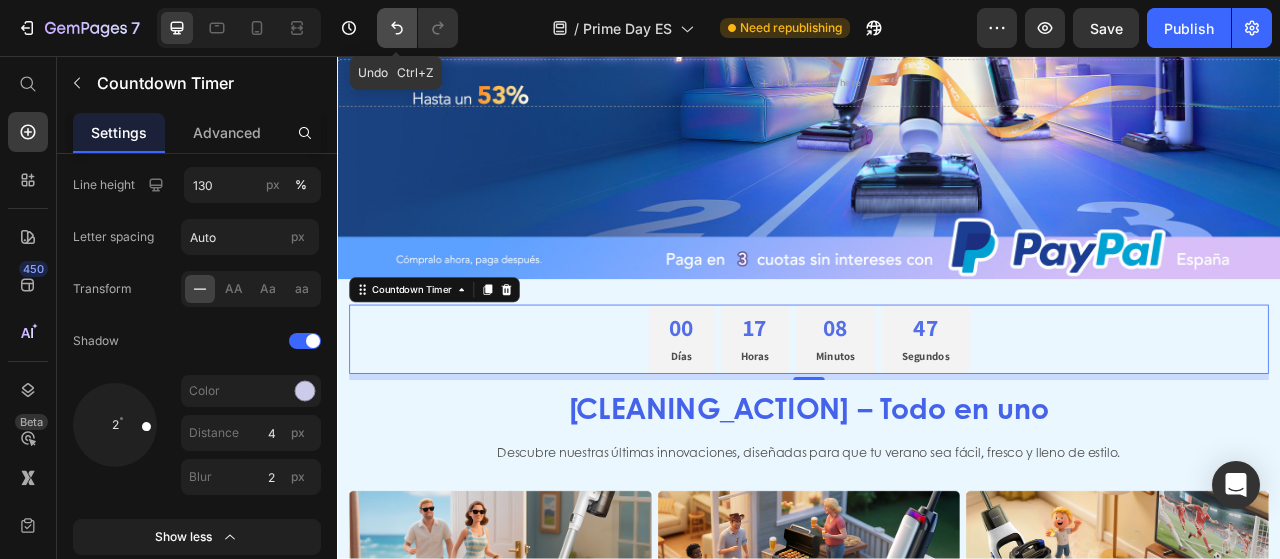click 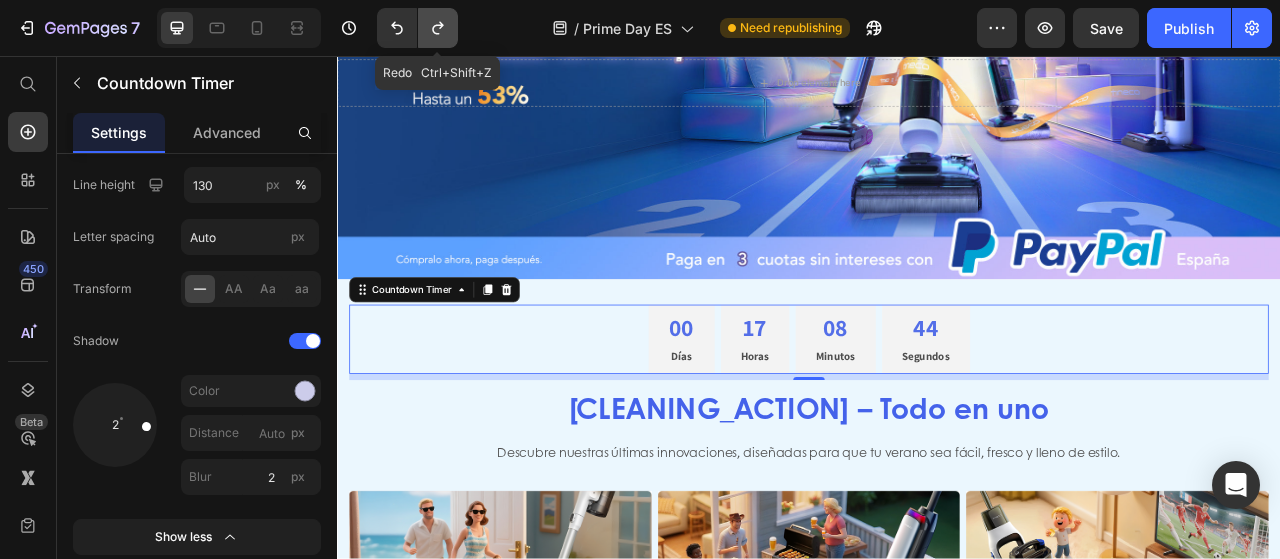 click 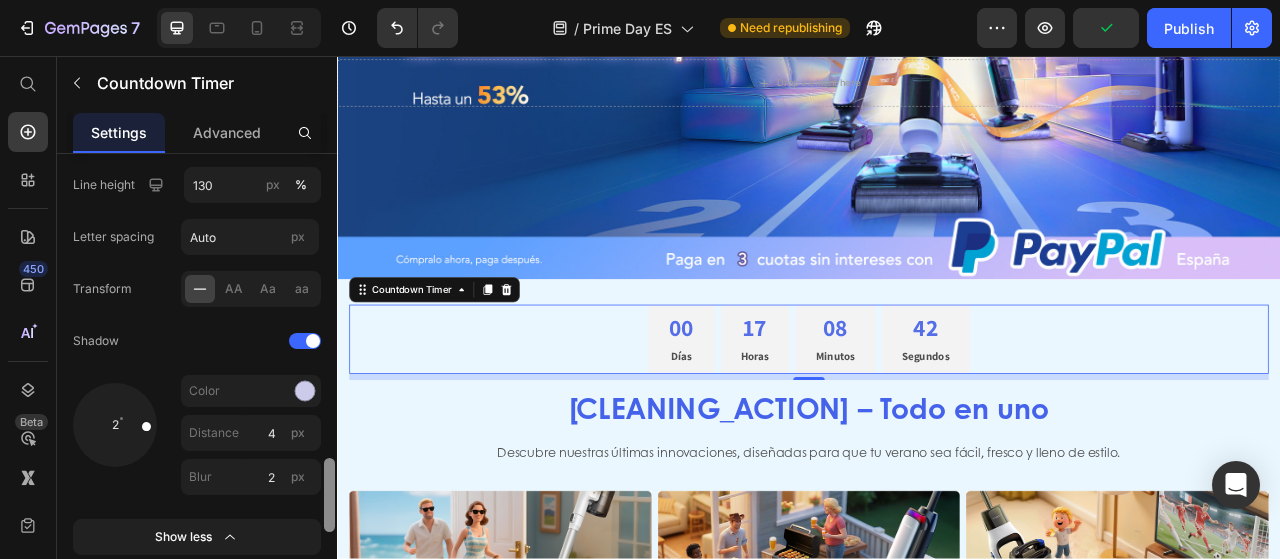 click at bounding box center [329, 385] 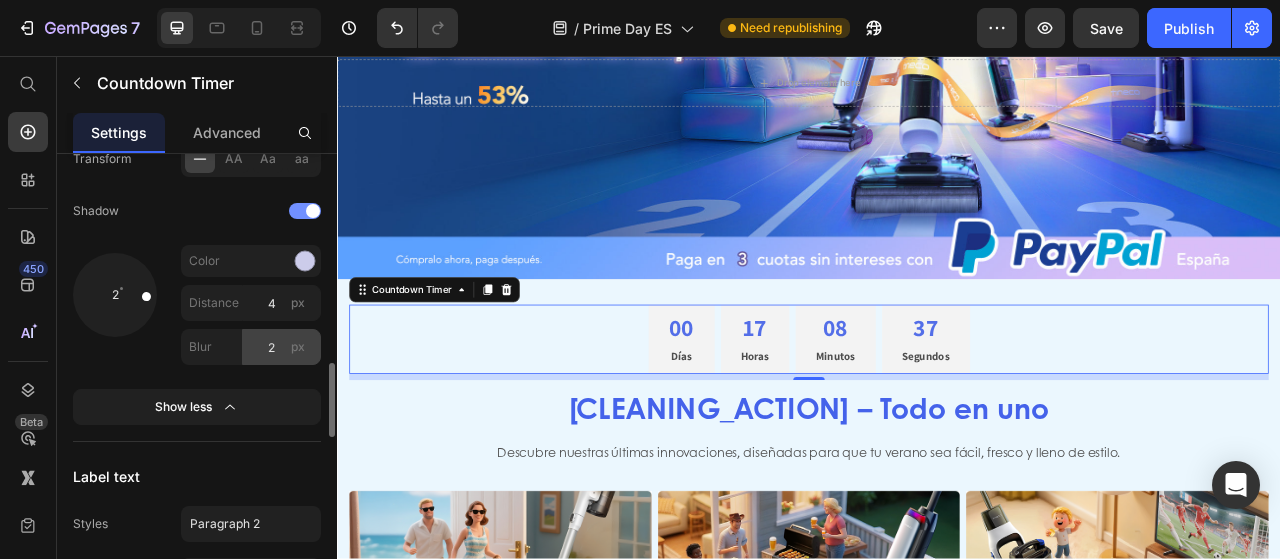 scroll, scrollTop: 1930, scrollLeft: 0, axis: vertical 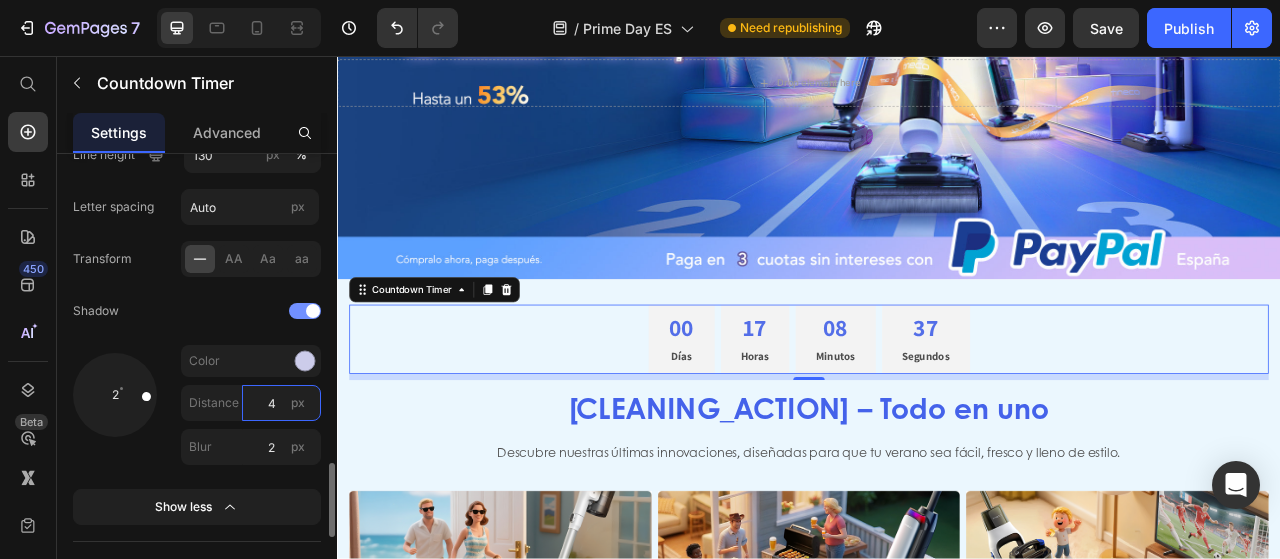 click on "4" at bounding box center [281, 403] 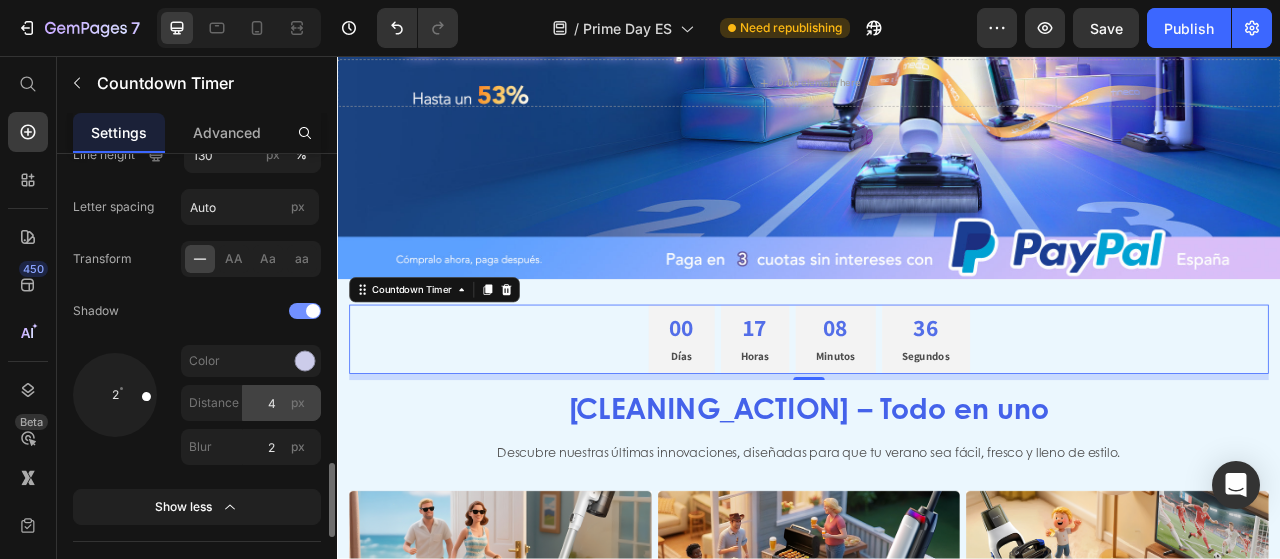 click on "px" at bounding box center (298, 403) 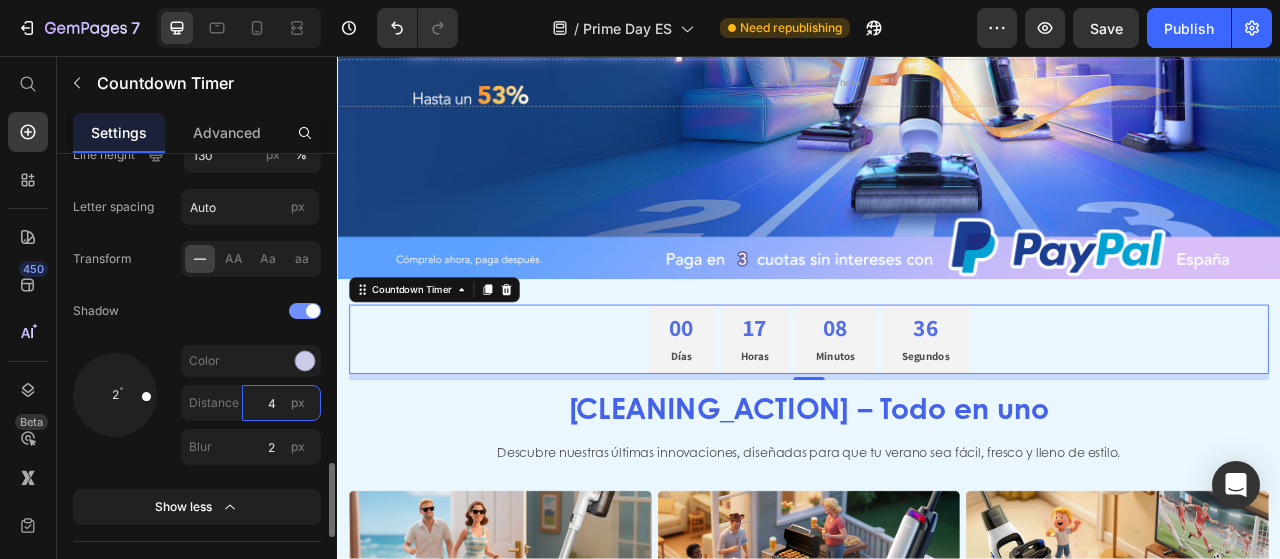 click on "4" at bounding box center (281, 403) 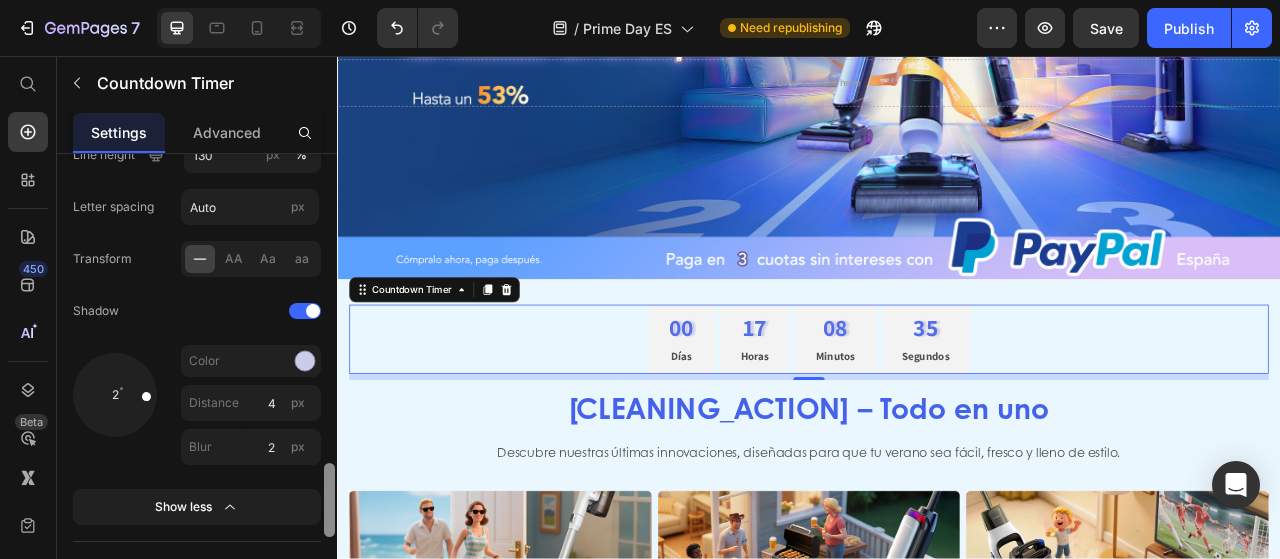 click at bounding box center [329, 385] 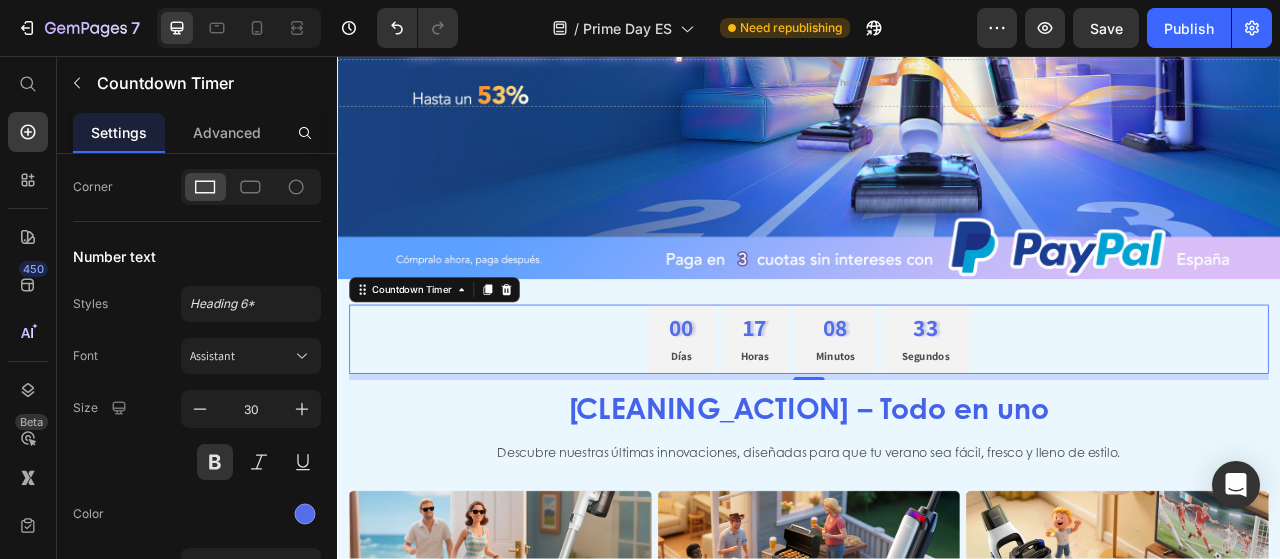 click on "00 Días 17 Horas 08 Minutos 33 Segundos" at bounding box center [937, 417] 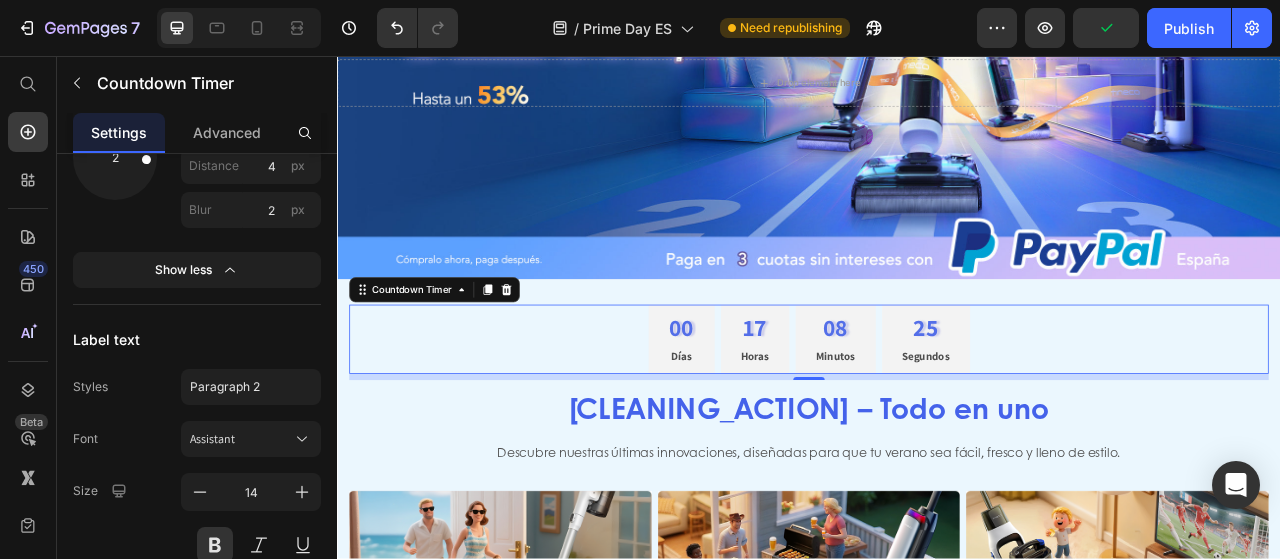 scroll, scrollTop: 2367, scrollLeft: 0, axis: vertical 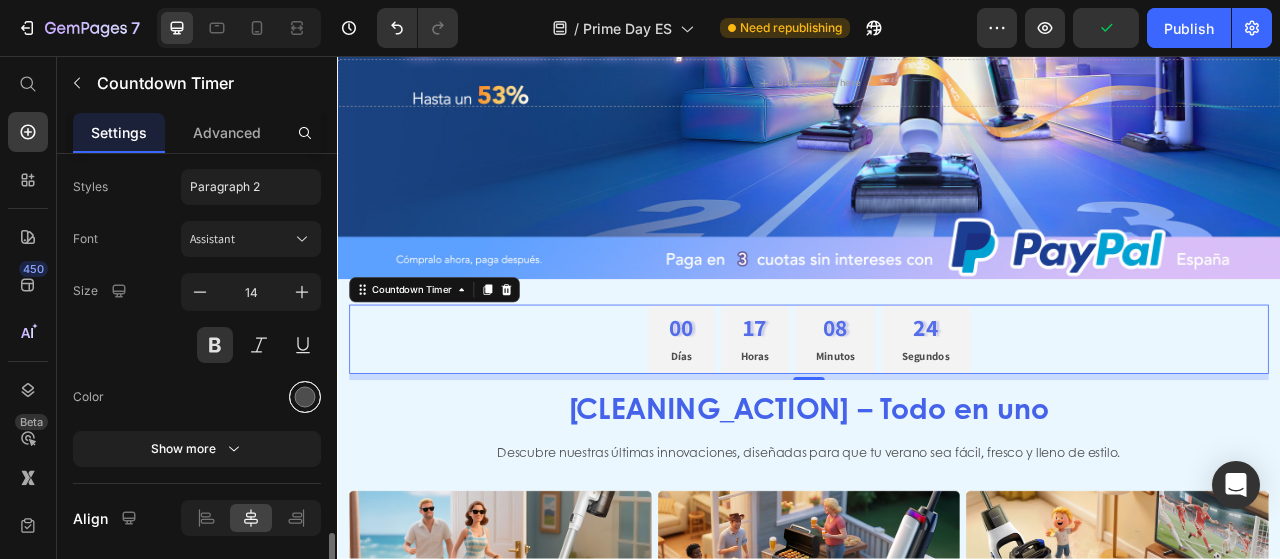 click at bounding box center (305, 397) 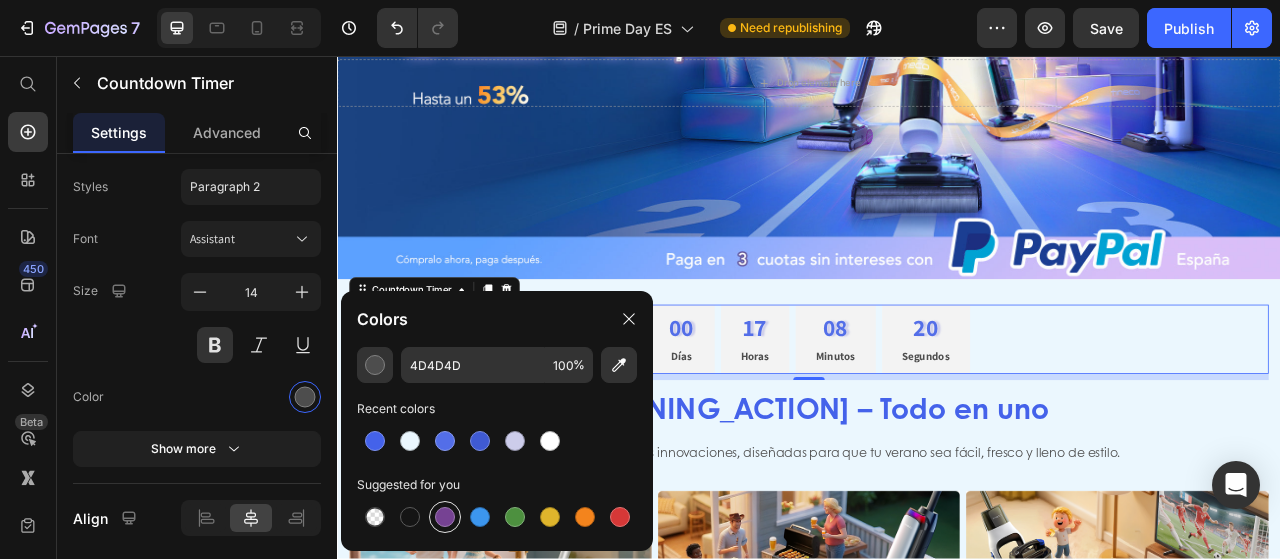 click at bounding box center (445, 517) 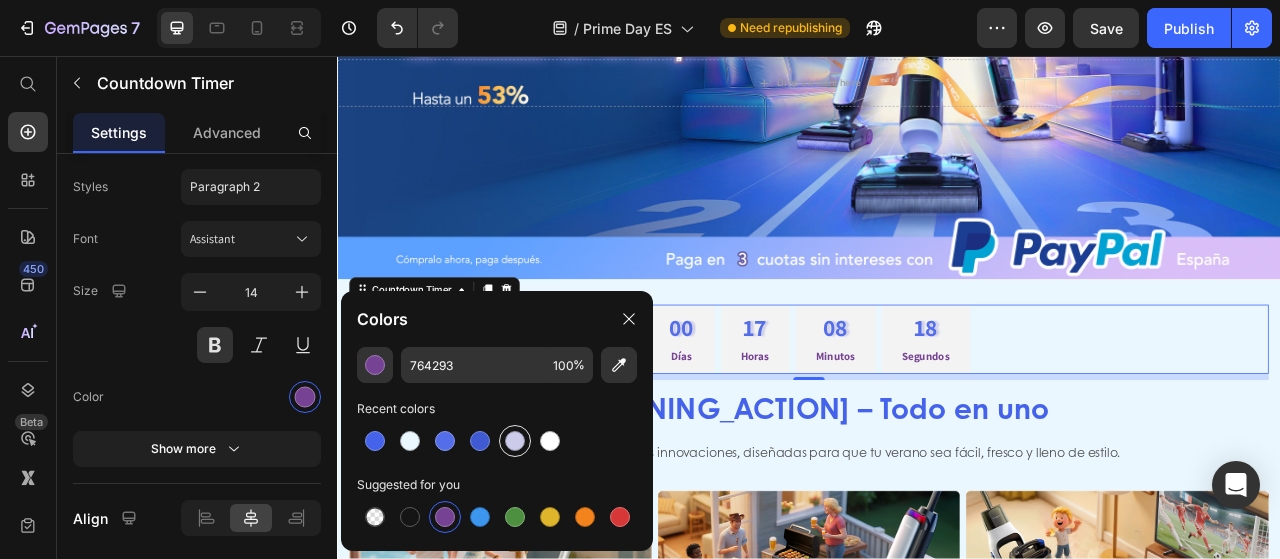 click at bounding box center [515, 441] 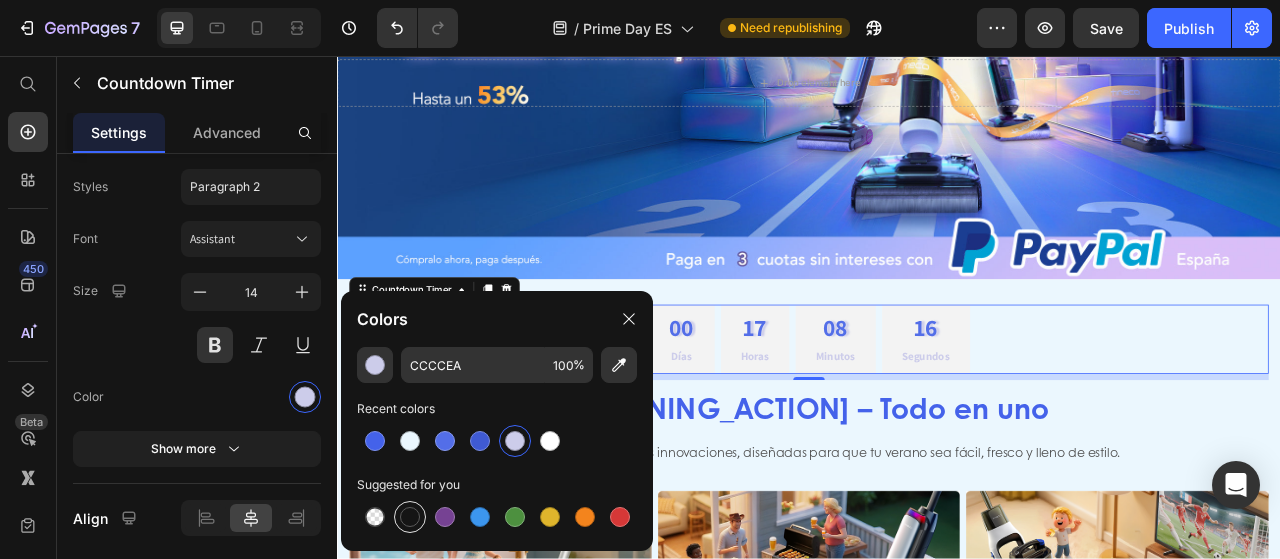 click at bounding box center [410, 517] 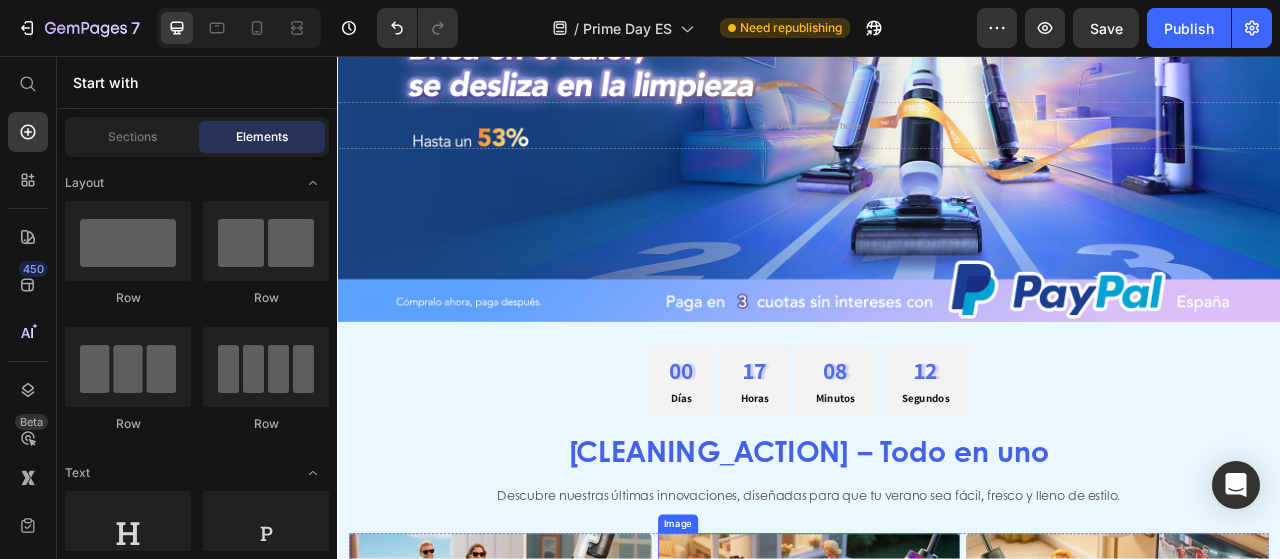 scroll, scrollTop: 116, scrollLeft: 0, axis: vertical 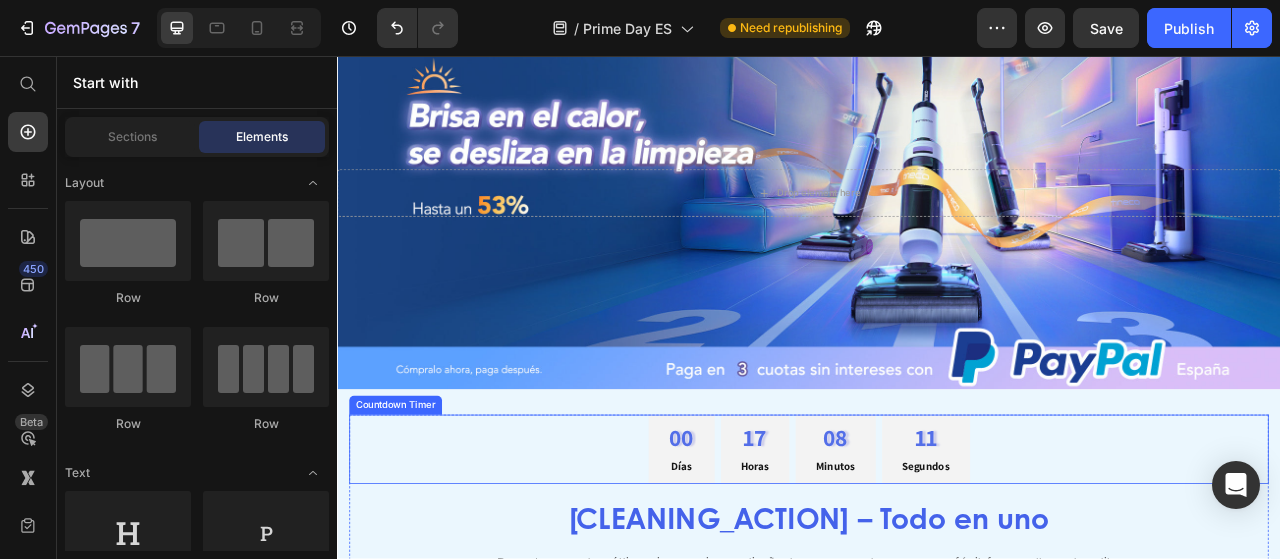 click on "00 Días 17 Horas 08 Minutos 11 Segundos" at bounding box center [937, 557] 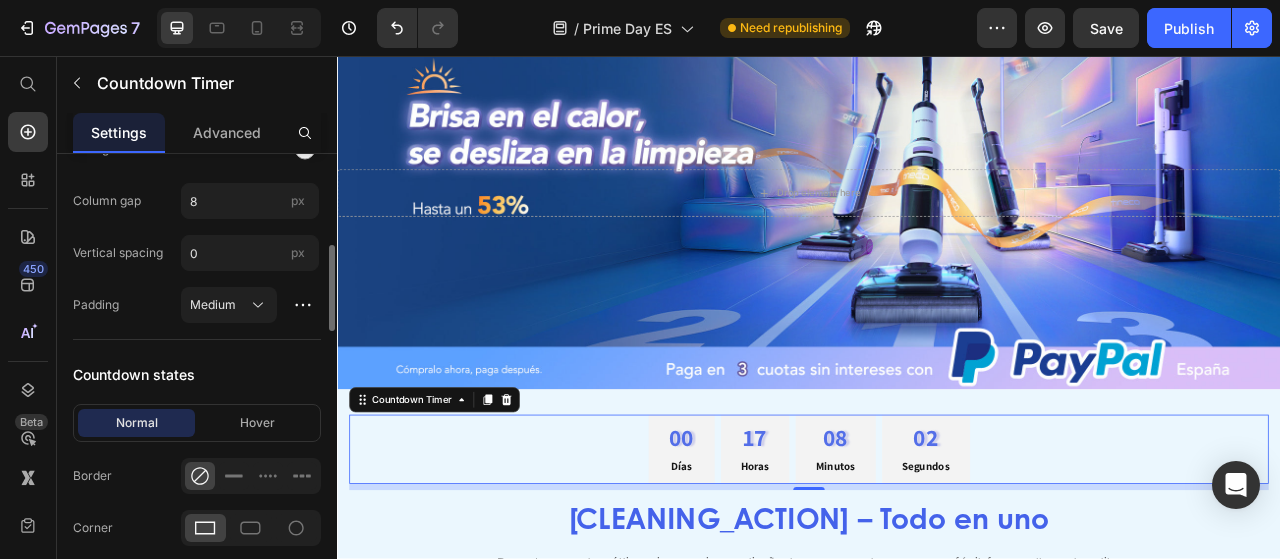 scroll, scrollTop: 926, scrollLeft: 0, axis: vertical 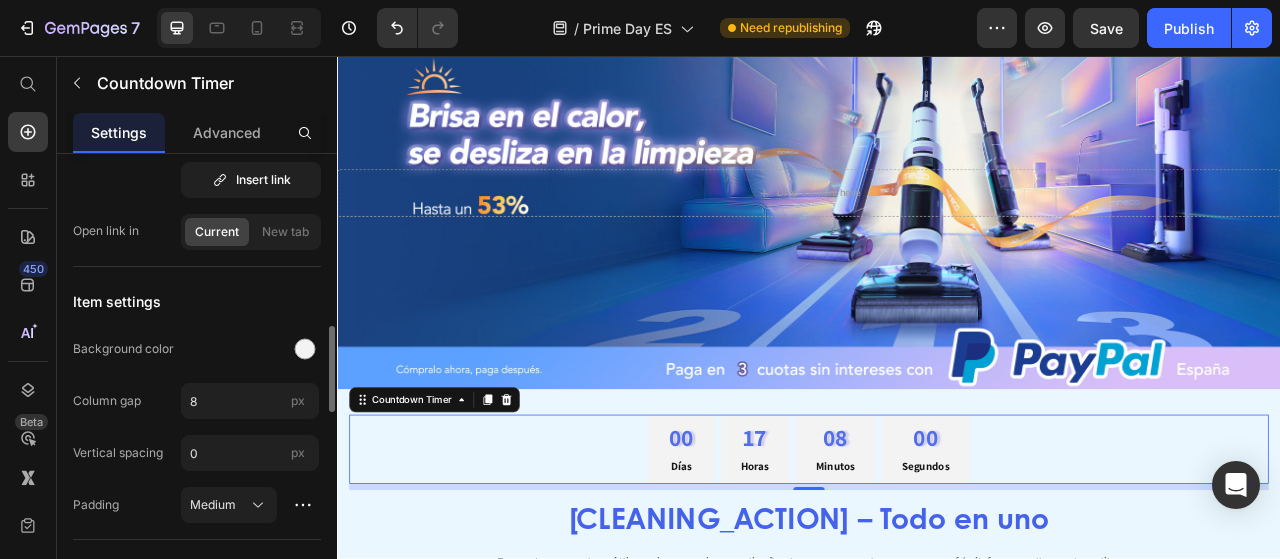click on "Background color" 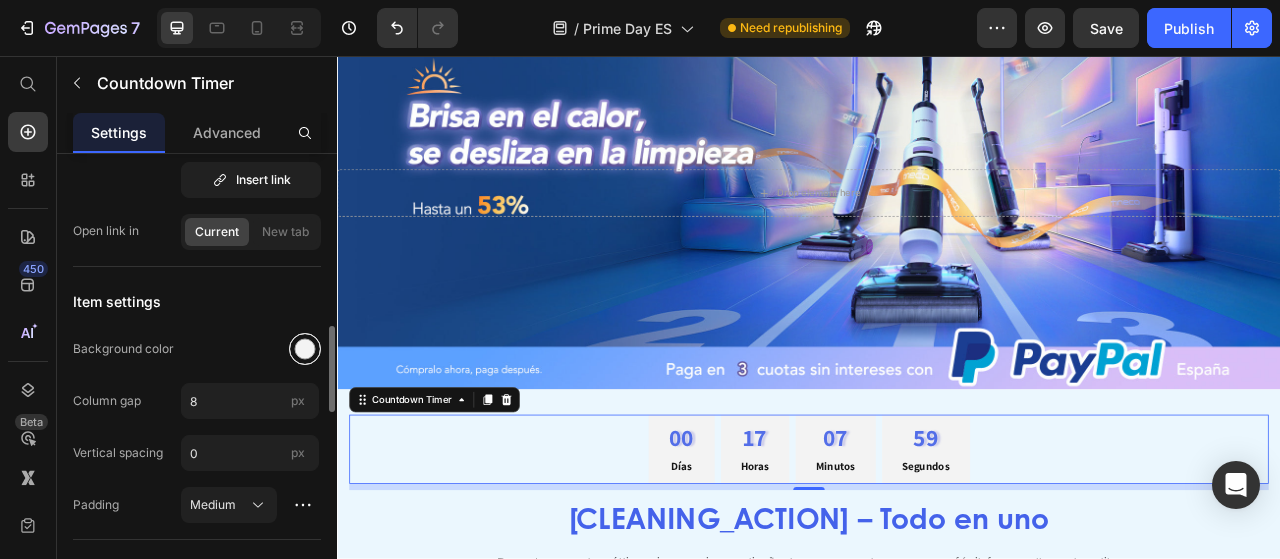 click at bounding box center [305, 349] 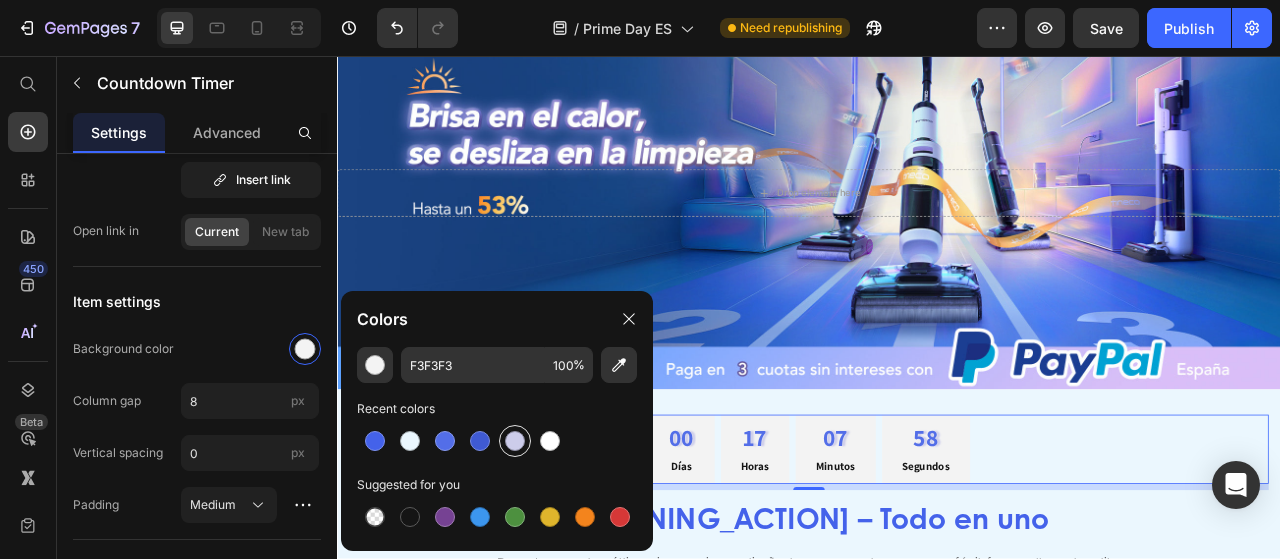 click at bounding box center [515, 441] 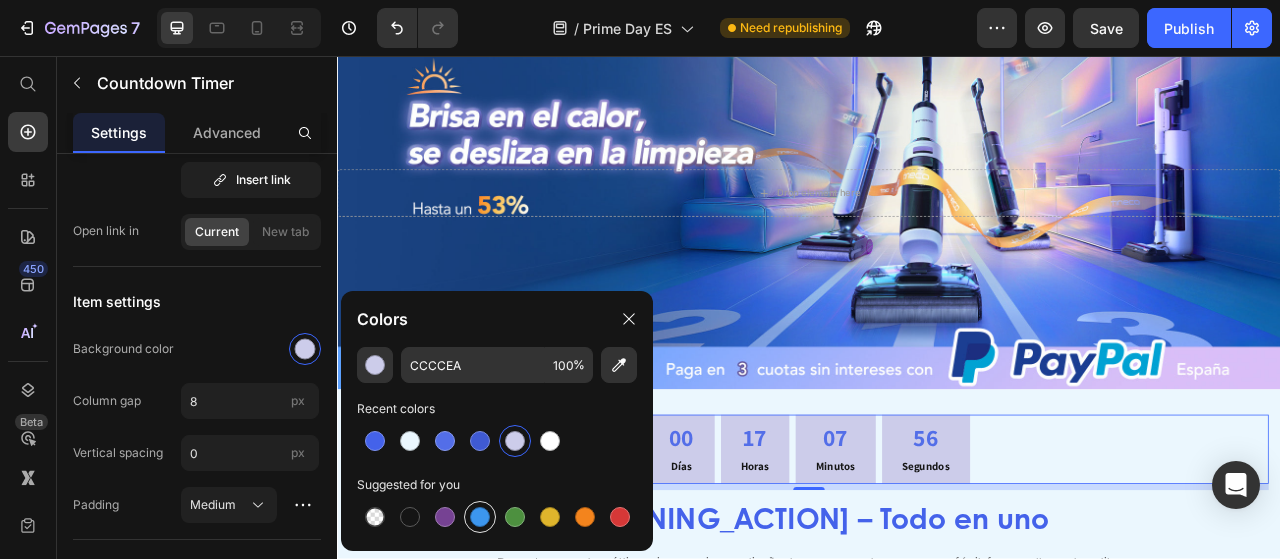 click at bounding box center (480, 517) 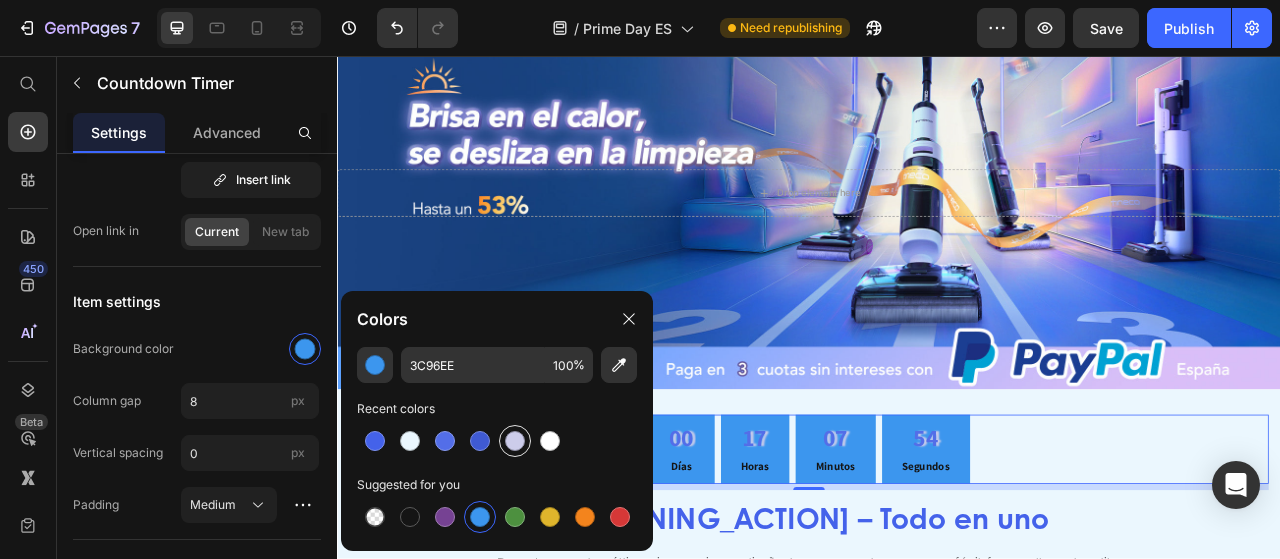 click at bounding box center [515, 441] 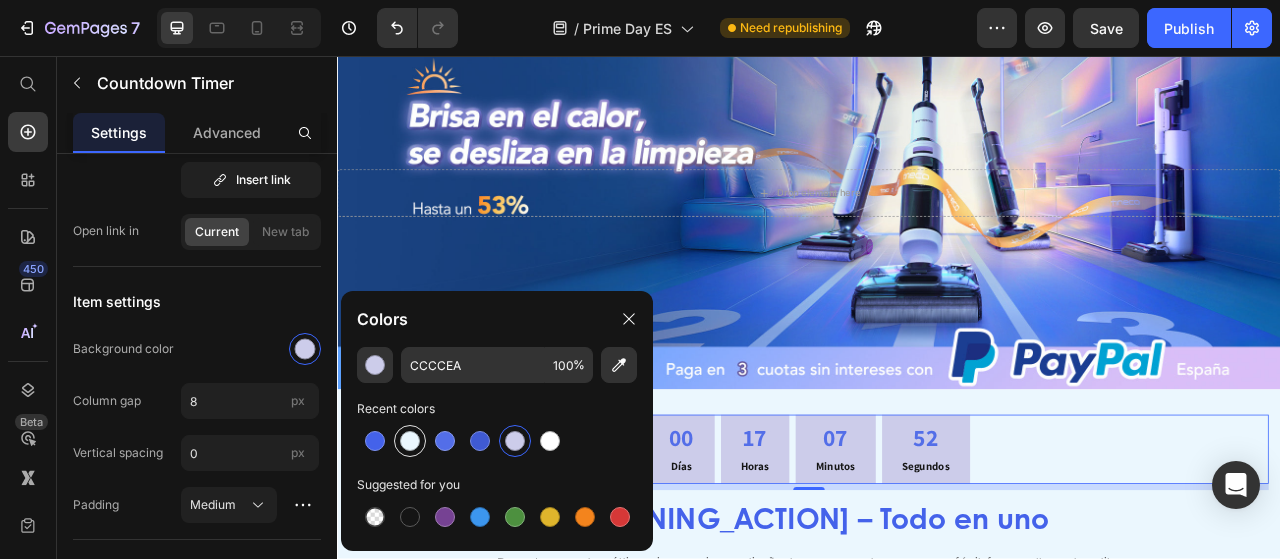 click at bounding box center [410, 441] 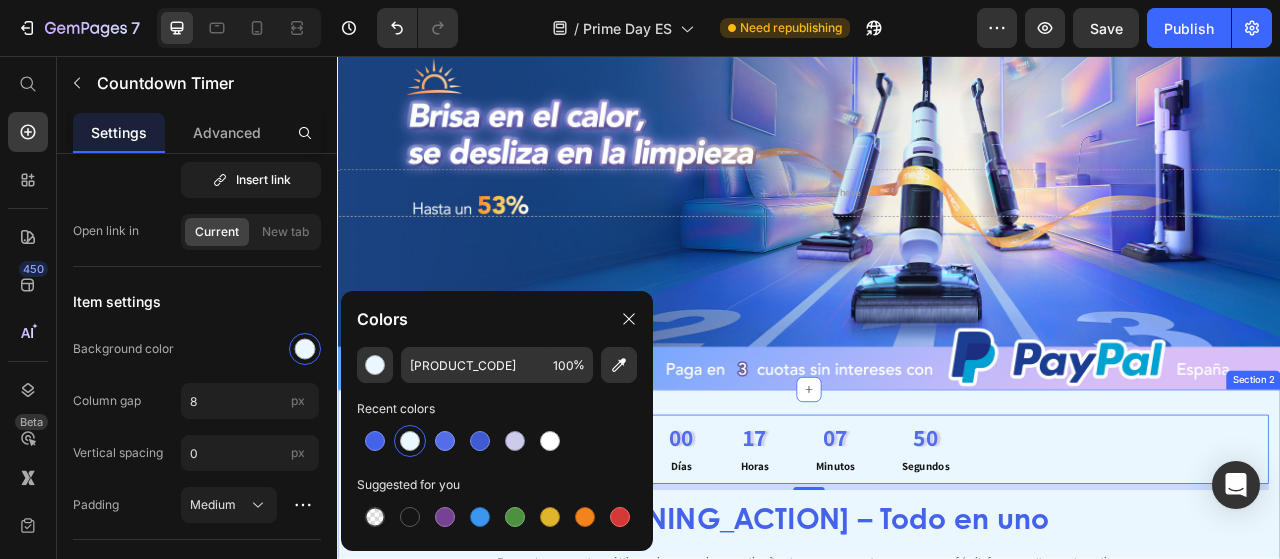 click on "00 Días 17 Horas 07 Minutos 50 Segundos Countdown Timer   8 Aspira, Friega y Ahorra – Todo en uno Heading Descubre nuestras últimas innovaciones, diseñadas para que tu verano sea fácil, fresco y lleno de estilo. Text Block Row
Image ¿Arena por todos lados  después de volver de la playa? Text Block Image La barbacoa es divertida…  ¿pero la grasa no se va? Text Block Image ¿La noche de diversión dejó  las alfombras horribles? Text Block
Carousel Image ¿Arena por todos lados  después de volver de la playa? Text Block Image La barbacoa es divertida…  ¿pero la grasa no se va? Text Block Image ¿La noche de diversión dejó  las alfombras horribles? Text Block Row Section 2" at bounding box center [937, 796] 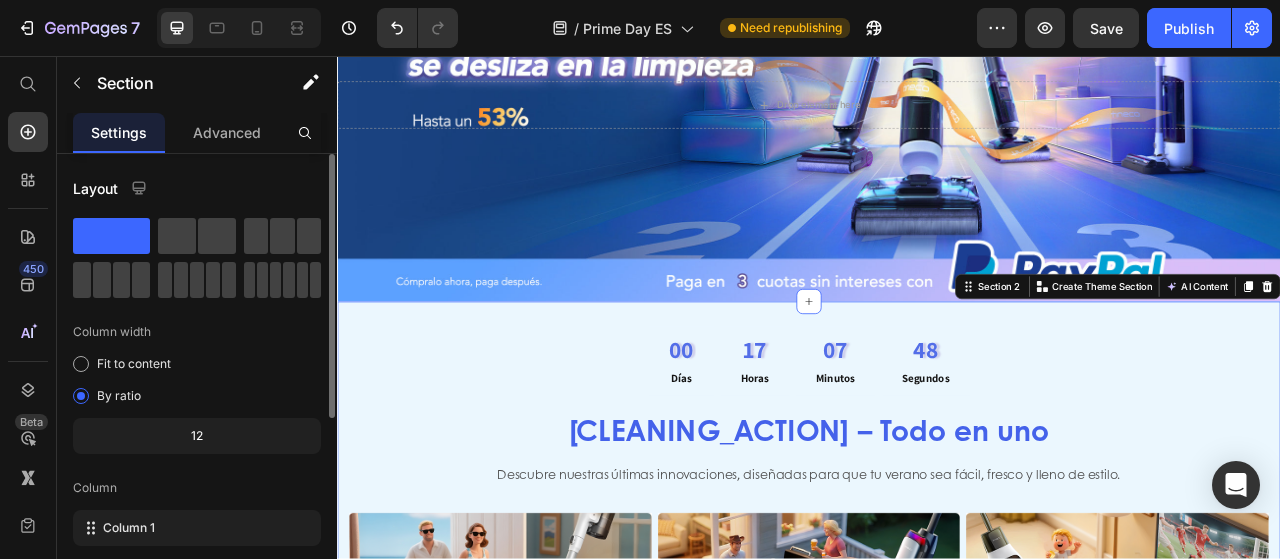 scroll, scrollTop: 316, scrollLeft: 0, axis: vertical 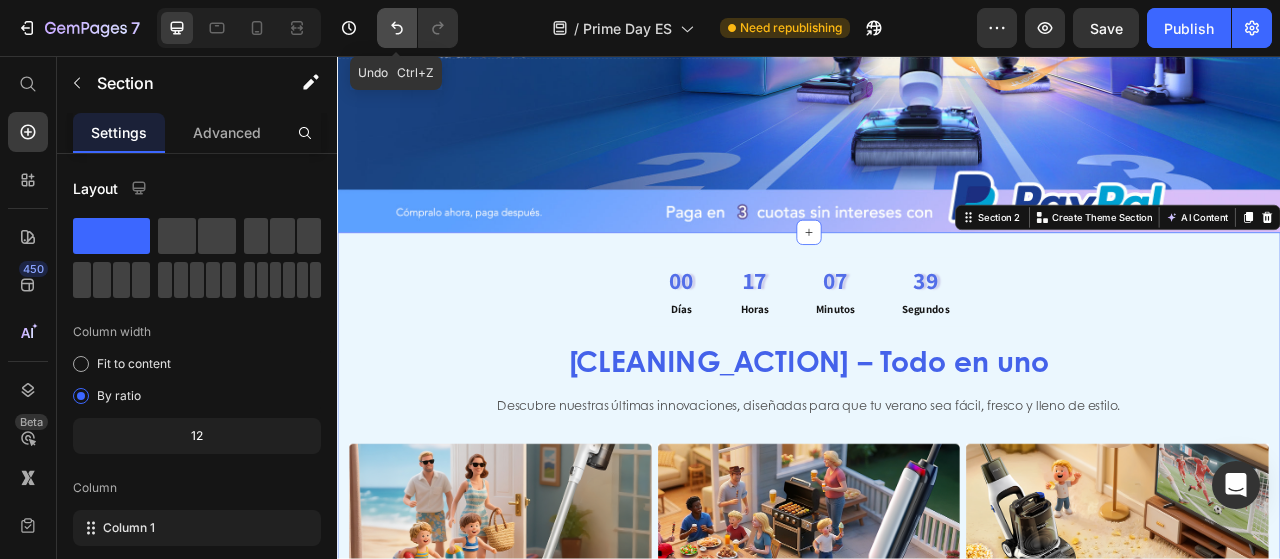 click 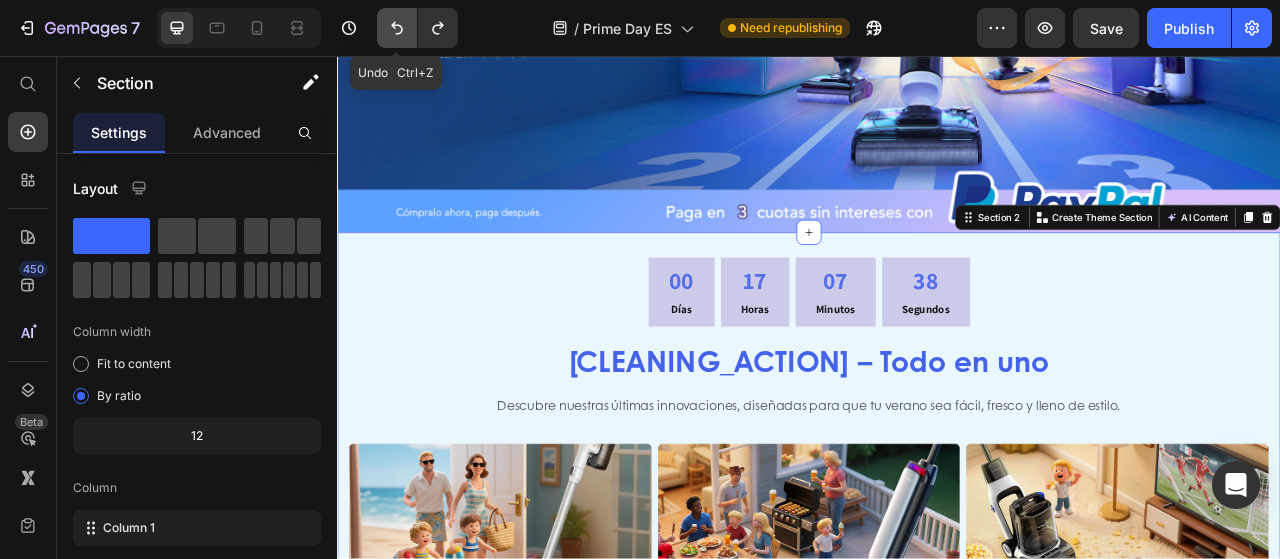 click 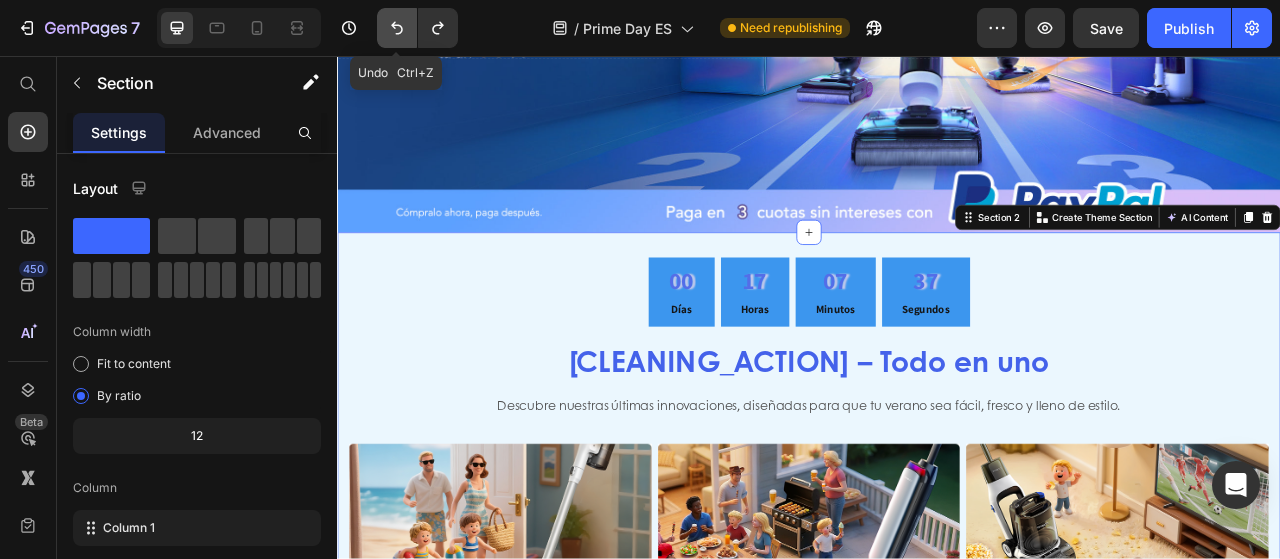 click 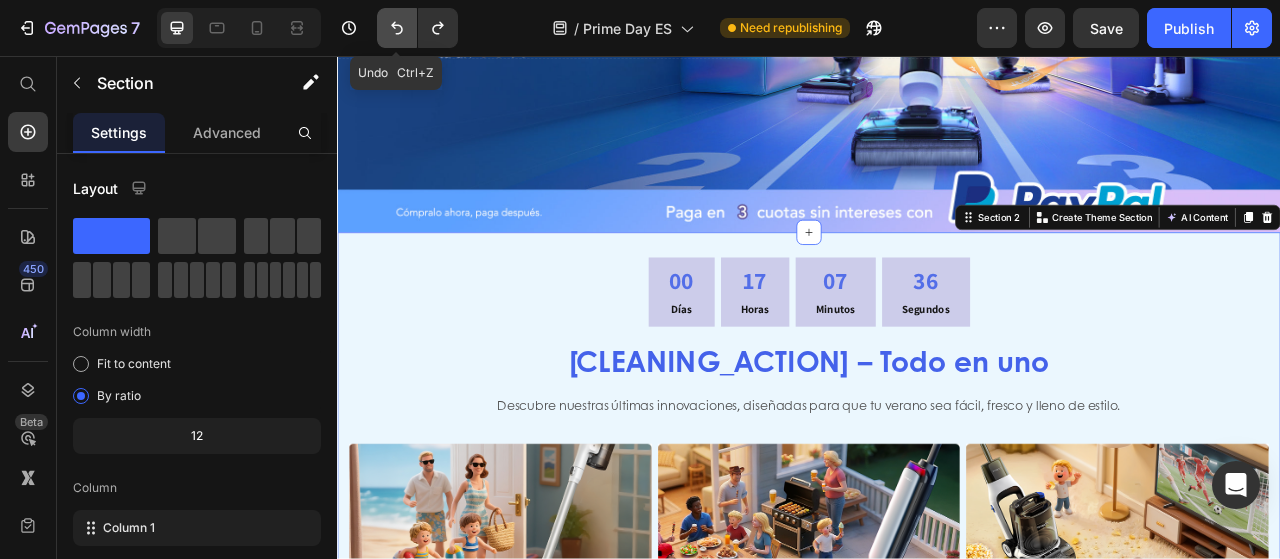 click 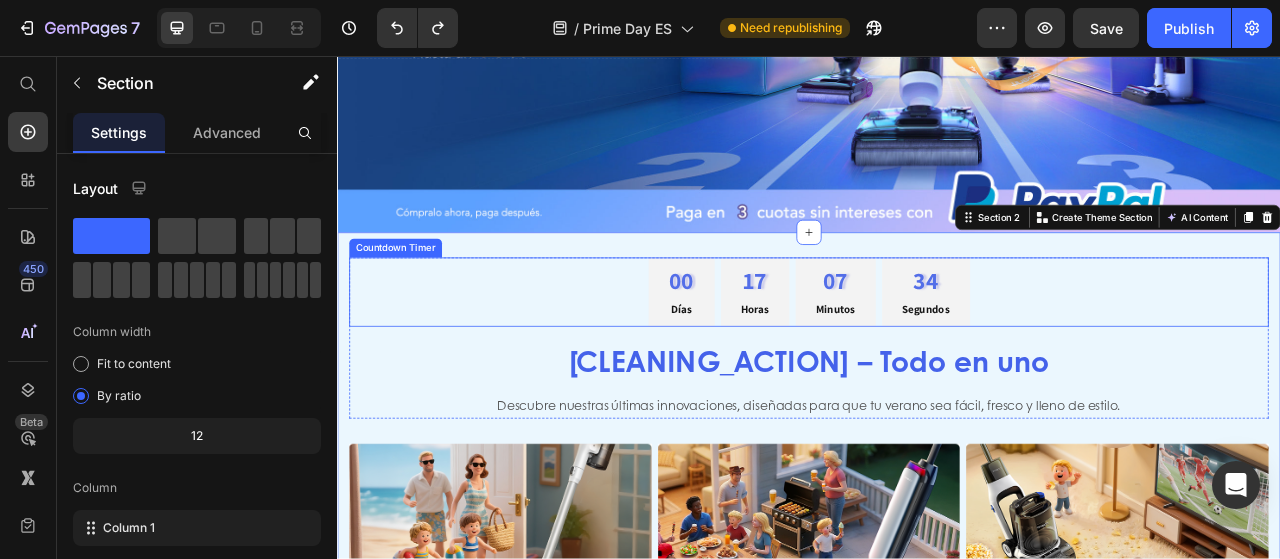 click on "00 Días 17 Horas 07 Minutos 34 Segundos" at bounding box center (937, 357) 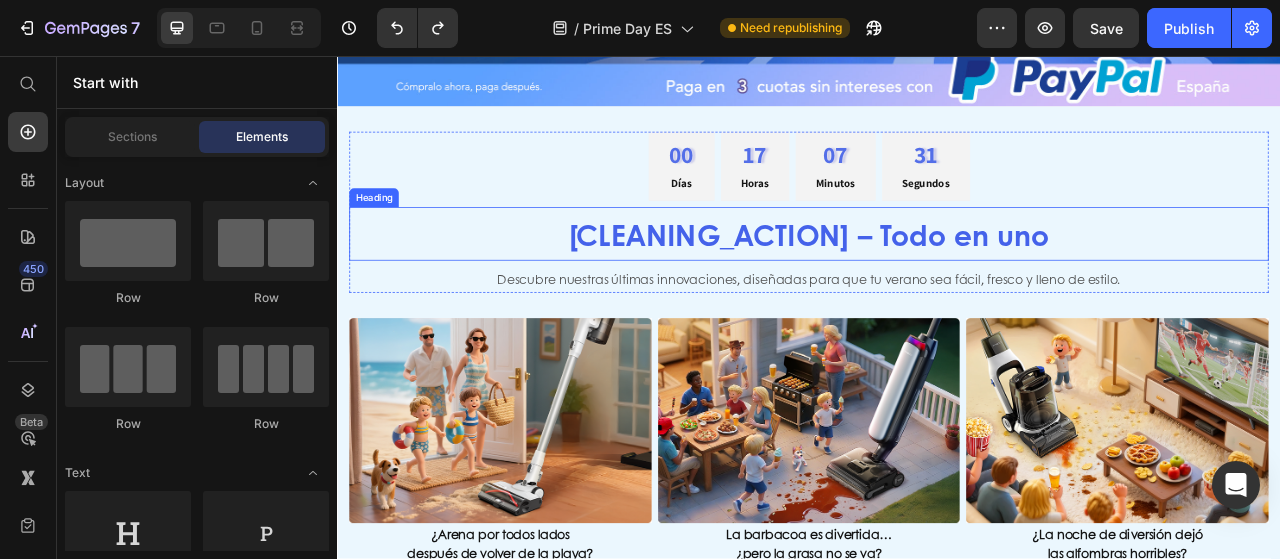 scroll, scrollTop: 376, scrollLeft: 0, axis: vertical 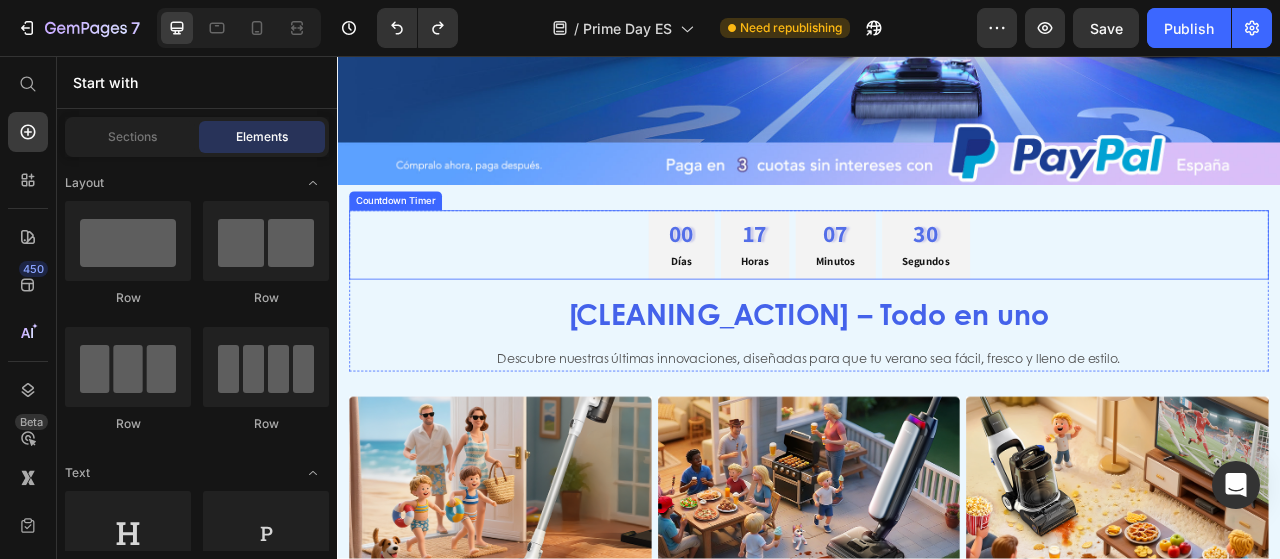 click on "00 Días 17 Horas 07 Minutos 30 Segundos" at bounding box center (937, 297) 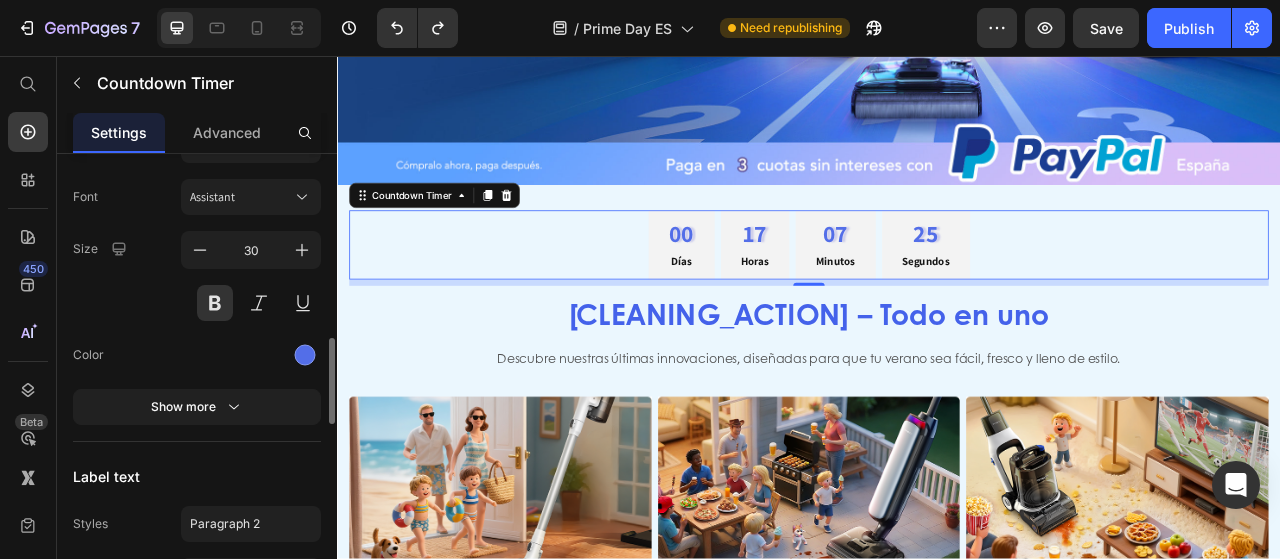 scroll, scrollTop: 1426, scrollLeft: 0, axis: vertical 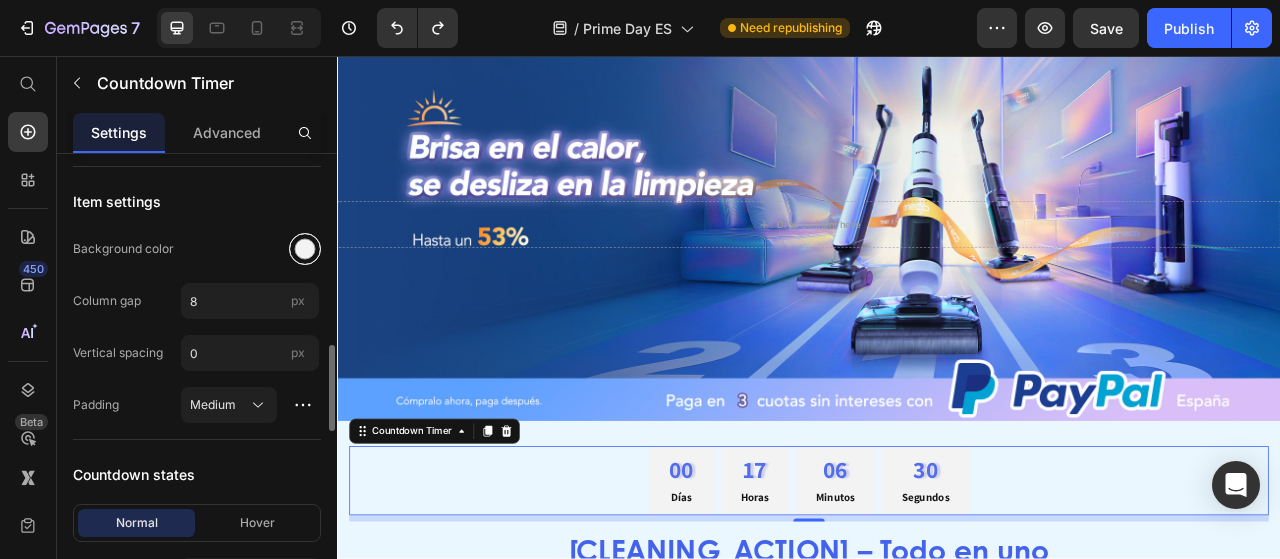 click at bounding box center (305, 249) 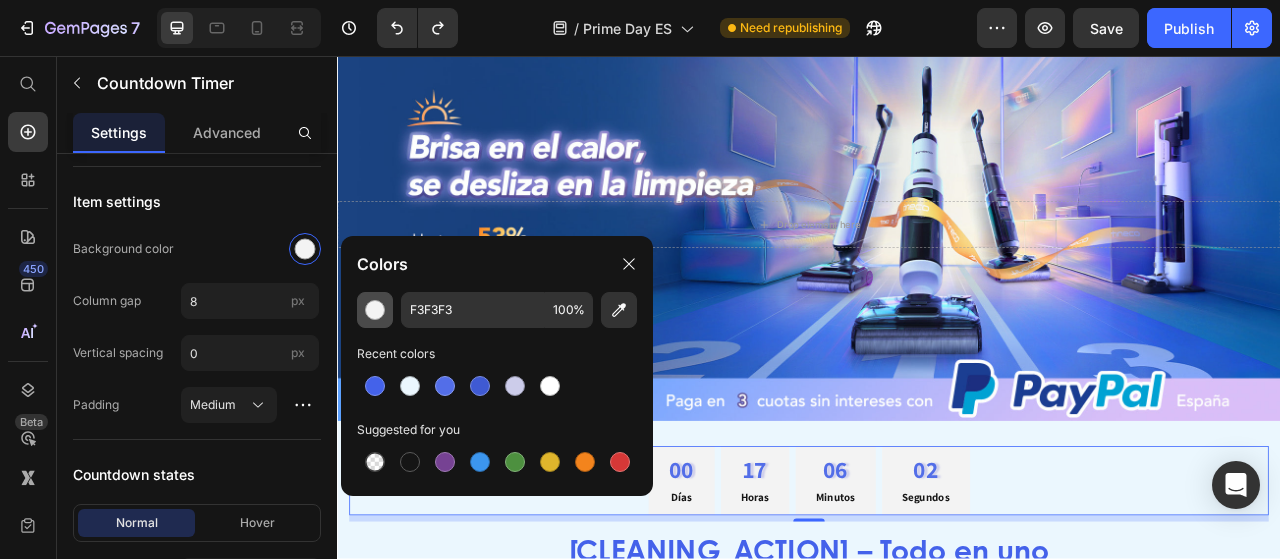 click at bounding box center (375, 310) 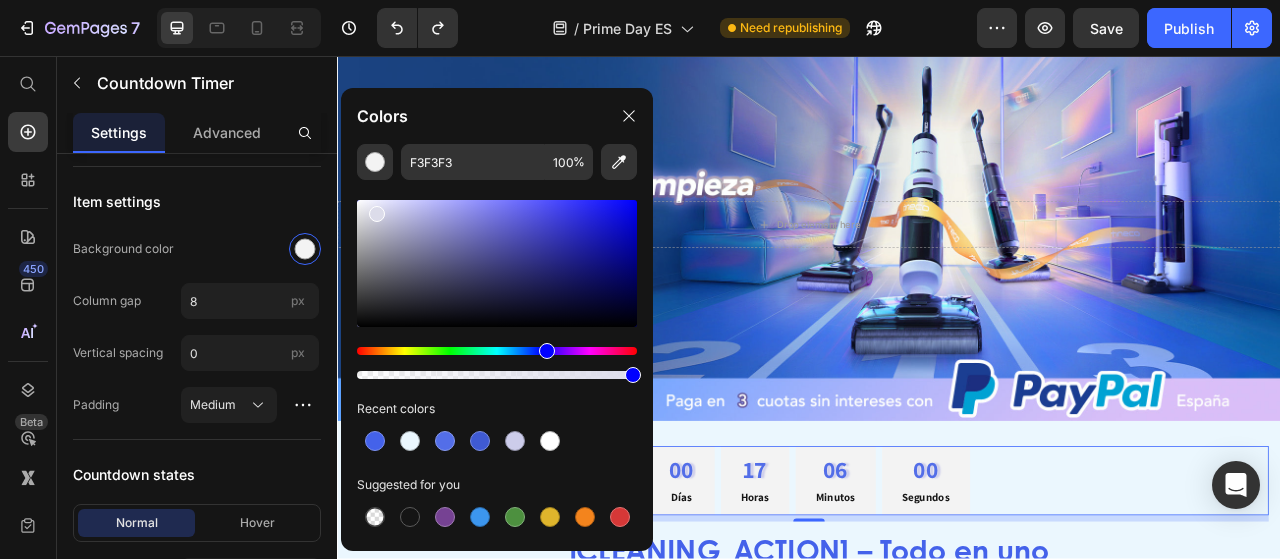 click at bounding box center [497, 263] 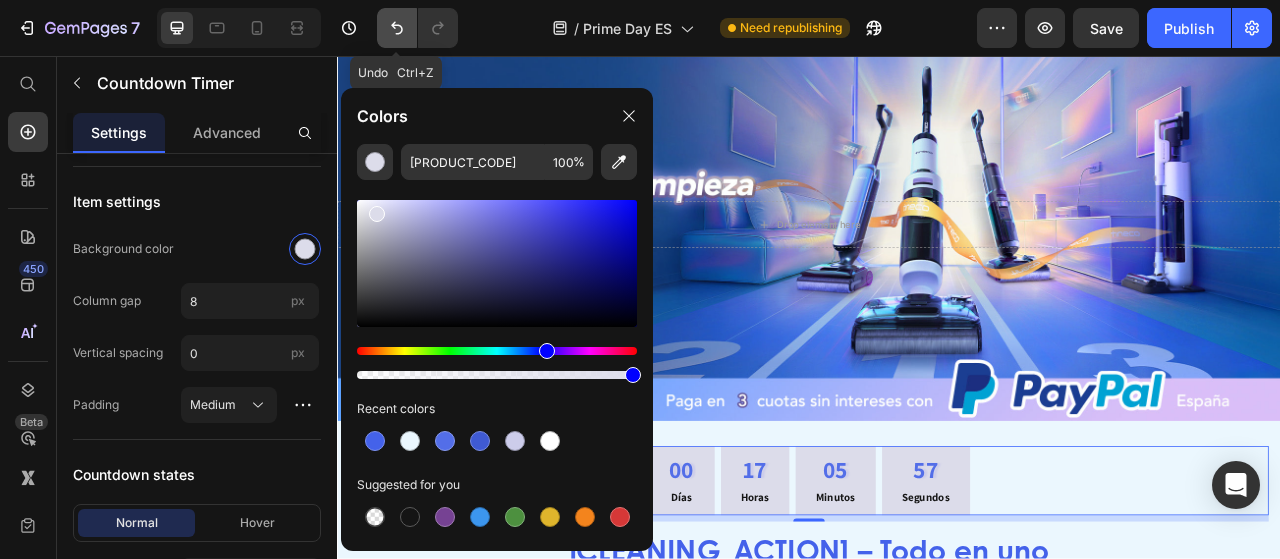 click 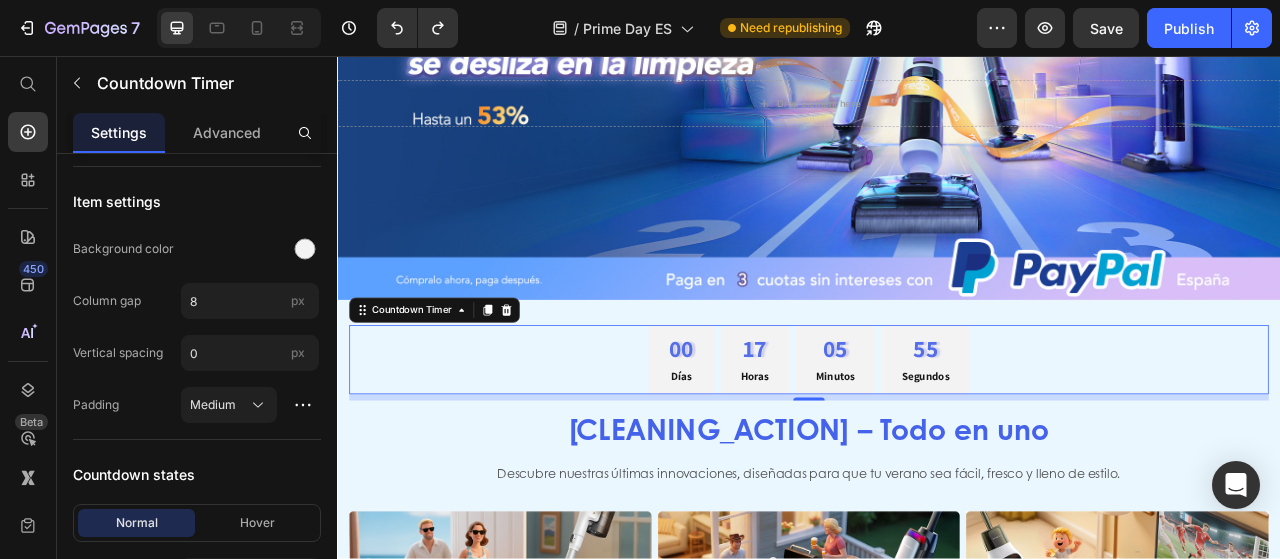 scroll, scrollTop: 276, scrollLeft: 0, axis: vertical 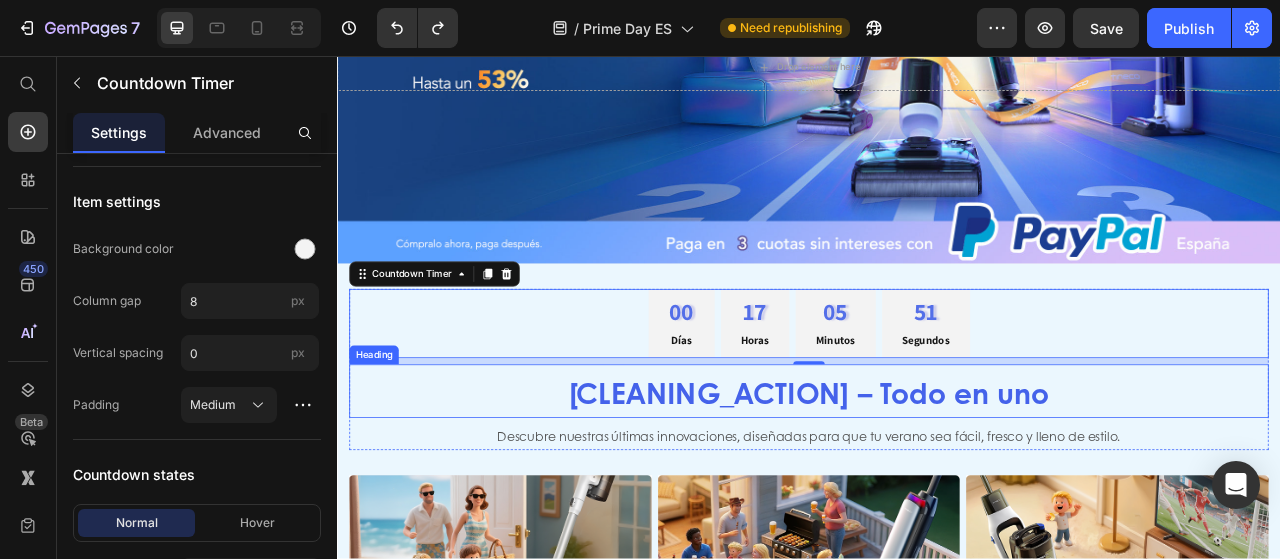 click on "Aspira, Friega y Ahorra – Todo en uno" at bounding box center (937, 483) 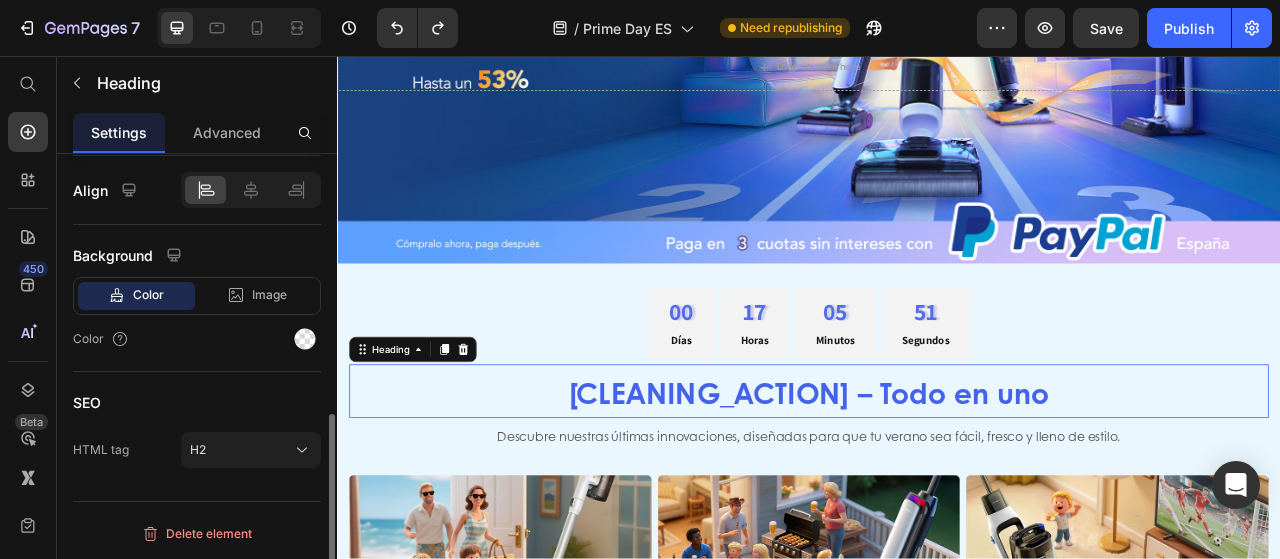 scroll, scrollTop: 0, scrollLeft: 0, axis: both 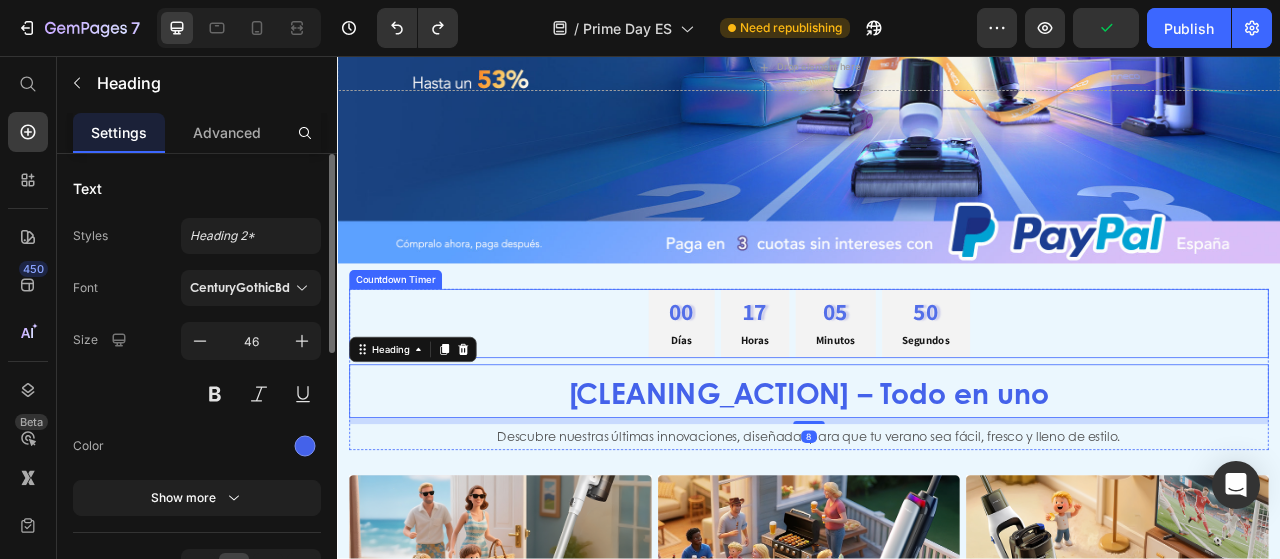 click on "00 Días 17 Horas 05 Minutos 50 Segundos" at bounding box center [937, 397] 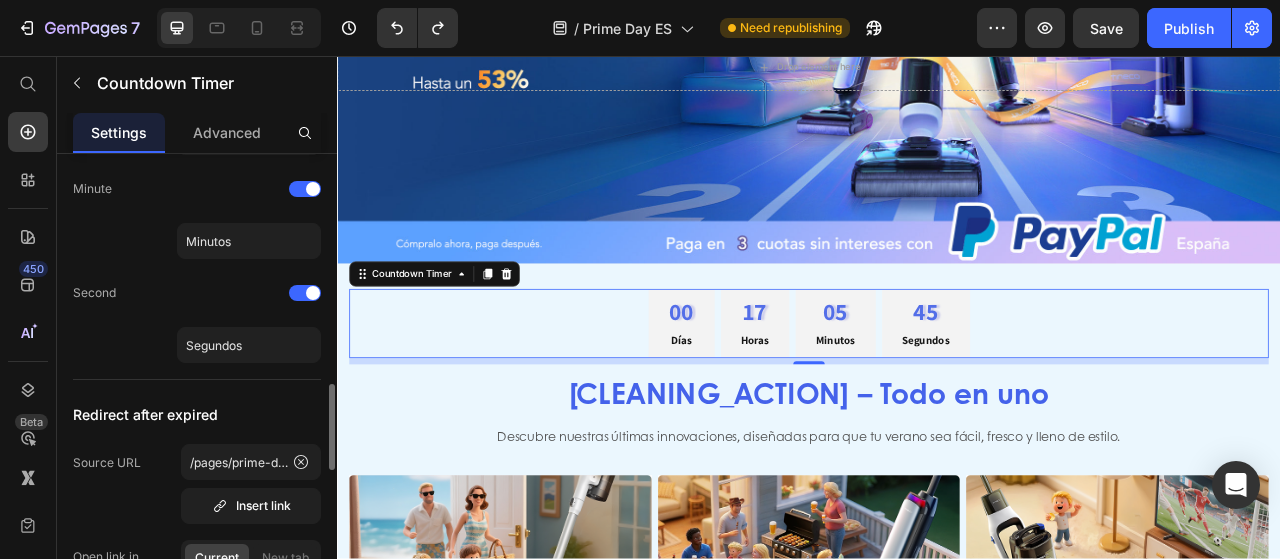 scroll, scrollTop: 900, scrollLeft: 0, axis: vertical 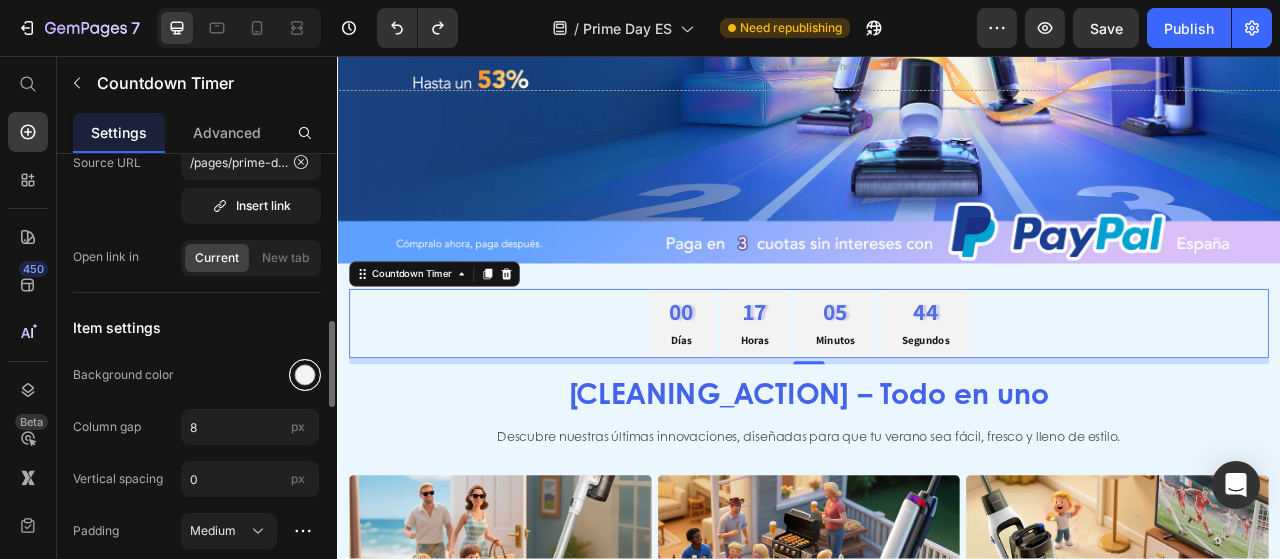 click at bounding box center (305, 375) 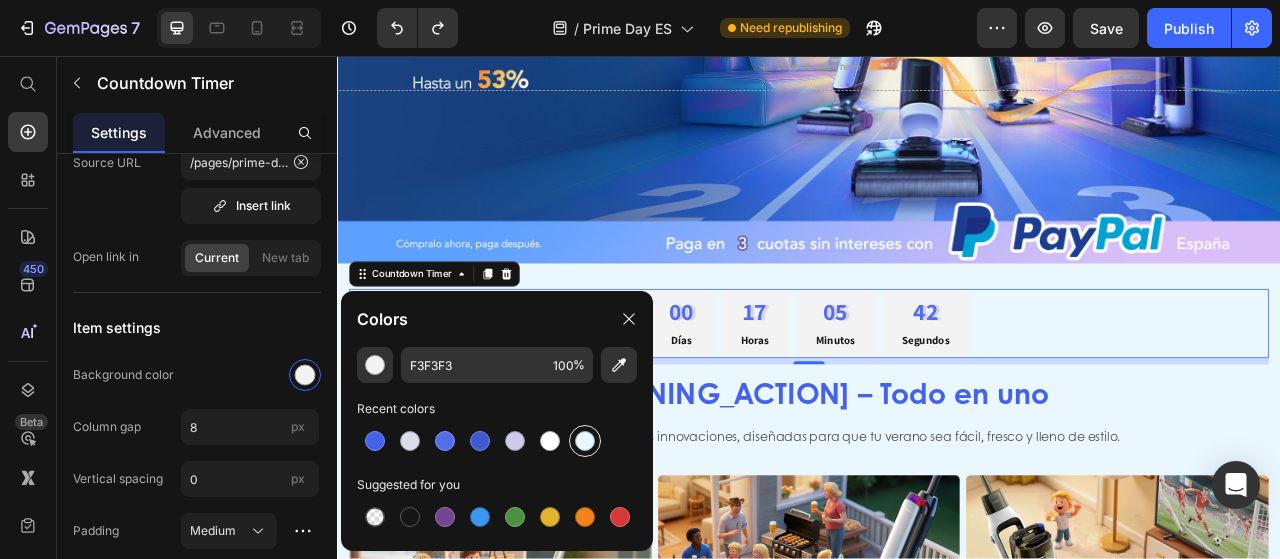 click at bounding box center (585, 441) 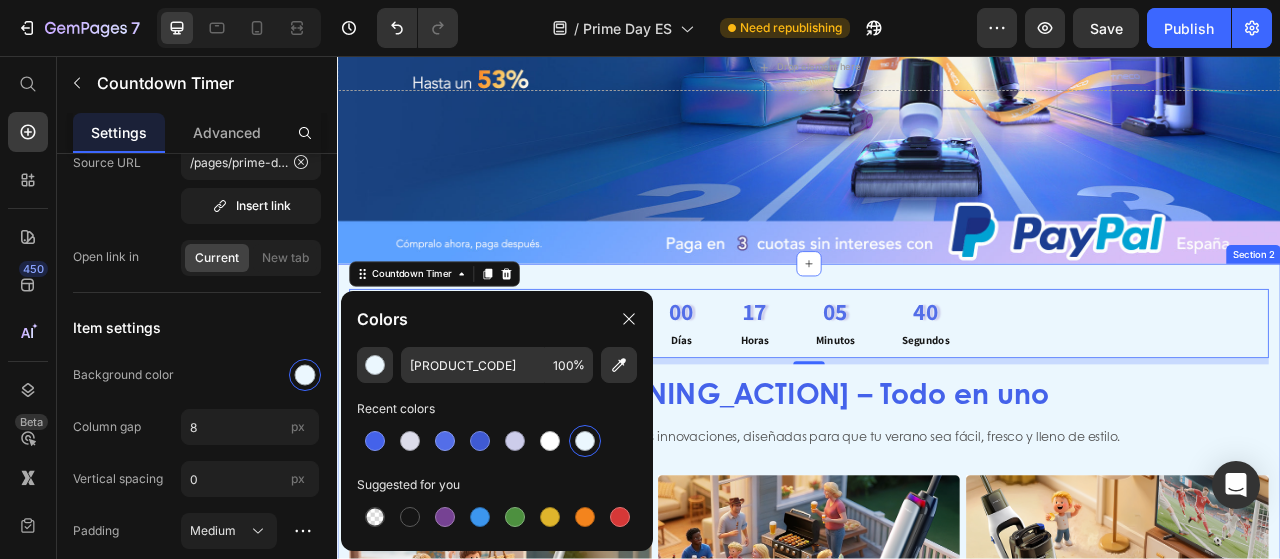 click on "00 Días 17 Horas 05 Minutos 40 Segundos Countdown Timer   8 Aspira, Friega y Ahorra – Todo en uno Heading Descubre nuestras últimas innovaciones, diseñadas para que tu verano sea fácil, fresco y lleno de estilo. Text Block Row
Image ¿Arena por todos lados  después de volver de la playa? Text Block Image La barbacoa es divertida…  ¿pero la grasa no se va? Text Block Image ¿La noche de diversión dejó  las alfombras horribles? Text Block
Carousel Image ¿Arena por todos lados  después de volver de la playa? Text Block Image La barbacoa es divertida…  ¿pero la grasa no se va? Text Block Image ¿La noche de diversión dejó  las alfombras horribles? Text Block Row Section 2" at bounding box center (937, 636) 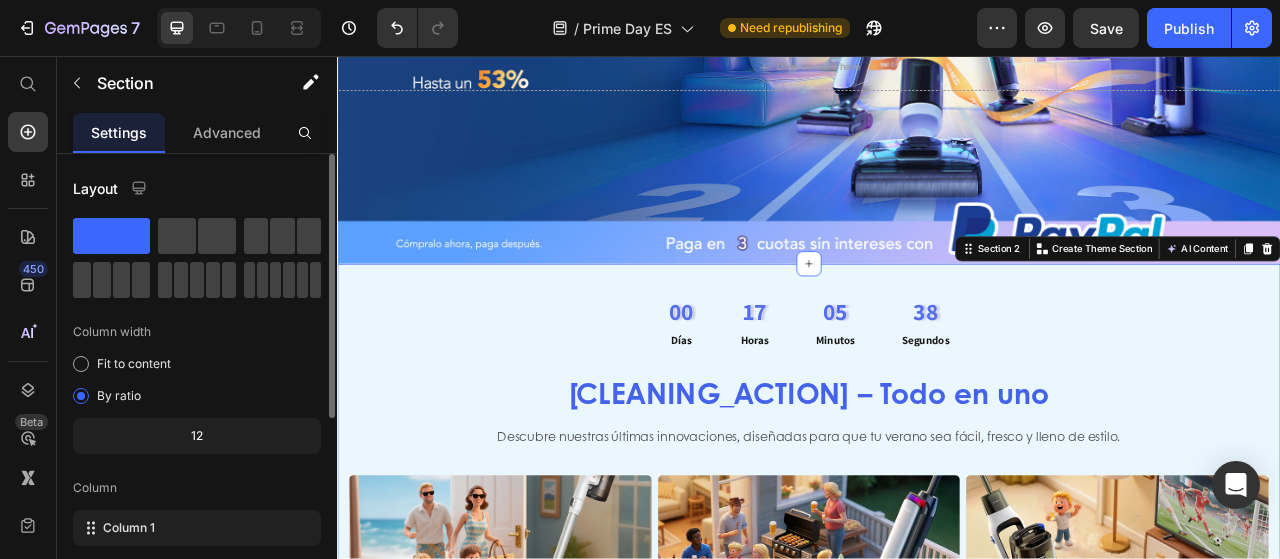 scroll, scrollTop: 100, scrollLeft: 0, axis: vertical 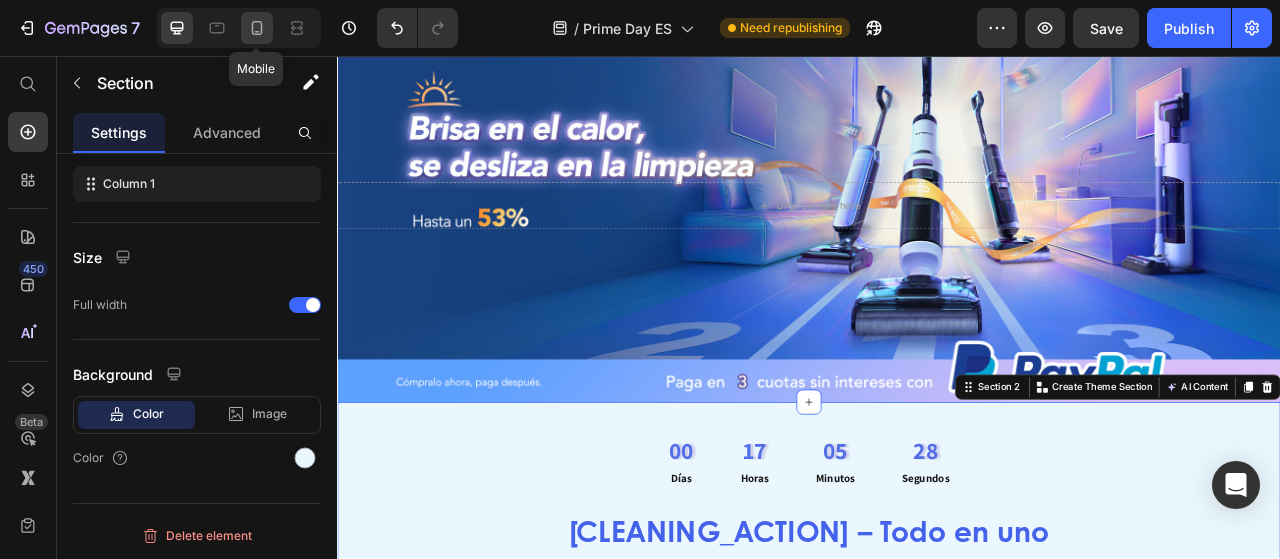 click 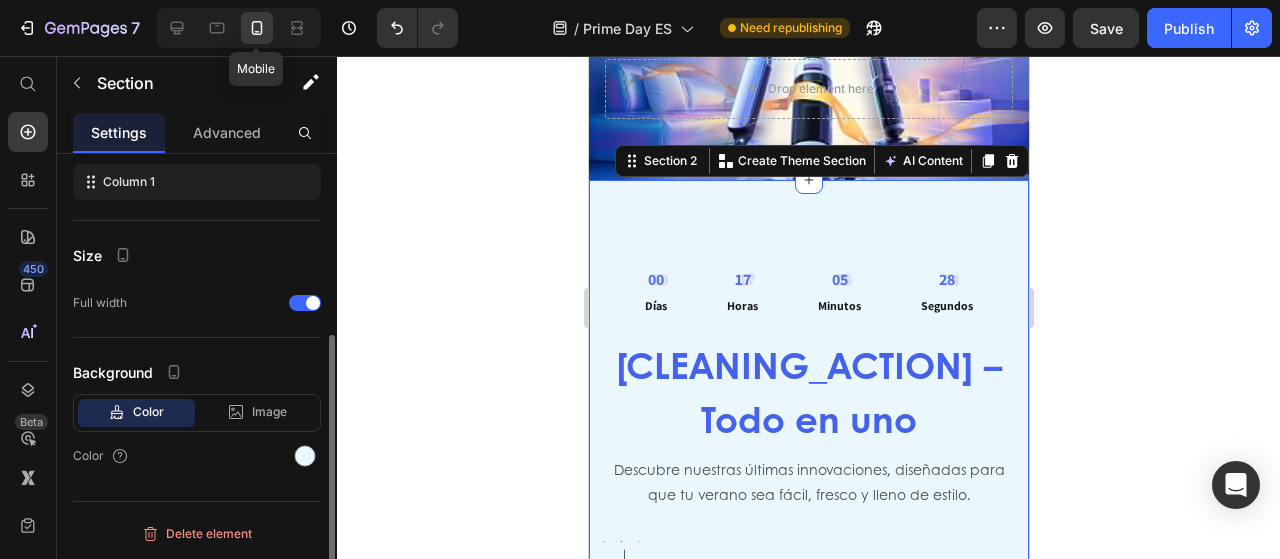 scroll, scrollTop: 300, scrollLeft: 0, axis: vertical 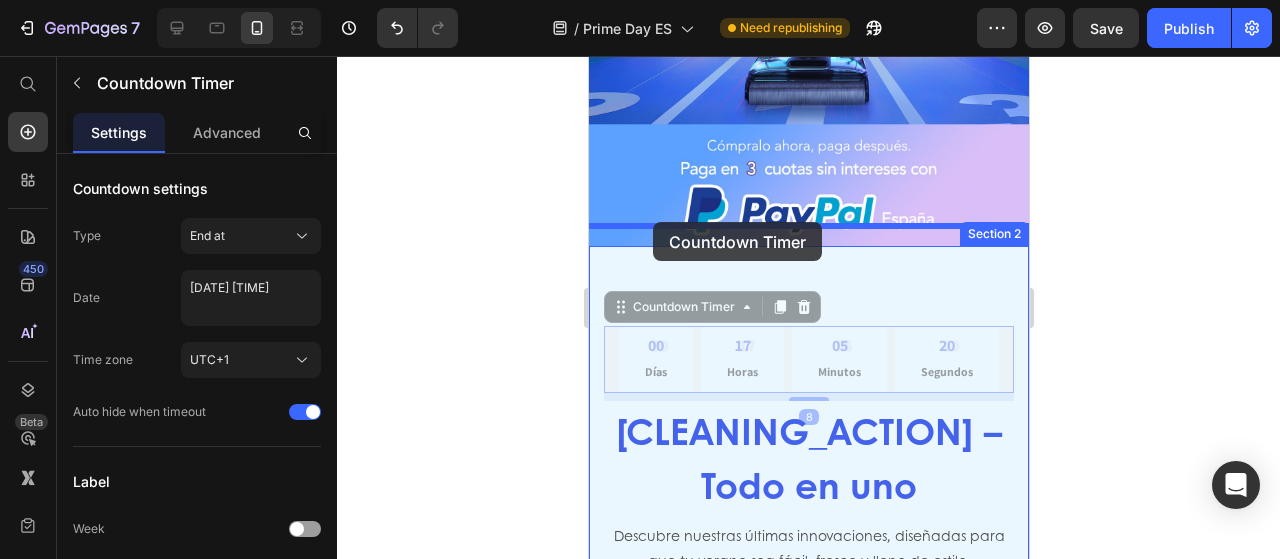drag, startPoint x: 653, startPoint y: 293, endPoint x: 652, endPoint y: 222, distance: 71.00704 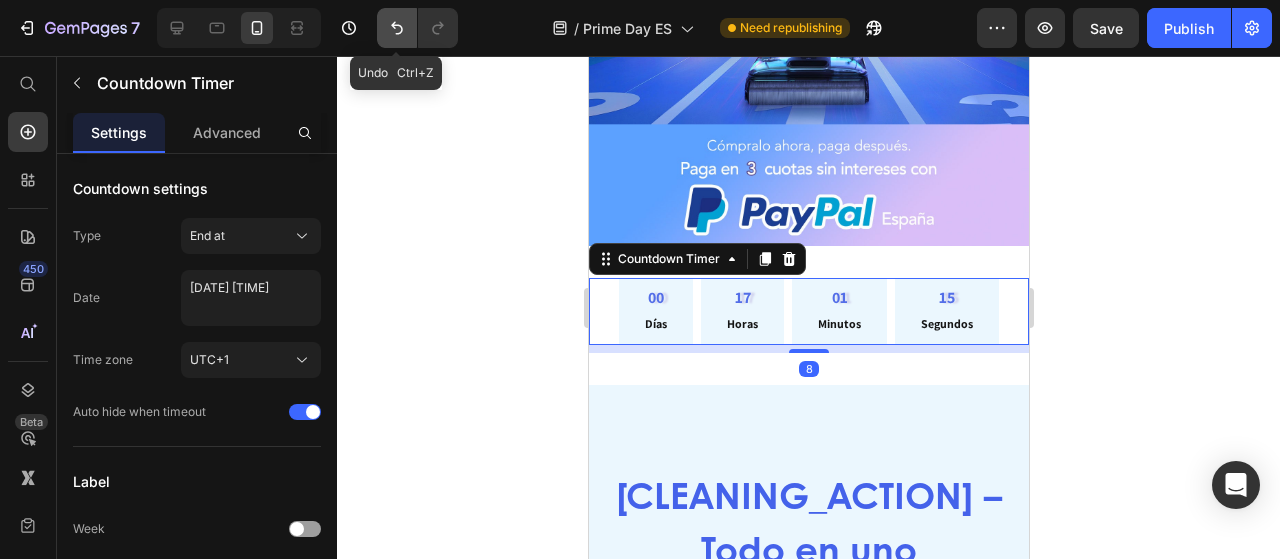 click 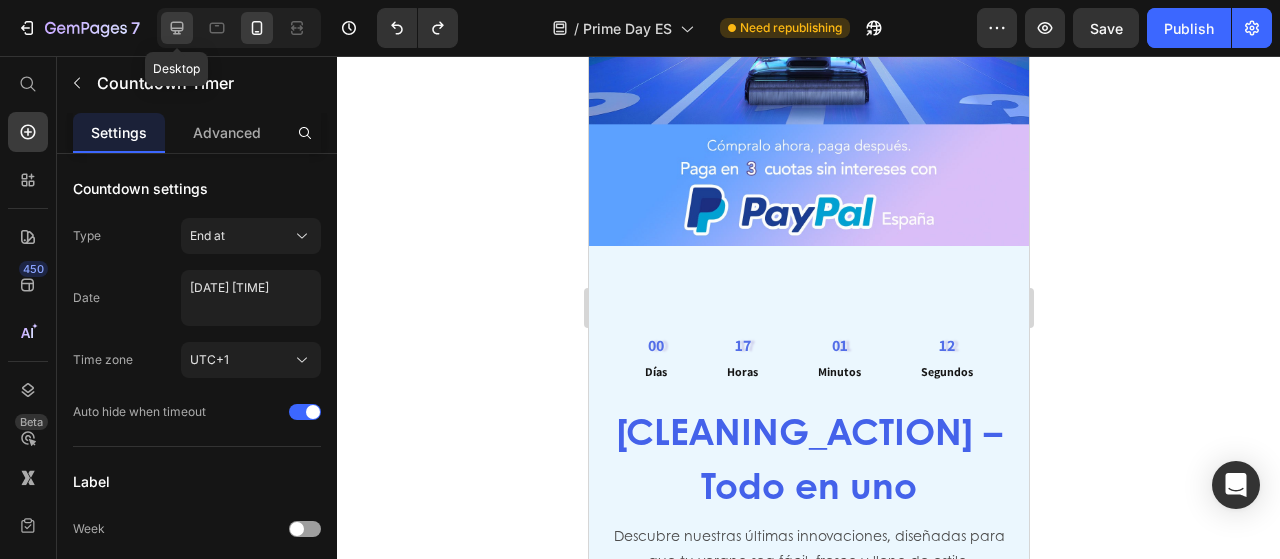 click 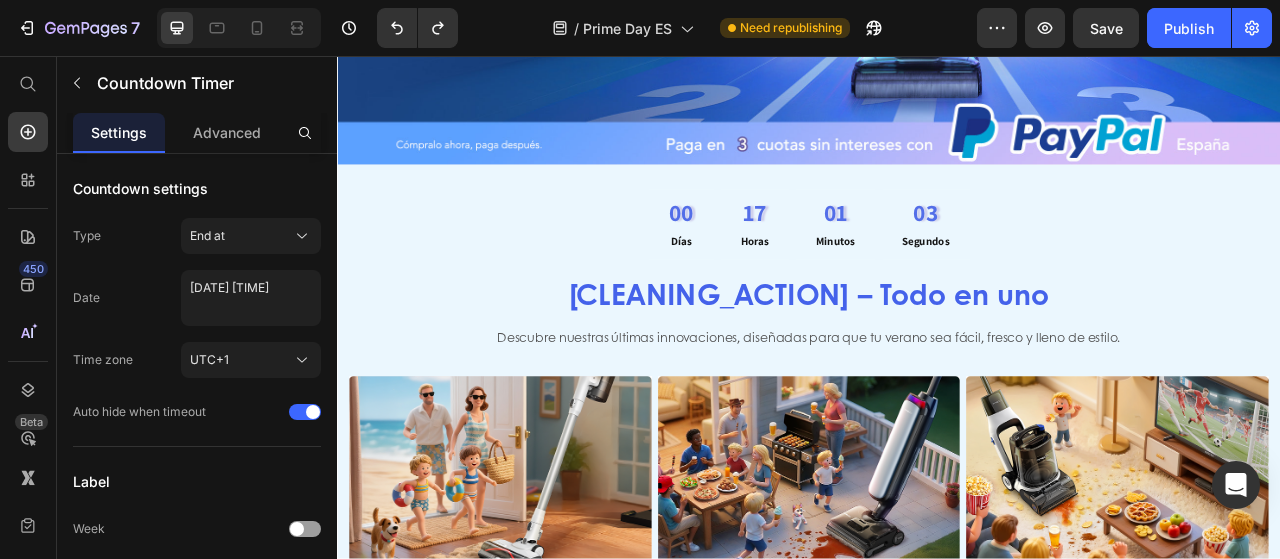 scroll, scrollTop: 496, scrollLeft: 0, axis: vertical 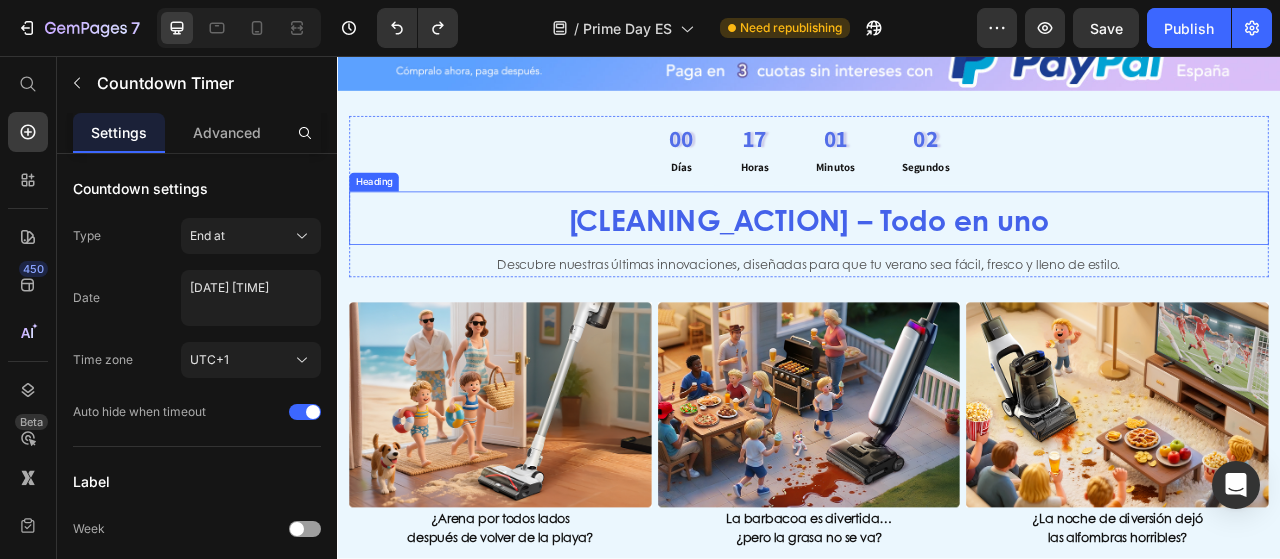 click on "Aspira, Friega y Ahorra – Todo en uno" at bounding box center (937, 264) 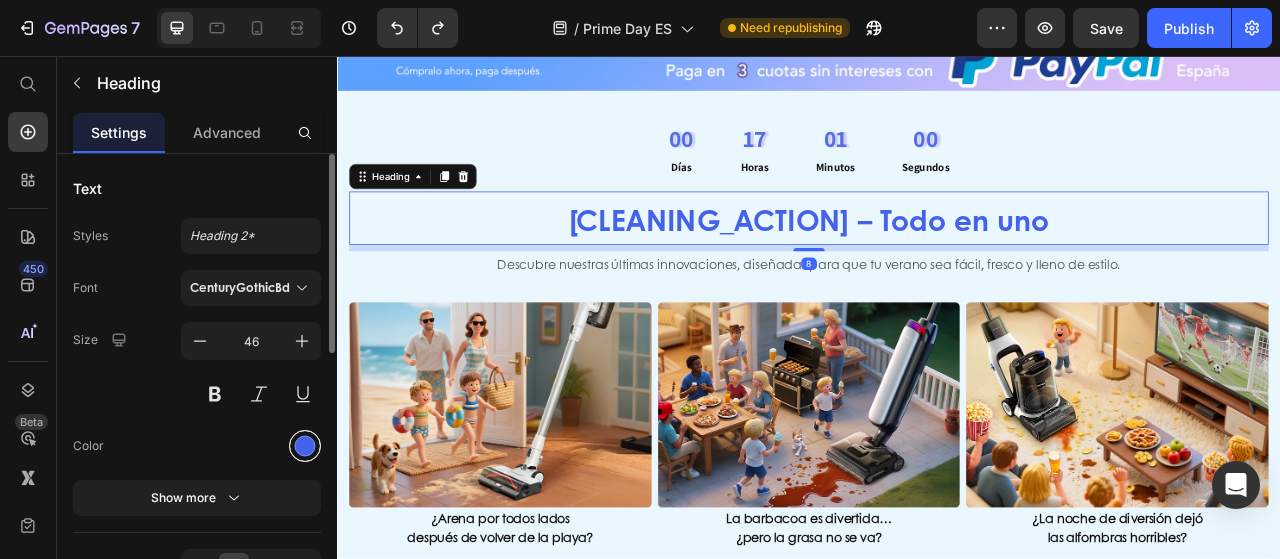 click at bounding box center (305, 446) 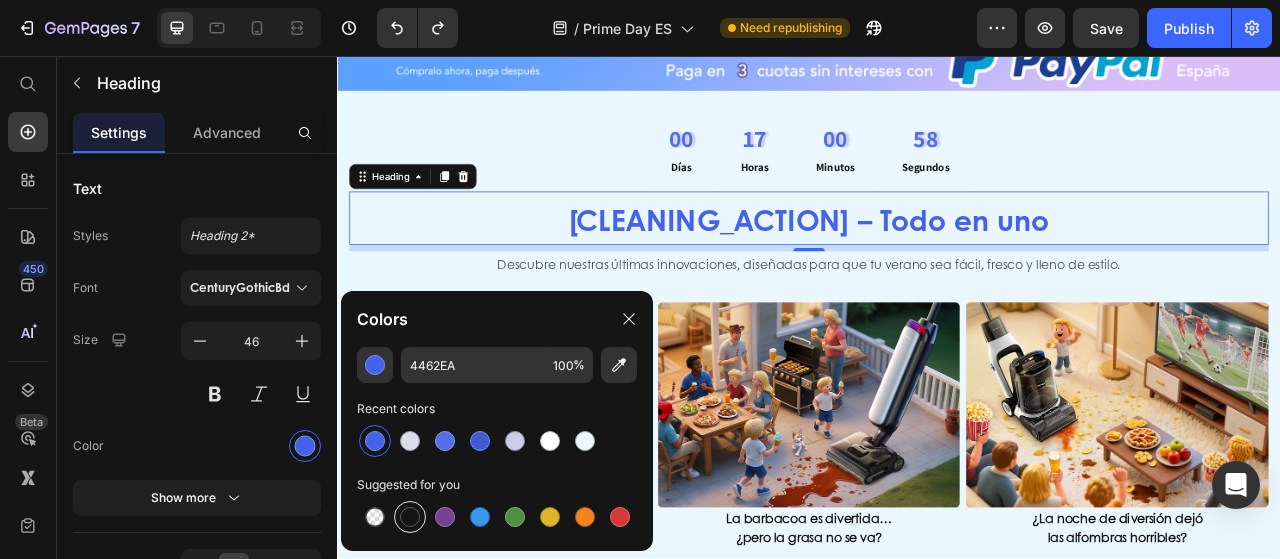 click at bounding box center [410, 517] 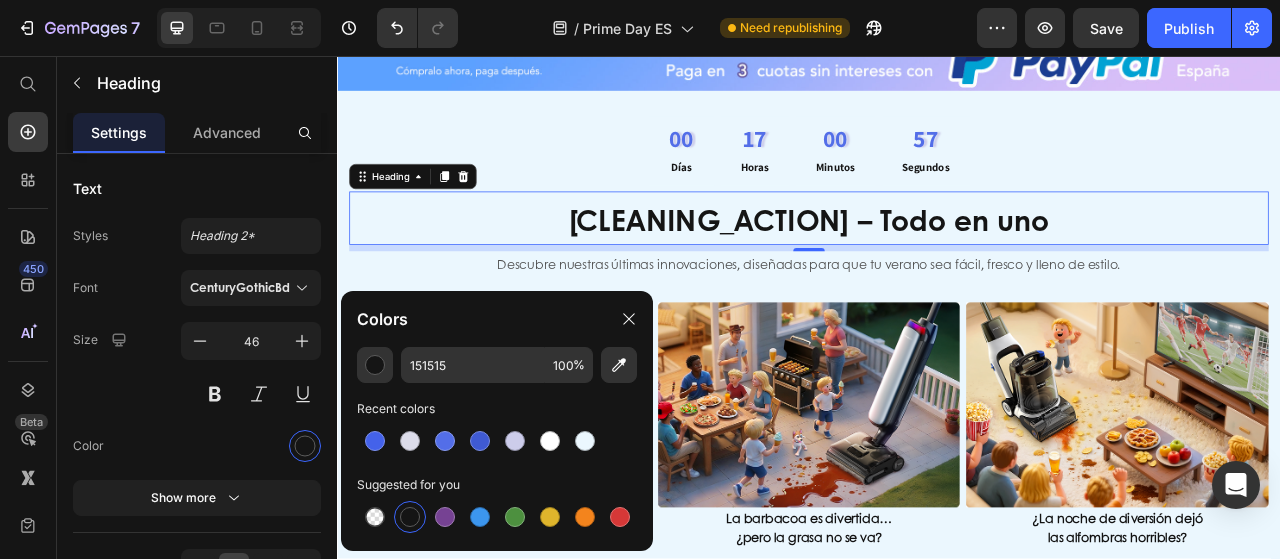 click on "00 Días 17 Horas 00 Minutos 57 Segundos Countdown Timer Aspira, Friega y Ahorra – Todo en uno Heading   8 Descubre nuestras últimas innovaciones, diseñadas para que tu verano sea fácil, fresco y lleno de estilo. Text Block Row
Image ¿Arena por todos lados  después de volver de la playa? Text Block Image La barbacoa es divertida…  ¿pero la grasa no se va? Text Block Image ¿La noche de diversión dejó  las alfombras horribles? Text Block
Carousel Image ¿Arena por todos lados  después de volver de la playa? Text Block Image La barbacoa es divertida…  ¿pero la grasa no se va? Text Block Image ¿La noche de diversión dejó  las alfombras horribles? Text Block Row Section 2" at bounding box center [937, 416] 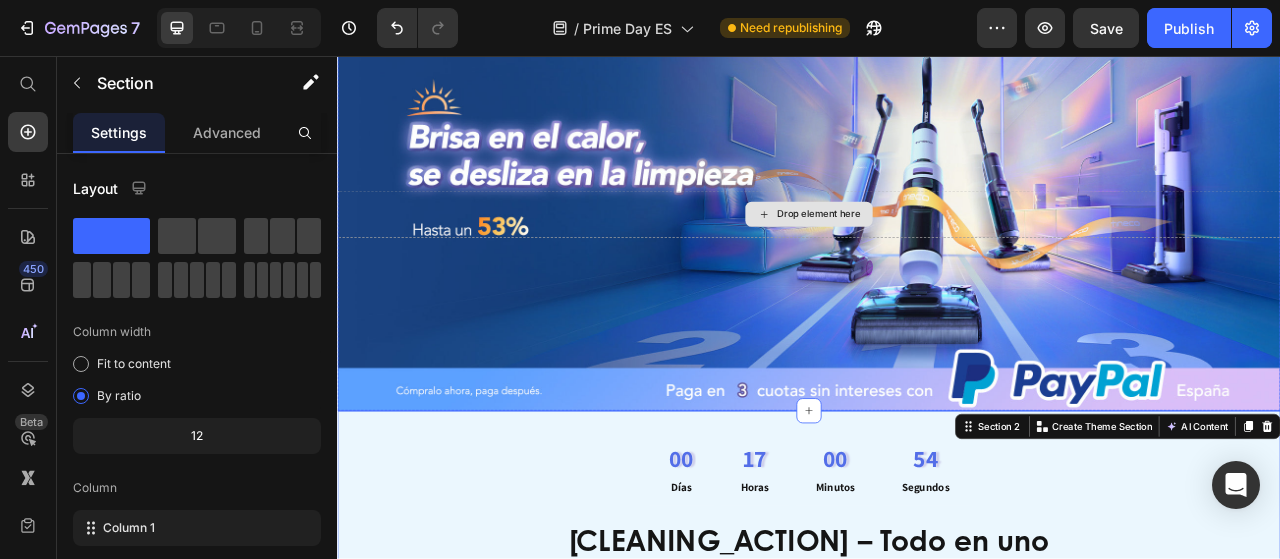 scroll, scrollTop: 0, scrollLeft: 0, axis: both 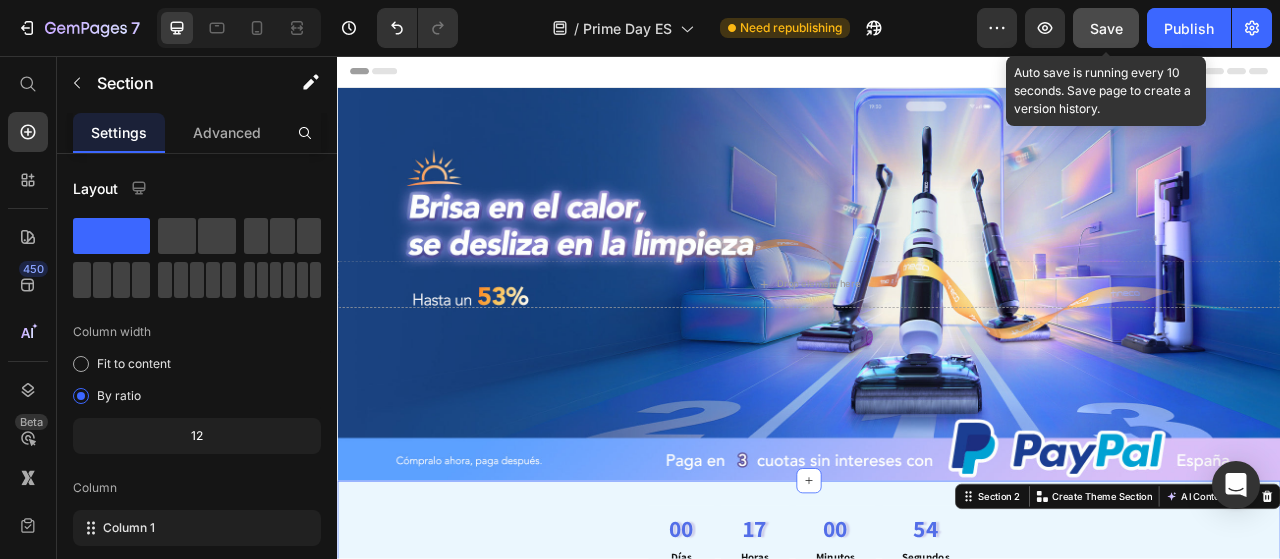 click on "Save" at bounding box center (1106, 28) 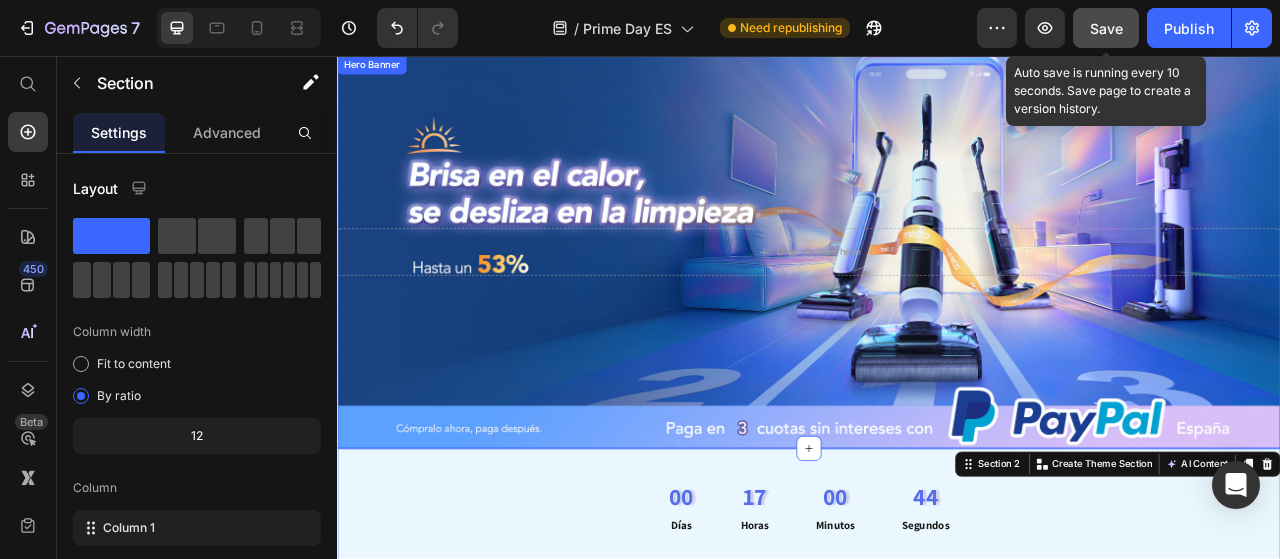 scroll, scrollTop: 0, scrollLeft: 0, axis: both 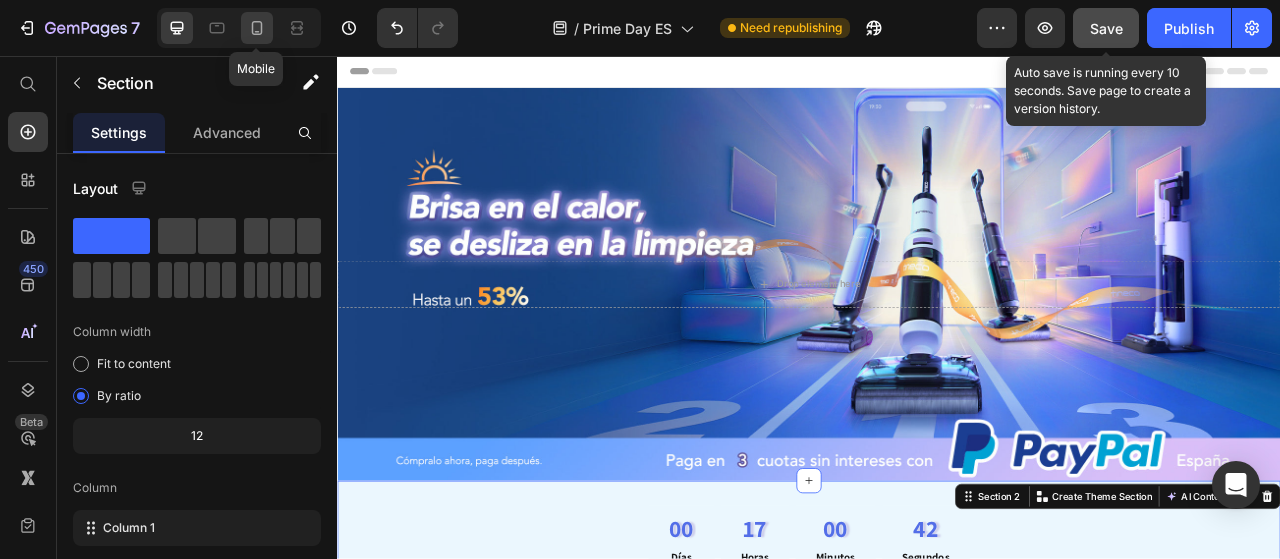 click 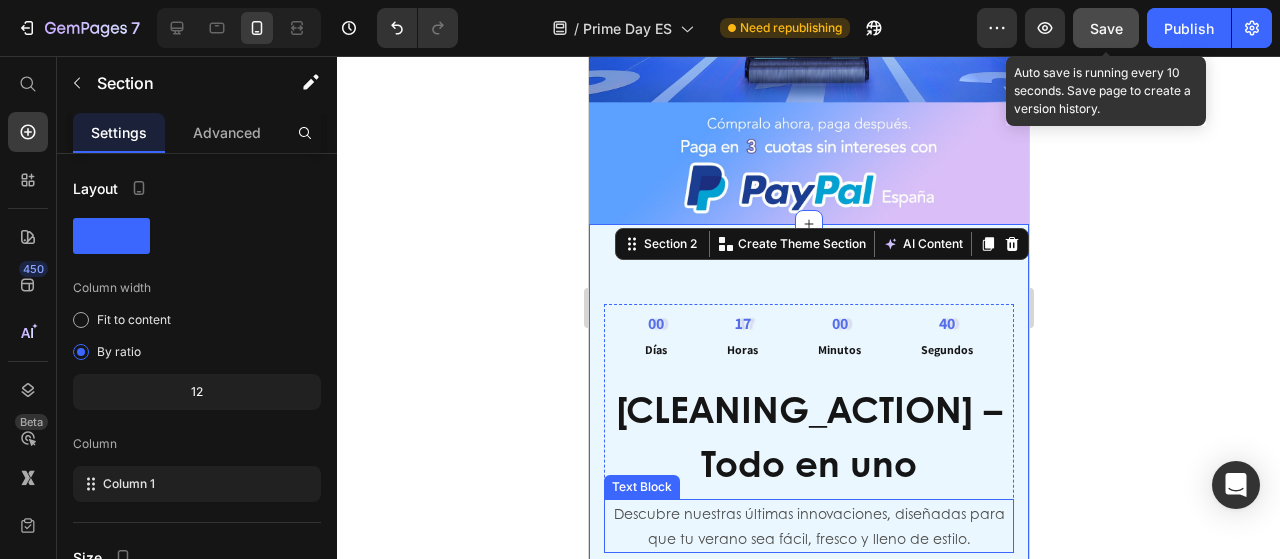 scroll, scrollTop: 318, scrollLeft: 0, axis: vertical 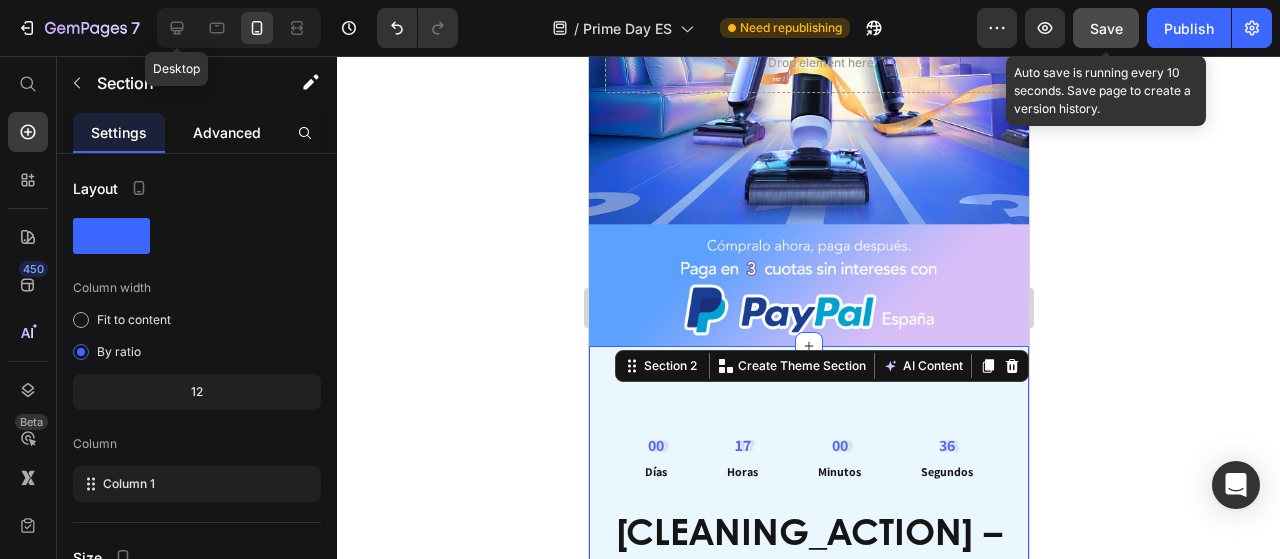 click 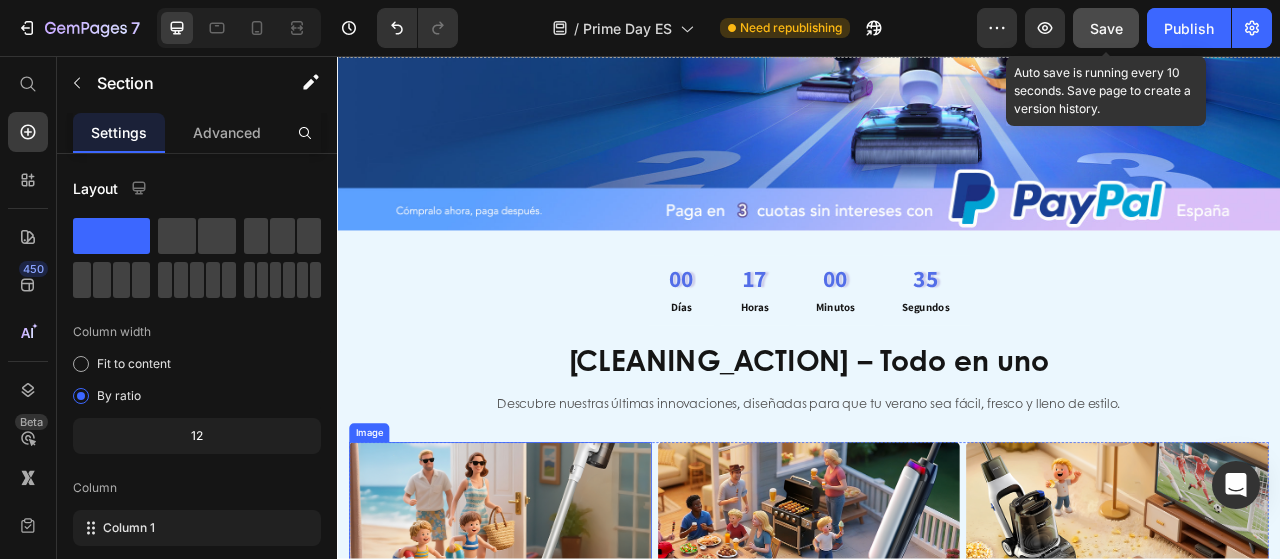 scroll, scrollTop: 464, scrollLeft: 0, axis: vertical 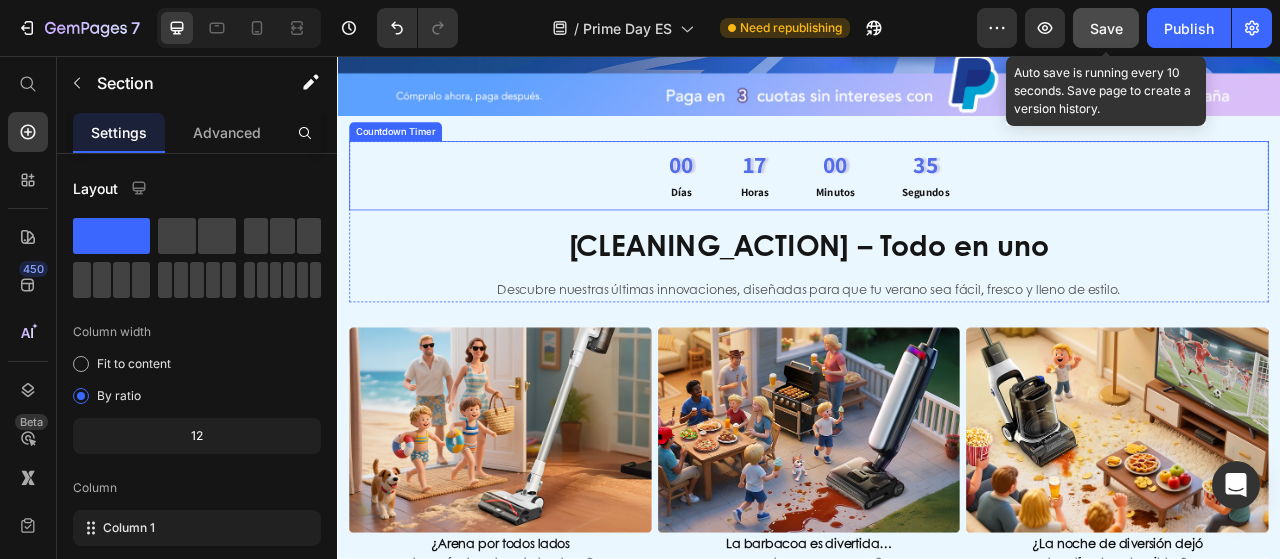 click on "00 Días 17 Horas 00 Minutos 35 Segundos" at bounding box center (937, 209) 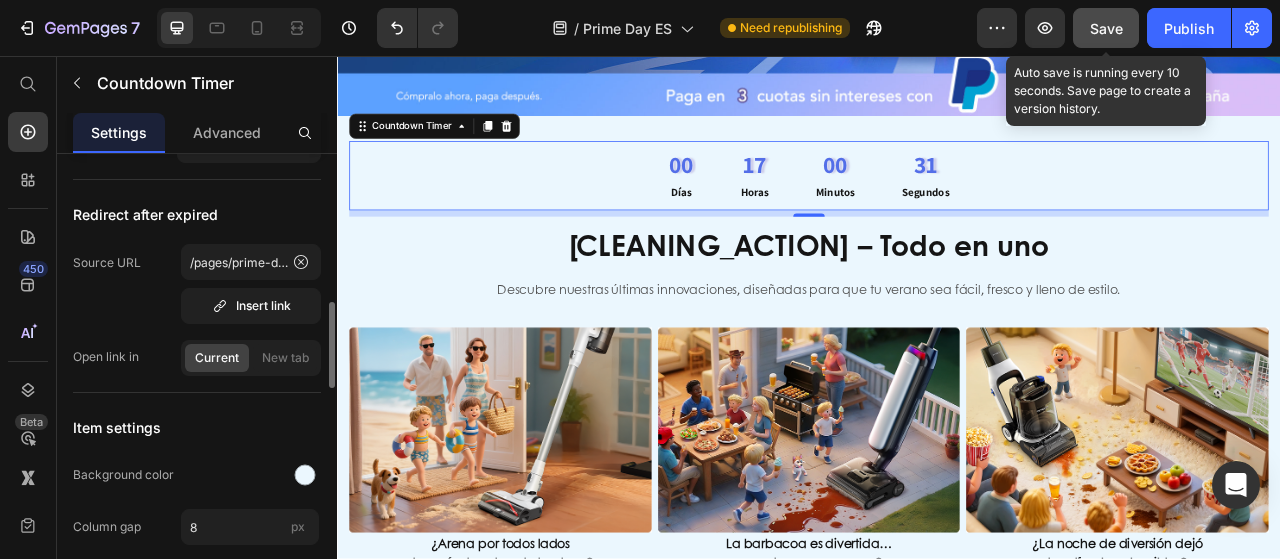 scroll, scrollTop: 1000, scrollLeft: 0, axis: vertical 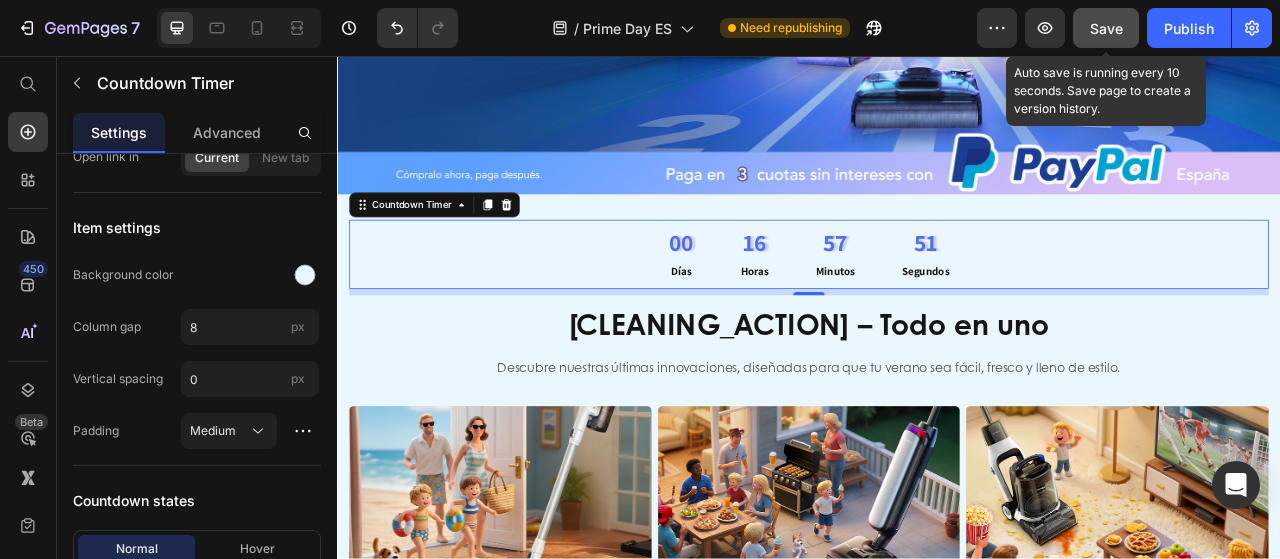 click on "00 Días 16 Horas 57 Minutos 51 Segundos" at bounding box center (937, 309) 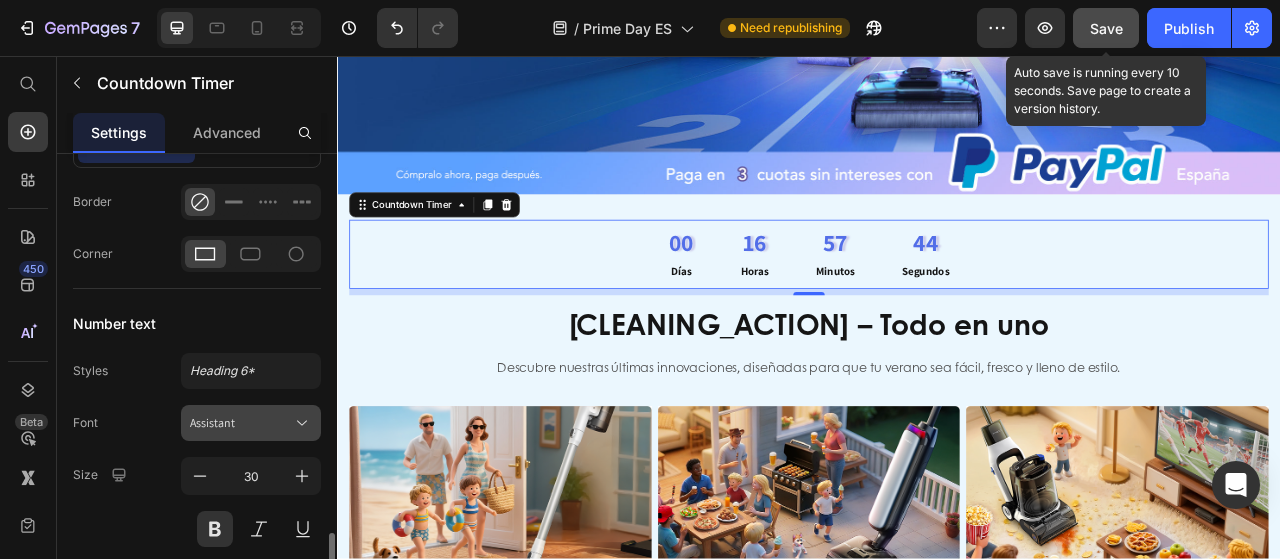 scroll, scrollTop: 1500, scrollLeft: 0, axis: vertical 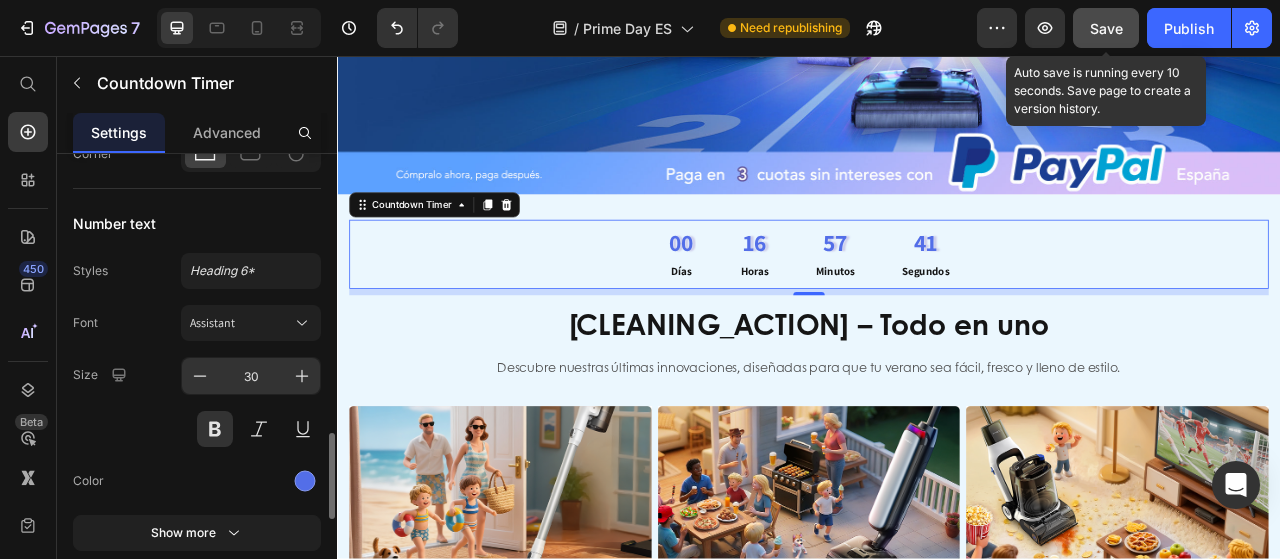 click on "30" at bounding box center (251, 376) 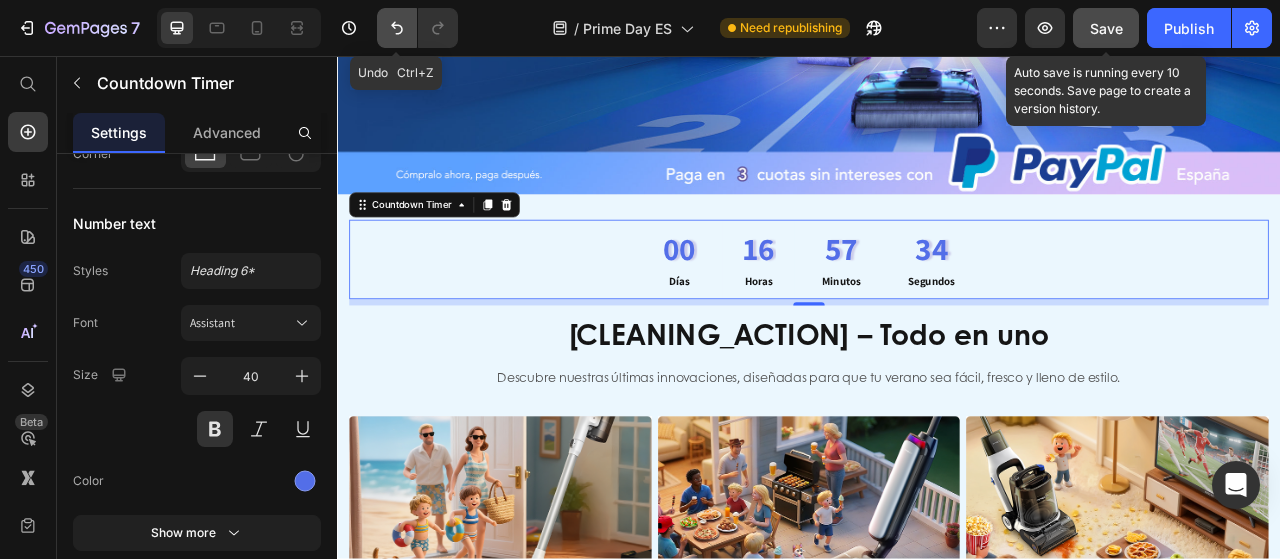 click 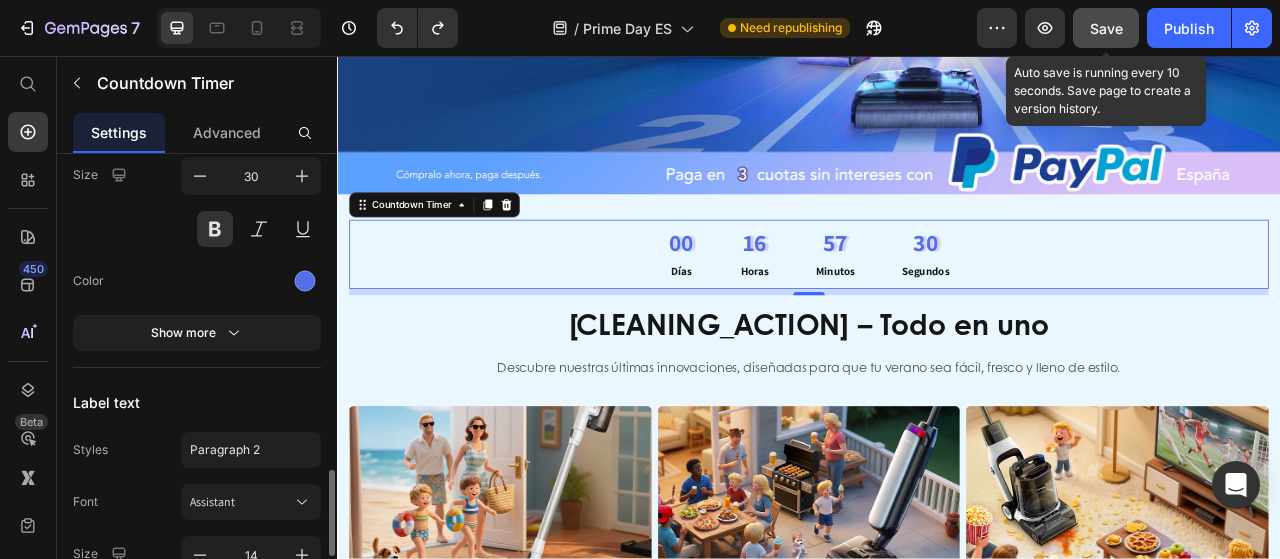 scroll, scrollTop: 1800, scrollLeft: 0, axis: vertical 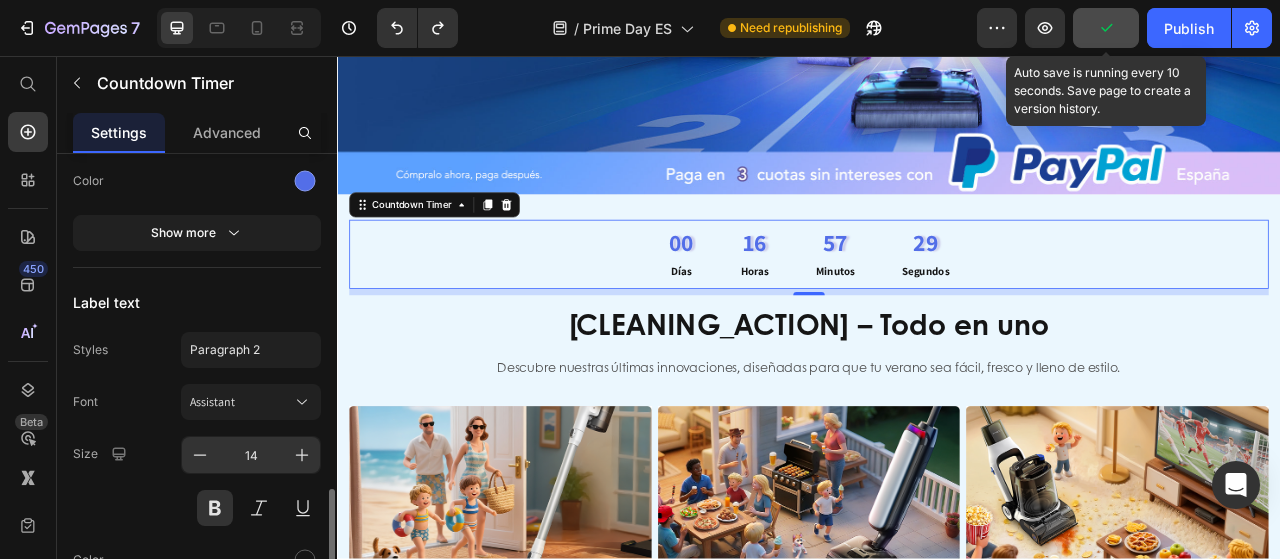 click on "14" at bounding box center (251, 455) 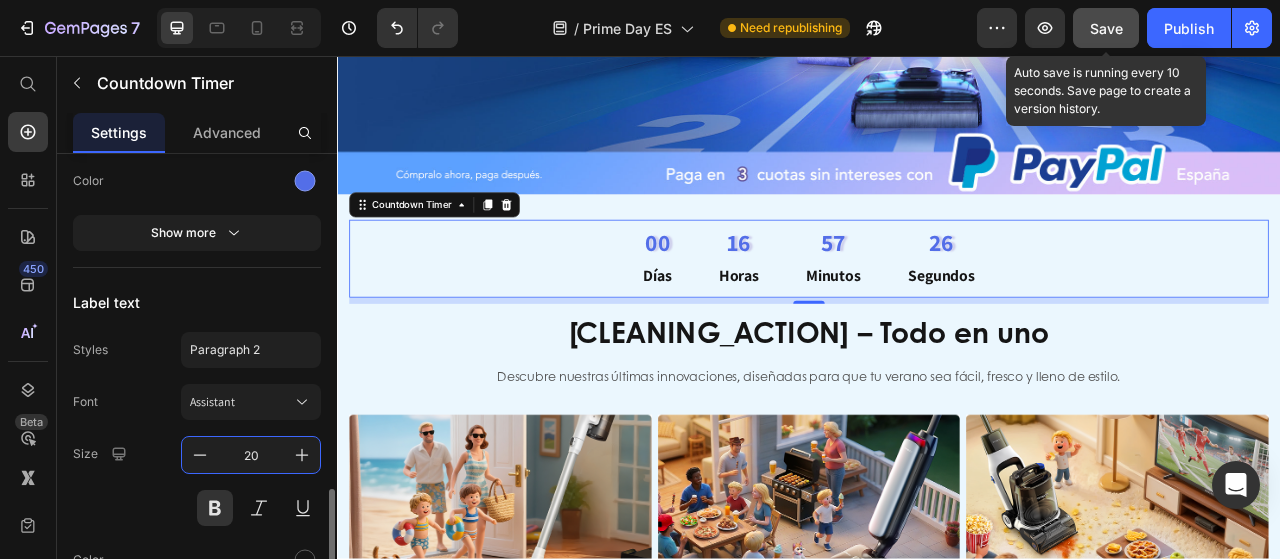 type on "2" 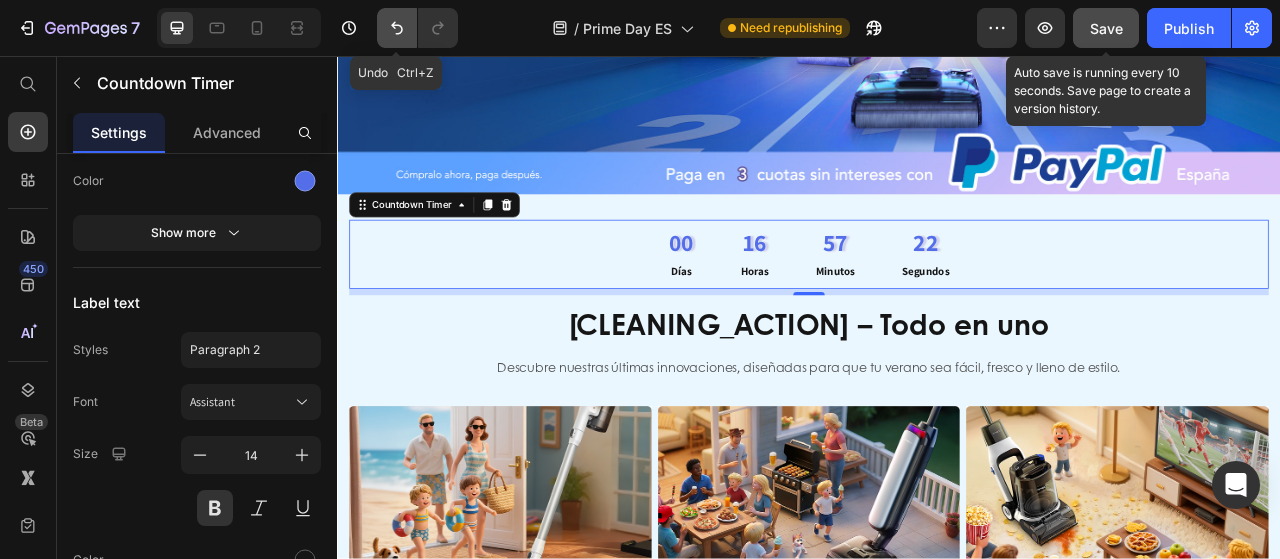 click 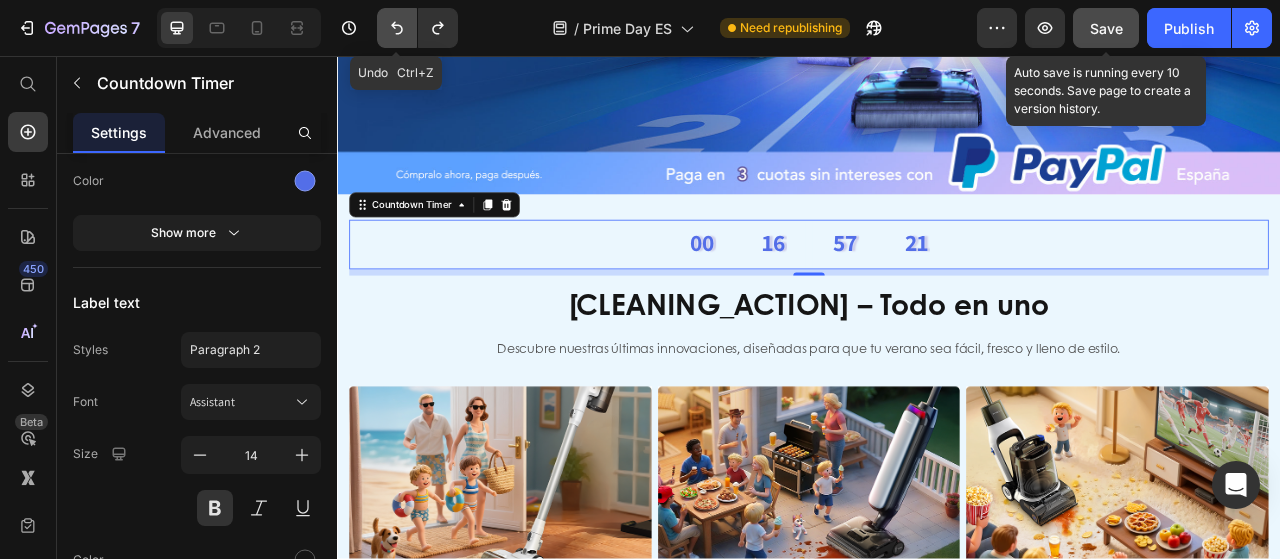 click 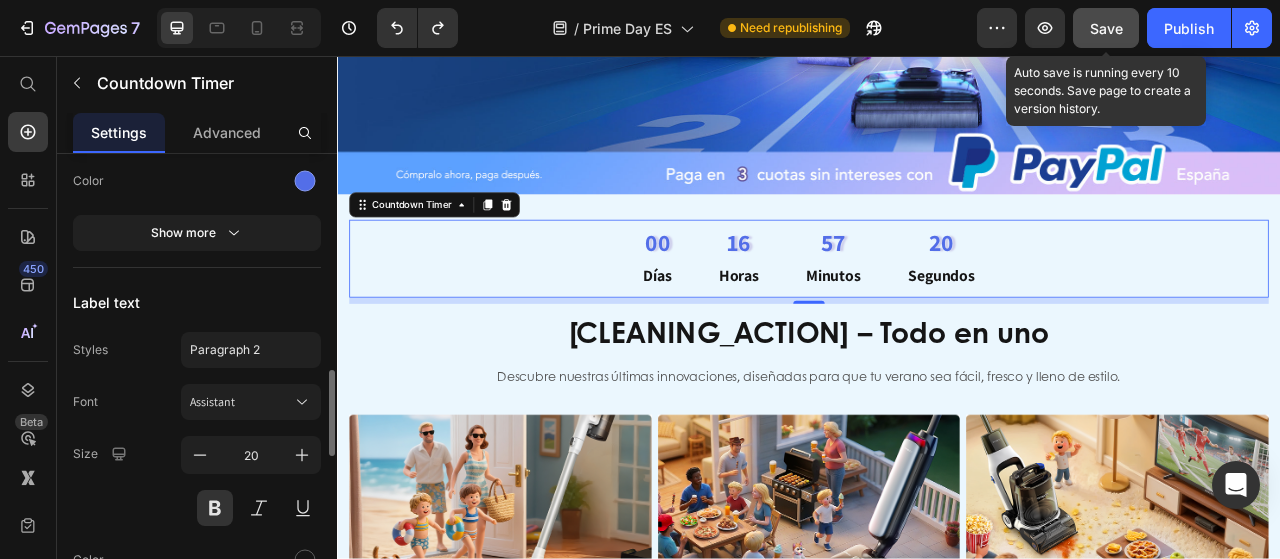 scroll, scrollTop: 1700, scrollLeft: 0, axis: vertical 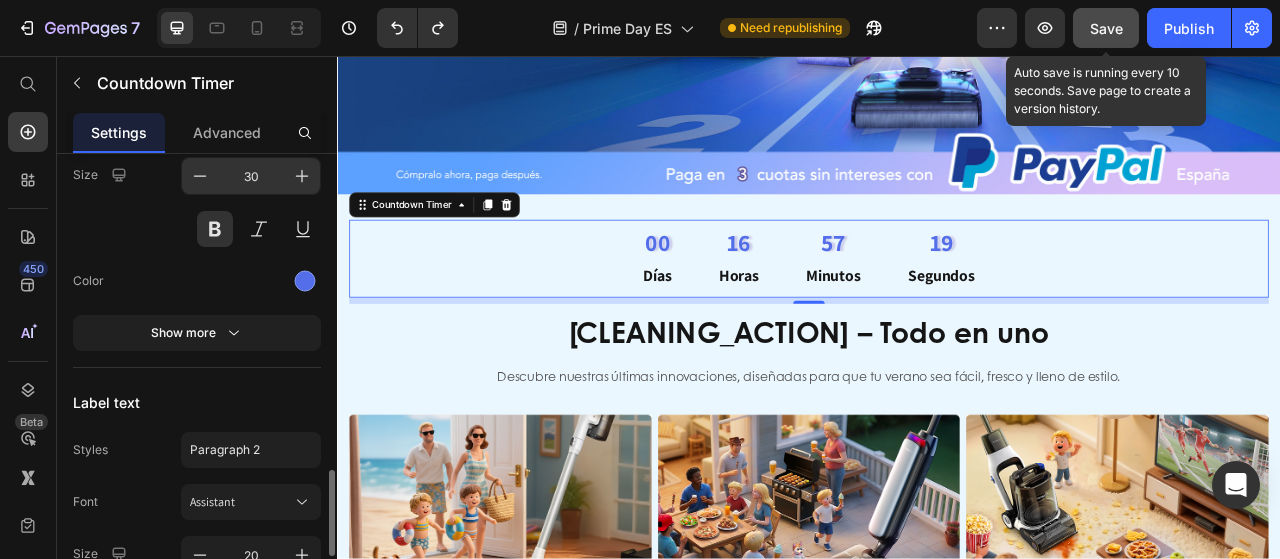 click on "30" at bounding box center [251, 176] 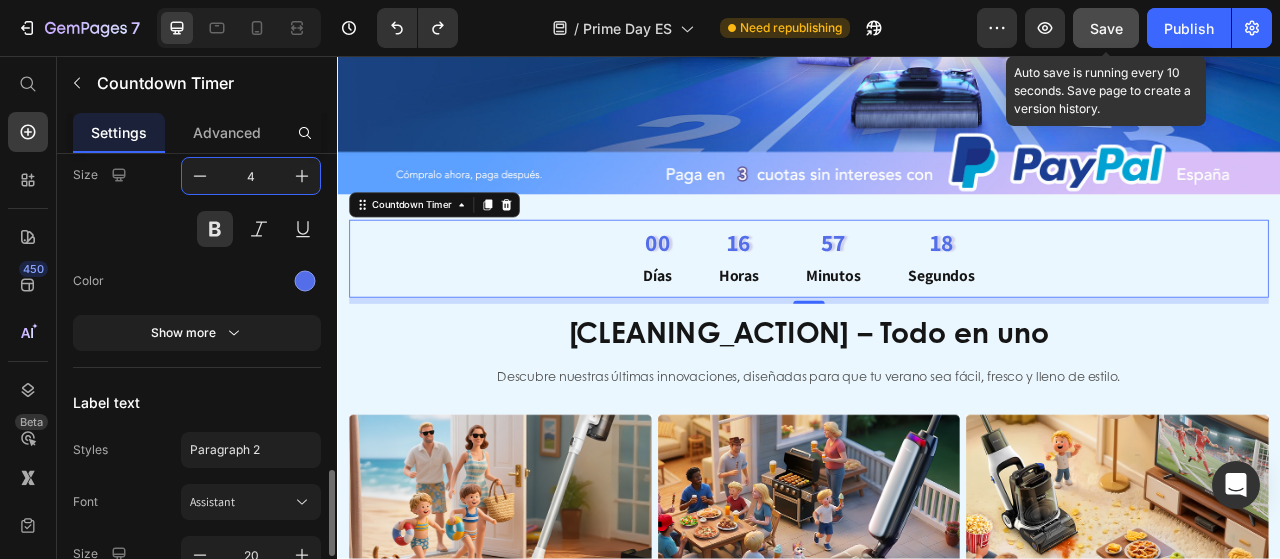 type on "40" 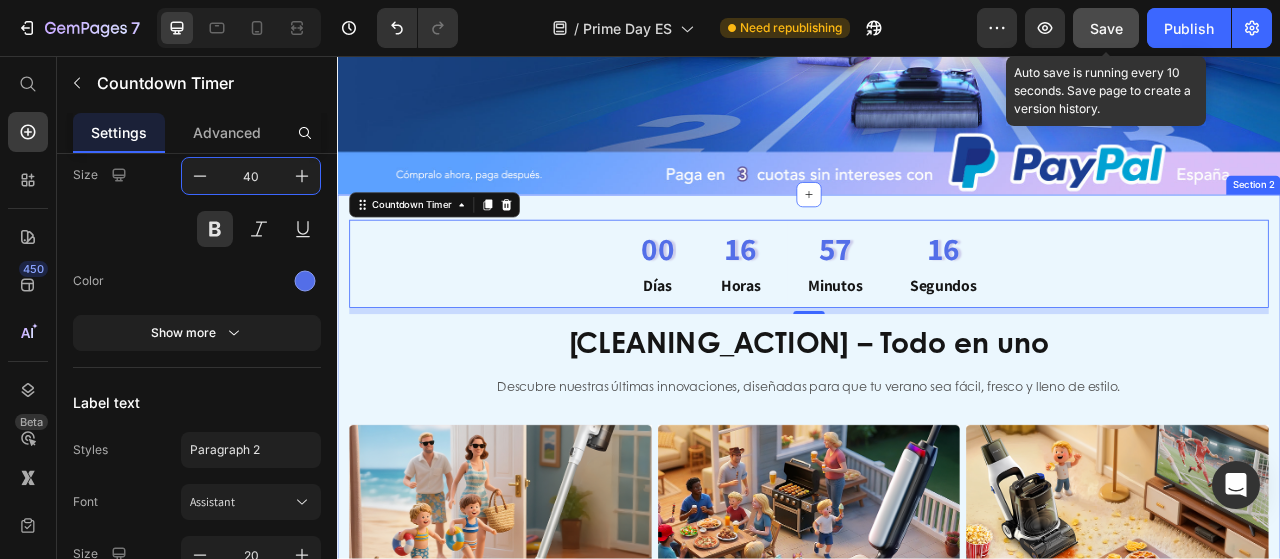 click on "00 Días 16 Horas 57 Minutos 16 Segundos Countdown Timer   8 Aspira, Friega y Ahorra – Todo en uno Heading Descubre nuestras últimas innovaciones, diseñadas para que tu verano sea fácil, fresco y lleno de estilo. Text Block Row
Image ¿Arena por todos lados  después de volver de la playa? Text Block Image La barbacoa es divertida…  ¿pero la grasa no se va? Text Block Image ¿La noche de diversión dejó  las alfombras horribles? Text Block
Carousel Image ¿Arena por todos lados  después de volver de la playa? Text Block Image La barbacoa es divertida…  ¿pero la grasa no se va? Text Block Image ¿La noche de diversión dejó  las alfombras horribles? Text Block Row Section 2" at bounding box center [937, 560] 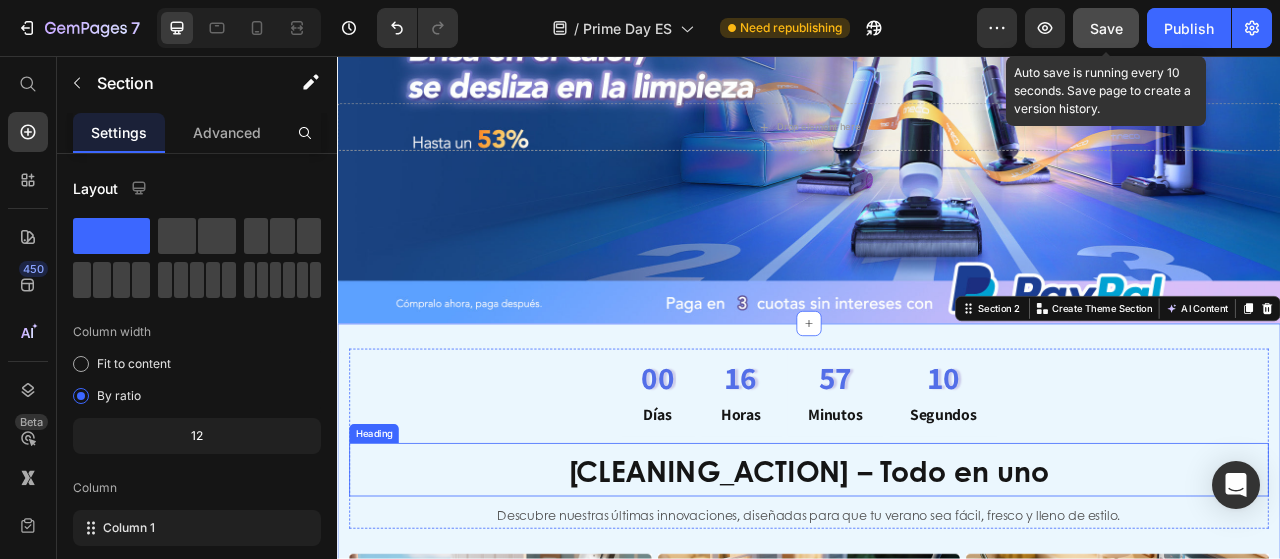 scroll, scrollTop: 300, scrollLeft: 0, axis: vertical 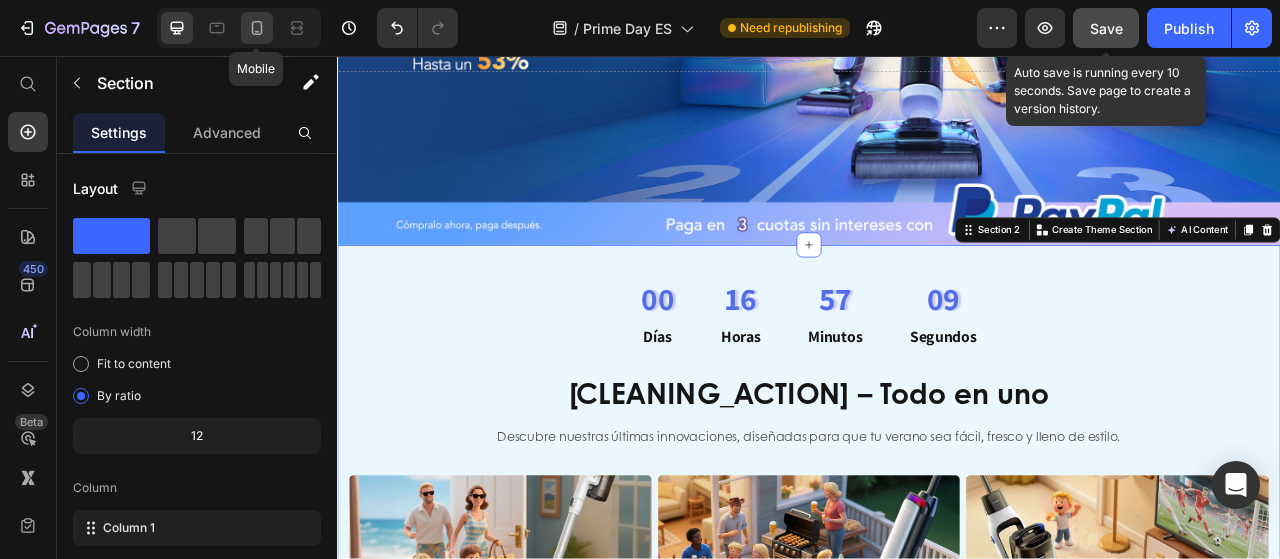 click 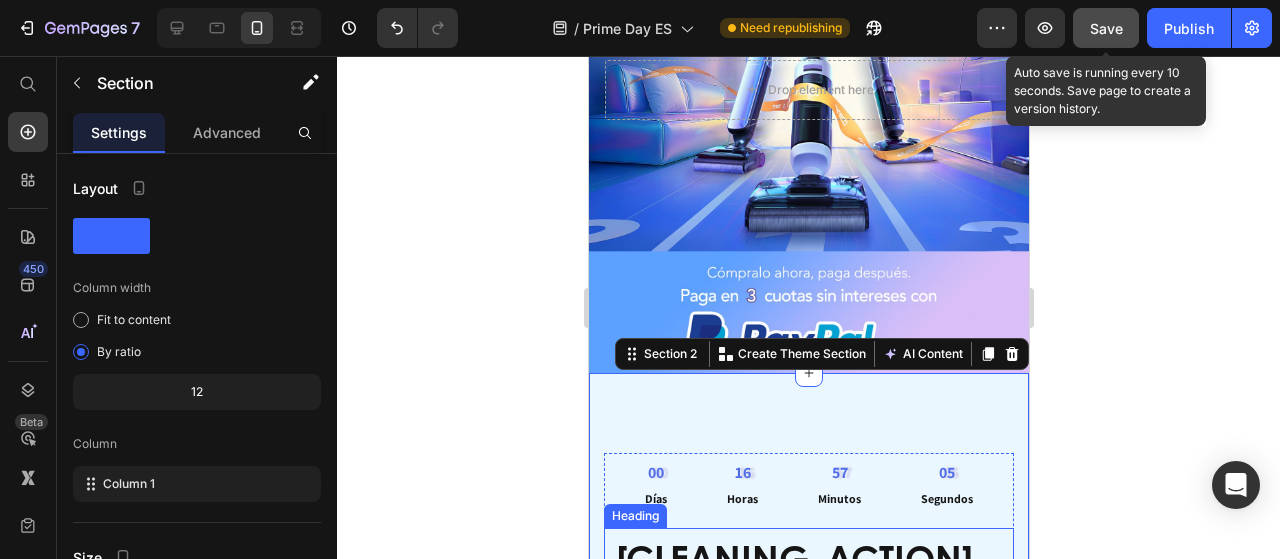 scroll, scrollTop: 418, scrollLeft: 0, axis: vertical 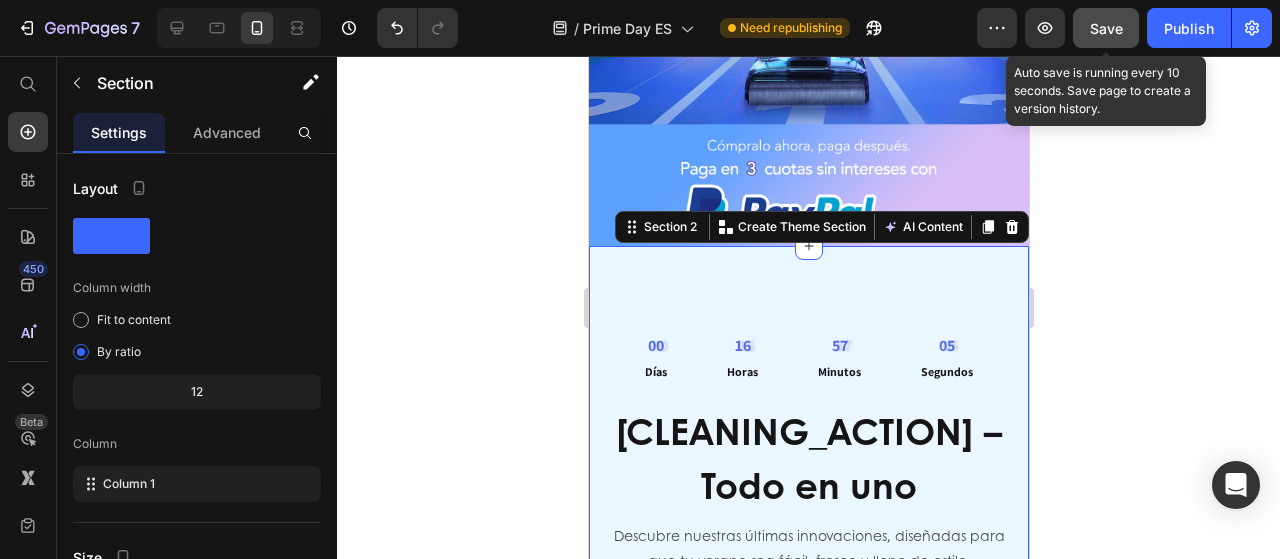 drag, startPoint x: 1078, startPoint y: 319, endPoint x: 352, endPoint y: 263, distance: 728.15656 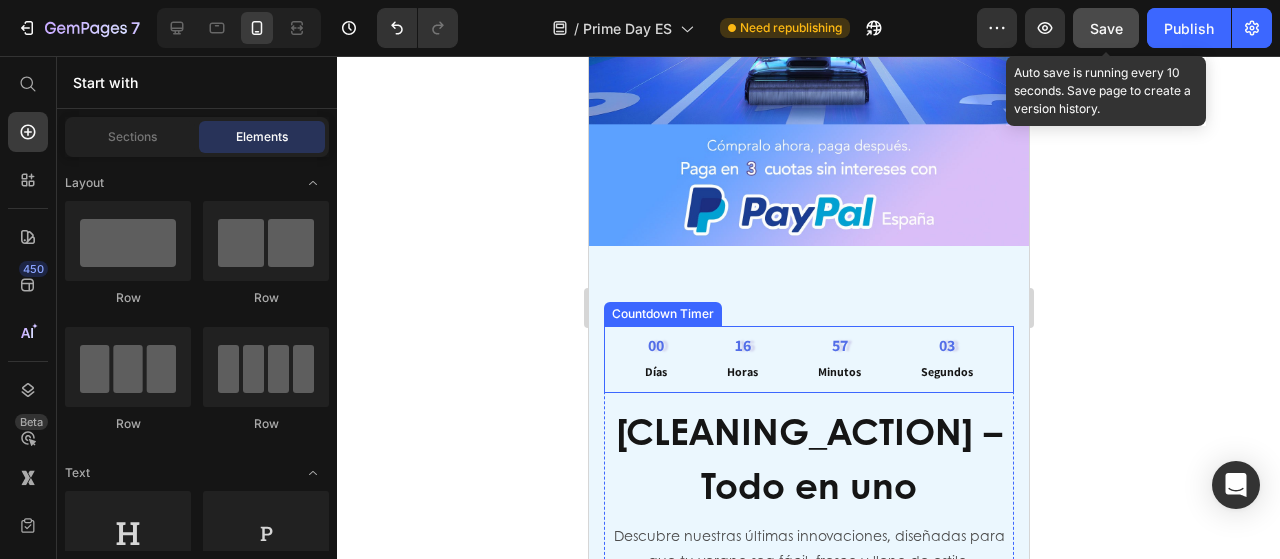 click on "16 Horas" at bounding box center [741, 359] 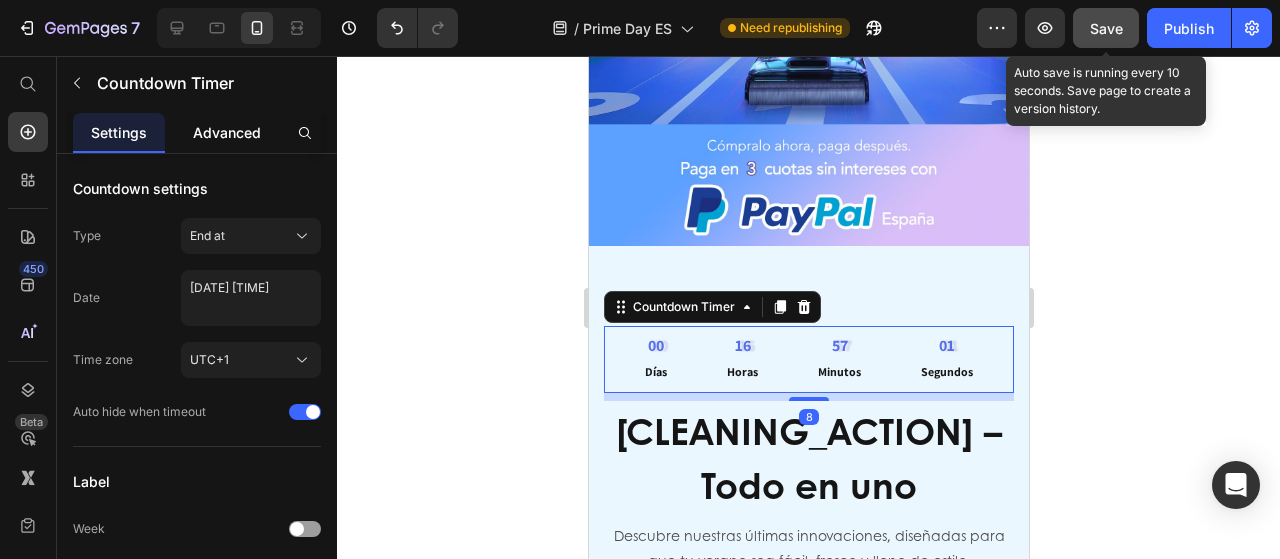 click on "Advanced" at bounding box center [227, 132] 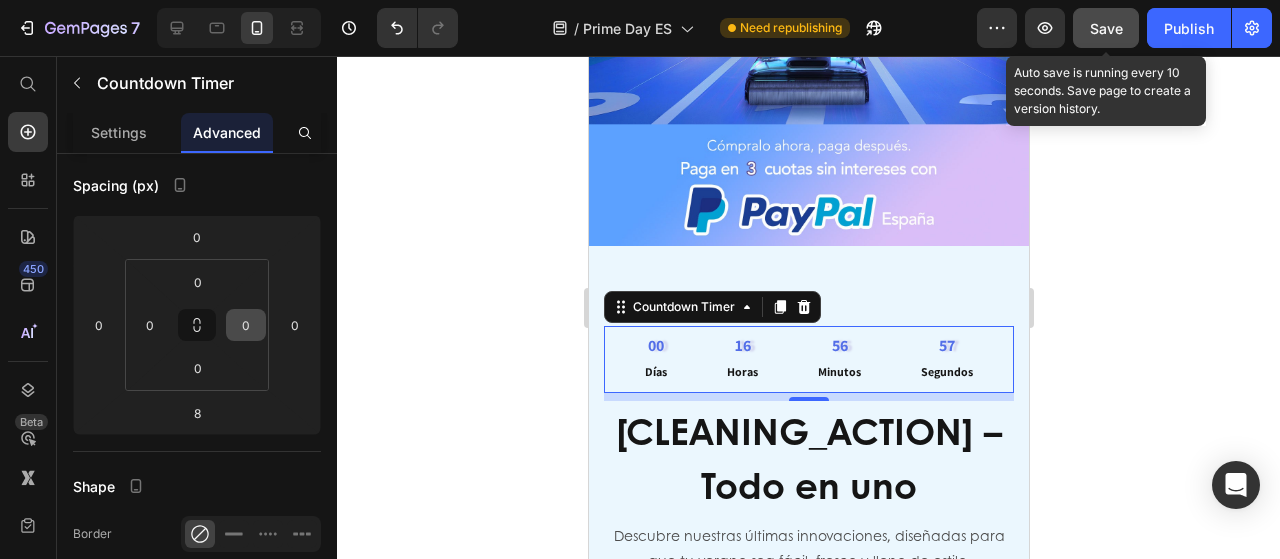 scroll, scrollTop: 0, scrollLeft: 0, axis: both 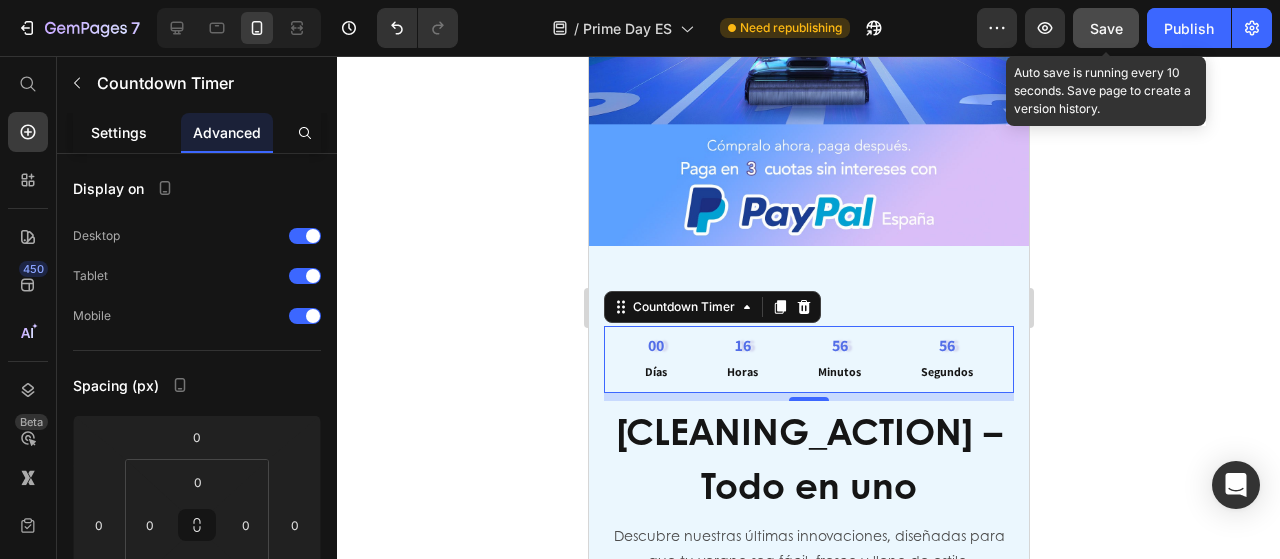click on "Settings" at bounding box center [119, 132] 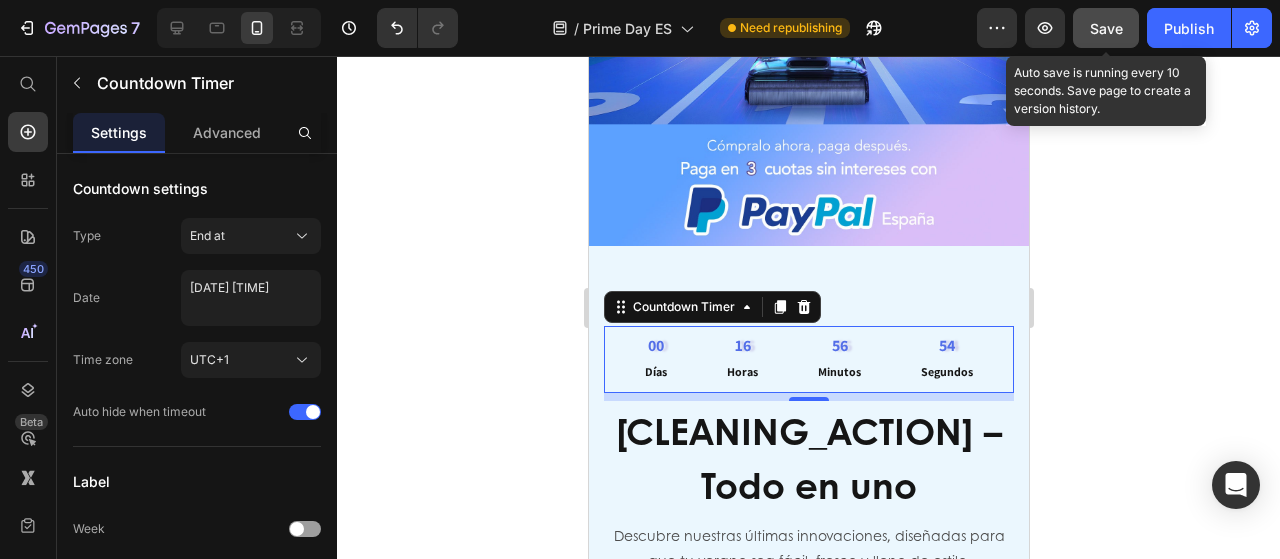 click on "00 Días 16 Horas 56 Minutos 54 Segundos" at bounding box center (808, 359) 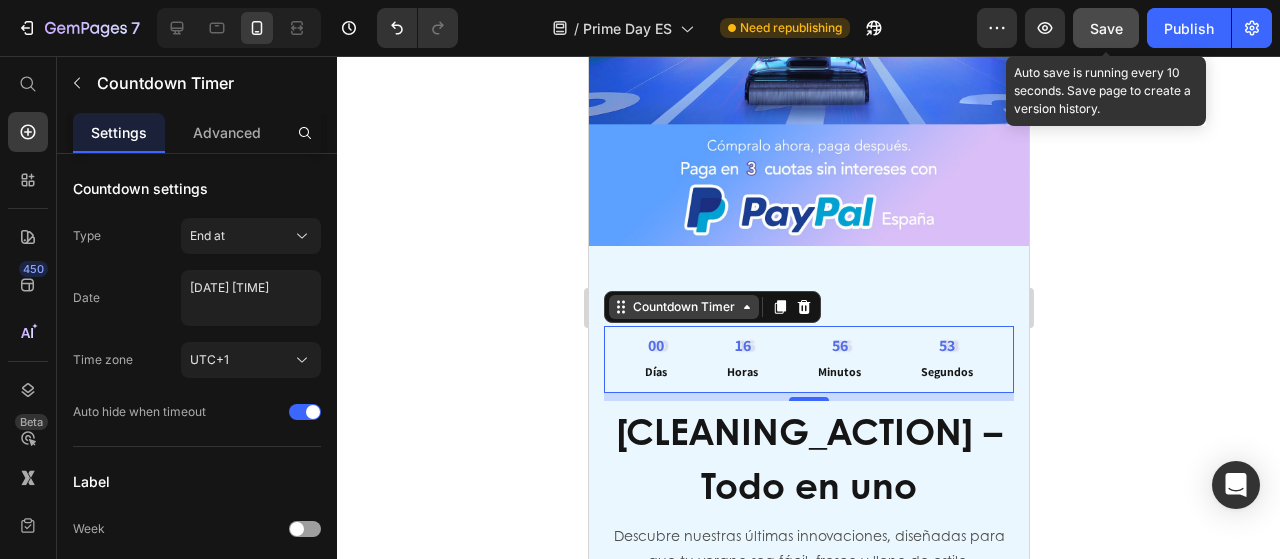 click on "Countdown Timer" at bounding box center (683, 307) 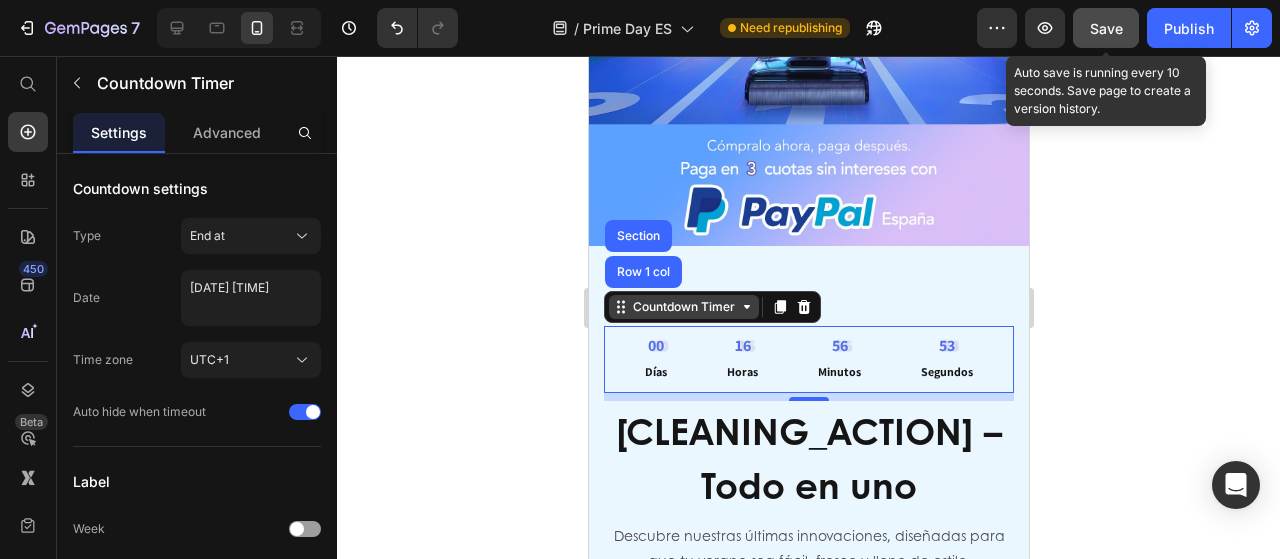 click on "Countdown Timer" at bounding box center [683, 307] 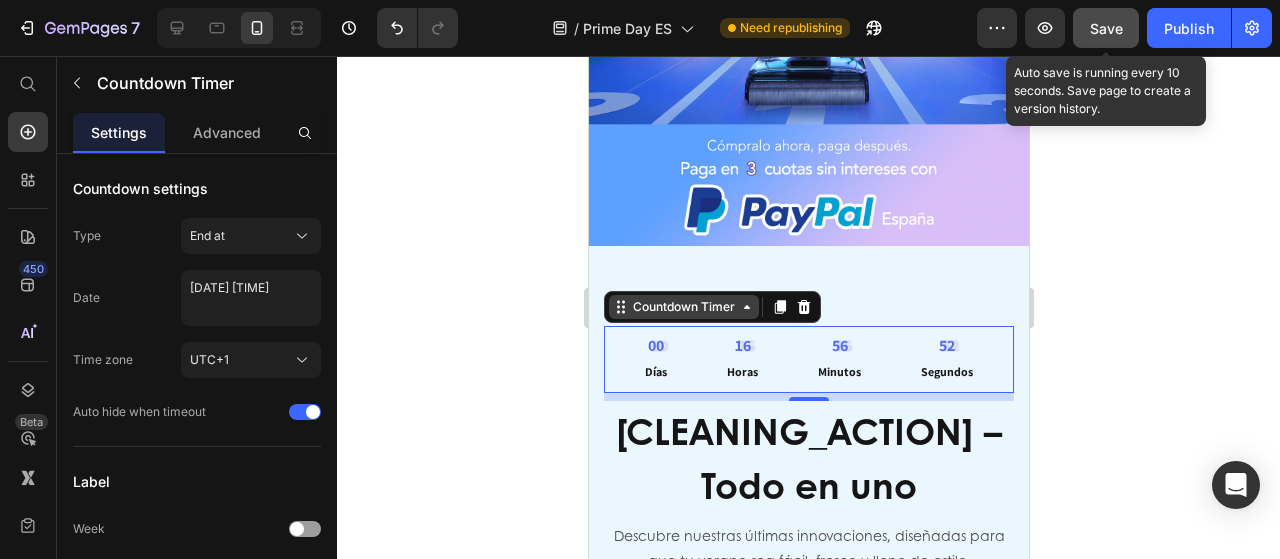 click on "Countdown Timer" at bounding box center (683, 307) 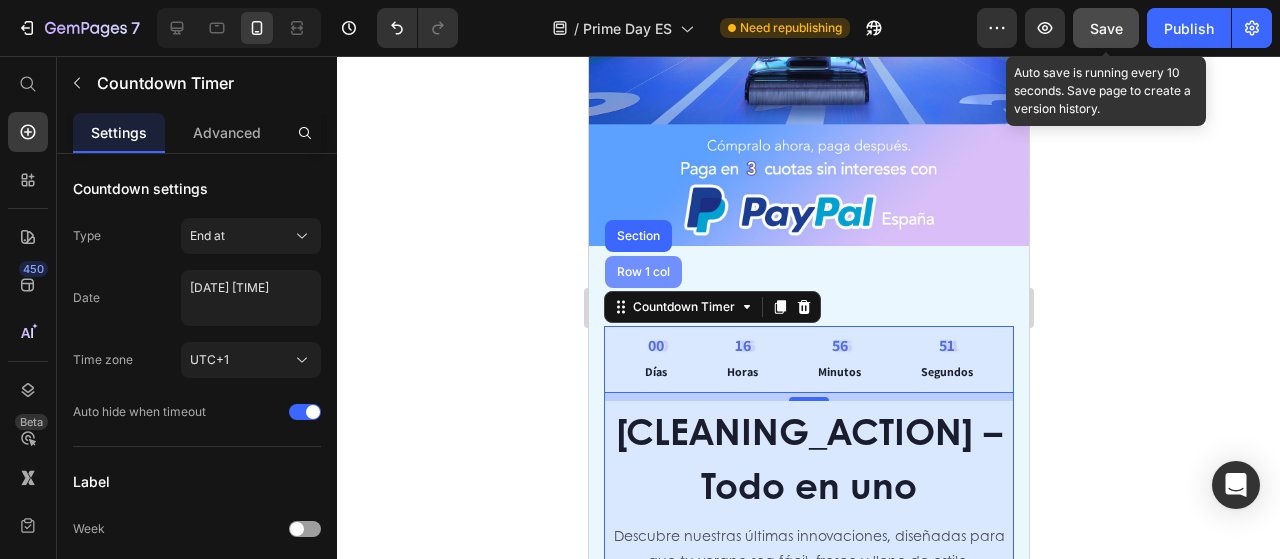 click on "Row 1 col" at bounding box center (642, 272) 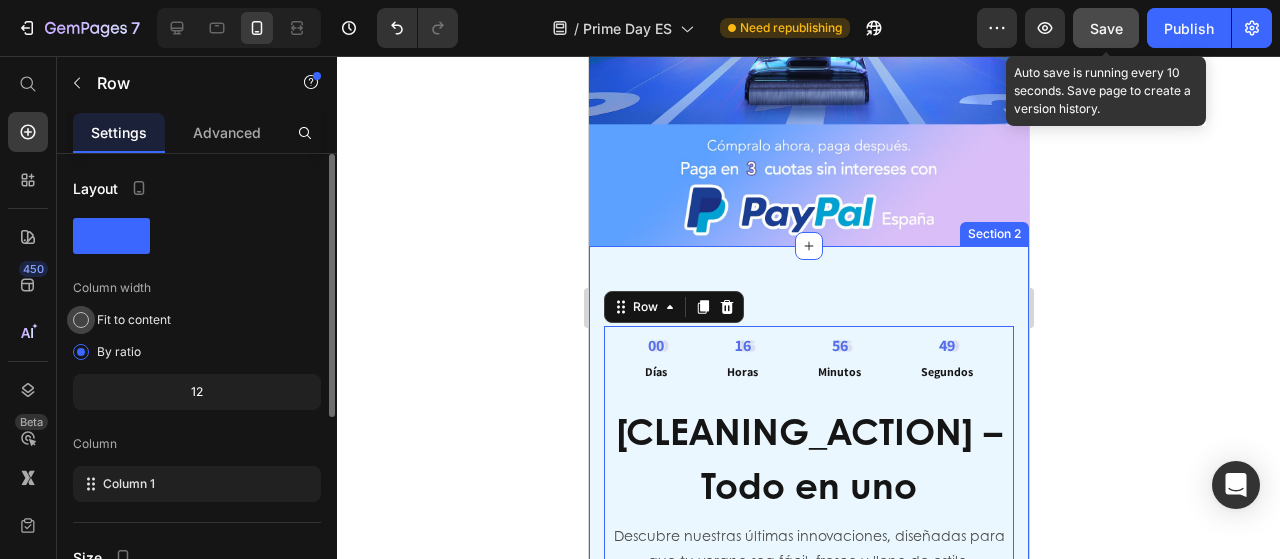 click on "Fit to content" at bounding box center (134, 320) 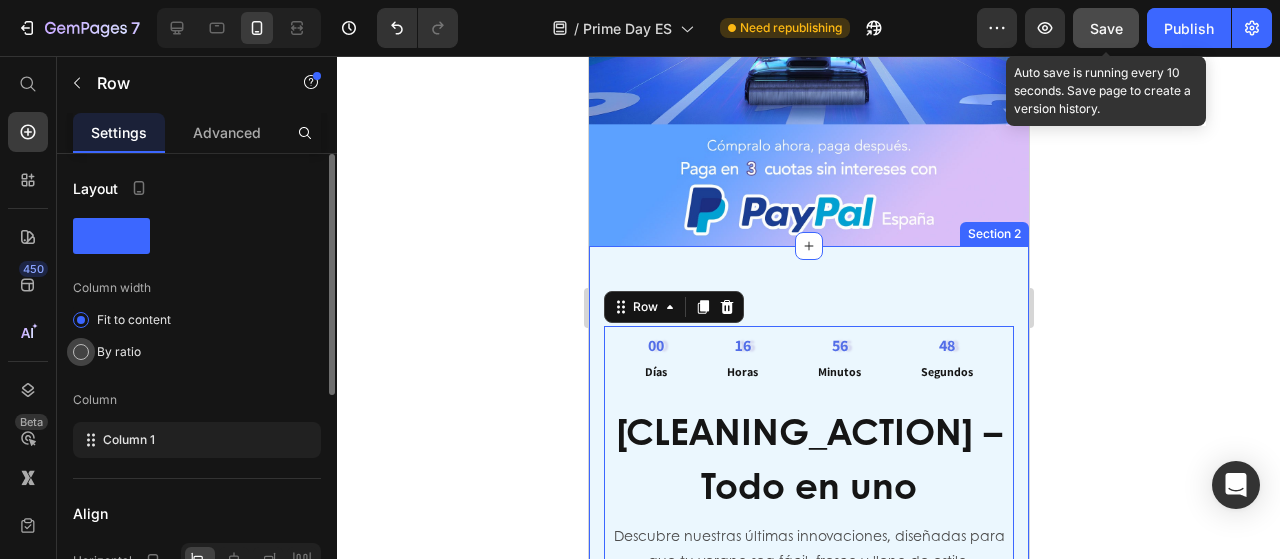 click on "By ratio" at bounding box center (119, 352) 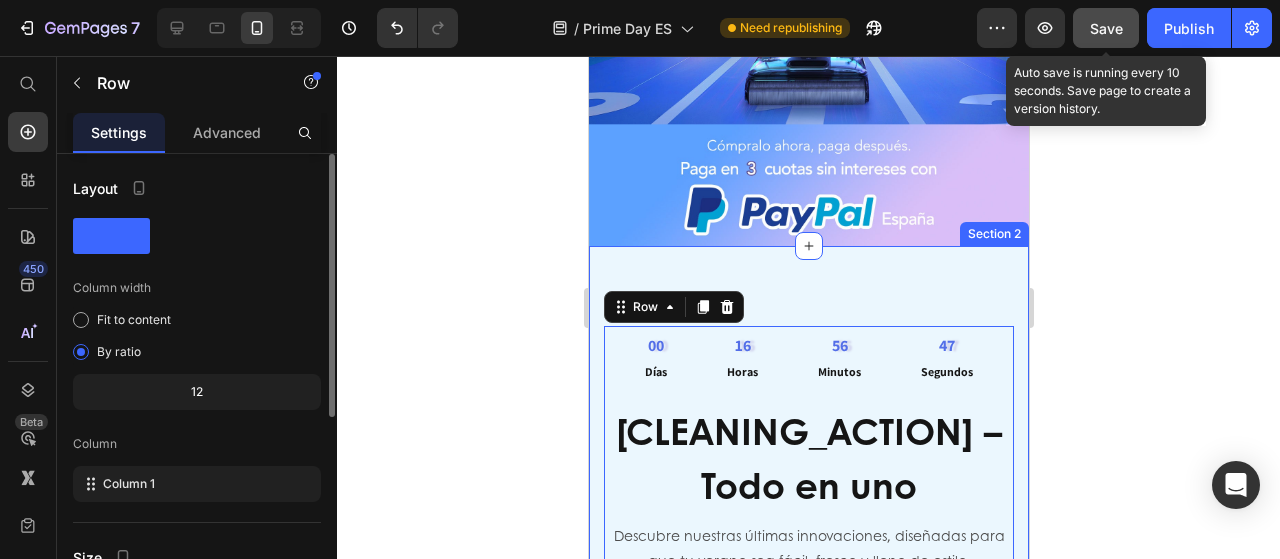 click on "12" 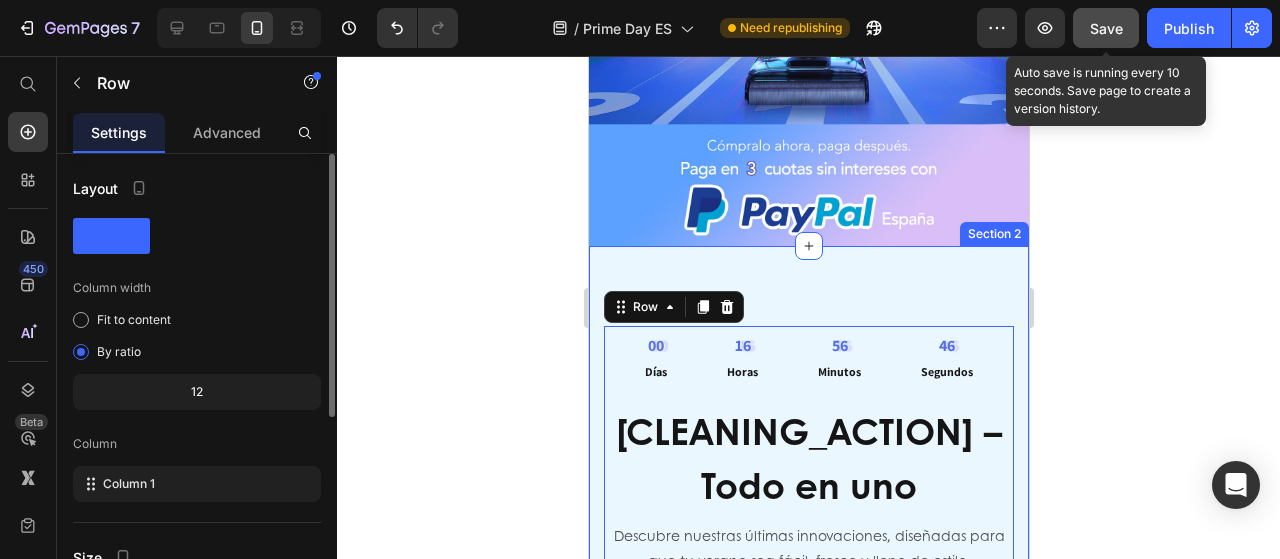 click on "12" 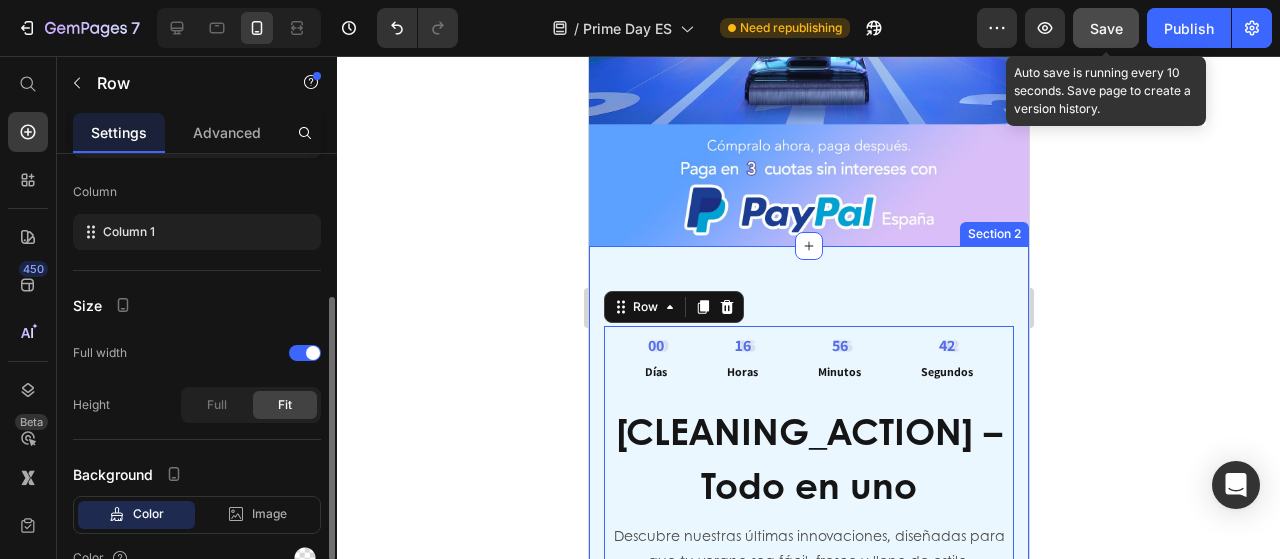 scroll, scrollTop: 0, scrollLeft: 0, axis: both 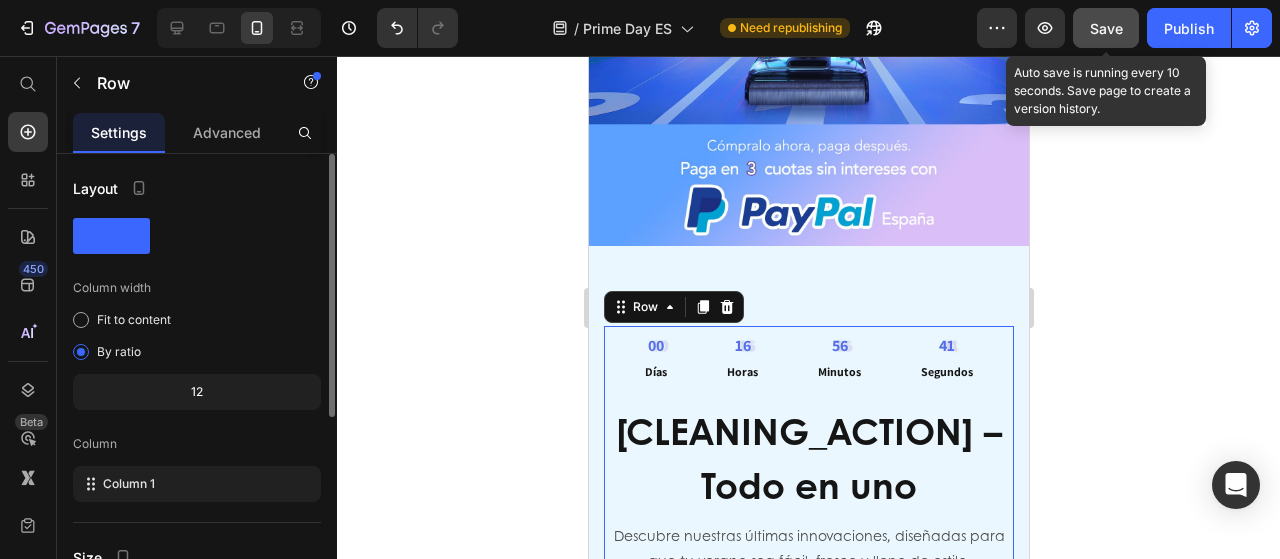 click 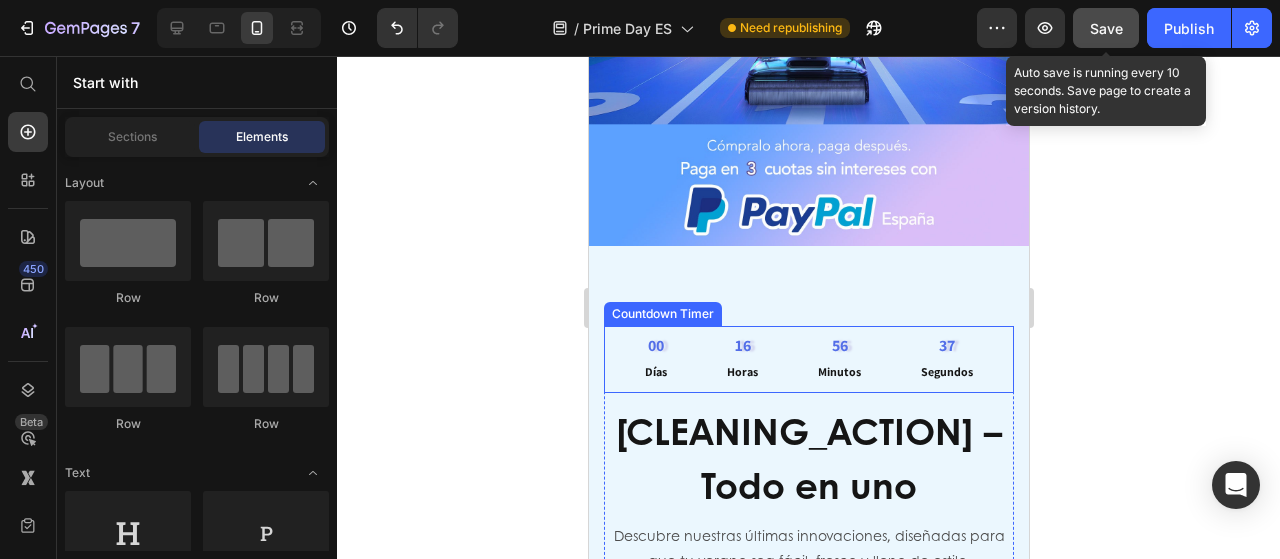 click on "00 Días" at bounding box center (655, 359) 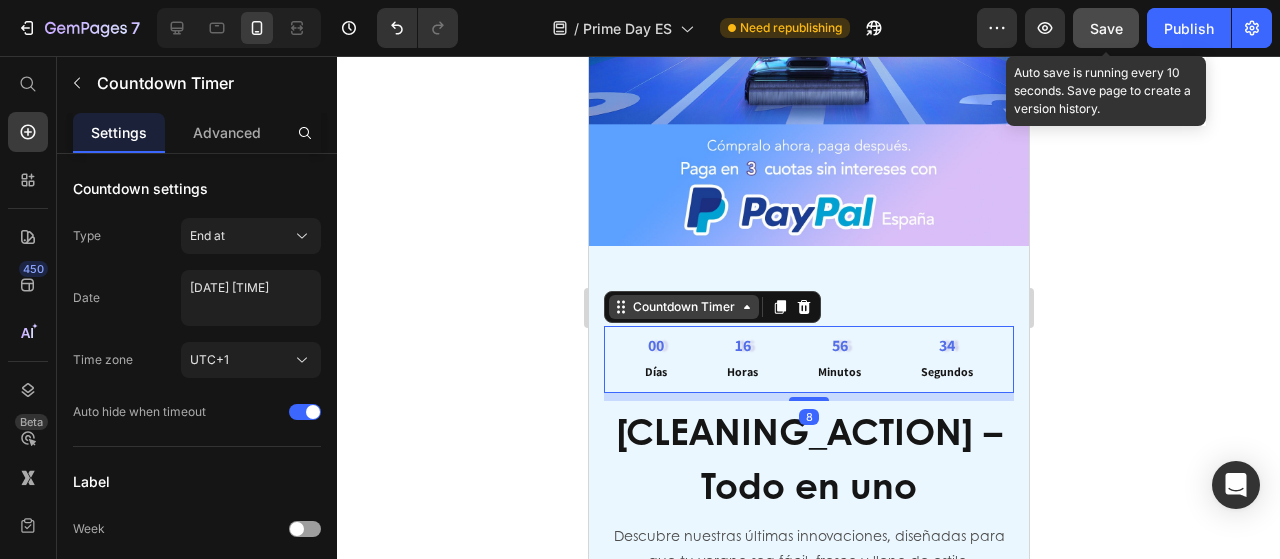 click on "Countdown Timer" at bounding box center (683, 307) 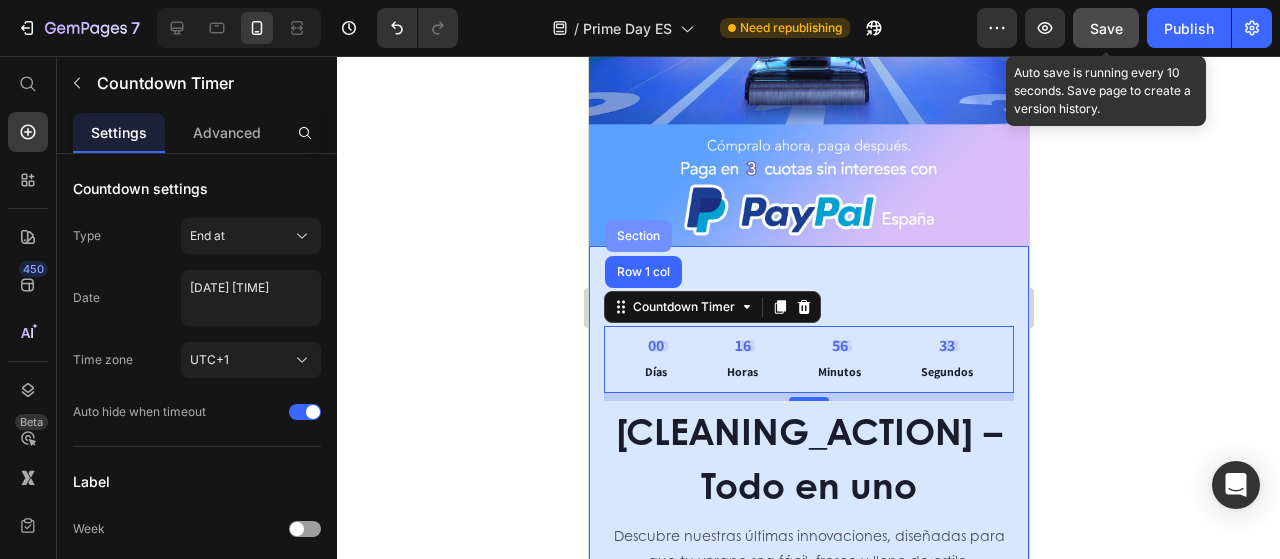 click on "Section" at bounding box center (637, 236) 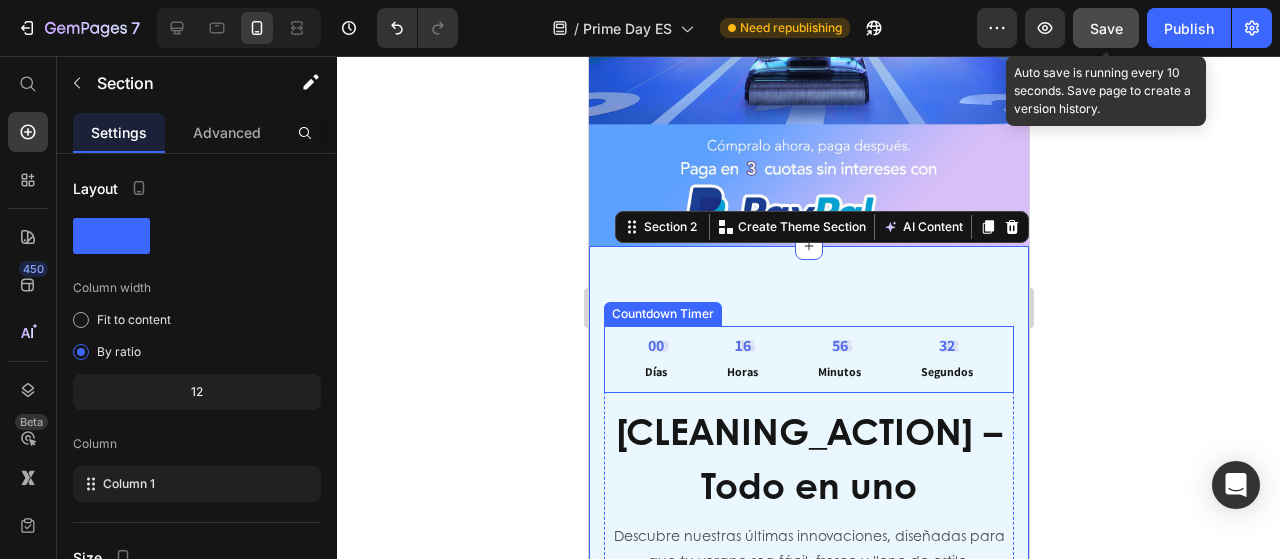 click on "00 Días" at bounding box center [655, 359] 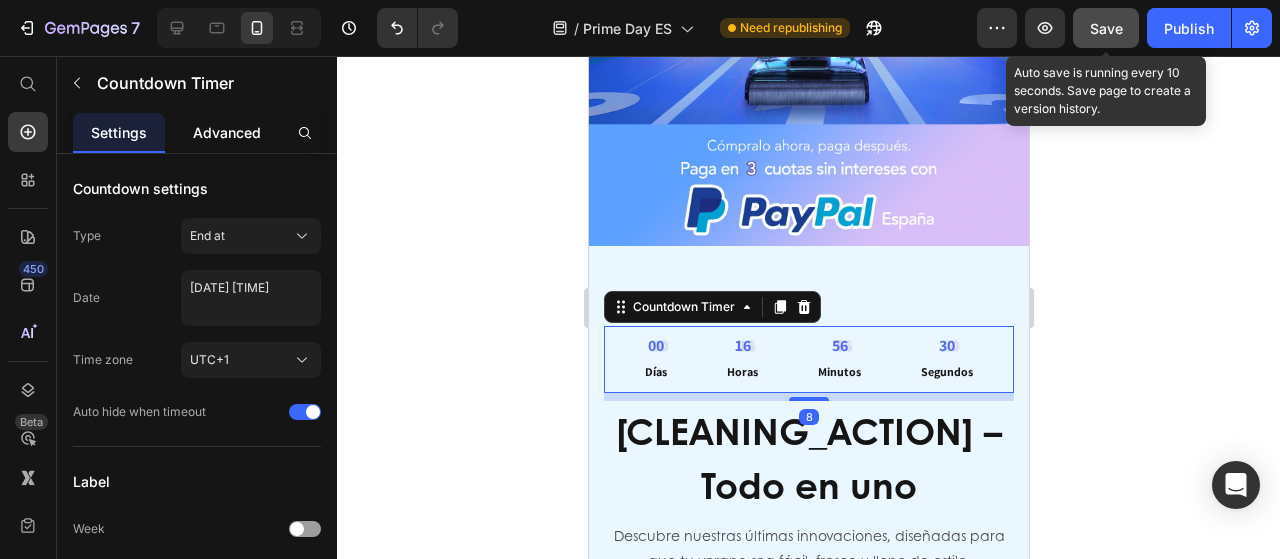 click on "Advanced" at bounding box center (227, 132) 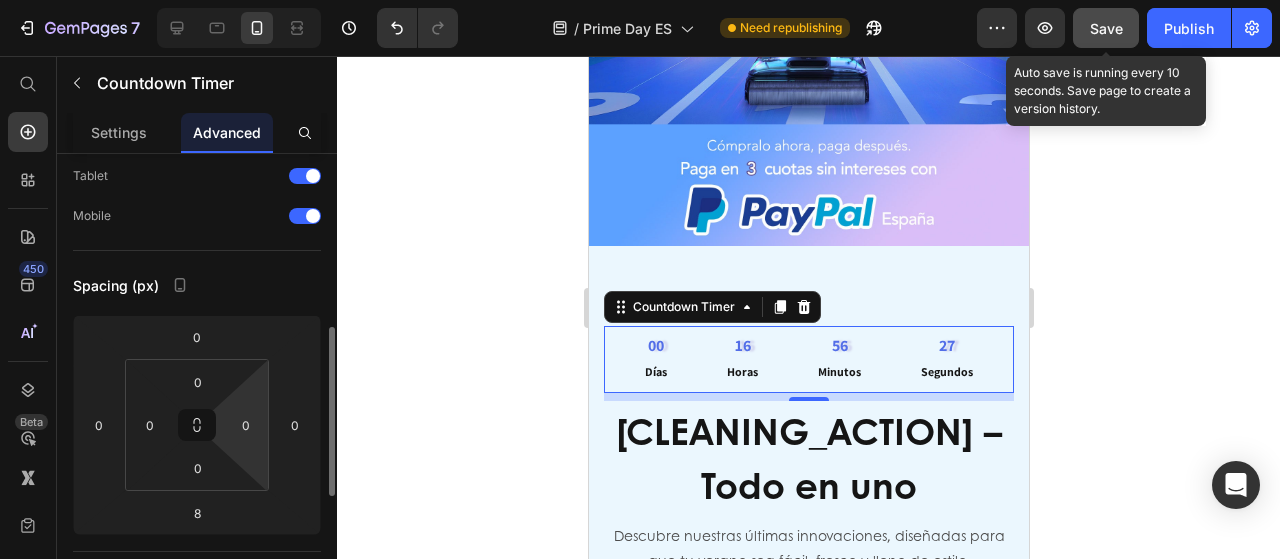 scroll, scrollTop: 200, scrollLeft: 0, axis: vertical 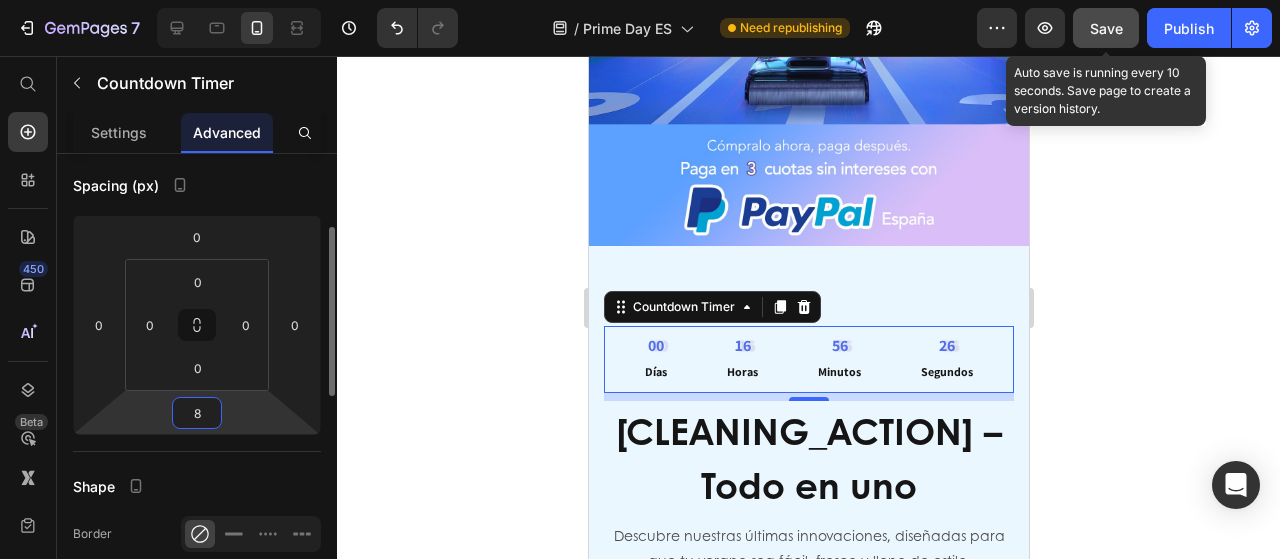 click on "8" at bounding box center [197, 413] 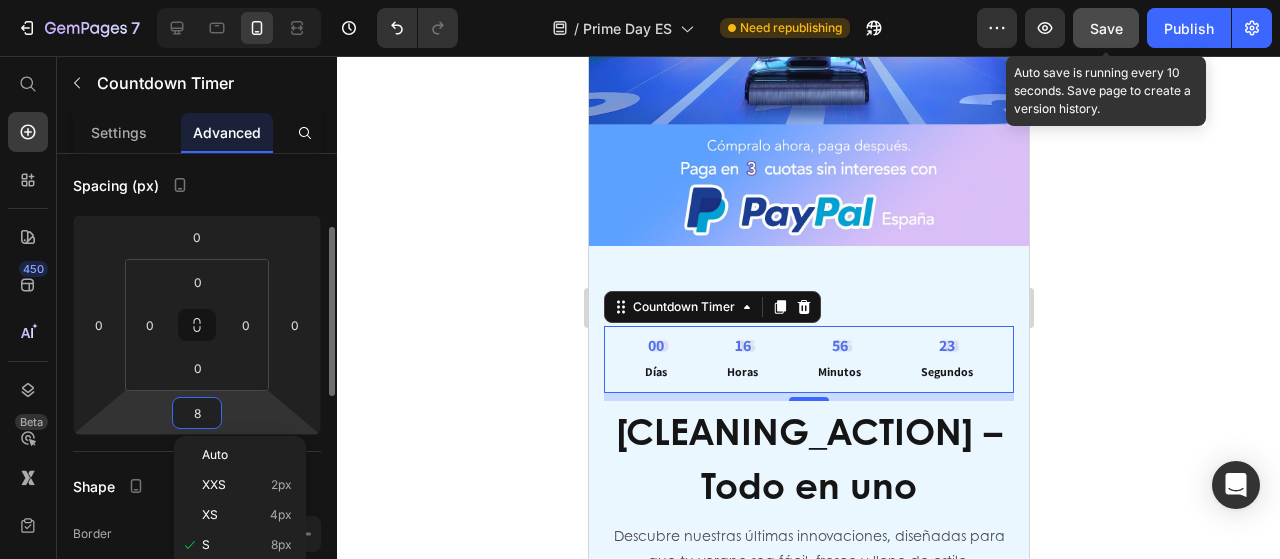type on "0" 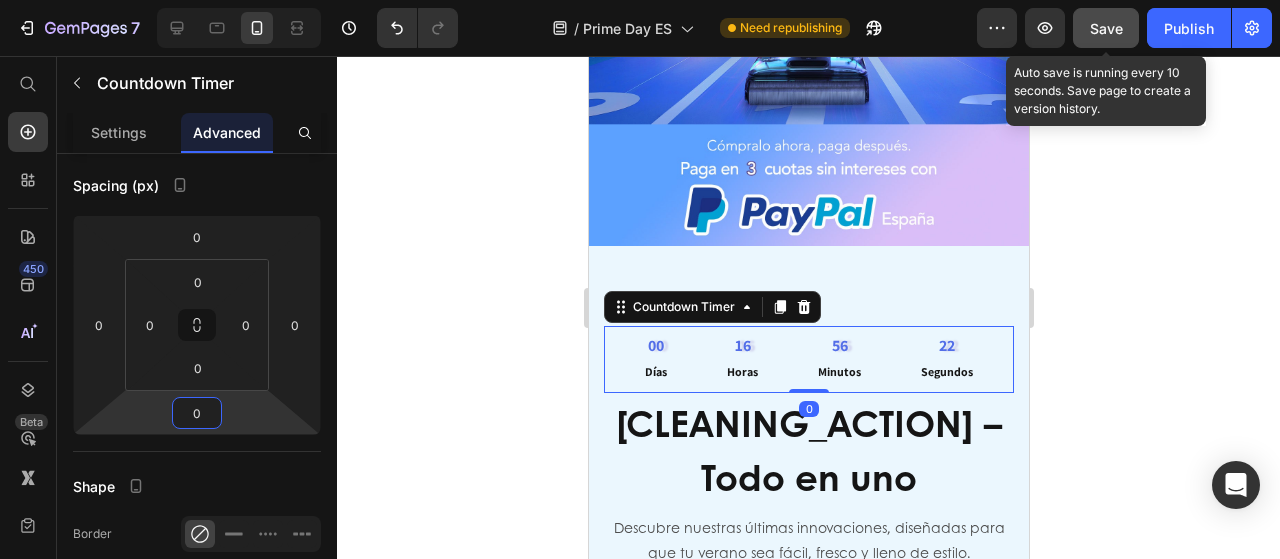 click 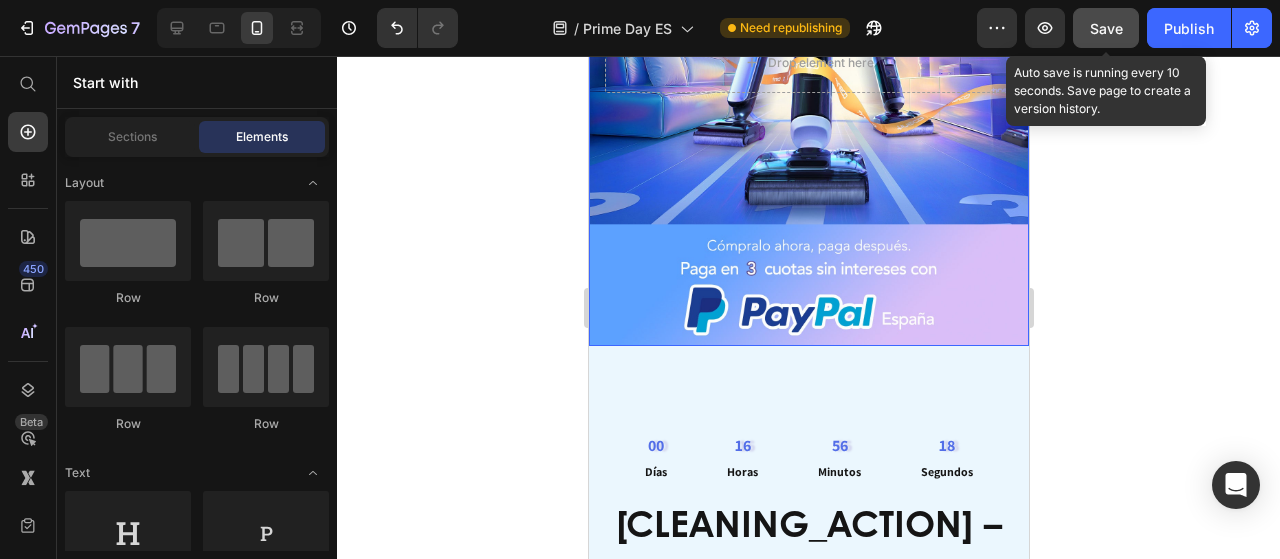 scroll, scrollTop: 500, scrollLeft: 0, axis: vertical 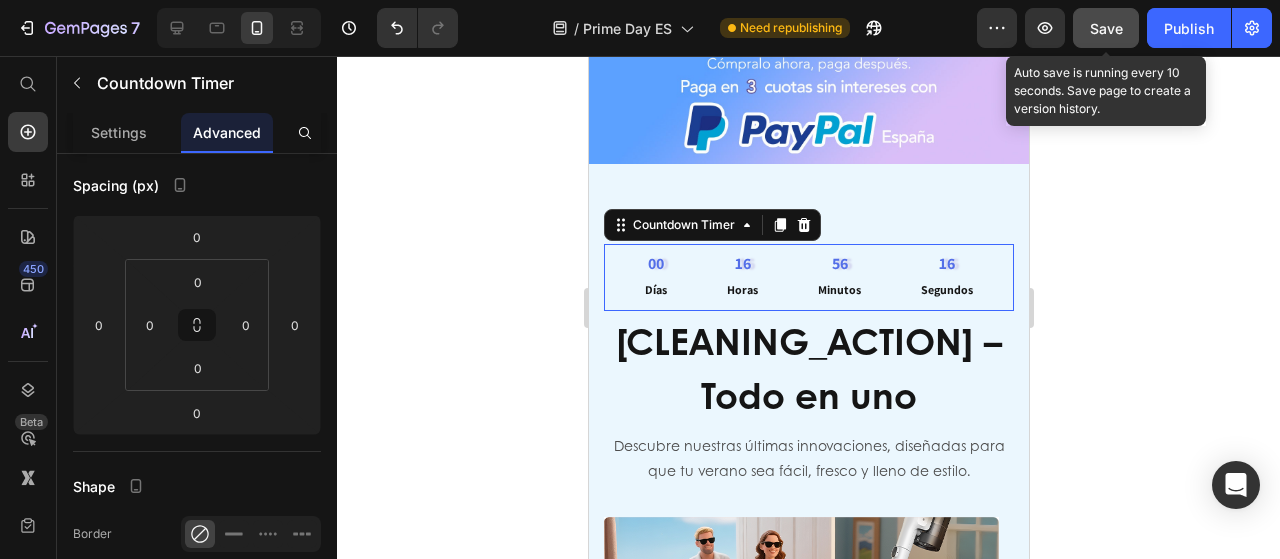 click on "16 Horas" at bounding box center (741, 277) 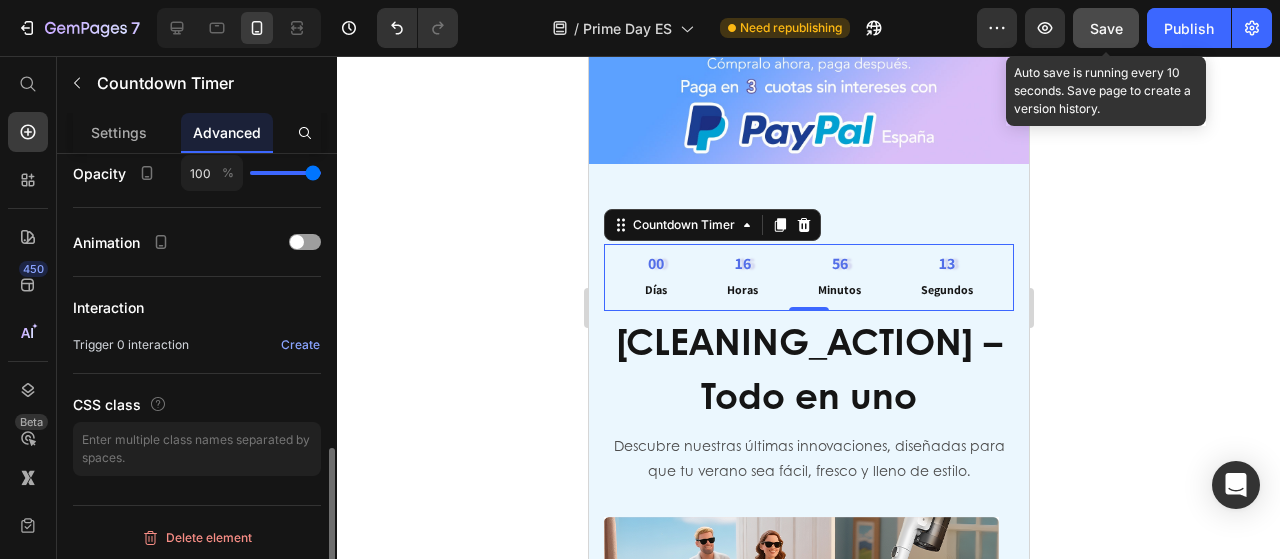 scroll, scrollTop: 499, scrollLeft: 0, axis: vertical 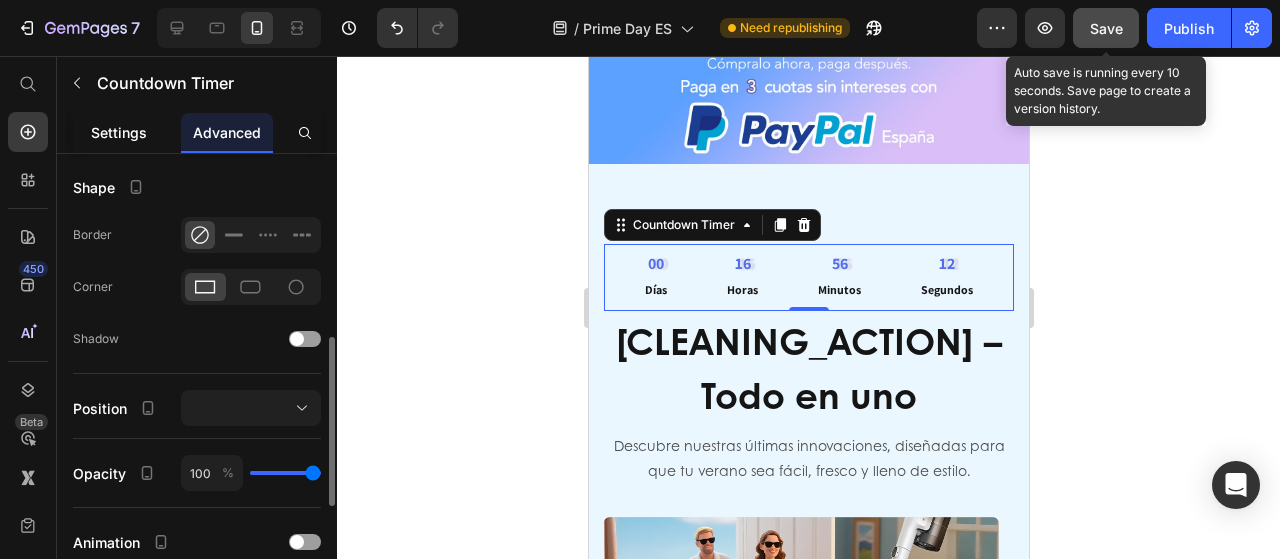 click on "Settings" at bounding box center [119, 132] 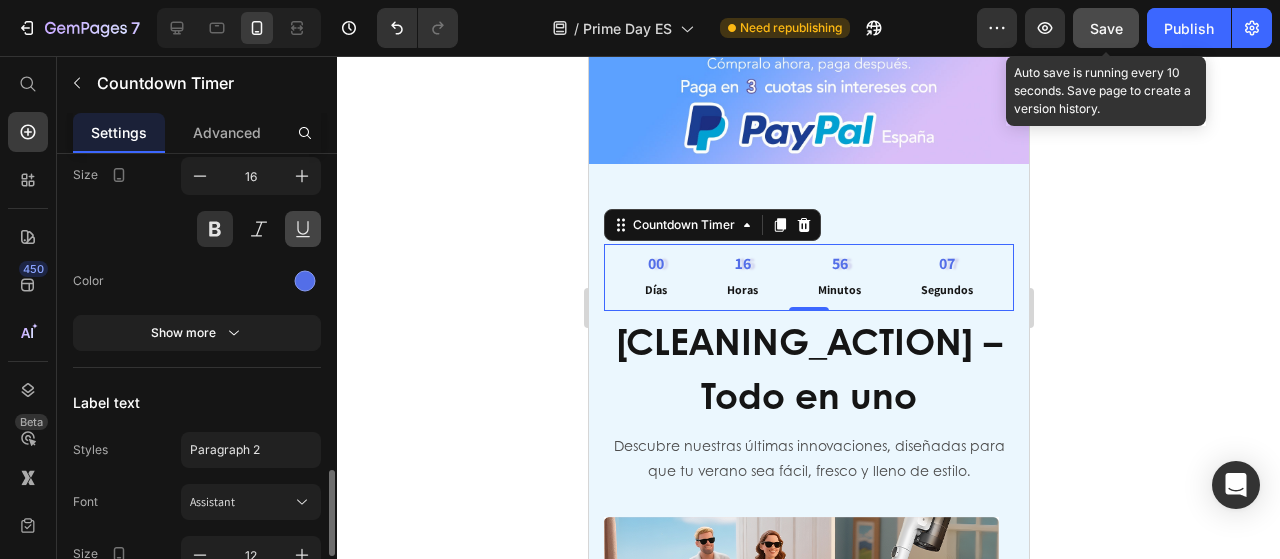 scroll, scrollTop: 1600, scrollLeft: 0, axis: vertical 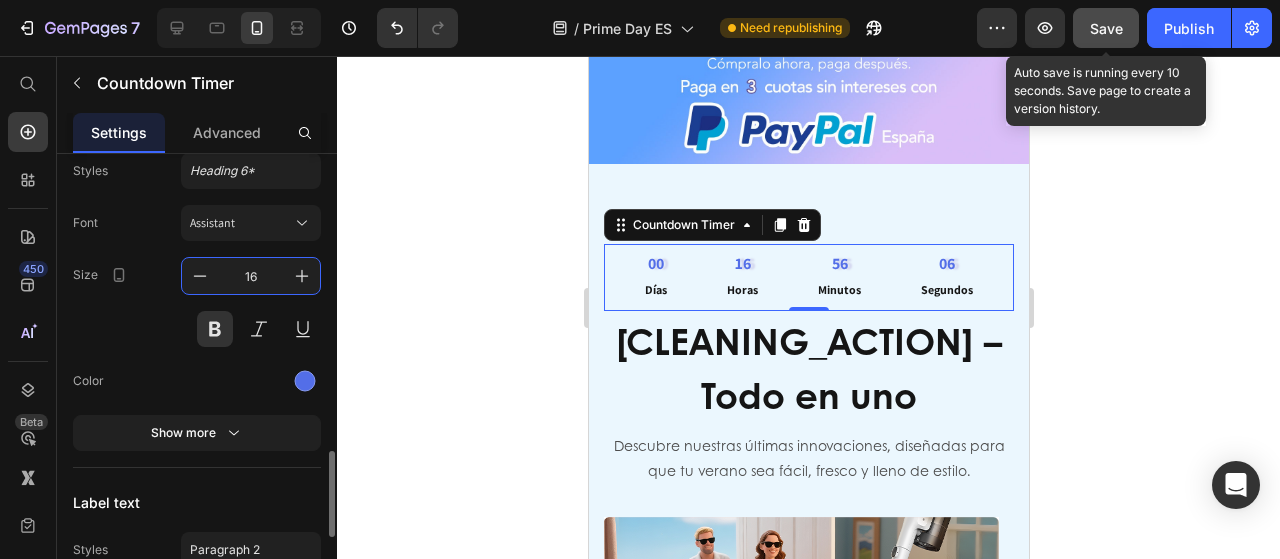 click on "16" at bounding box center [251, 276] 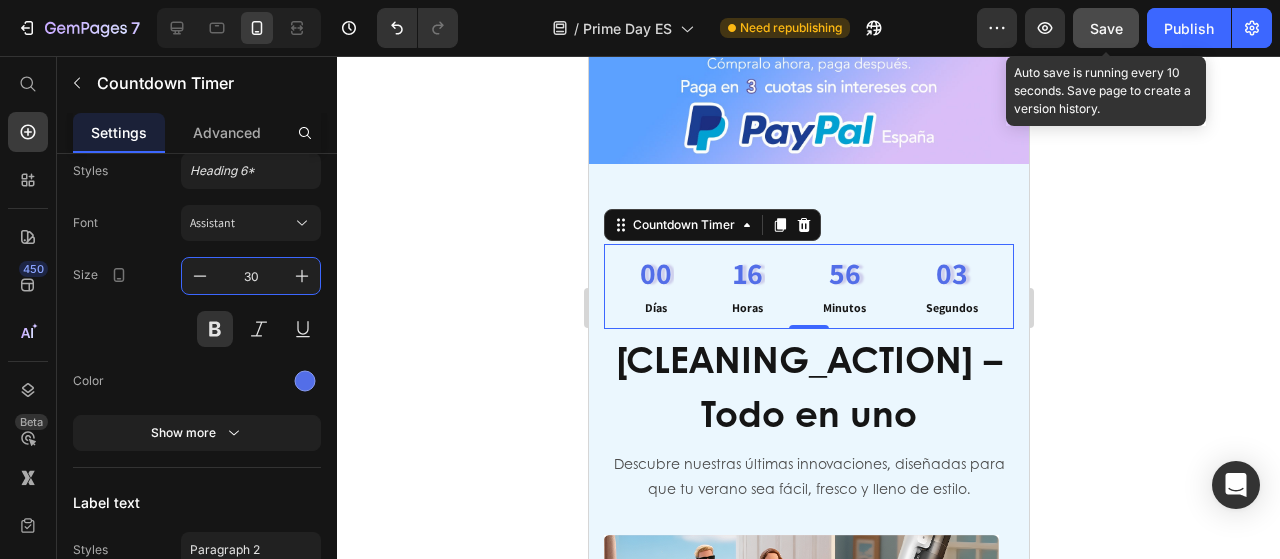 type on "30" 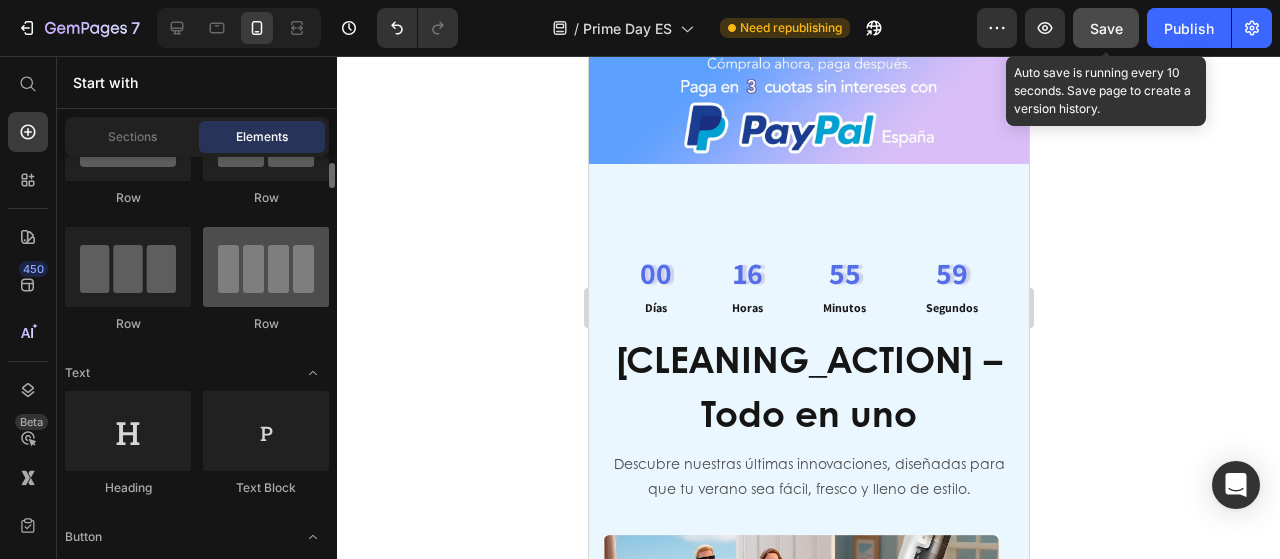 scroll, scrollTop: 0, scrollLeft: 0, axis: both 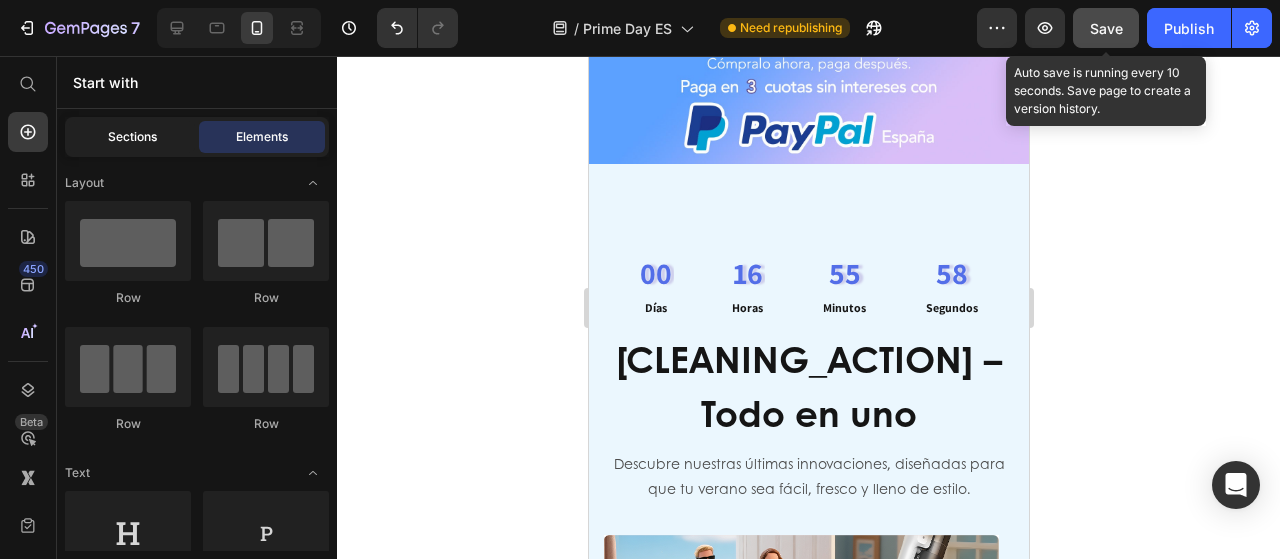 click on "Sections" at bounding box center (132, 137) 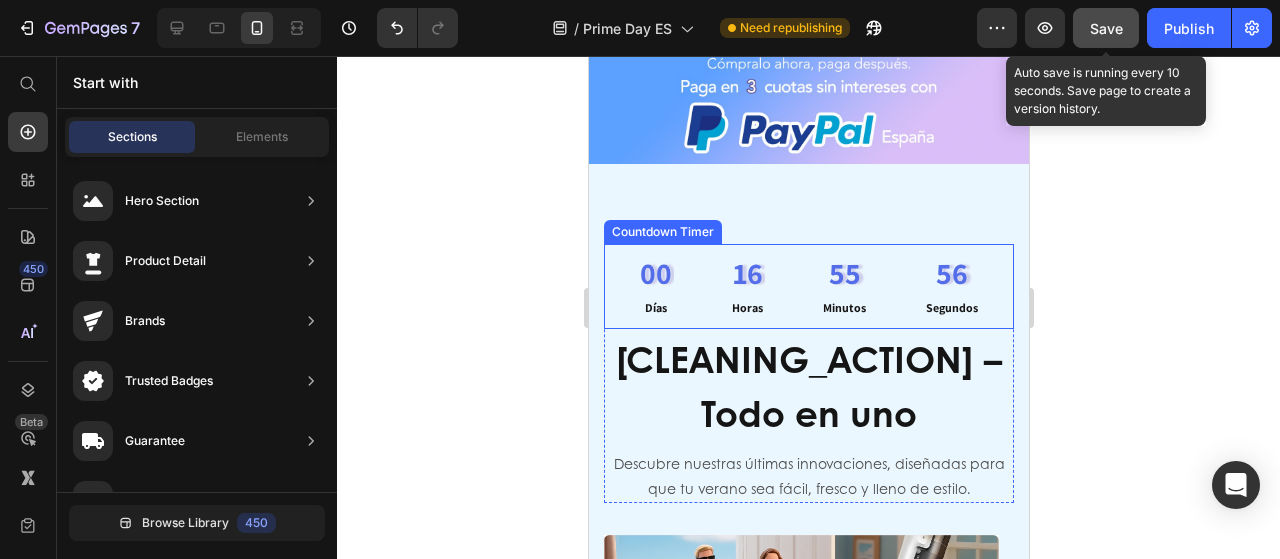 click on "16 Horas" at bounding box center [746, 286] 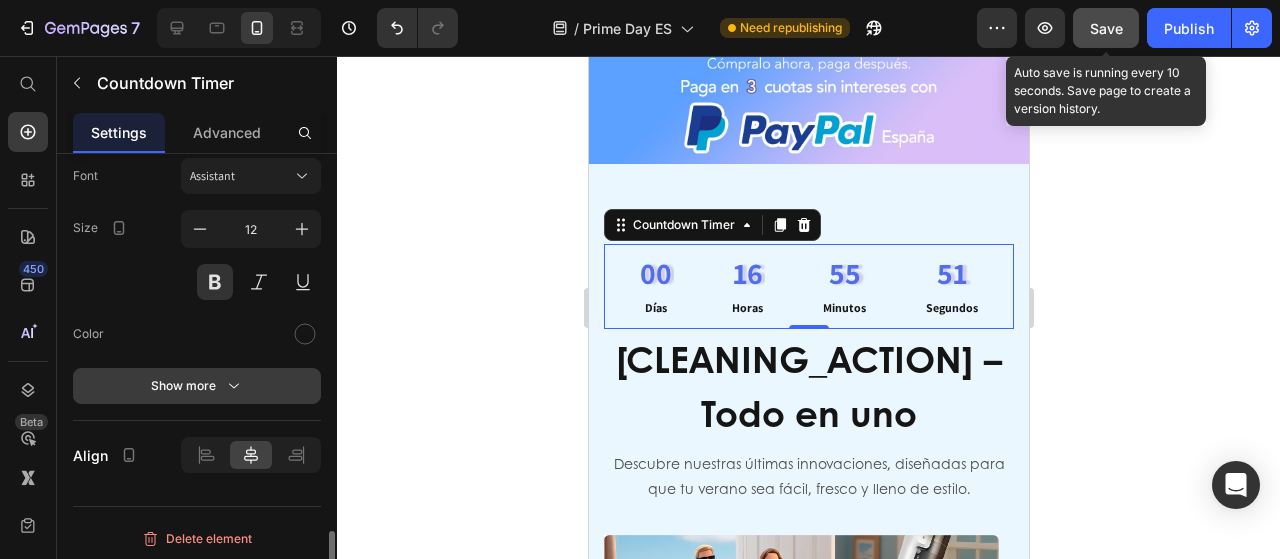 scroll, scrollTop: 2026, scrollLeft: 0, axis: vertical 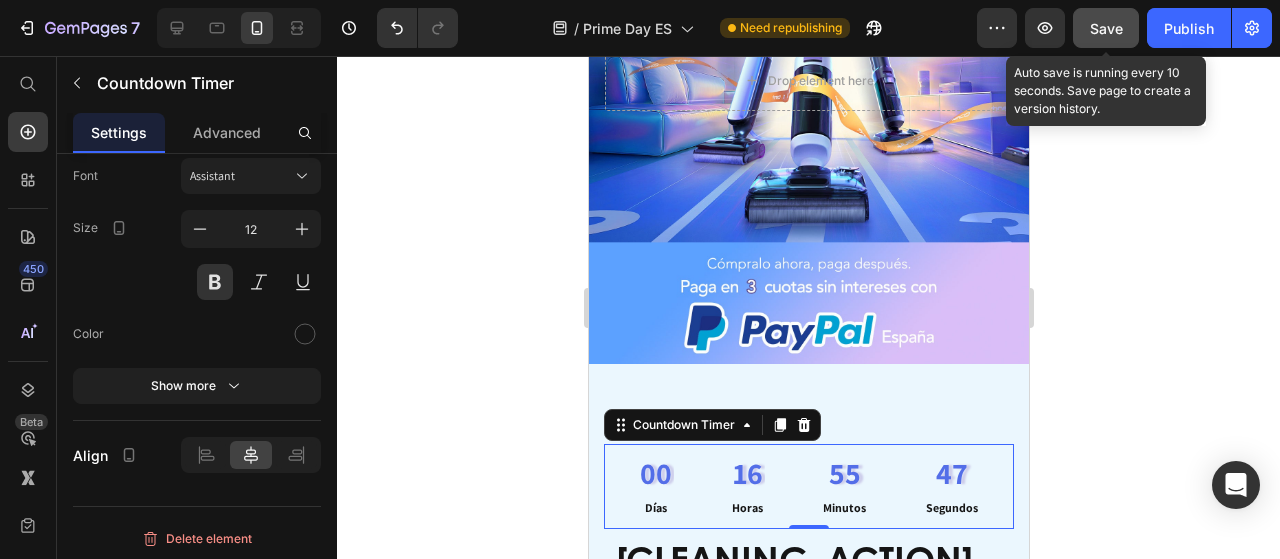 click 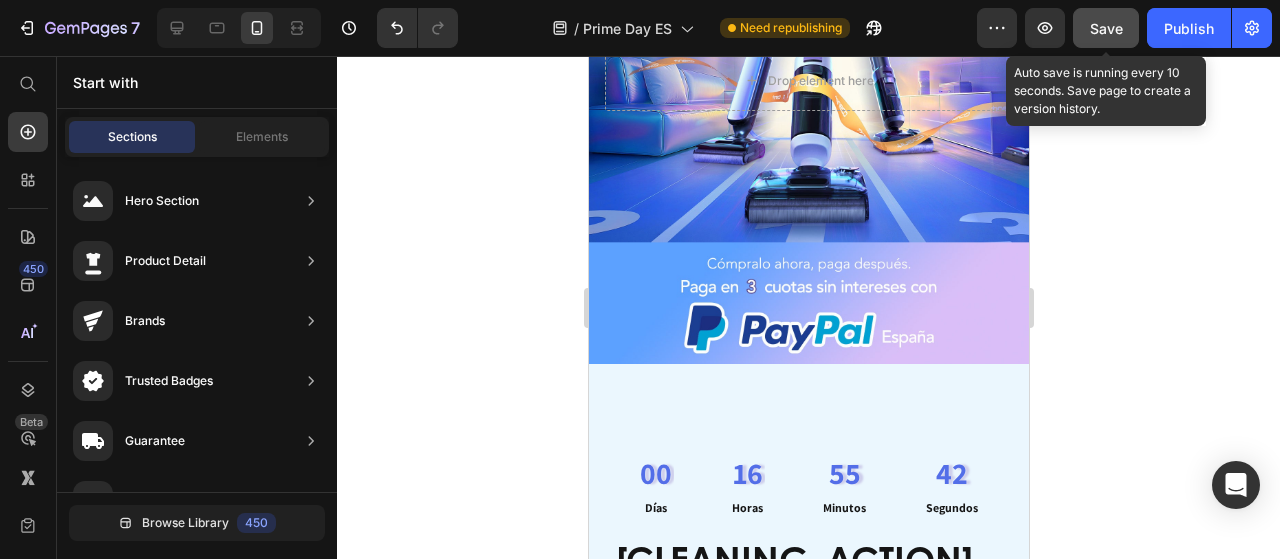 click on "Save" 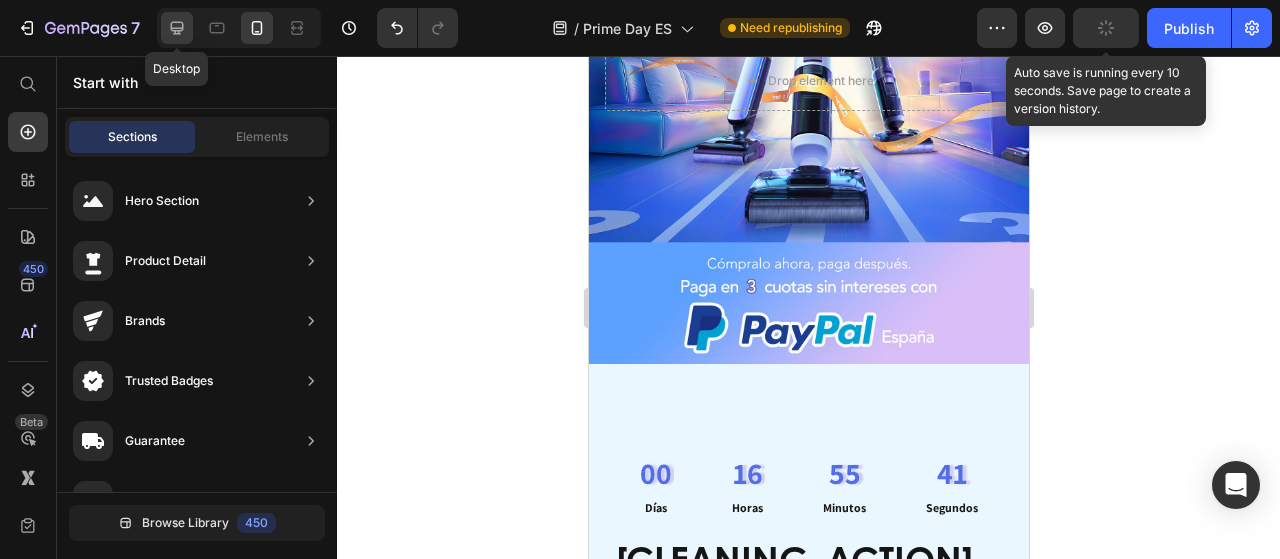 click 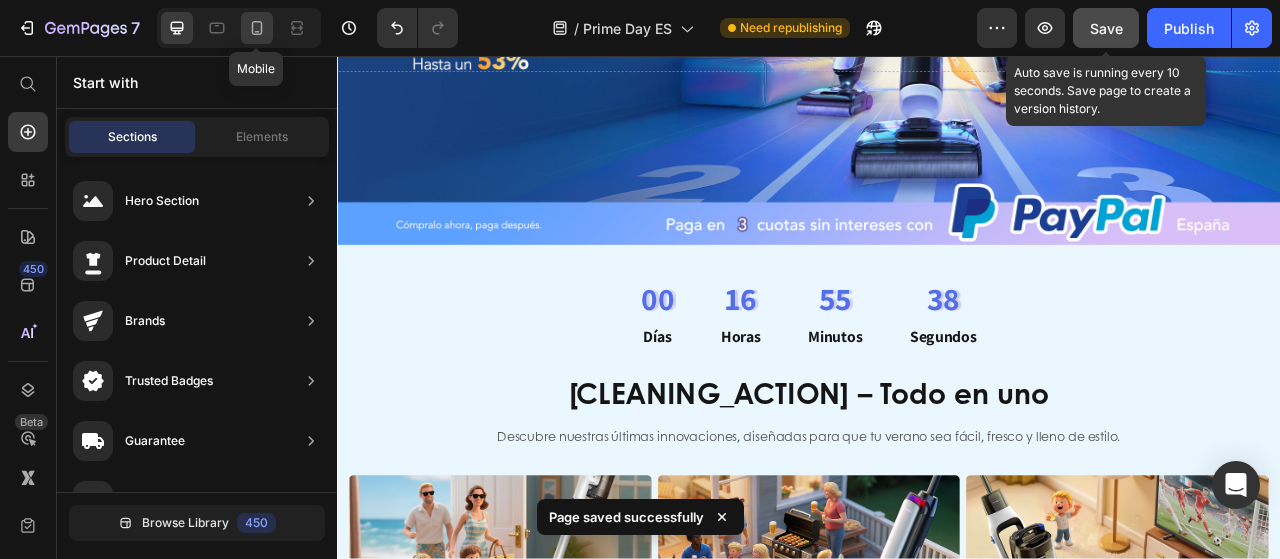 click 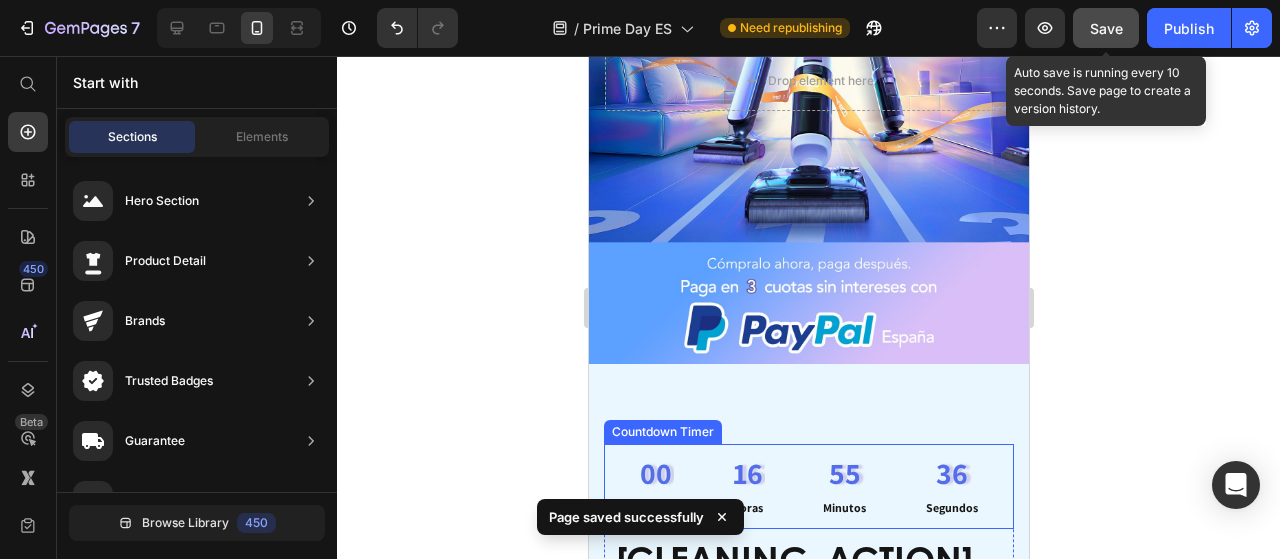 click on "00 Días" at bounding box center (655, 486) 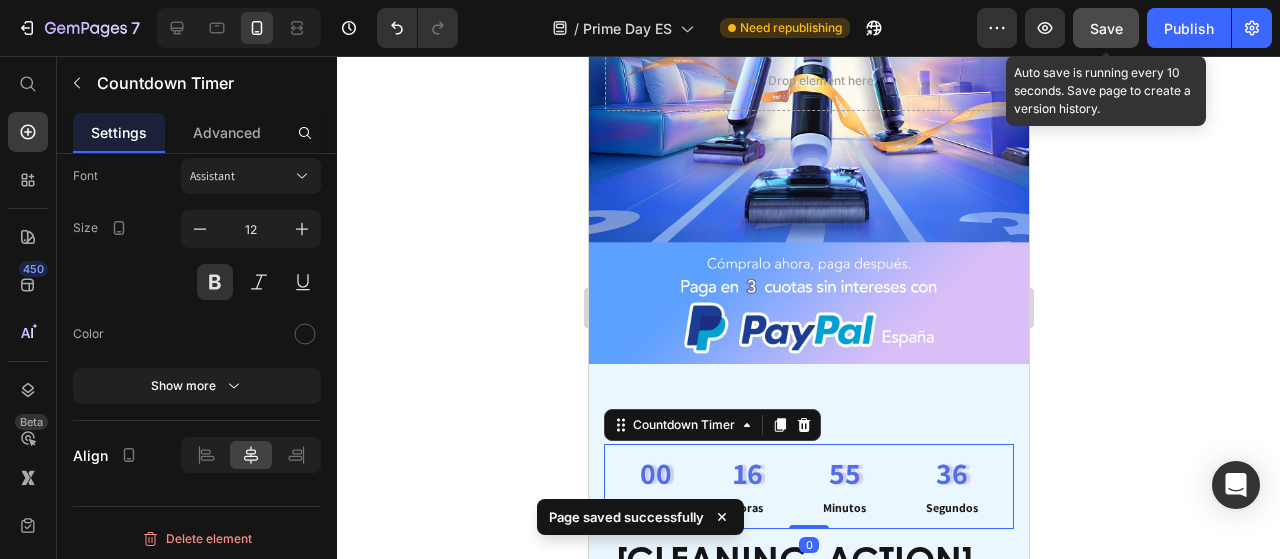 scroll, scrollTop: 2026, scrollLeft: 0, axis: vertical 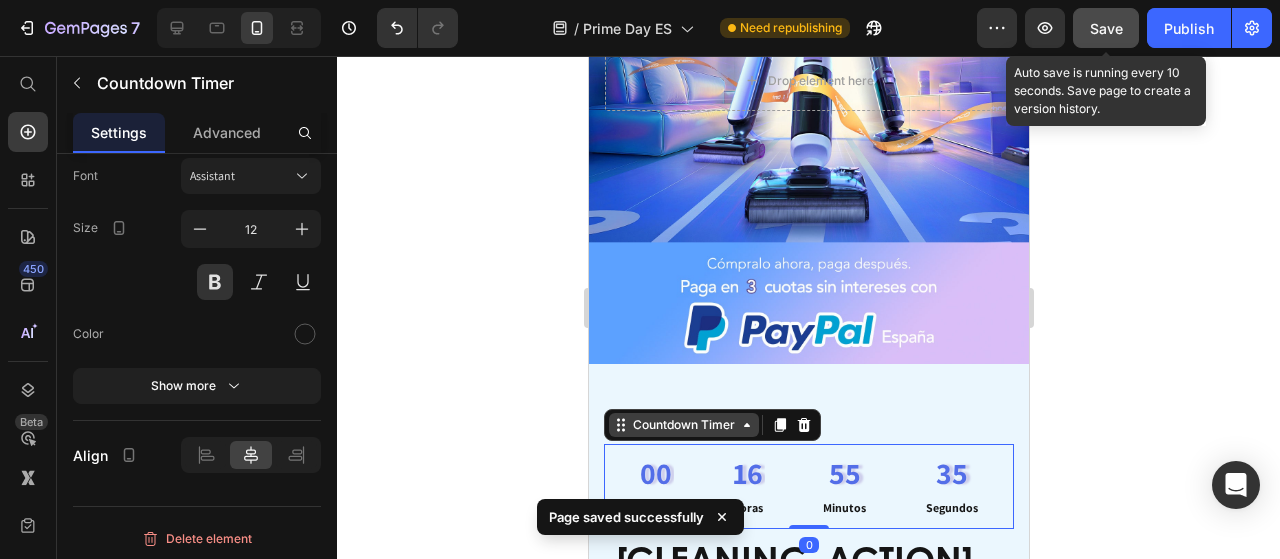 click on "Countdown Timer" at bounding box center [683, 425] 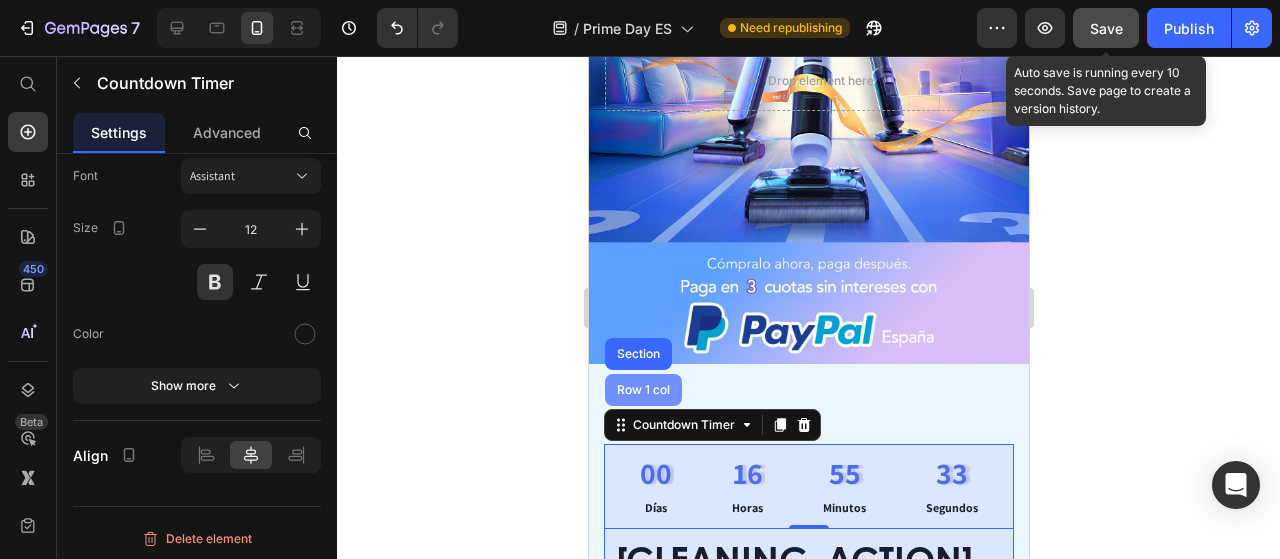 click on "Row 1 col" at bounding box center (642, 390) 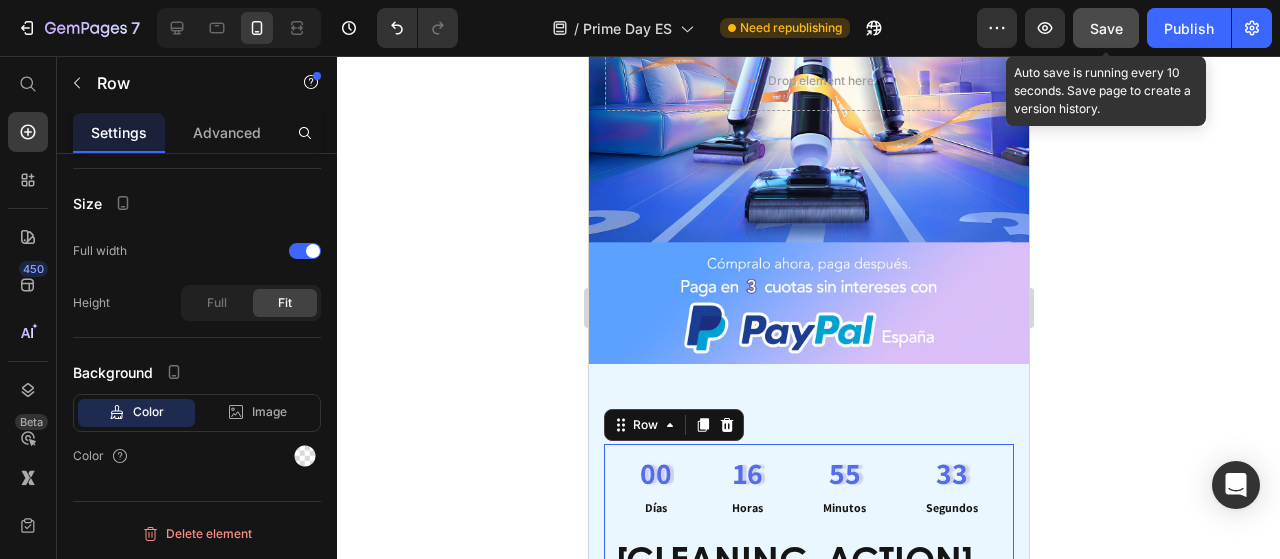 scroll, scrollTop: 0, scrollLeft: 0, axis: both 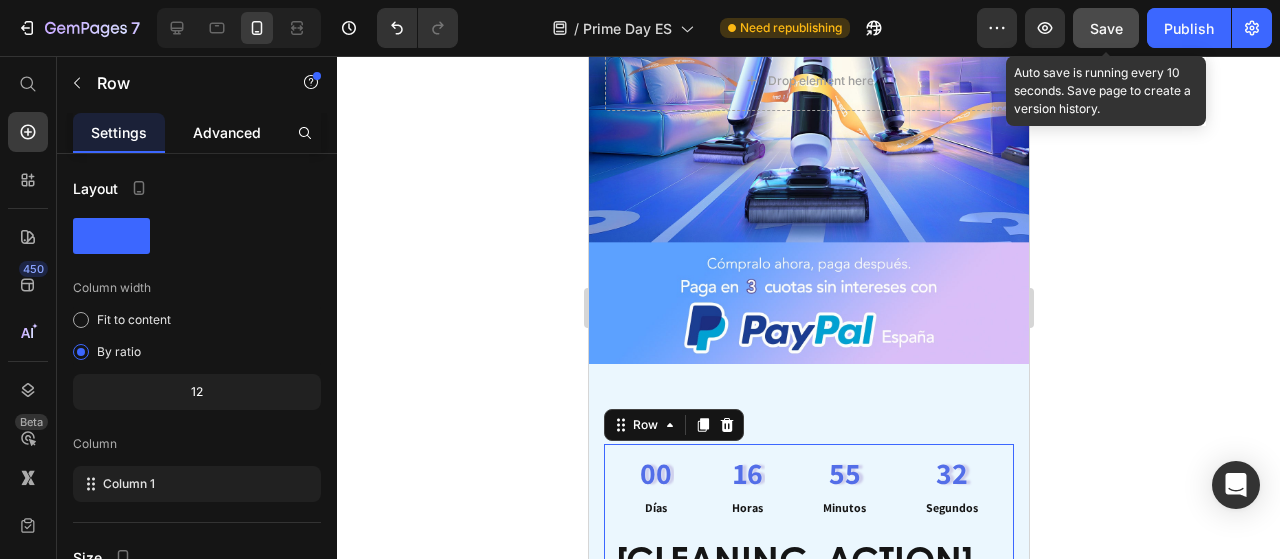 click on "Advanced" at bounding box center [227, 132] 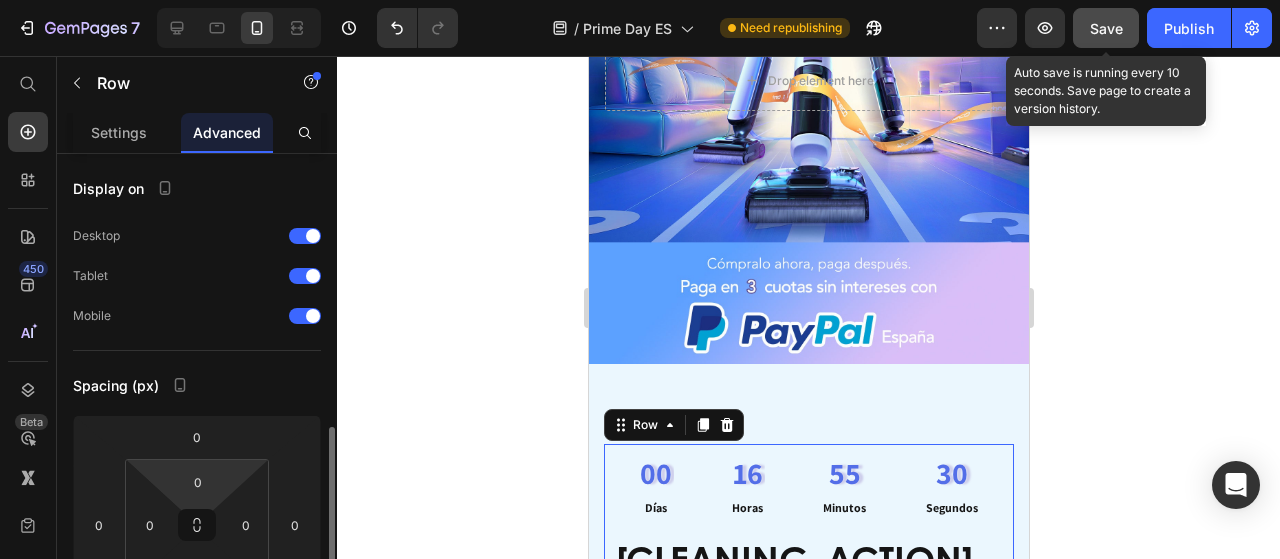 scroll, scrollTop: 200, scrollLeft: 0, axis: vertical 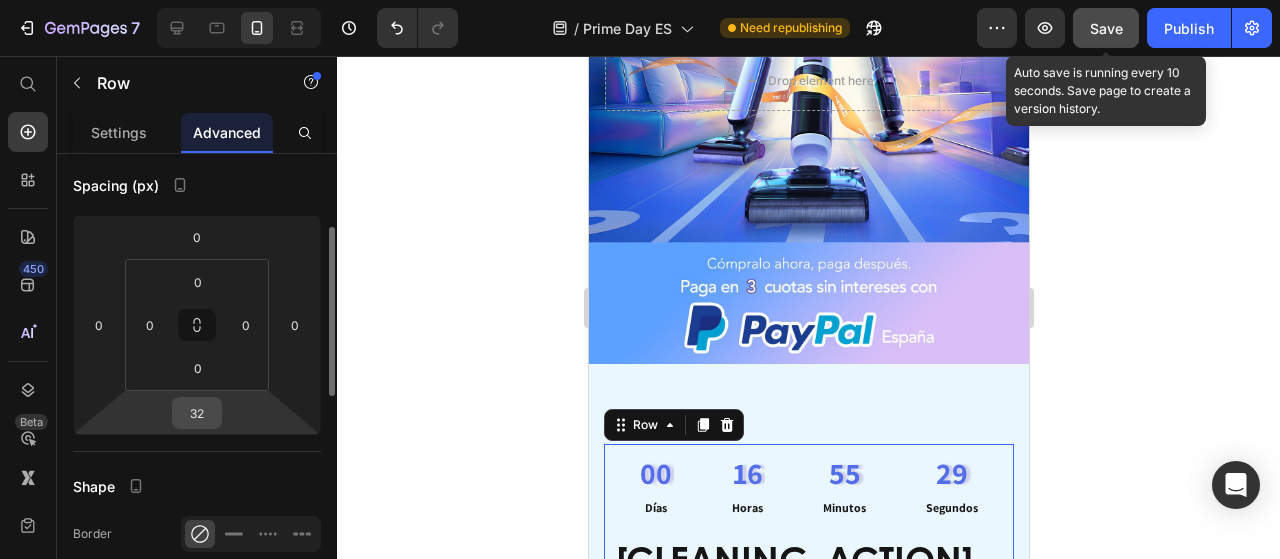 click on "32" at bounding box center (197, 413) 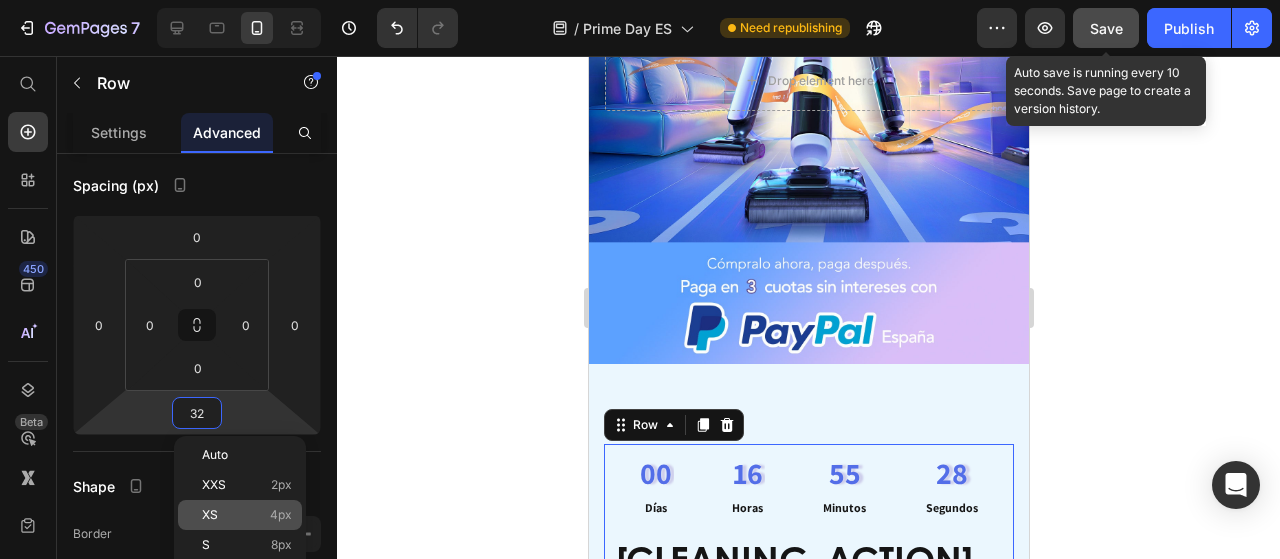 scroll, scrollTop: 300, scrollLeft: 0, axis: vertical 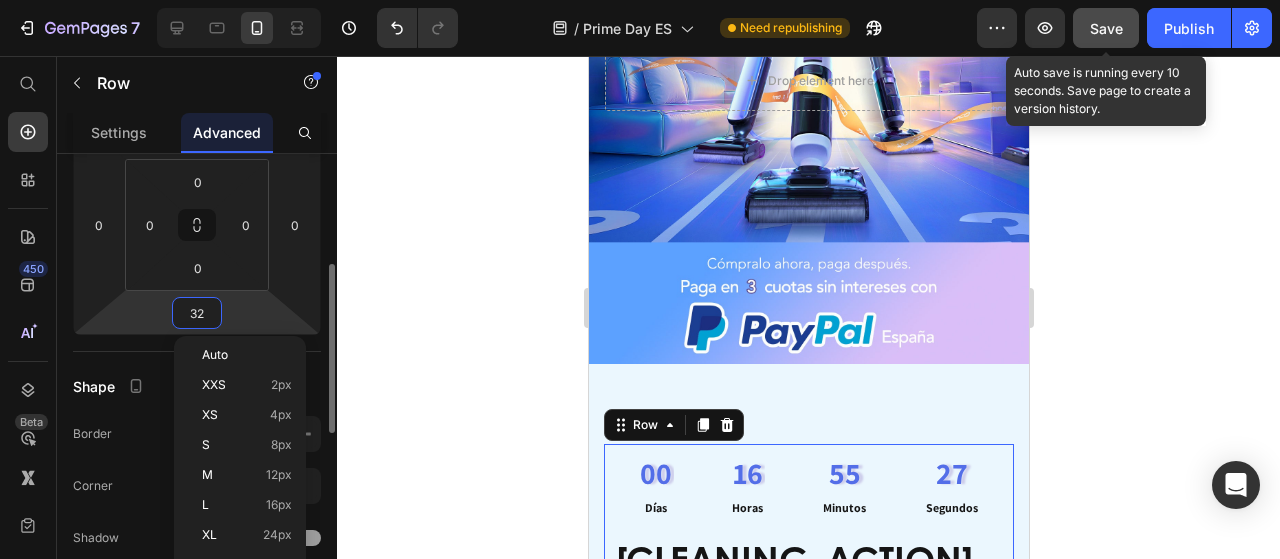 type on "0" 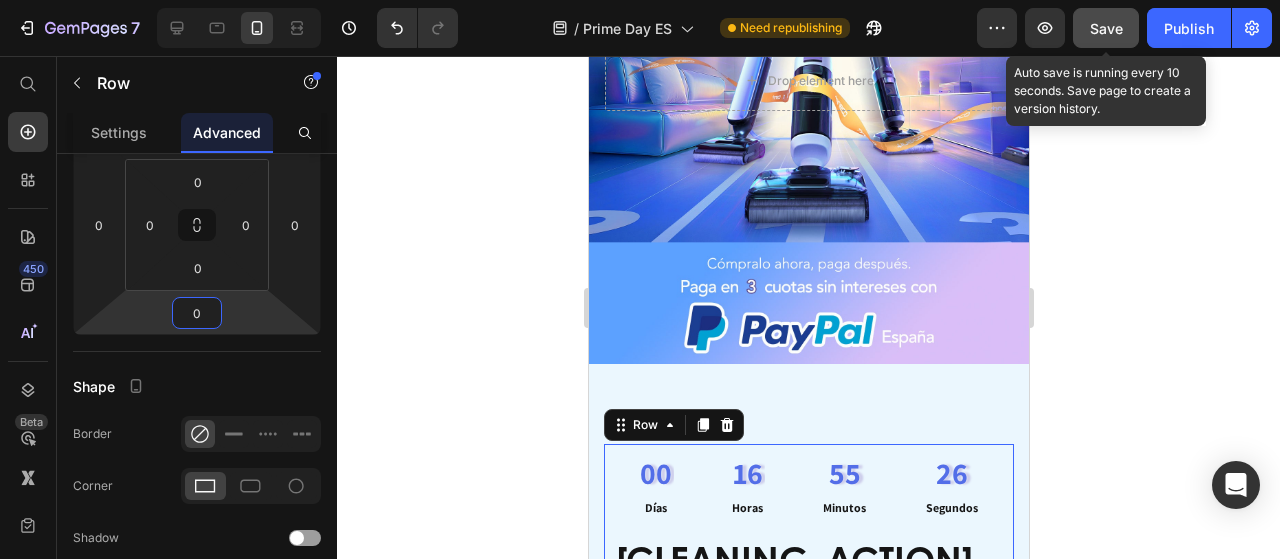 click 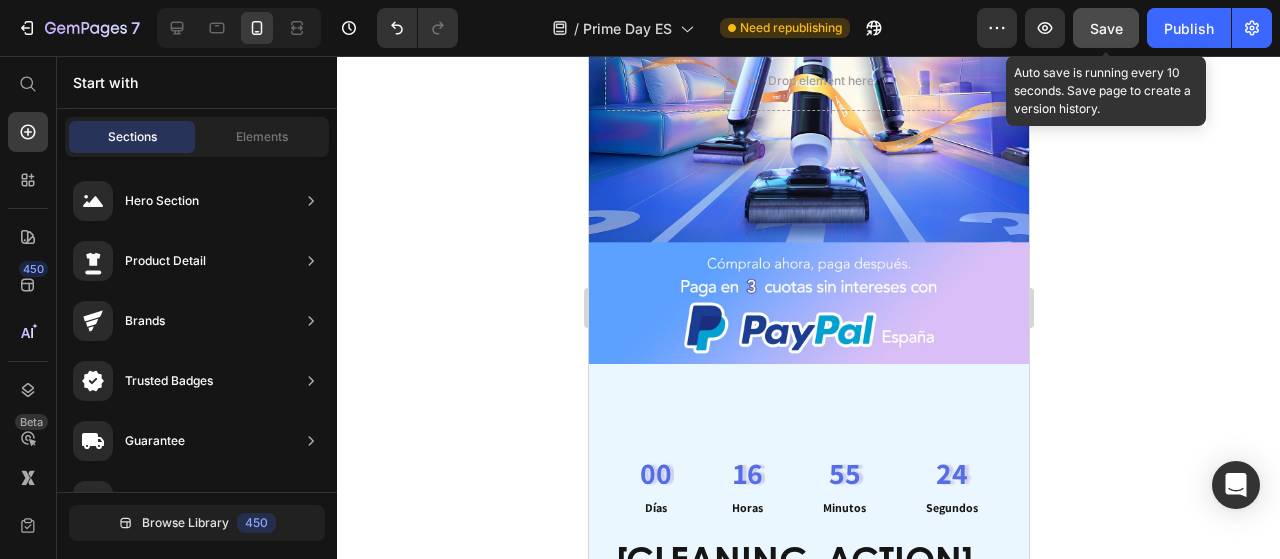click 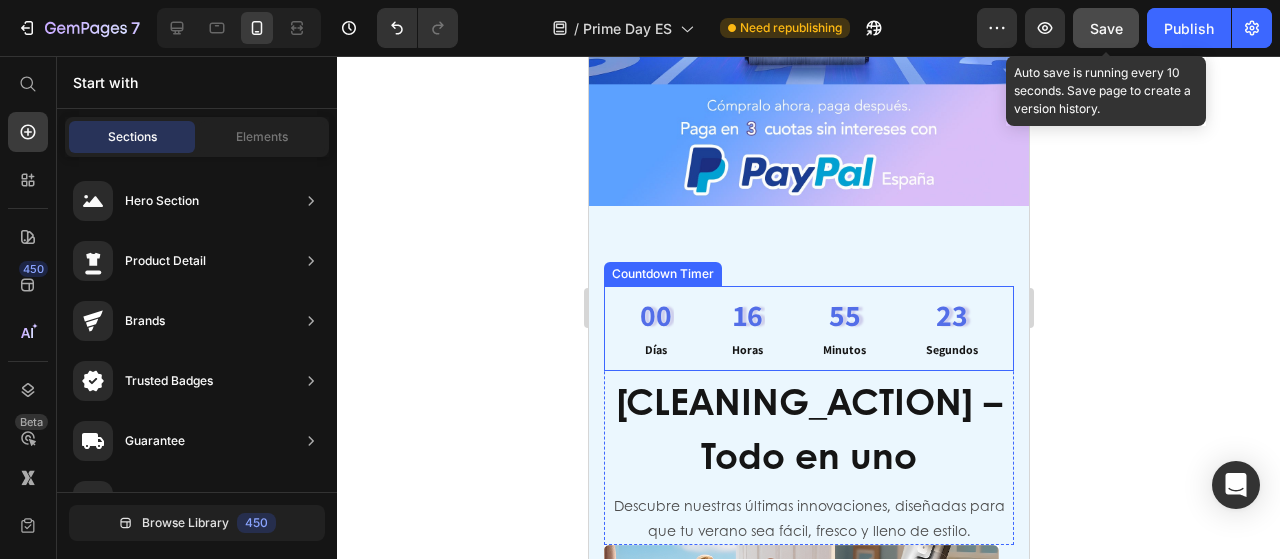 scroll, scrollTop: 500, scrollLeft: 0, axis: vertical 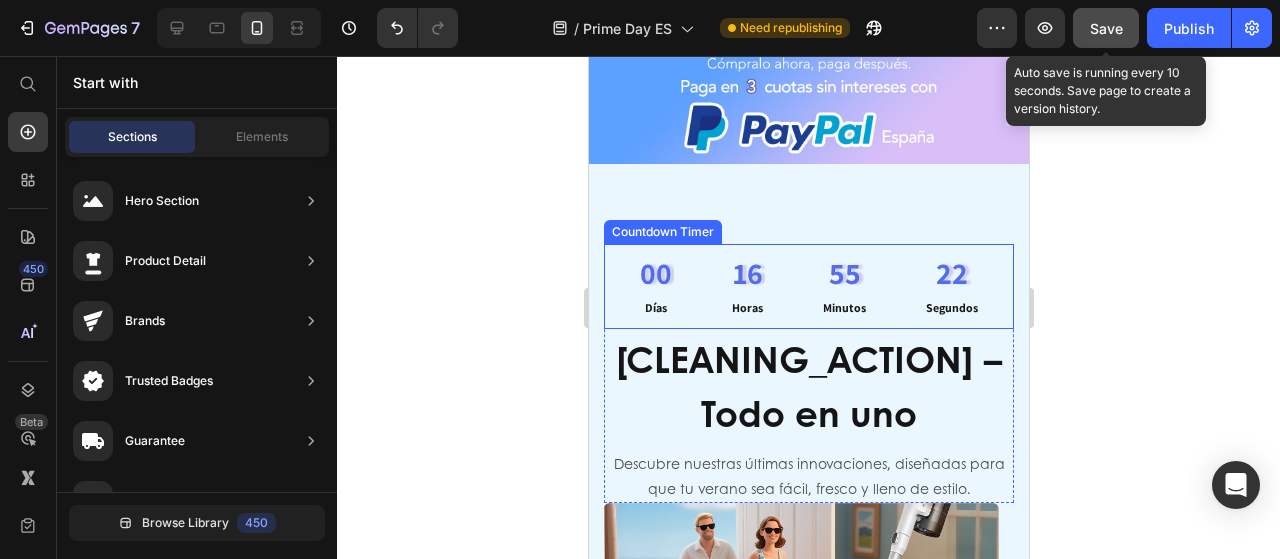 click on "00 Días" at bounding box center [655, 286] 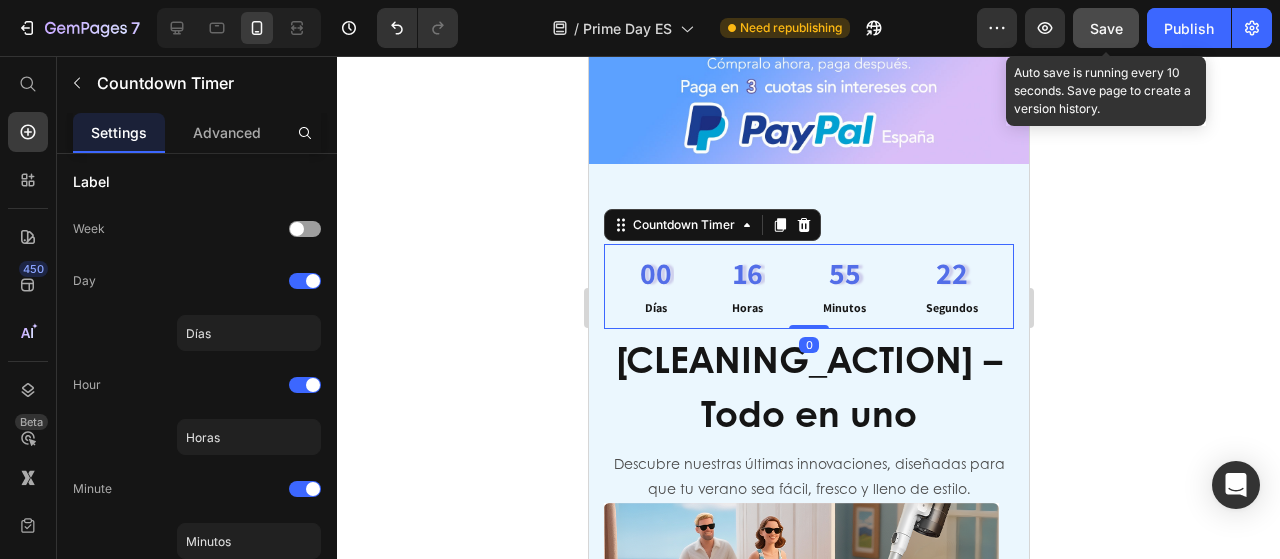 scroll, scrollTop: 0, scrollLeft: 0, axis: both 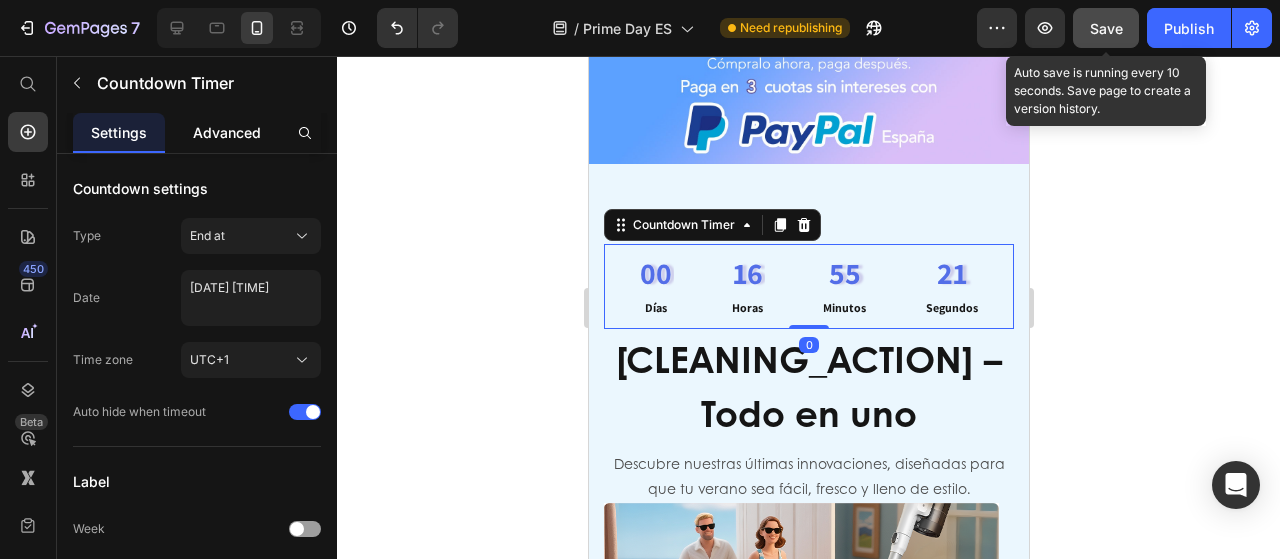 click on "Advanced" at bounding box center (227, 132) 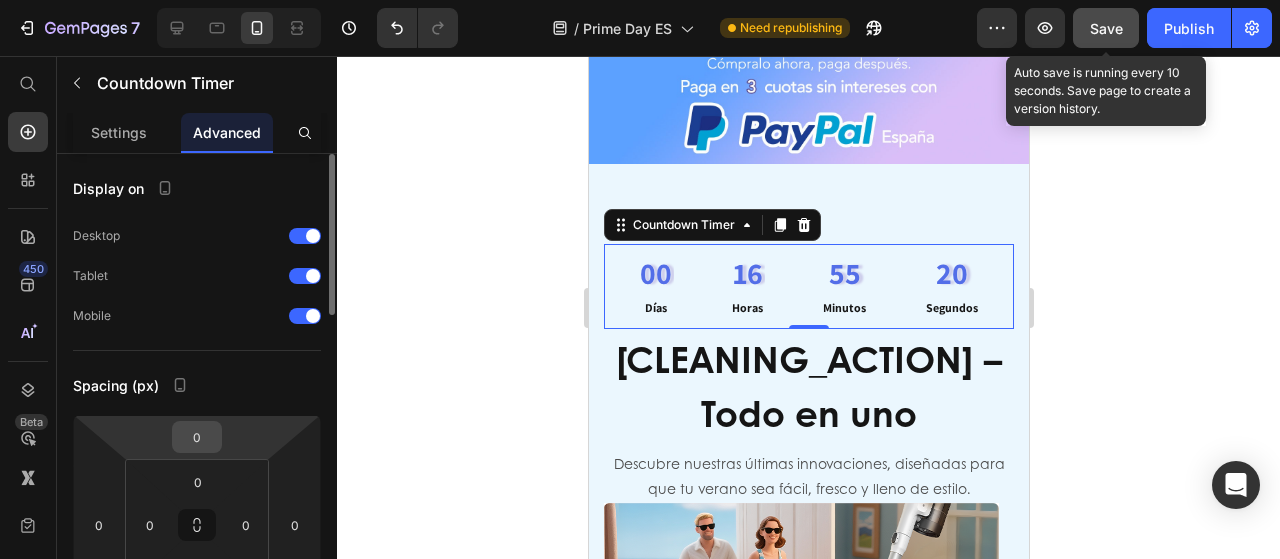 click on "0" at bounding box center [197, 437] 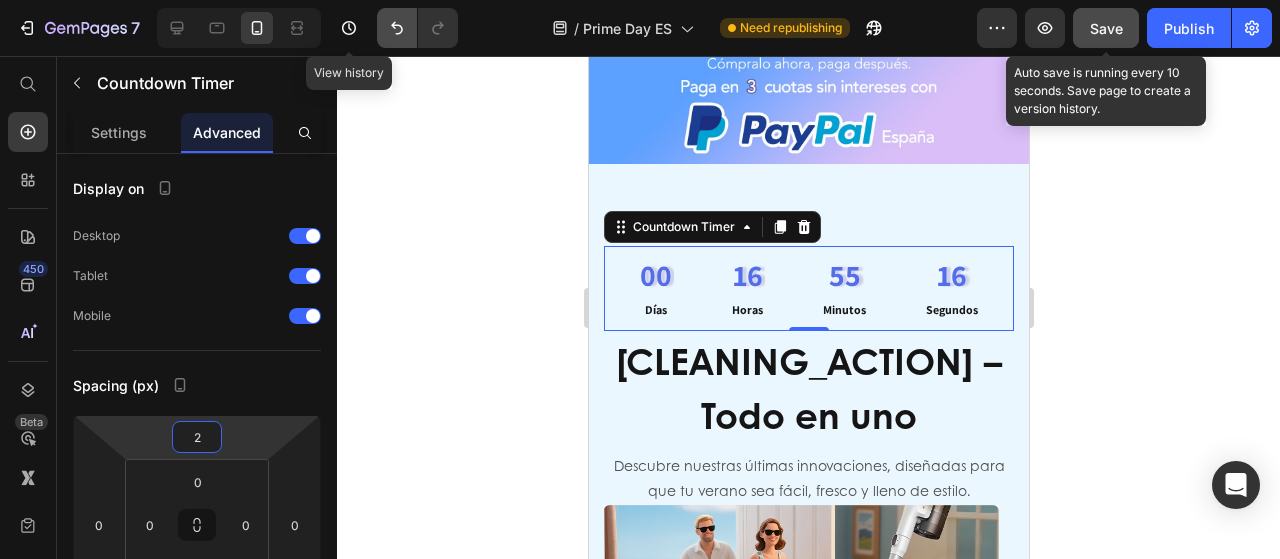 click 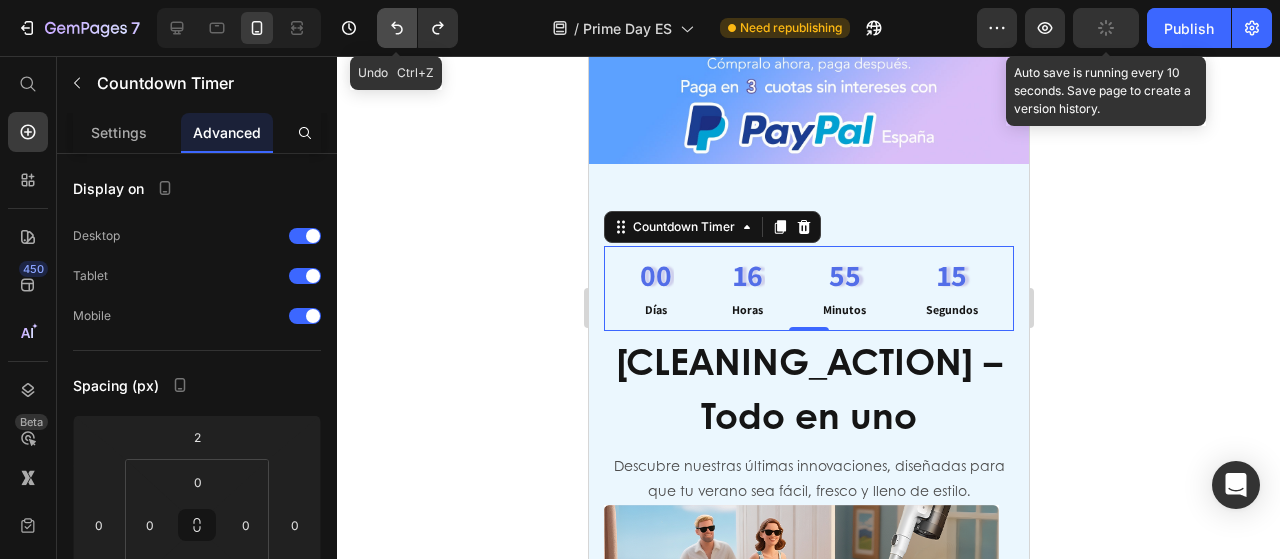 click 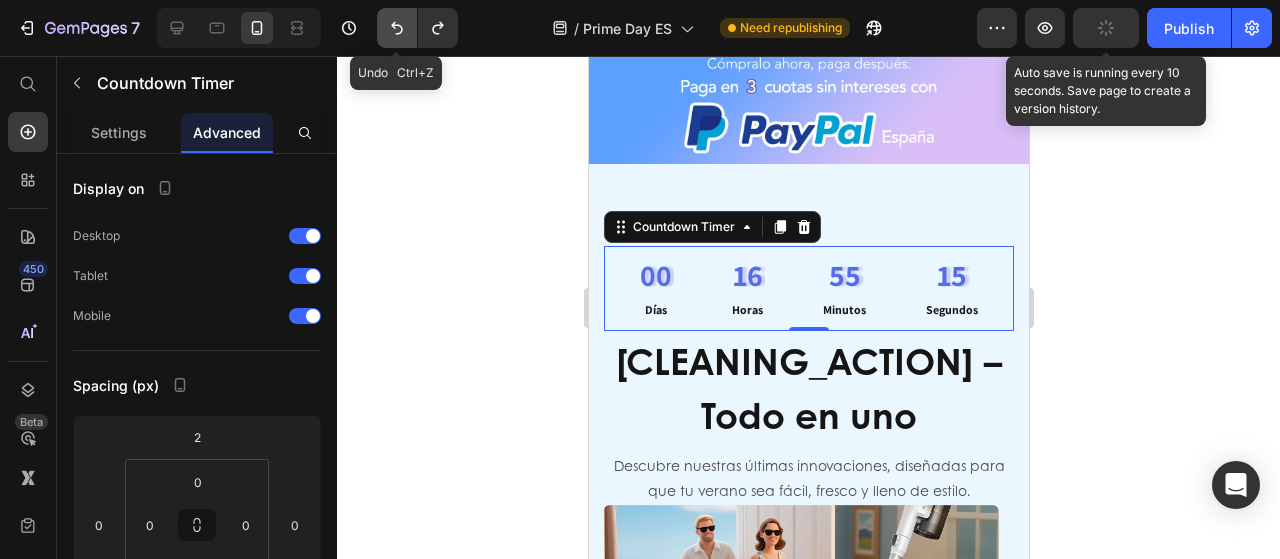 type on "0" 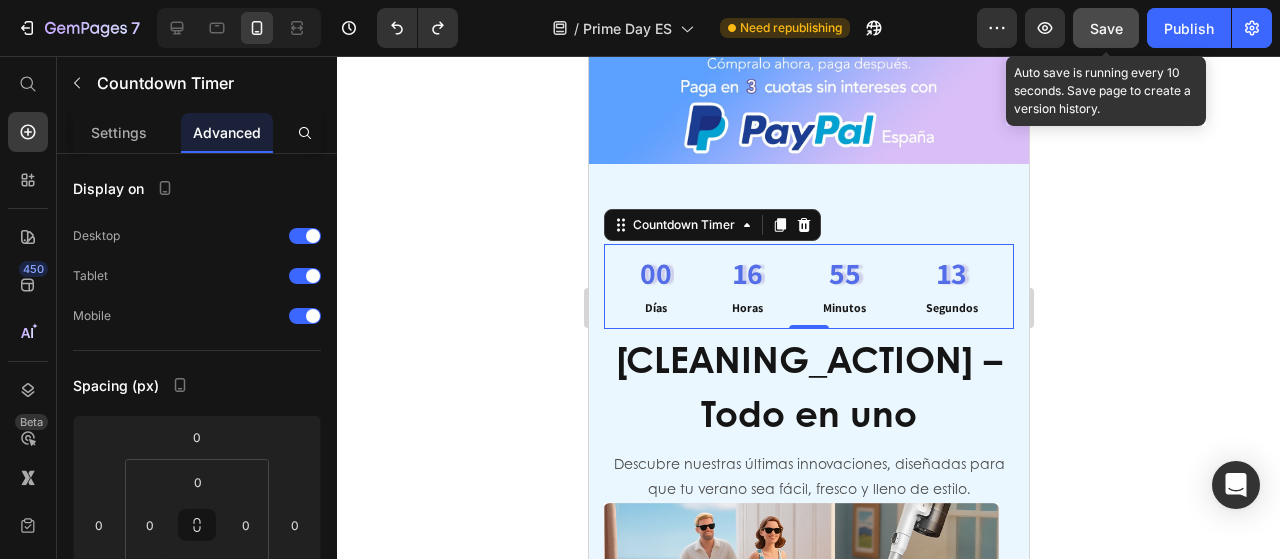 click 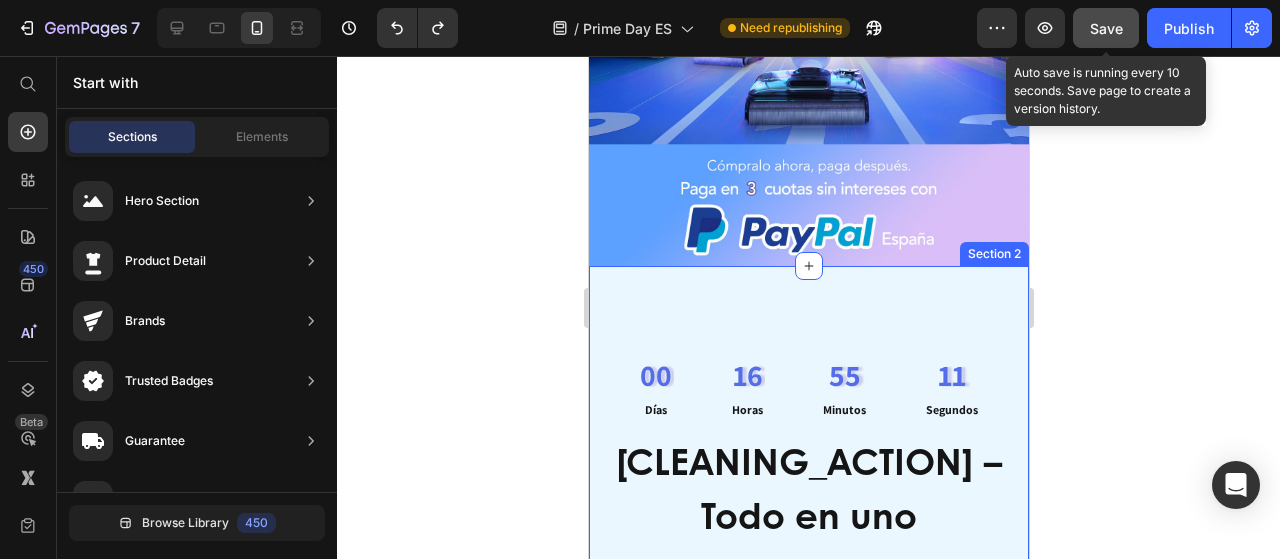 scroll, scrollTop: 300, scrollLeft: 0, axis: vertical 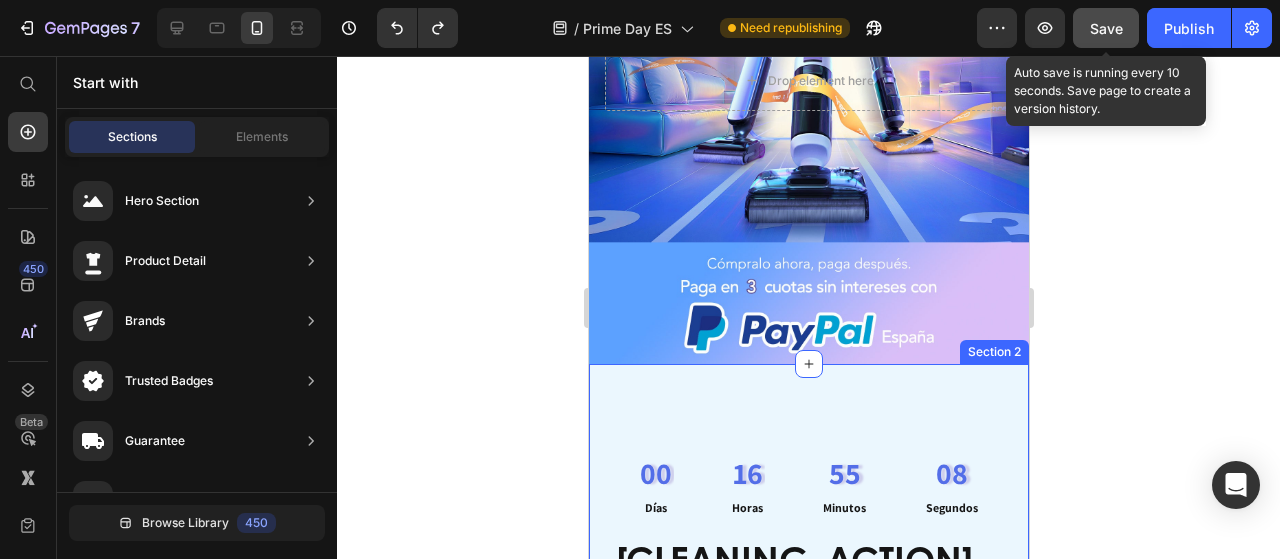click on "16 Horas" at bounding box center [746, 486] 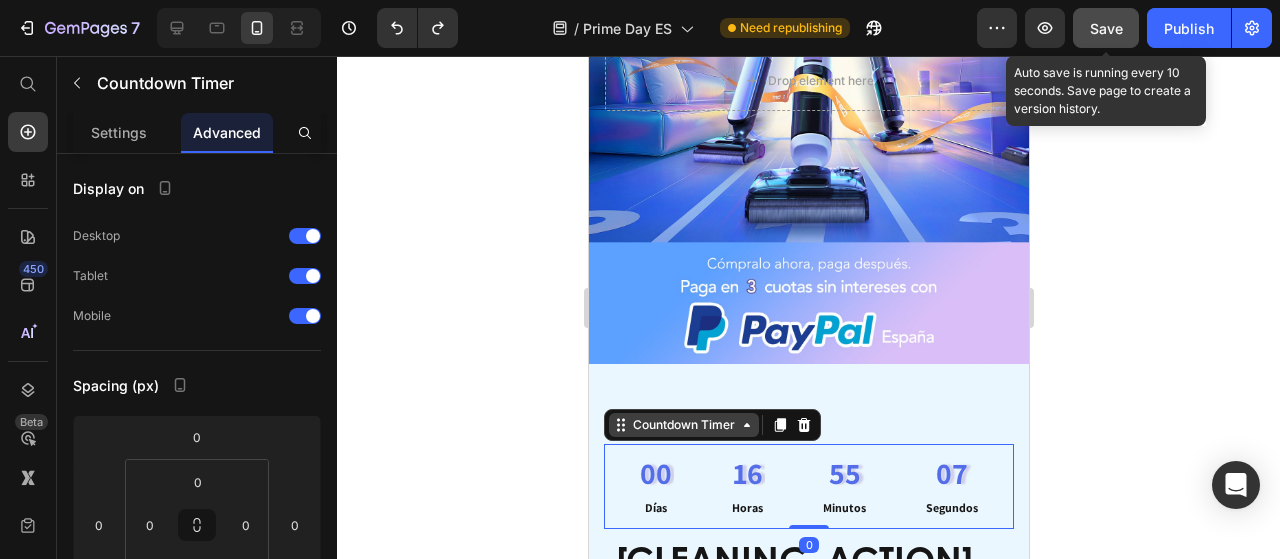 click on "Countdown Timer" at bounding box center (683, 425) 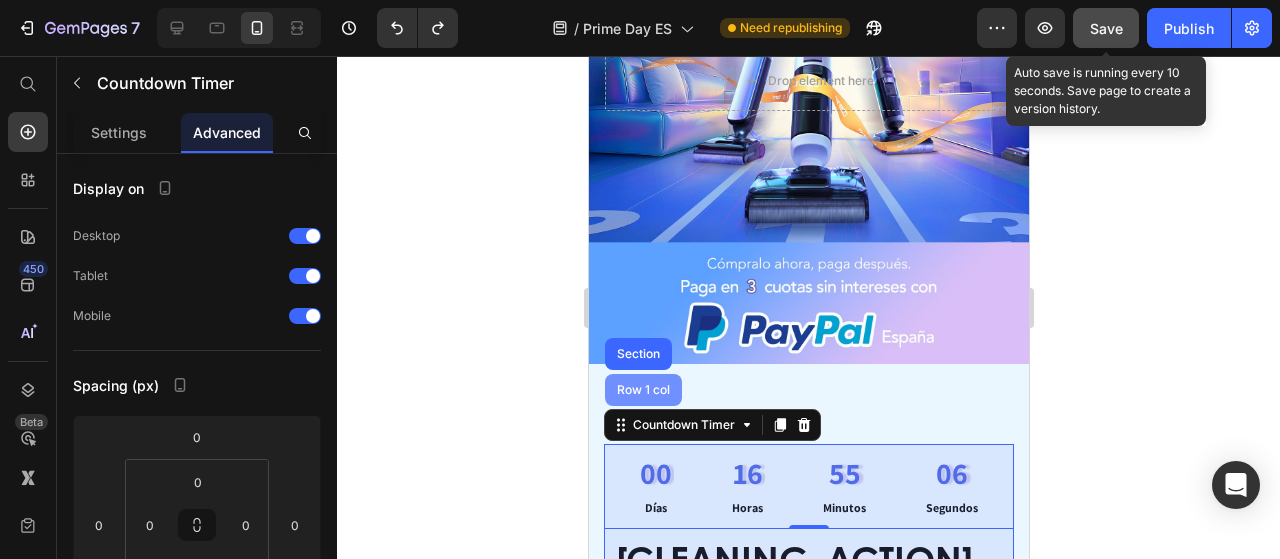 click on "Row 1 col" at bounding box center [642, 390] 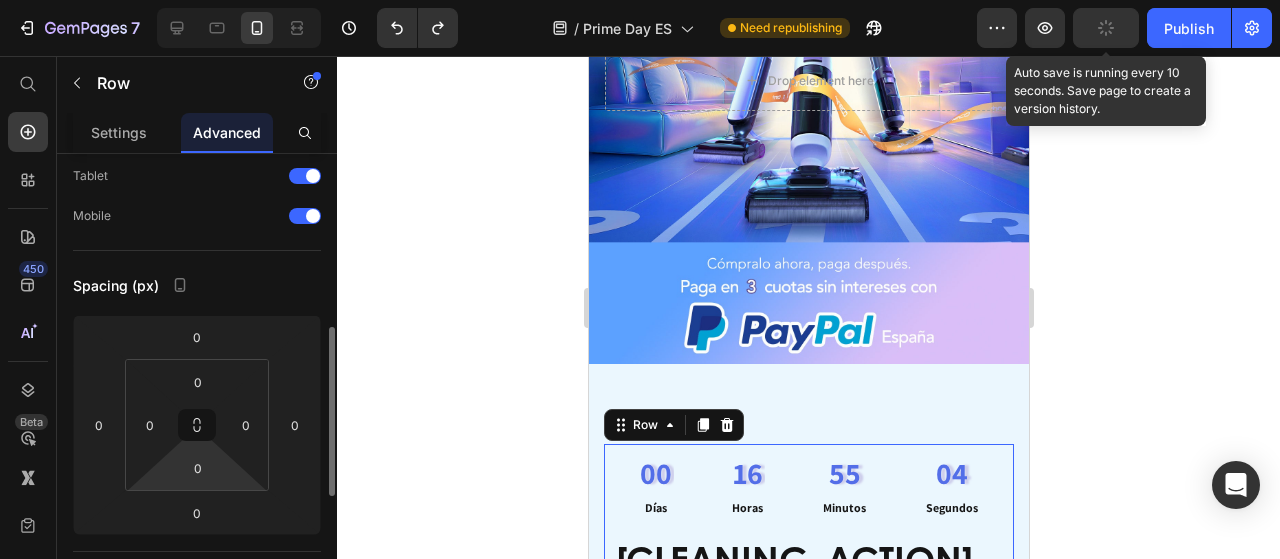 scroll, scrollTop: 300, scrollLeft: 0, axis: vertical 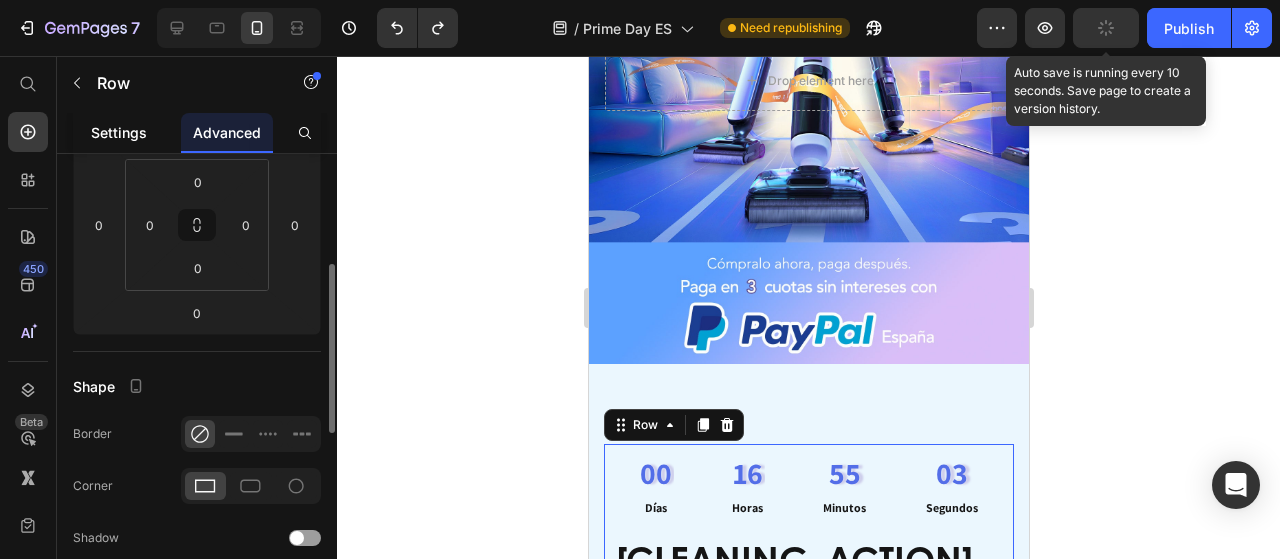 click on "Settings" 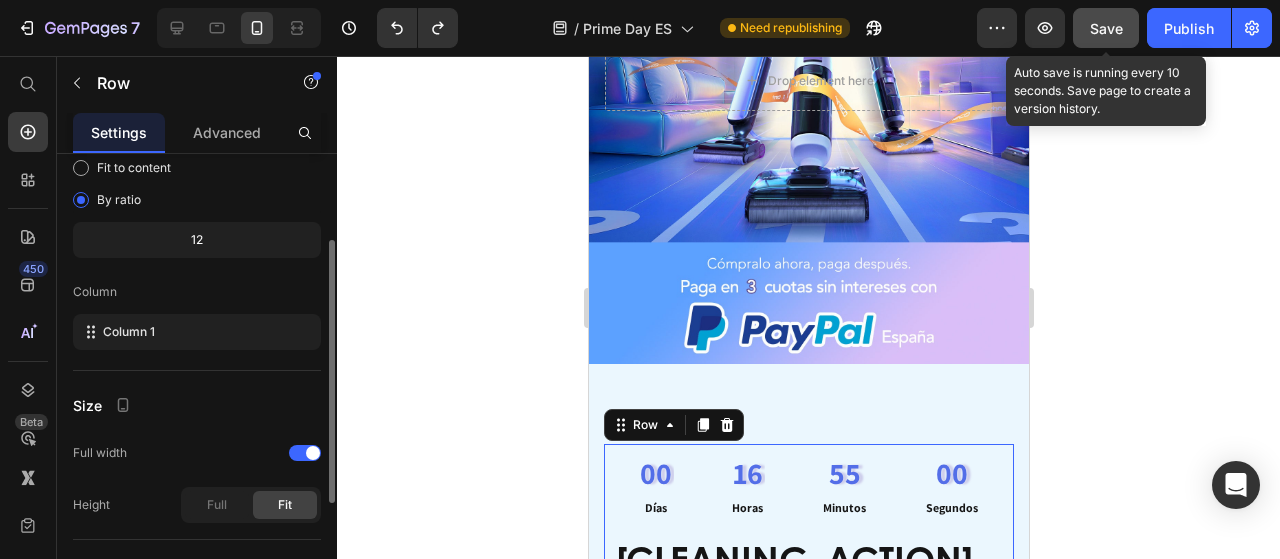 scroll, scrollTop: 0, scrollLeft: 0, axis: both 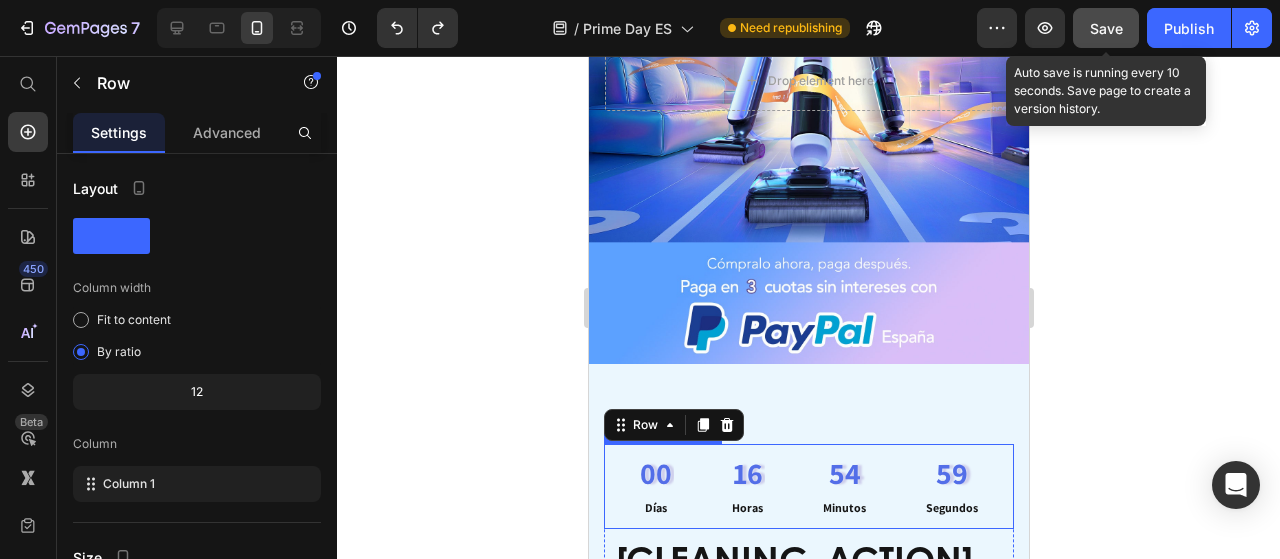 click on "00 Días" at bounding box center (655, 486) 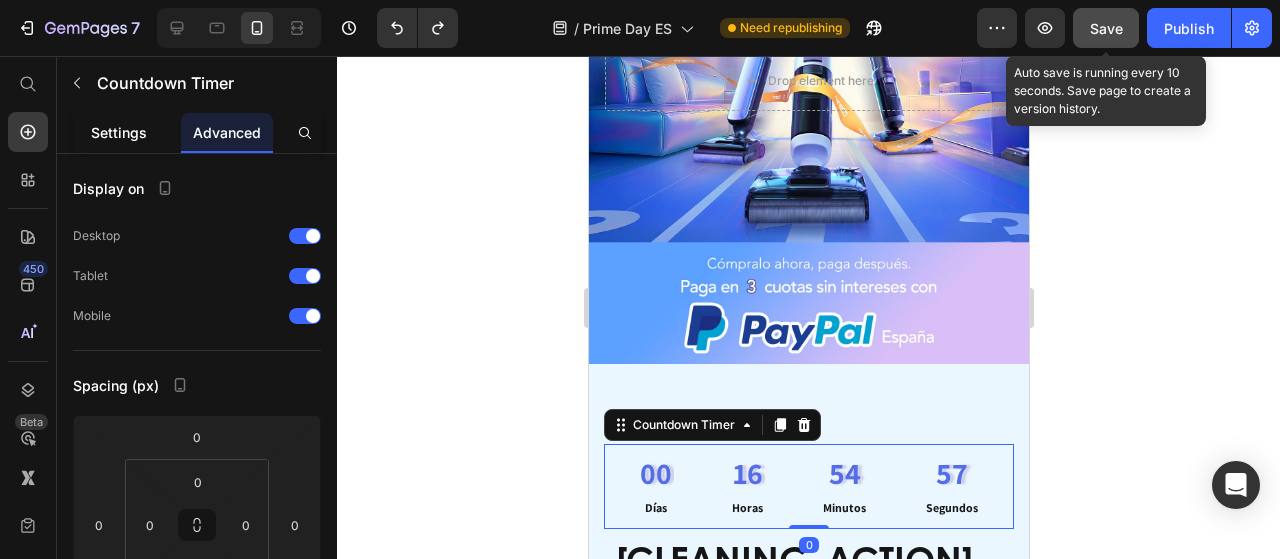 click on "Settings" at bounding box center [119, 132] 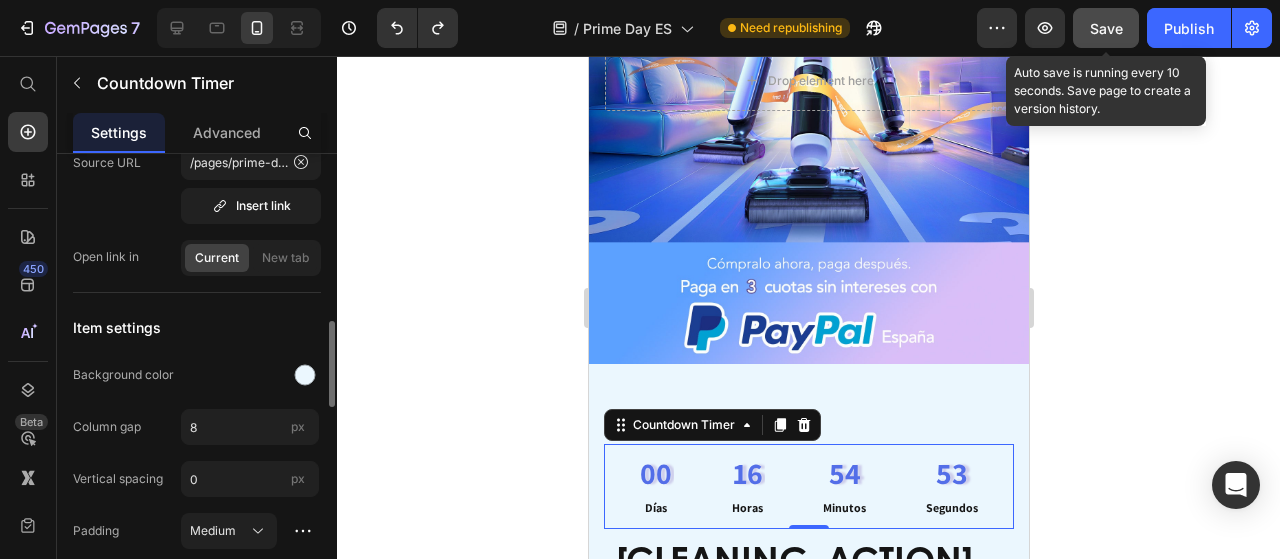 scroll, scrollTop: 1000, scrollLeft: 0, axis: vertical 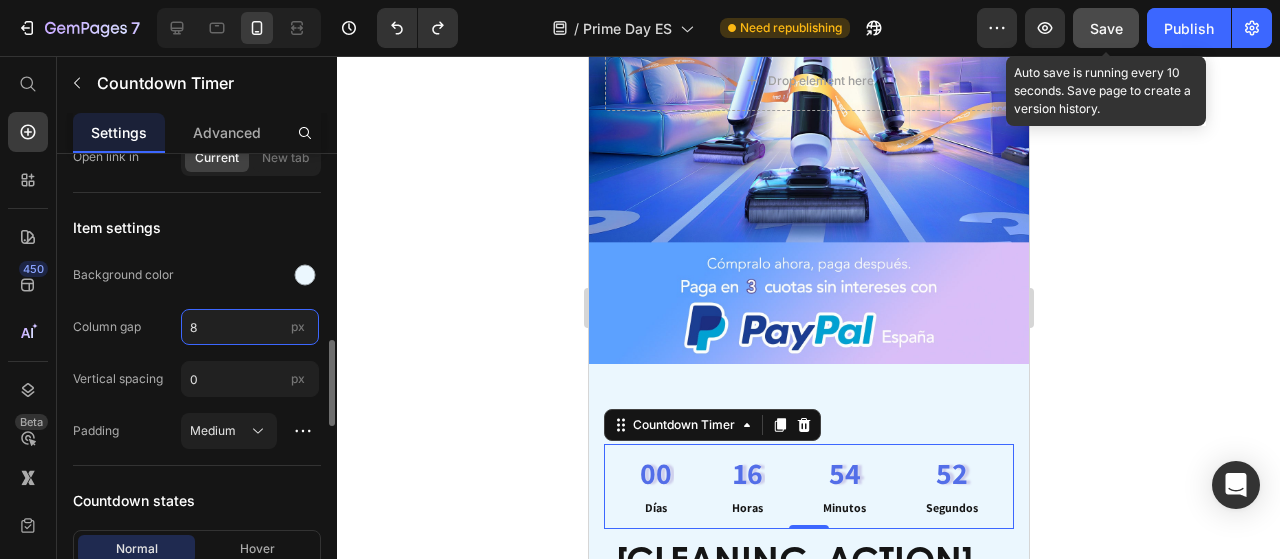 click on "8" at bounding box center [250, 327] 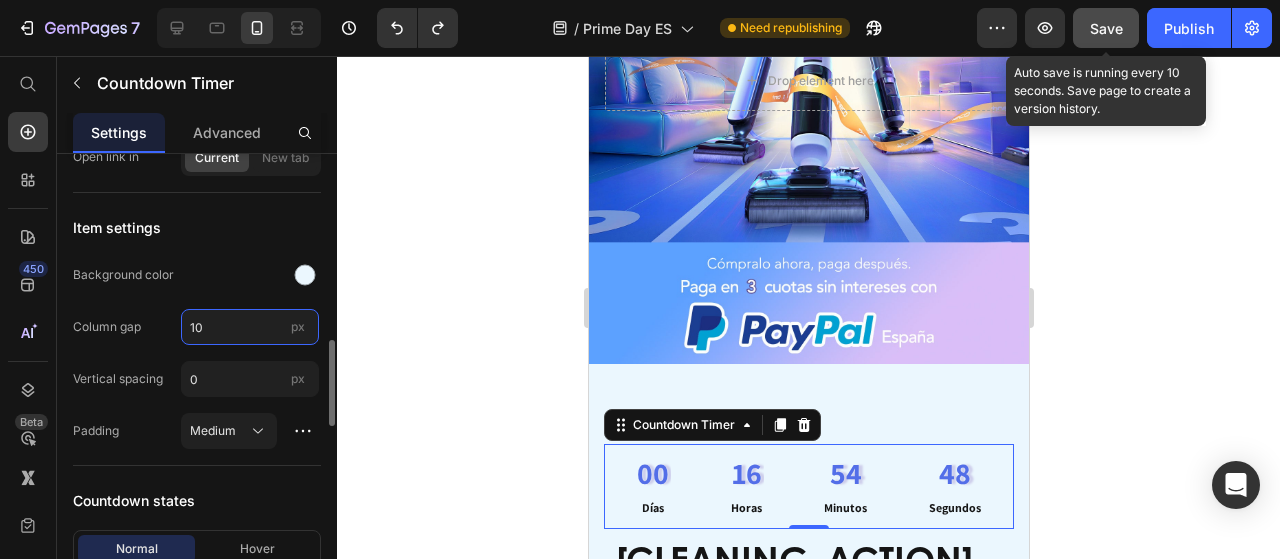 type on "1" 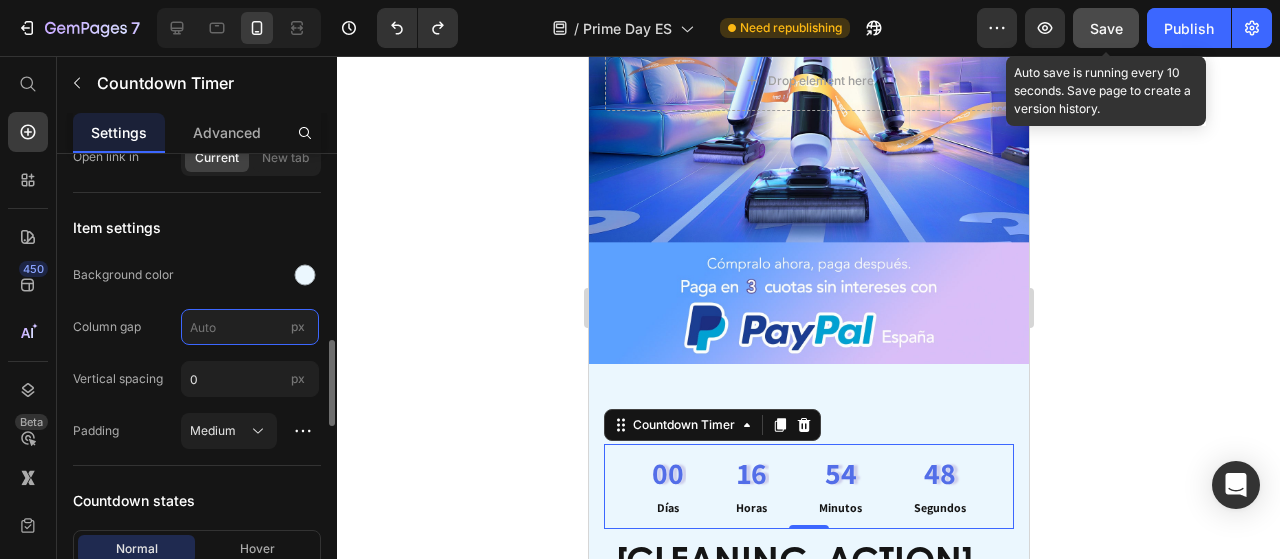 type on "8" 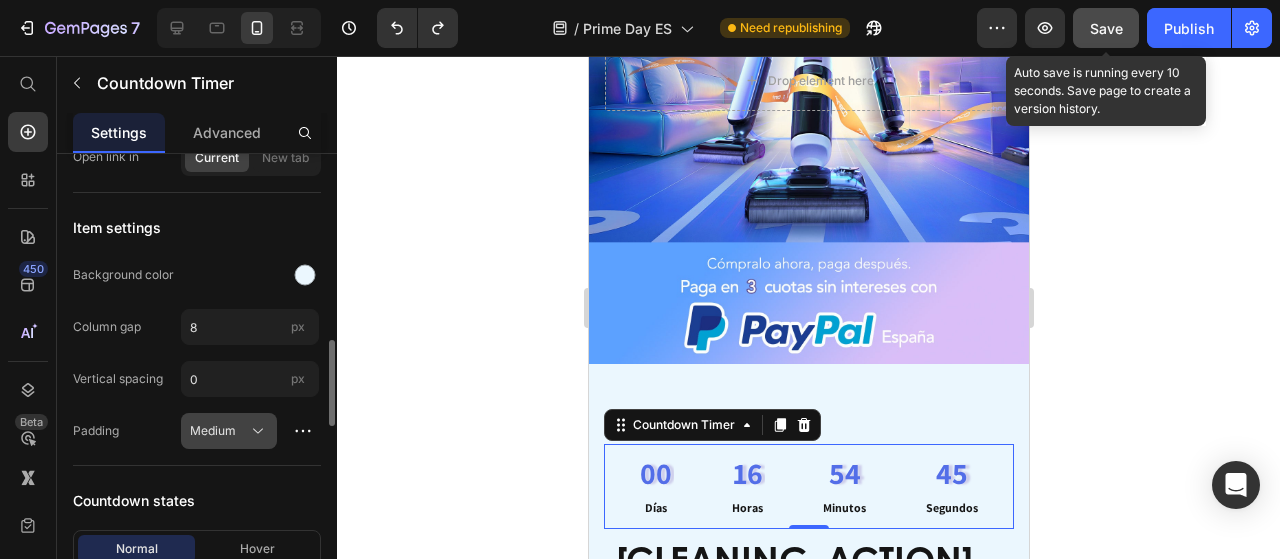 click on "Medium" at bounding box center [229, 431] 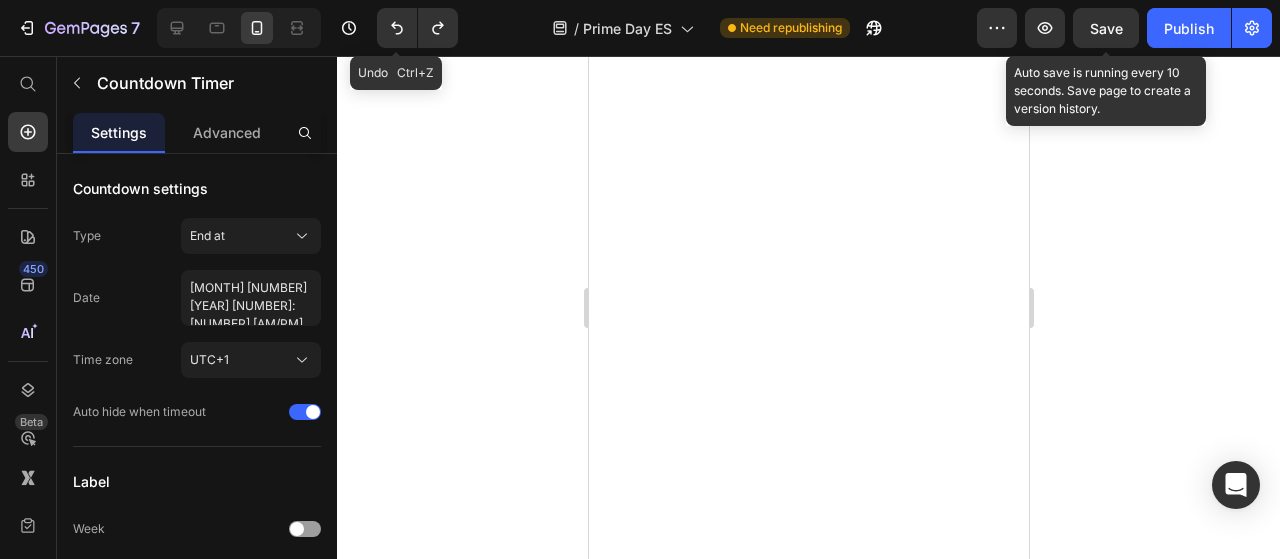 scroll, scrollTop: 0, scrollLeft: 0, axis: both 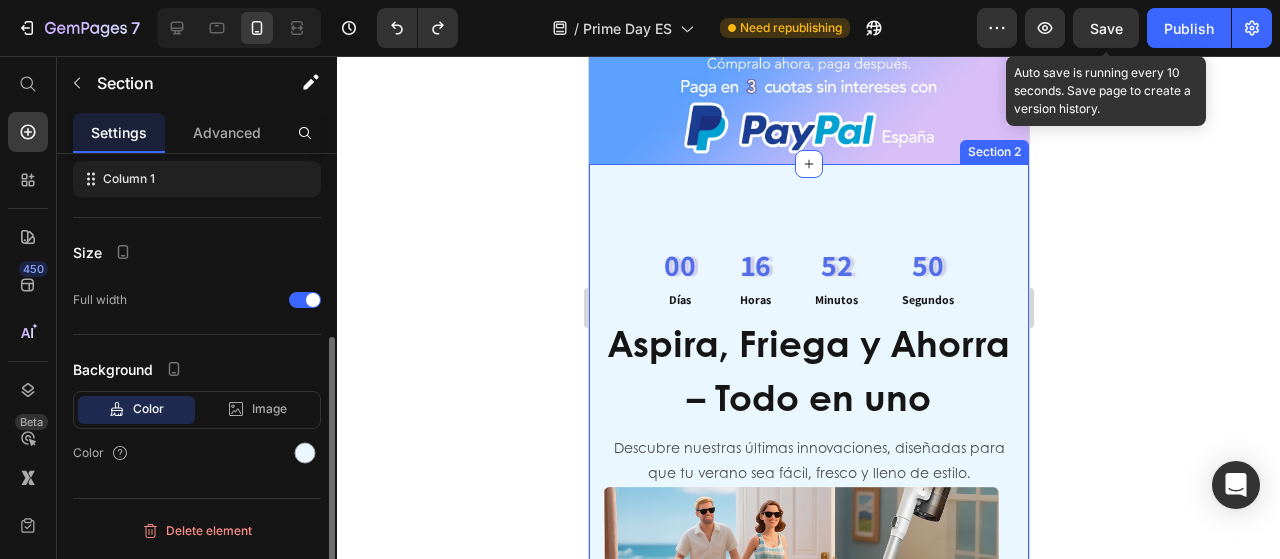 click on "00 Días 16 Horas 52 Minutos 50 Segundos Countdown Timer Aspira, Friega y Ahorra – Todo en uno Heading Descubre nuestras últimas innovaciones, diseñadas para que tu verano sea fácil, fresco y lleno de estilo. Text Block Row
Image ¿Arena por todos lados  después de volver de la playa? Text Block Image La barbacoa es divertida…  ¿pero la grasa no se va? Text Block Image ¿La noche de diversión dejó  las alfombras horribles? Text Block
Carousel Image ¿Arena por todos lados  después de volver de la playa? Text Block Image La barbacoa es divertida…  ¿pero la grasa no se va? Text Block Image ¿La noche de diversión dejó  las alfombras horribles? Text Block Row Section 2" at bounding box center (808, 539) 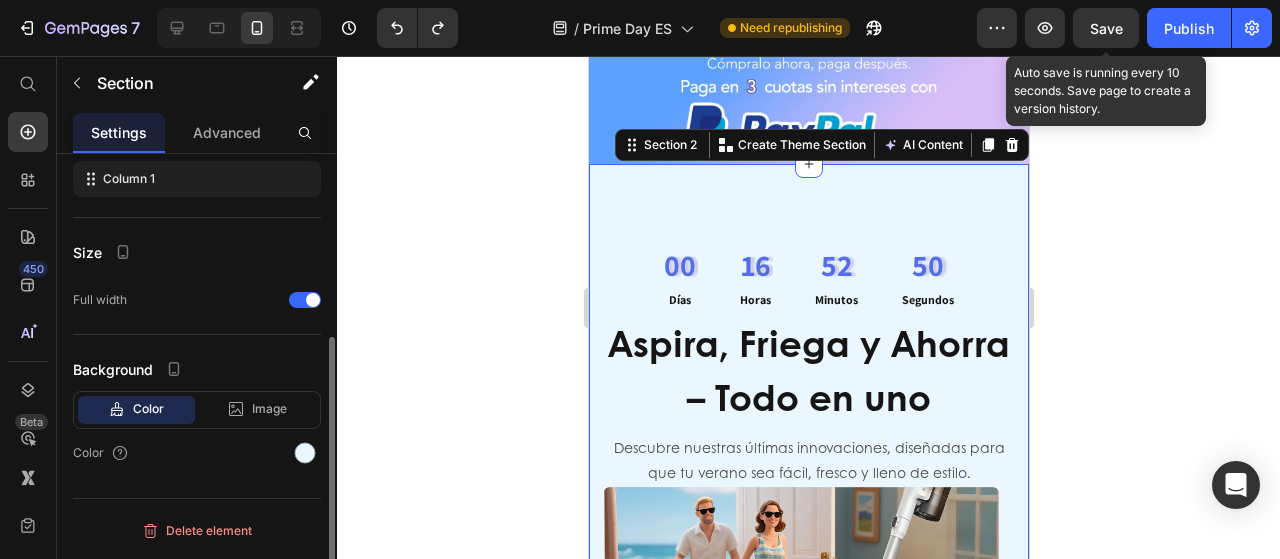 scroll, scrollTop: 0, scrollLeft: 0, axis: both 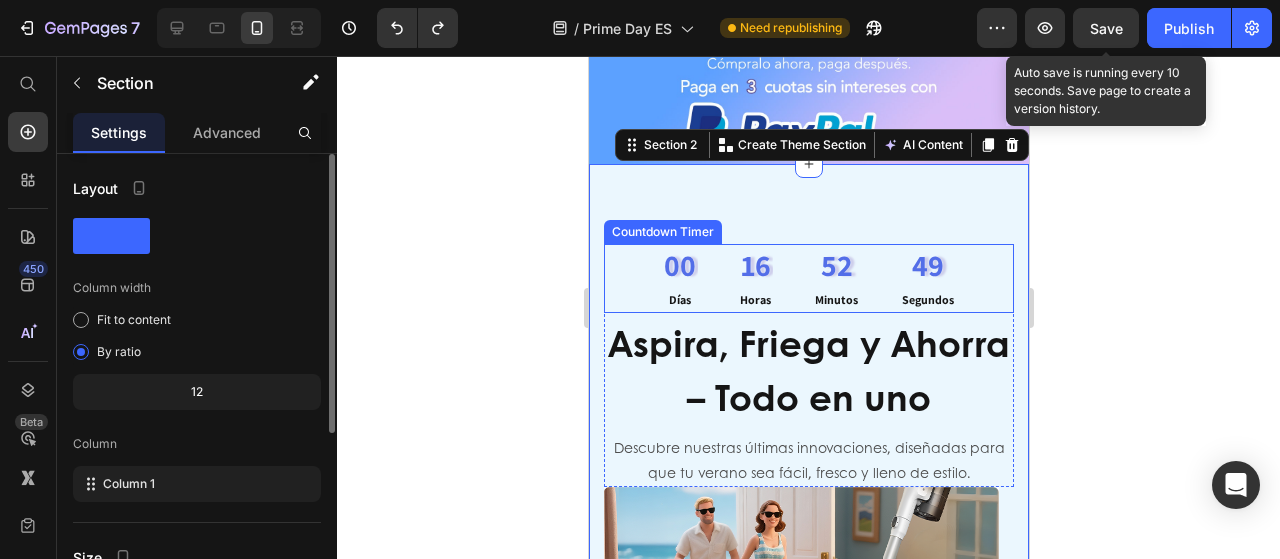 click on "00" at bounding box center (679, 265) 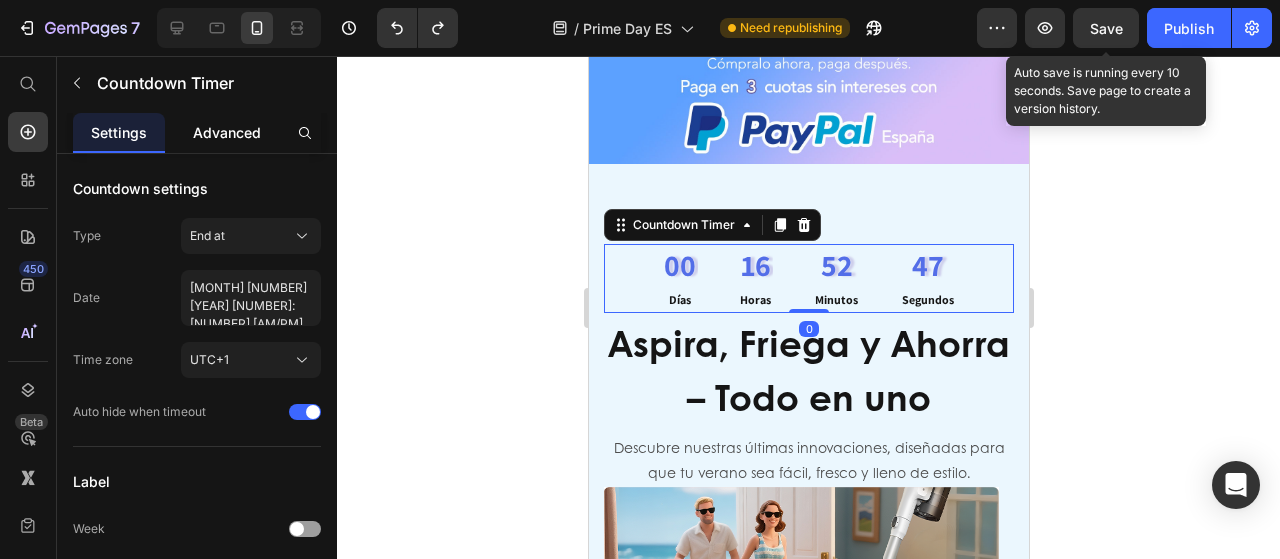 click on "Advanced" at bounding box center [227, 132] 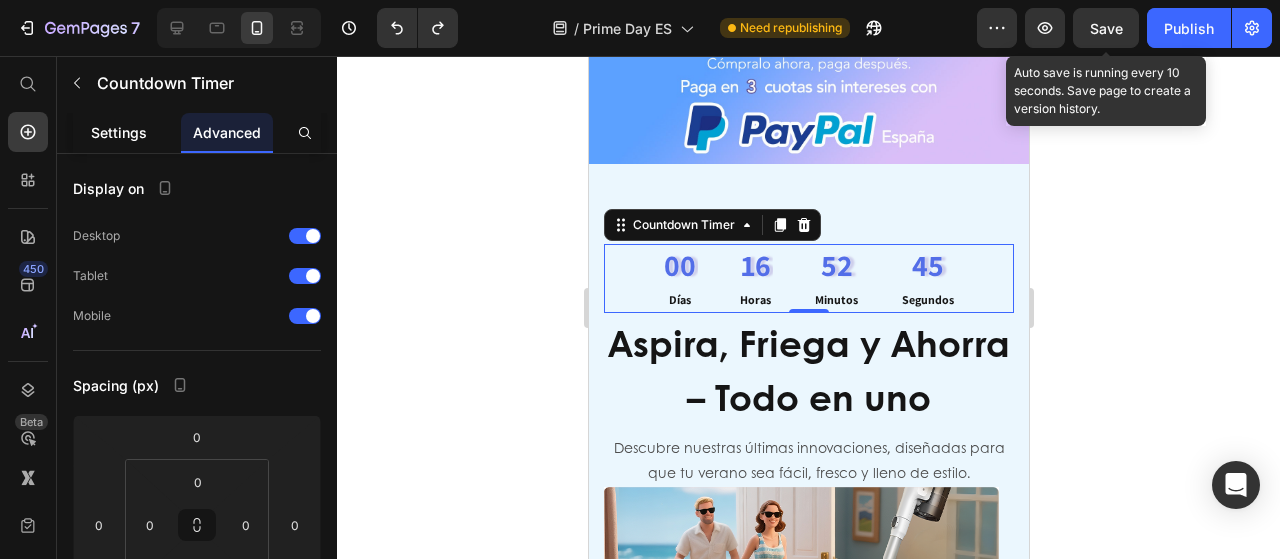 click on "Settings" 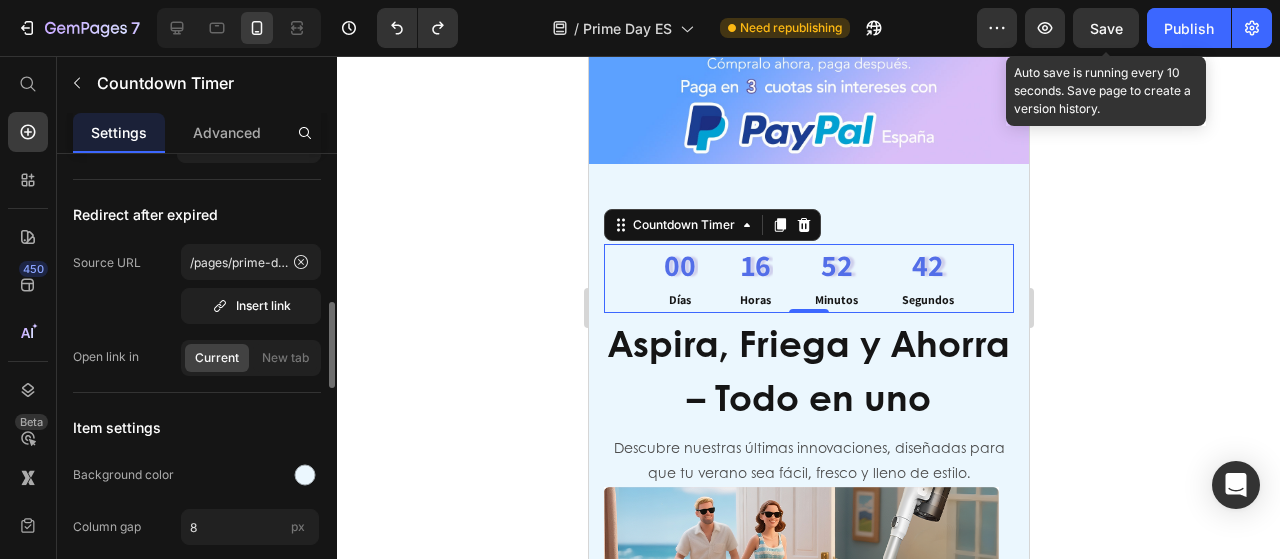 scroll, scrollTop: 1200, scrollLeft: 0, axis: vertical 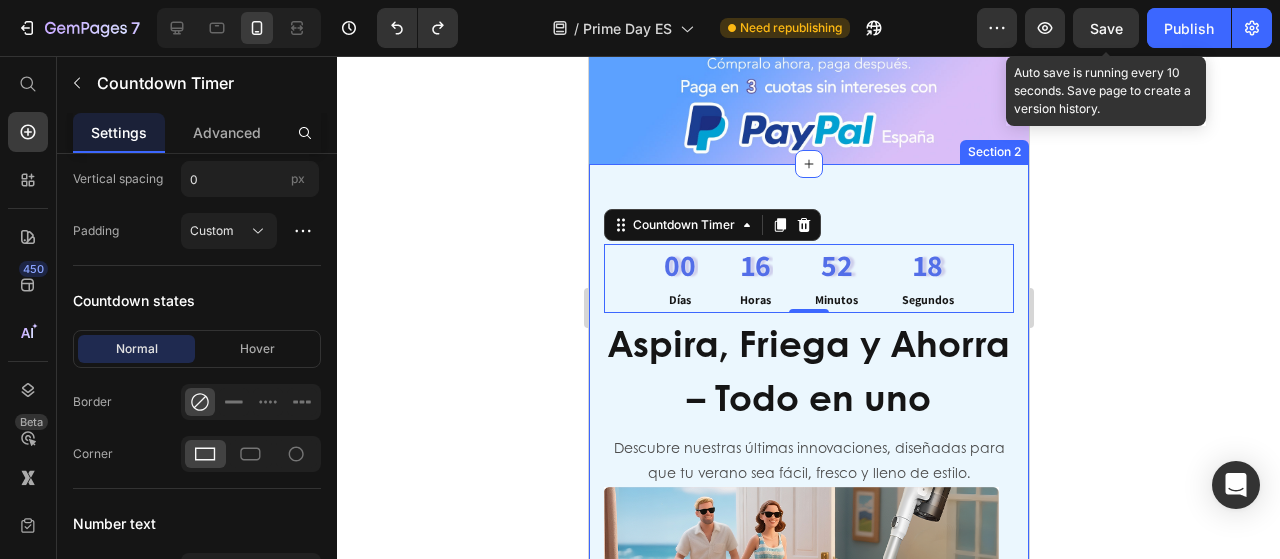 click 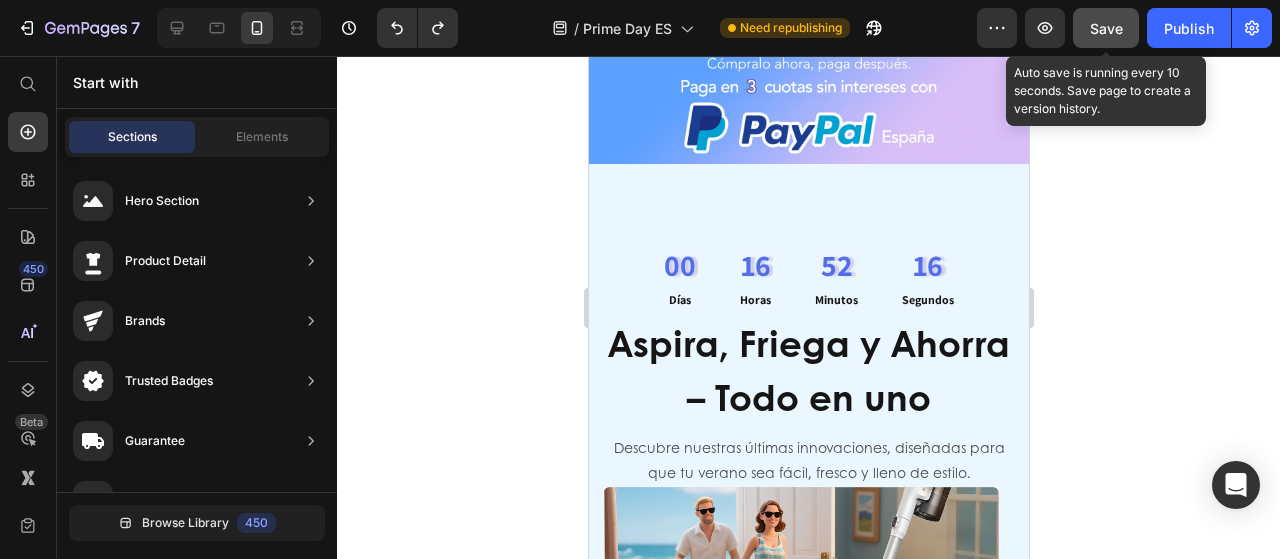 click on "Save" 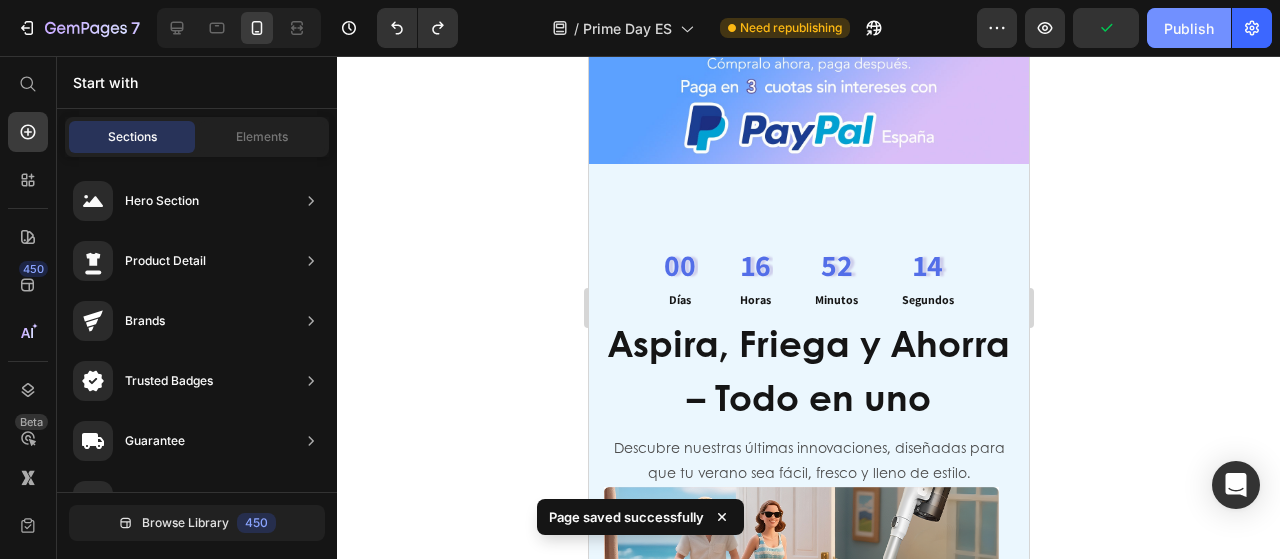 click on "Publish" at bounding box center [1189, 28] 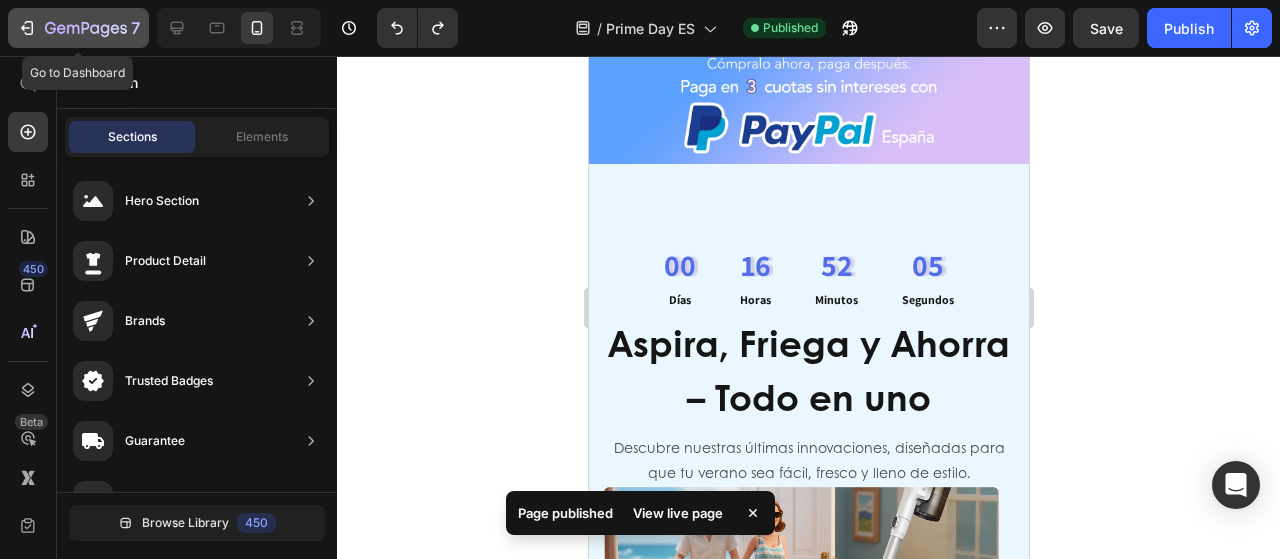 click on "7" at bounding box center (78, 28) 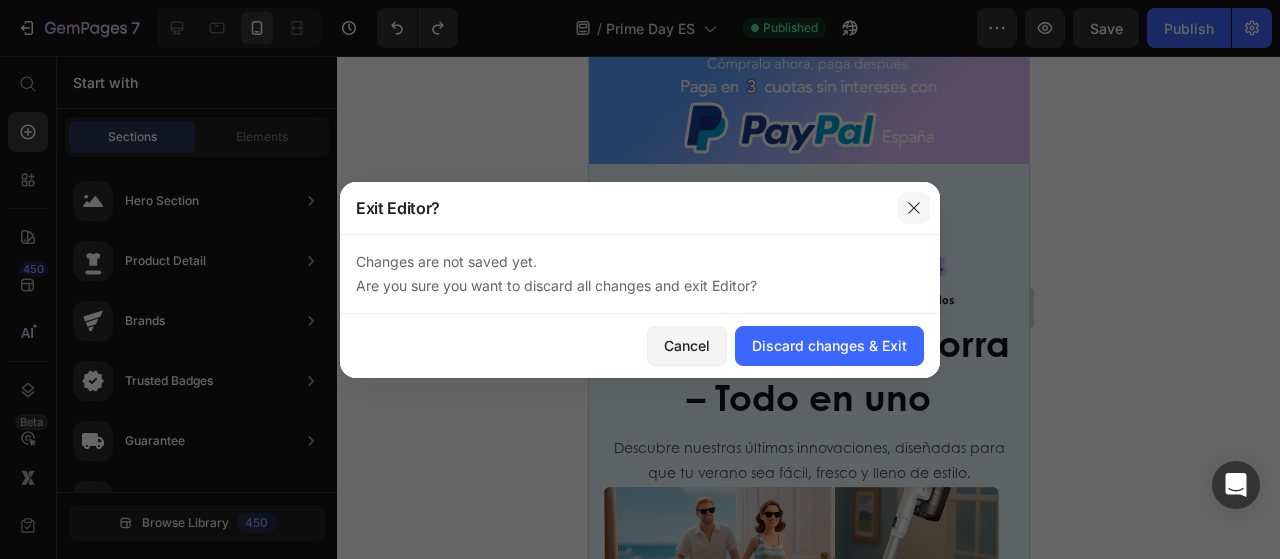 click 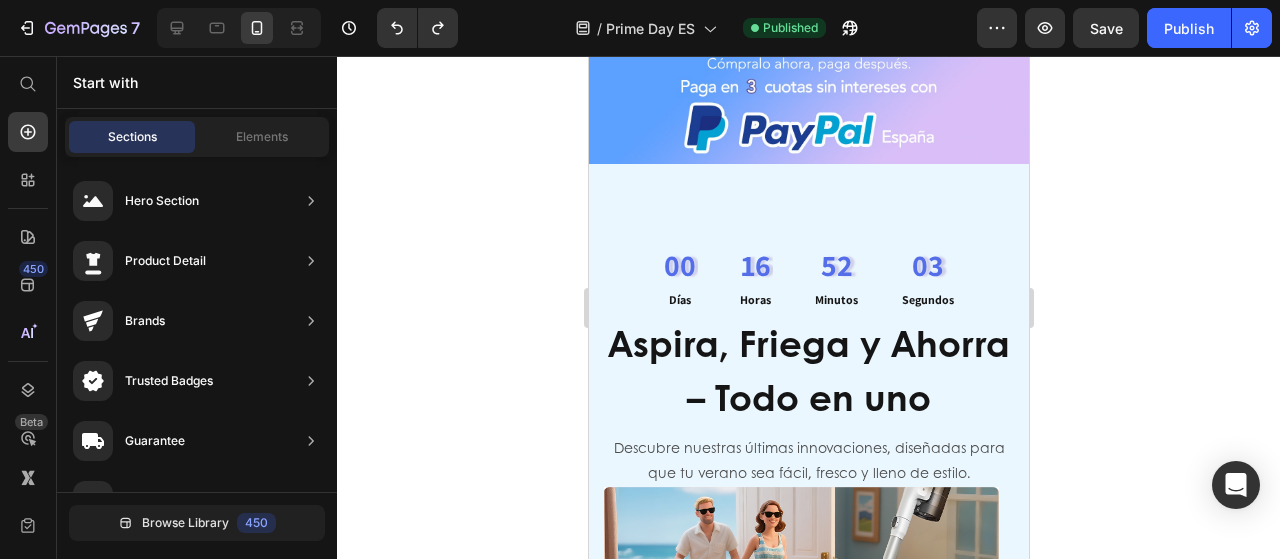 click 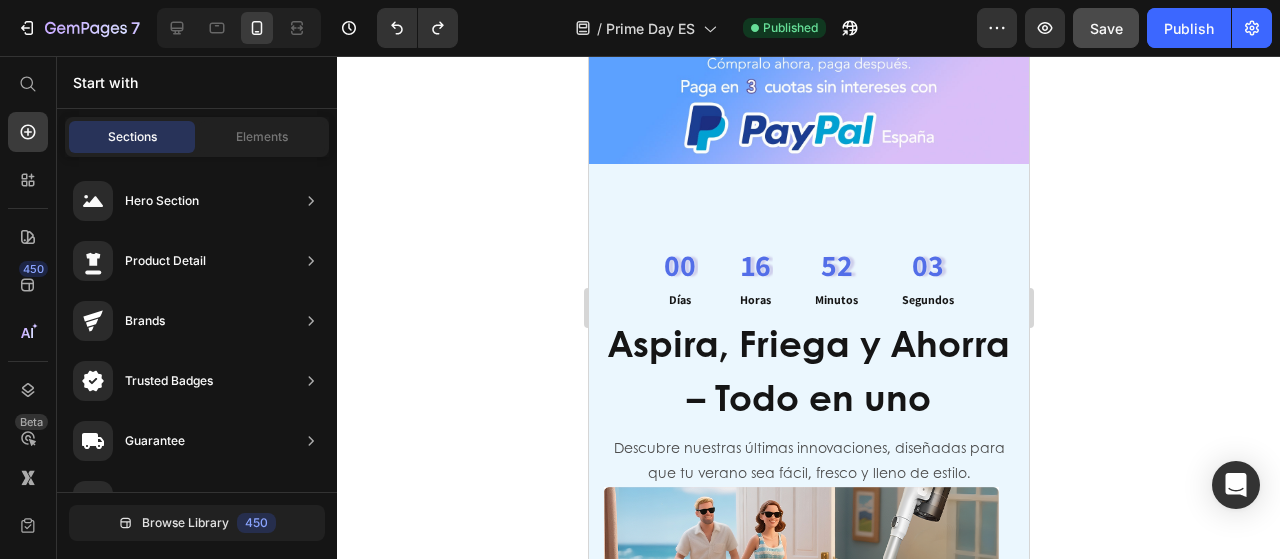 click on "Save" 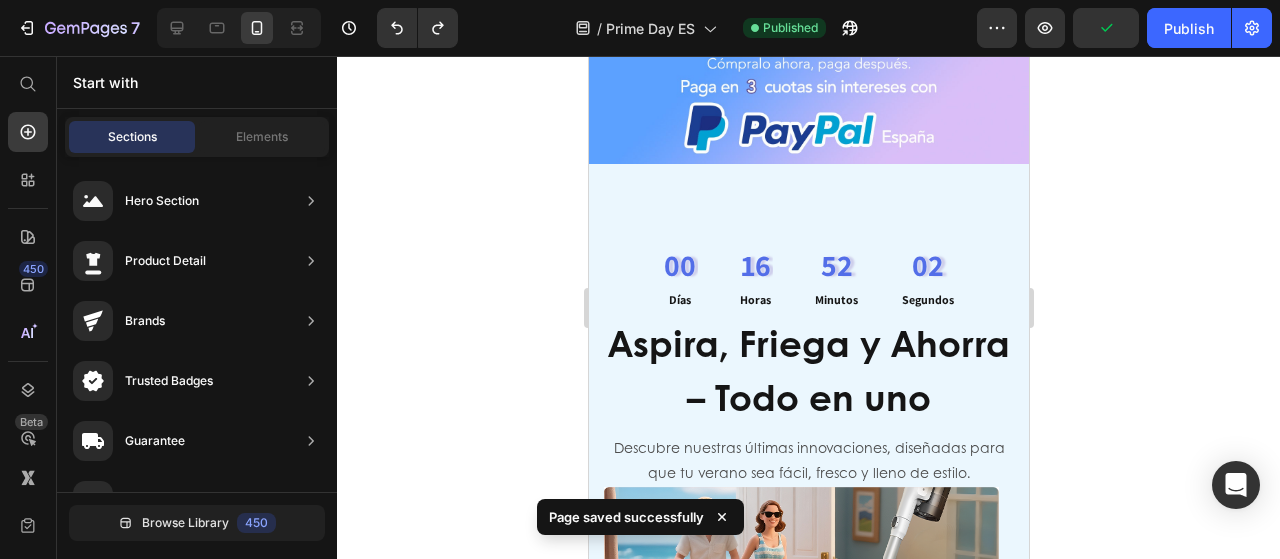 click 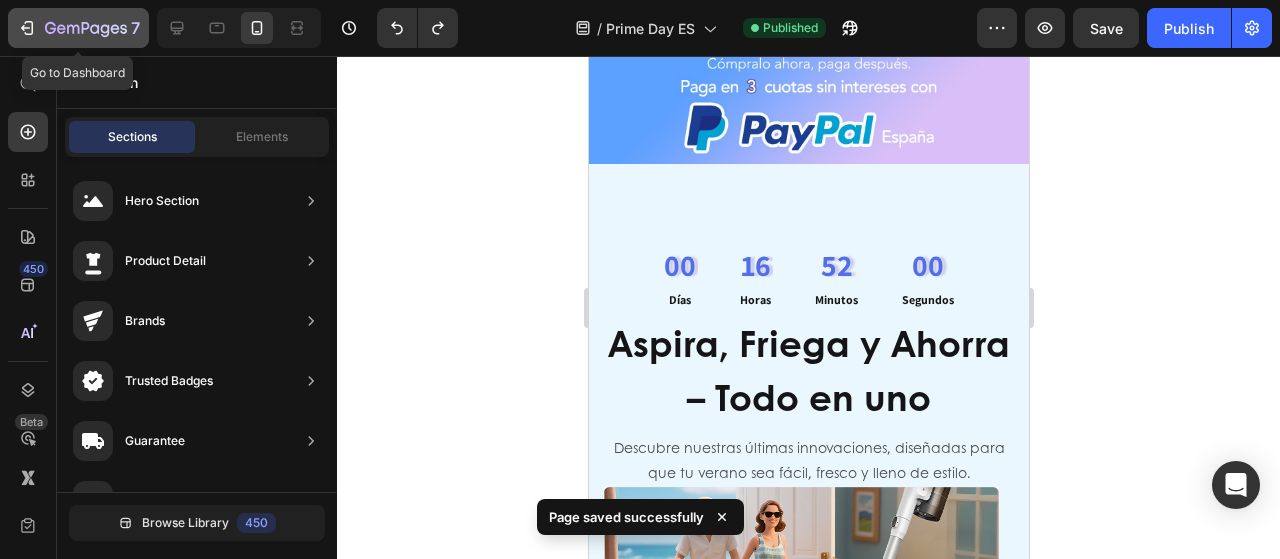 click on "7" at bounding box center [78, 28] 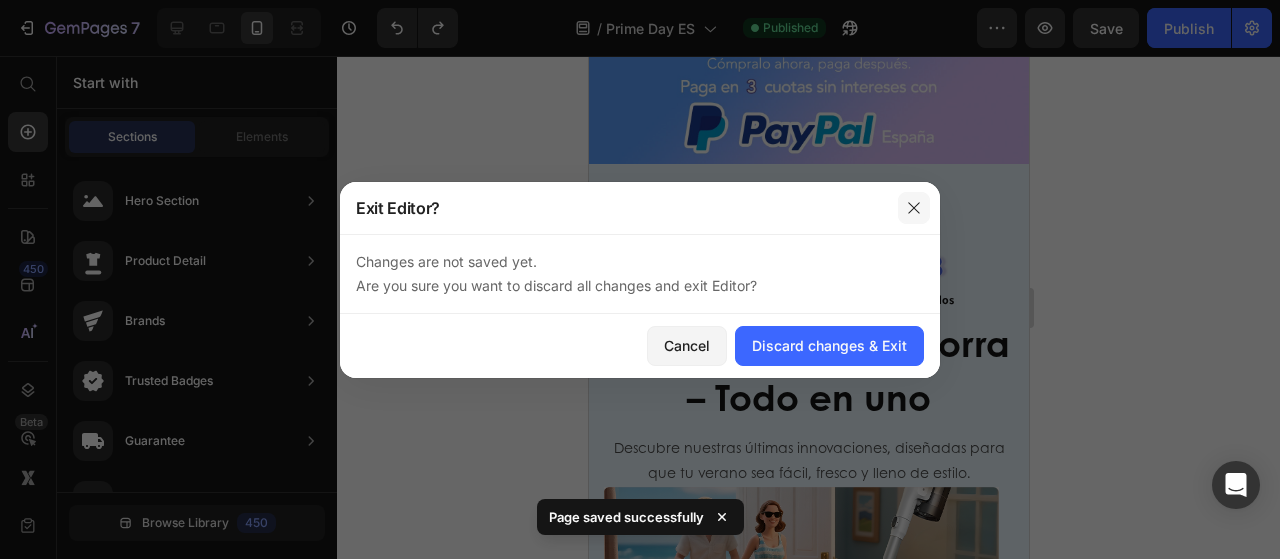 click 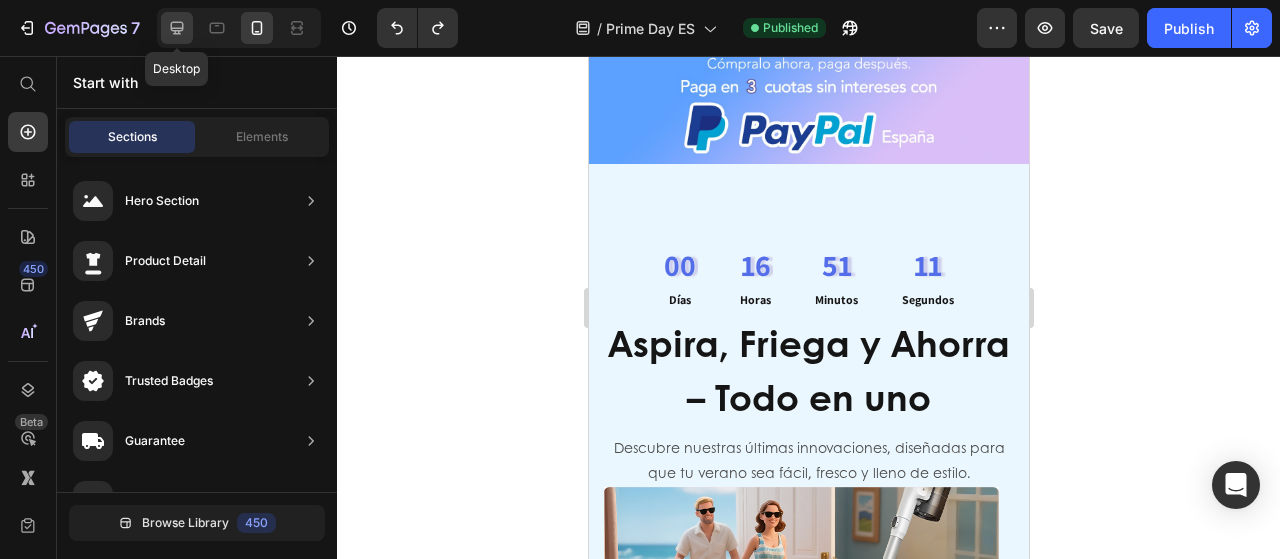 click 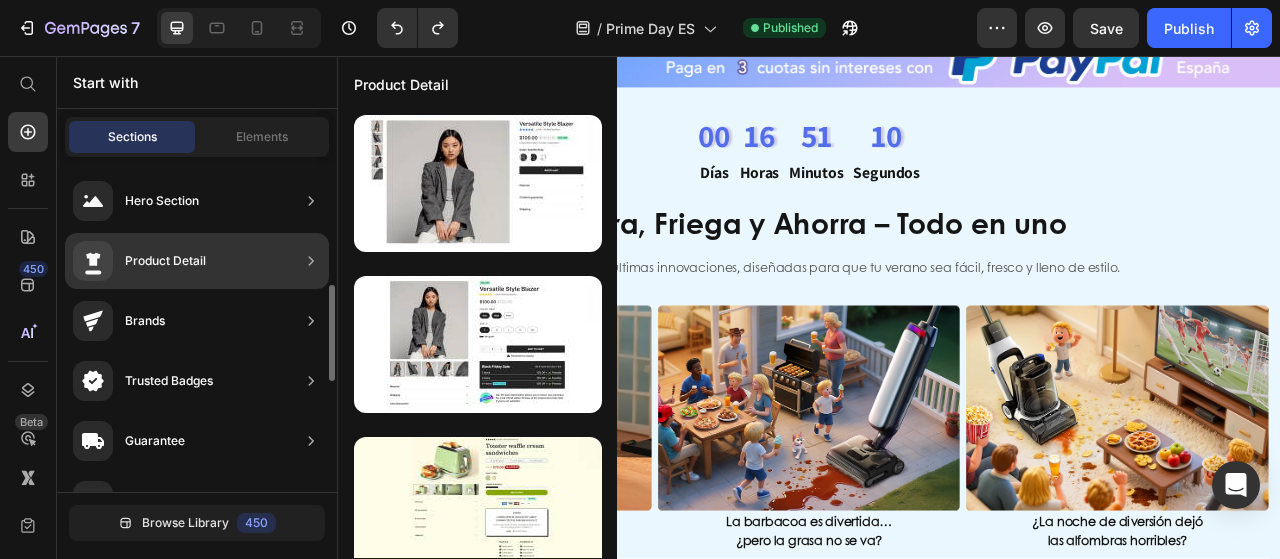 scroll, scrollTop: 0, scrollLeft: 0, axis: both 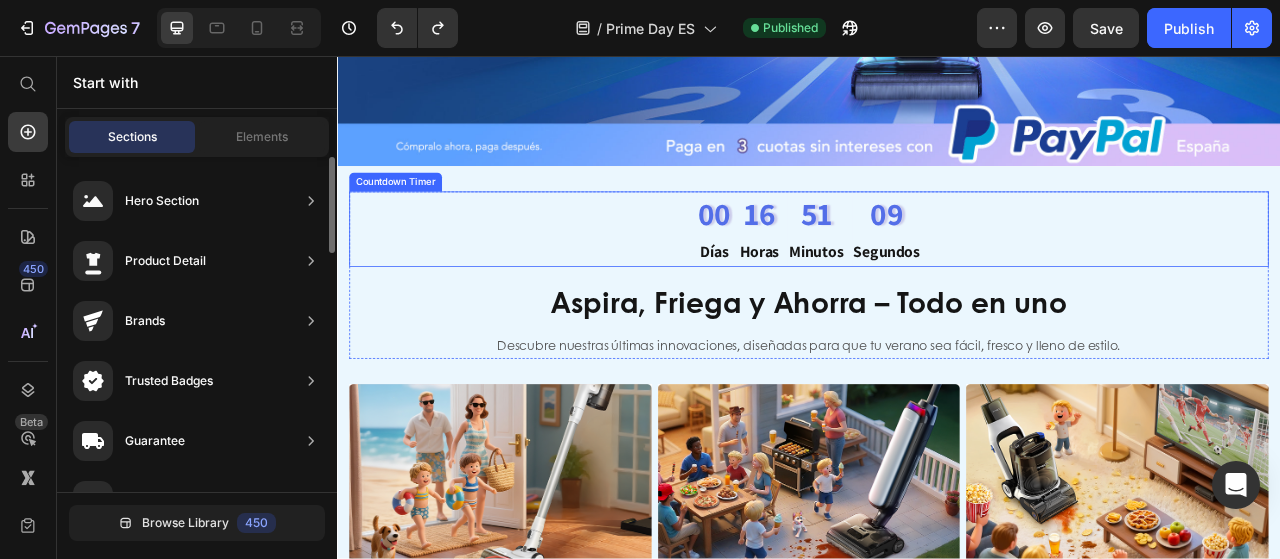 click on "00" at bounding box center [817, 257] 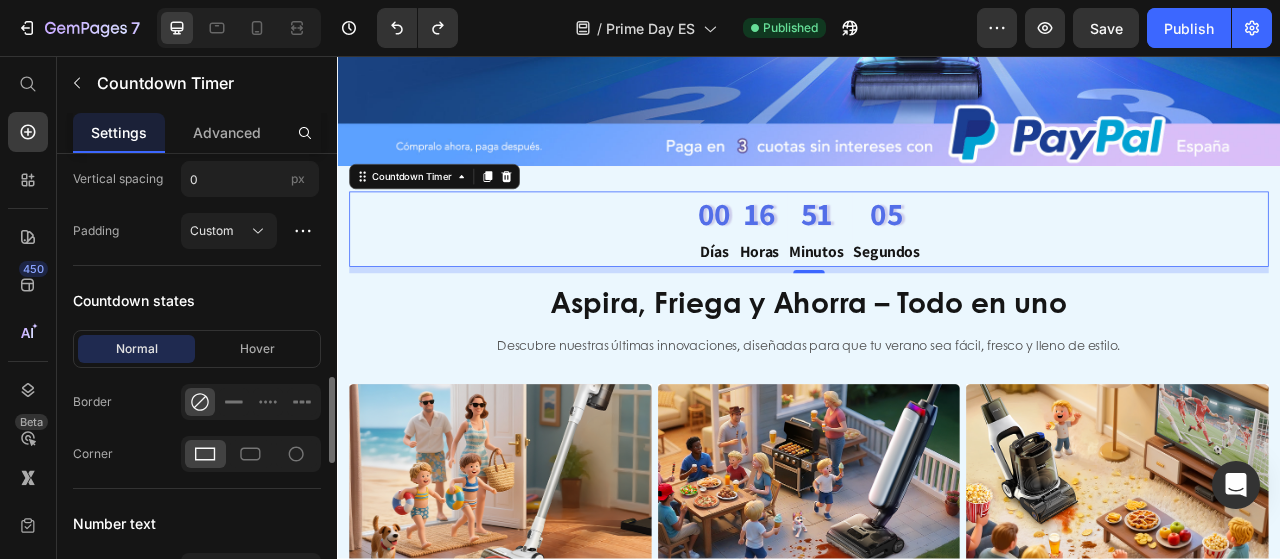 scroll, scrollTop: 900, scrollLeft: 0, axis: vertical 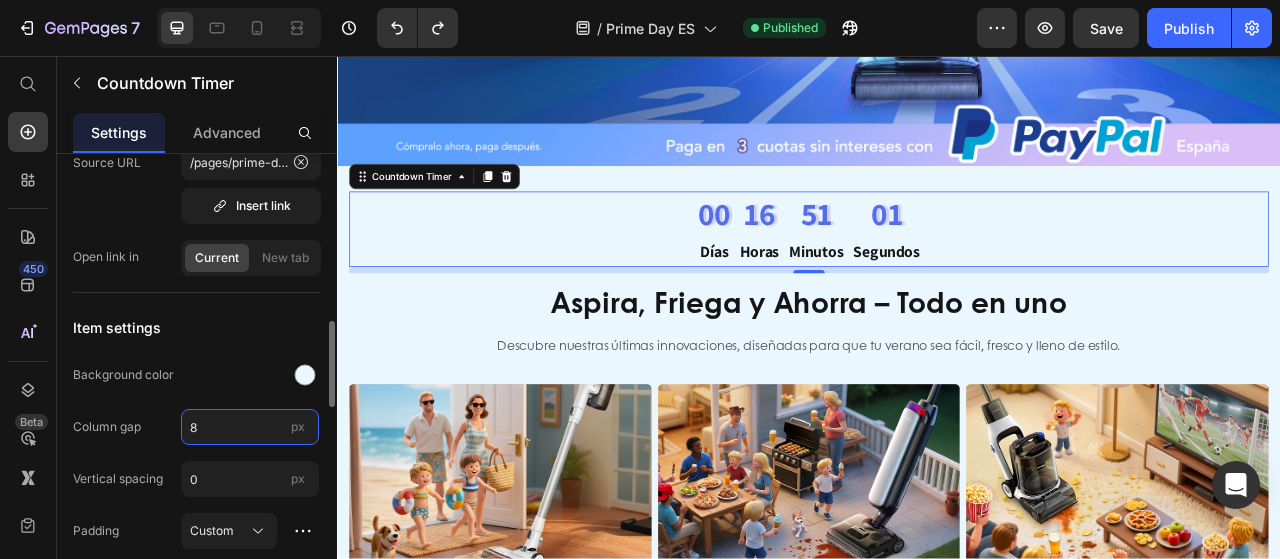 click on "8" at bounding box center [250, 427] 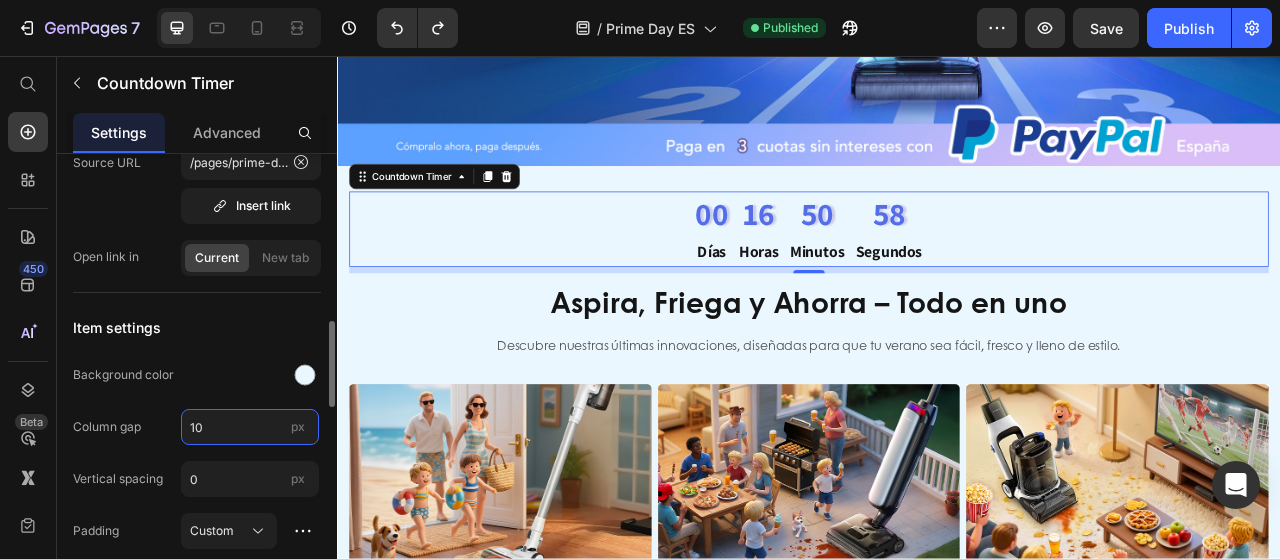 type on "1" 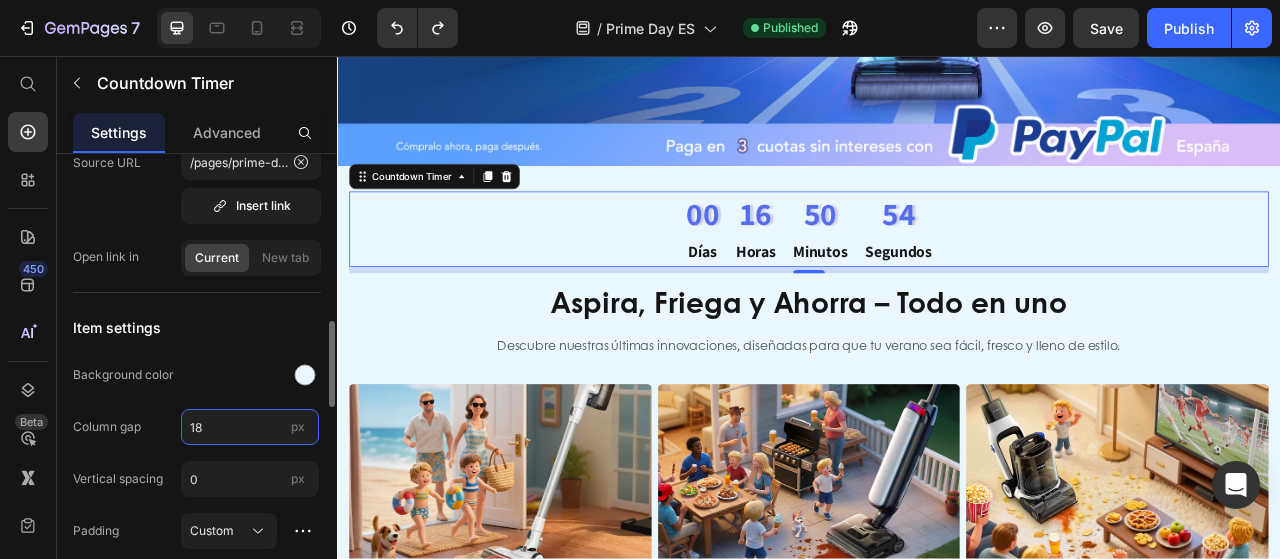 type on "1" 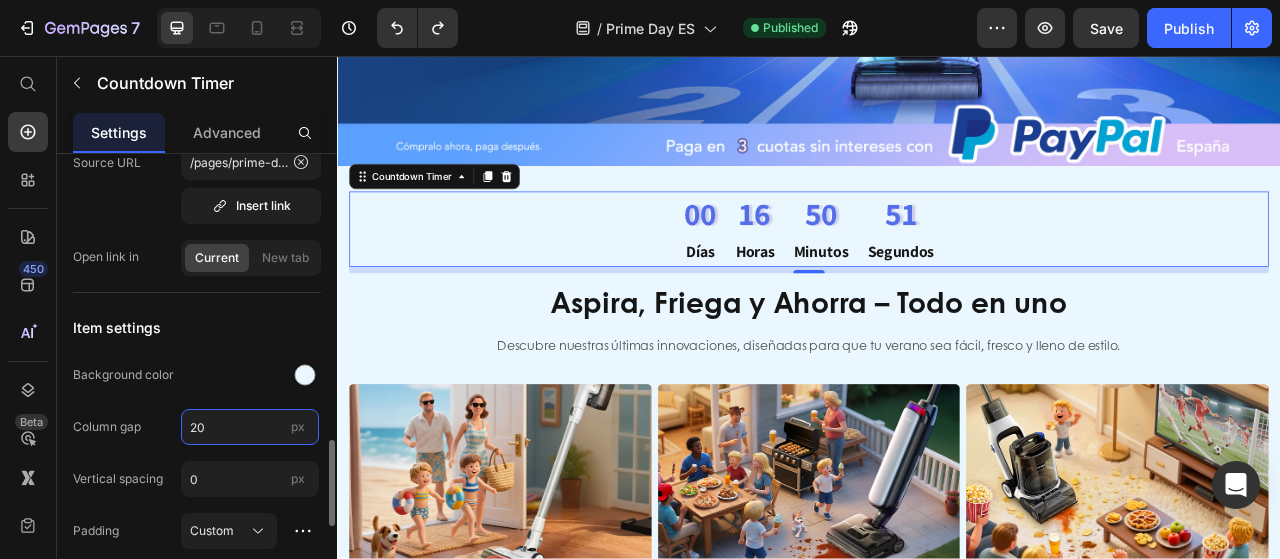 scroll, scrollTop: 1000, scrollLeft: 0, axis: vertical 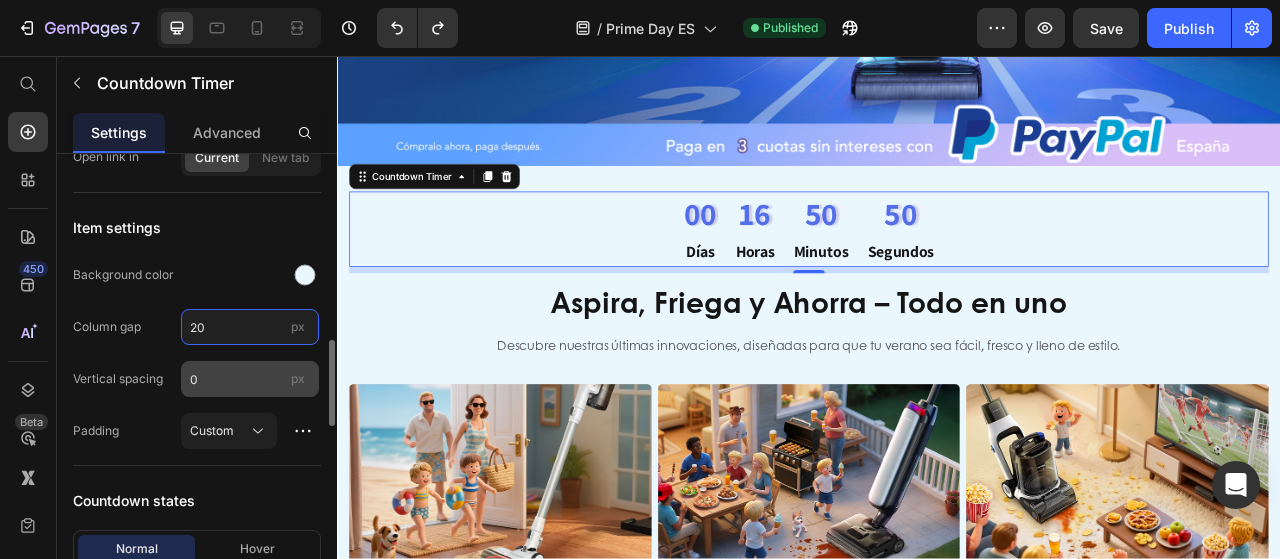 type on "20" 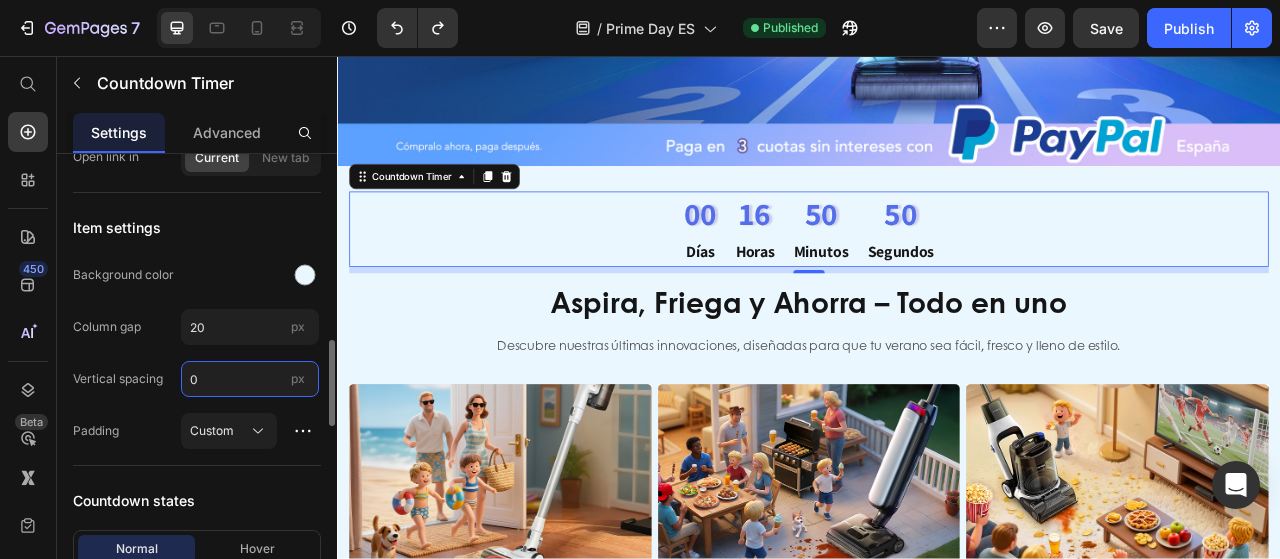 click on "0" at bounding box center (250, 379) 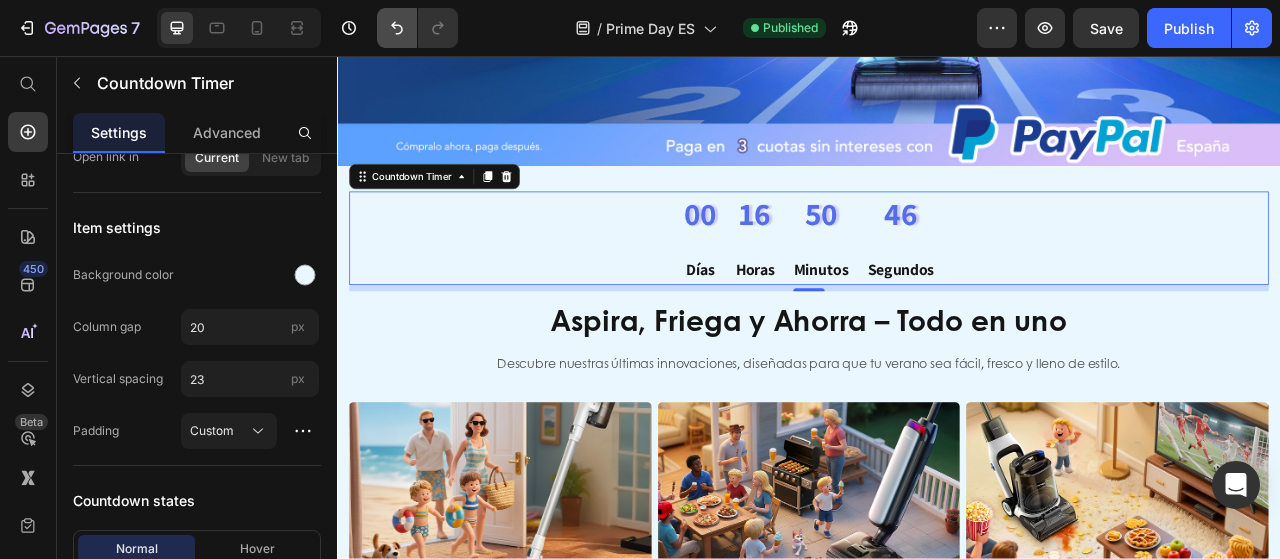 click 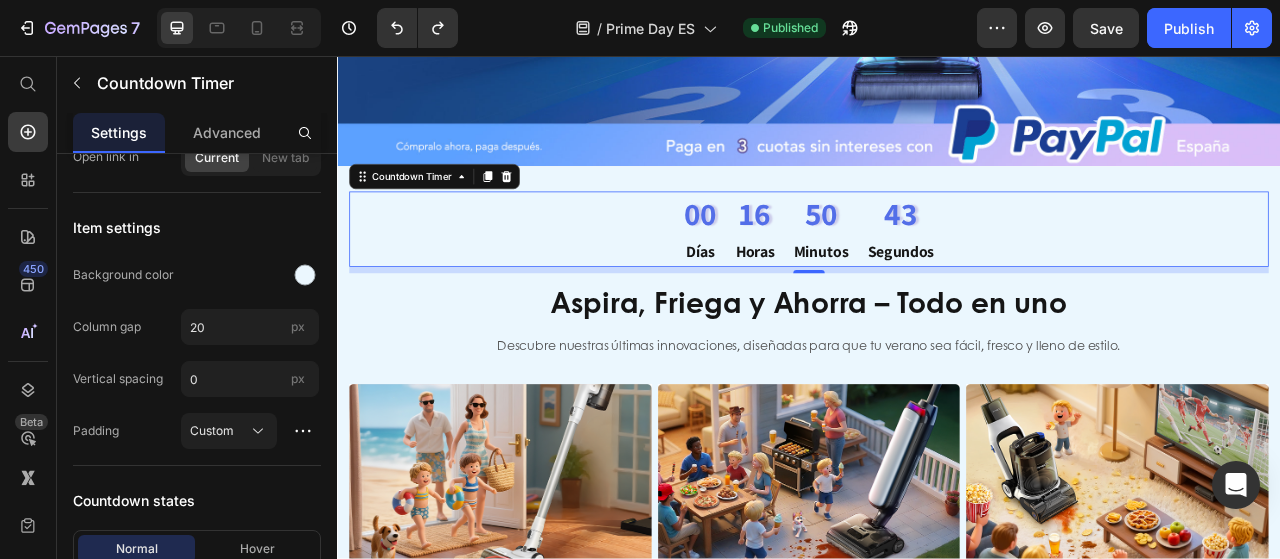 click on "00" at bounding box center (799, 257) 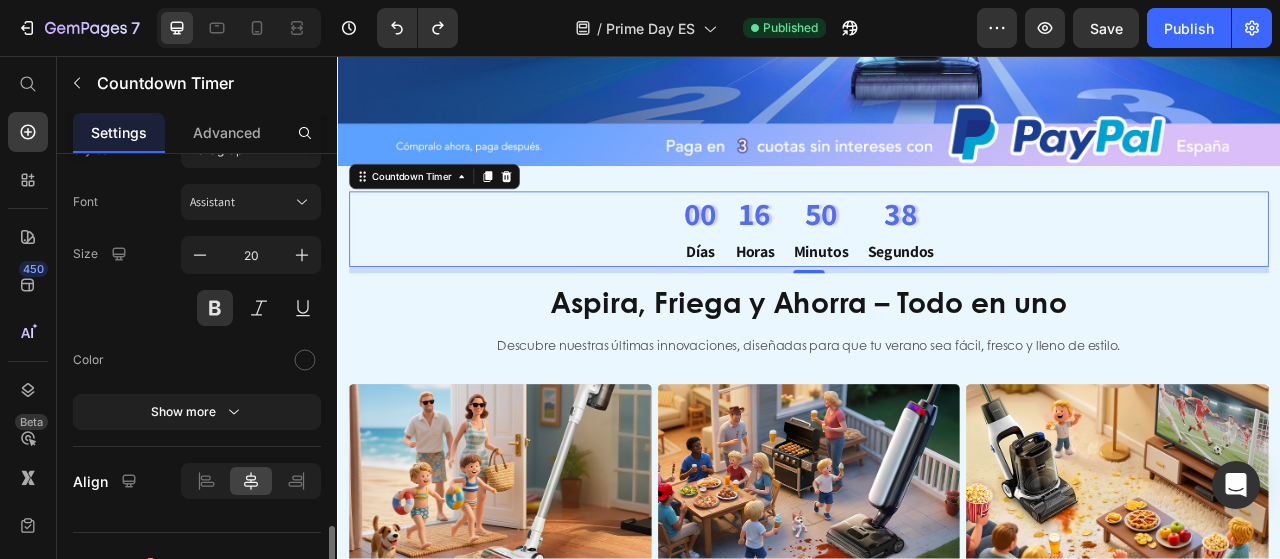 scroll, scrollTop: 2026, scrollLeft: 0, axis: vertical 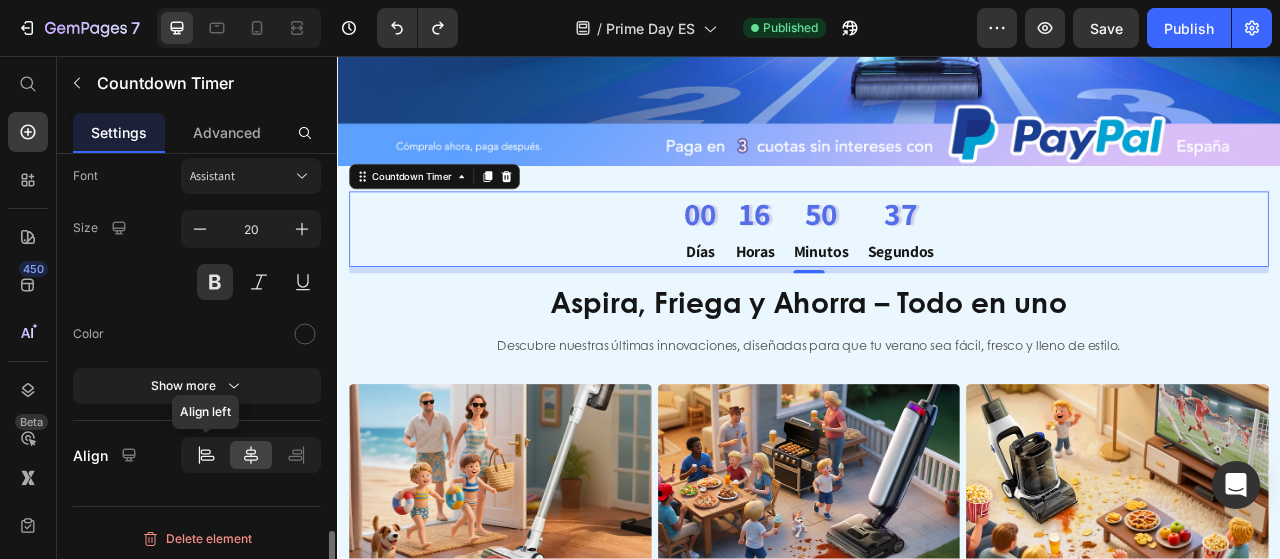 click 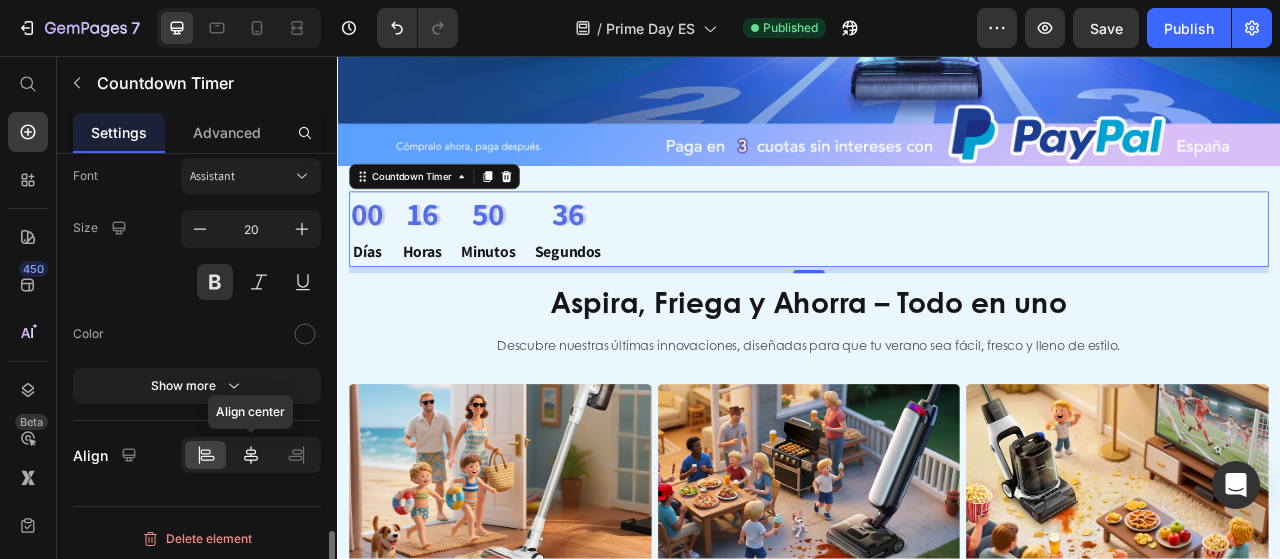 click 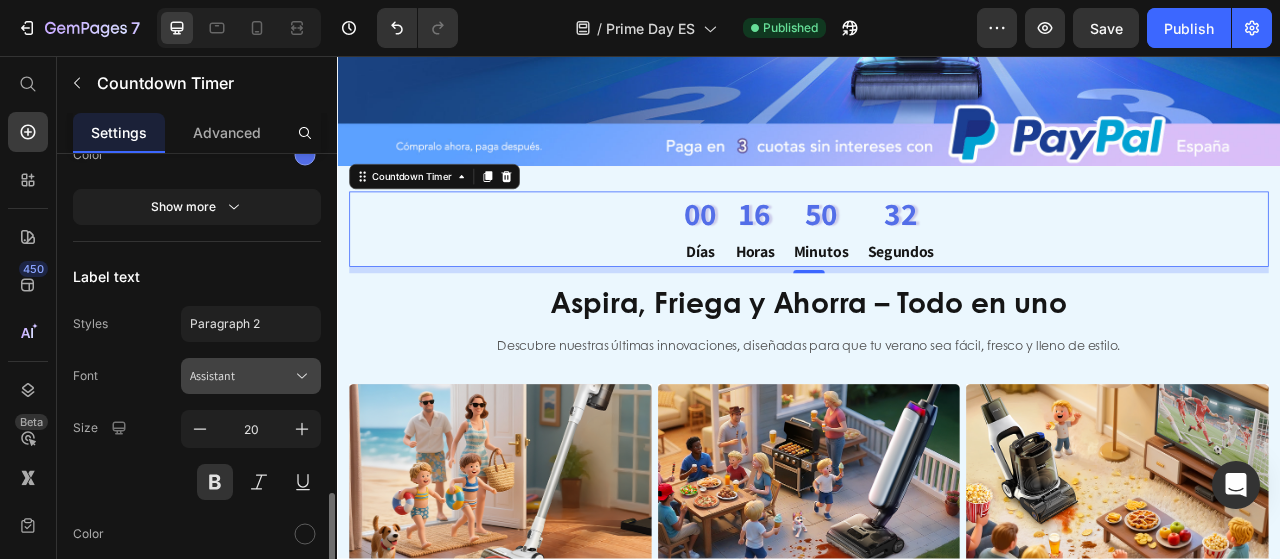 scroll, scrollTop: 1626, scrollLeft: 0, axis: vertical 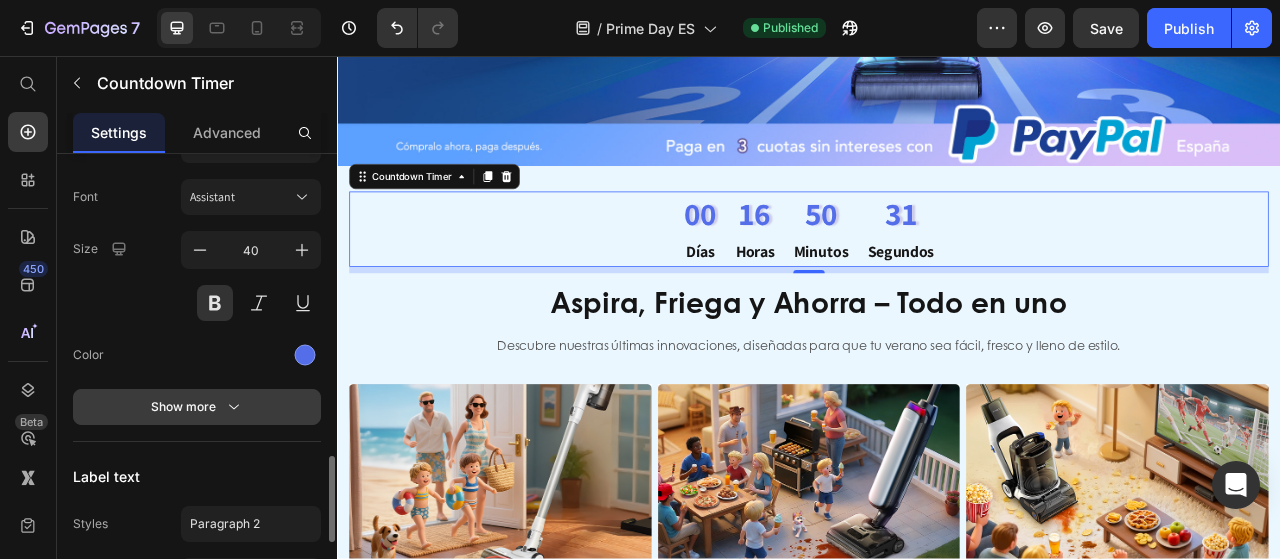 click on "Show more" at bounding box center [197, 407] 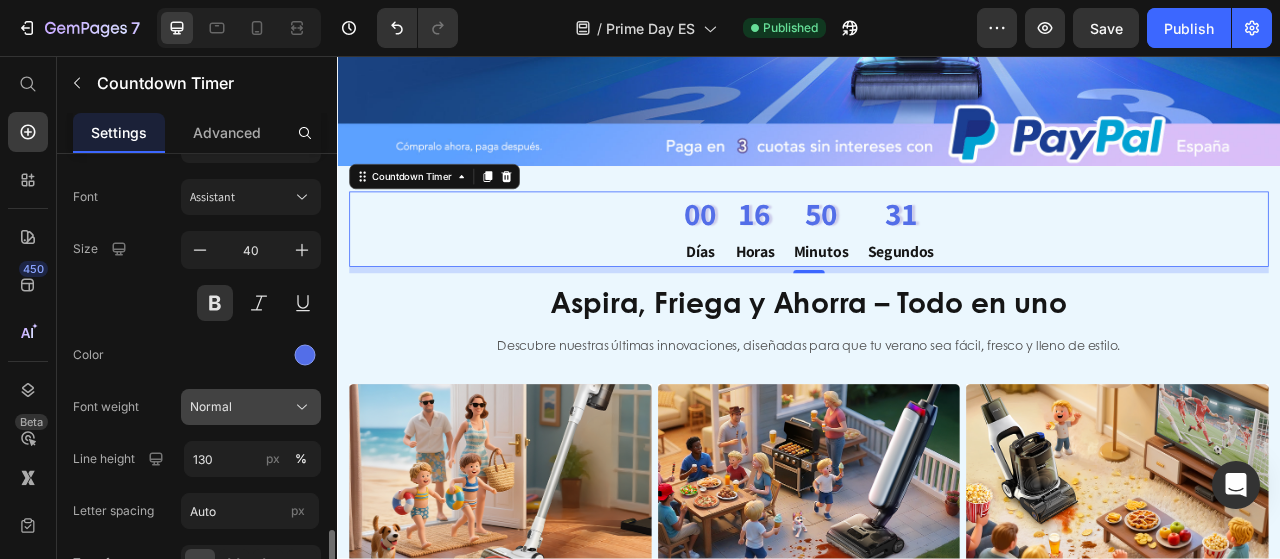 scroll, scrollTop: 1726, scrollLeft: 0, axis: vertical 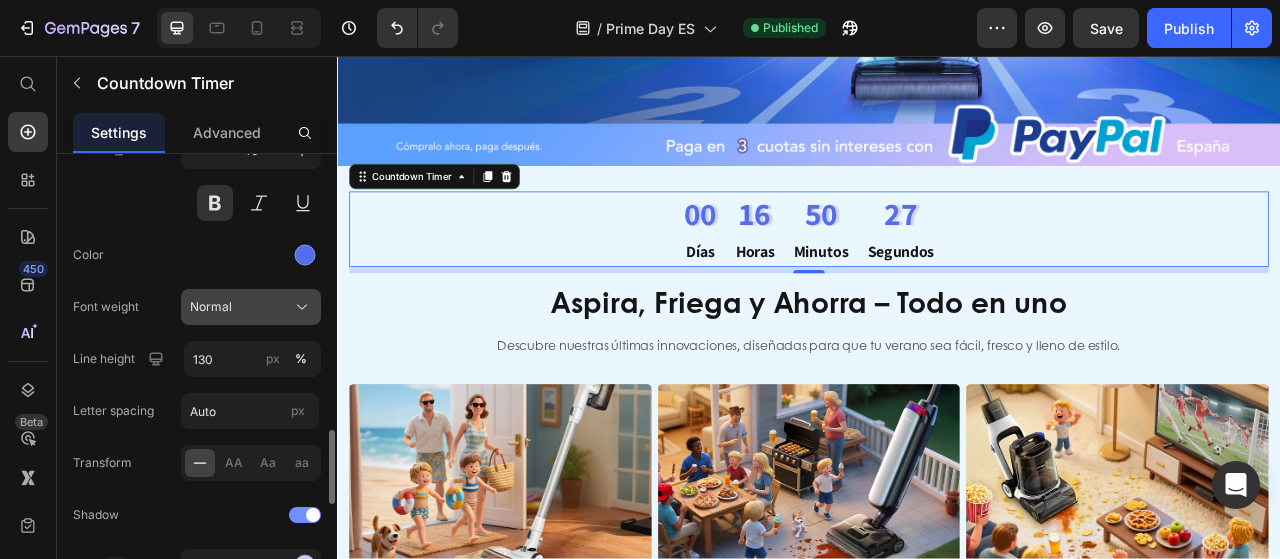 click on "Normal" 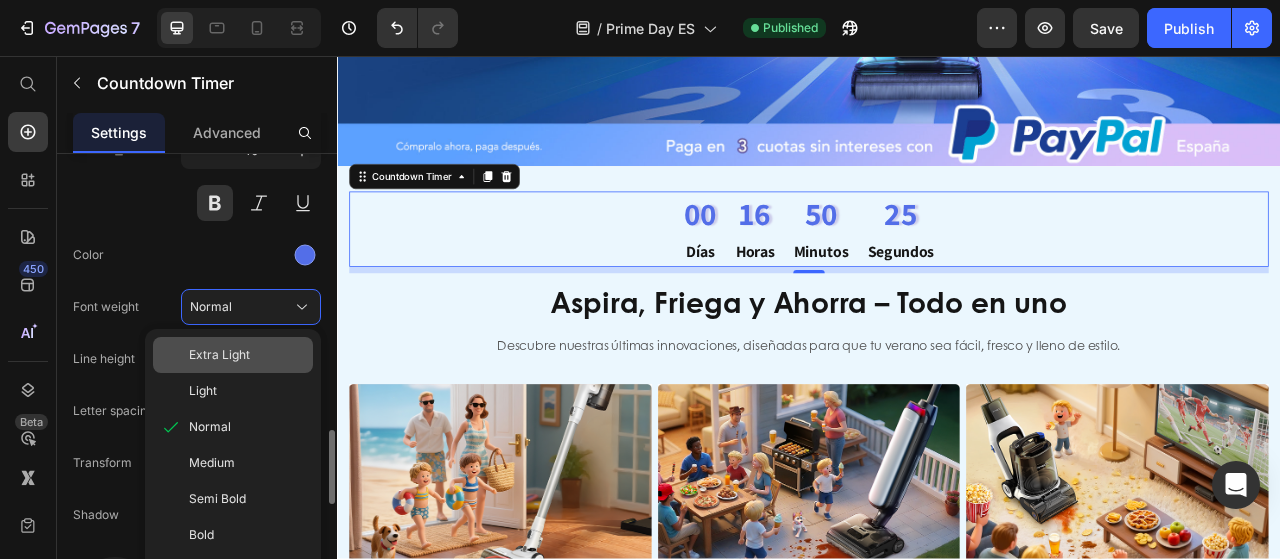click on "Extra Light" at bounding box center [247, 355] 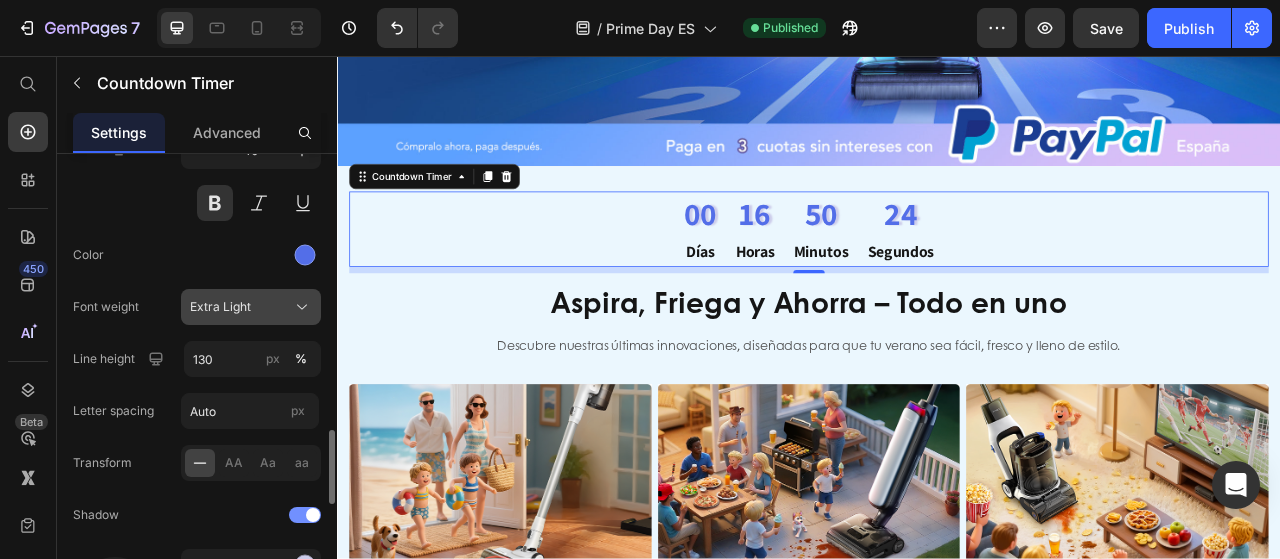 click on "Extra Light" 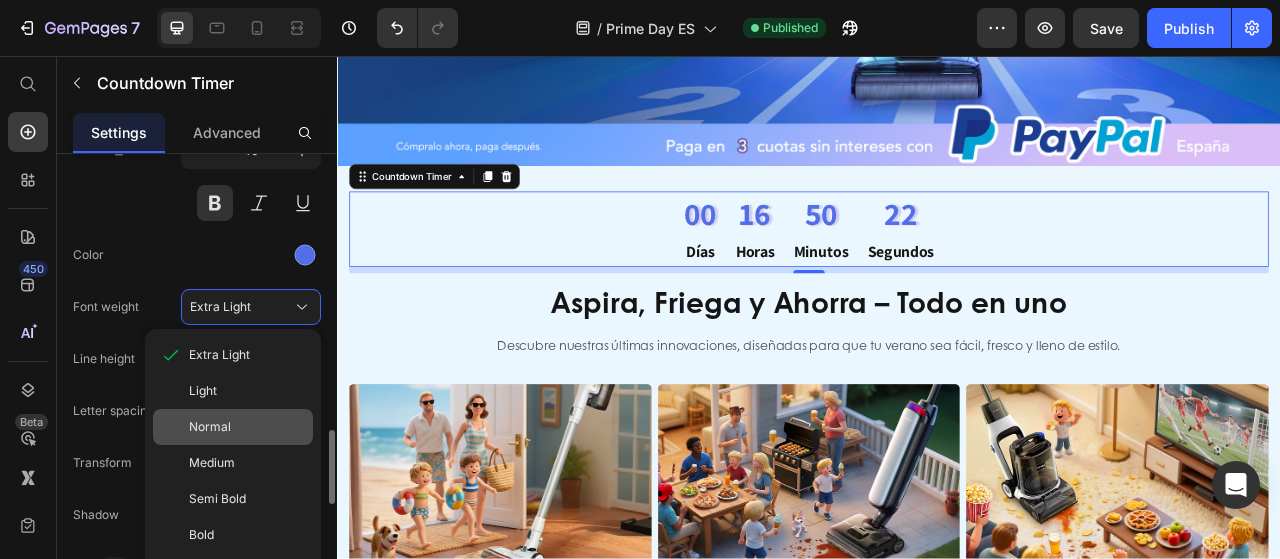 click on "Normal" 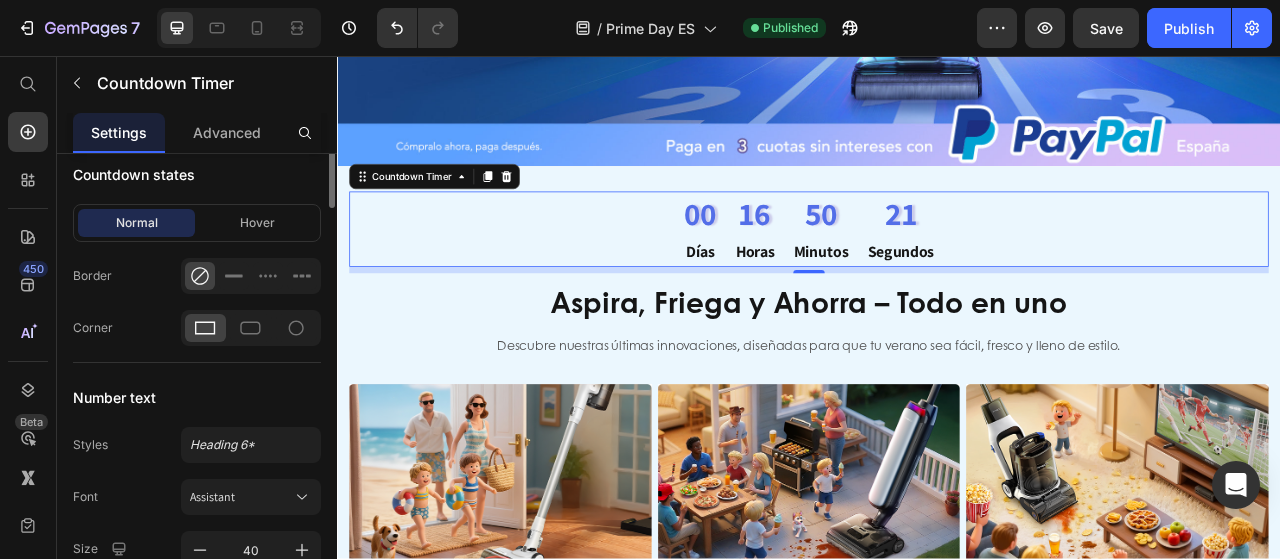 scroll, scrollTop: 1126, scrollLeft: 0, axis: vertical 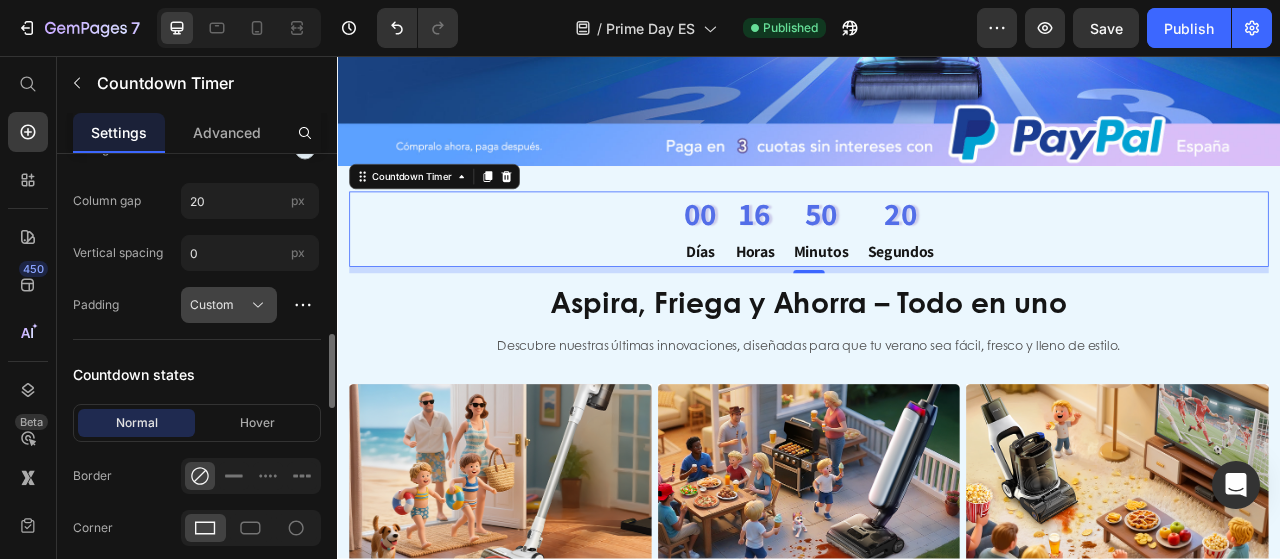 click 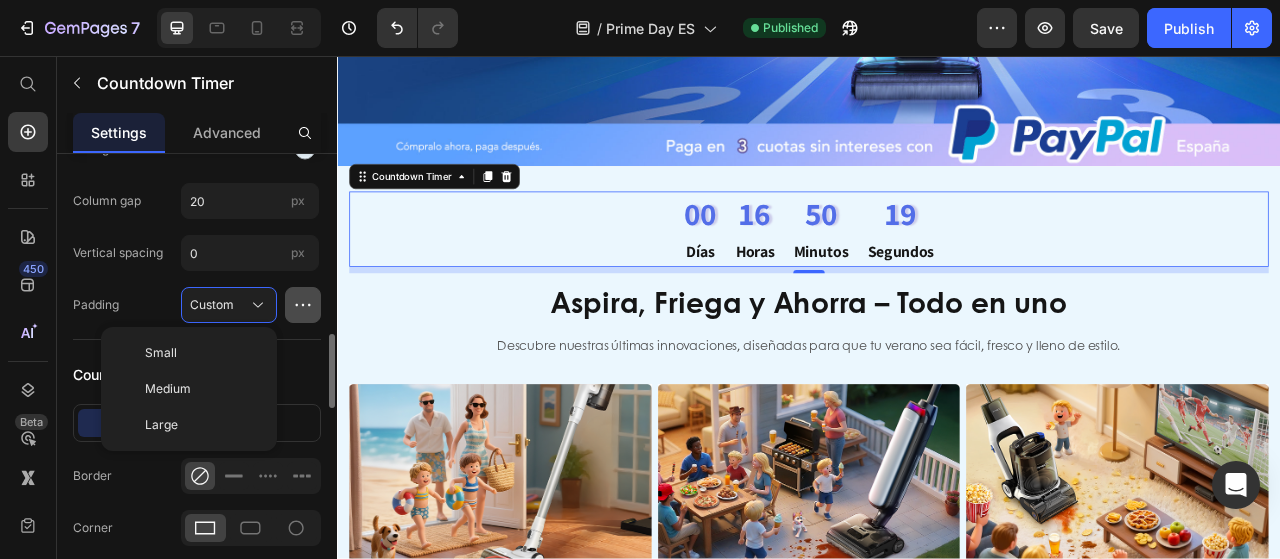 click 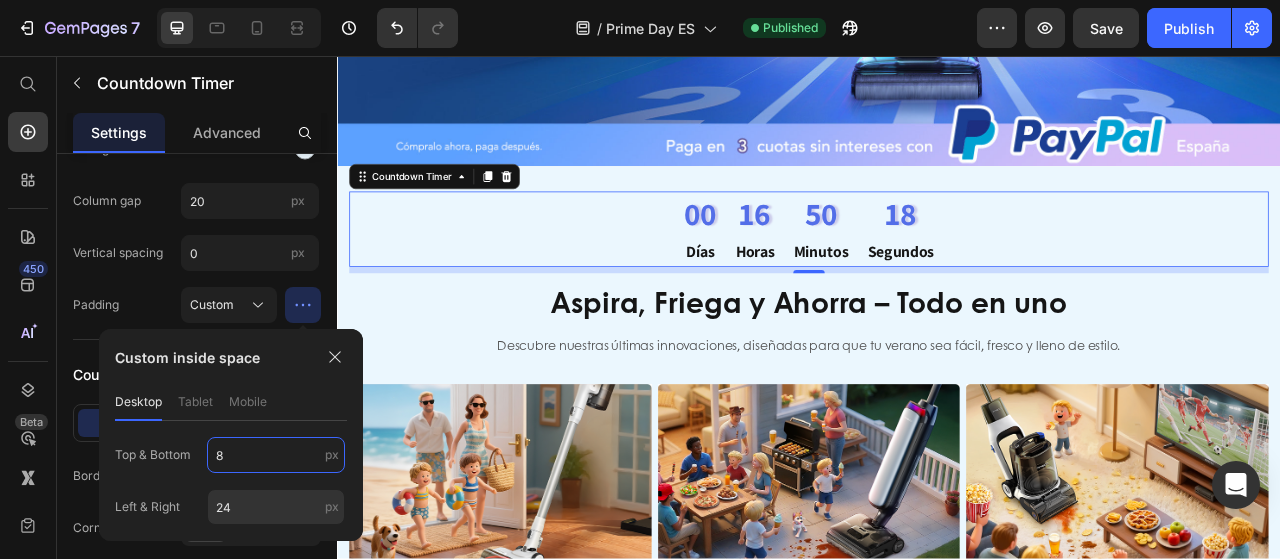 click on "8" at bounding box center (276, 455) 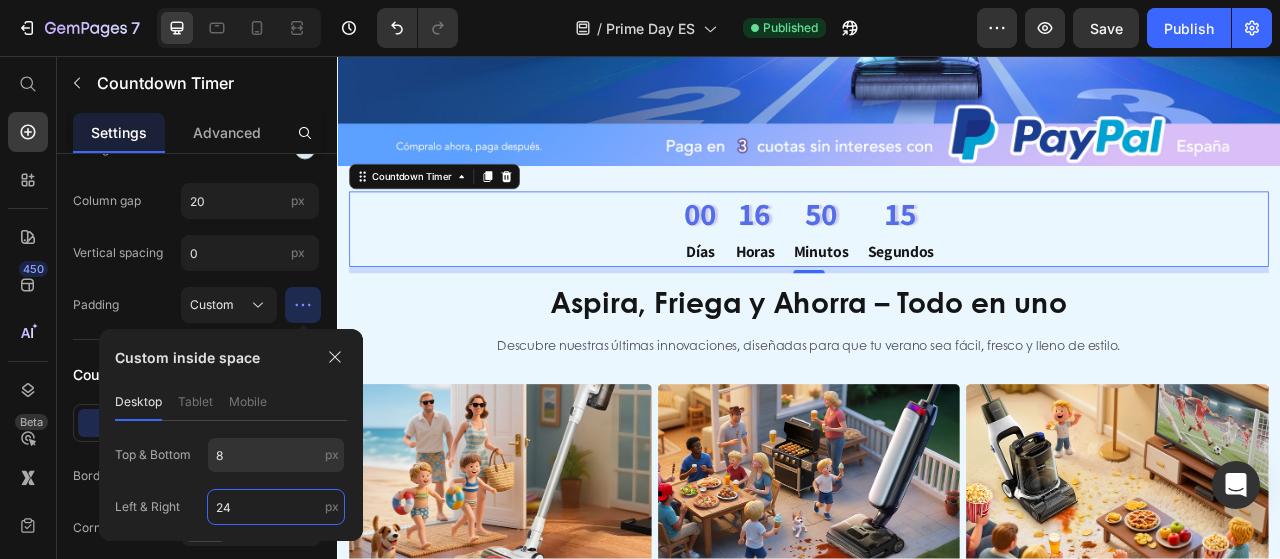click on "24" at bounding box center (276, 507) 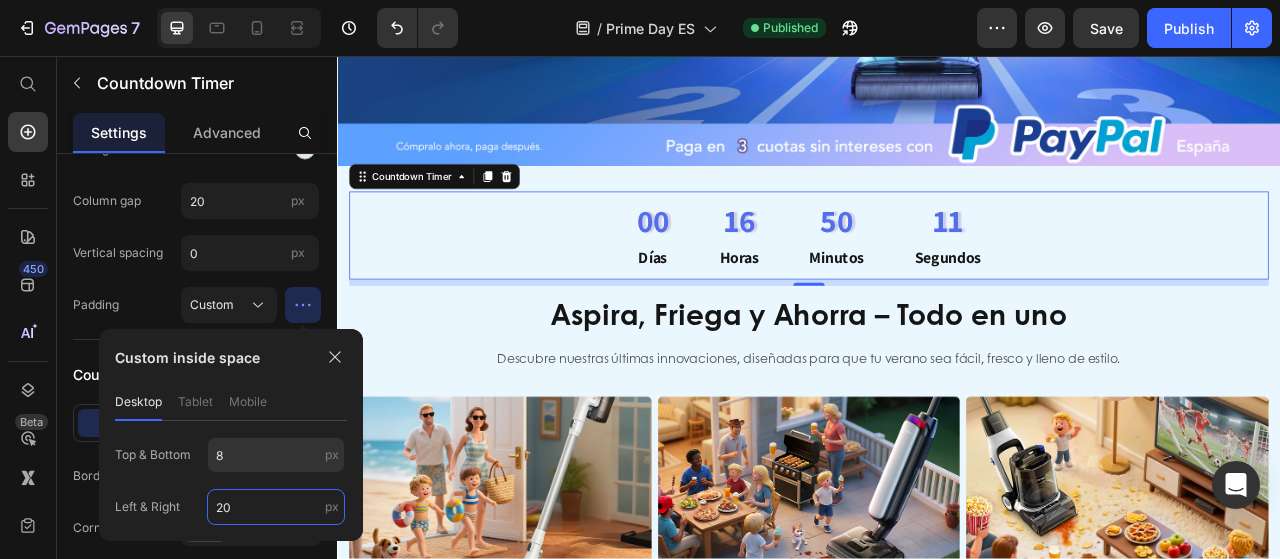 type on "2" 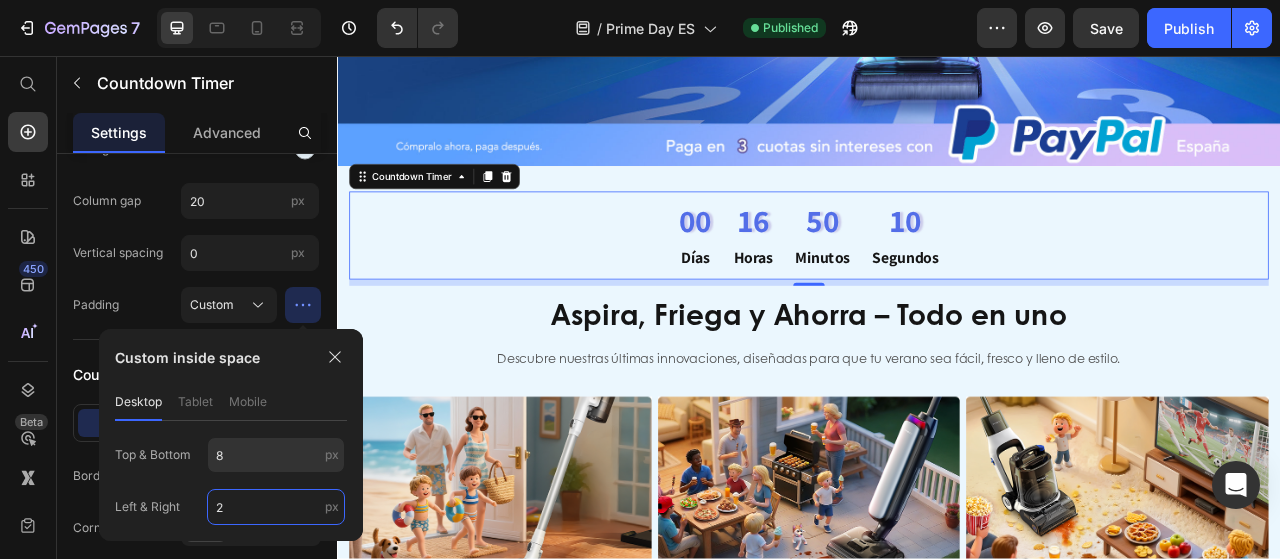 type on "24" 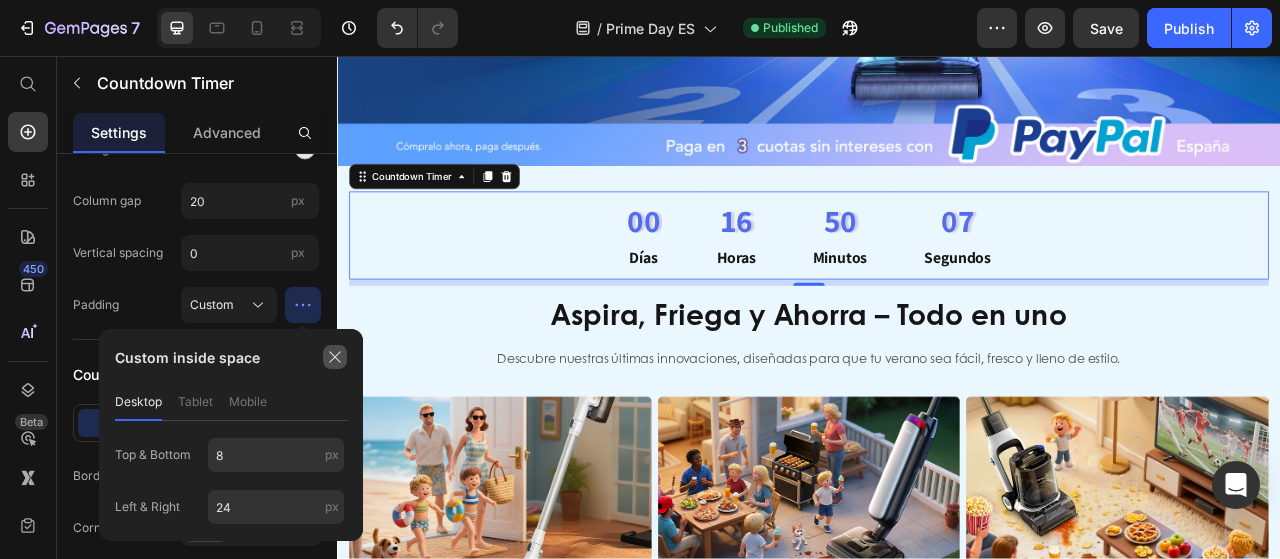 click 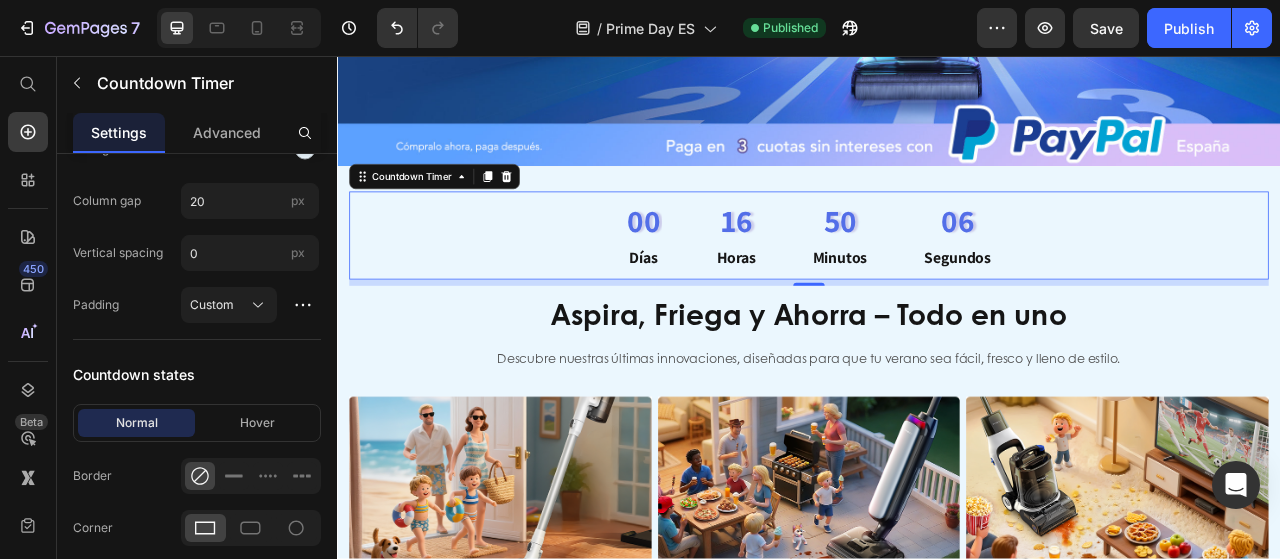 click on "00 Días 16 Horas 50 Minutos 06 Segundos" at bounding box center (937, 285) 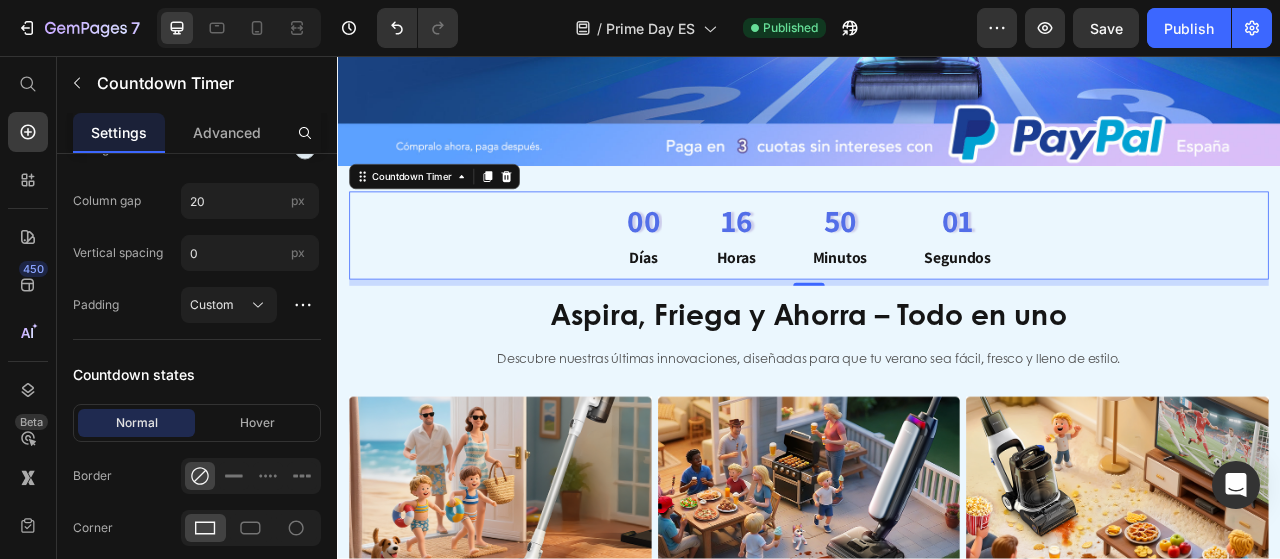 click on "8" at bounding box center [937, 345] 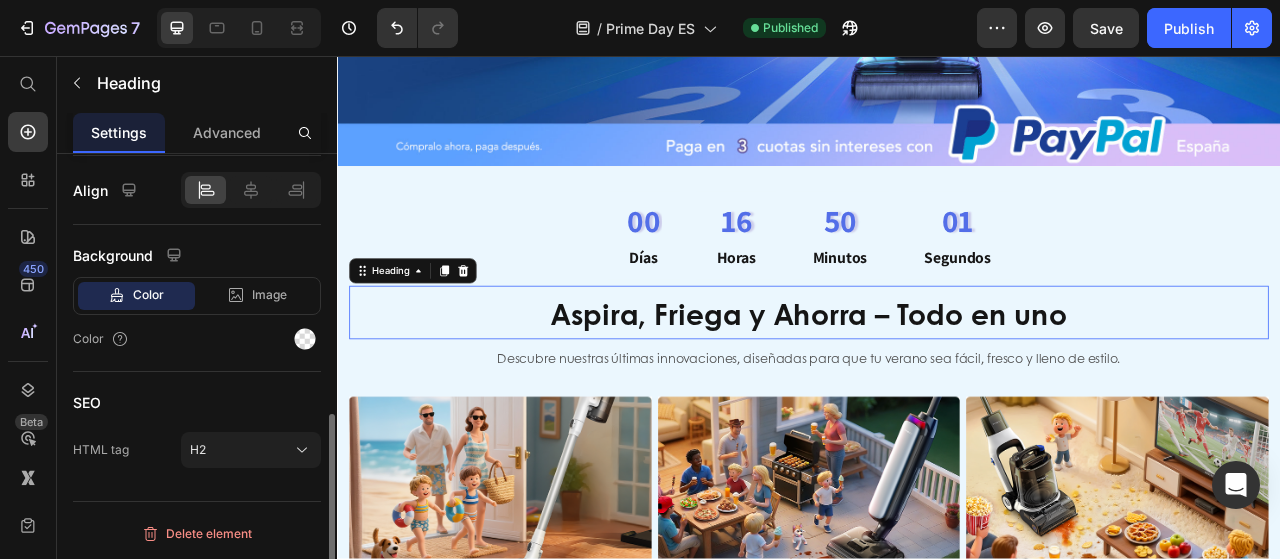 scroll, scrollTop: 0, scrollLeft: 0, axis: both 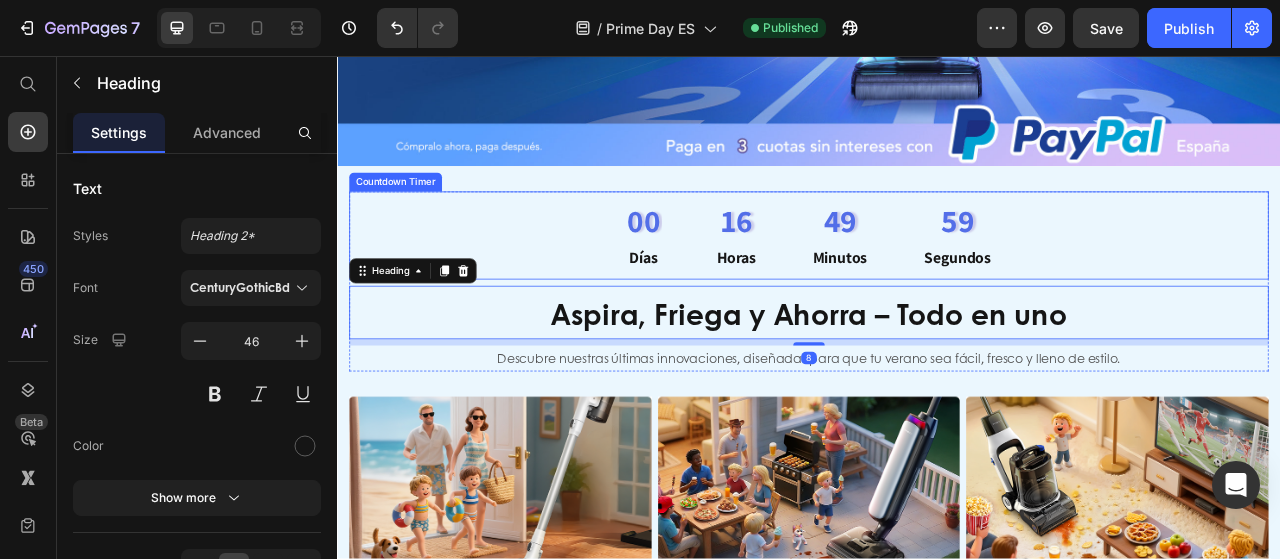 click on "49 Minutos" at bounding box center [977, 285] 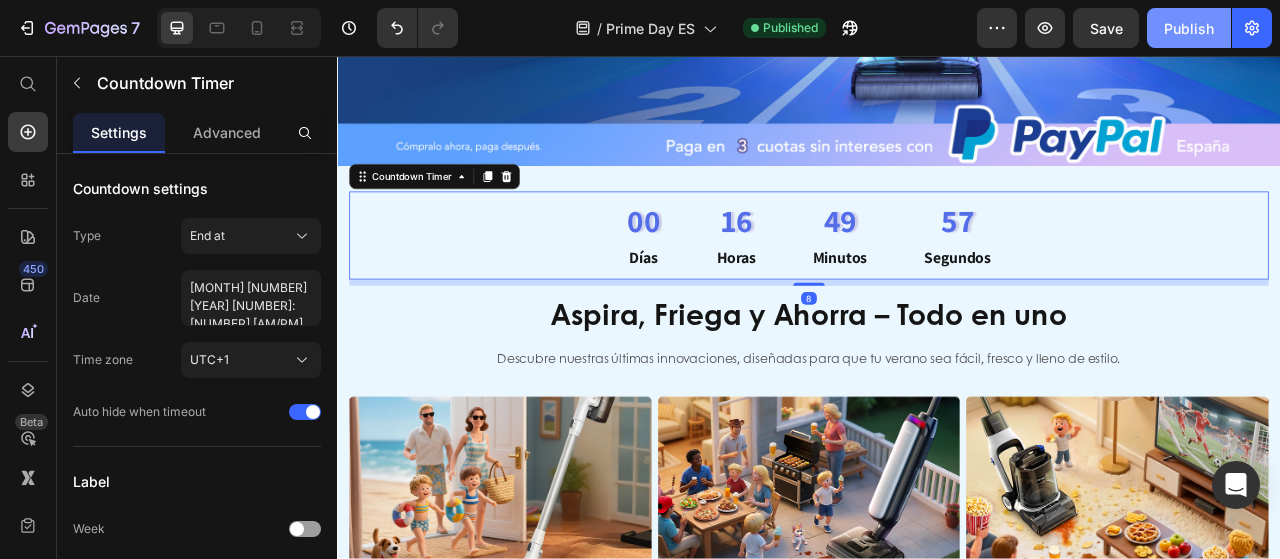 click on "Publish" at bounding box center [1189, 28] 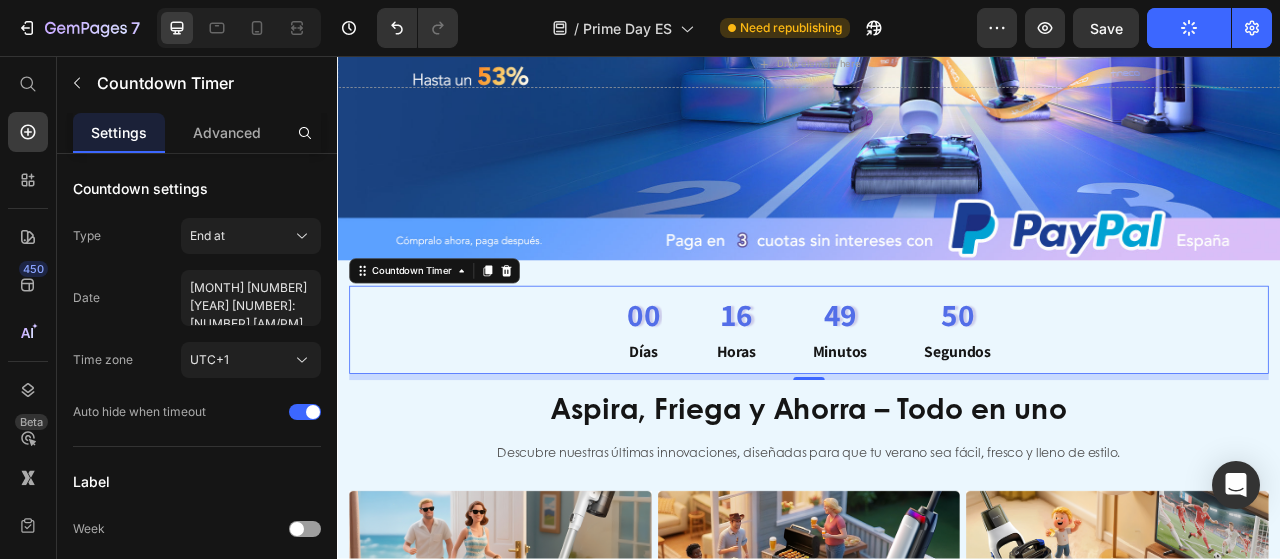 scroll, scrollTop: 300, scrollLeft: 0, axis: vertical 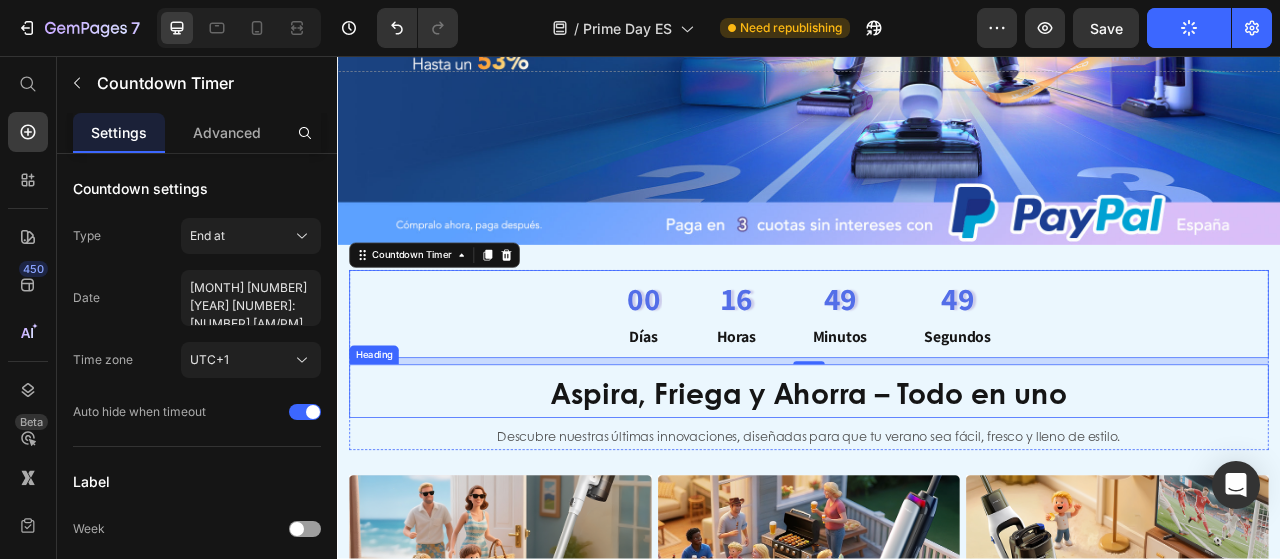 click on "[CLEANING_ACTION] – Todo en uno" at bounding box center (937, 484) 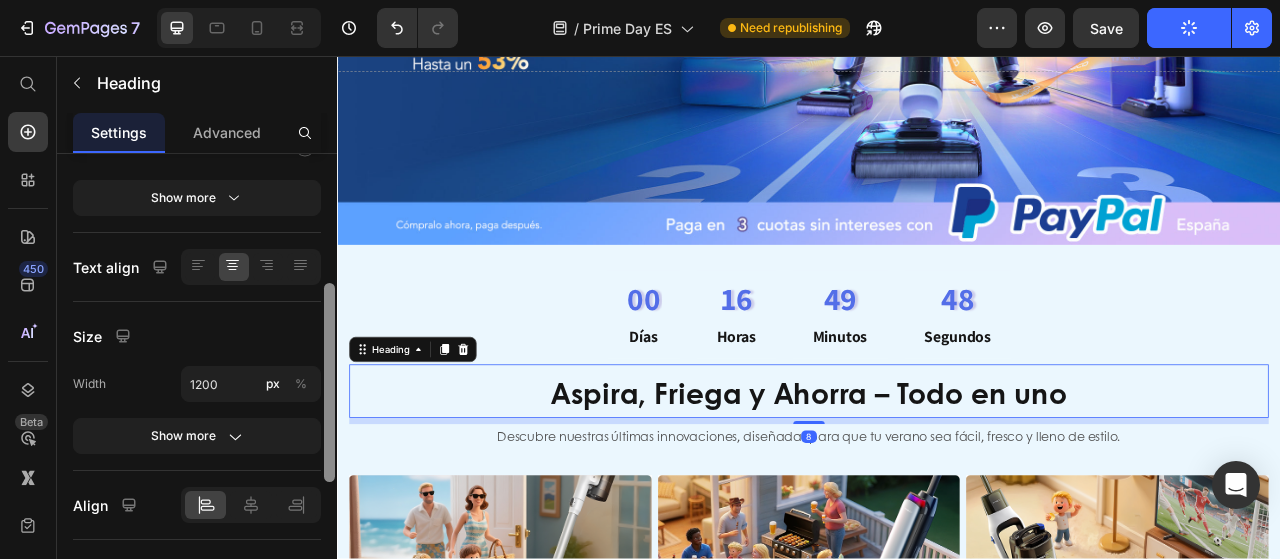scroll, scrollTop: 500, scrollLeft: 0, axis: vertical 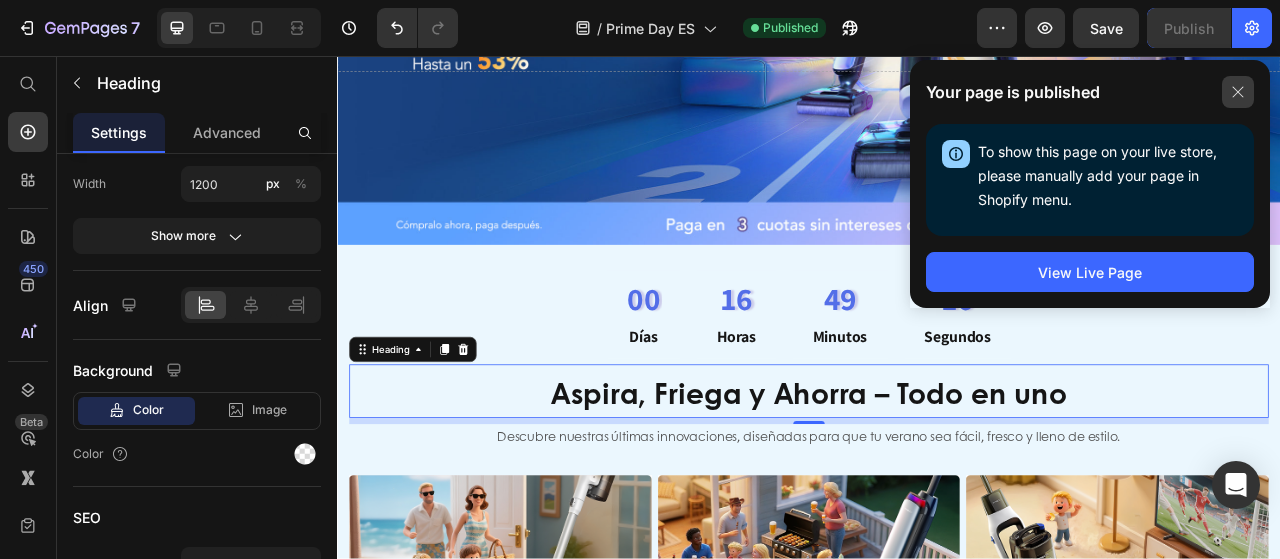 click 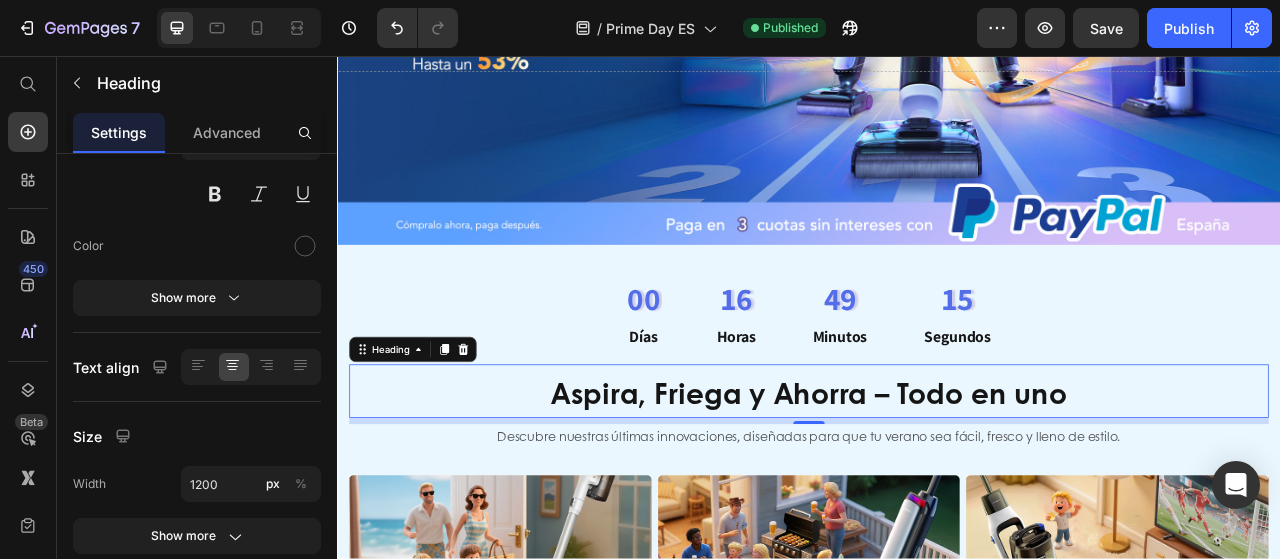 scroll, scrollTop: 0, scrollLeft: 0, axis: both 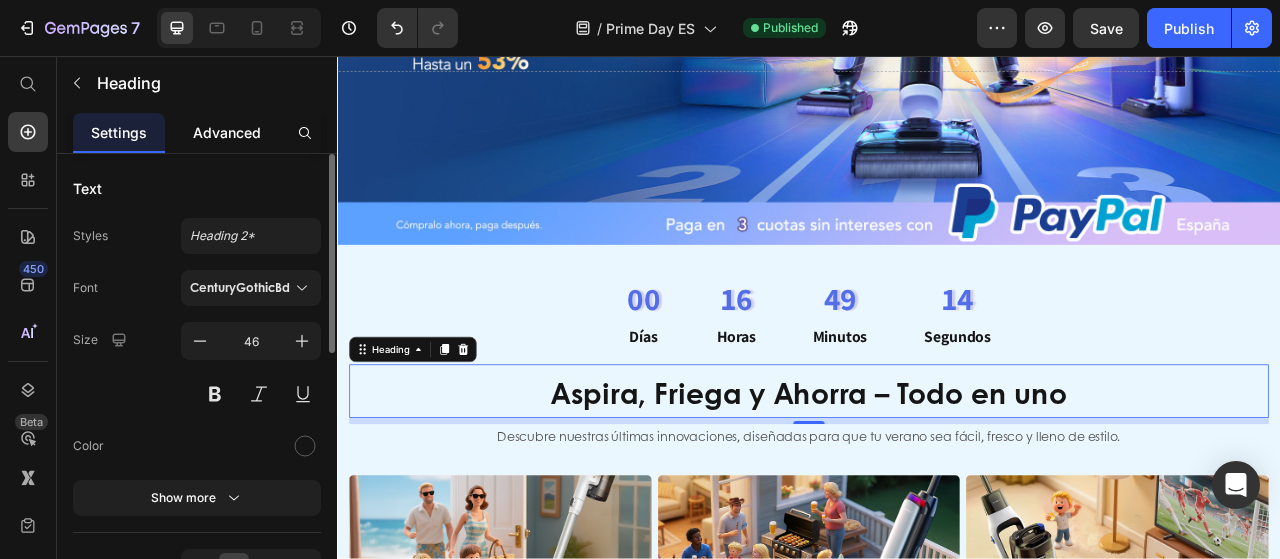 click on "Advanced" at bounding box center (227, 132) 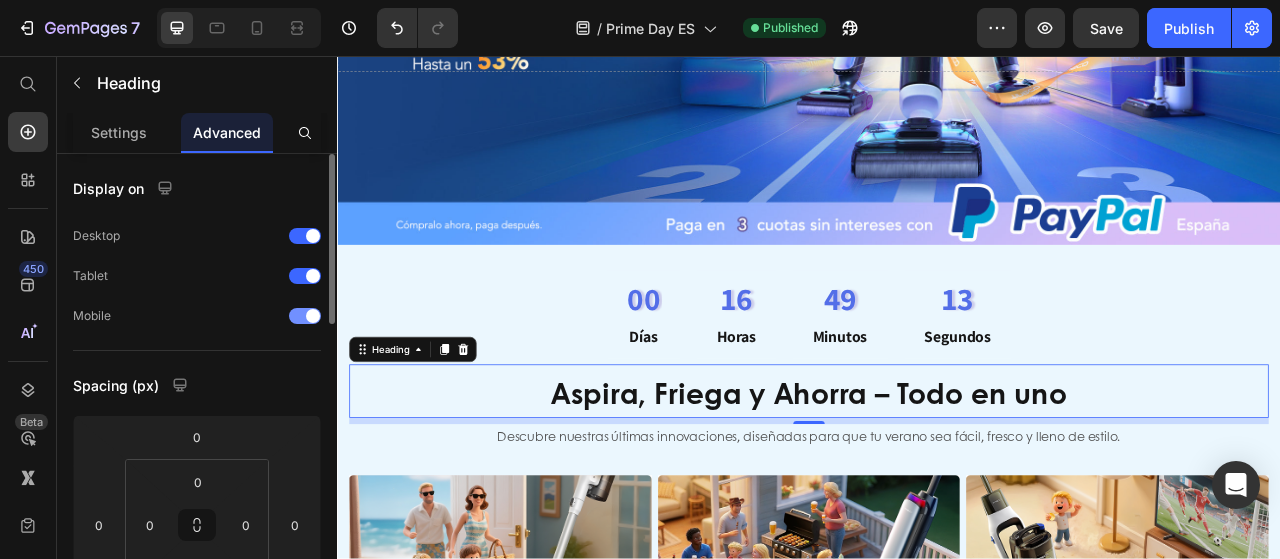 click at bounding box center (313, 316) 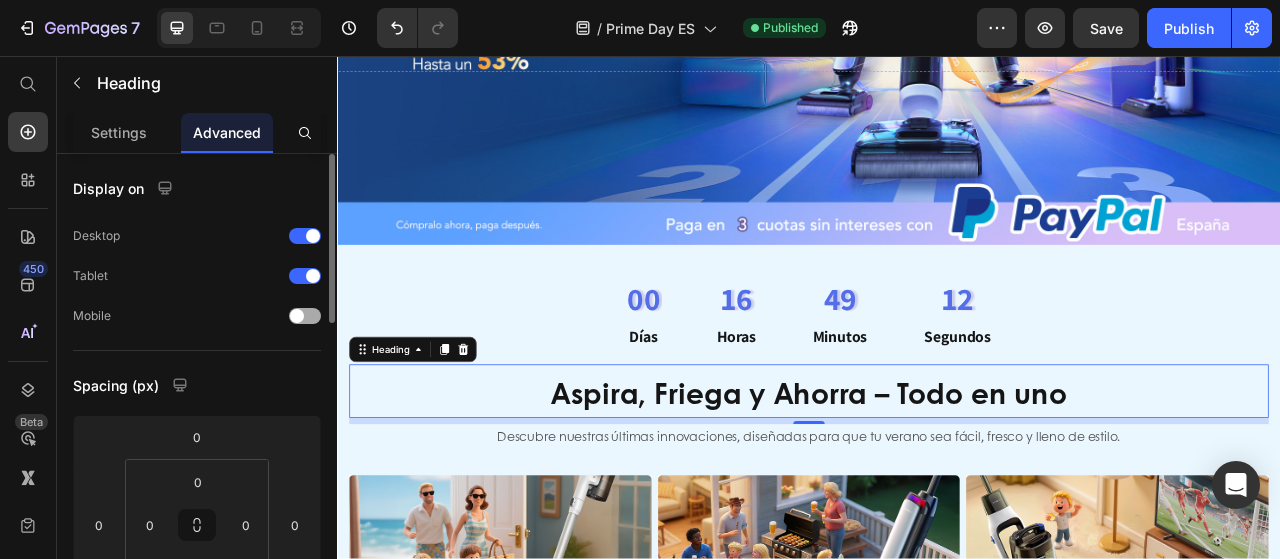 click at bounding box center (305, 316) 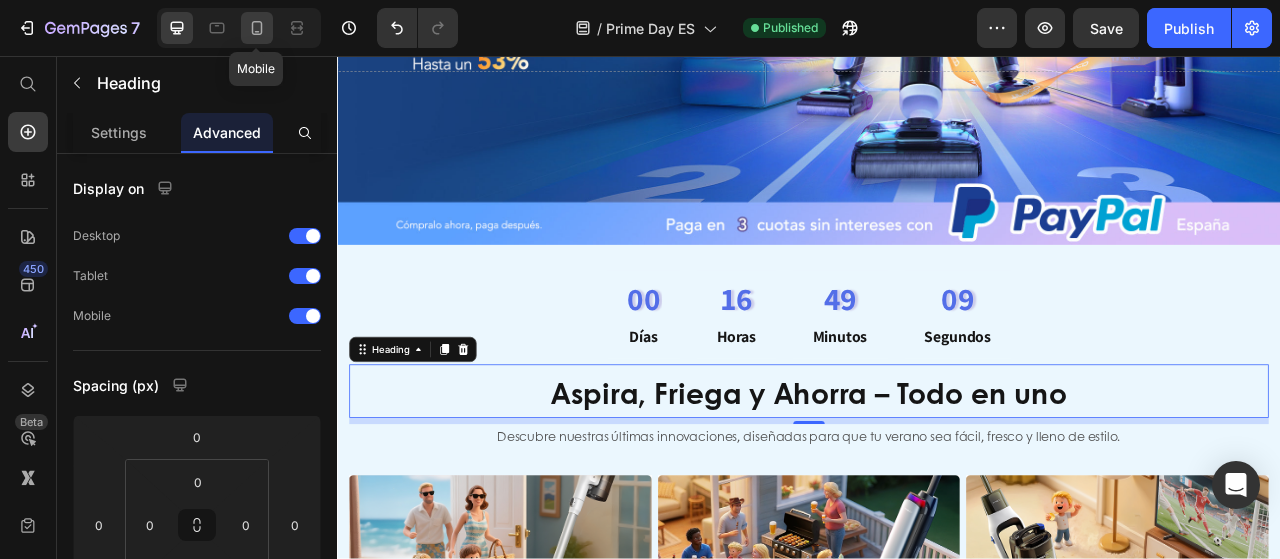click 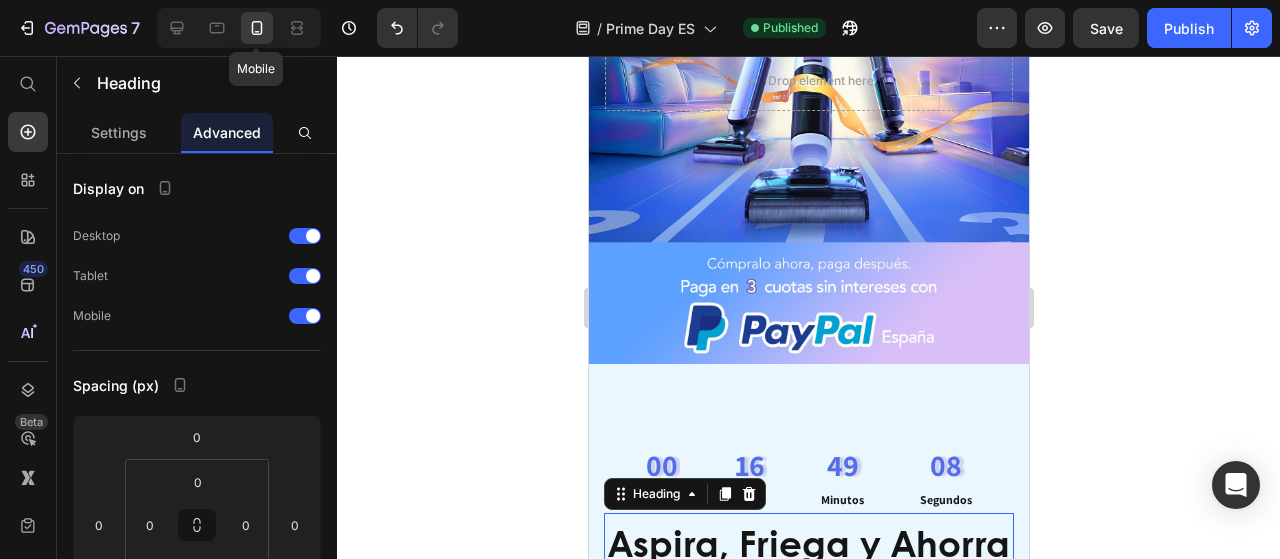scroll, scrollTop: 666, scrollLeft: 0, axis: vertical 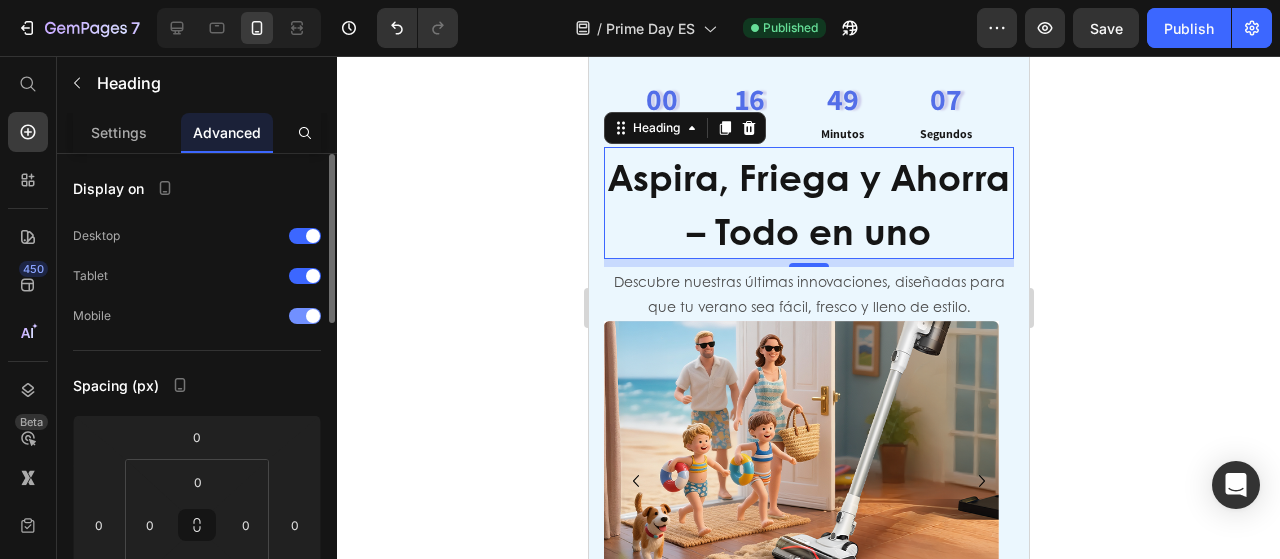 click at bounding box center (305, 316) 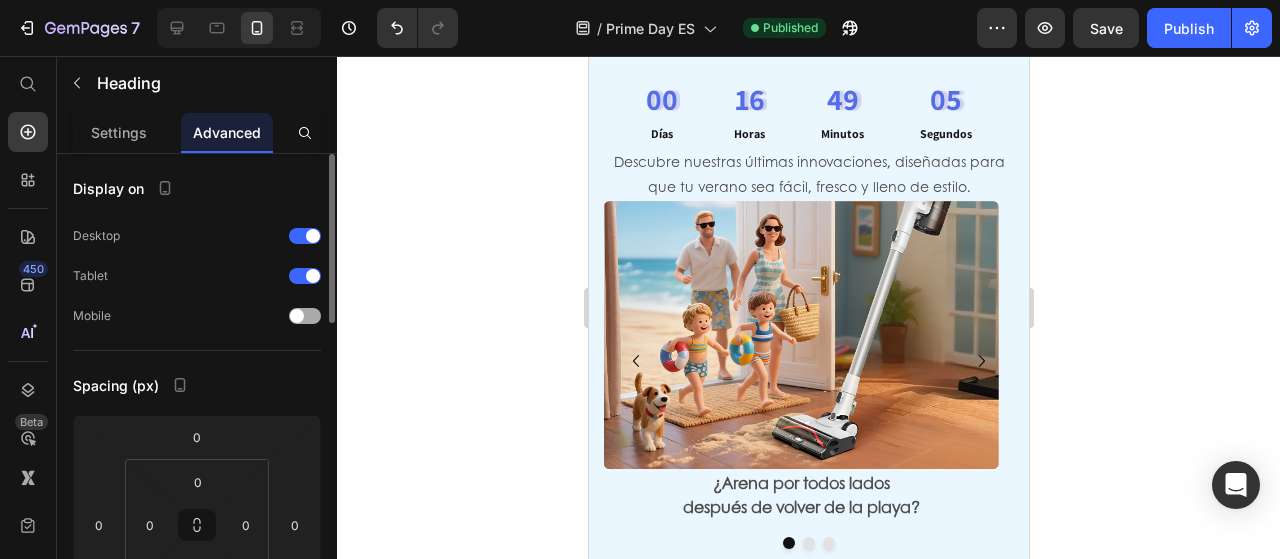 click at bounding box center [305, 316] 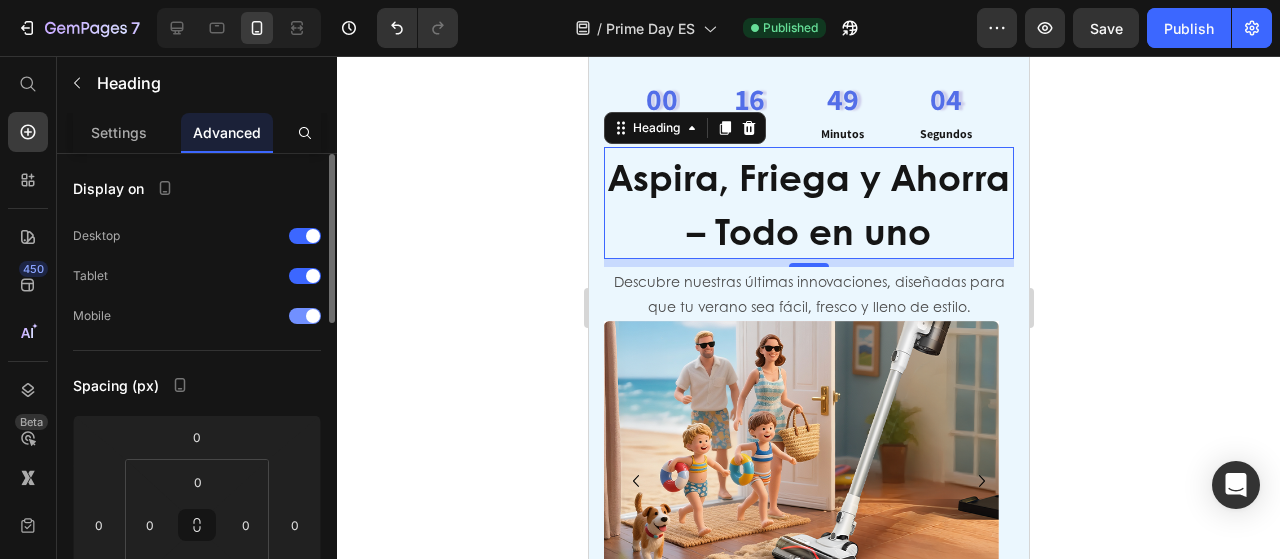 click at bounding box center [313, 316] 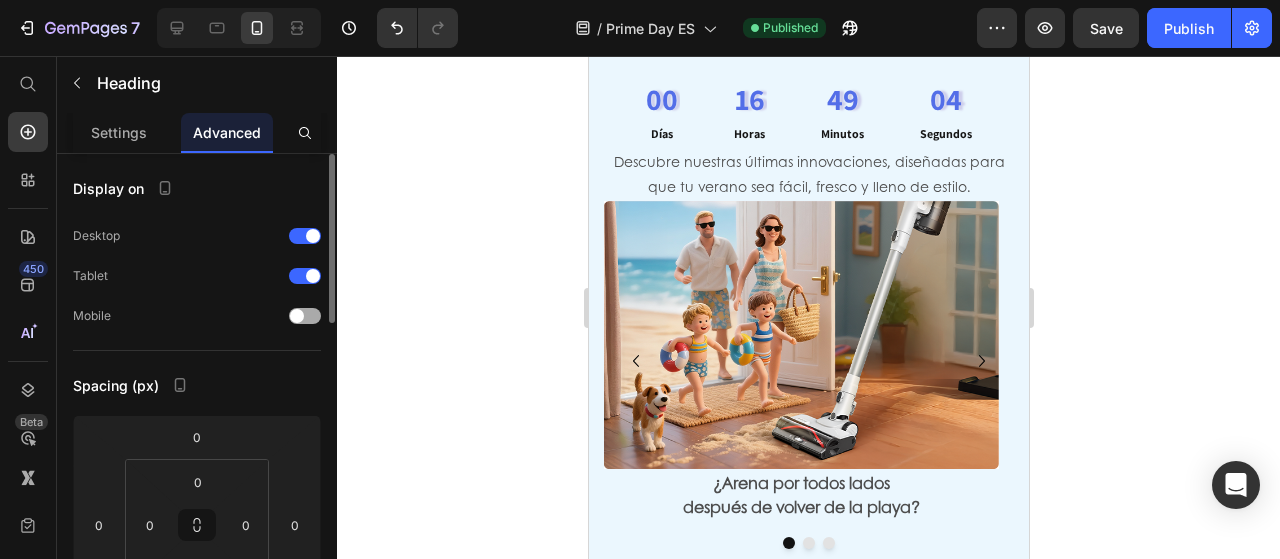 click at bounding box center (305, 316) 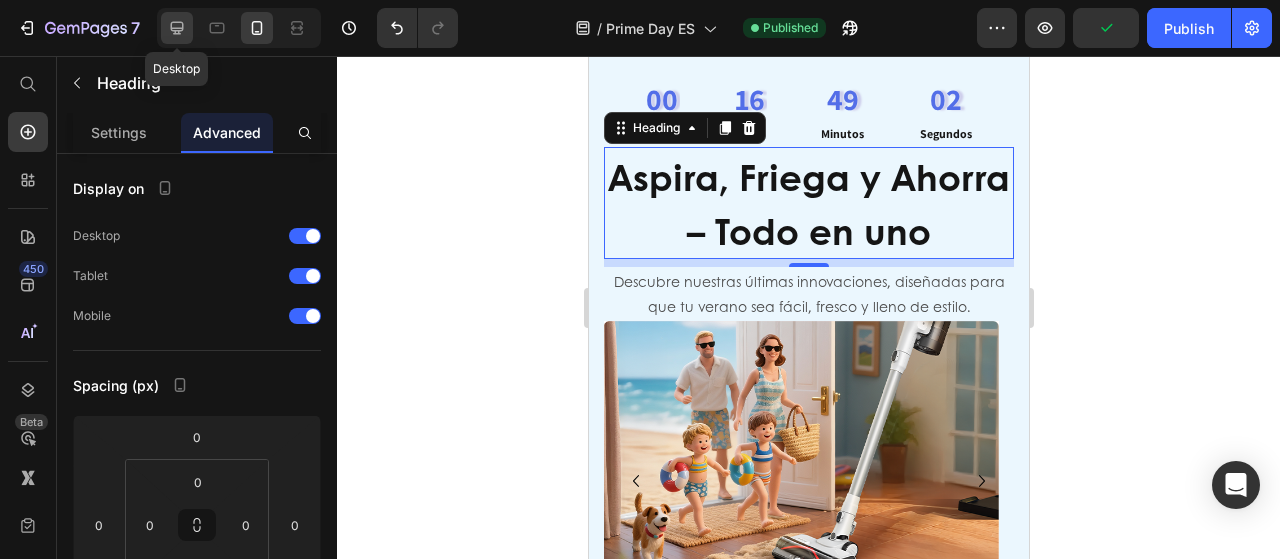 click 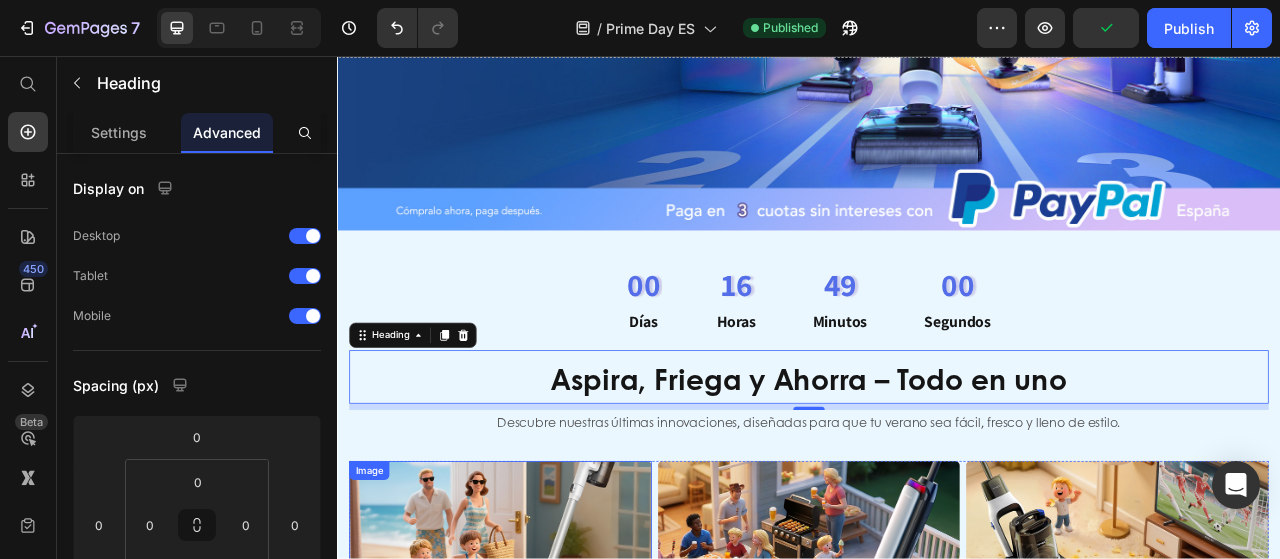scroll, scrollTop: 316, scrollLeft: 0, axis: vertical 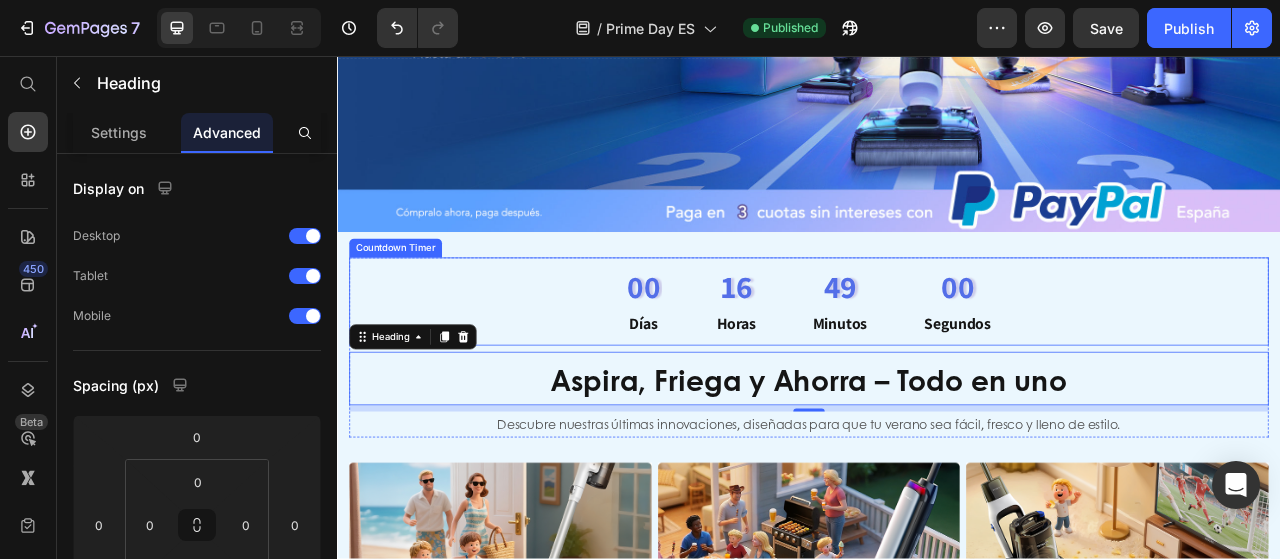 click on "Días" at bounding box center [727, 397] 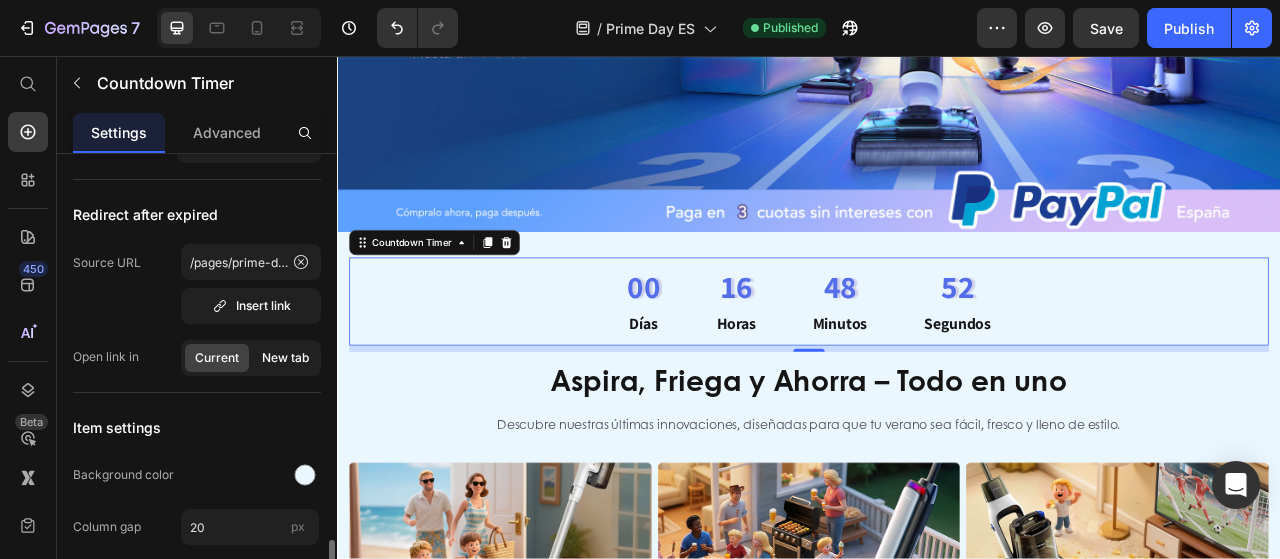 scroll, scrollTop: 1000, scrollLeft: 0, axis: vertical 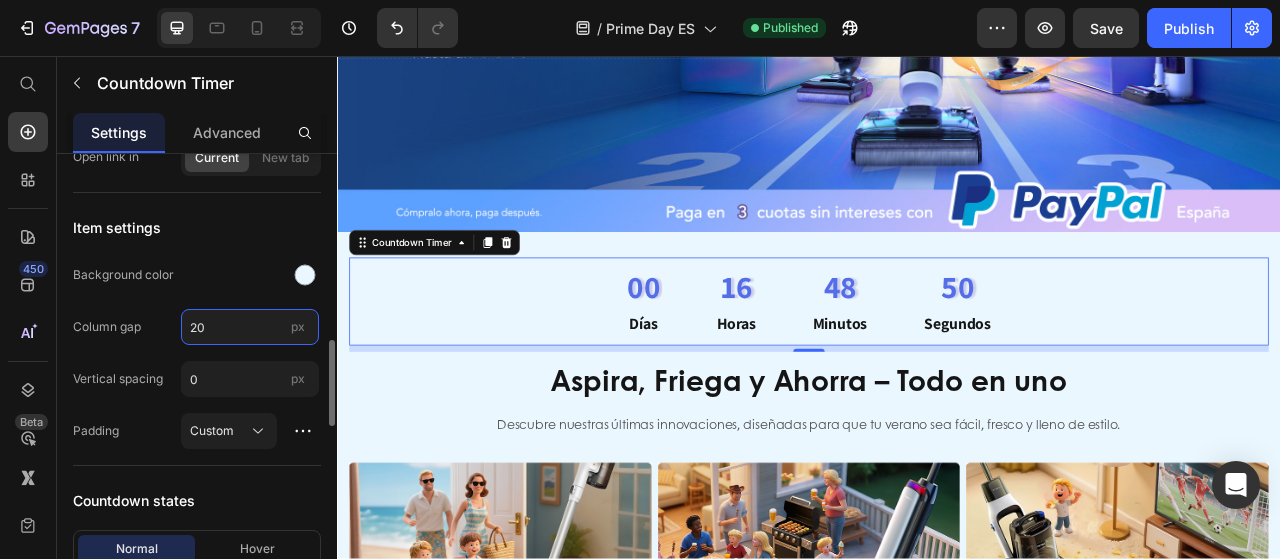 click on "20" at bounding box center (250, 327) 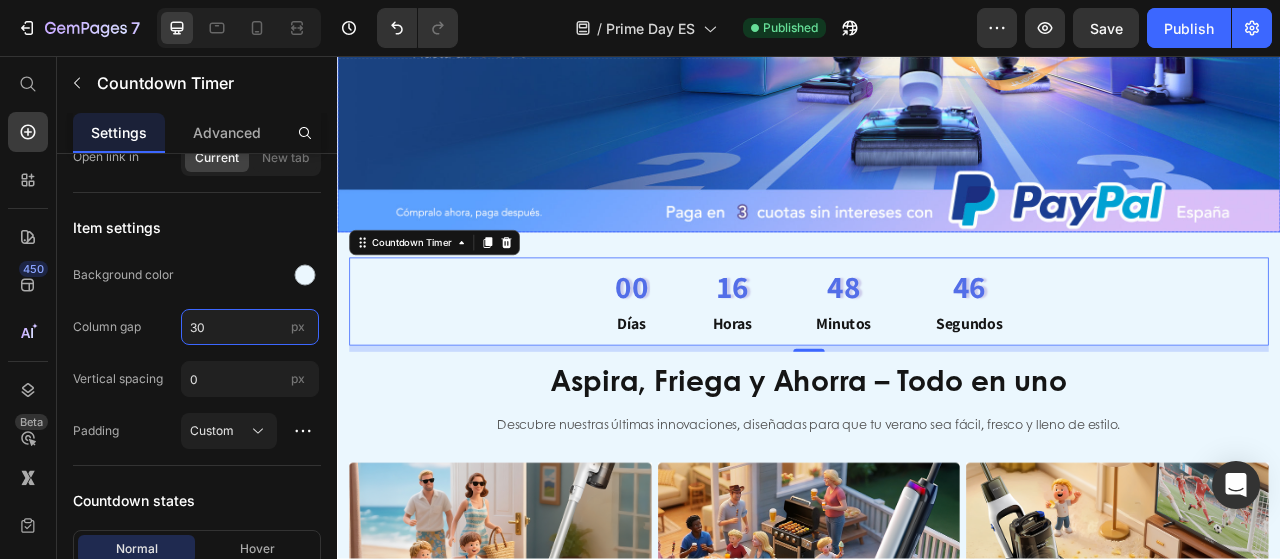 type on "3" 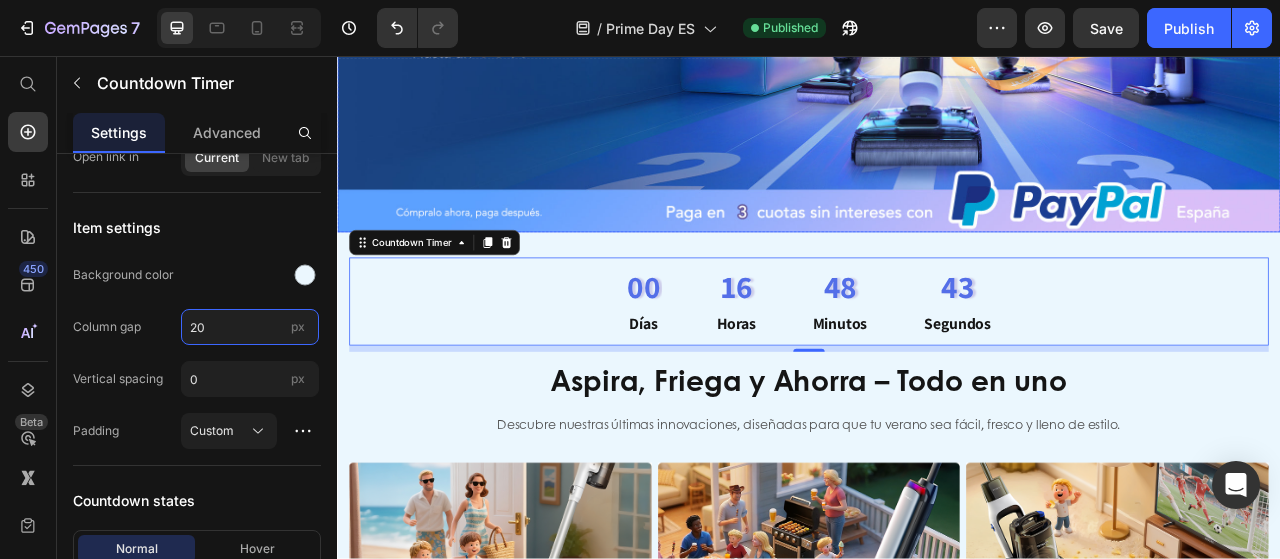 type on "2" 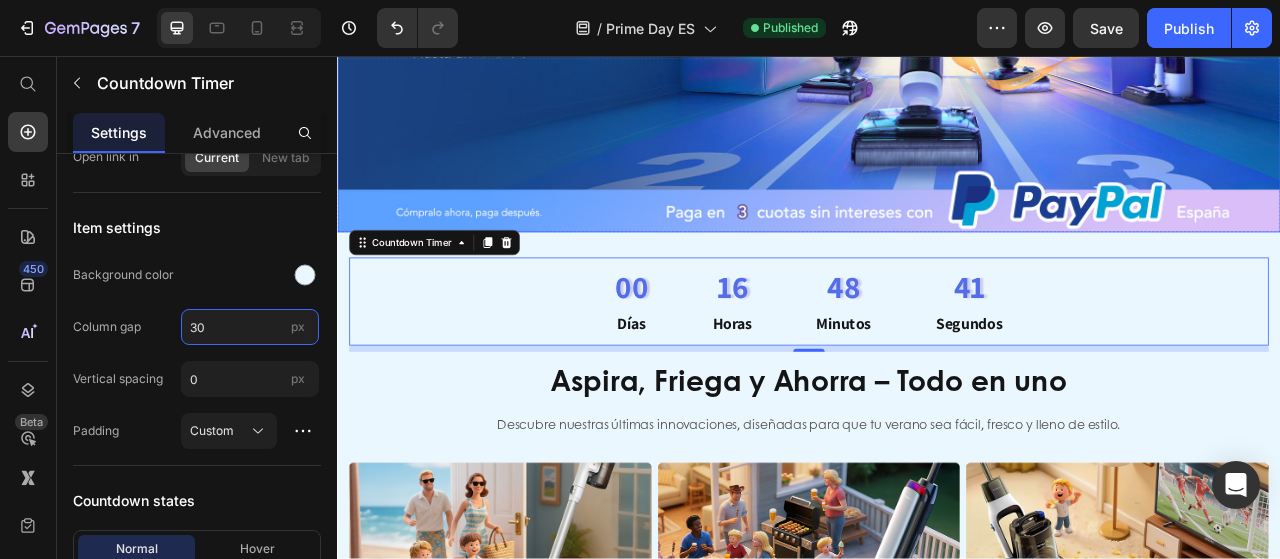 type on "3" 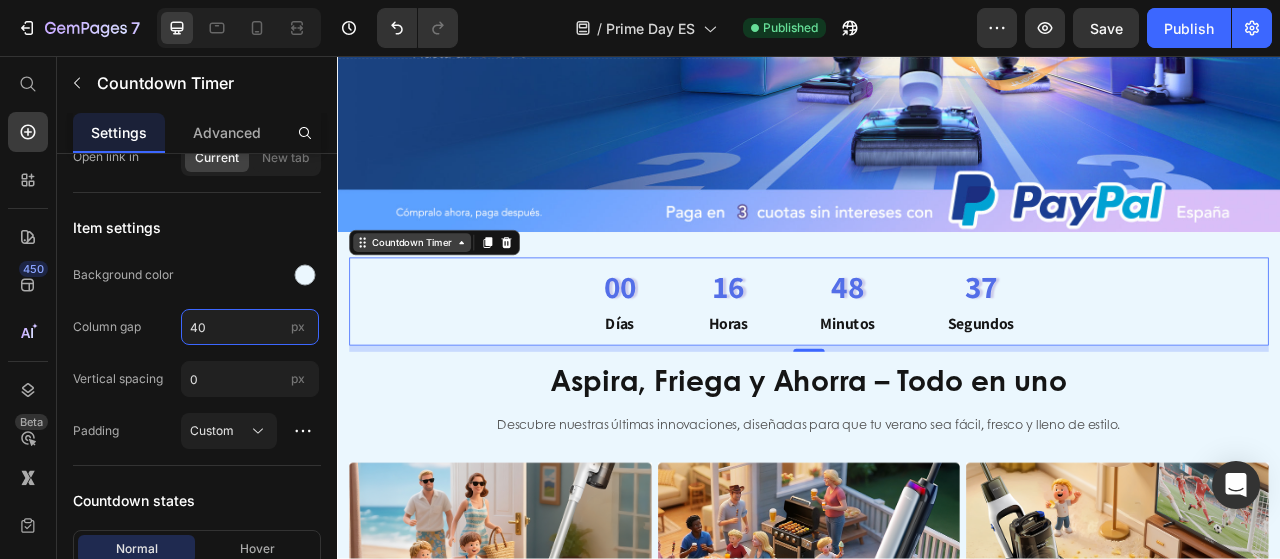 type on "4" 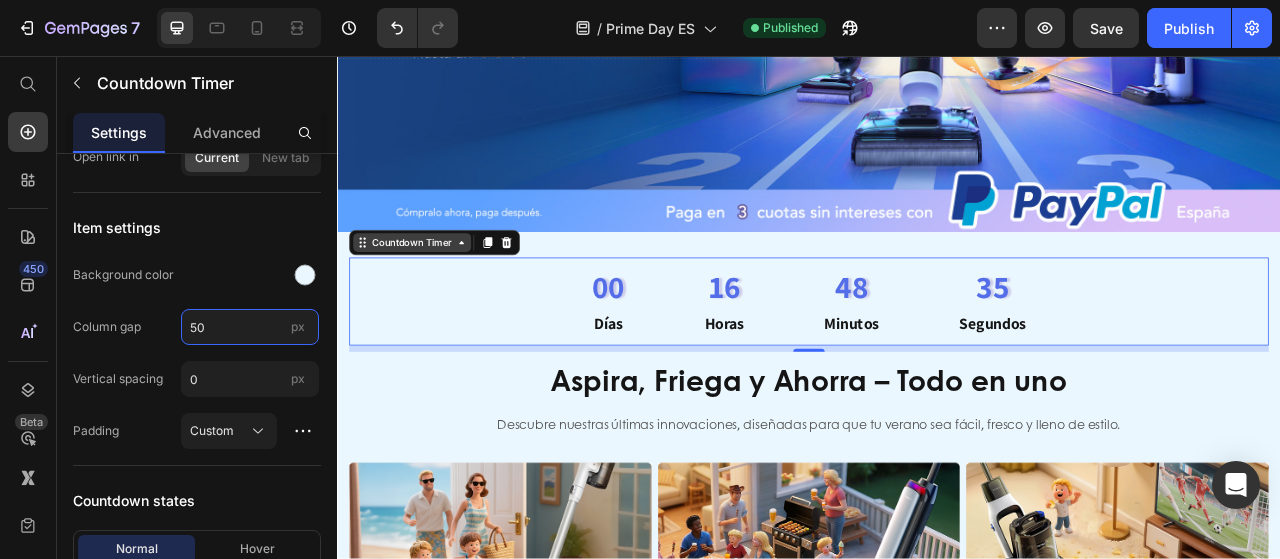 type on "5" 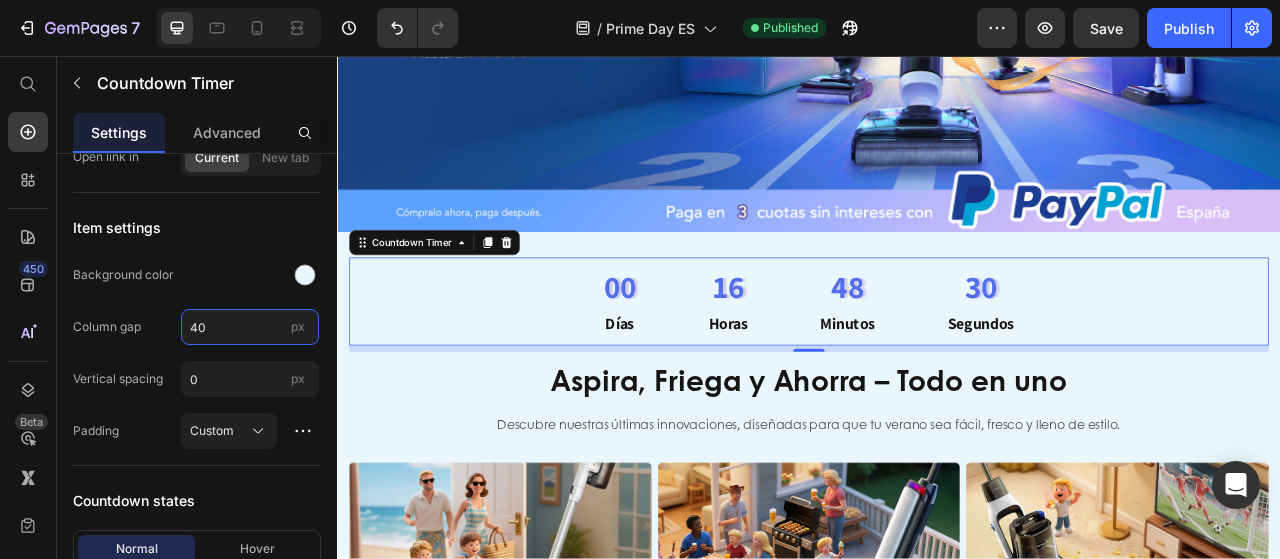 type on "40" 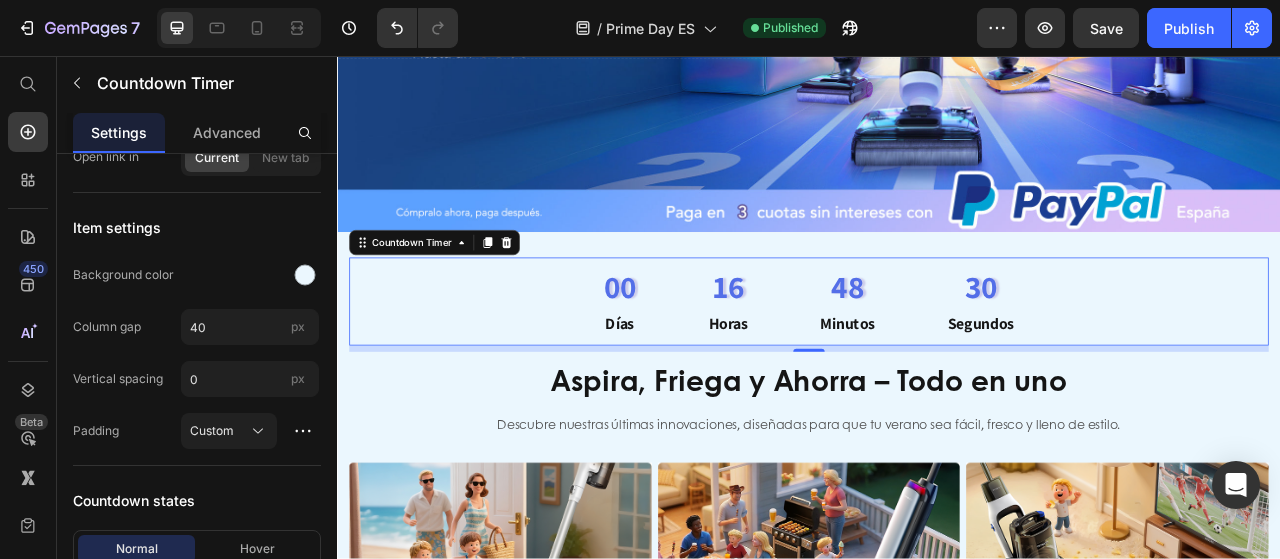 click on "00 Días 16 Horas 48 Minutos 30 Segundos" at bounding box center [937, 369] 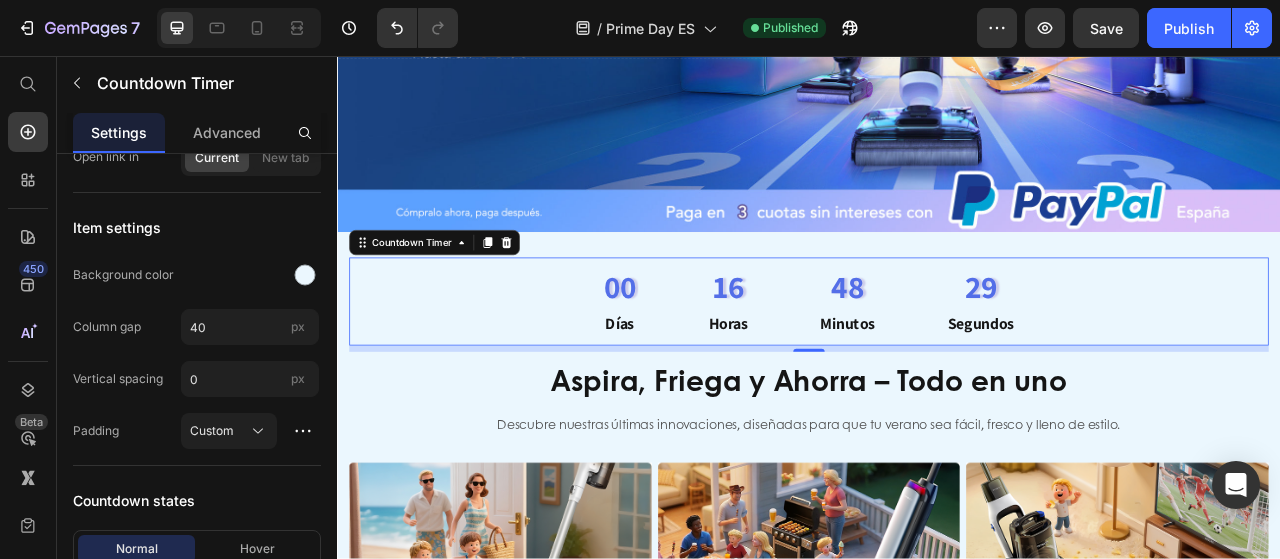 click on "29 Segundos" at bounding box center (1156, 369) 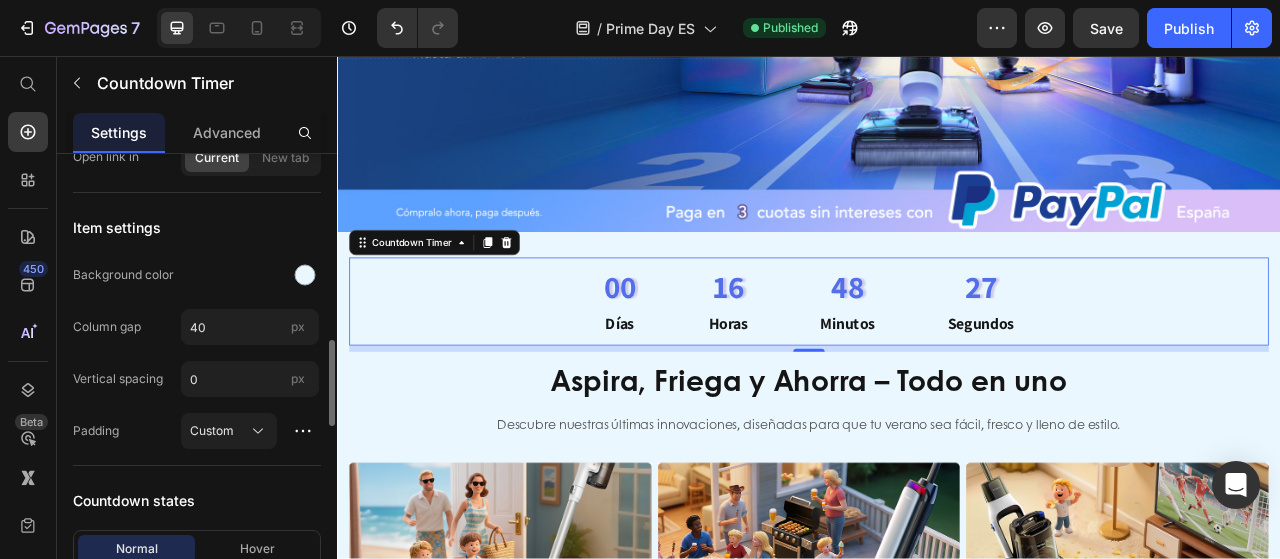 scroll, scrollTop: 1100, scrollLeft: 0, axis: vertical 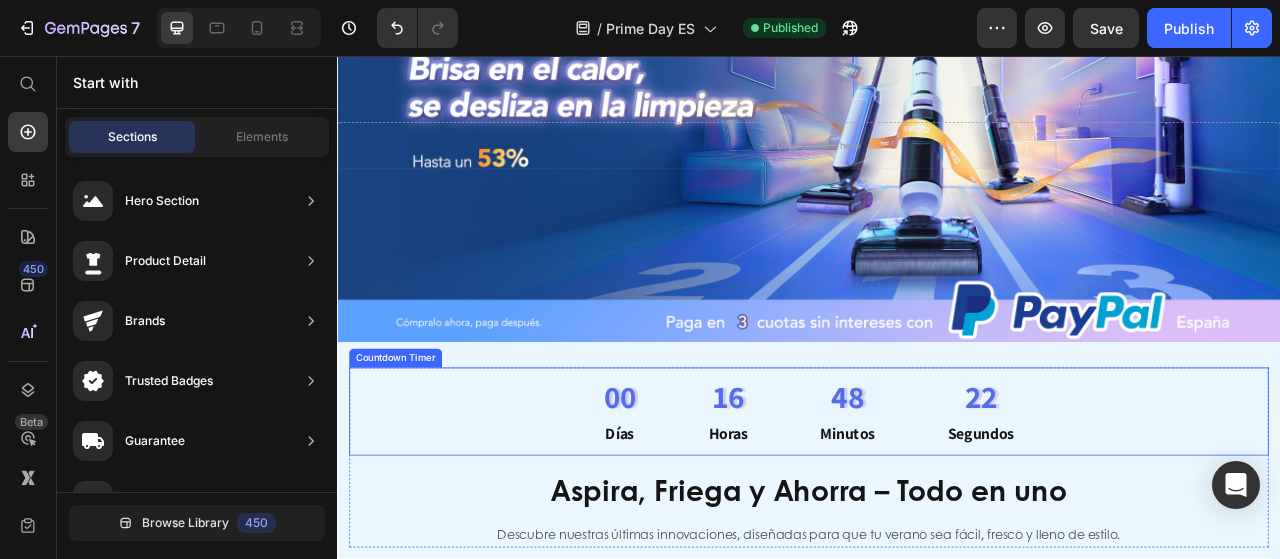 click on "00 Días 16 Horas 48 Minutos 22 Segundos" at bounding box center (937, 509) 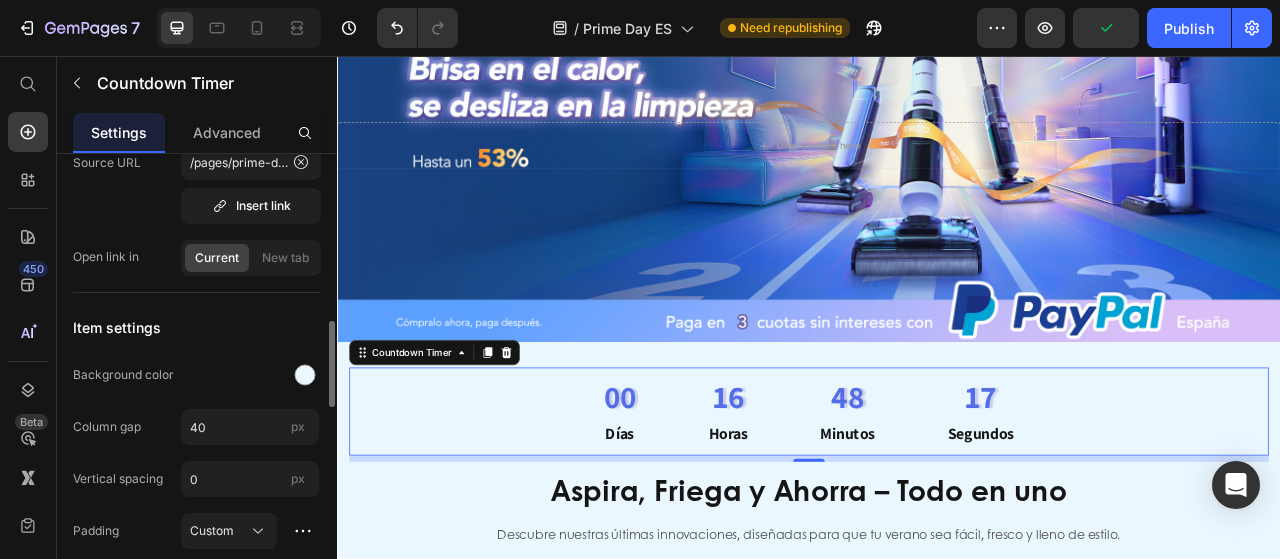 scroll, scrollTop: 1000, scrollLeft: 0, axis: vertical 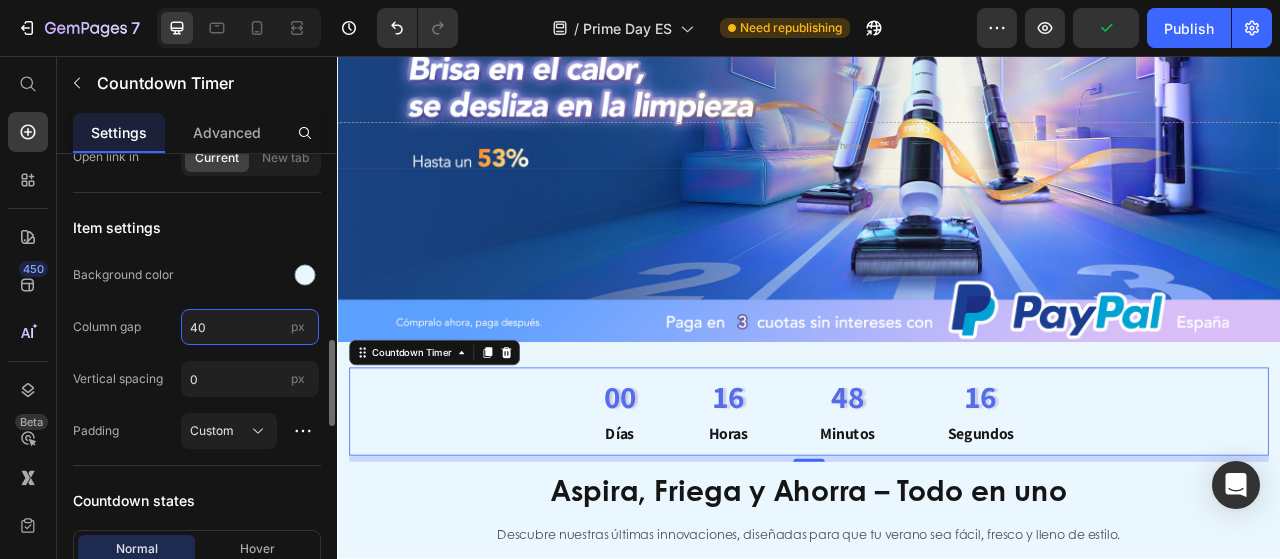 click on "40" at bounding box center (250, 327) 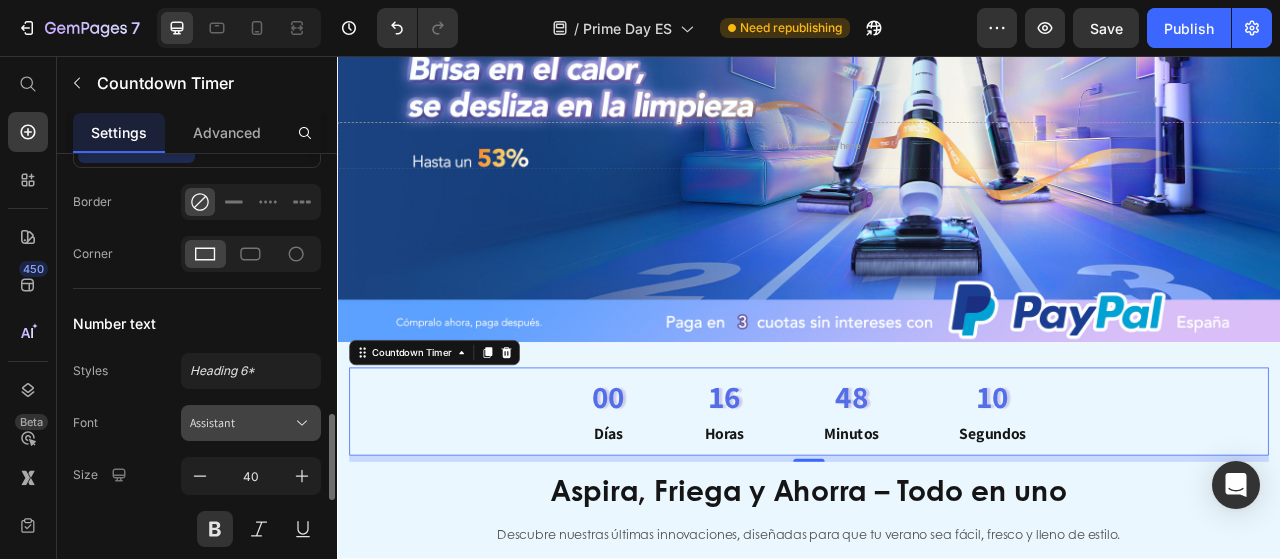 scroll, scrollTop: 1600, scrollLeft: 0, axis: vertical 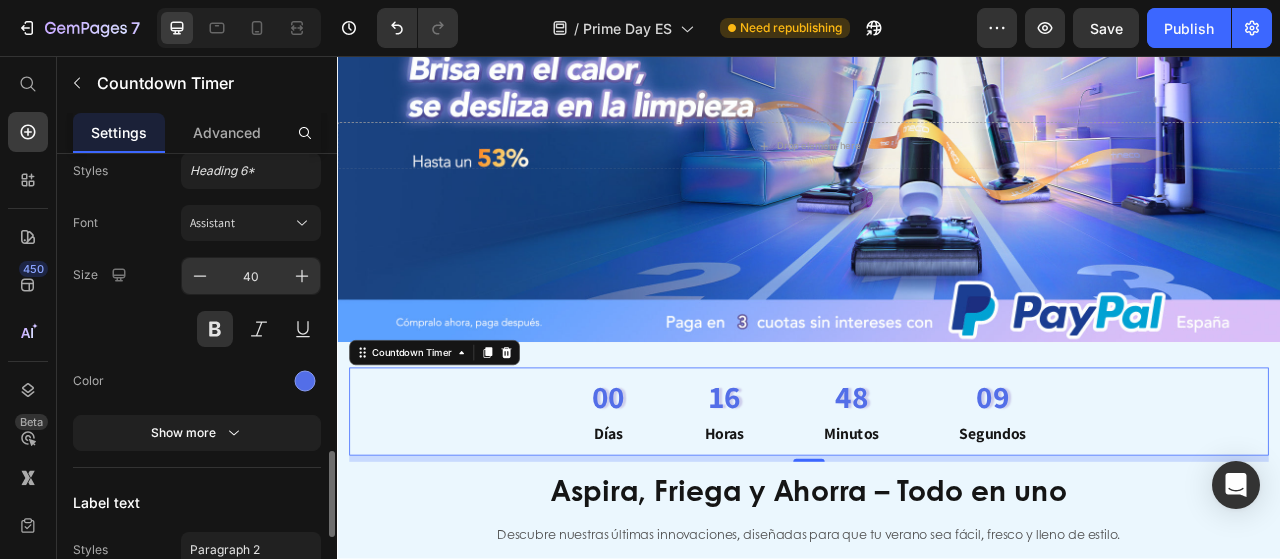 type on "50" 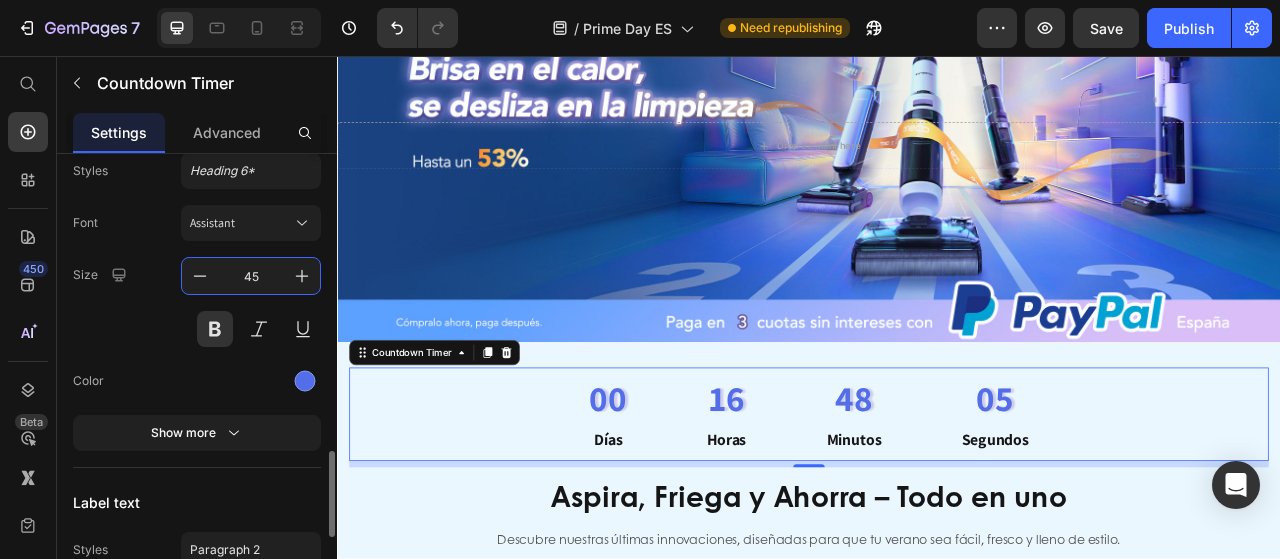 type on "4" 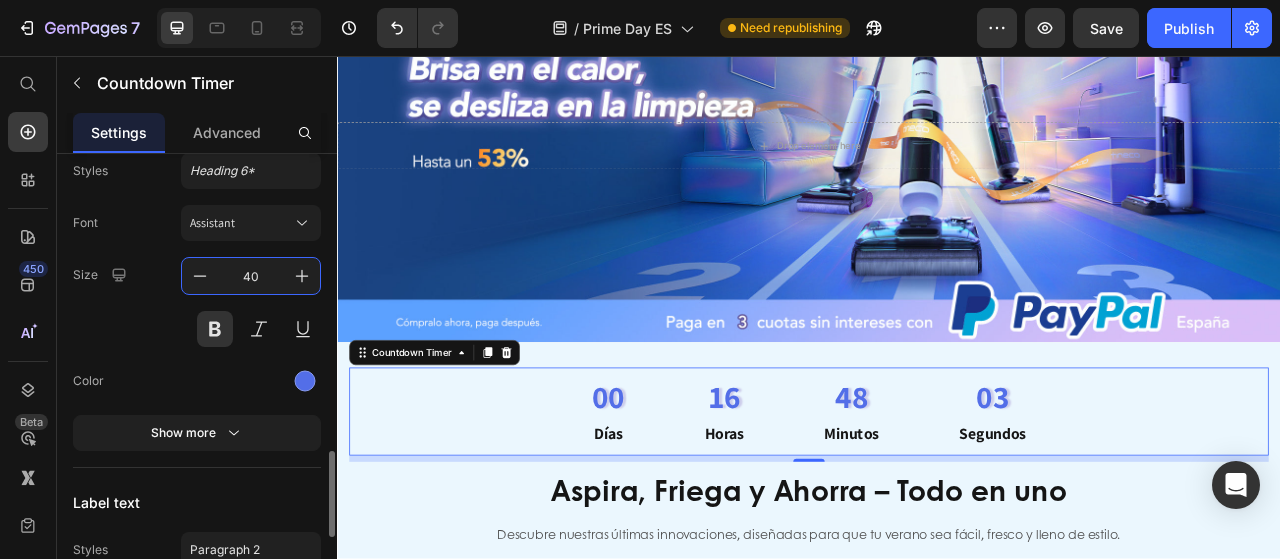 type on "4" 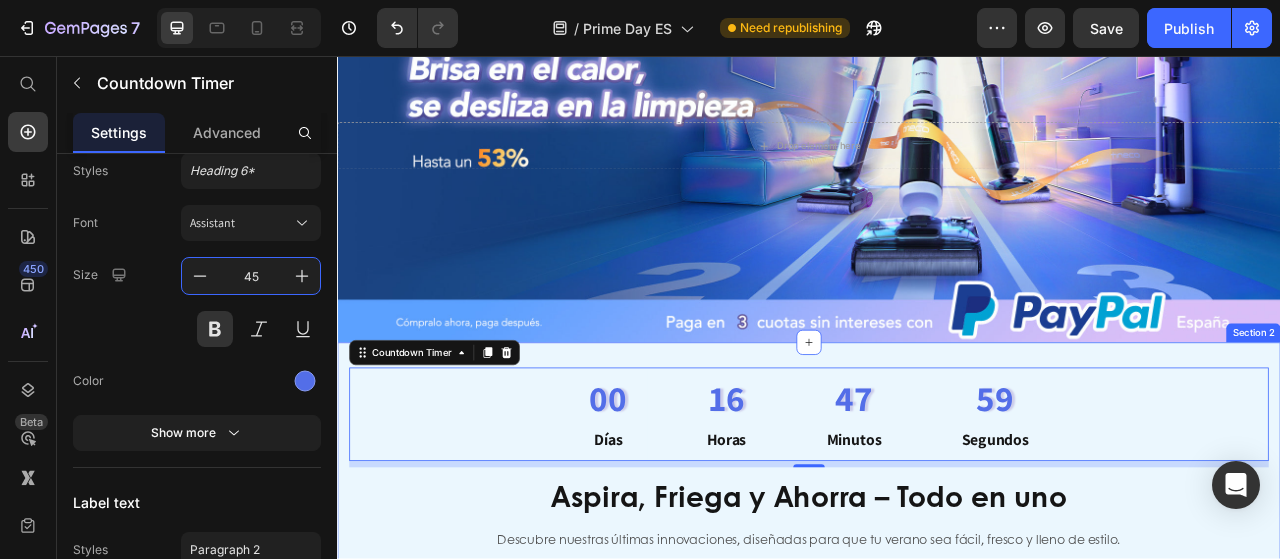 type on "45" 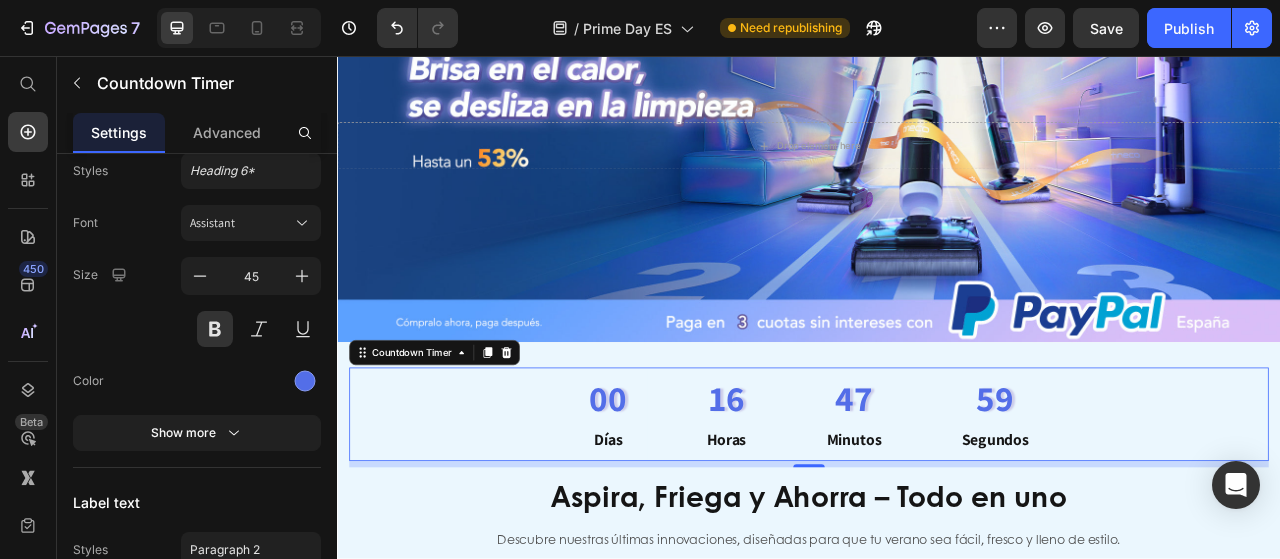 click on "00 Días 16 Horas 47 Minutos 59 Segundos" at bounding box center (937, 512) 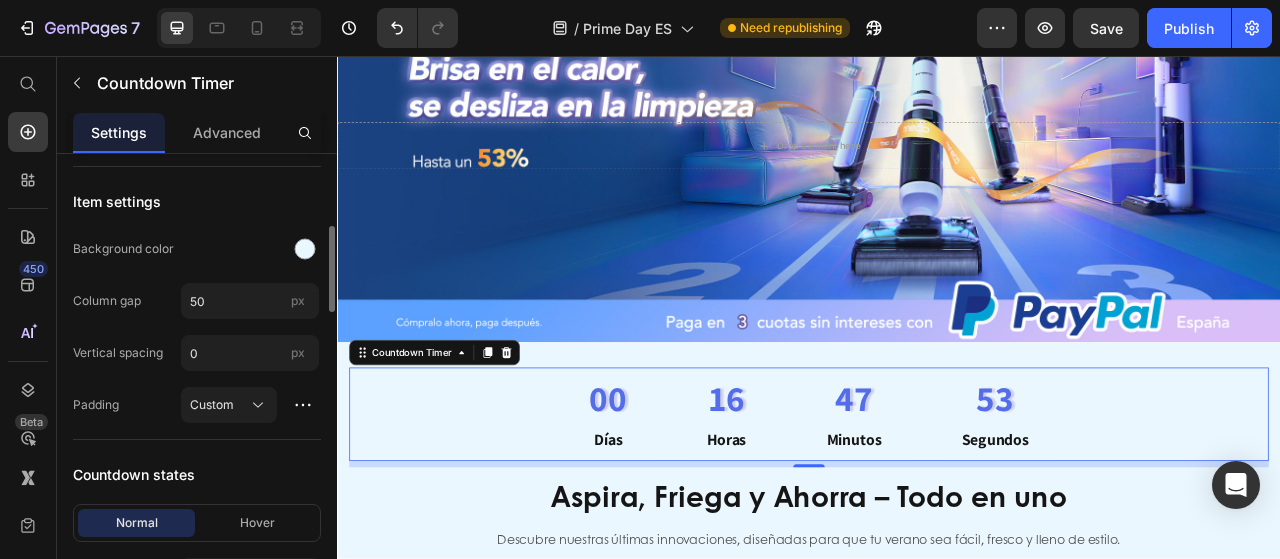 scroll, scrollTop: 926, scrollLeft: 0, axis: vertical 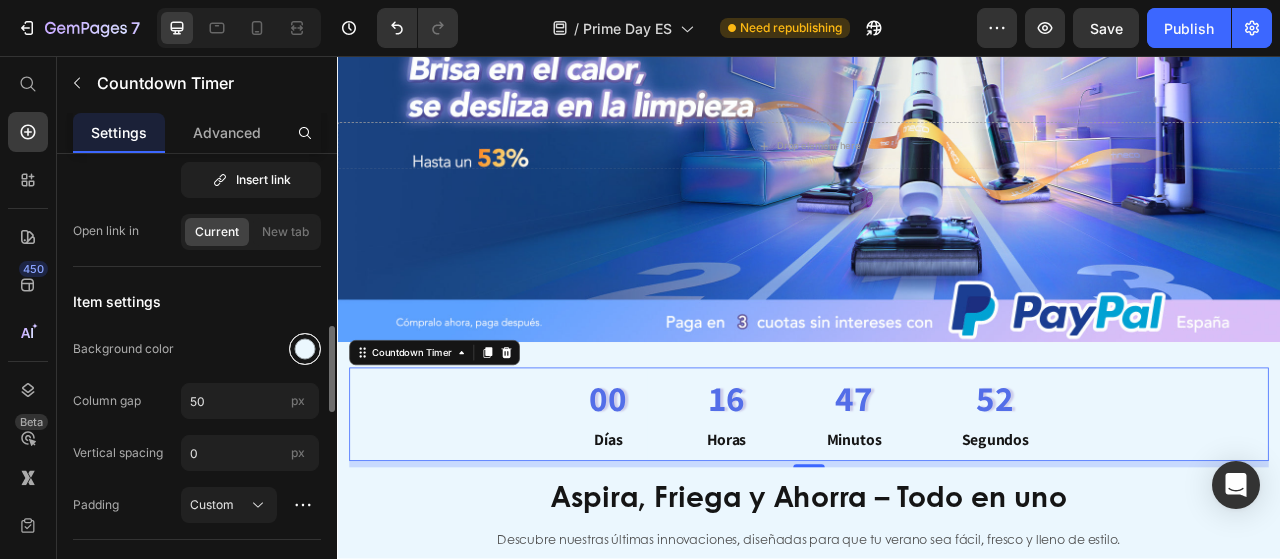 click at bounding box center [305, 349] 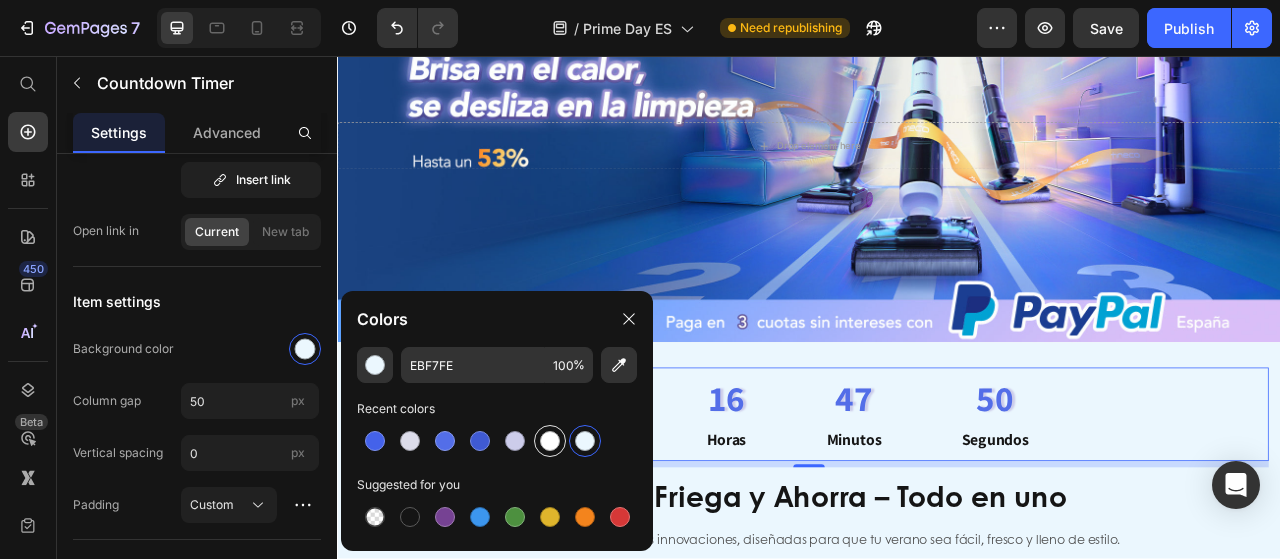 click at bounding box center (550, 441) 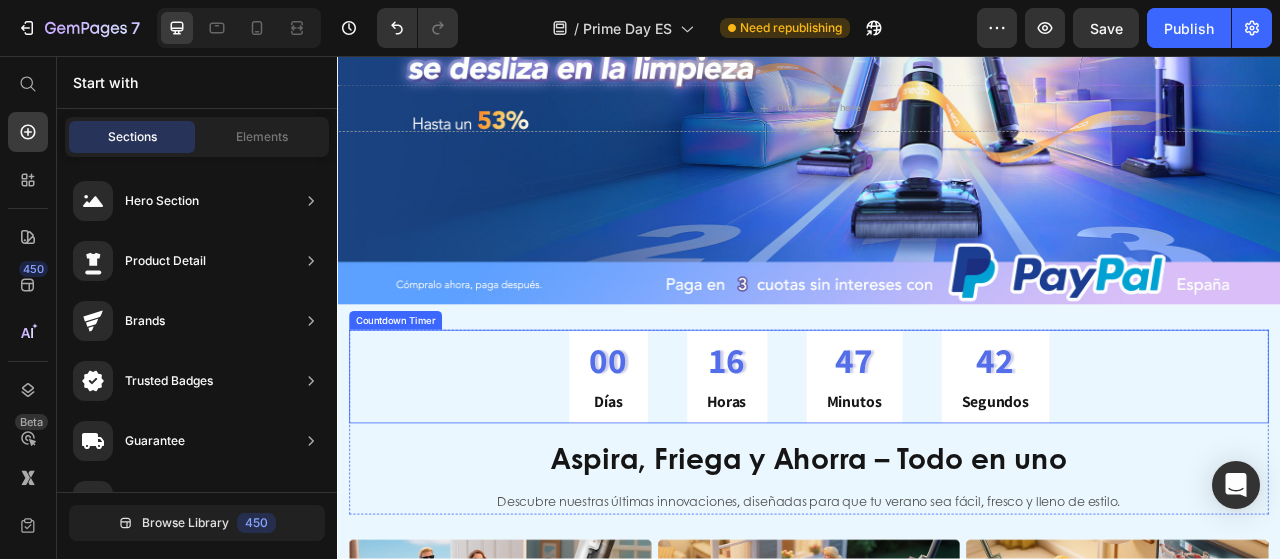 scroll, scrollTop: 236, scrollLeft: 0, axis: vertical 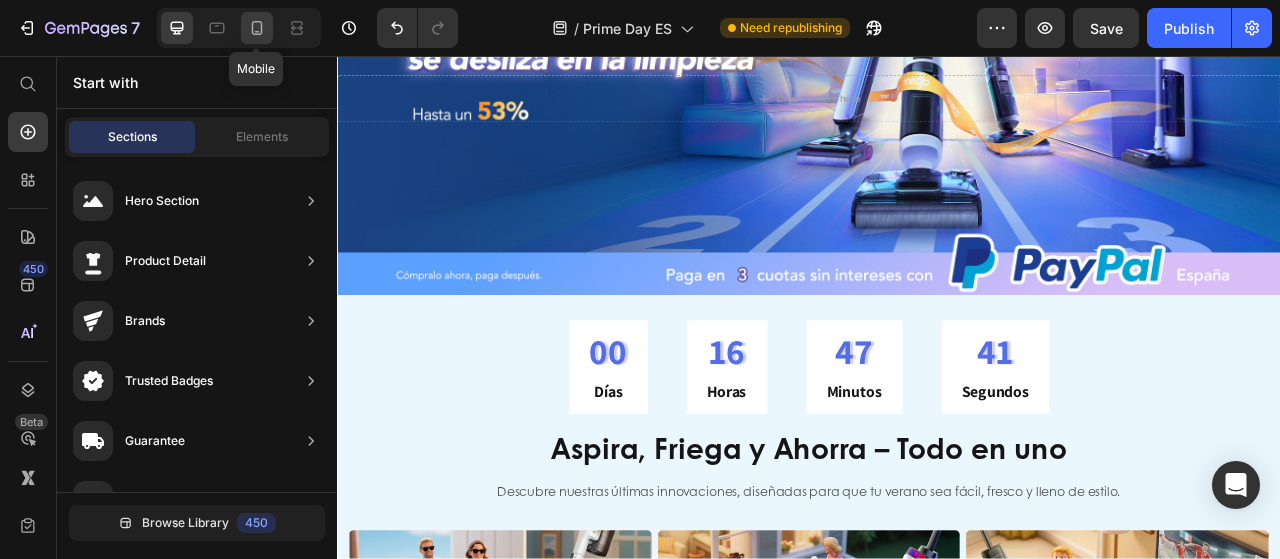 click 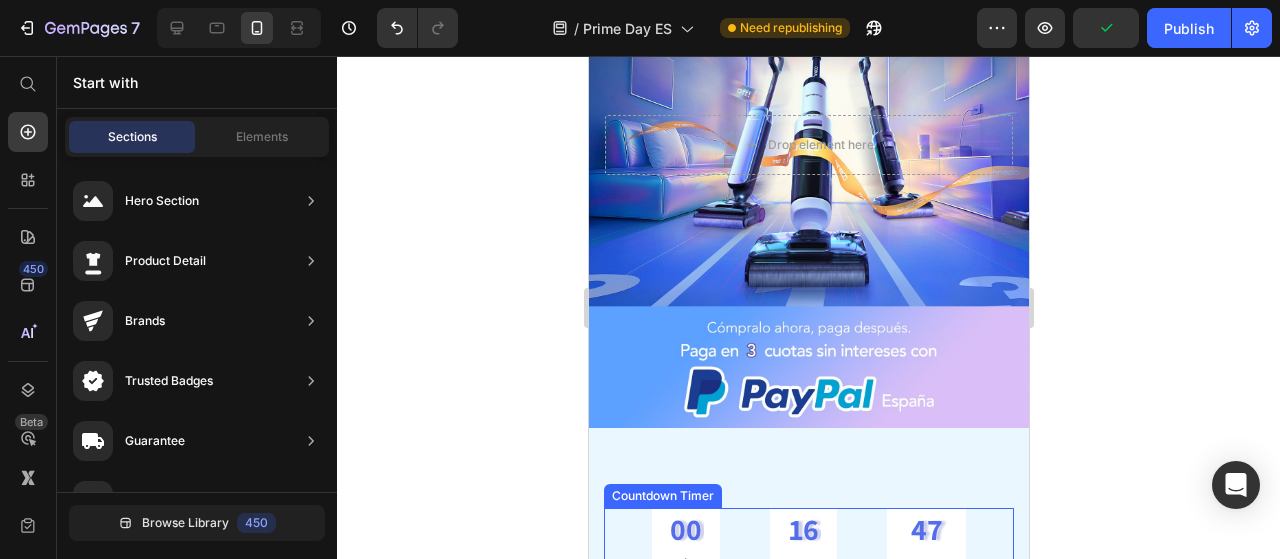 scroll, scrollTop: 536, scrollLeft: 0, axis: vertical 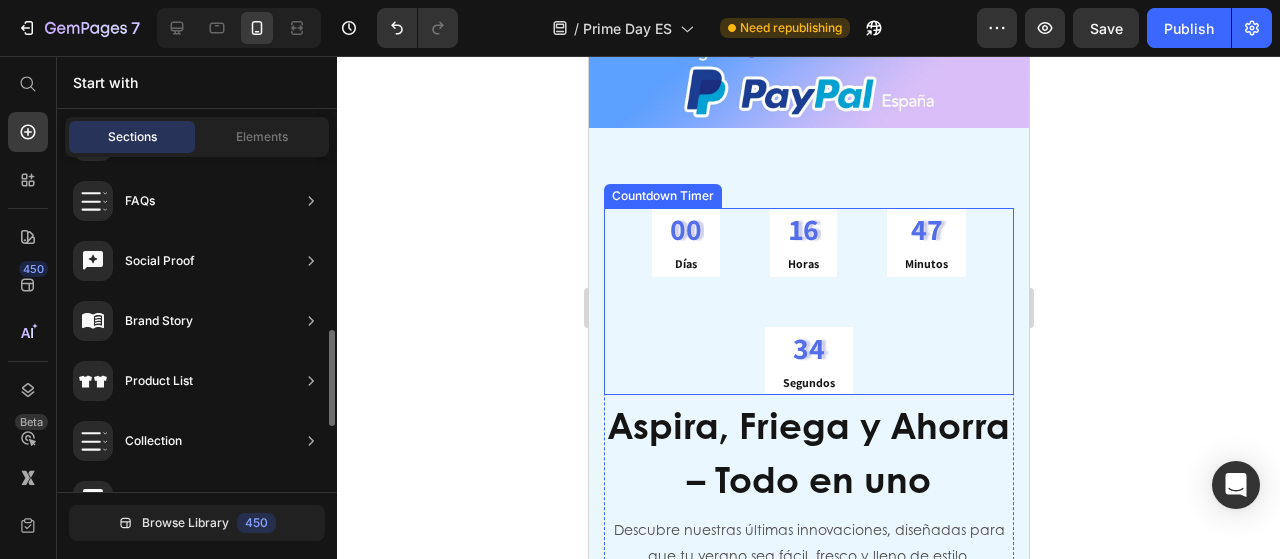 click on "00 Días 16 Horas 47 Minutos 34 Segundos" at bounding box center (808, 301) 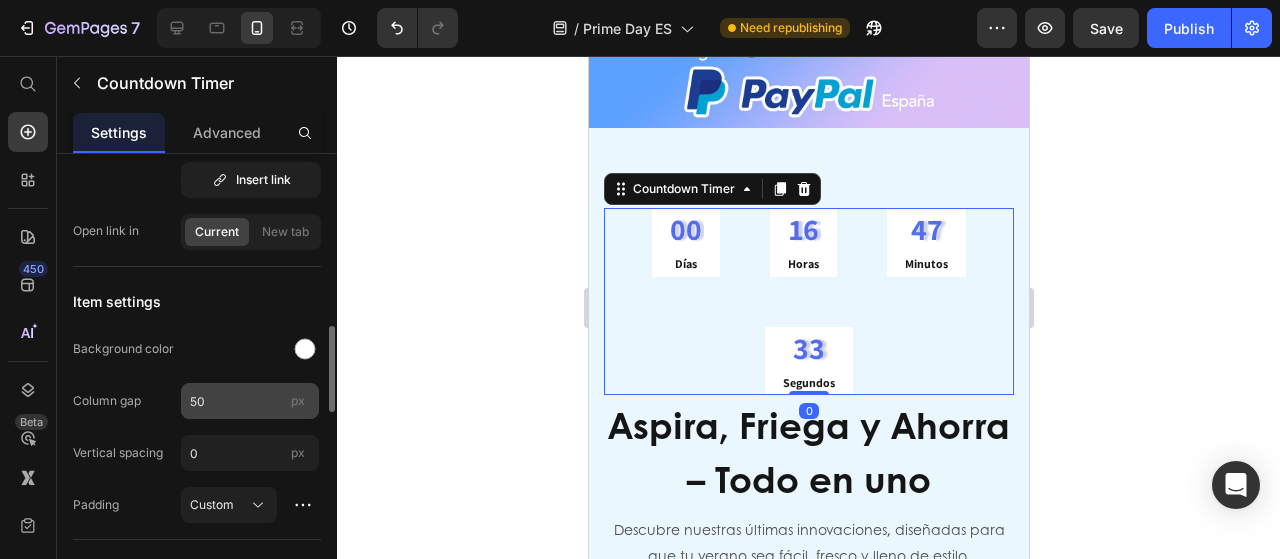 scroll, scrollTop: 1026, scrollLeft: 0, axis: vertical 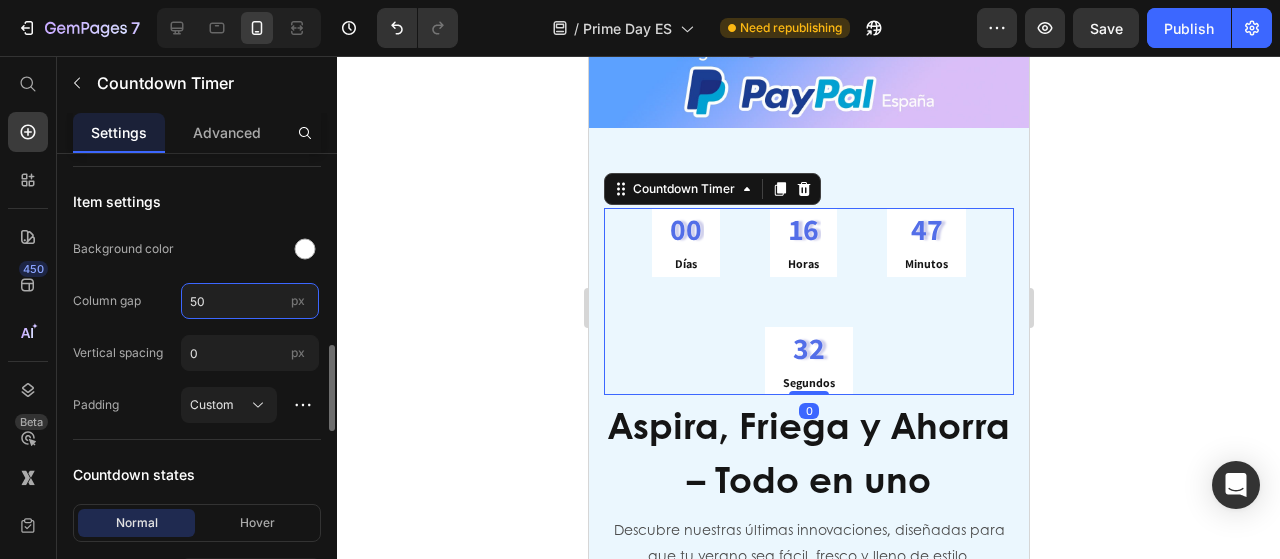 click on "50" at bounding box center (250, 301) 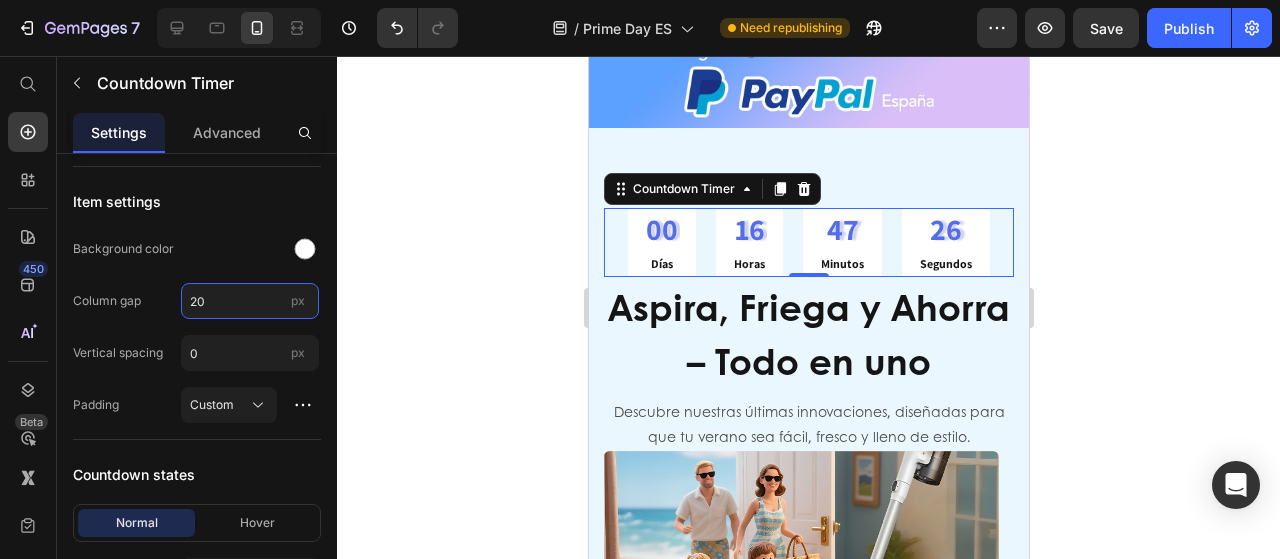 type on "20" 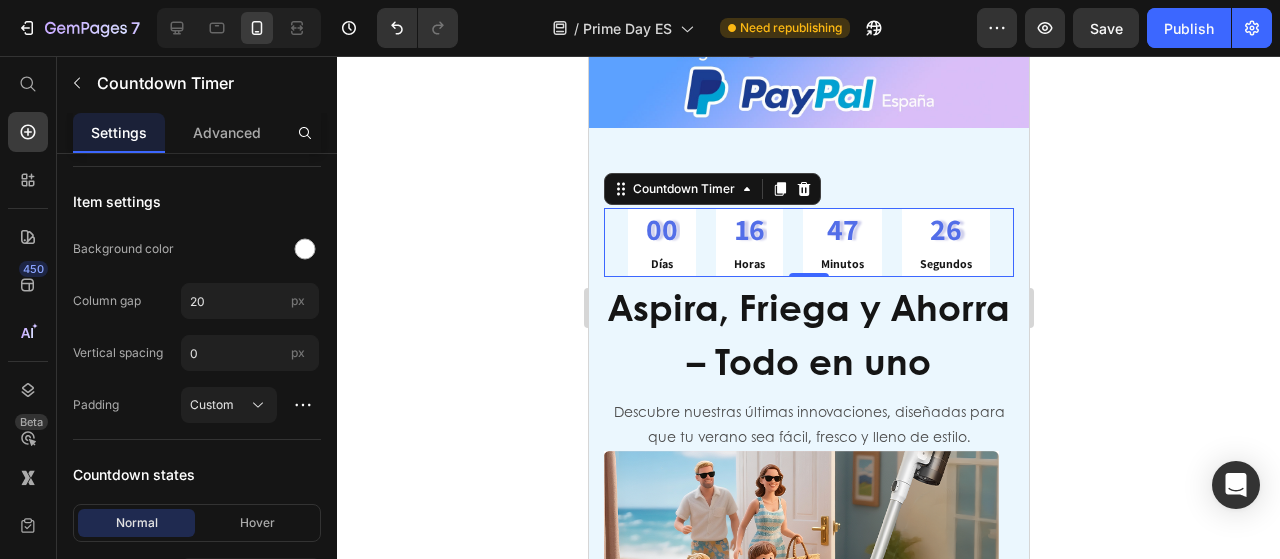 click on "26 Segundos" at bounding box center [945, 242] 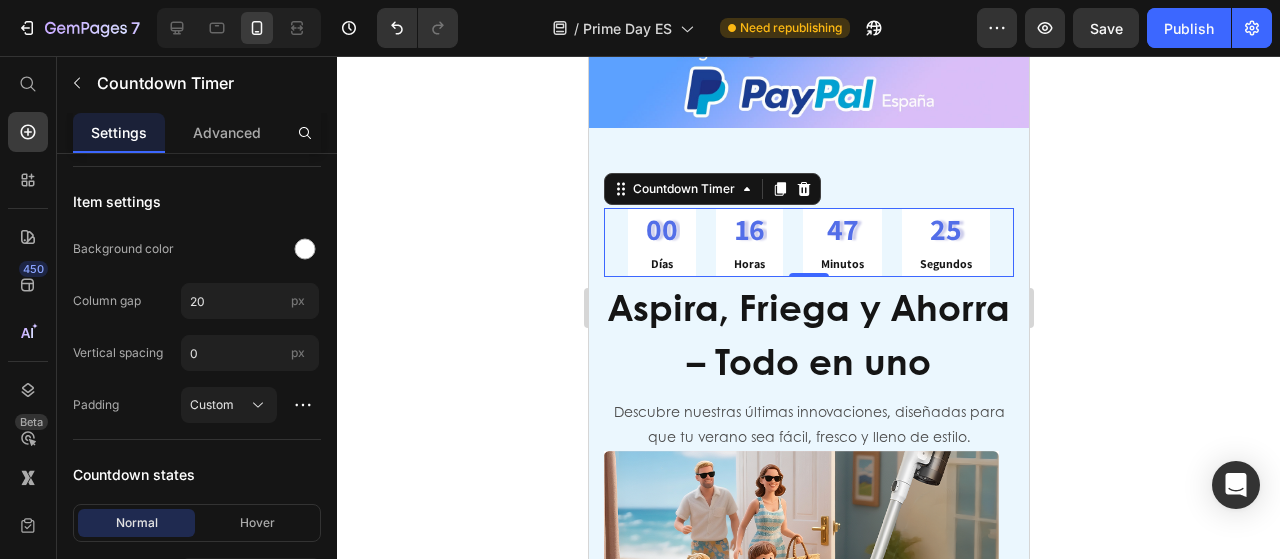 click on "00 Días 16 Horas 47 Minutos 25 Segundos Countdown Timer   0 Aspira, Friega y Ahorra – Todo en uno Heading Descubre nuestras últimas innovaciones, diseñadas para que tu verano sea fácil, fresco y lleno de estilo. Text Block" at bounding box center (808, 329) 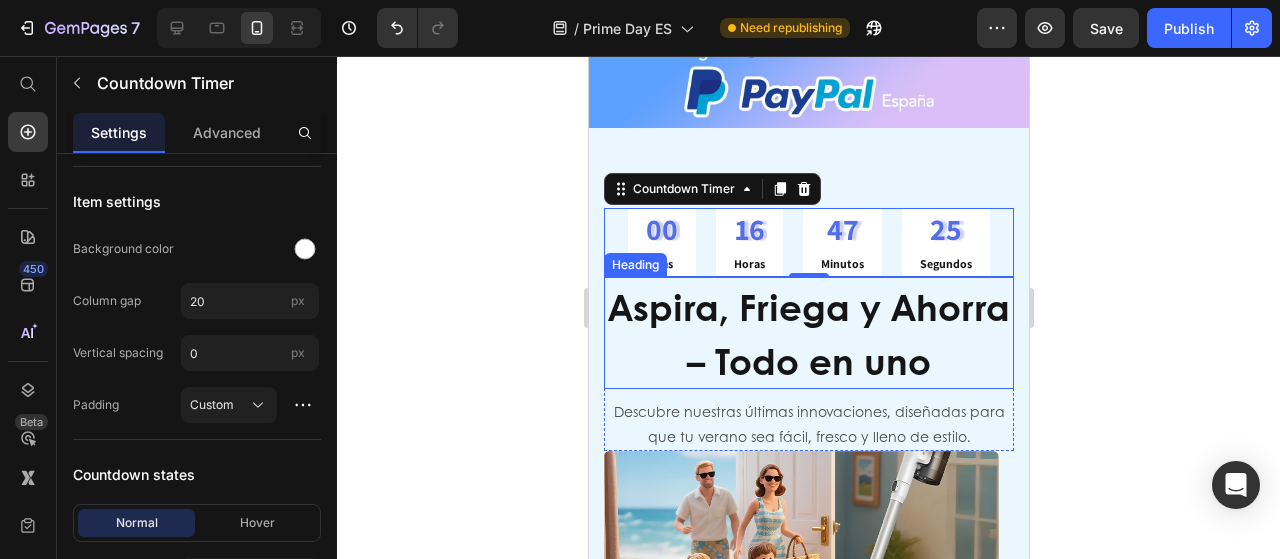 click on "Aspira, Friega y Ahorra – Todo en uno" at bounding box center (808, 333) 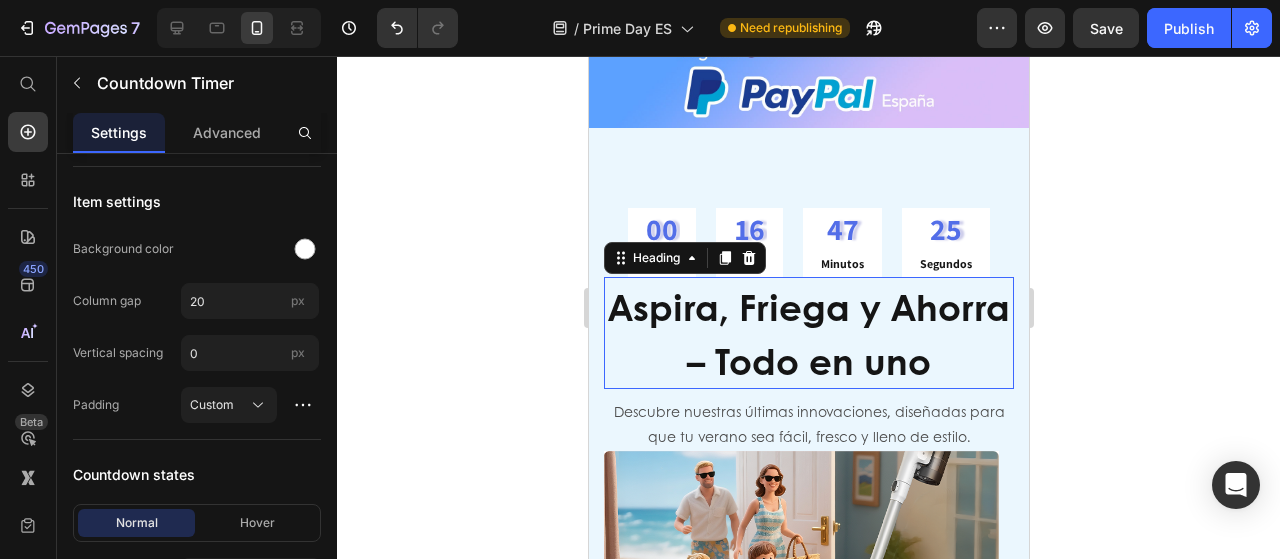 scroll, scrollTop: 0, scrollLeft: 0, axis: both 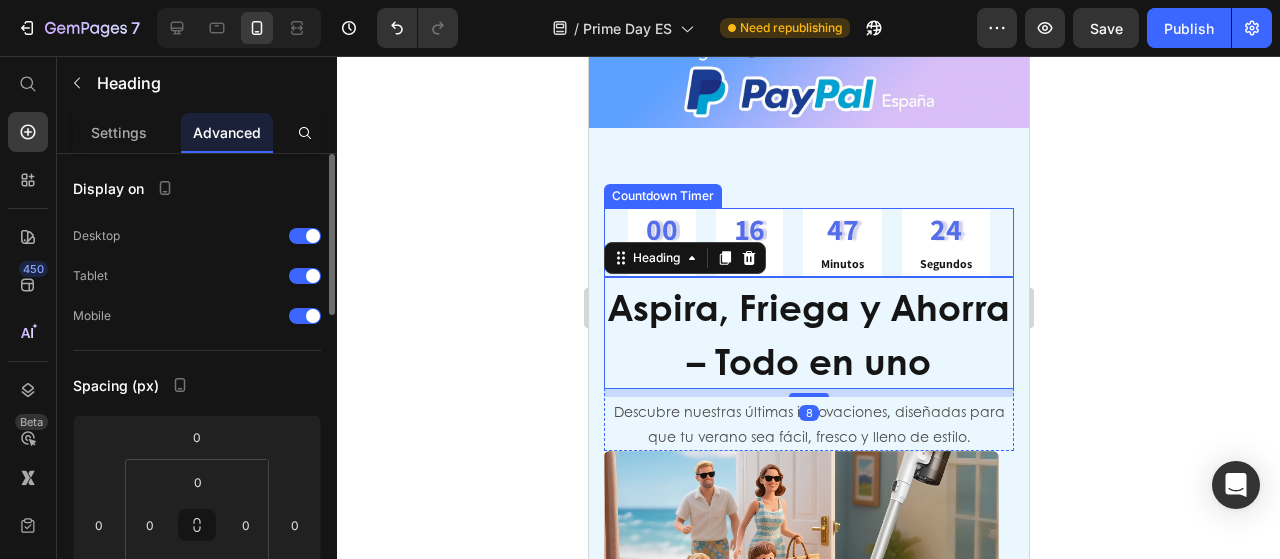 click on "00 Días 16 Horas 47 Minutos 24 Segundos" at bounding box center (808, 242) 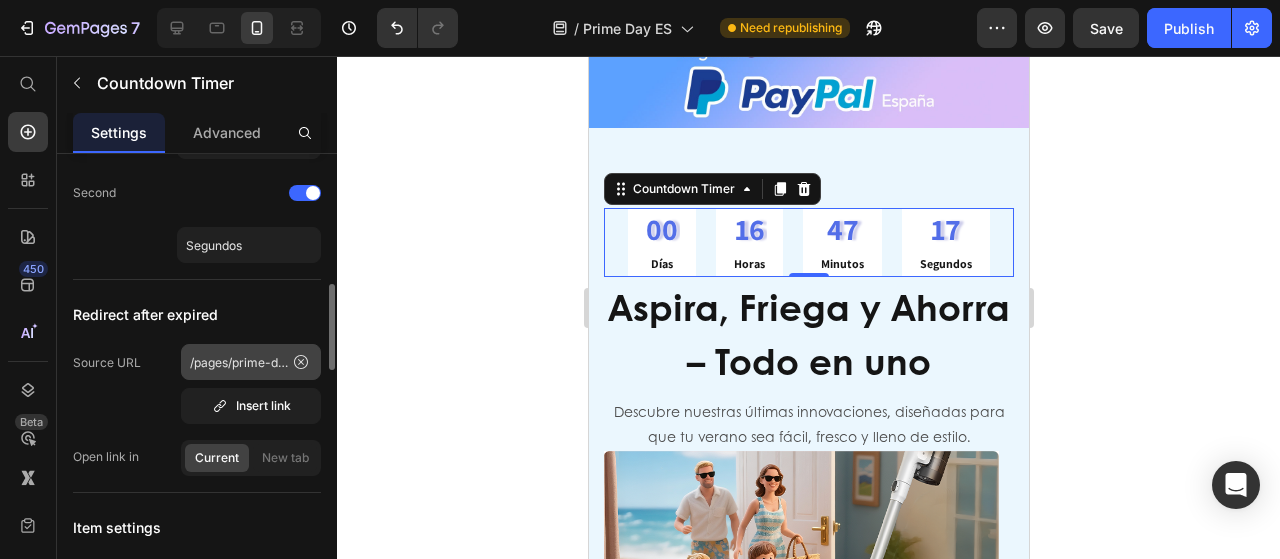 scroll, scrollTop: 900, scrollLeft: 0, axis: vertical 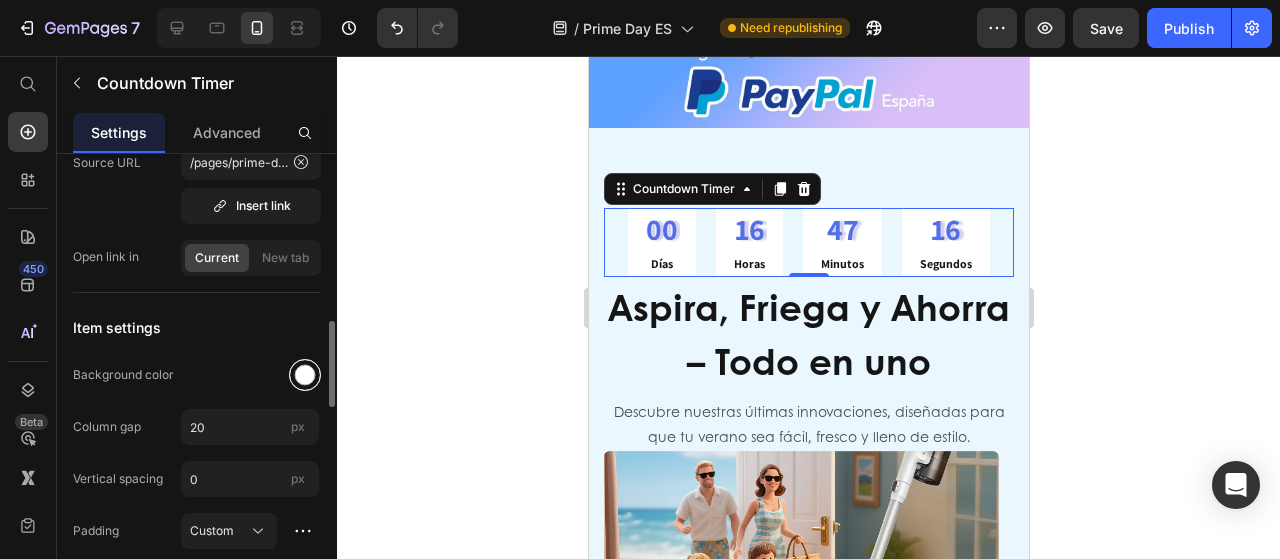 click at bounding box center (305, 375) 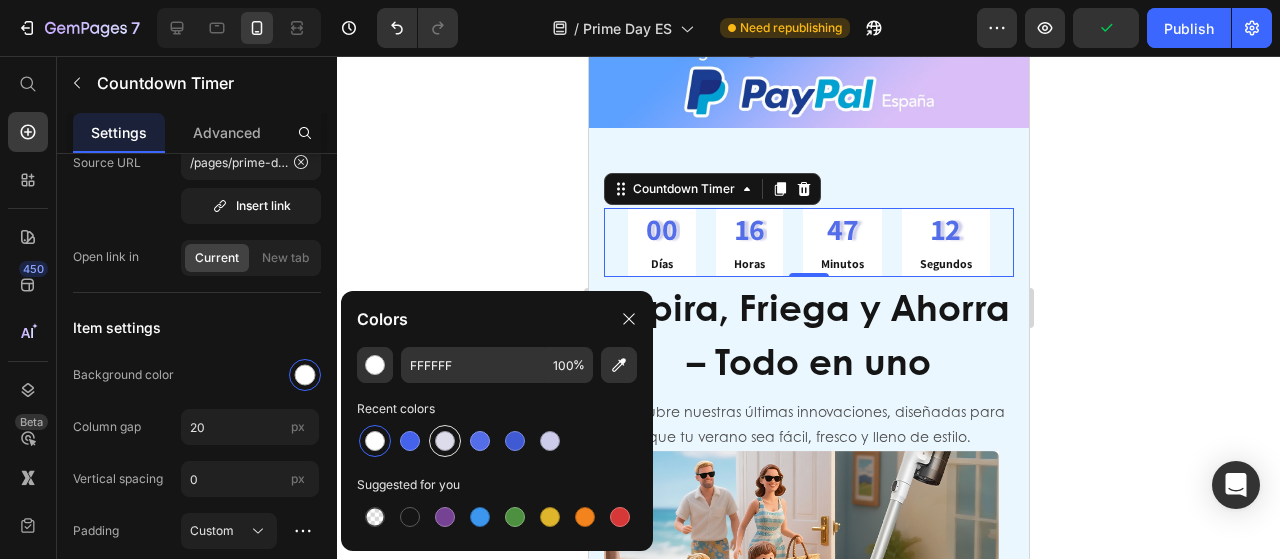 click at bounding box center [445, 441] 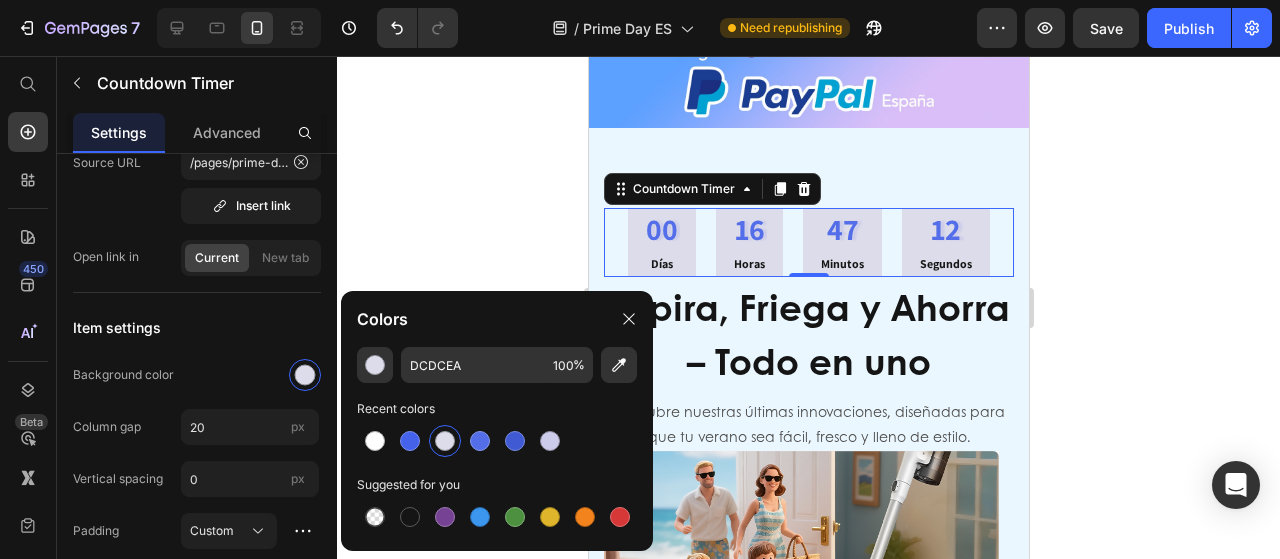 click at bounding box center (445, 441) 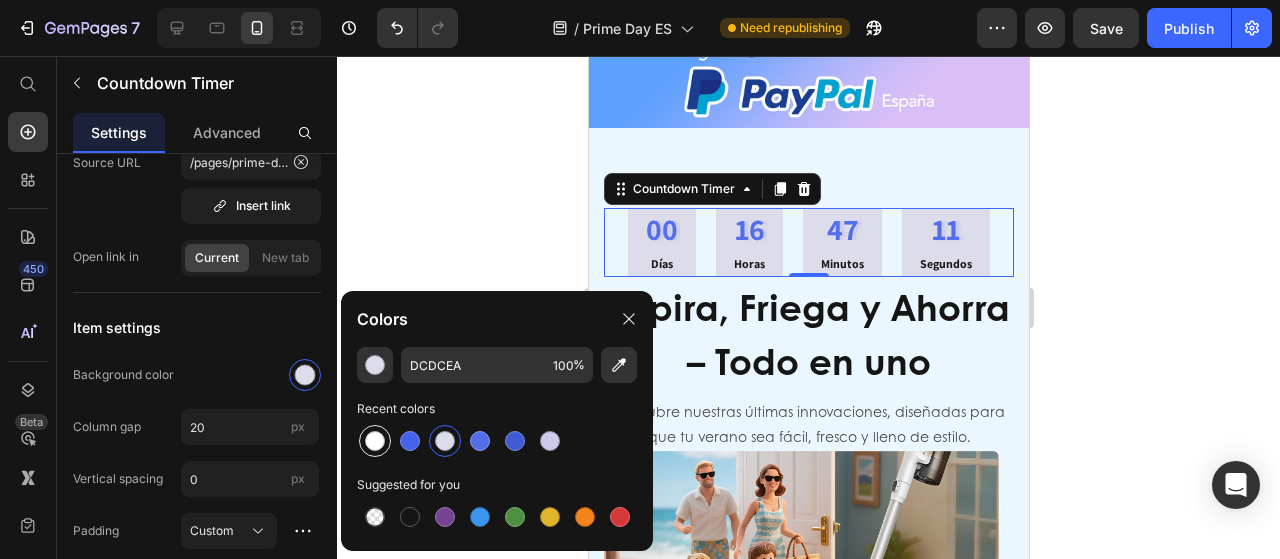 click at bounding box center [375, 441] 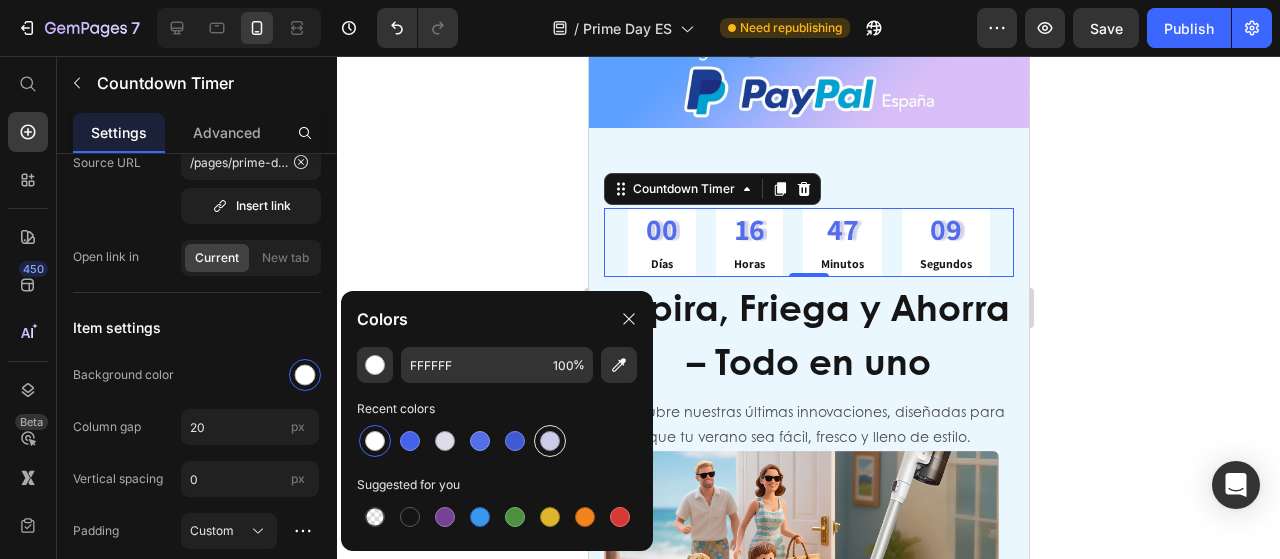 click at bounding box center (550, 441) 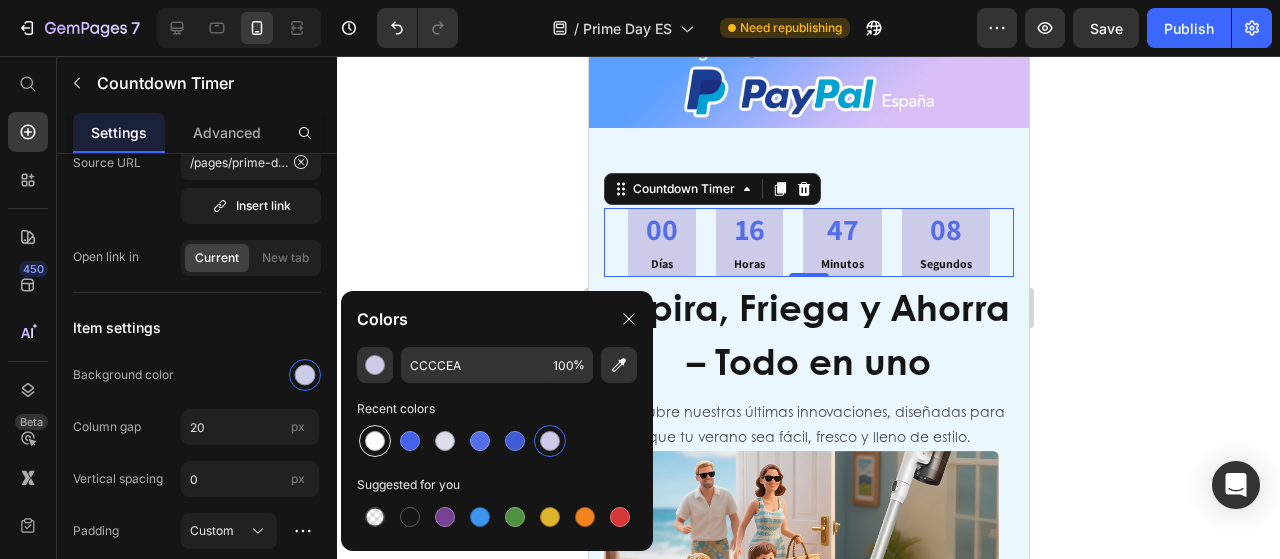 click at bounding box center [375, 441] 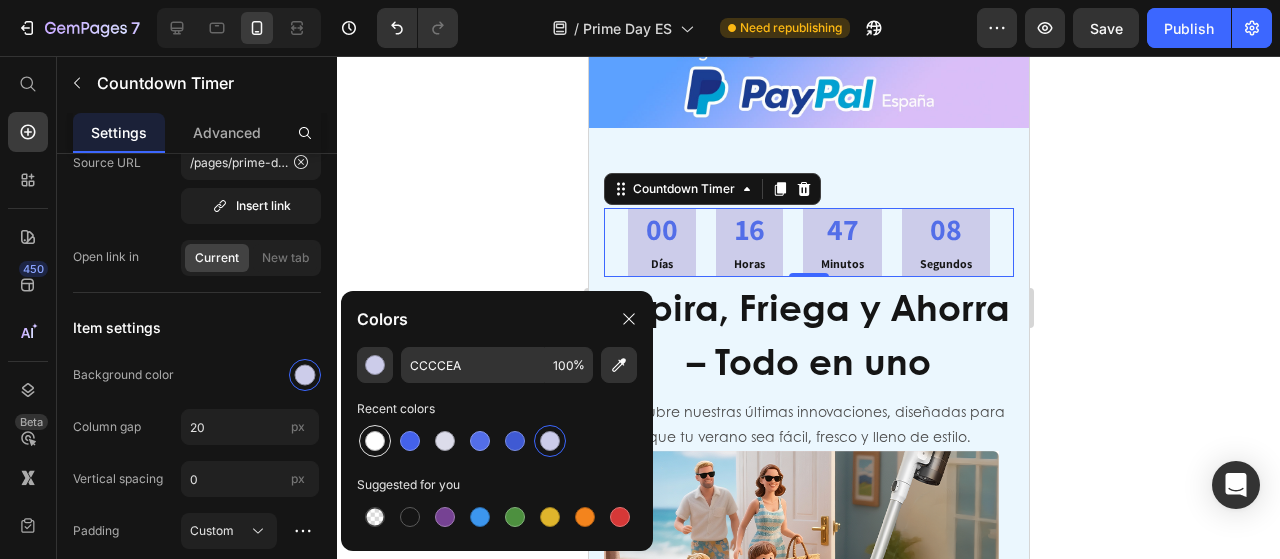 type on "FFFFFF" 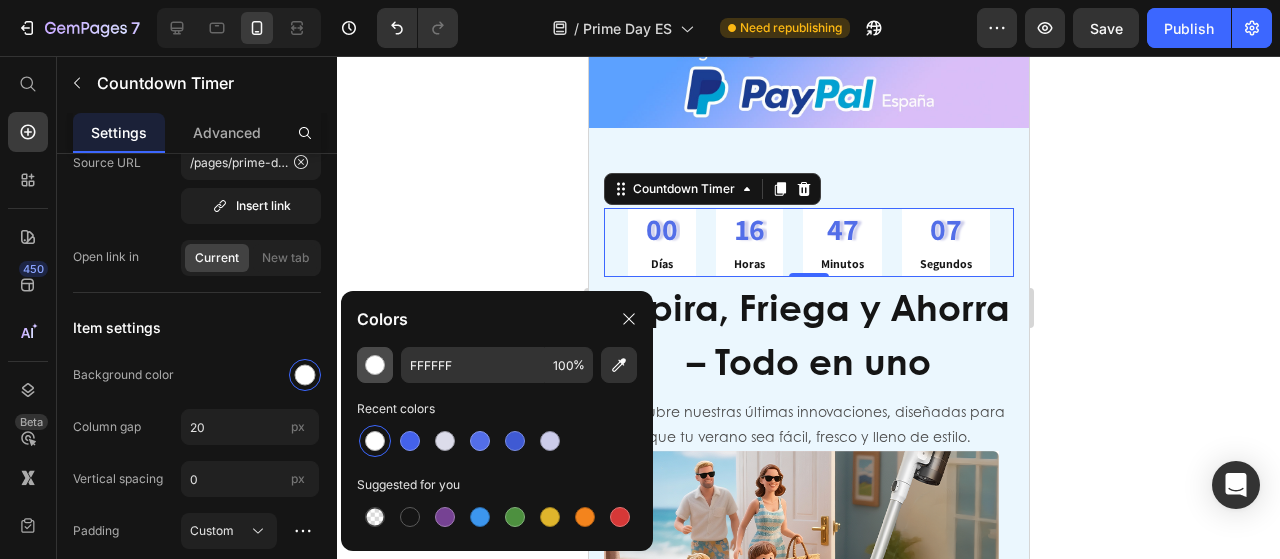 click at bounding box center [375, 365] 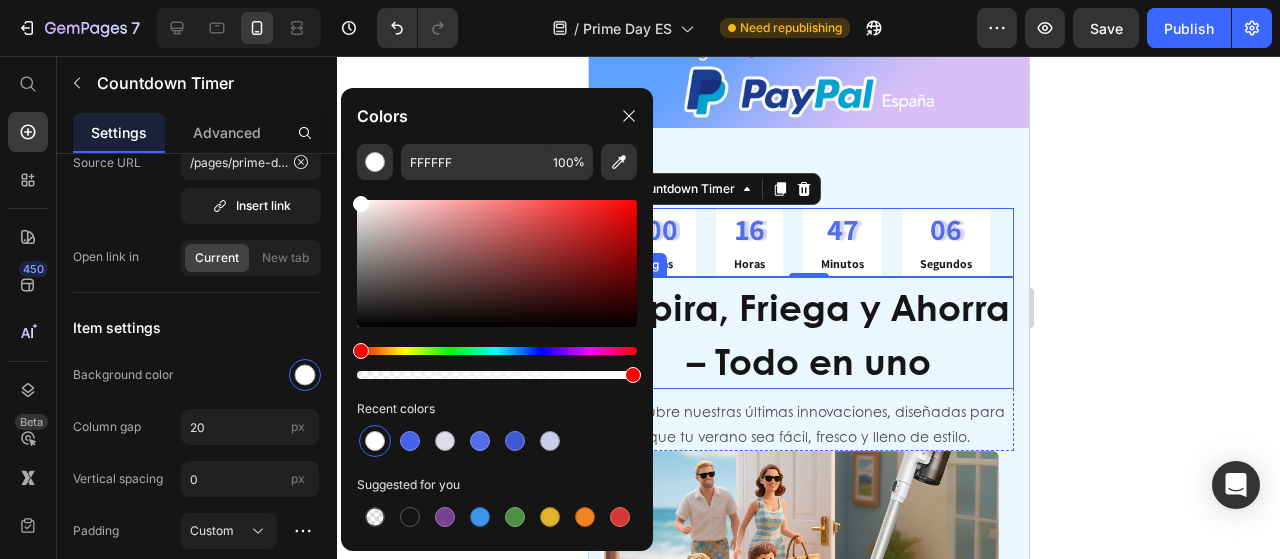 click on "Aspira, Friega y Ahorra – Todo en uno" at bounding box center [808, 333] 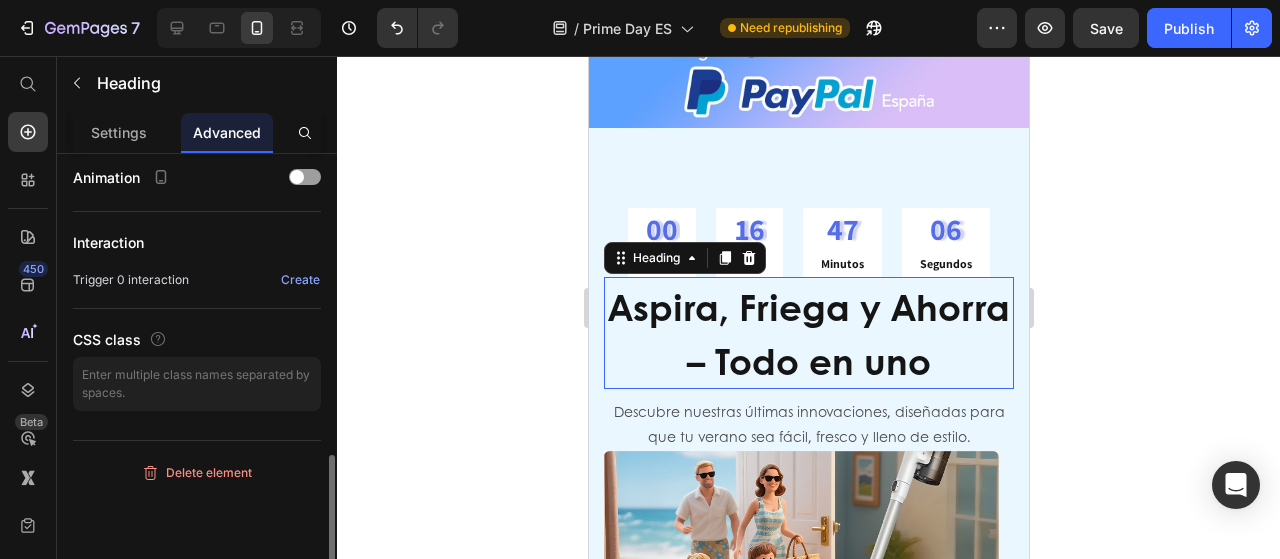 scroll, scrollTop: 0, scrollLeft: 0, axis: both 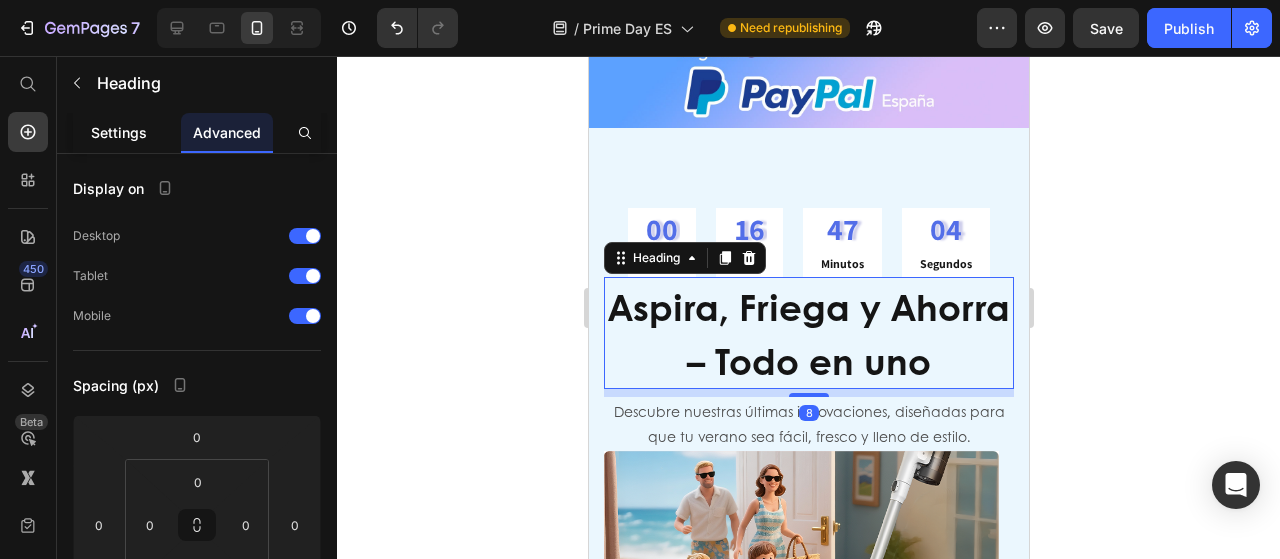 click on "Settings" 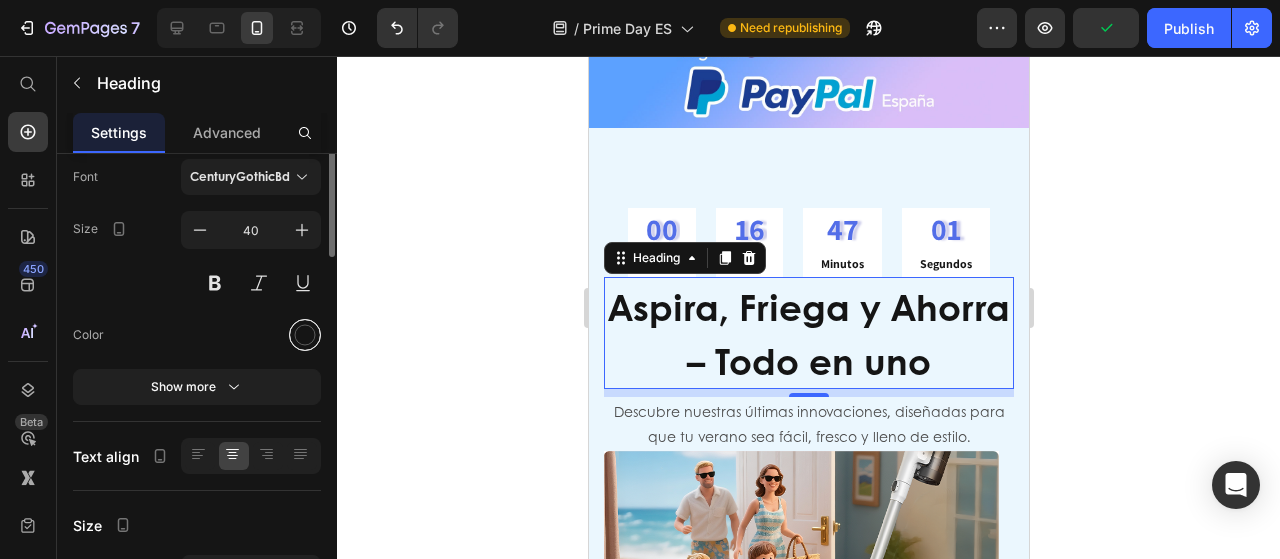 scroll, scrollTop: 11, scrollLeft: 0, axis: vertical 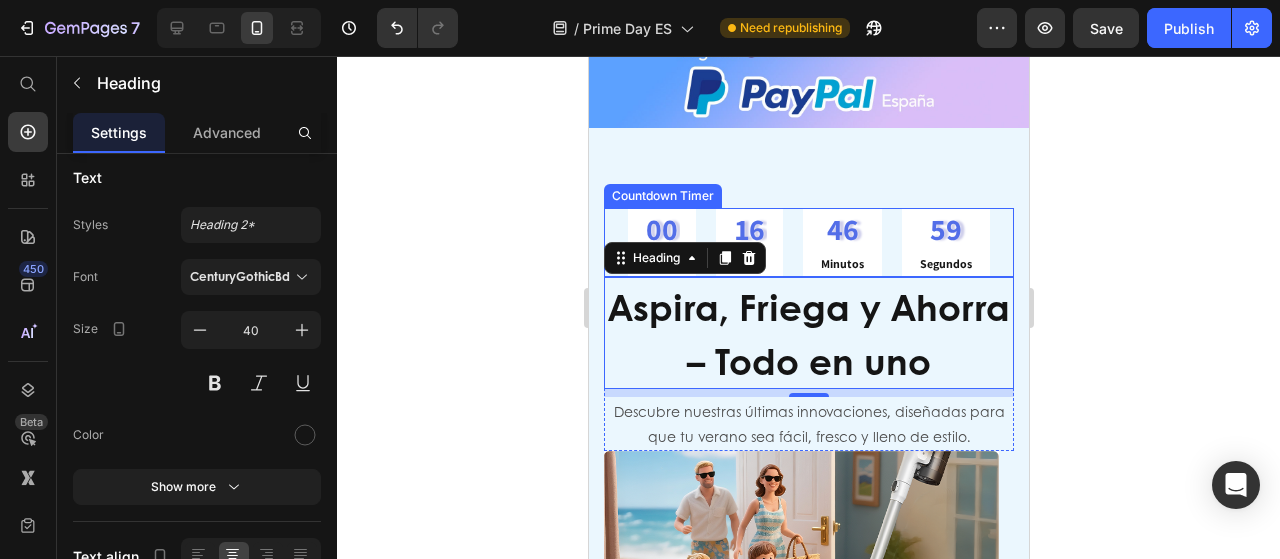 click on "16" at bounding box center [748, 229] 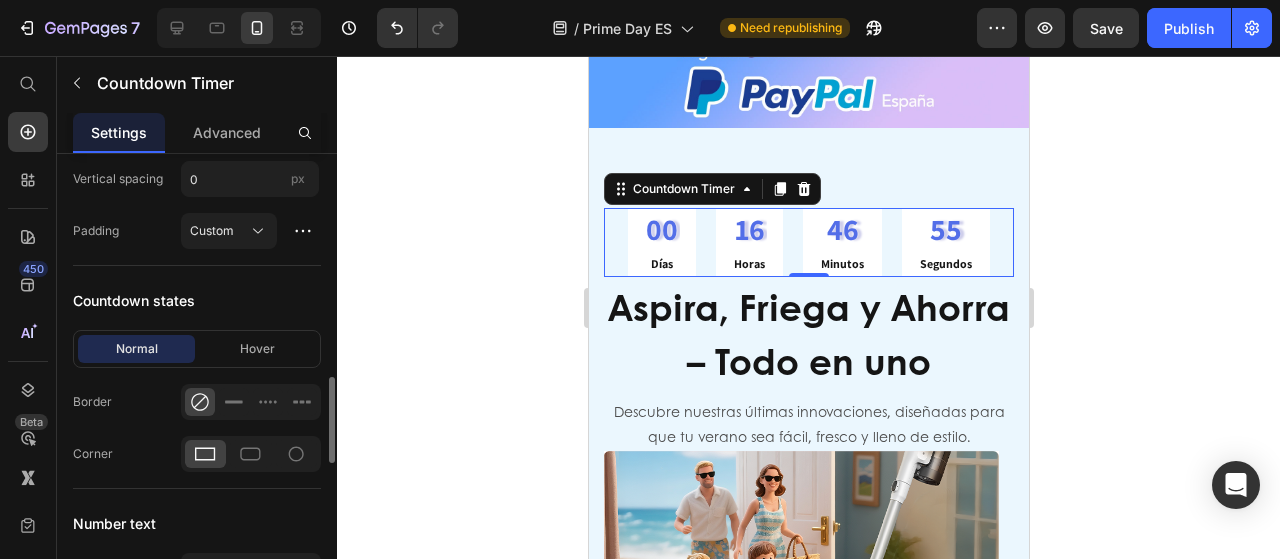 scroll, scrollTop: 900, scrollLeft: 0, axis: vertical 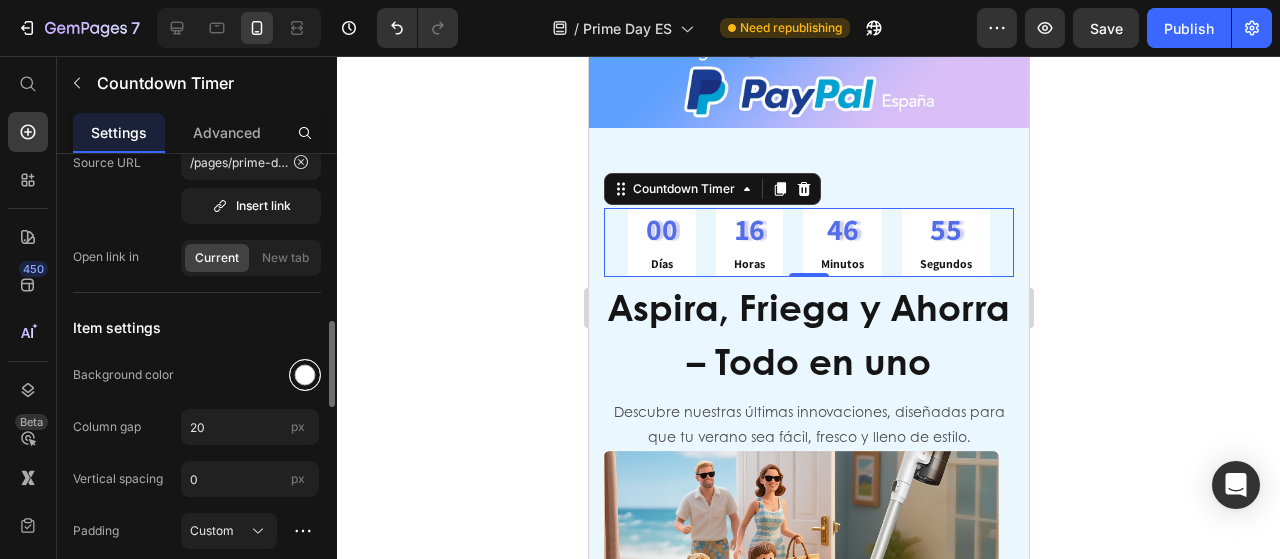 click at bounding box center (305, 375) 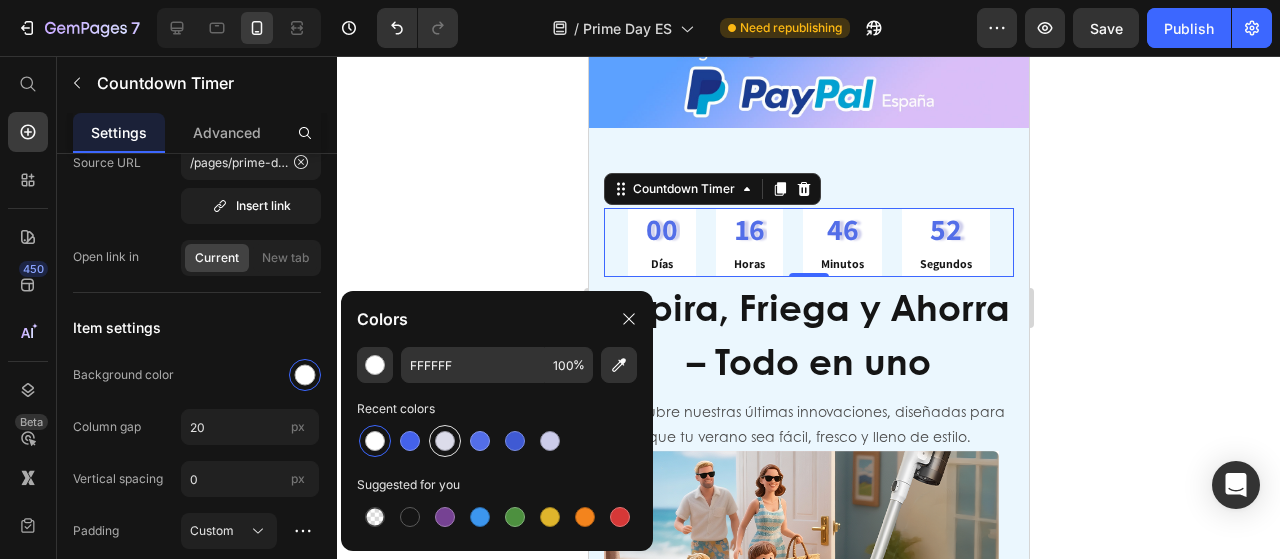click at bounding box center [445, 441] 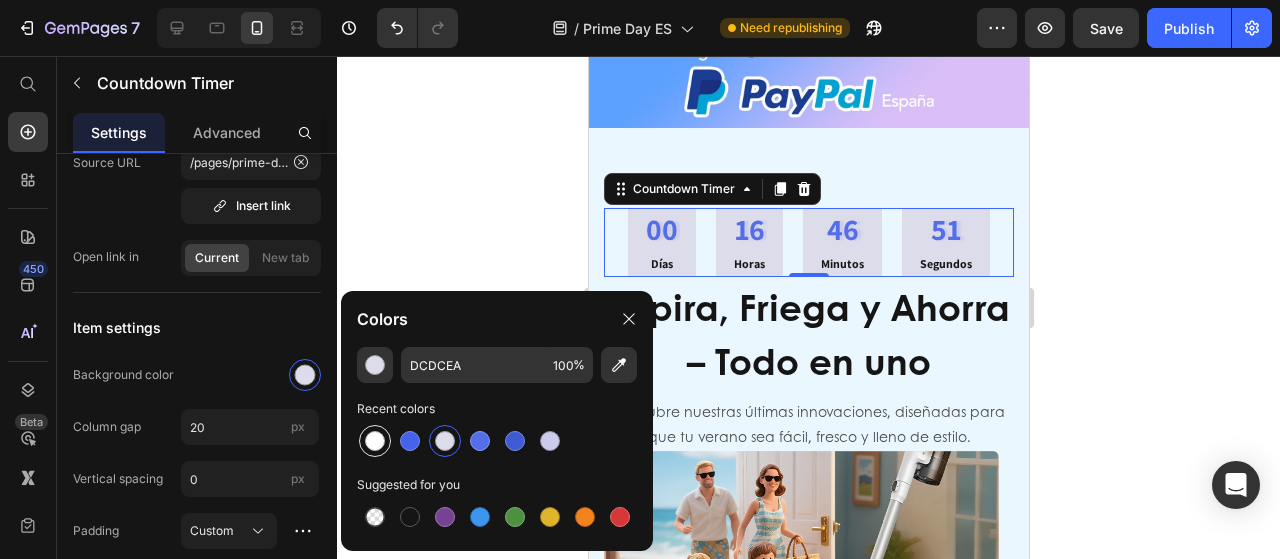 click at bounding box center (375, 441) 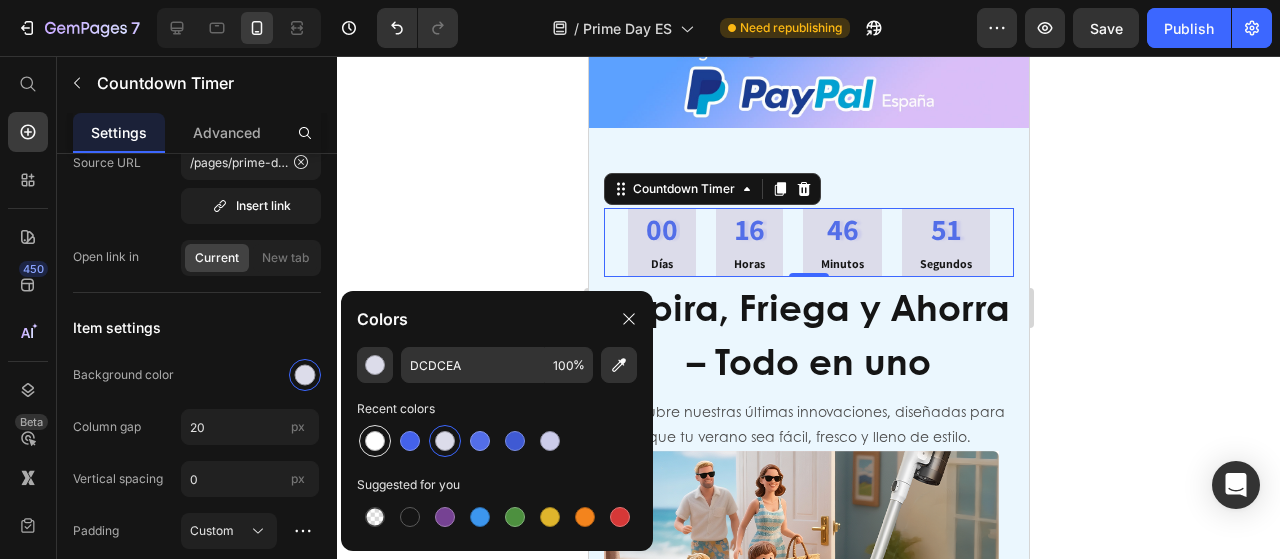 type on "FFFFFF" 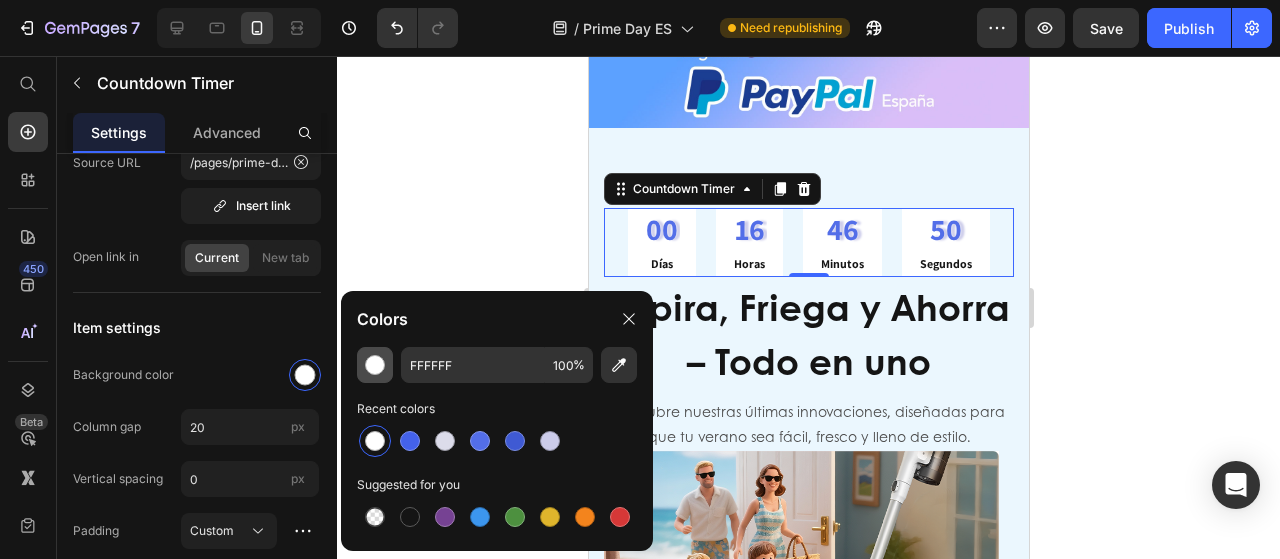 click at bounding box center [375, 365] 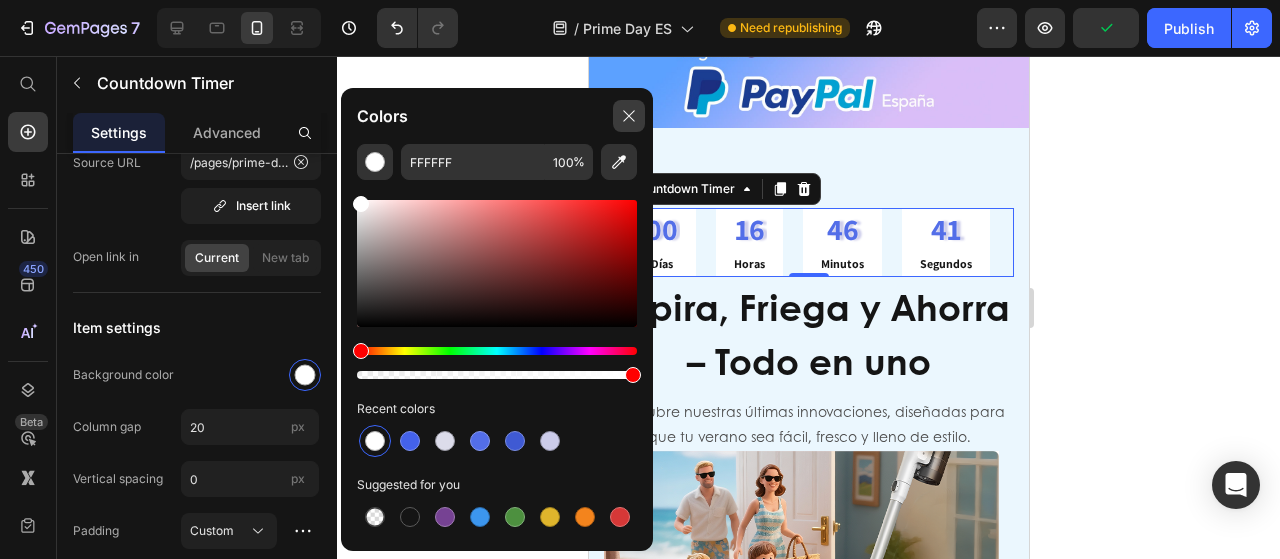 click 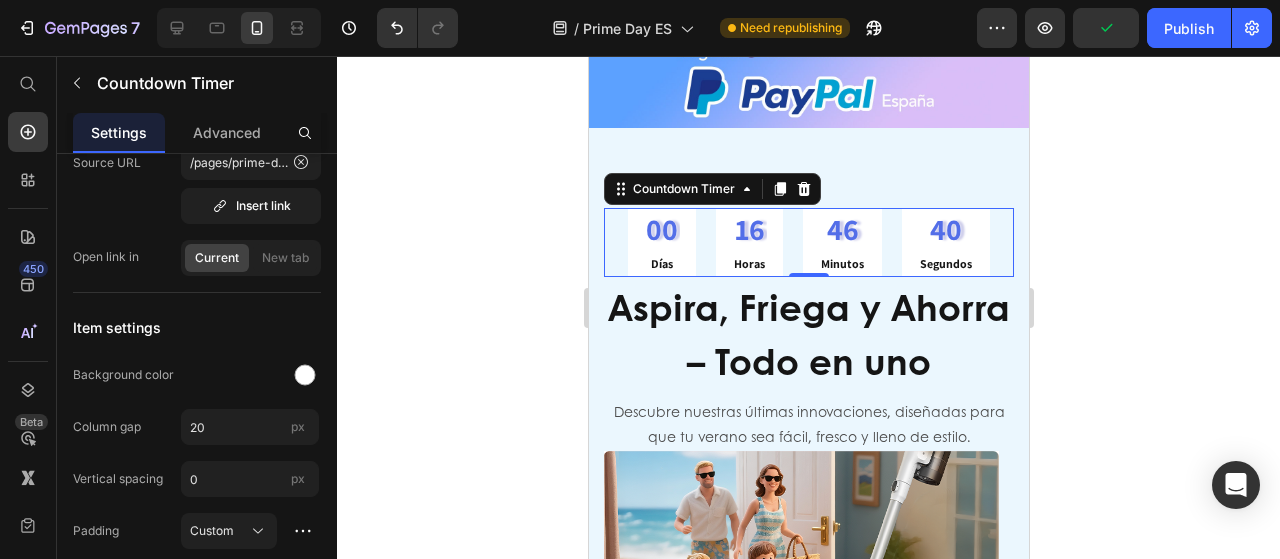 click 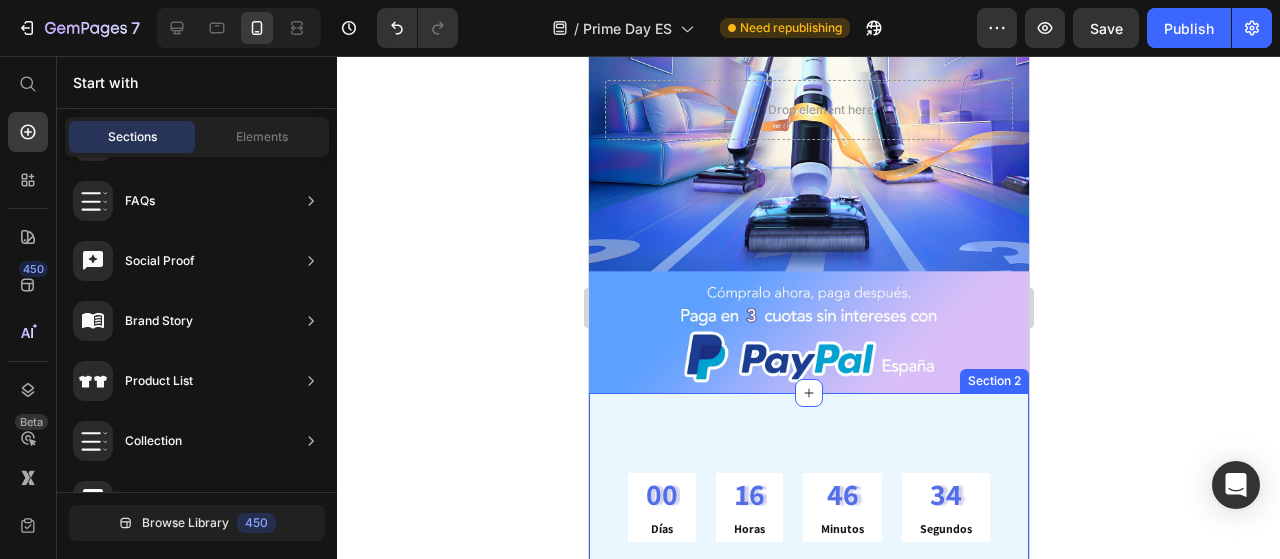 scroll, scrollTop: 136, scrollLeft: 0, axis: vertical 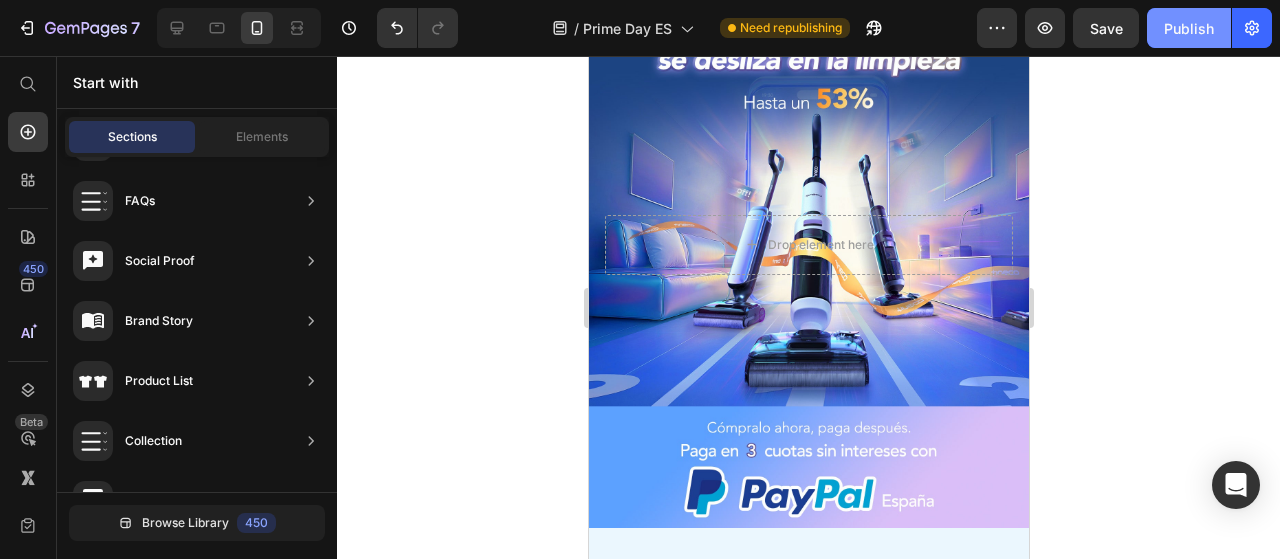 click on "Publish" at bounding box center [1189, 28] 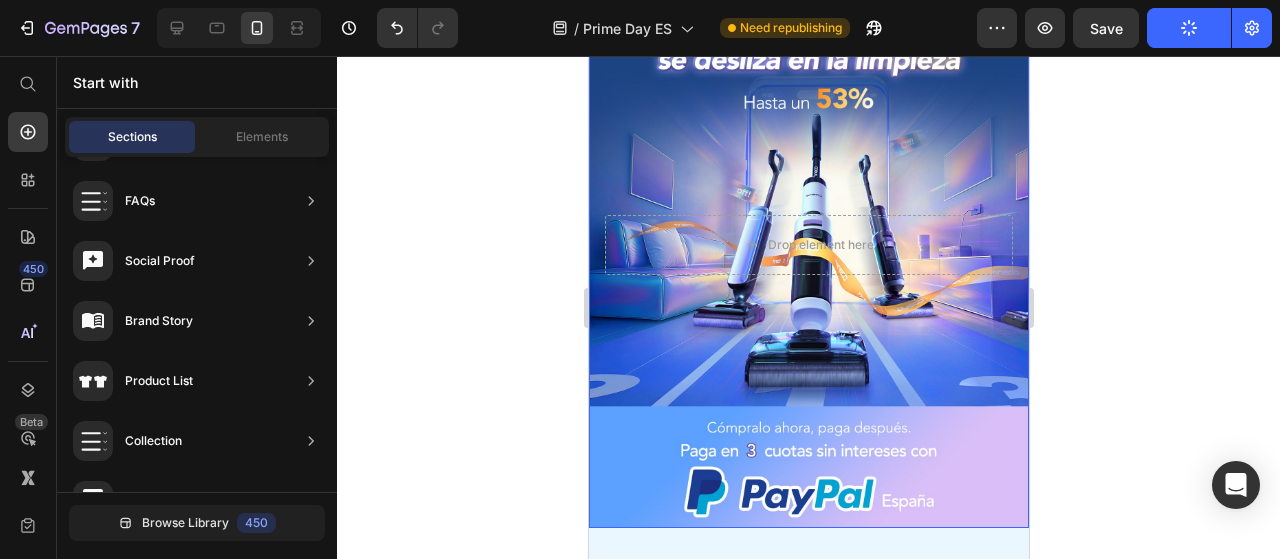 scroll, scrollTop: 536, scrollLeft: 0, axis: vertical 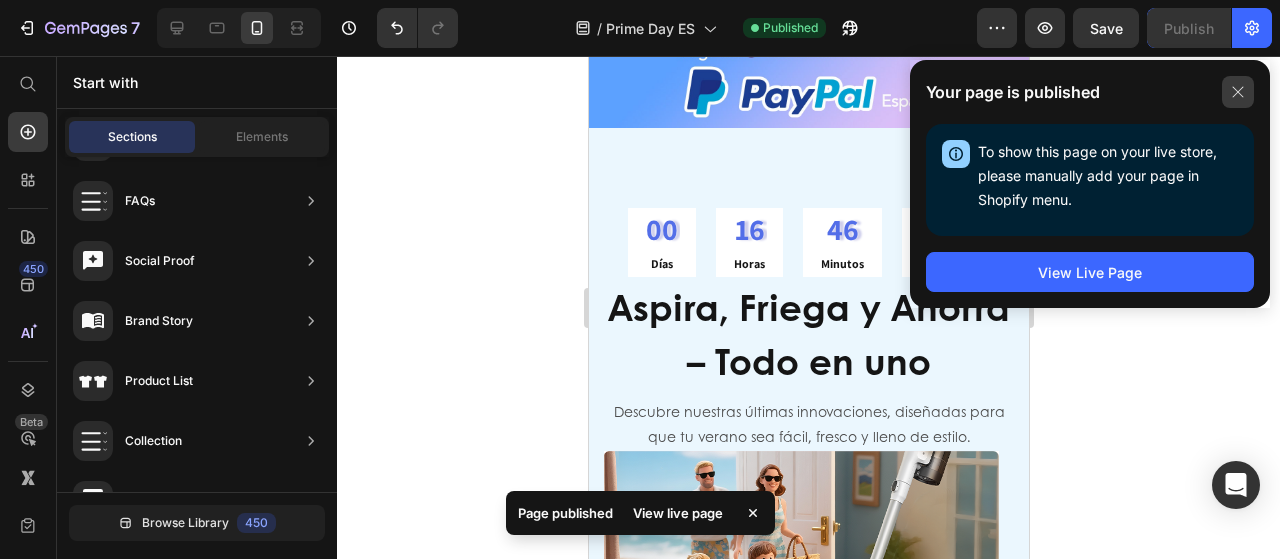 click 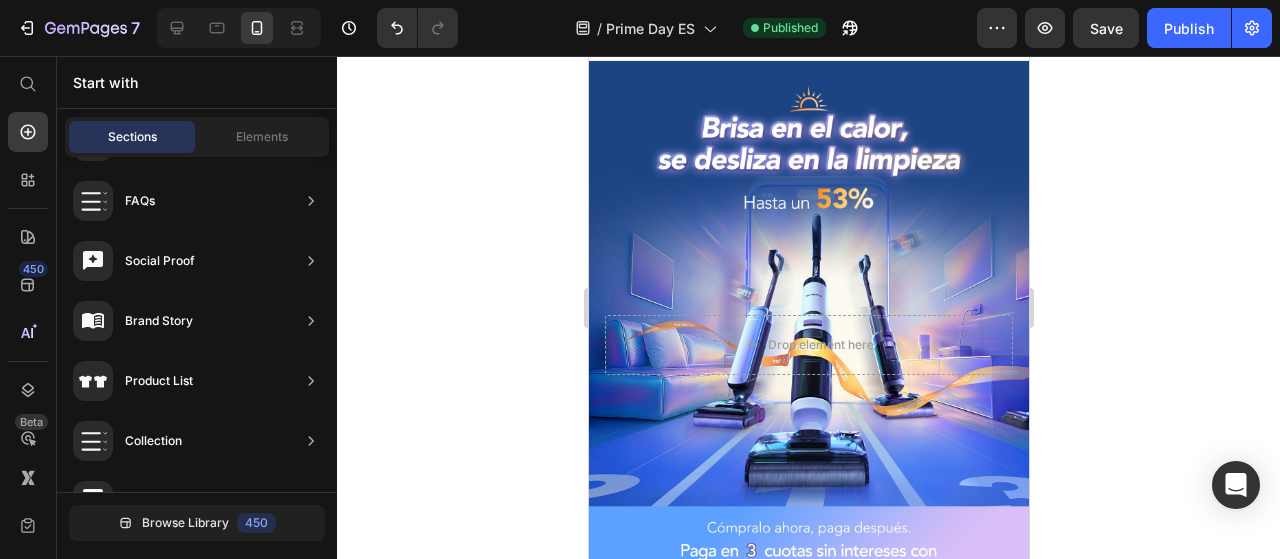 scroll, scrollTop: 536, scrollLeft: 0, axis: vertical 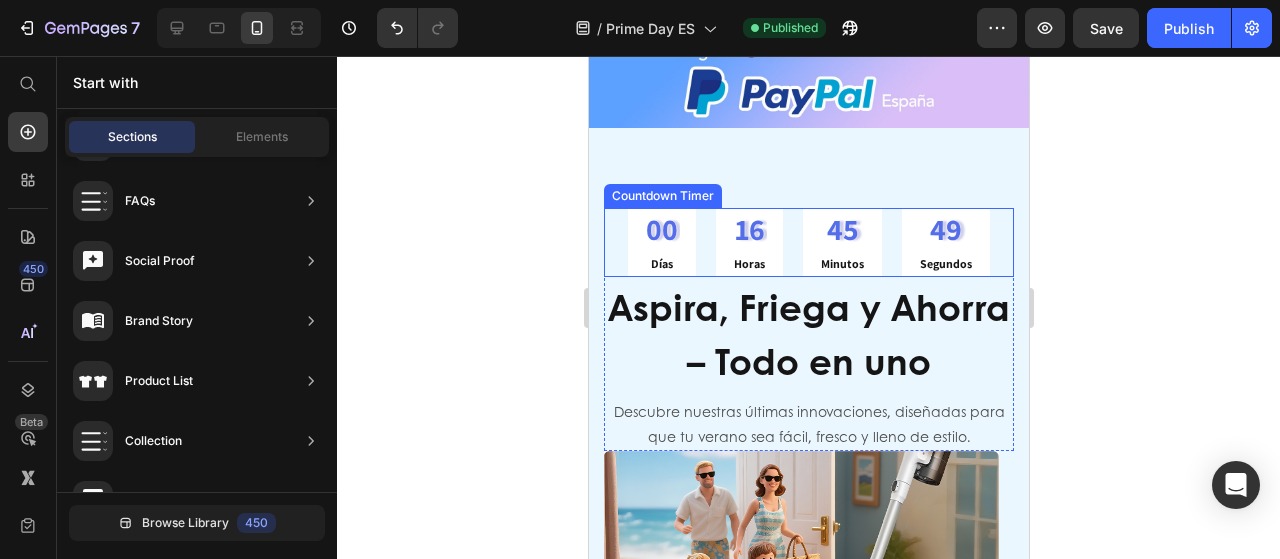 click on "00" at bounding box center [661, 229] 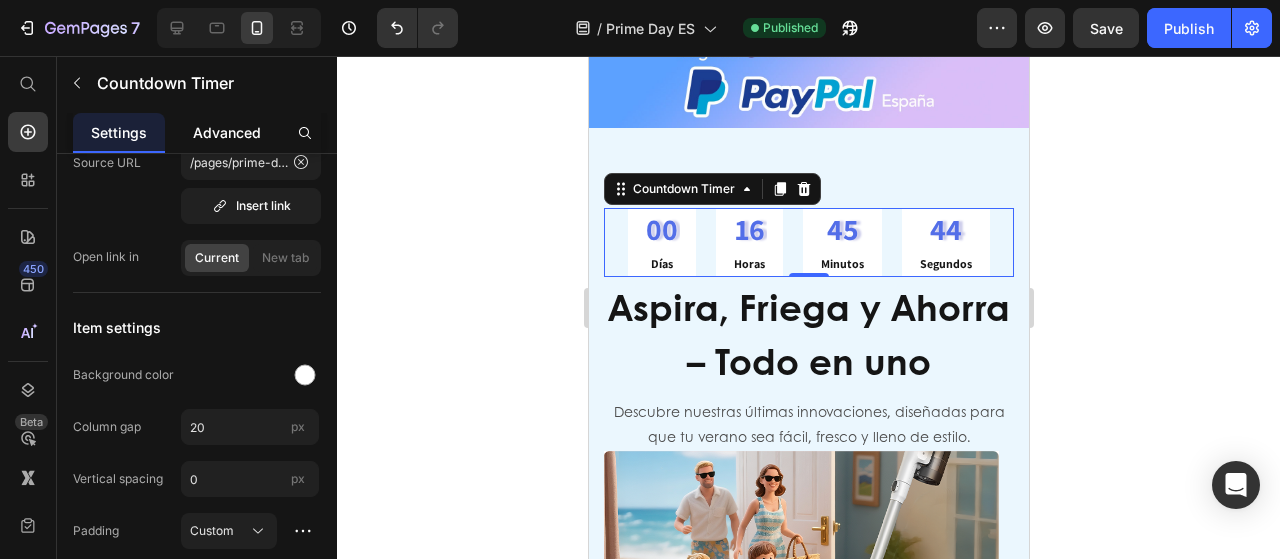 click on "Advanced" at bounding box center [227, 132] 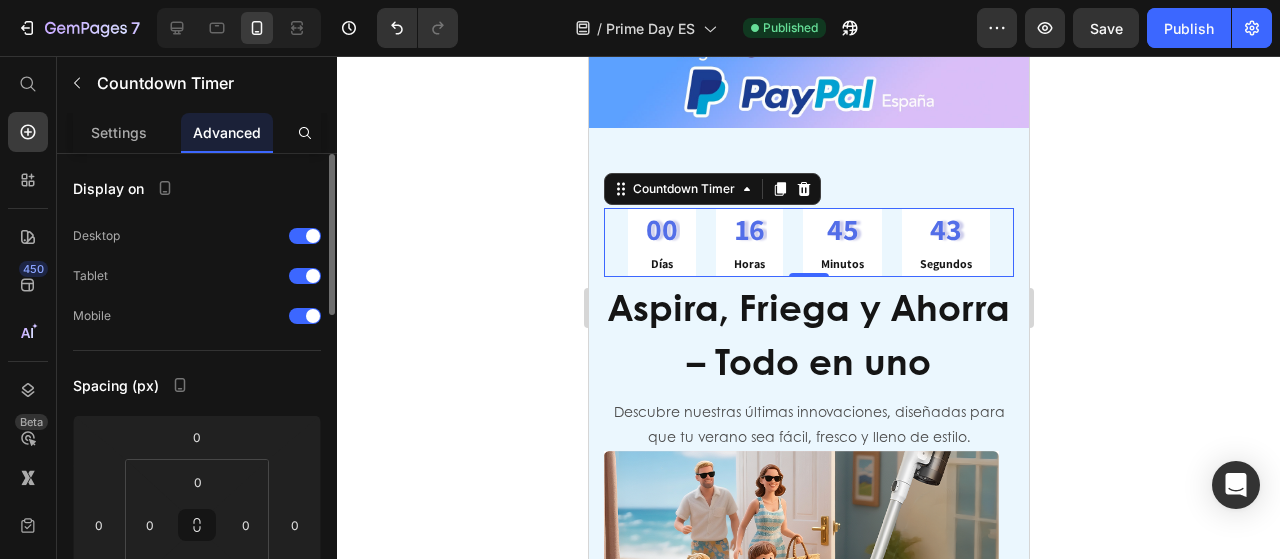 scroll, scrollTop: 200, scrollLeft: 0, axis: vertical 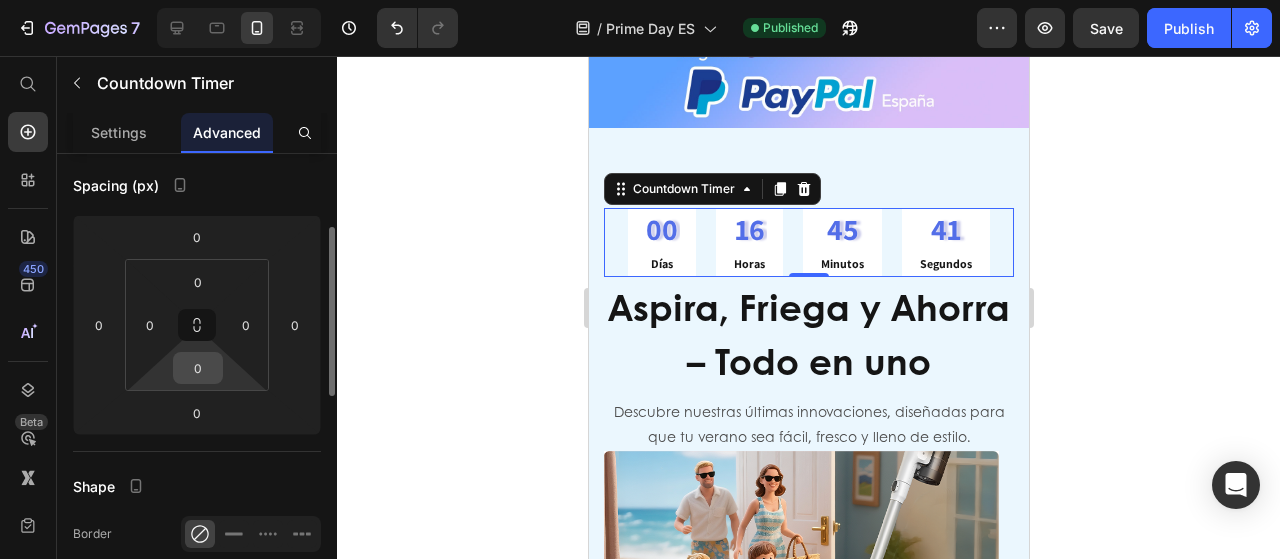 click on "0" at bounding box center [198, 368] 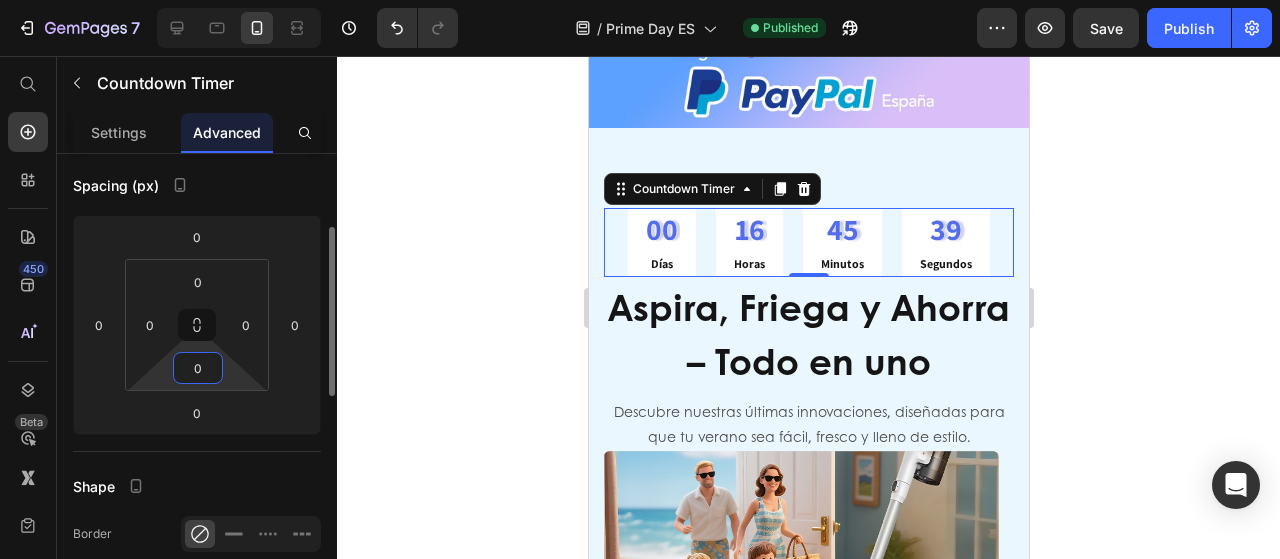 click on "0" at bounding box center (198, 368) 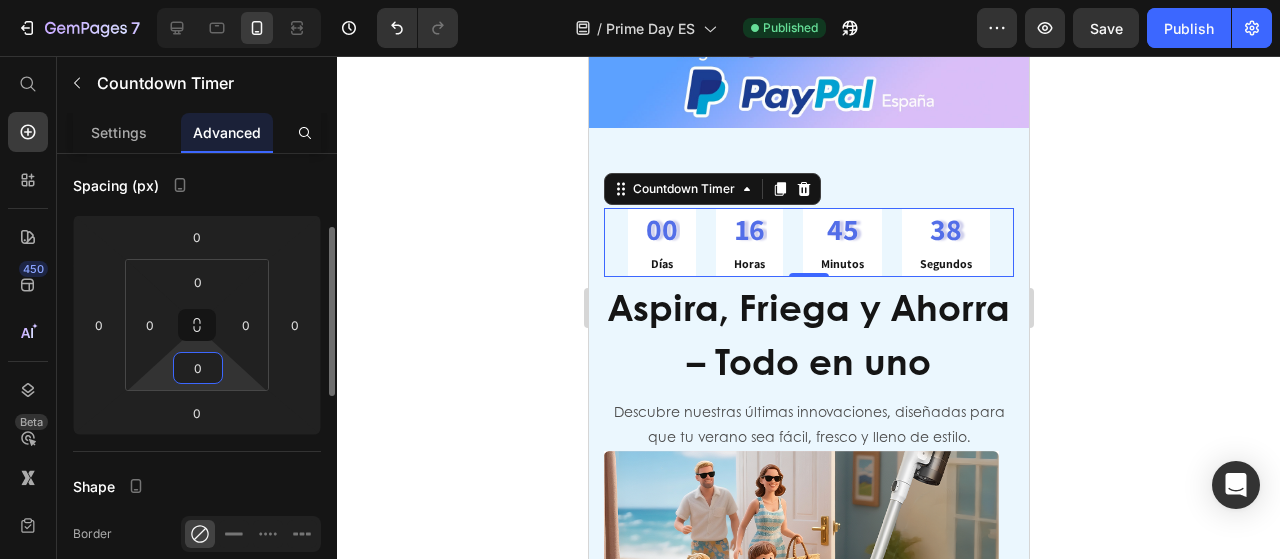 drag, startPoint x: 204, startPoint y: 379, endPoint x: 183, endPoint y: 383, distance: 21.377558 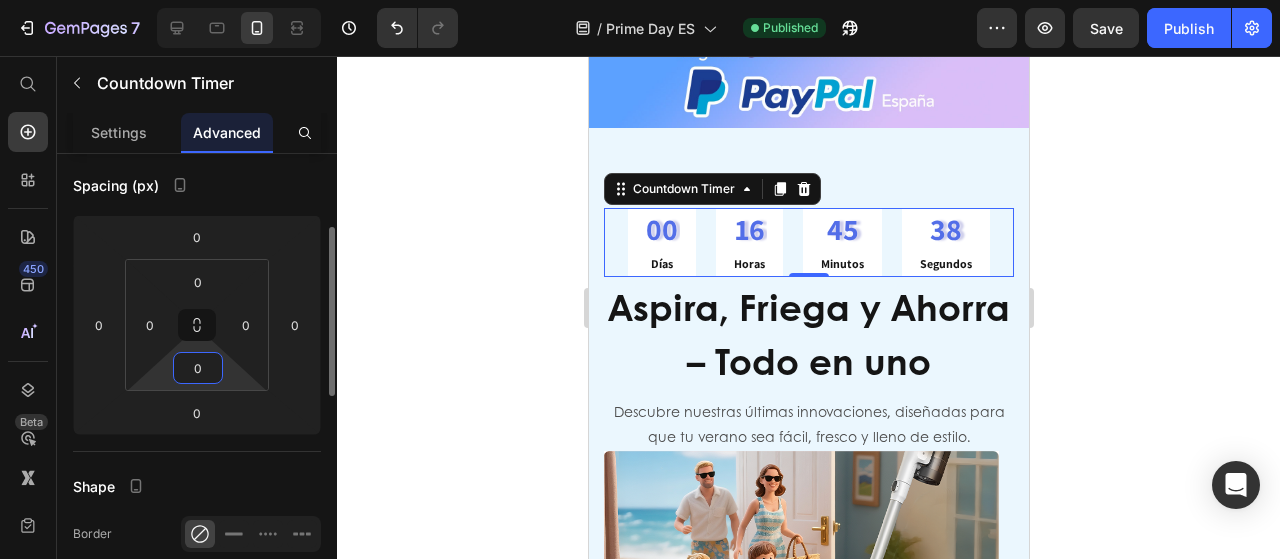 click on "0 0 0 0" at bounding box center (197, 325) 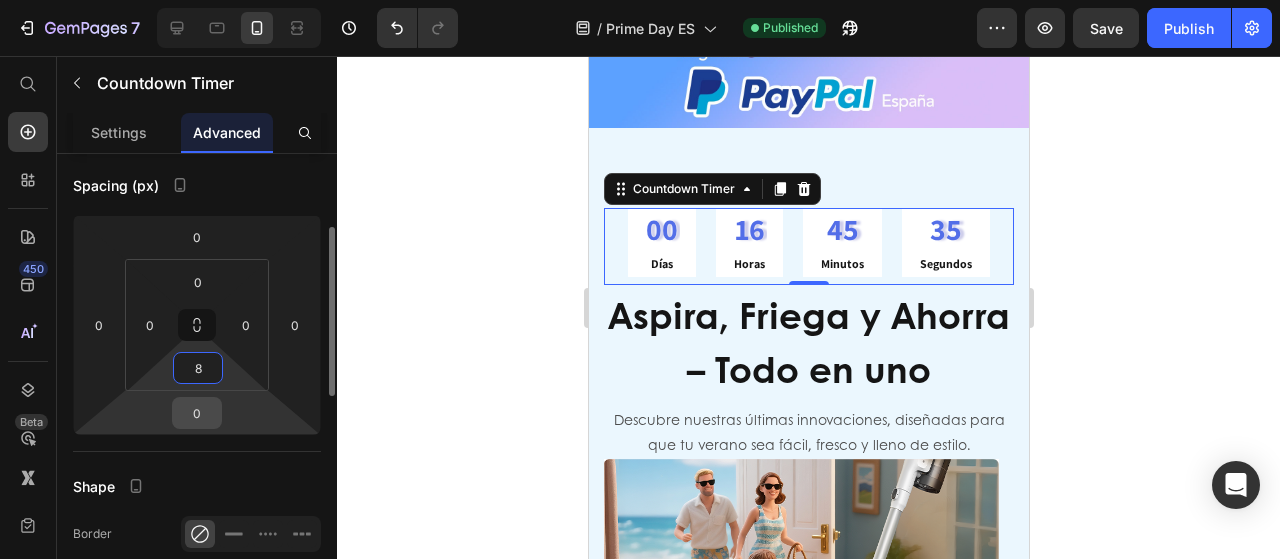 type on "8" 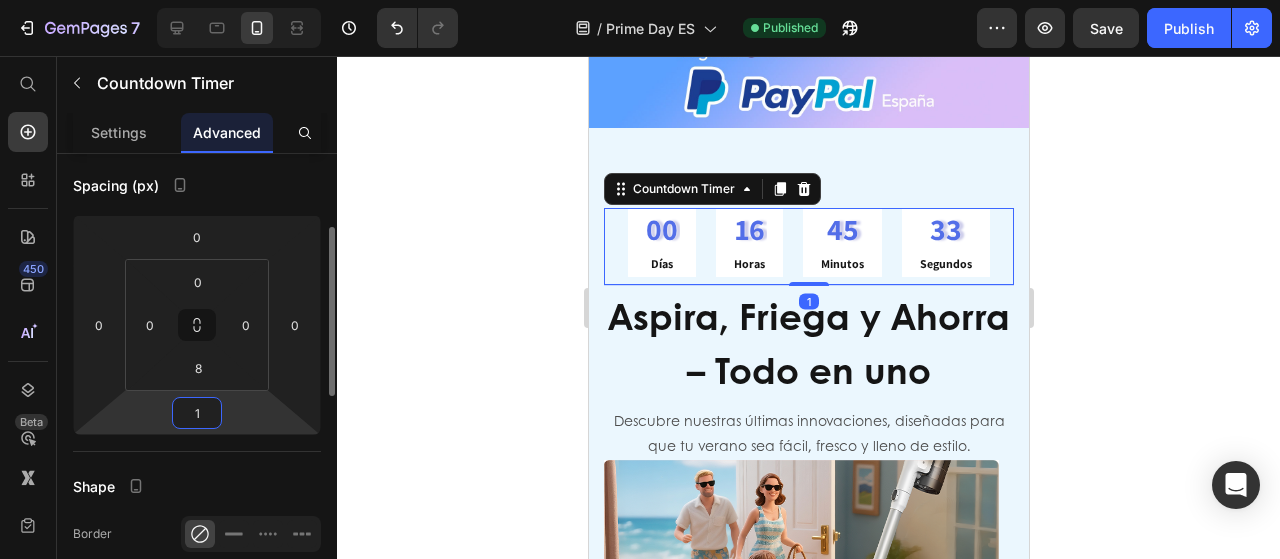 type on "16" 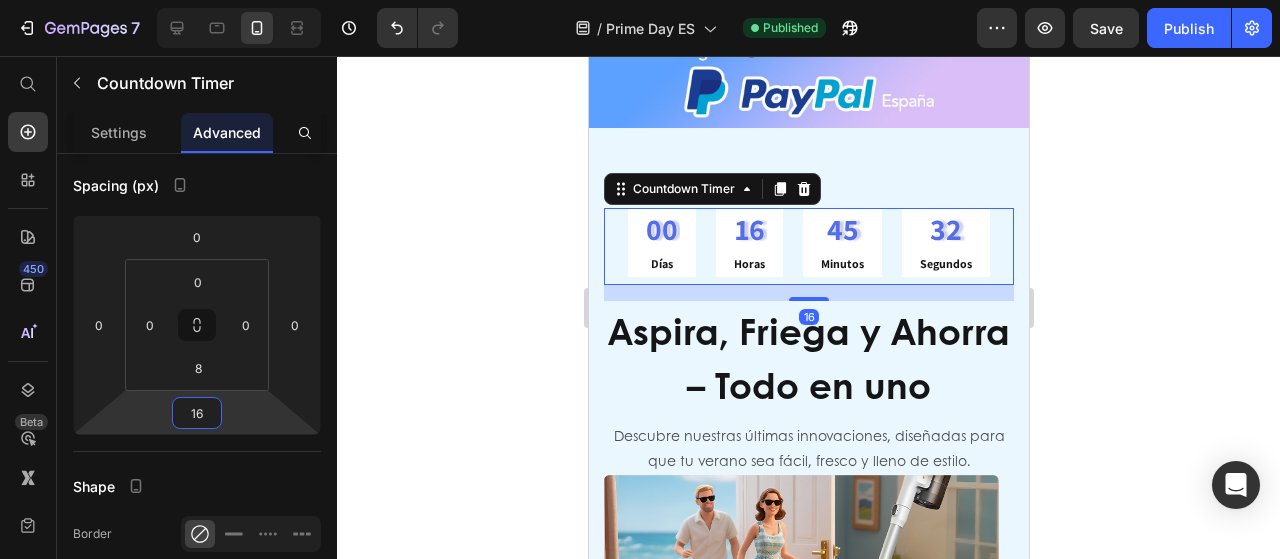 click 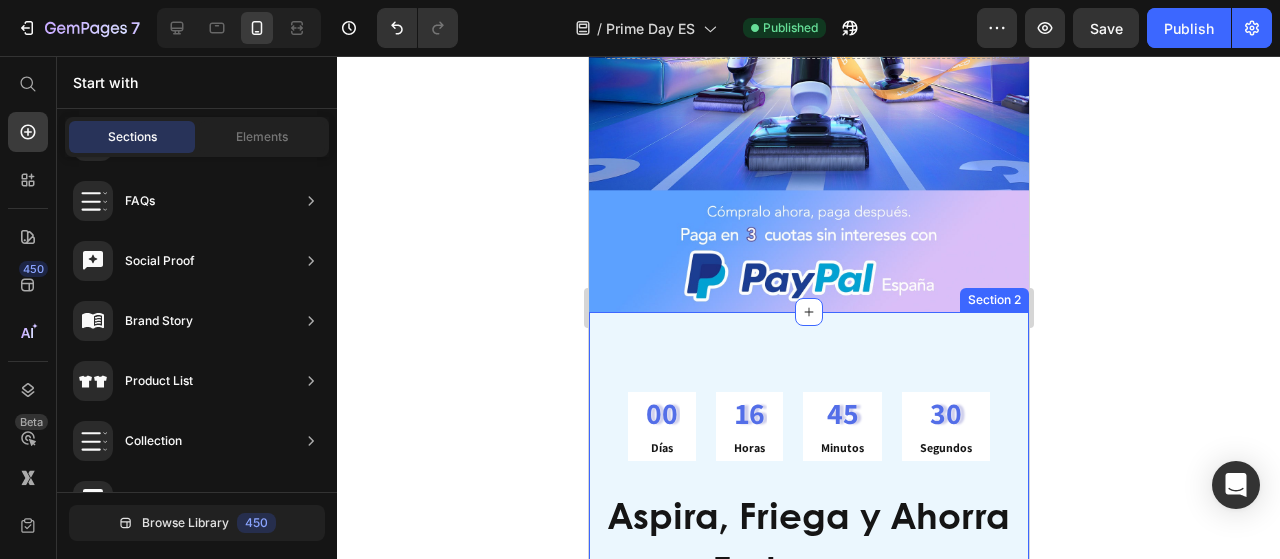 scroll, scrollTop: 436, scrollLeft: 0, axis: vertical 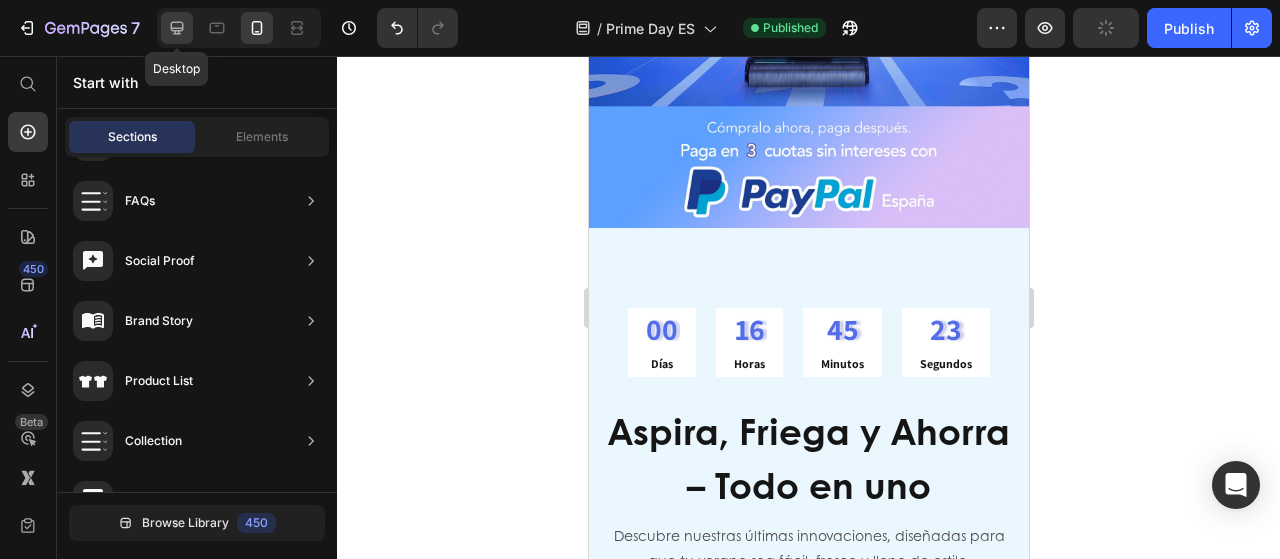 click 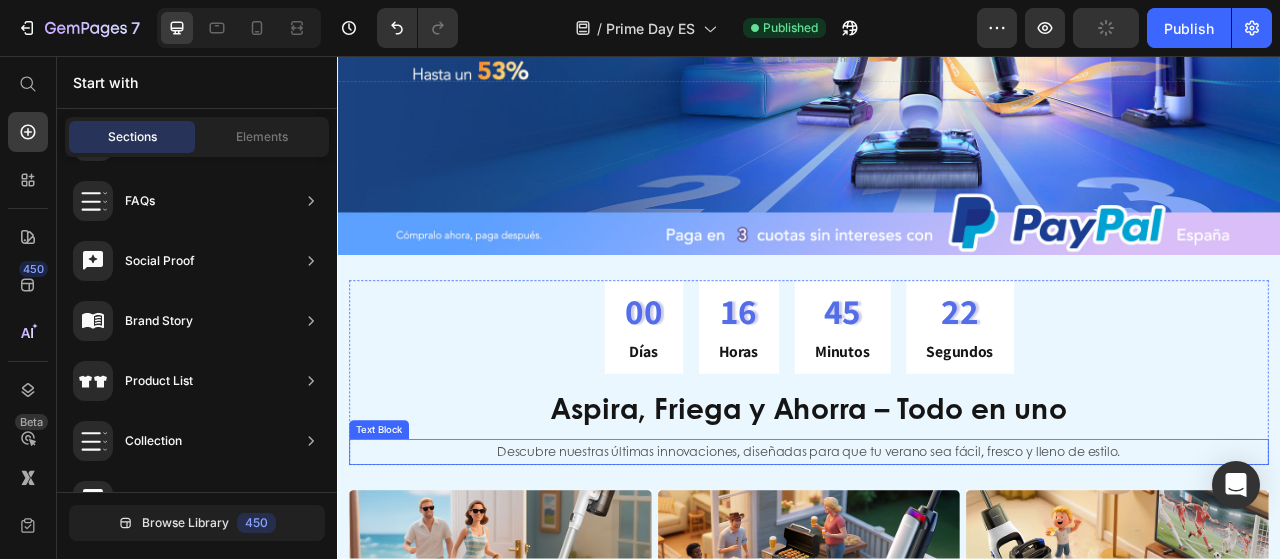 scroll, scrollTop: 236, scrollLeft: 0, axis: vertical 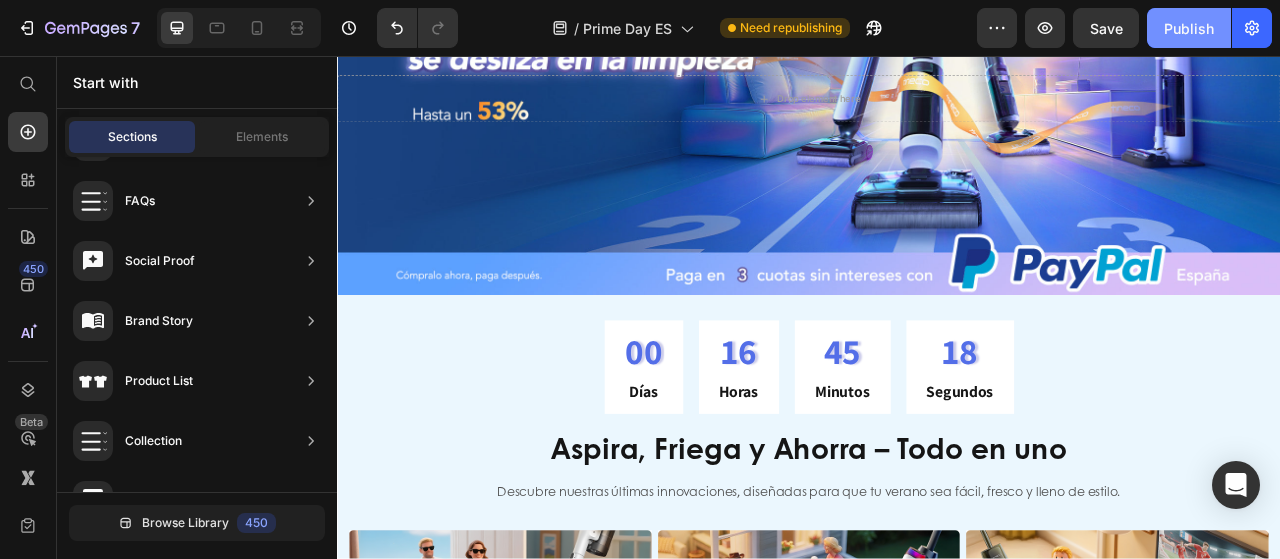 click on "Publish" at bounding box center (1189, 28) 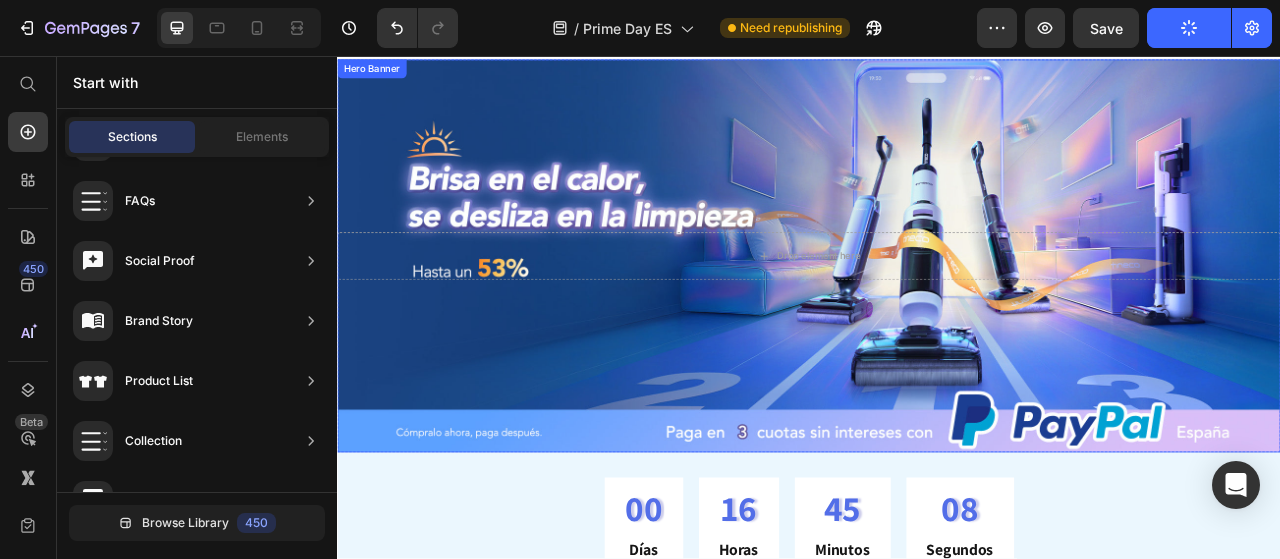 scroll, scrollTop: 200, scrollLeft: 0, axis: vertical 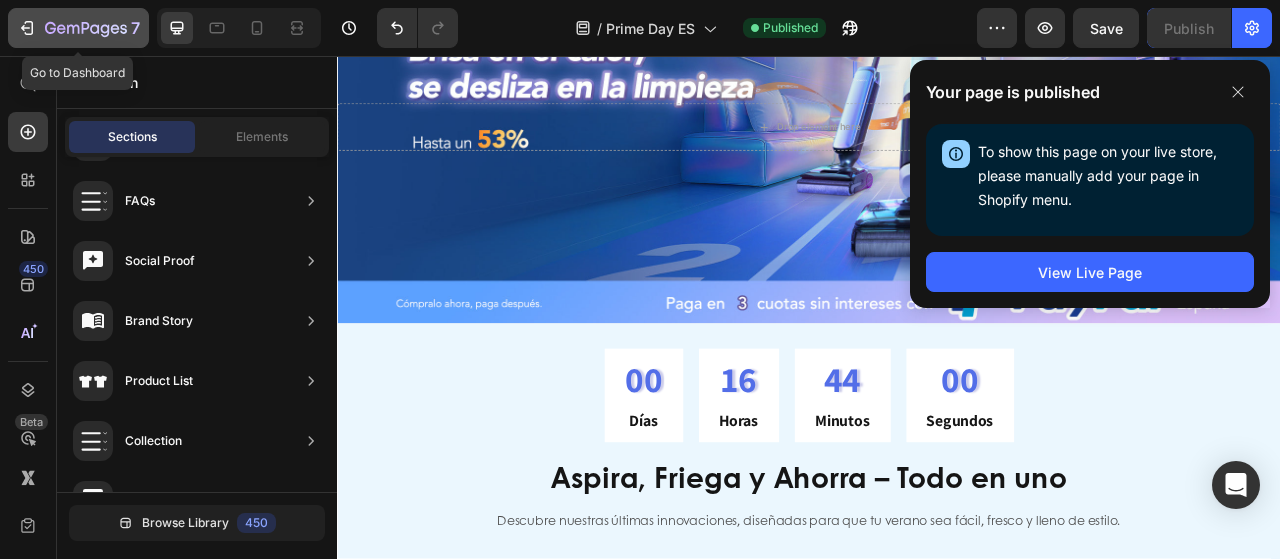 click 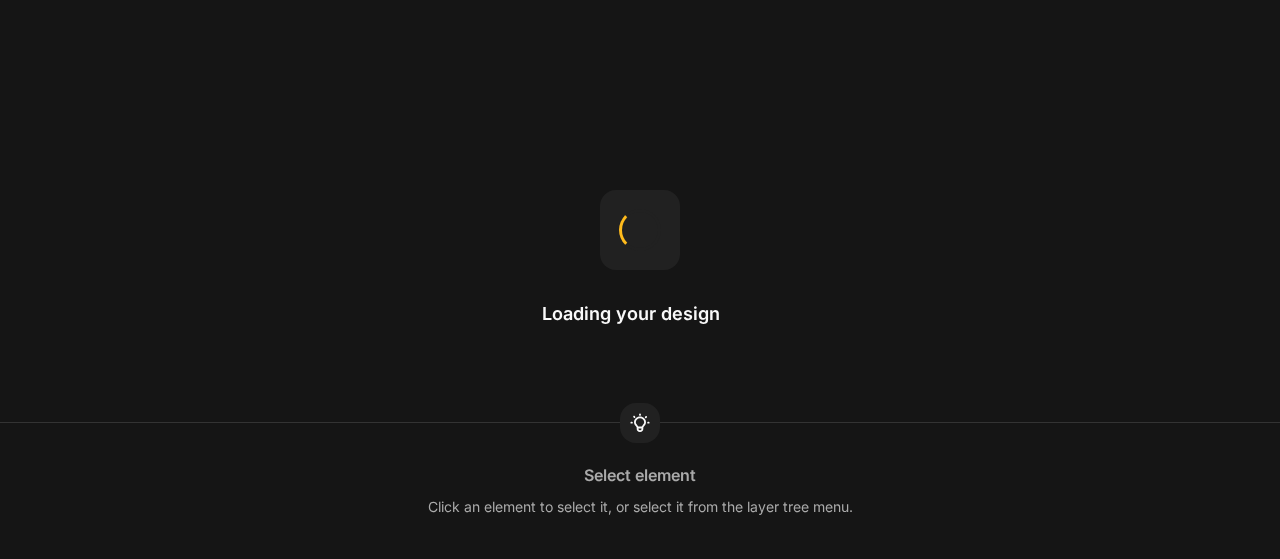 scroll, scrollTop: 0, scrollLeft: 0, axis: both 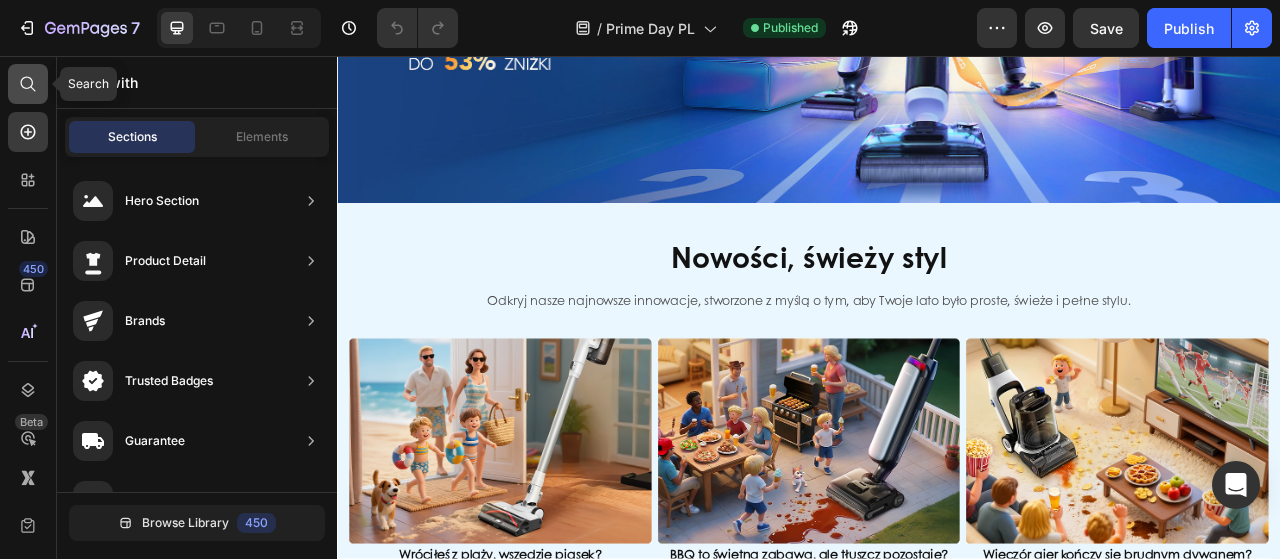 click 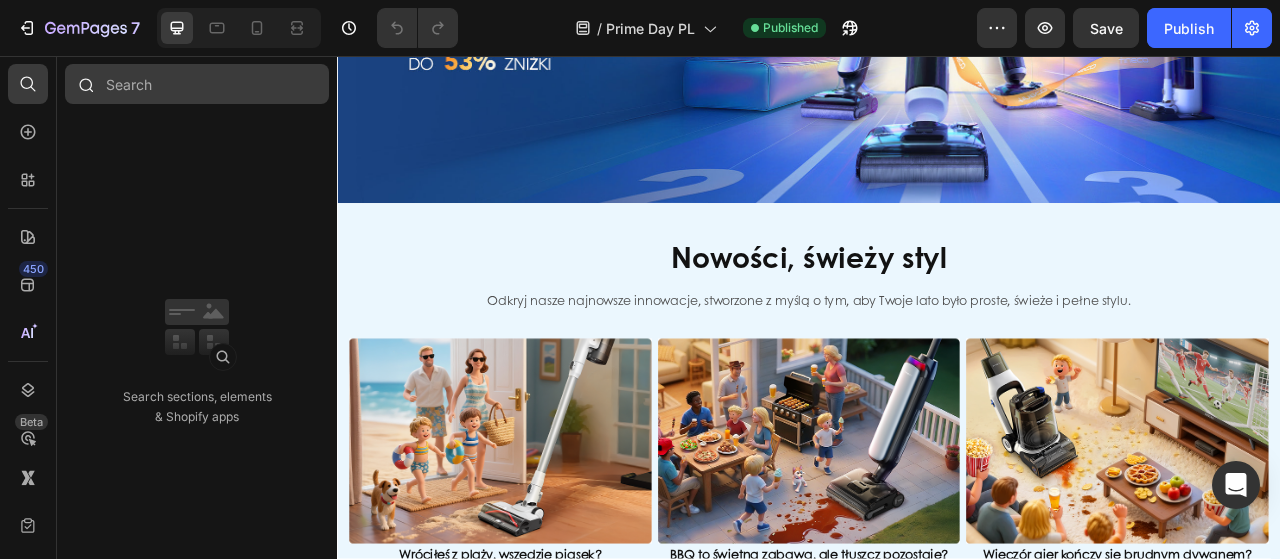 click at bounding box center (197, 84) 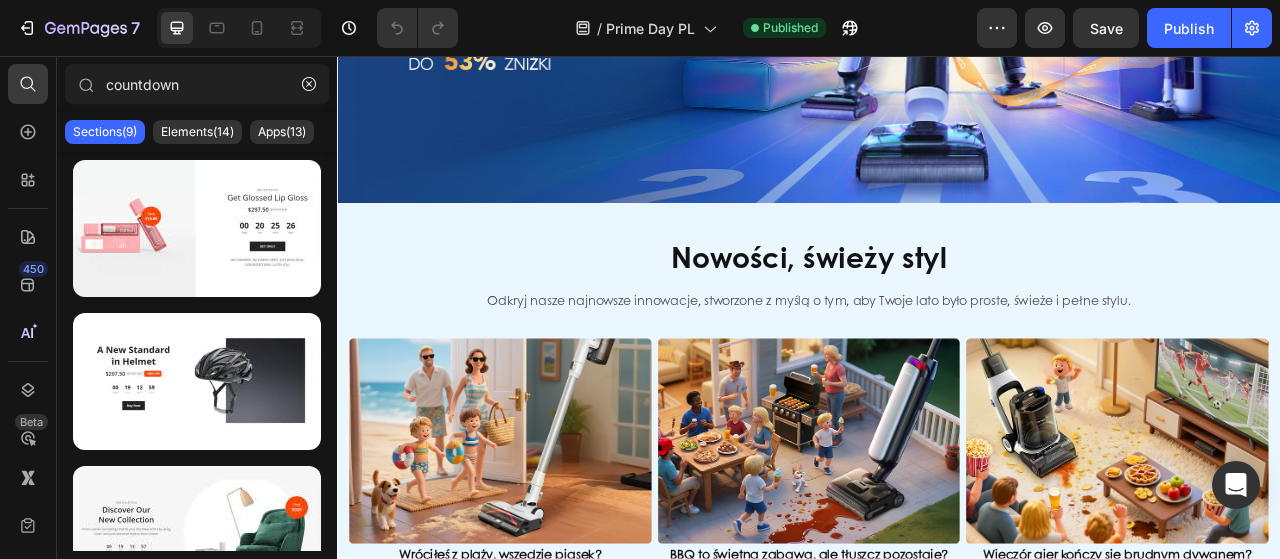 type on "countdown" 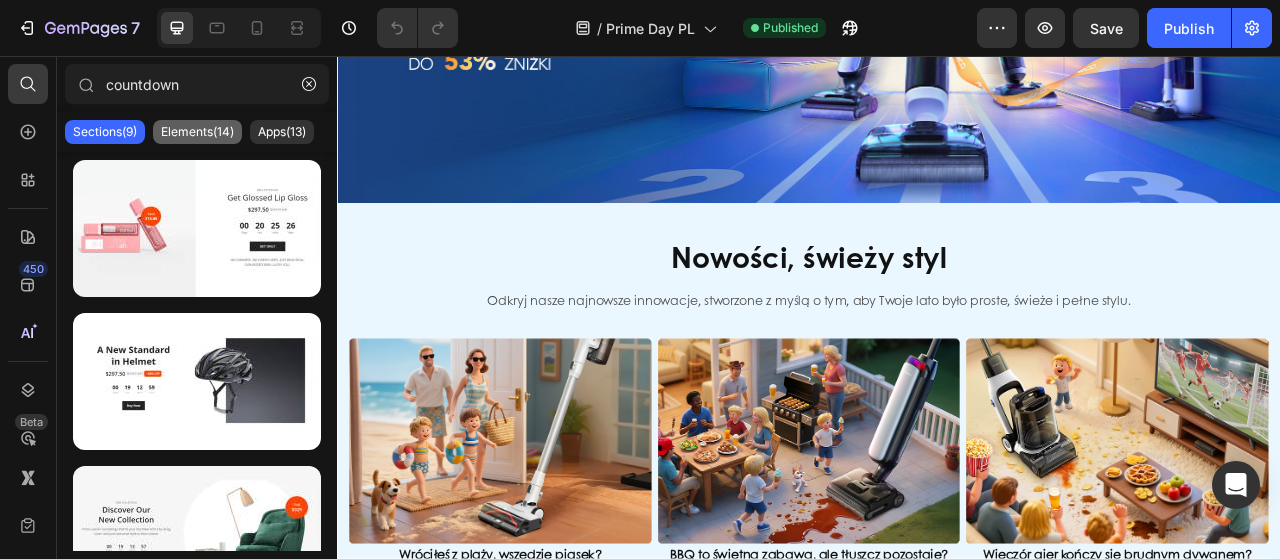 click on "Elements(14)" at bounding box center [197, 132] 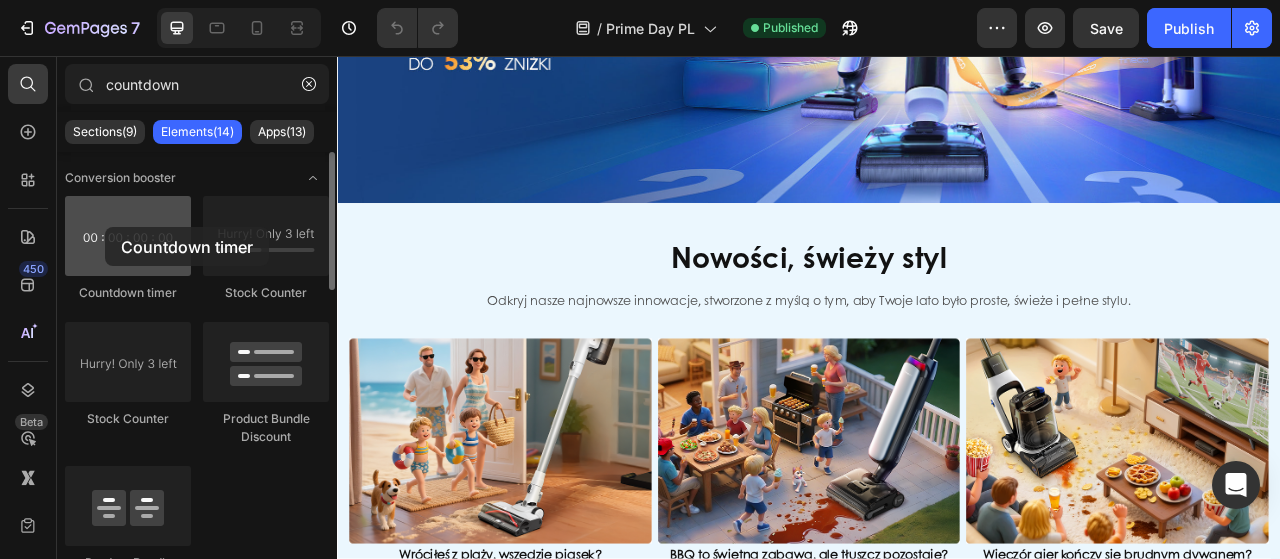 drag, startPoint x: 138, startPoint y: 241, endPoint x: 103, endPoint y: 227, distance: 37.696156 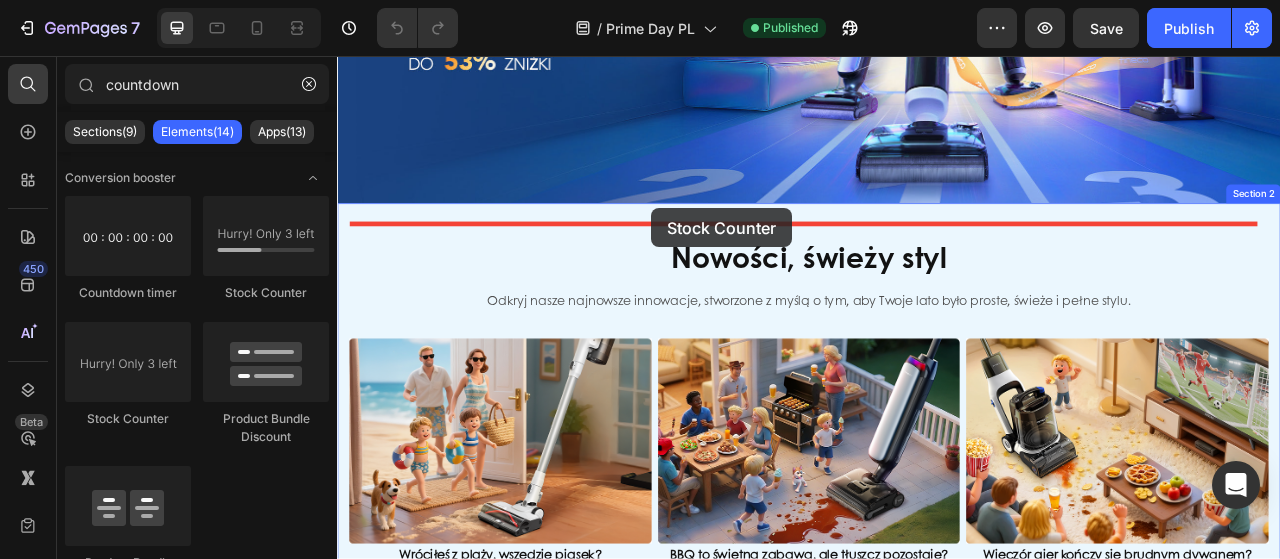 drag, startPoint x: 447, startPoint y: 422, endPoint x: 736, endPoint y: 250, distance: 336.31088 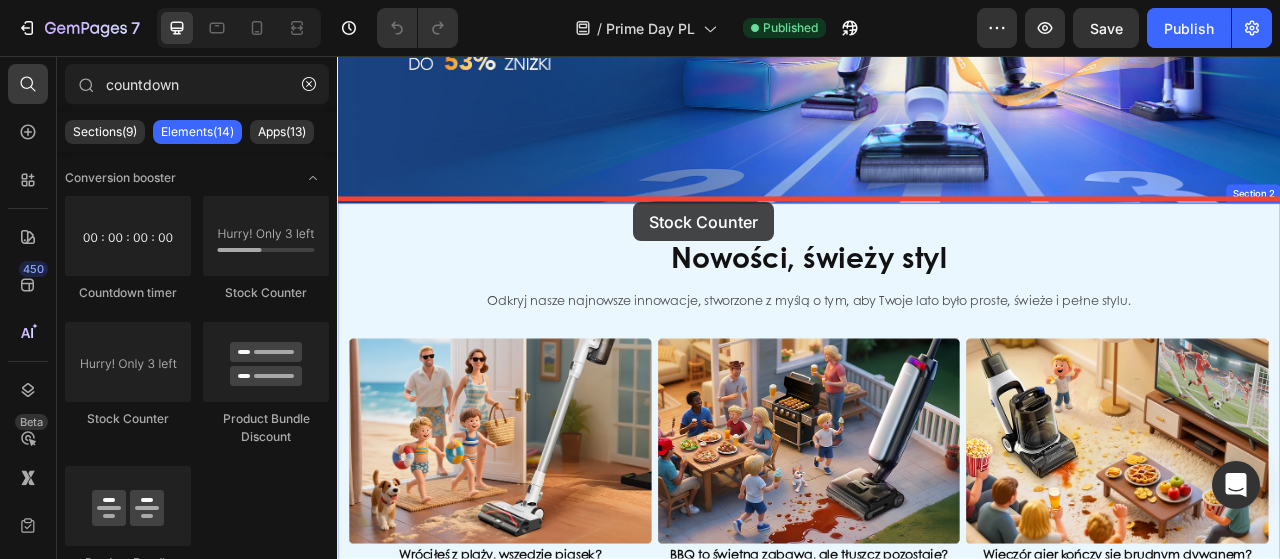 drag, startPoint x: 470, startPoint y: 437, endPoint x: 714, endPoint y: 242, distance: 312.34756 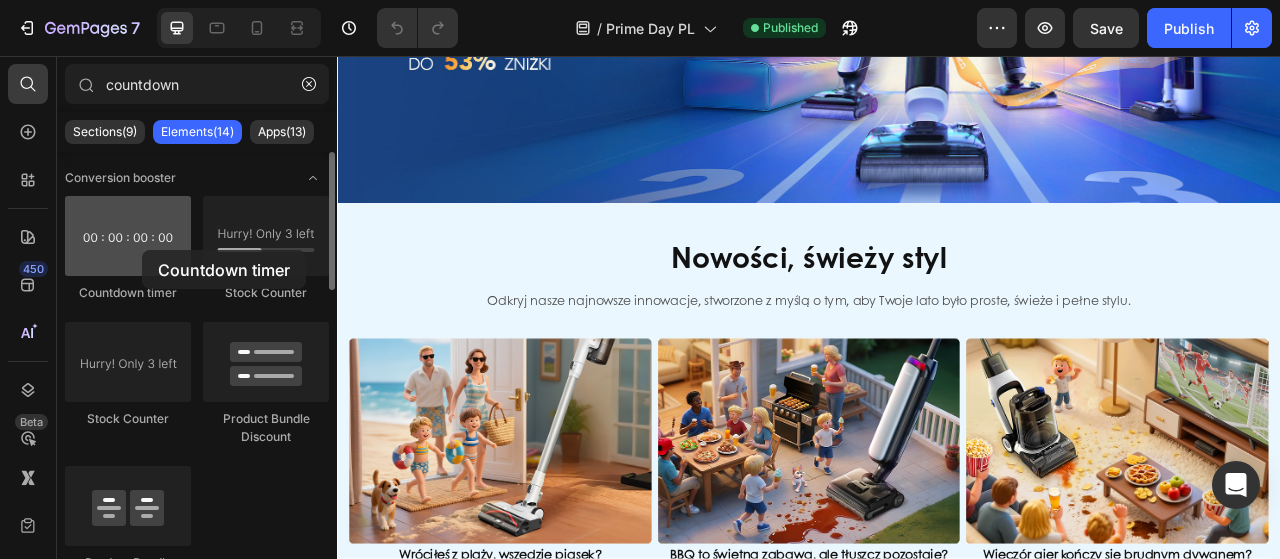 click at bounding box center (128, 236) 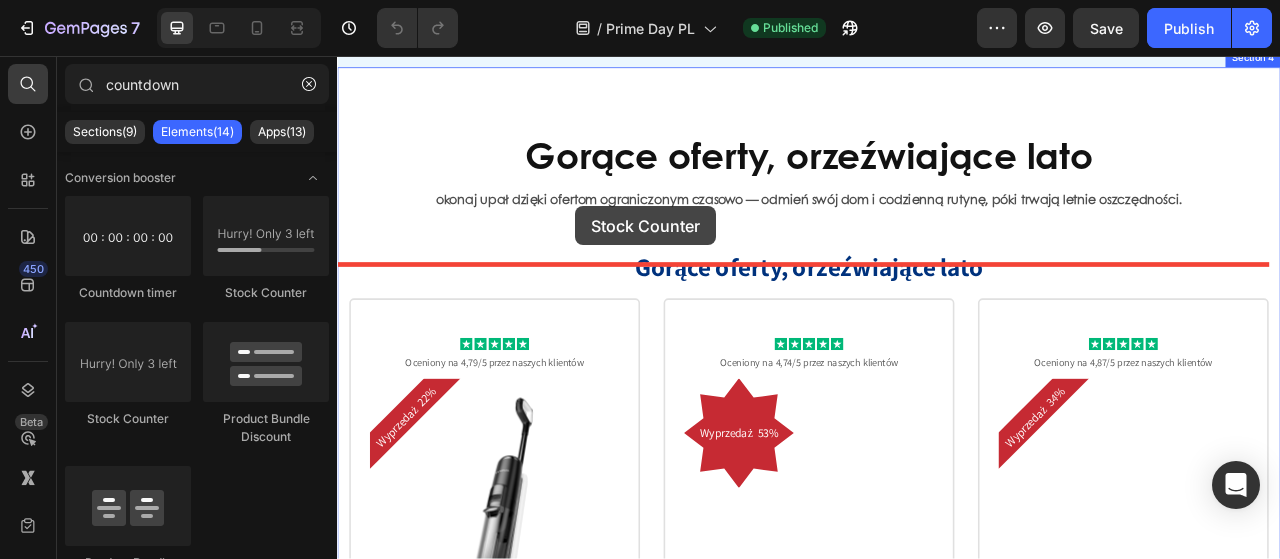 scroll, scrollTop: 1634, scrollLeft: 0, axis: vertical 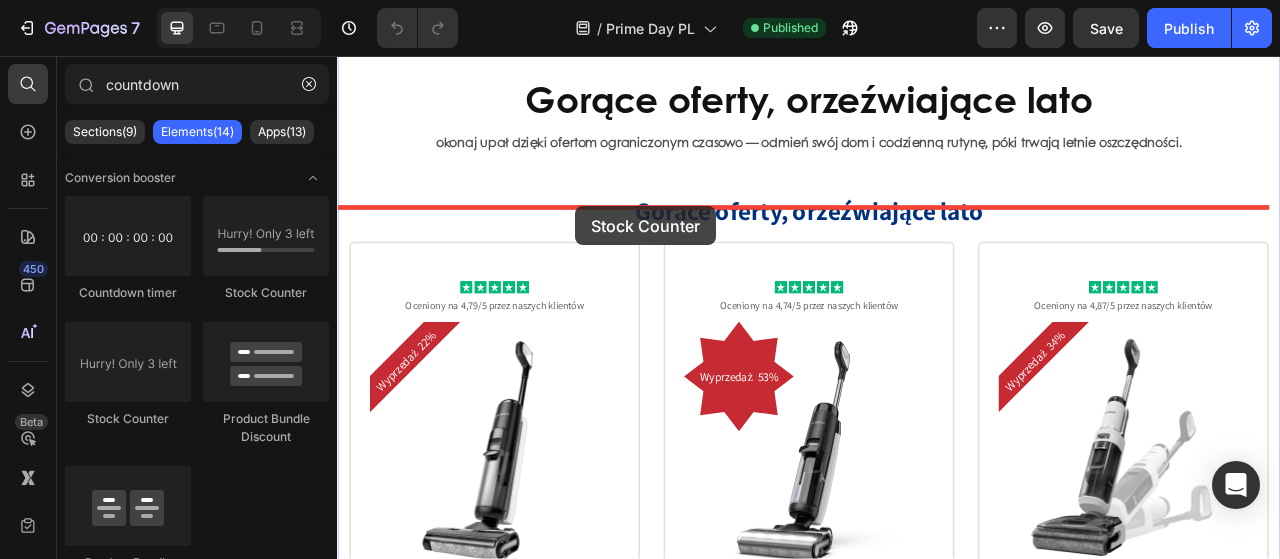 drag, startPoint x: 593, startPoint y: 302, endPoint x: 640, endPoint y: 246, distance: 73.109505 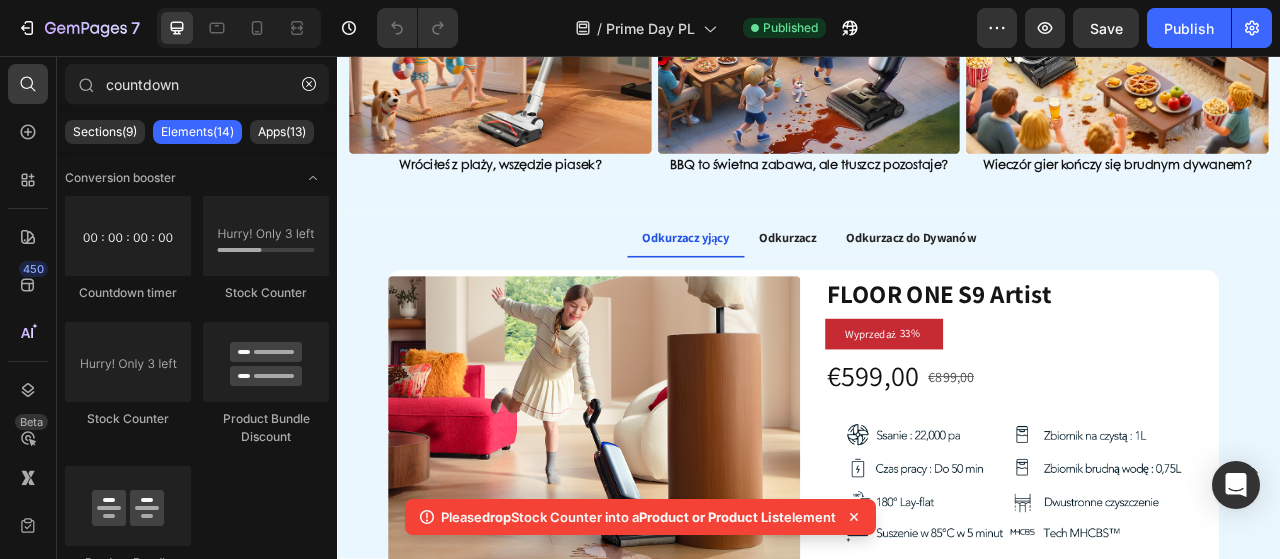 scroll, scrollTop: 434, scrollLeft: 0, axis: vertical 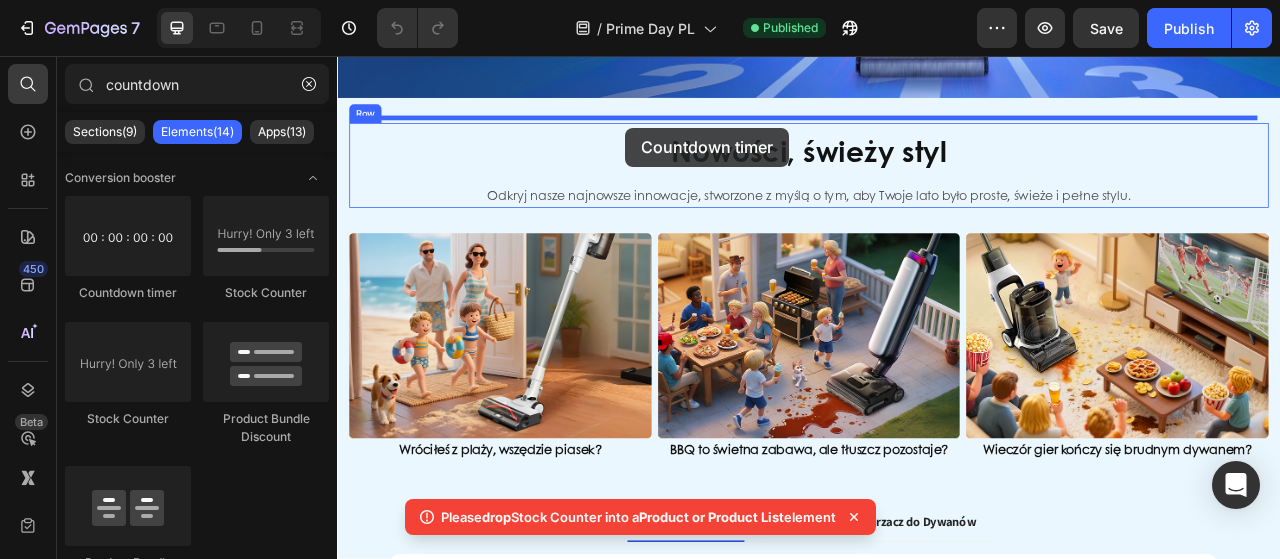 drag, startPoint x: 459, startPoint y: 321, endPoint x: 703, endPoint y: 147, distance: 299.6865 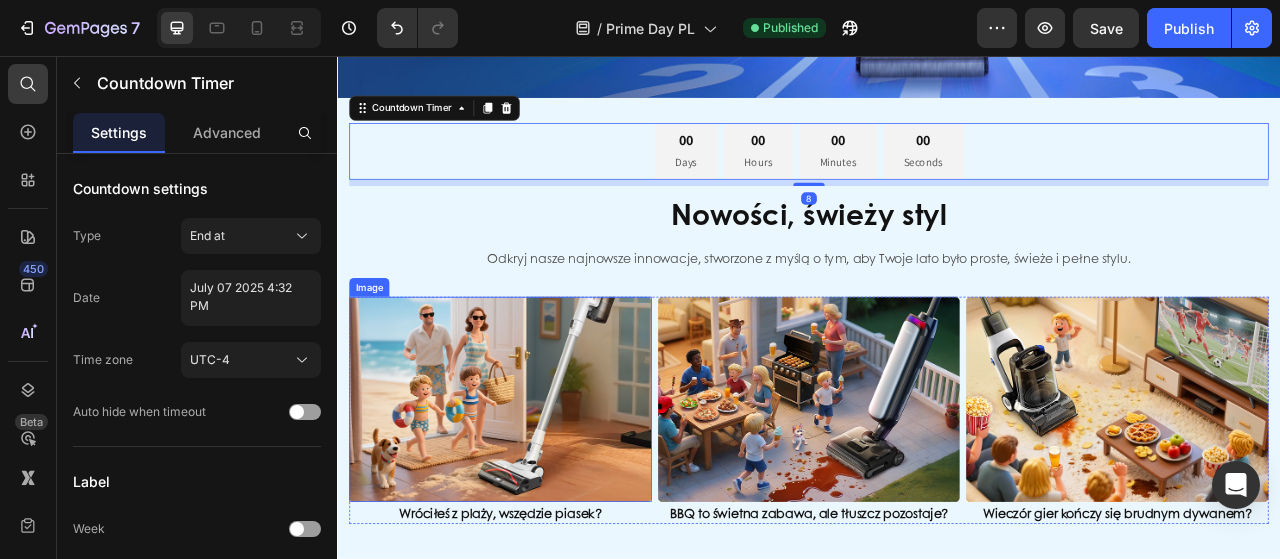 scroll, scrollTop: 134, scrollLeft: 0, axis: vertical 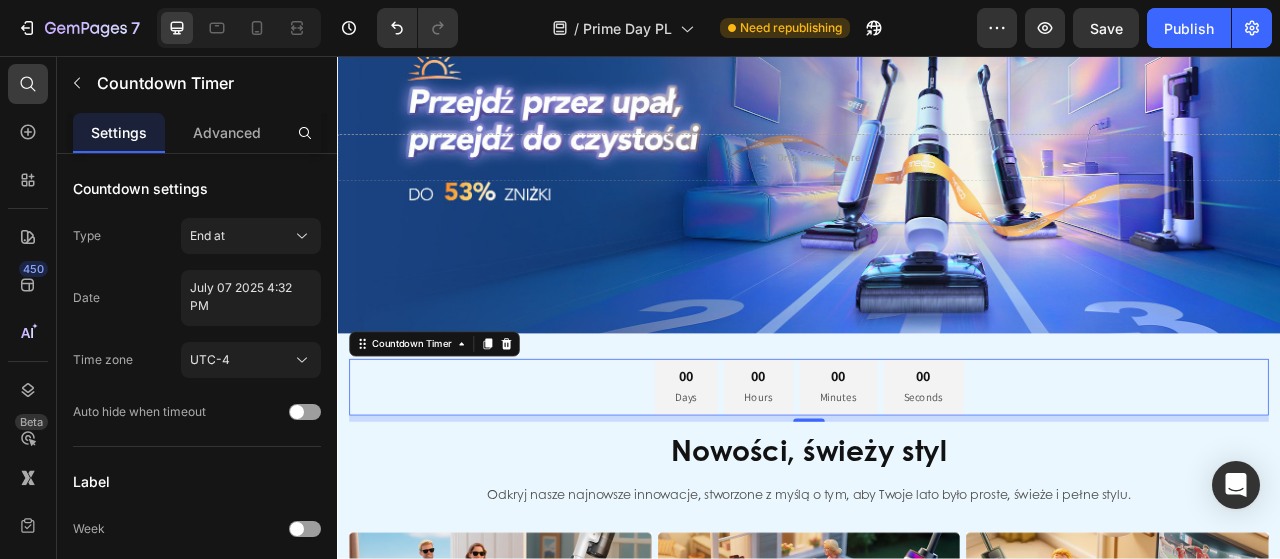 click on "00 Days 00 Hours 00 Minutes 00 Seconds" at bounding box center [937, 478] 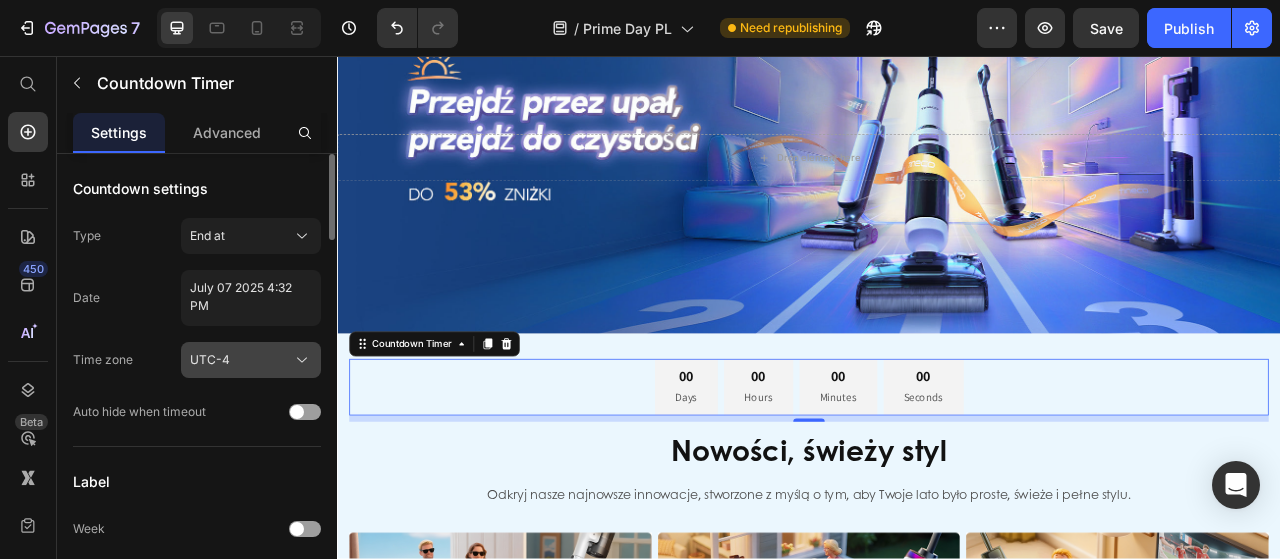 click on "UTC-4" 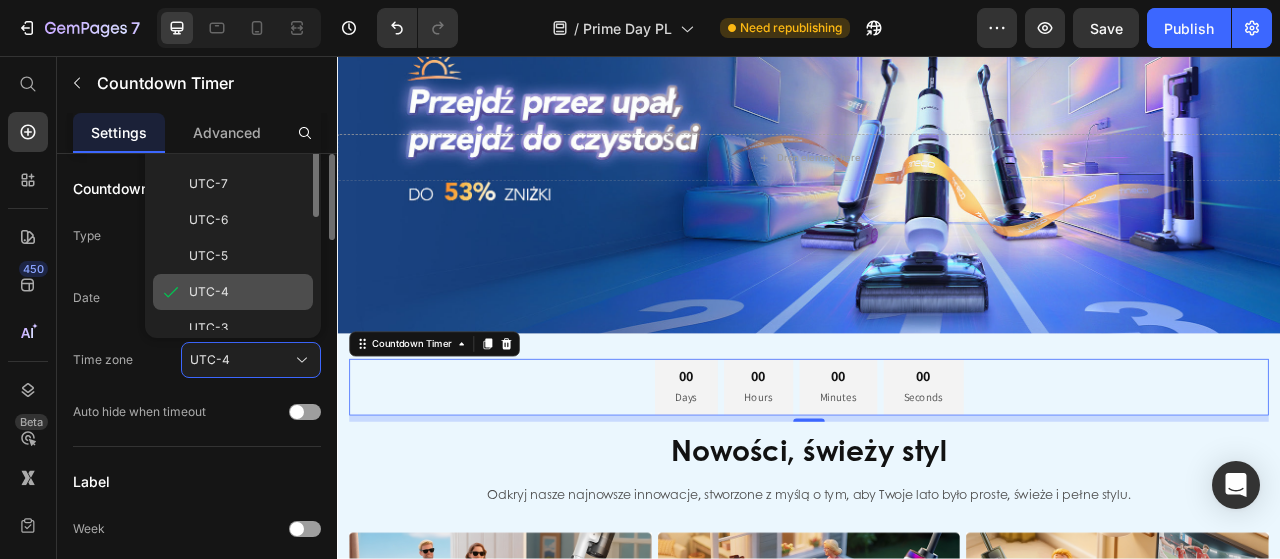 scroll, scrollTop: 160, scrollLeft: 0, axis: vertical 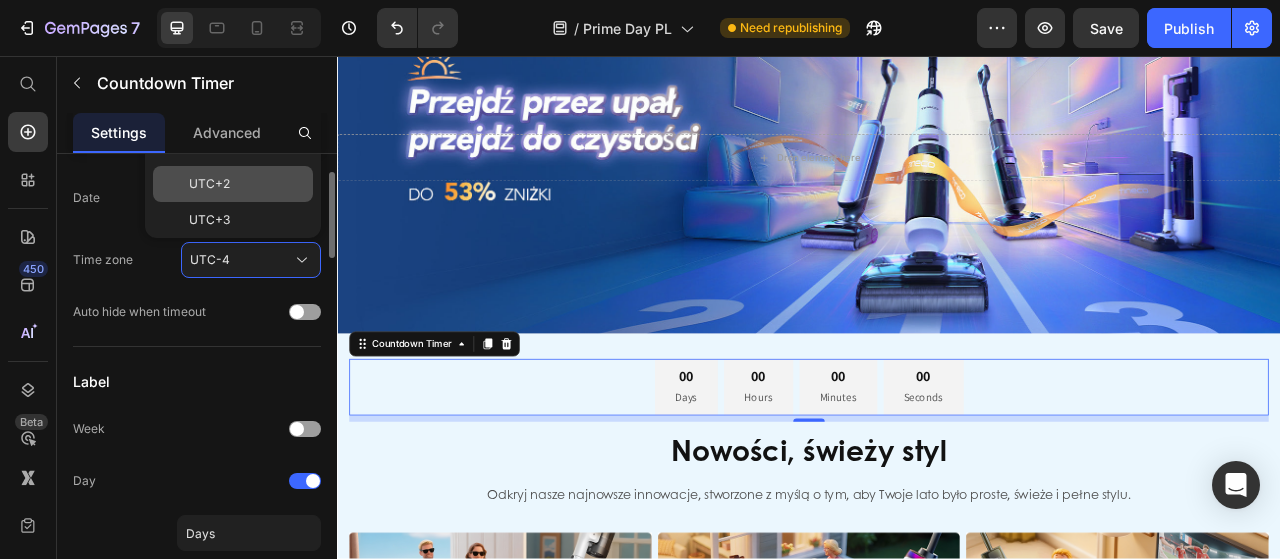 click on "UTC+2" at bounding box center (247, 184) 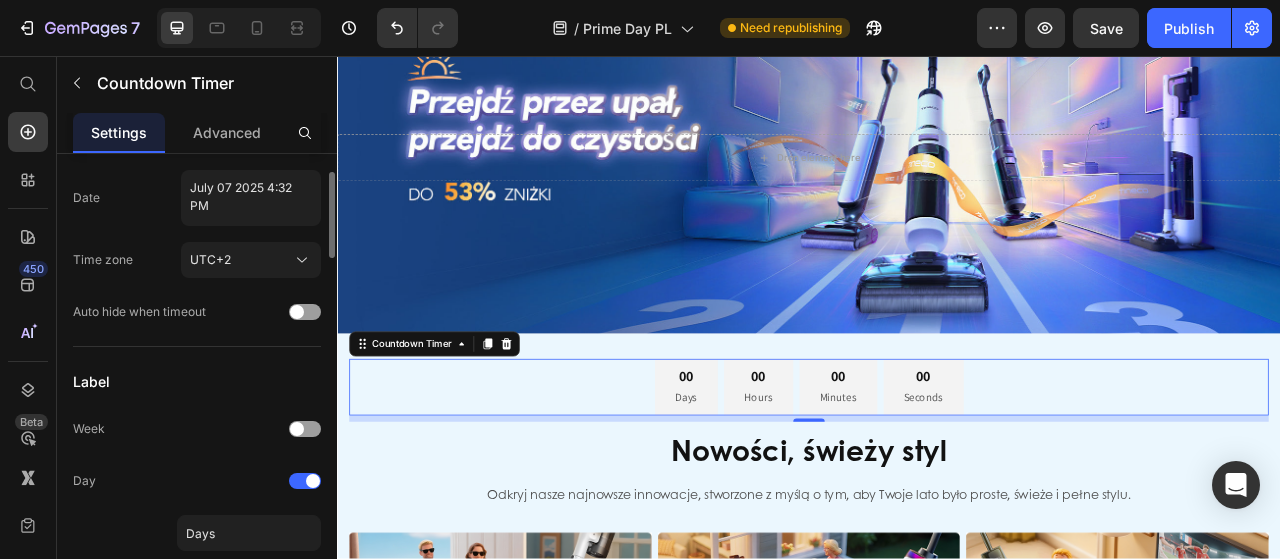 scroll, scrollTop: 0, scrollLeft: 0, axis: both 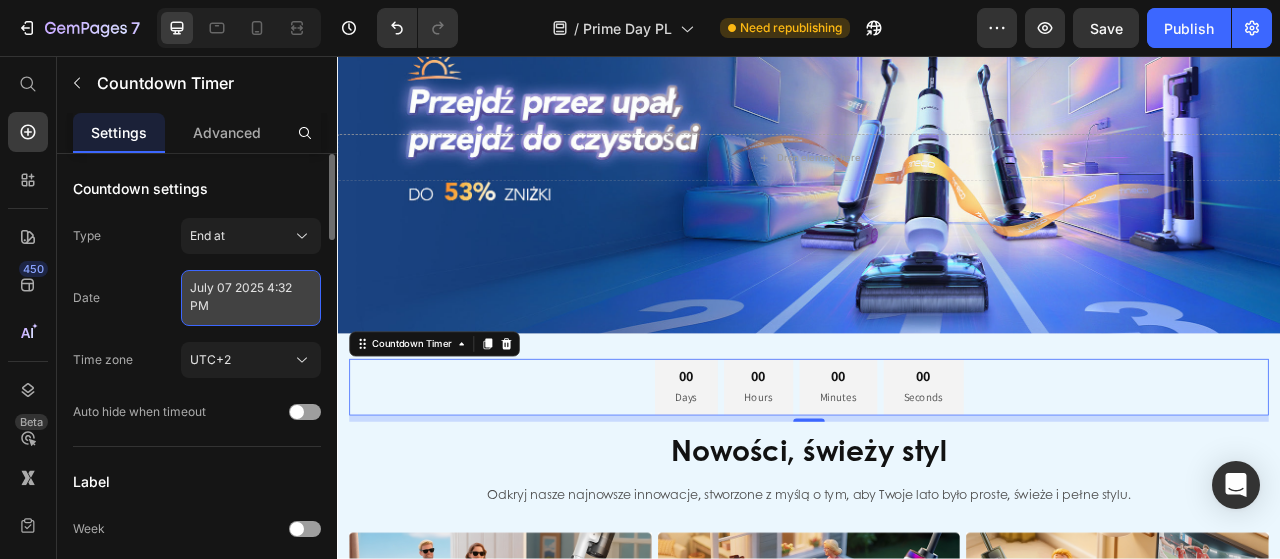 click on "July 07 2025 4:32 PM" at bounding box center [251, 298] 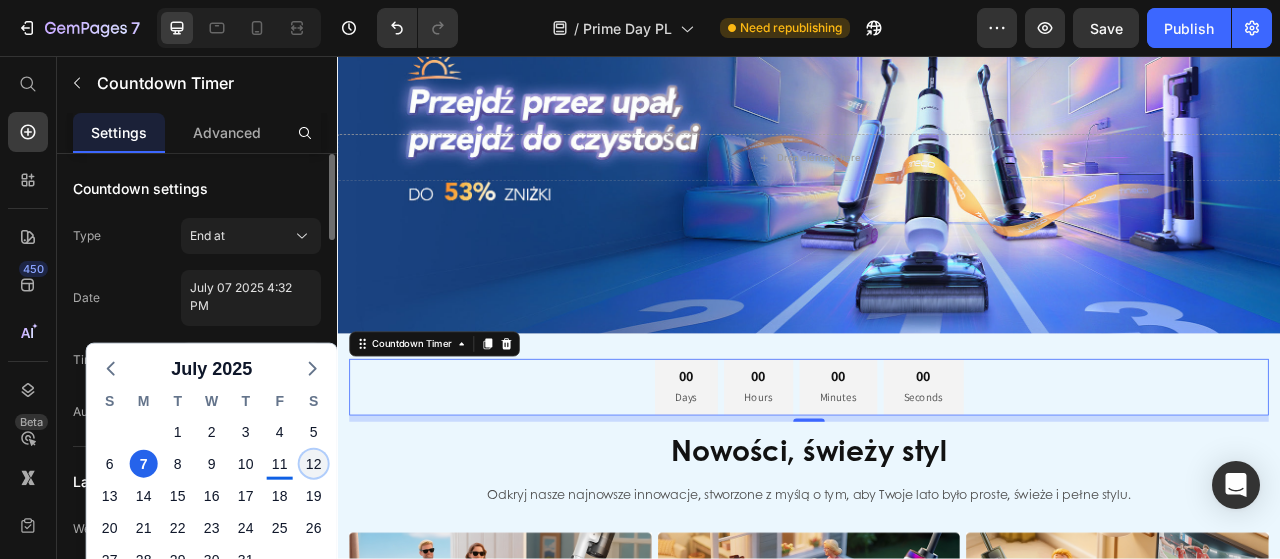 click on "12" 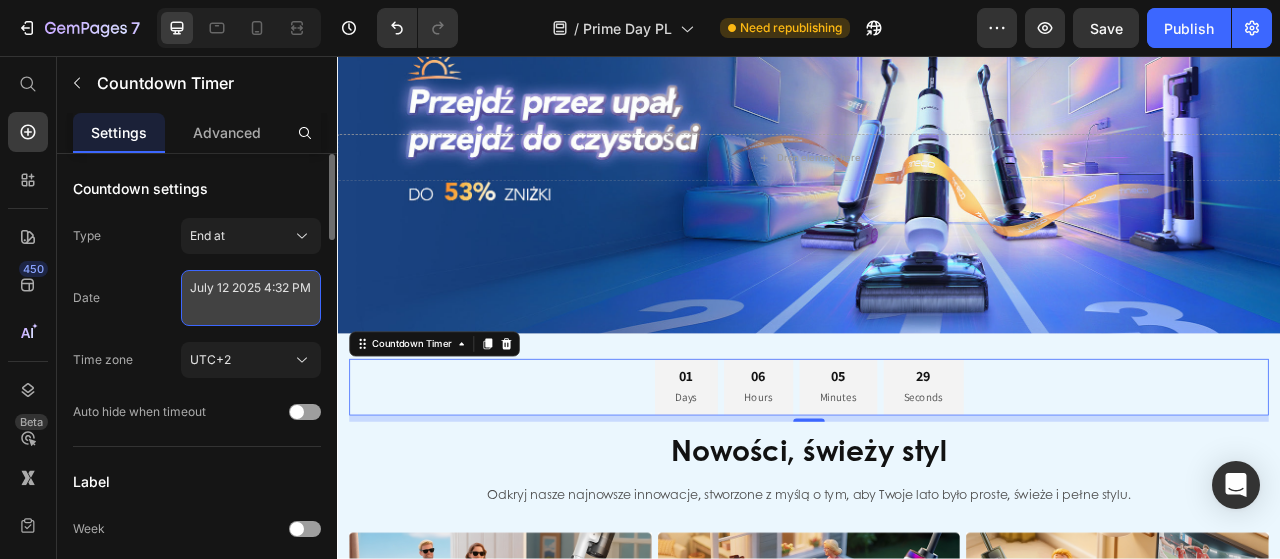 click on "[DATE] [TIME]" at bounding box center [251, 298] 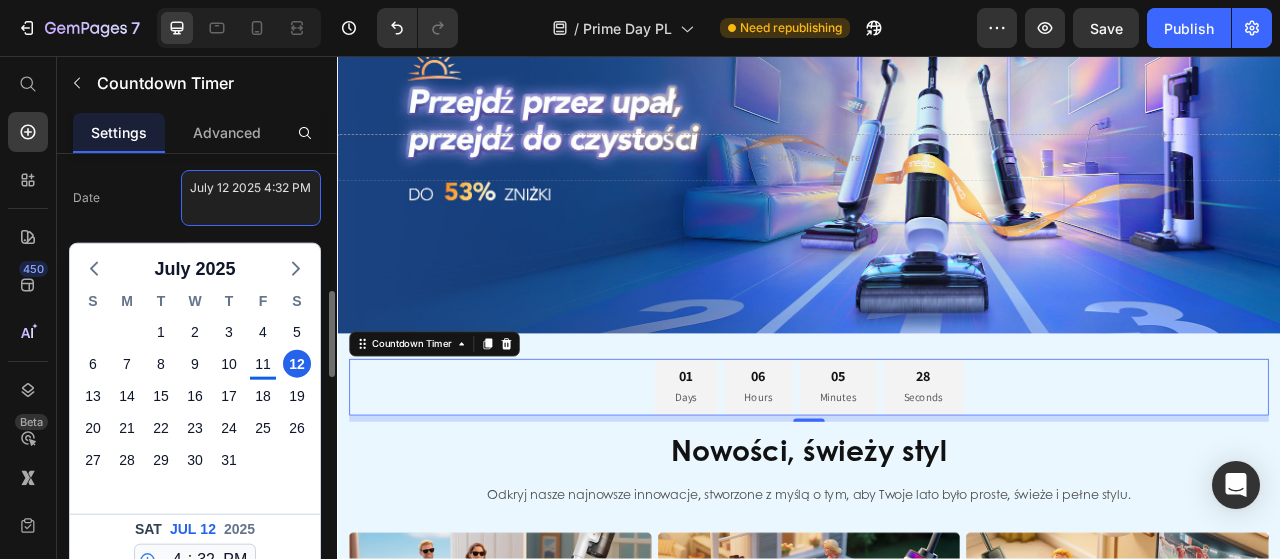 scroll, scrollTop: 300, scrollLeft: 0, axis: vertical 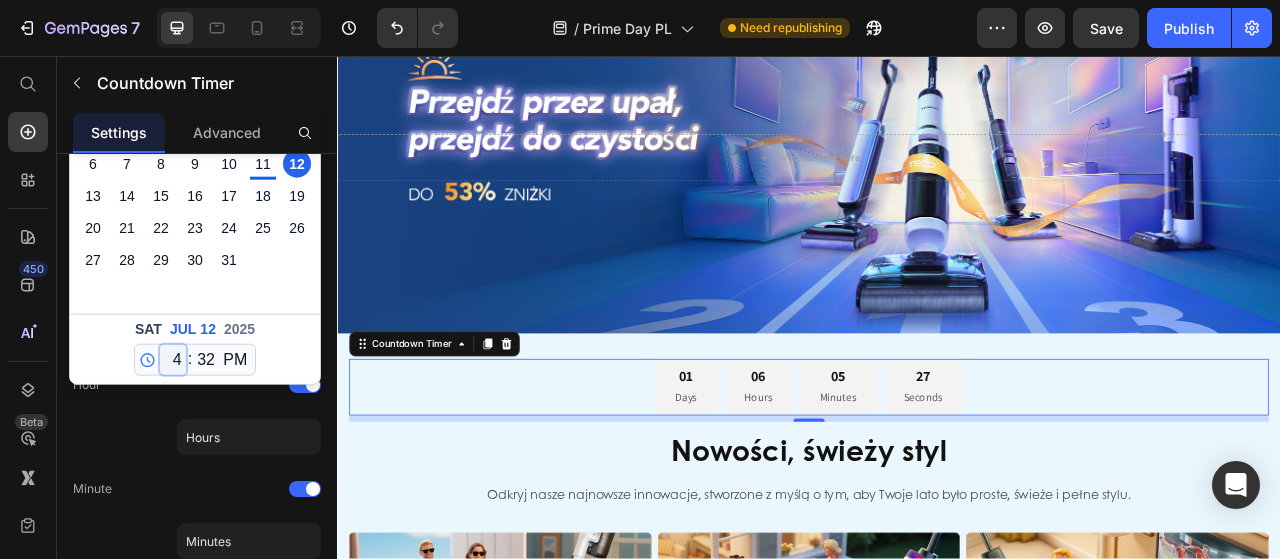 click on "12 1 2 3 4 5 6 7 8 9 10 11" at bounding box center [173, 360] 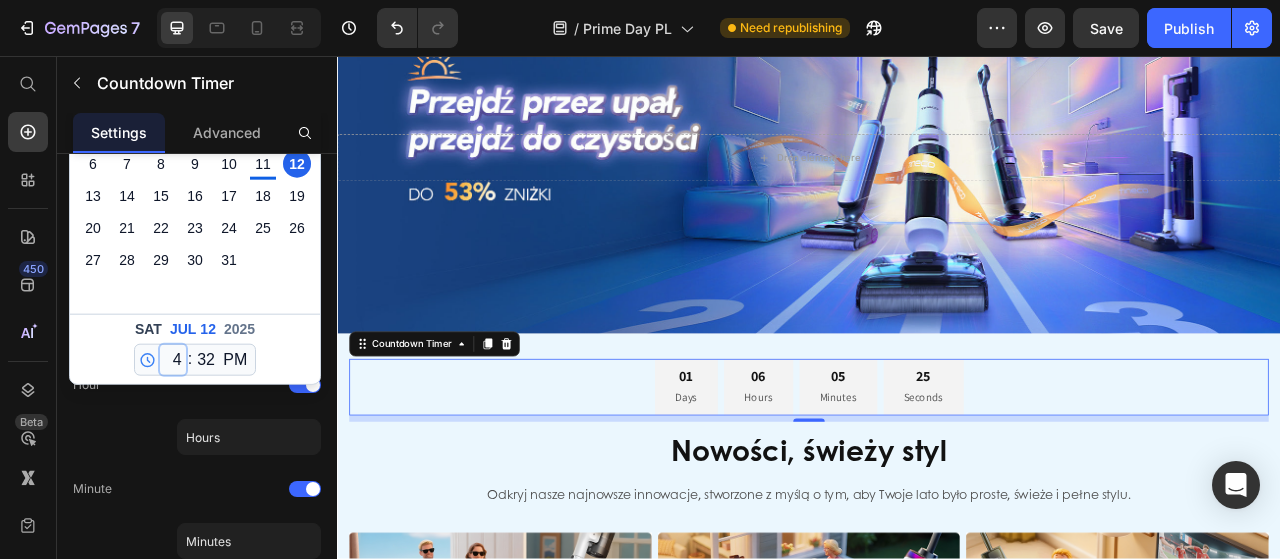 select on "15" 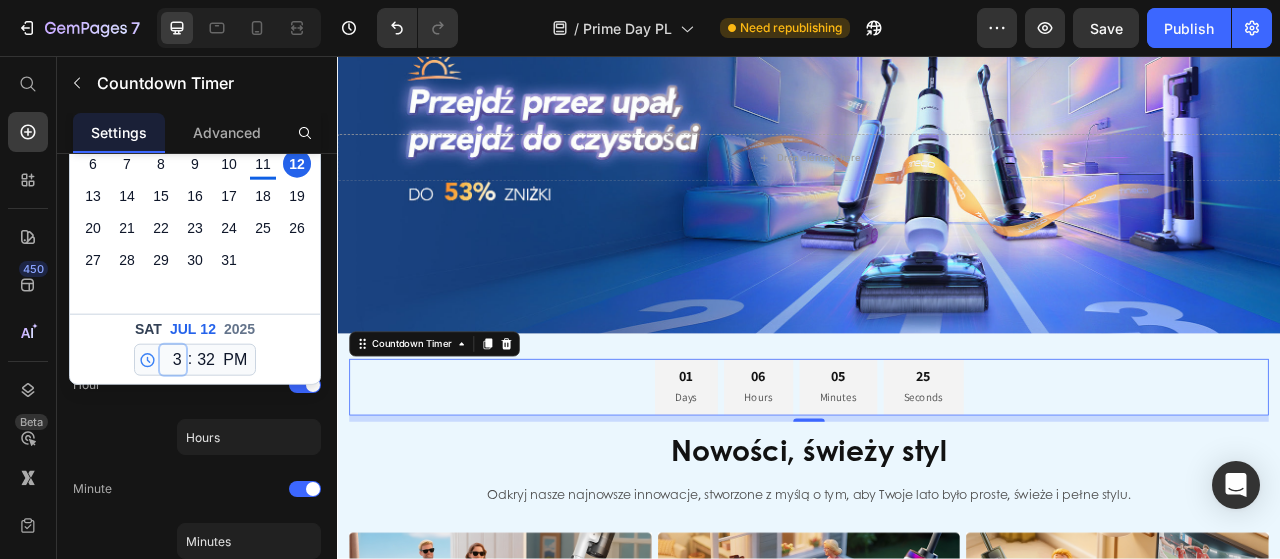 click on "12 1 2 3 4 5 6 7 8 9 10 11" at bounding box center [173, 360] 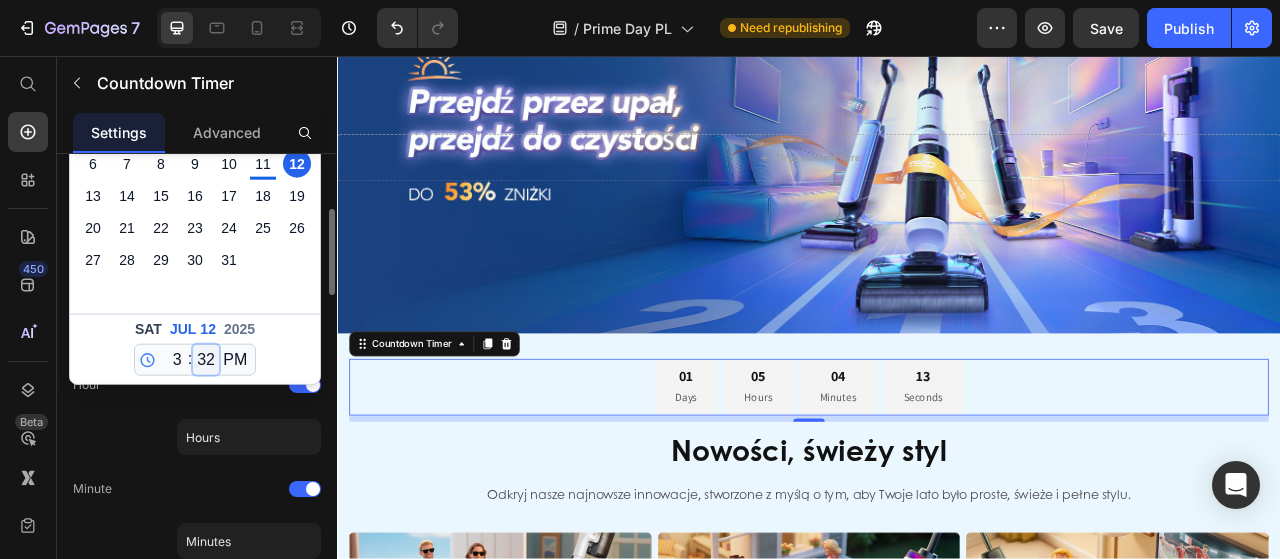 click on "00 01 02 03 04 05 06 07 08 09 10 11 12 13 14 15 16 17 18 19 20 21 22 23 24 25 26 27 28 29 30 31 32 33 34 35 36 37 38 39 40 41 42 43 44 45 46 47 48 49 50 51 52 53 54 55 56 57 58 59" at bounding box center [206, 360] 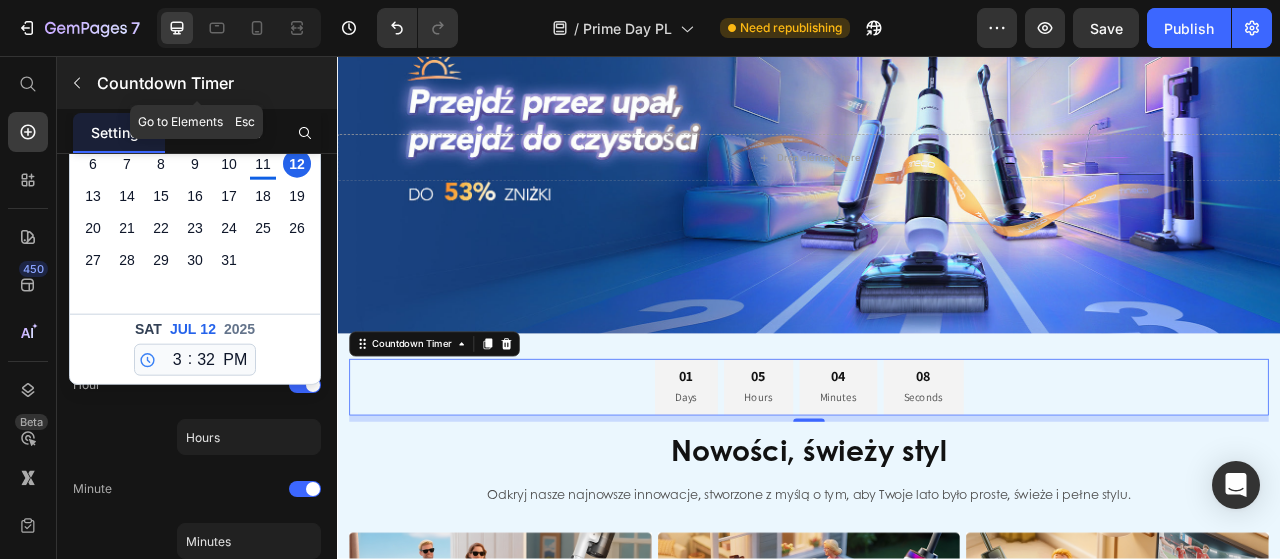click on "Countdown Timer" at bounding box center (197, 83) 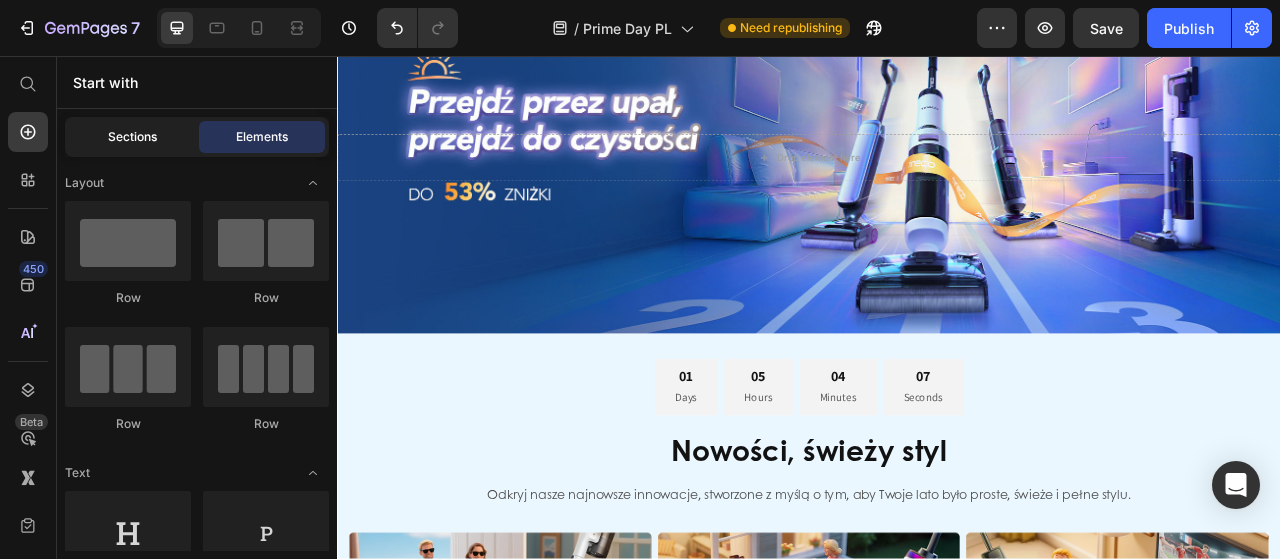 click on "Sections" at bounding box center [132, 137] 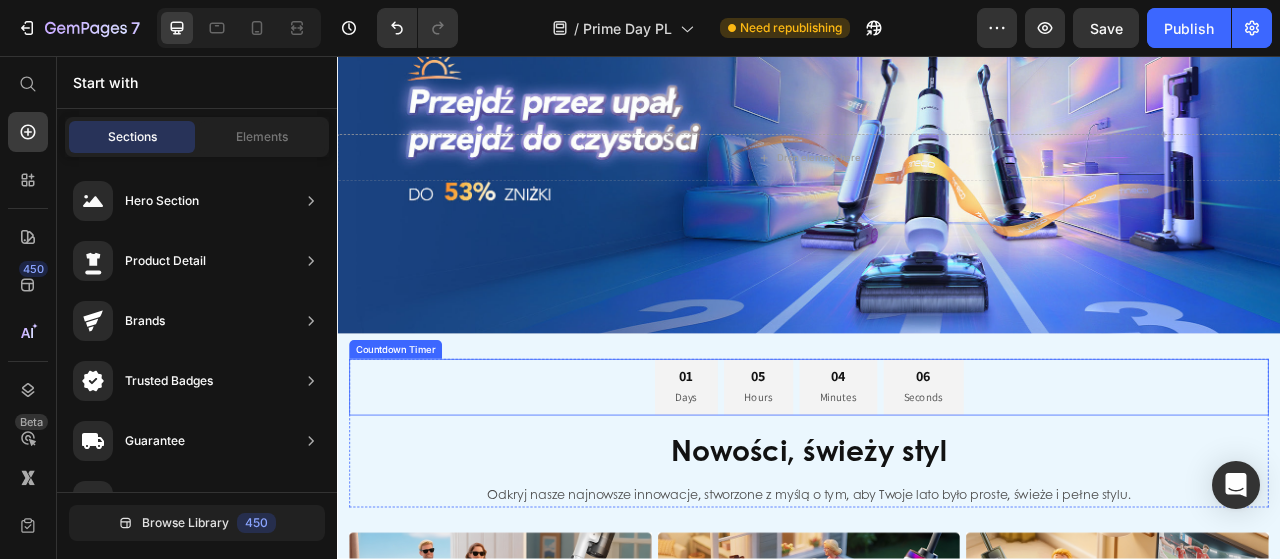 click on "01 Days 05 Hours 04 Minutes 06 Seconds" at bounding box center (937, 478) 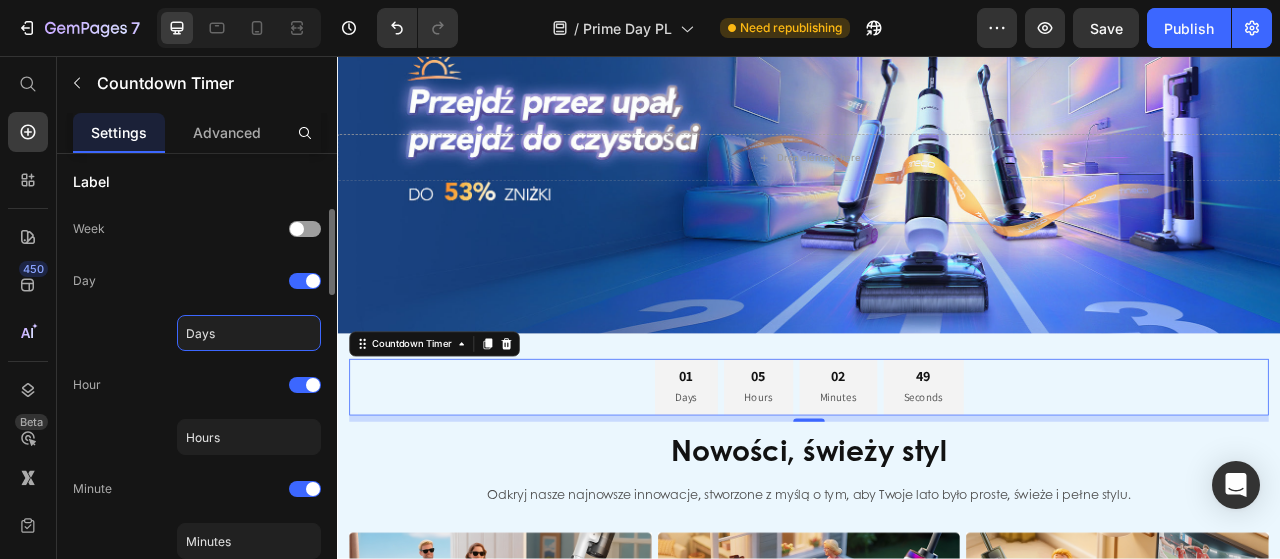 click on "Days" 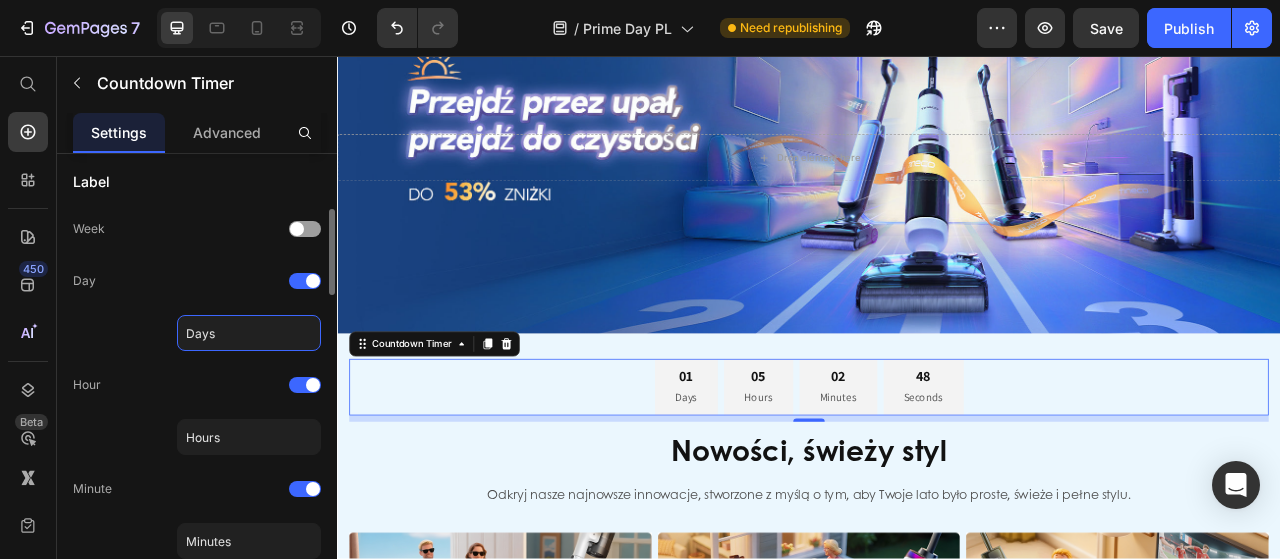 drag, startPoint x: 227, startPoint y: 337, endPoint x: 171, endPoint y: 339, distance: 56.0357 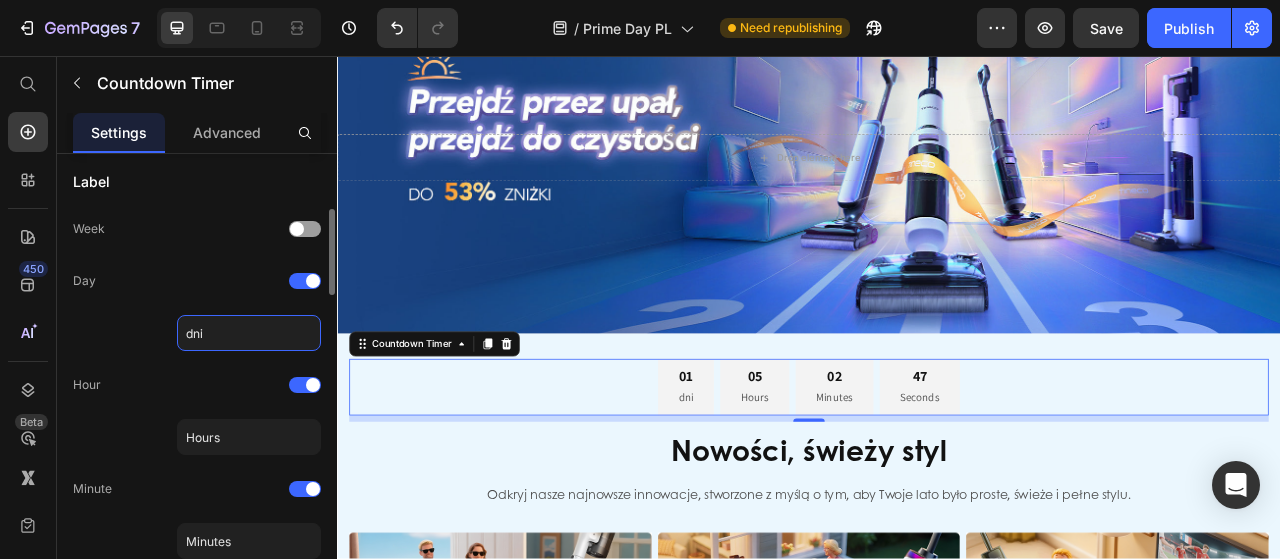 drag, startPoint x: 196, startPoint y: 330, endPoint x: 184, endPoint y: 333, distance: 12.369317 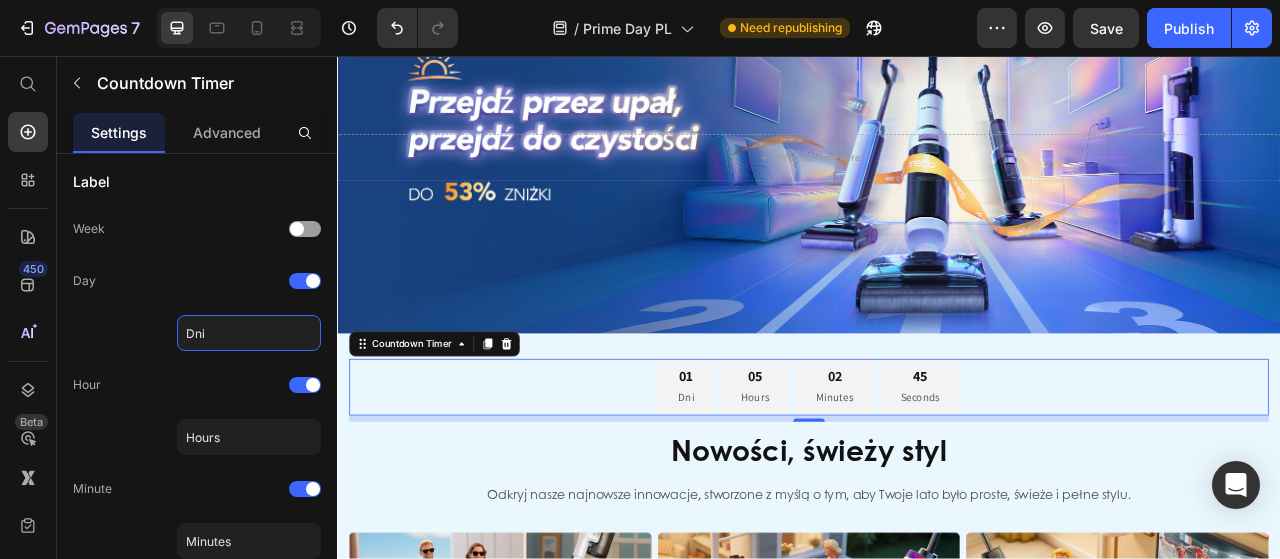 type on "Dni" 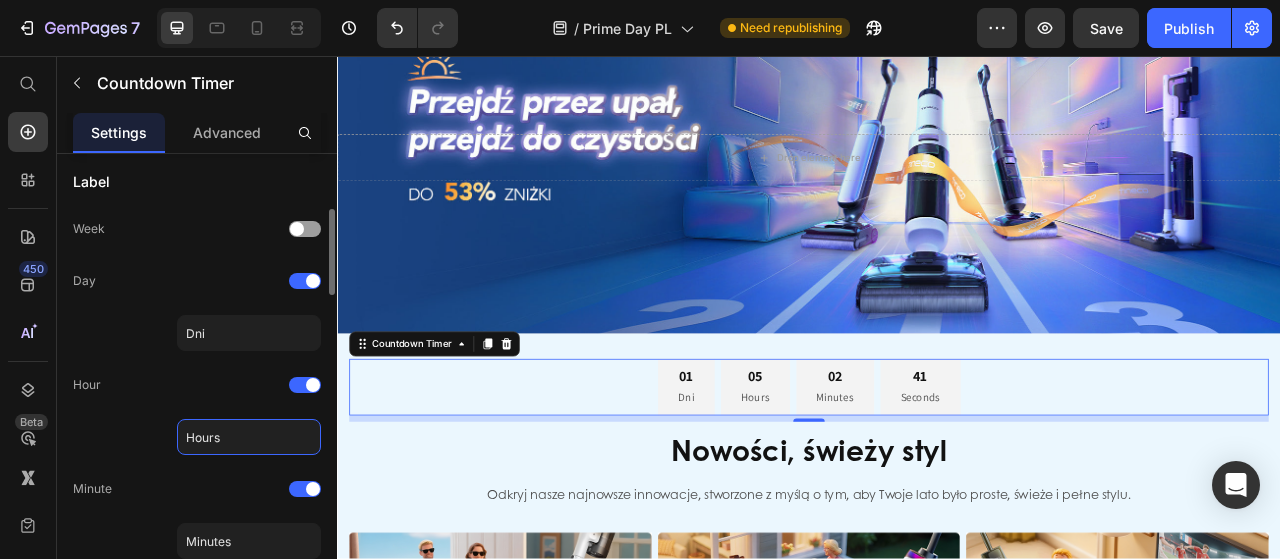 paste on "godziny" 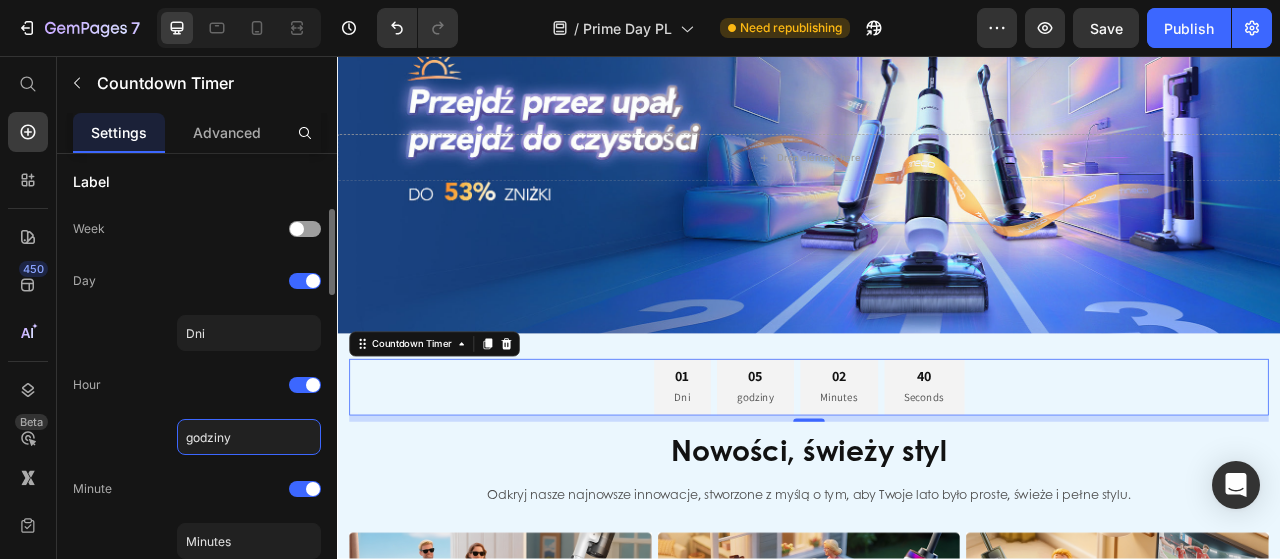 click on "godziny" 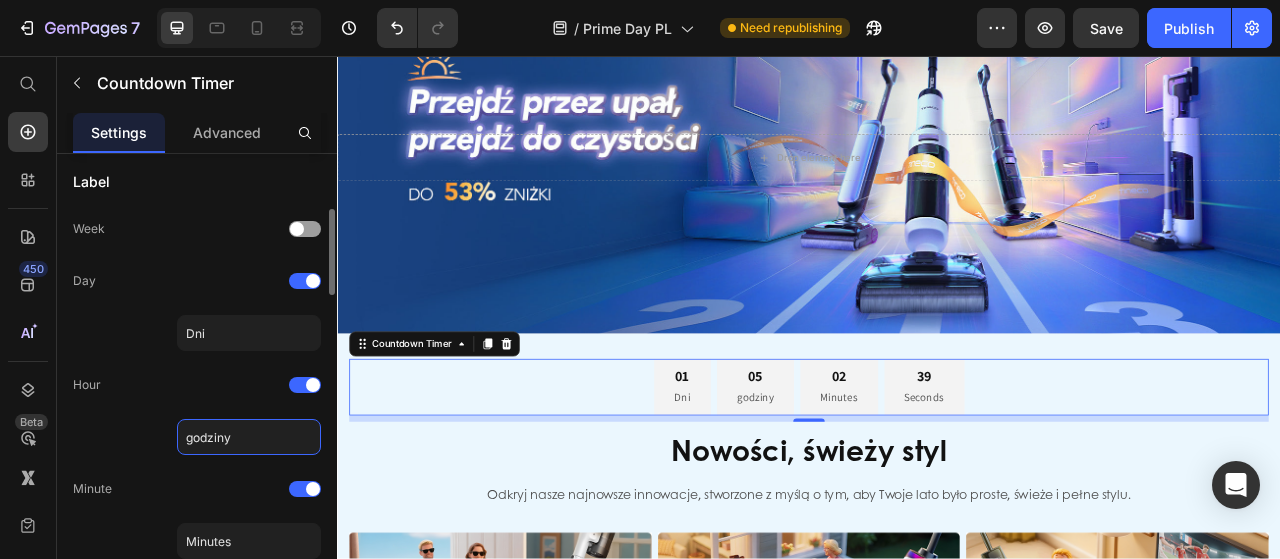 click on "godziny" 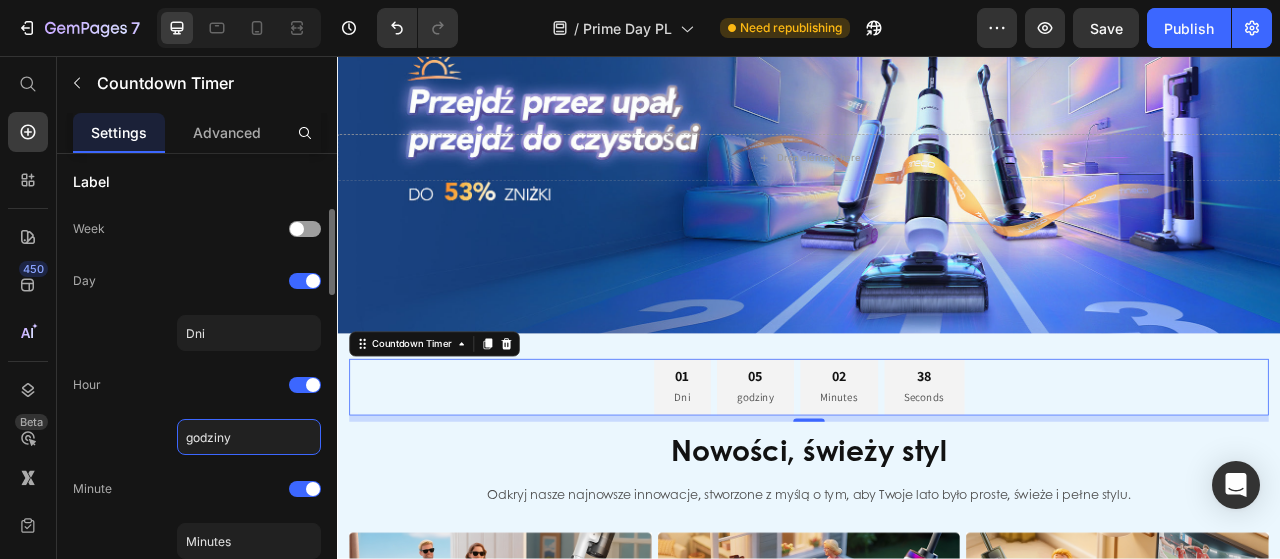 click on "godziny" 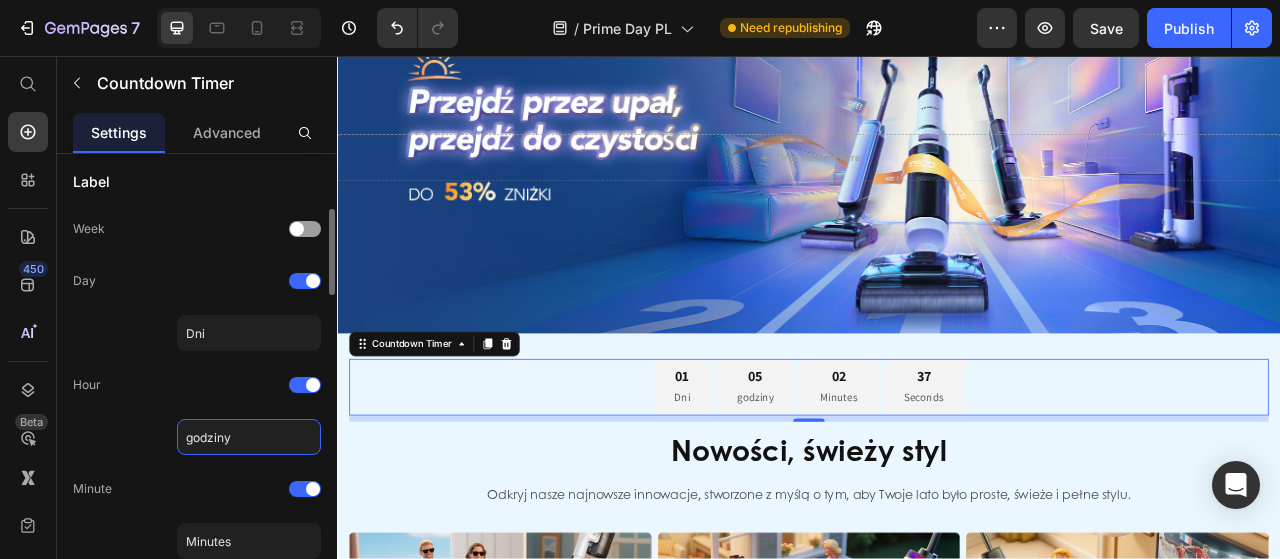 click on "godziny" 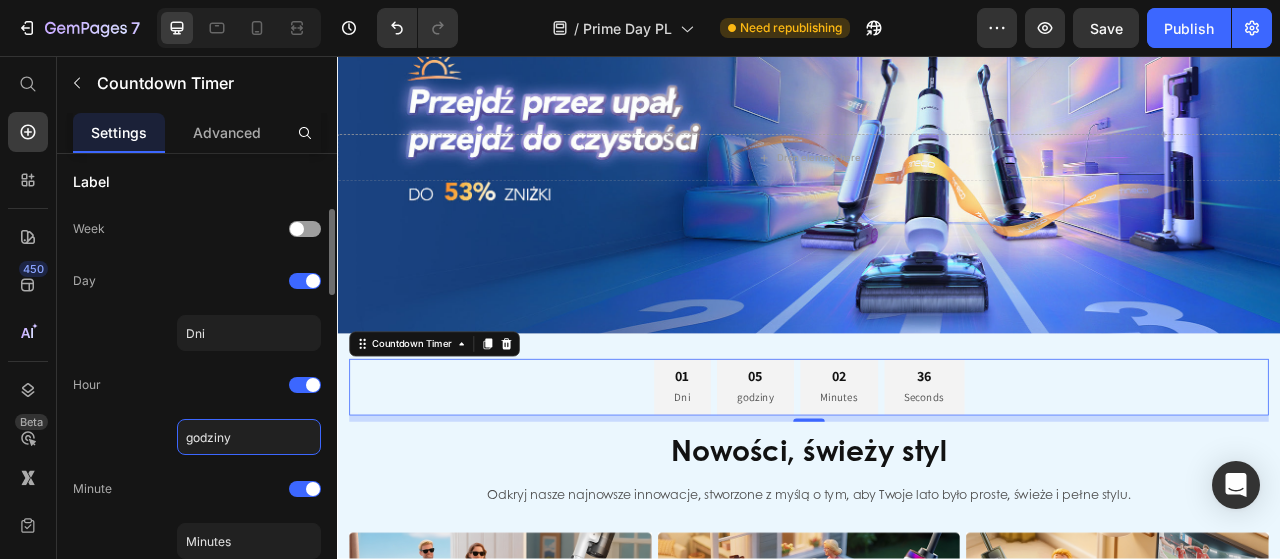 click on "godziny" 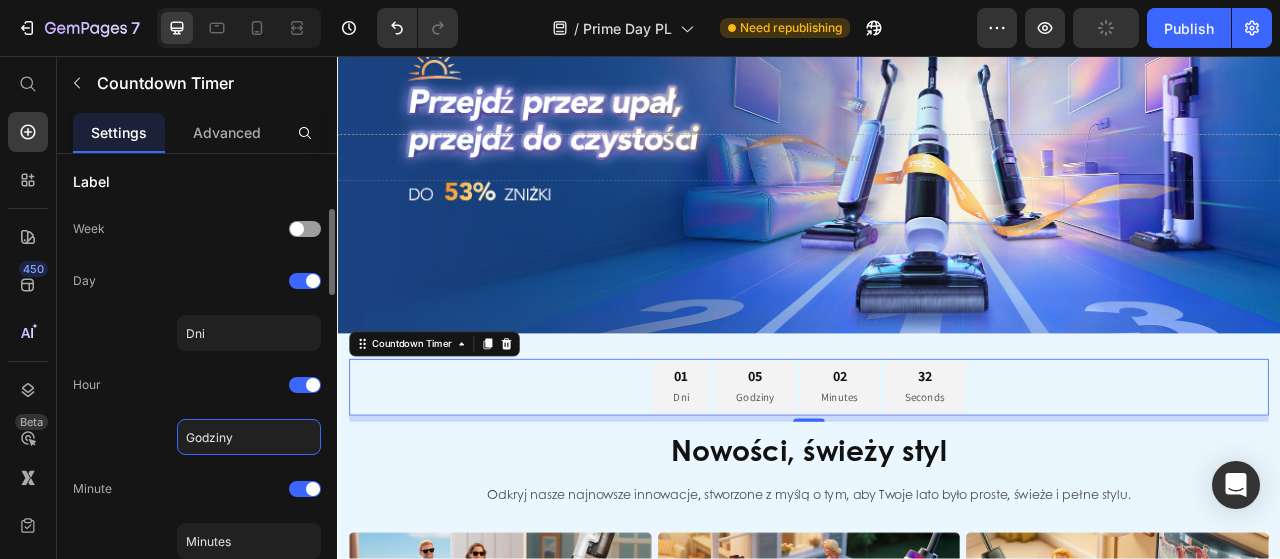 scroll, scrollTop: 400, scrollLeft: 0, axis: vertical 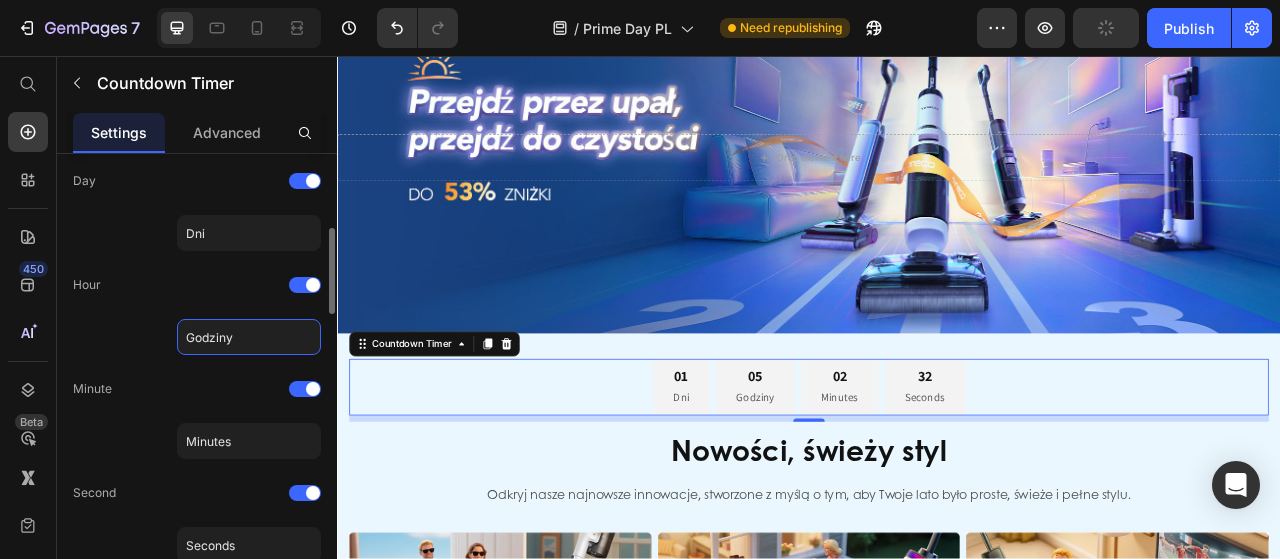 type on "Godziny" 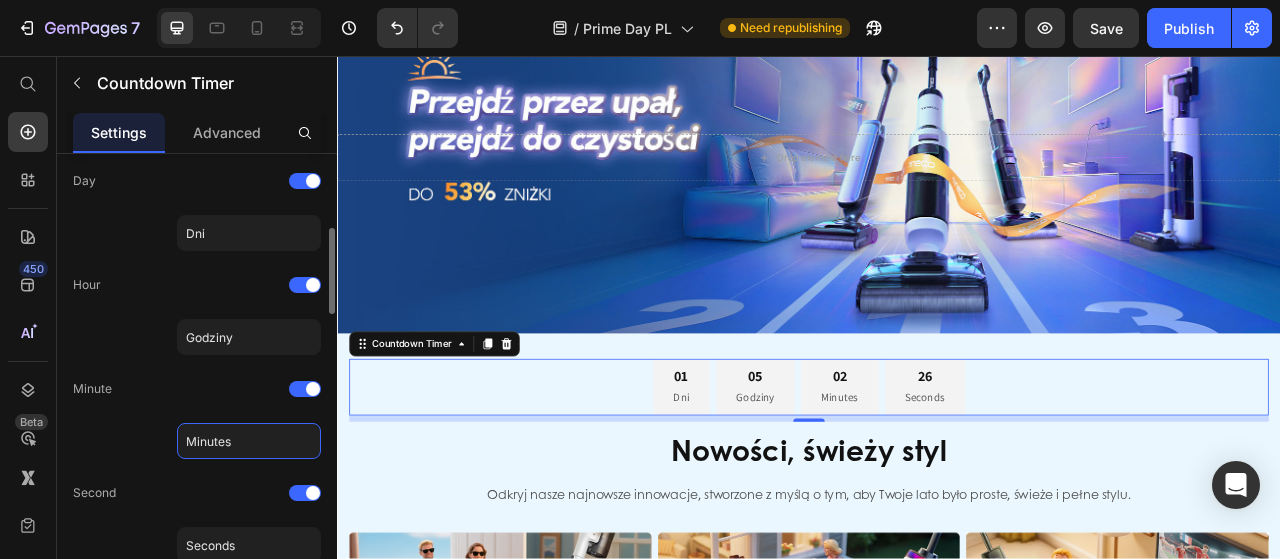 click on "Minutes" 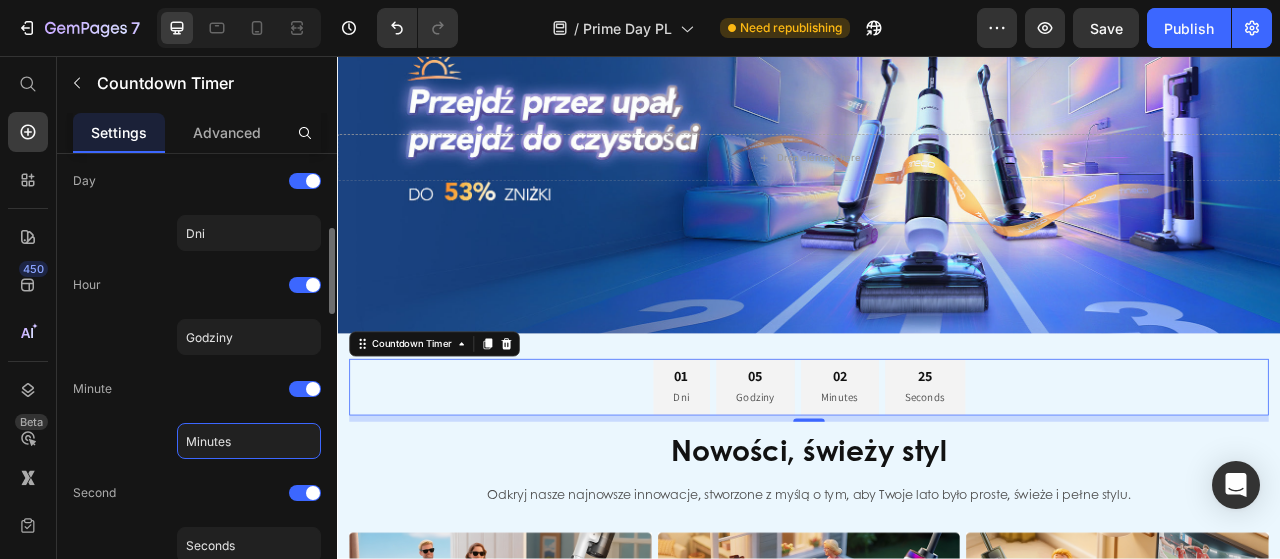paste on "minuty" 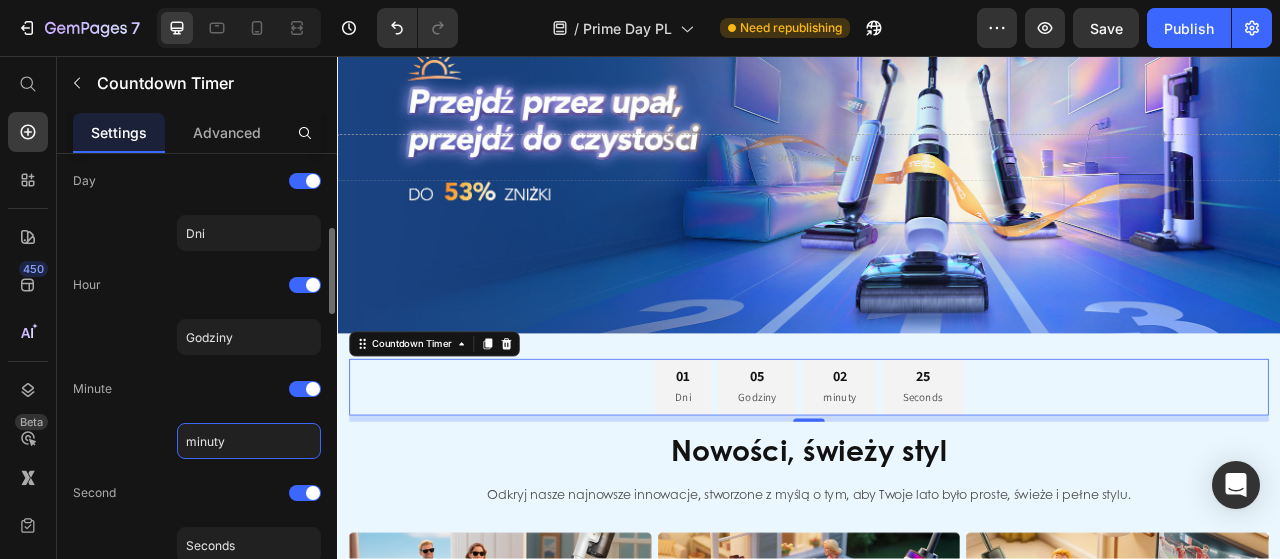 click on "minuty" 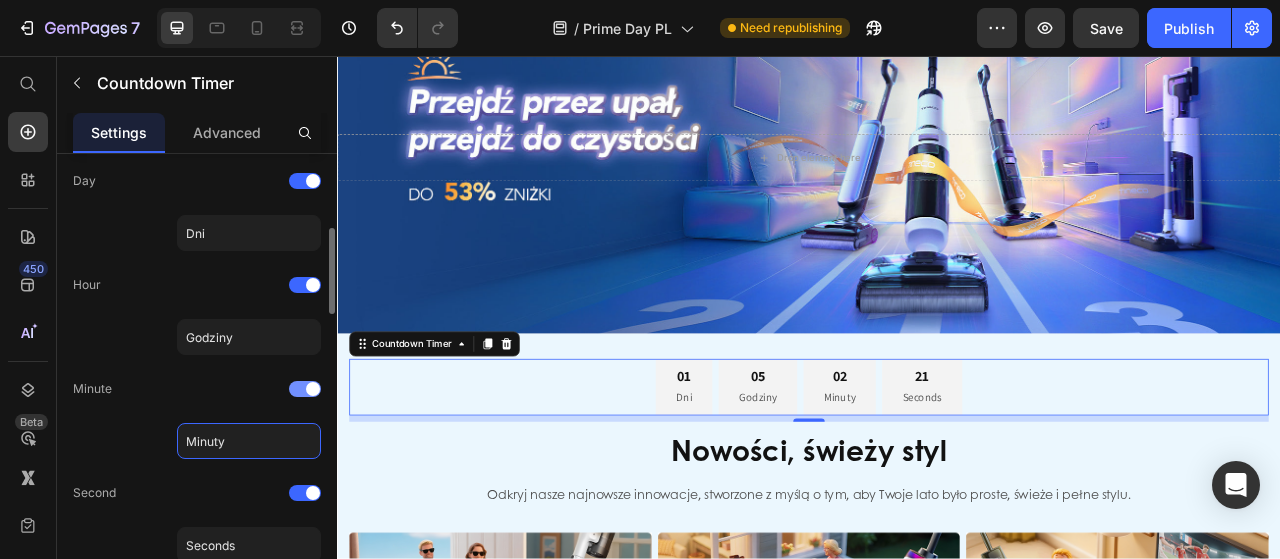 scroll, scrollTop: 600, scrollLeft: 0, axis: vertical 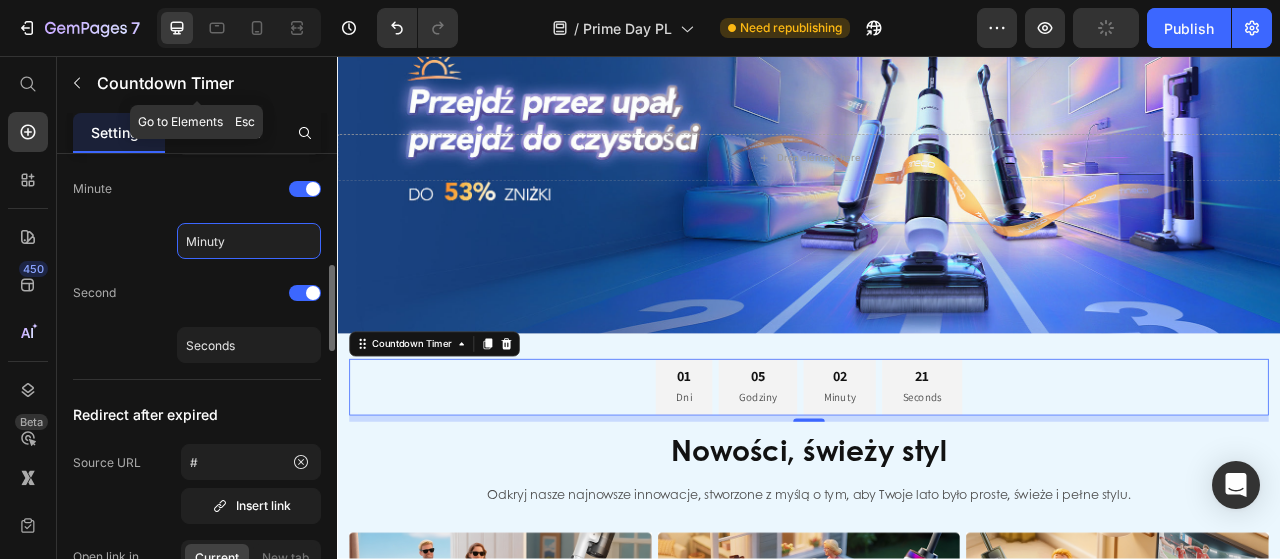 type on "[PRODUCT]" 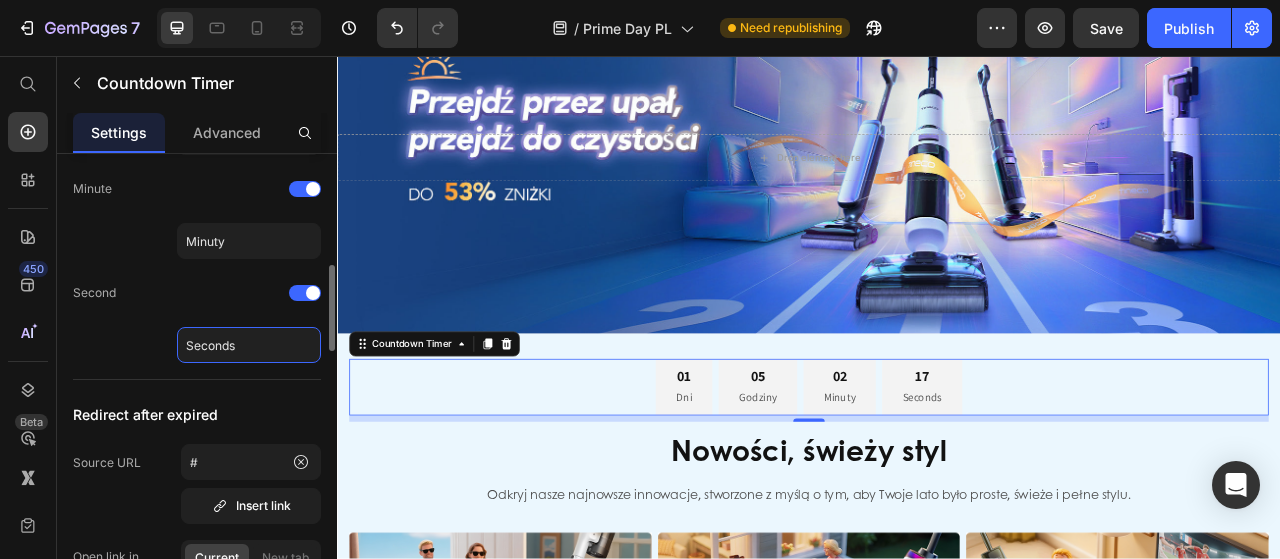 click on "Seconds" 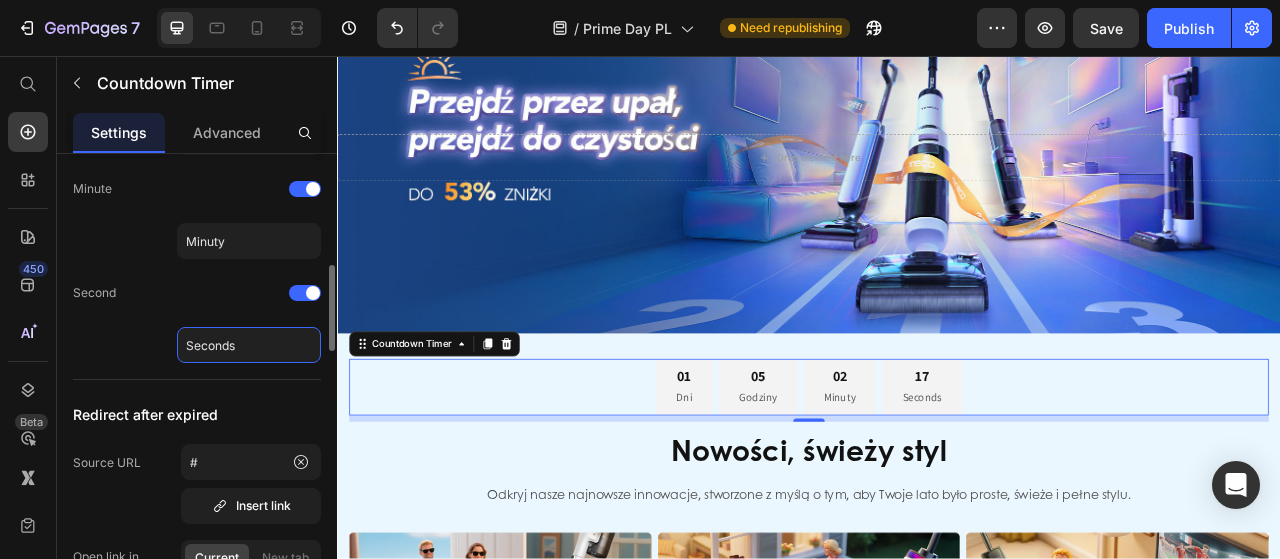 click on "Seconds" 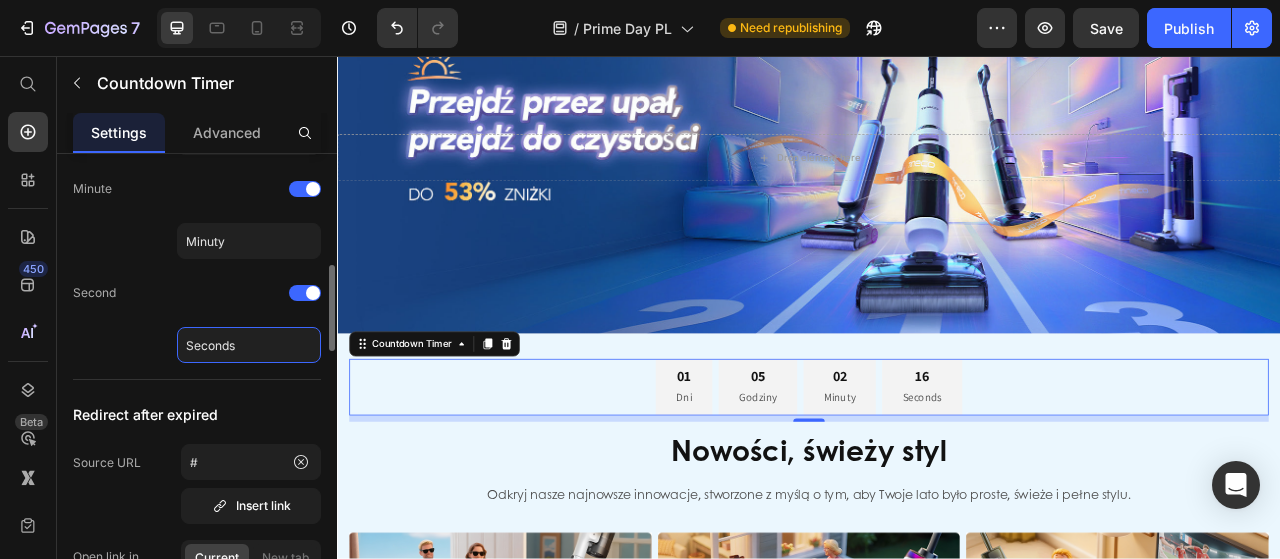 drag, startPoint x: 244, startPoint y: 350, endPoint x: 178, endPoint y: 357, distance: 66.37017 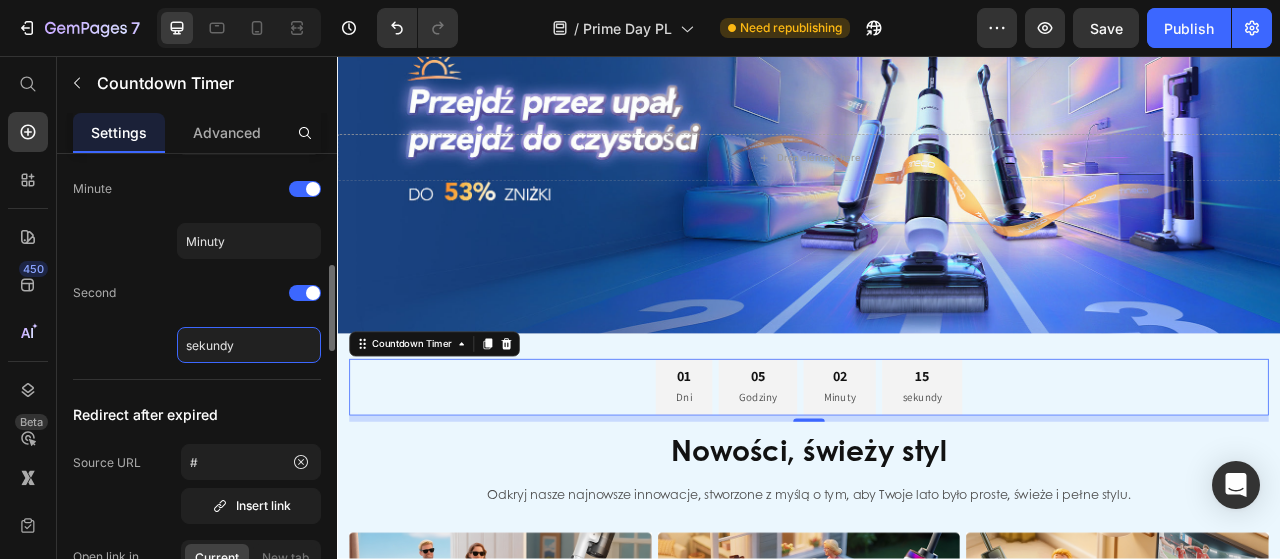 click on "sekundy" 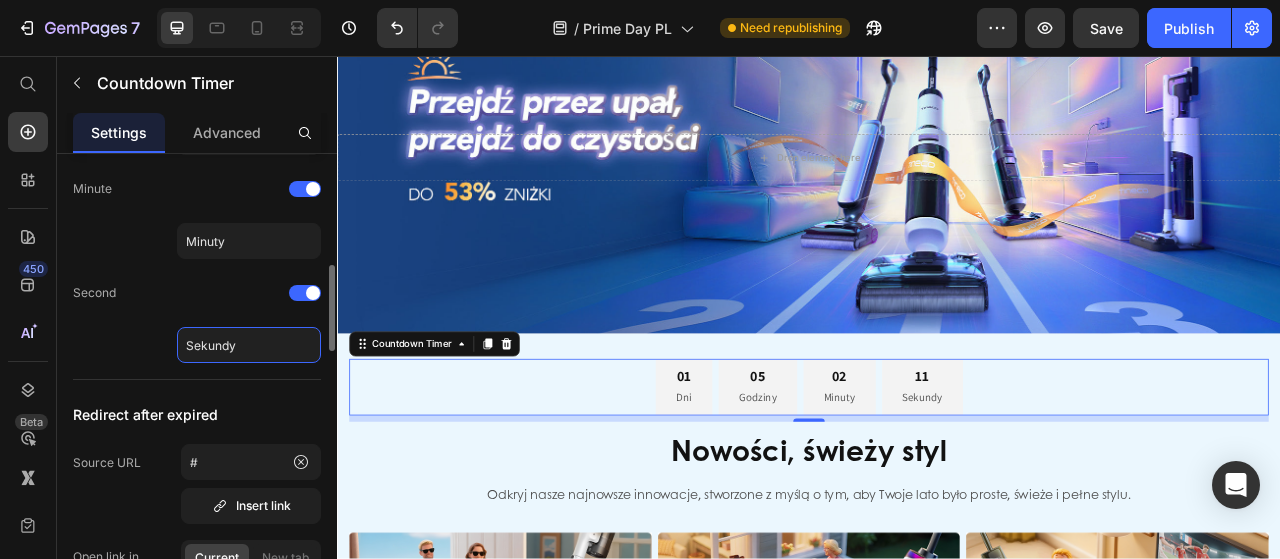 click on "Sekundy" 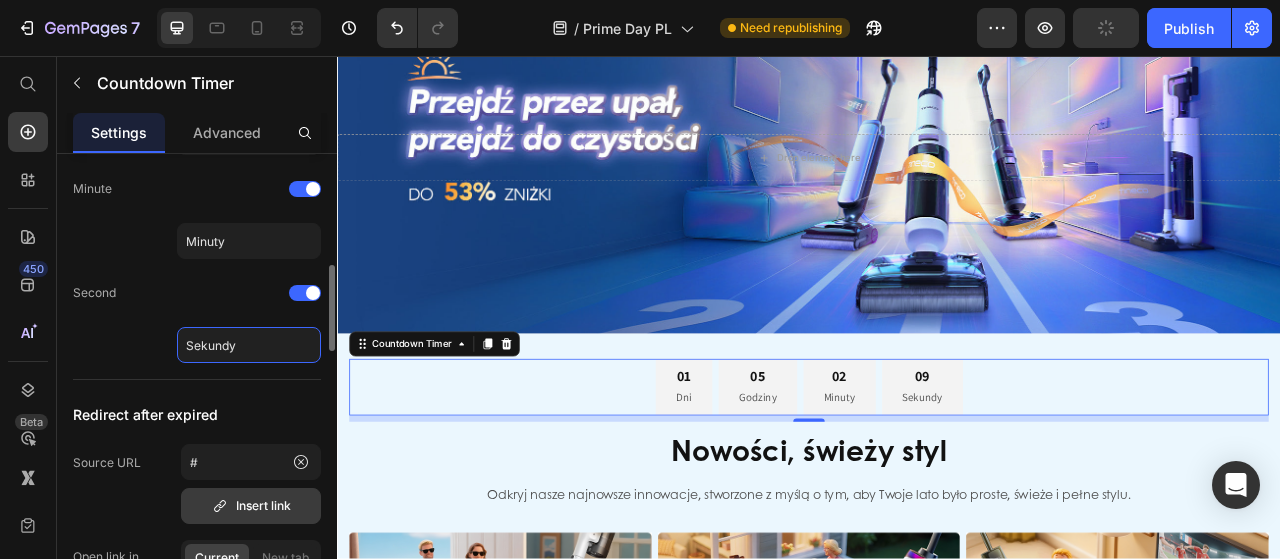 type on "Sekundy" 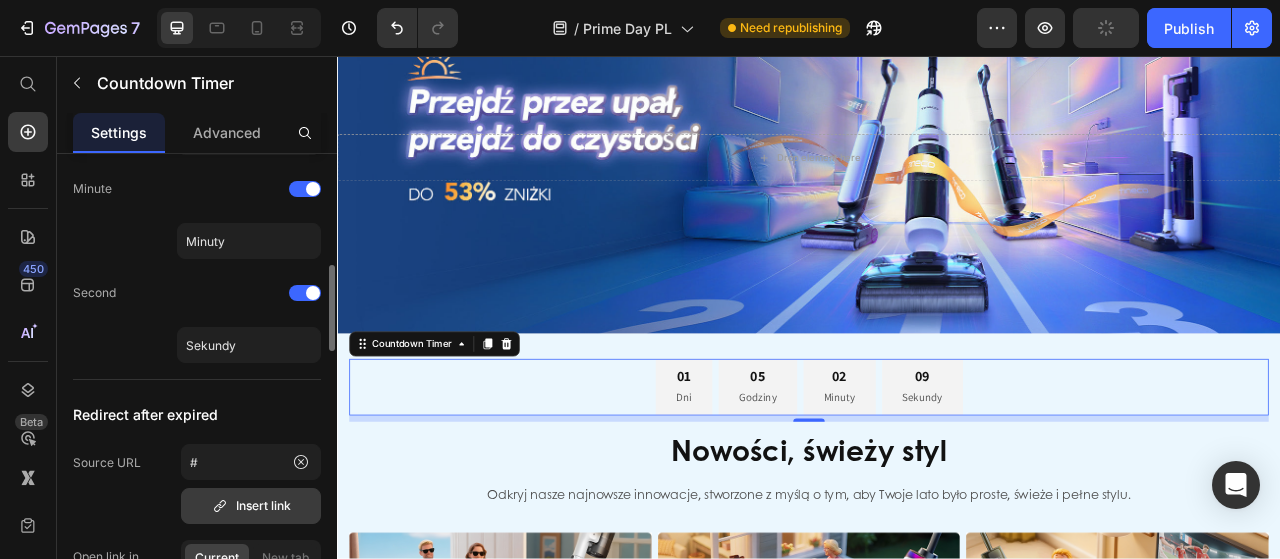 click on "Insert link" at bounding box center [251, 506] 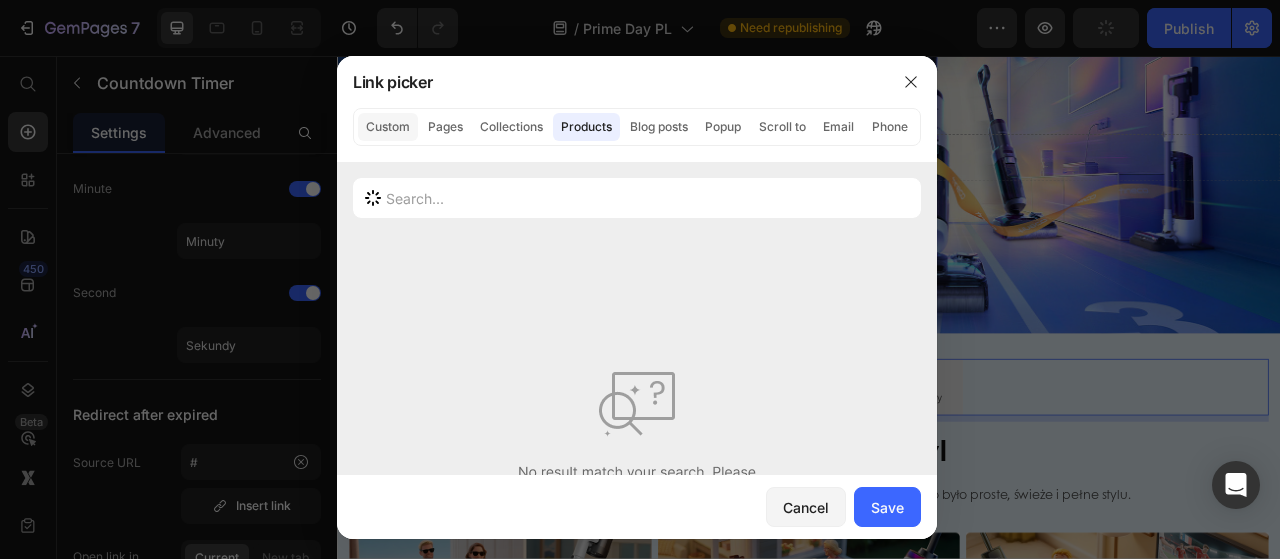 click on "Custom" 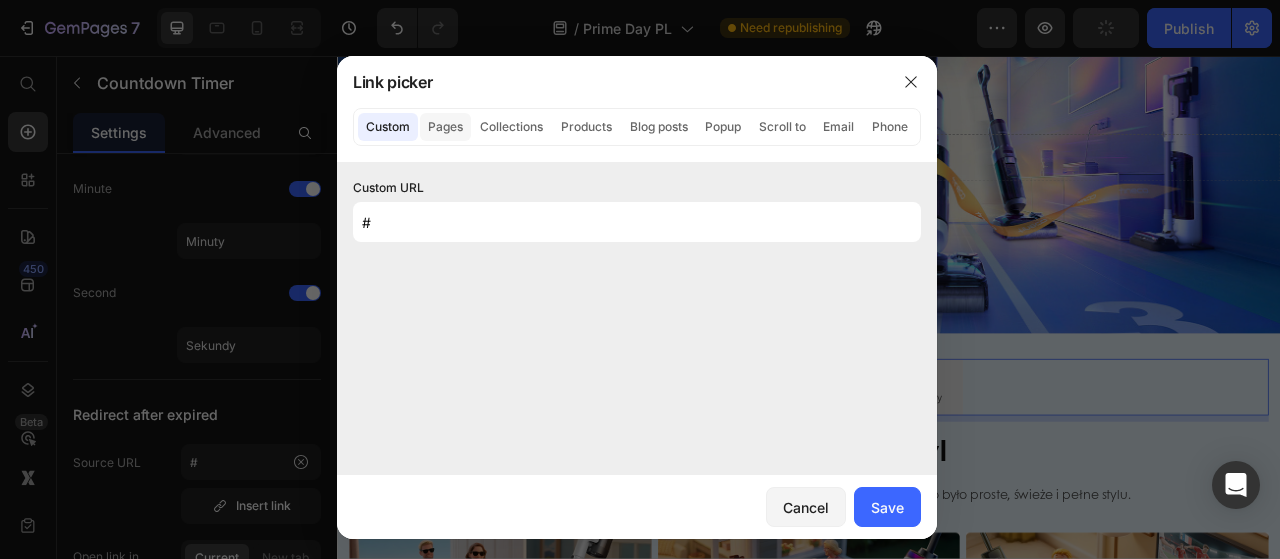 click on "Pages" 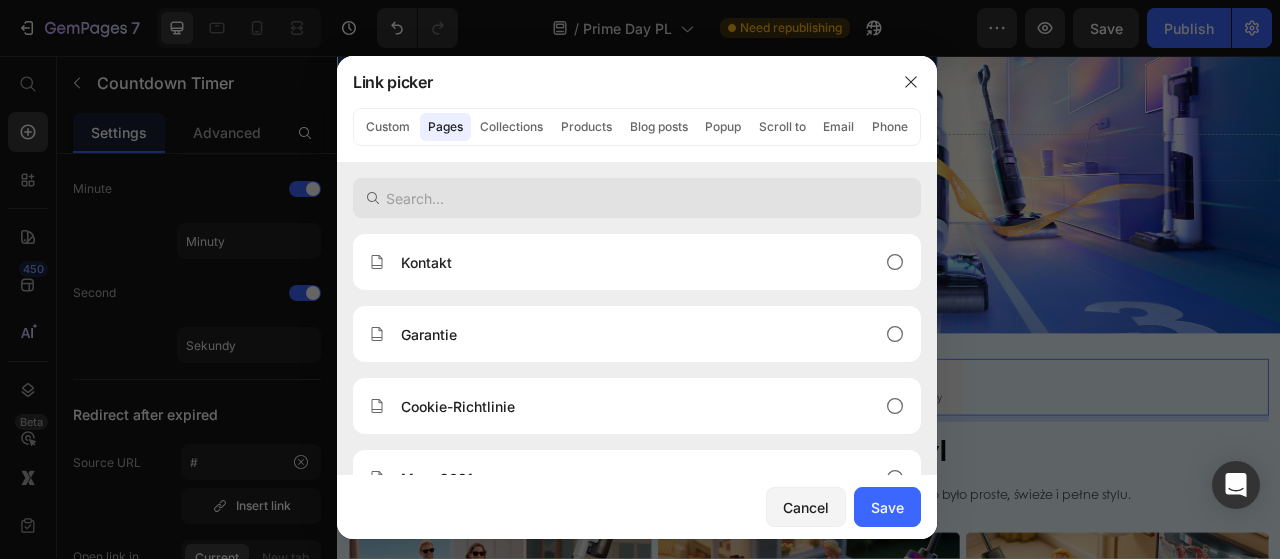 click at bounding box center [637, 198] 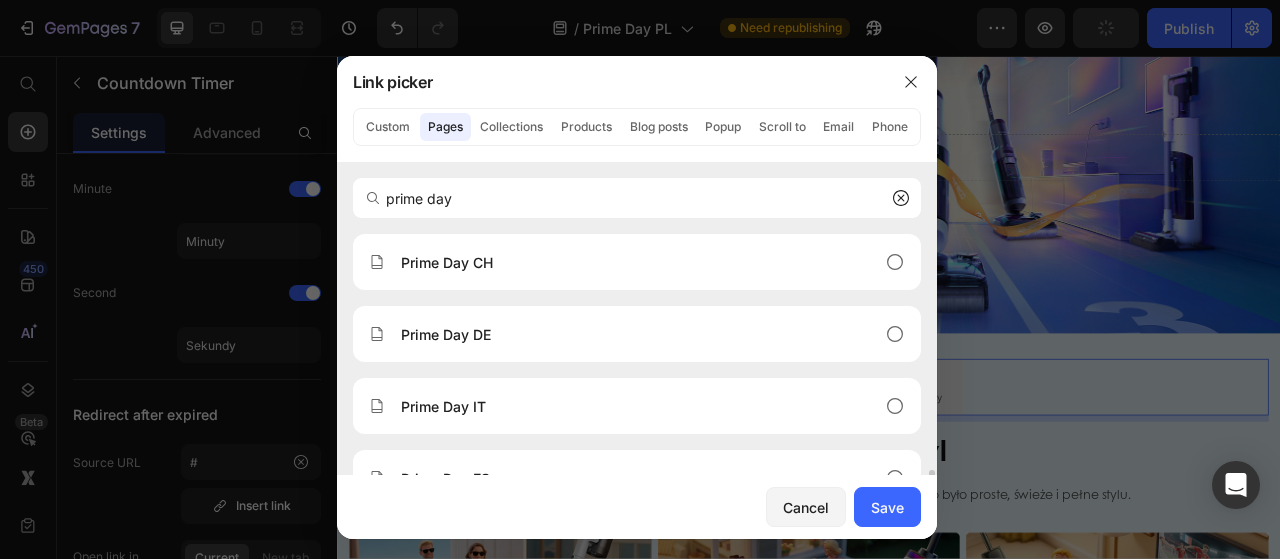 scroll, scrollTop: 136, scrollLeft: 0, axis: vertical 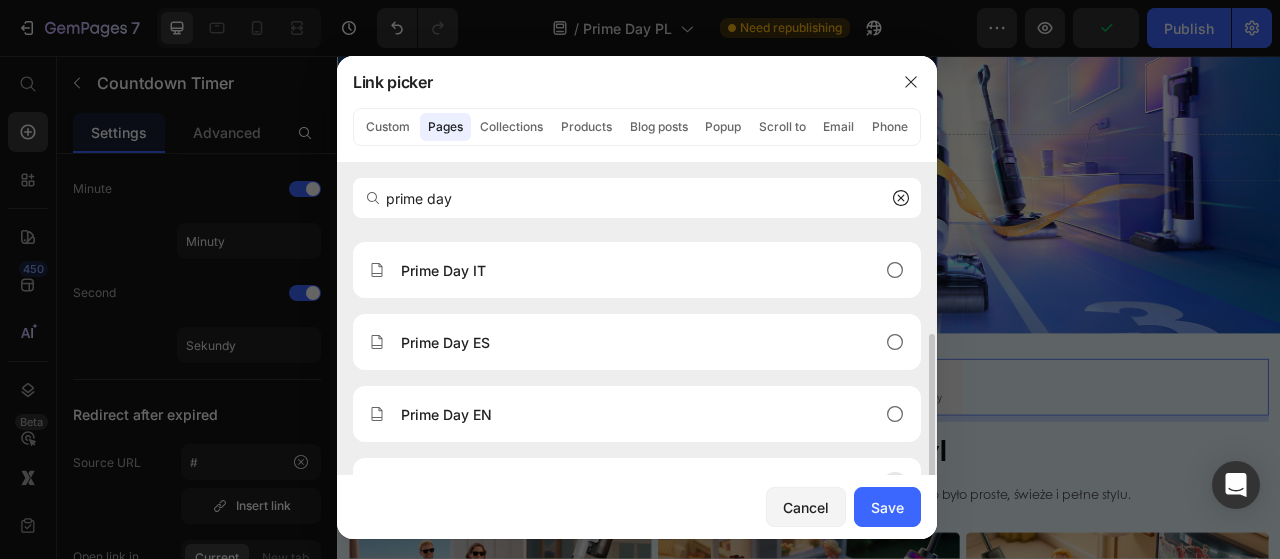 type on "prime day" 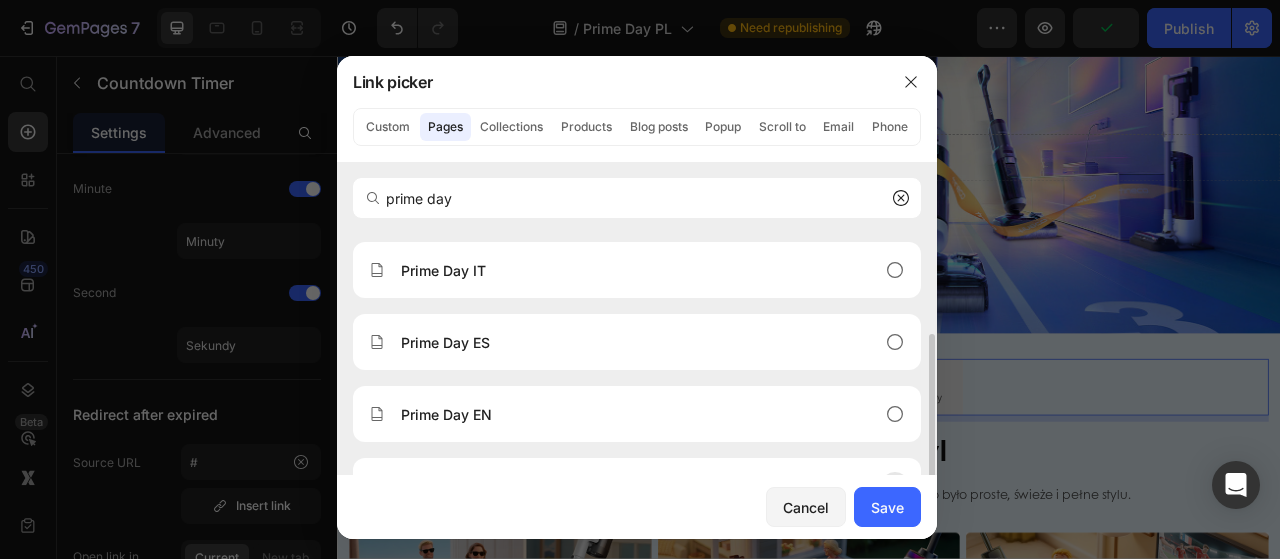 click on "Prime Day NL" at bounding box center (621, 486) 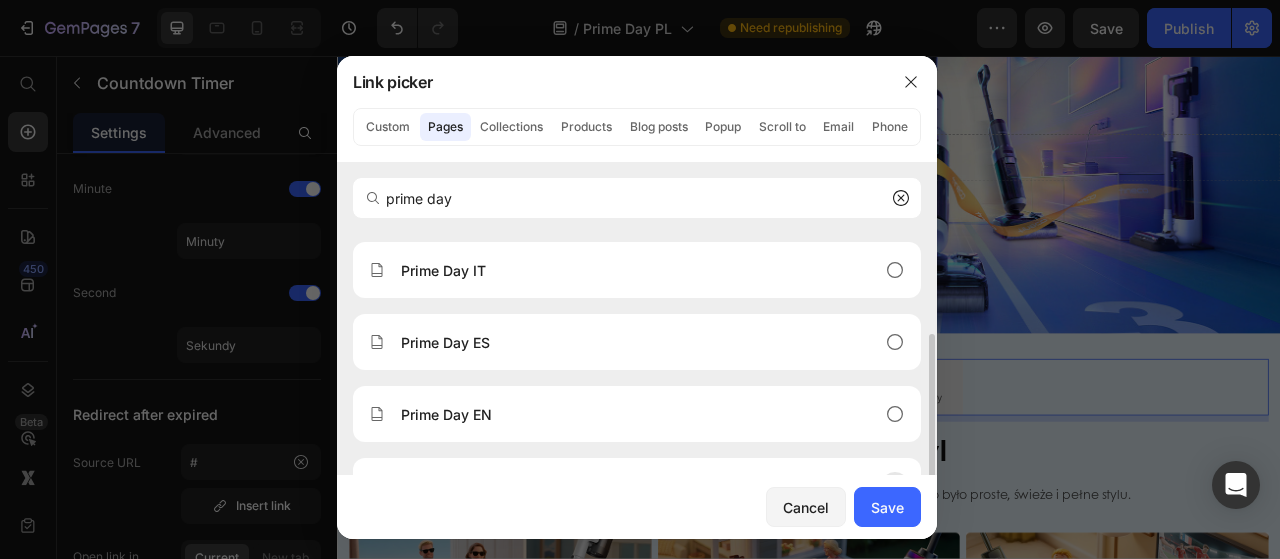 click on "Prime Day NL" 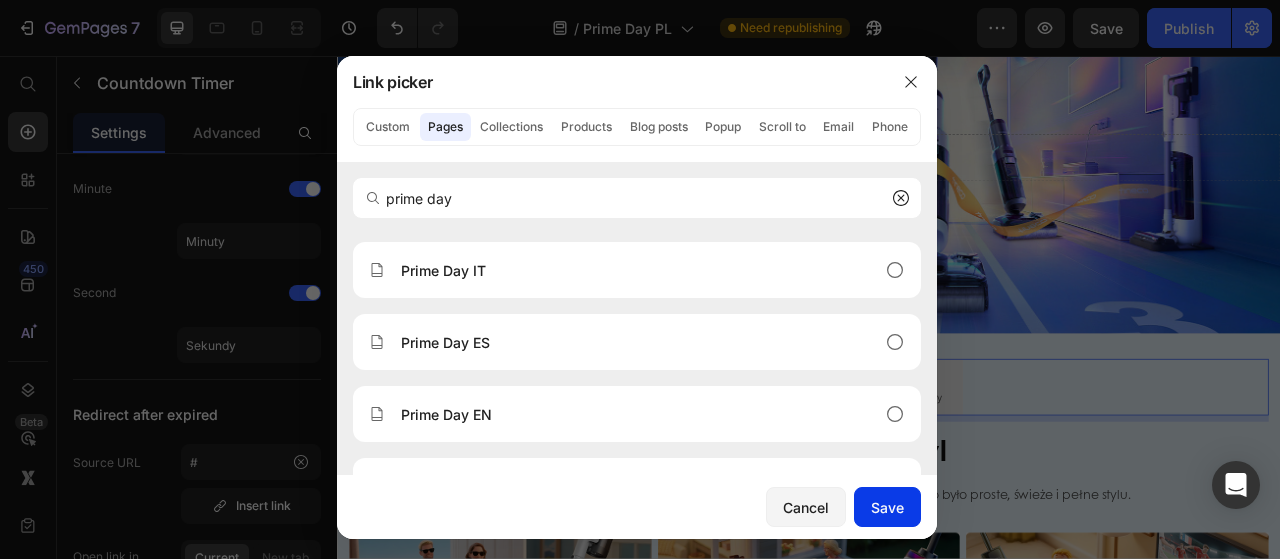 click on "Save" at bounding box center (887, 507) 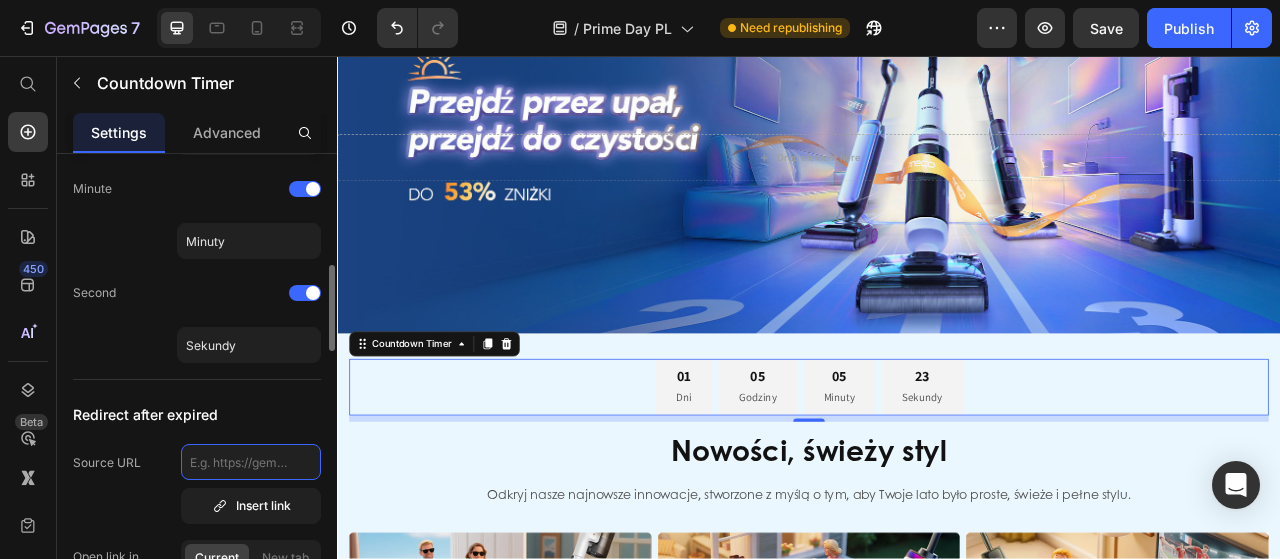 click 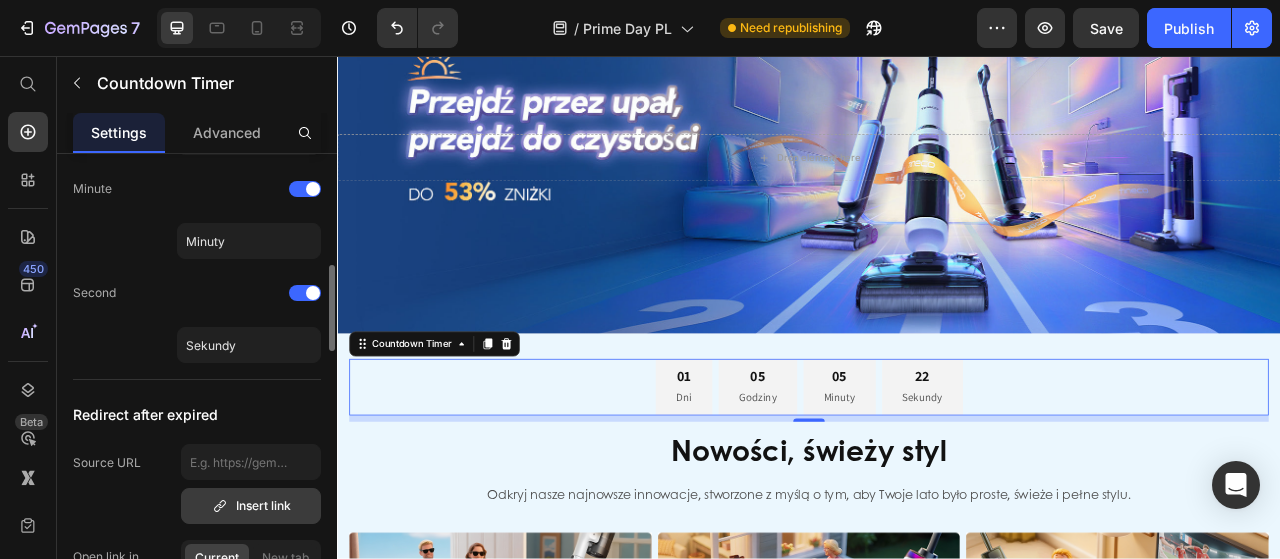 click on "Insert link" at bounding box center (251, 506) 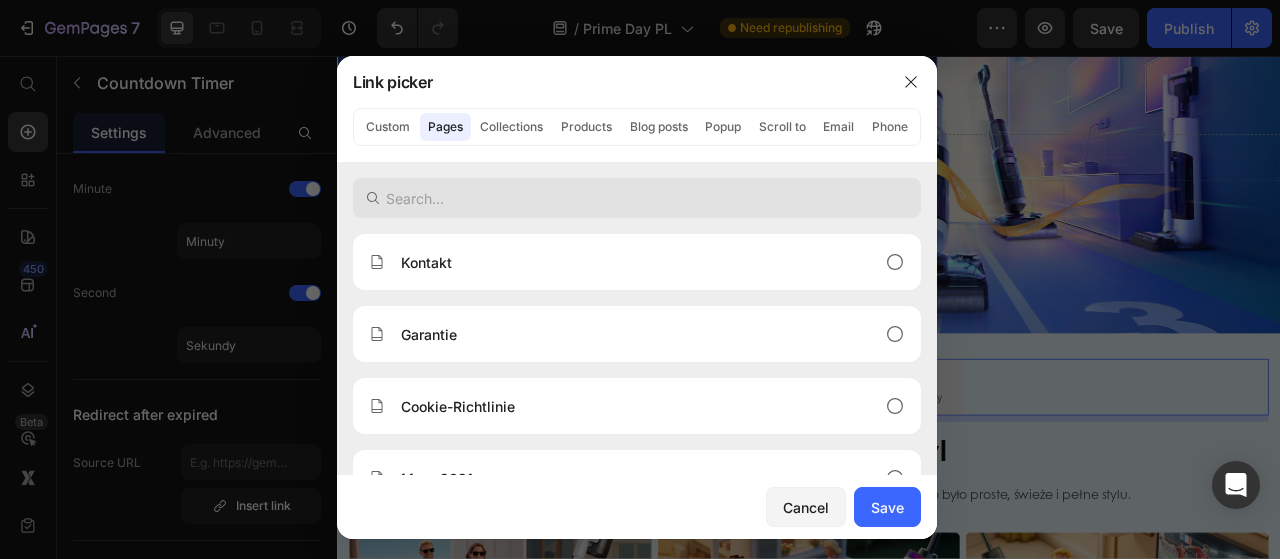 click at bounding box center [637, 198] 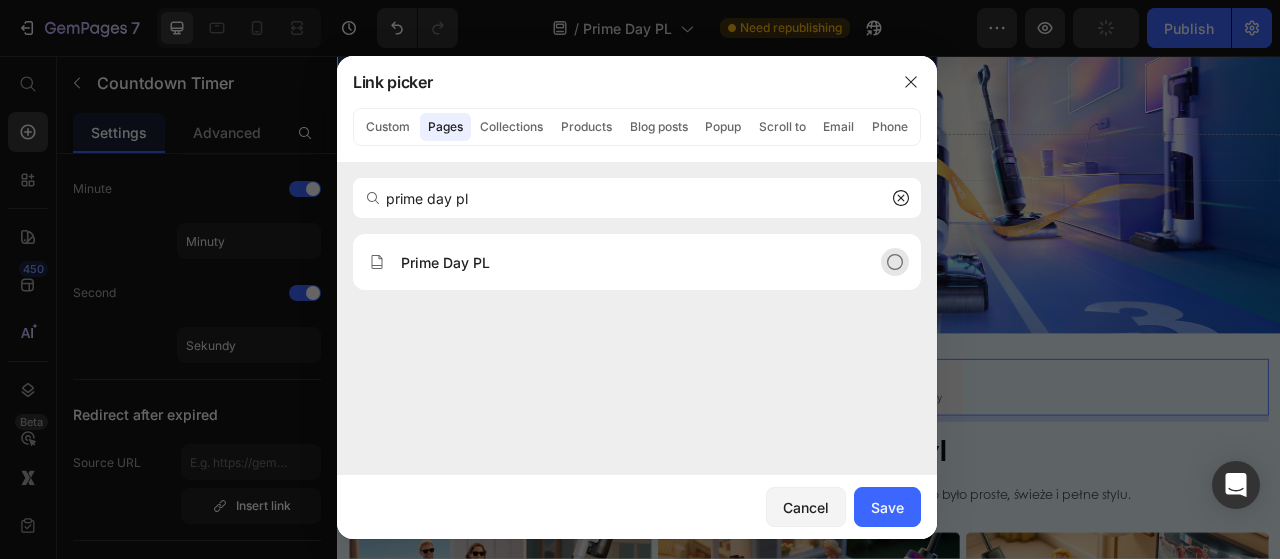 type on "prime day pl" 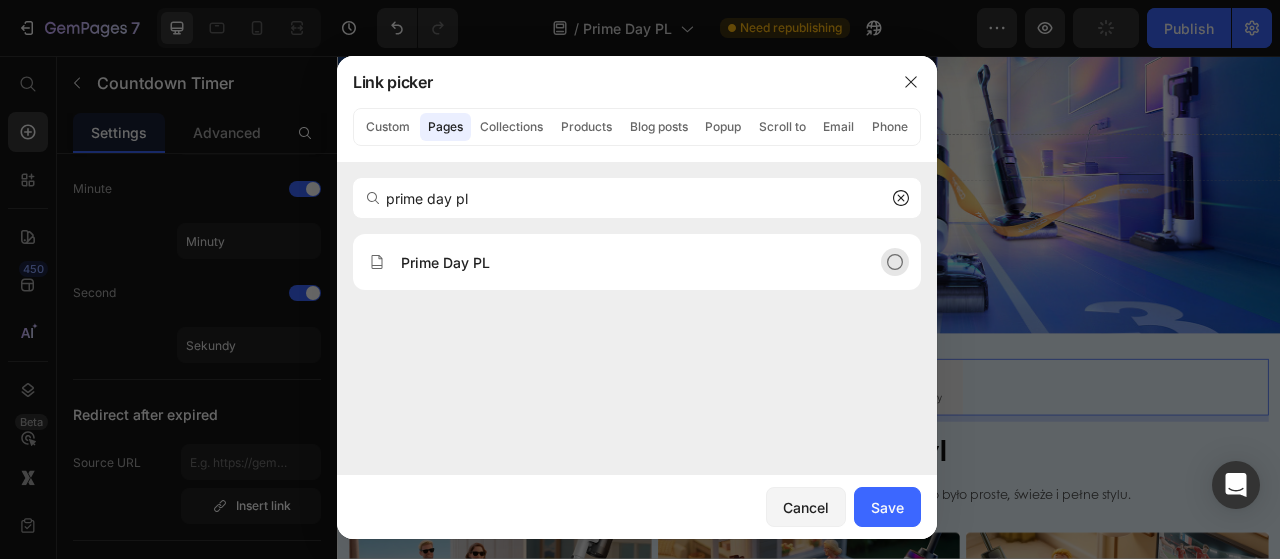 click on "Prime Day PL" at bounding box center (621, 262) 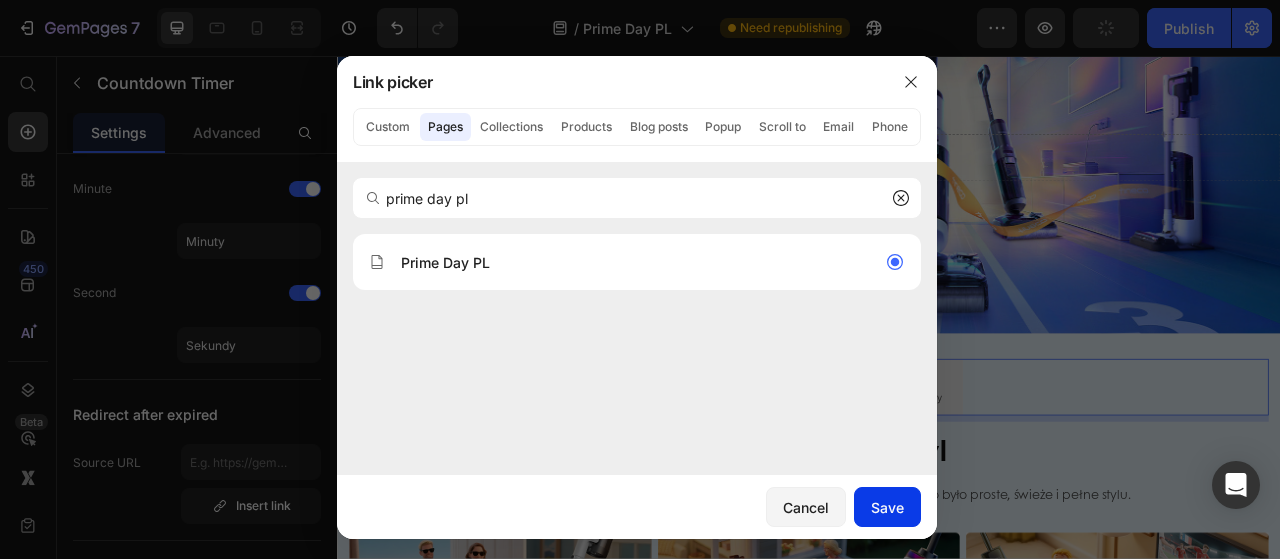 drag, startPoint x: 873, startPoint y: 500, endPoint x: 685, endPoint y: 566, distance: 199.24858 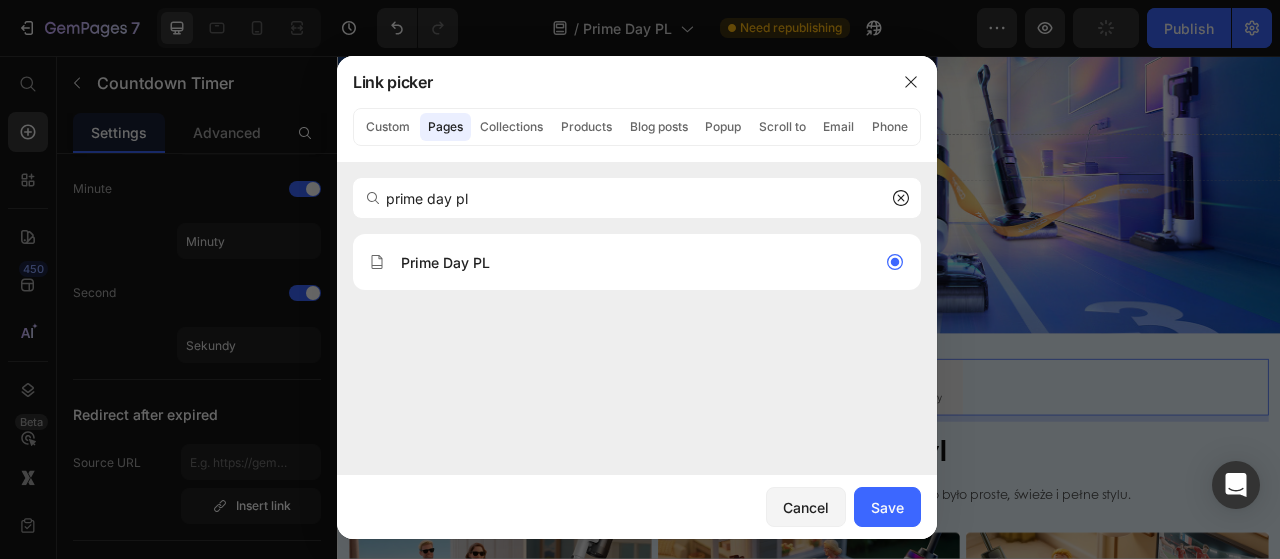 type on "/pages/prime-day-pl" 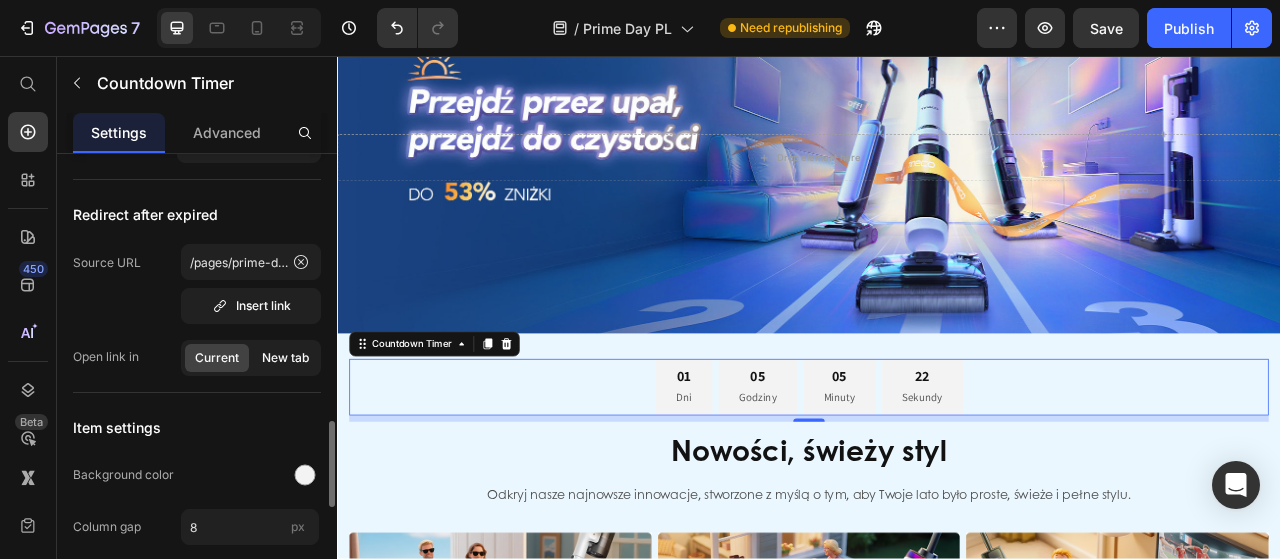 scroll, scrollTop: 900, scrollLeft: 0, axis: vertical 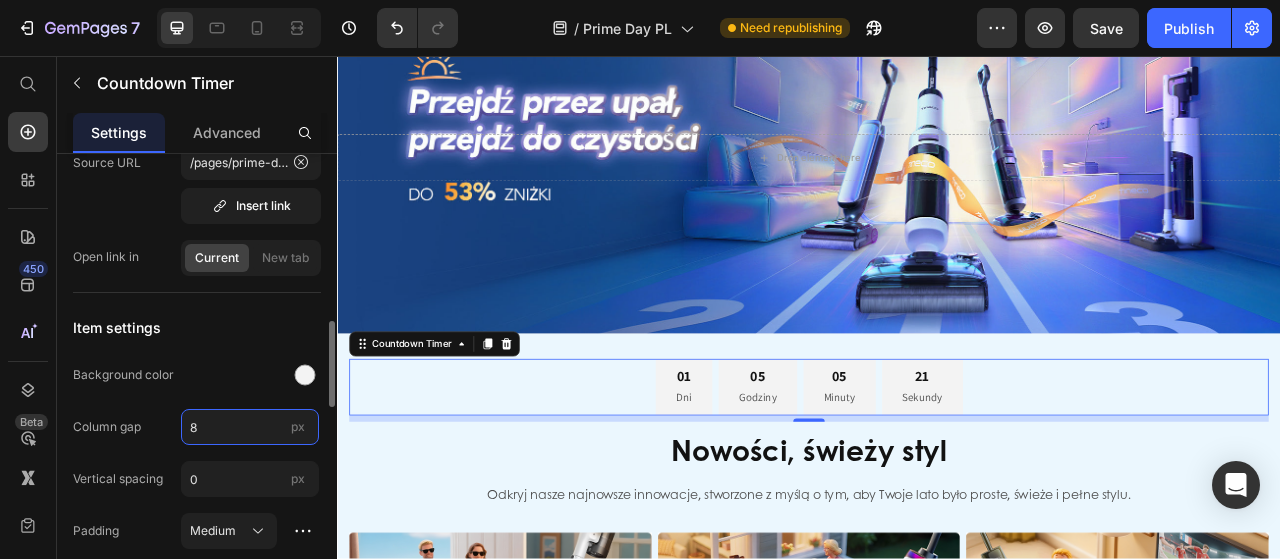 click on "8" at bounding box center [250, 427] 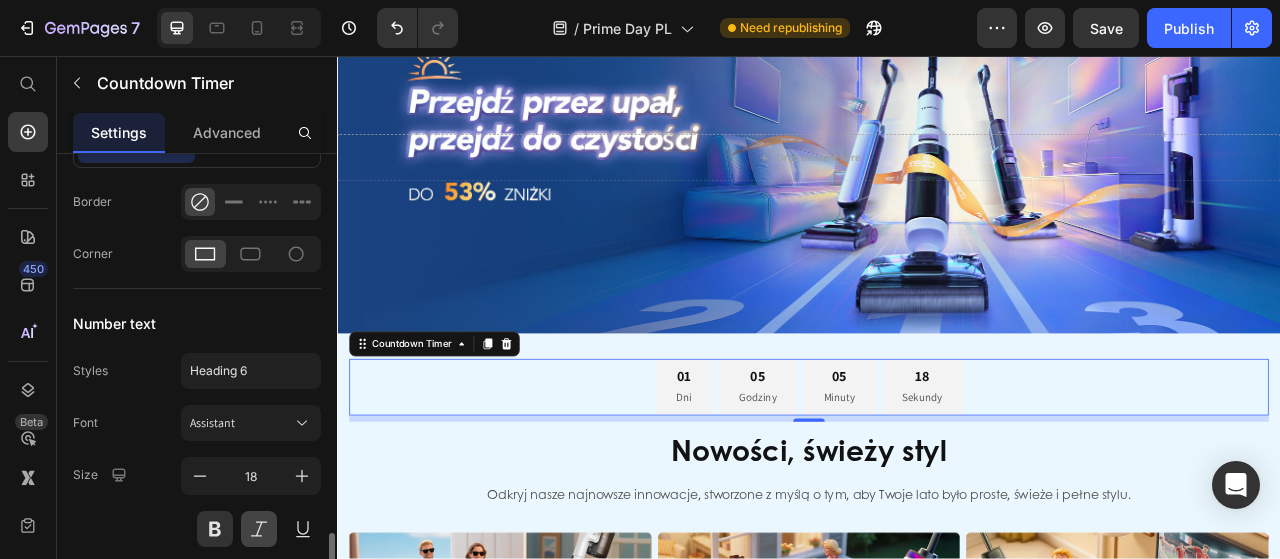 scroll, scrollTop: 1500, scrollLeft: 0, axis: vertical 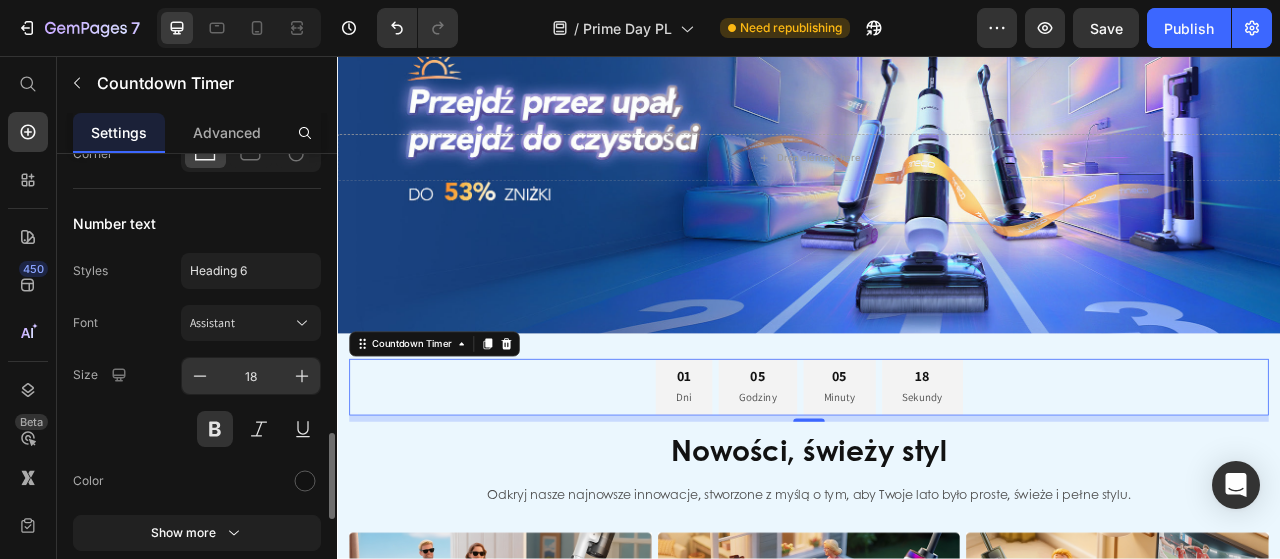 click on "18" at bounding box center (251, 376) 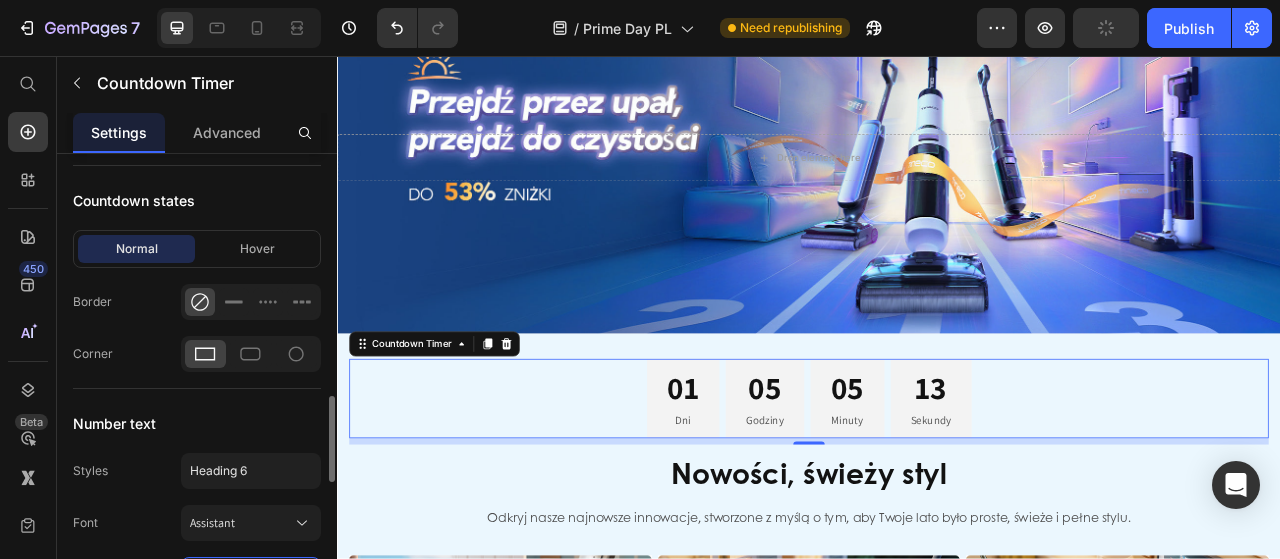 scroll, scrollTop: 1100, scrollLeft: 0, axis: vertical 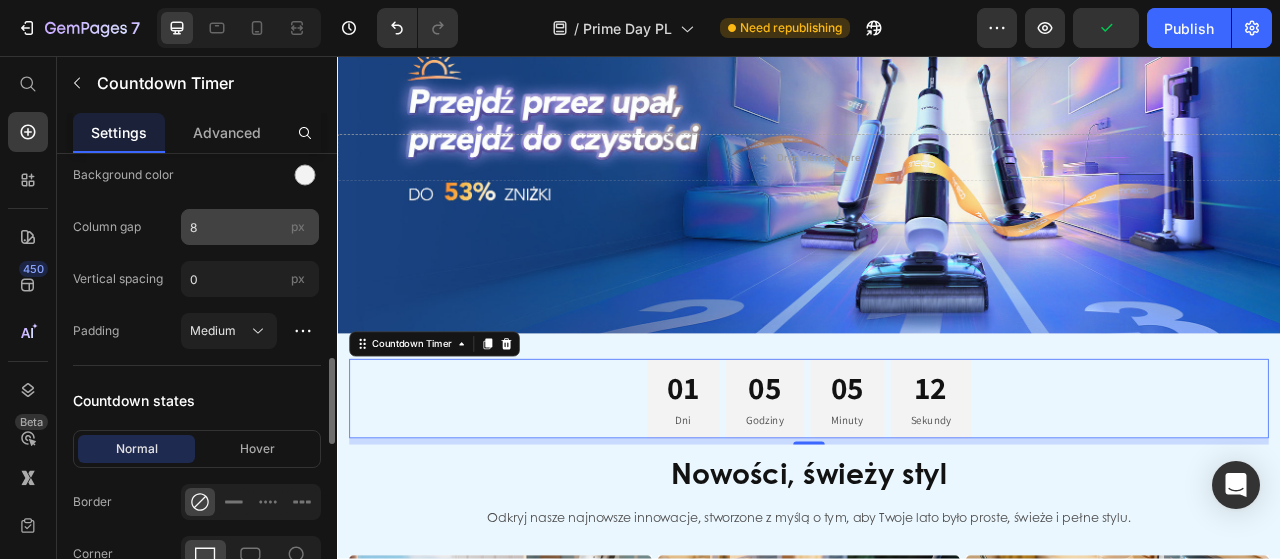 type on "40" 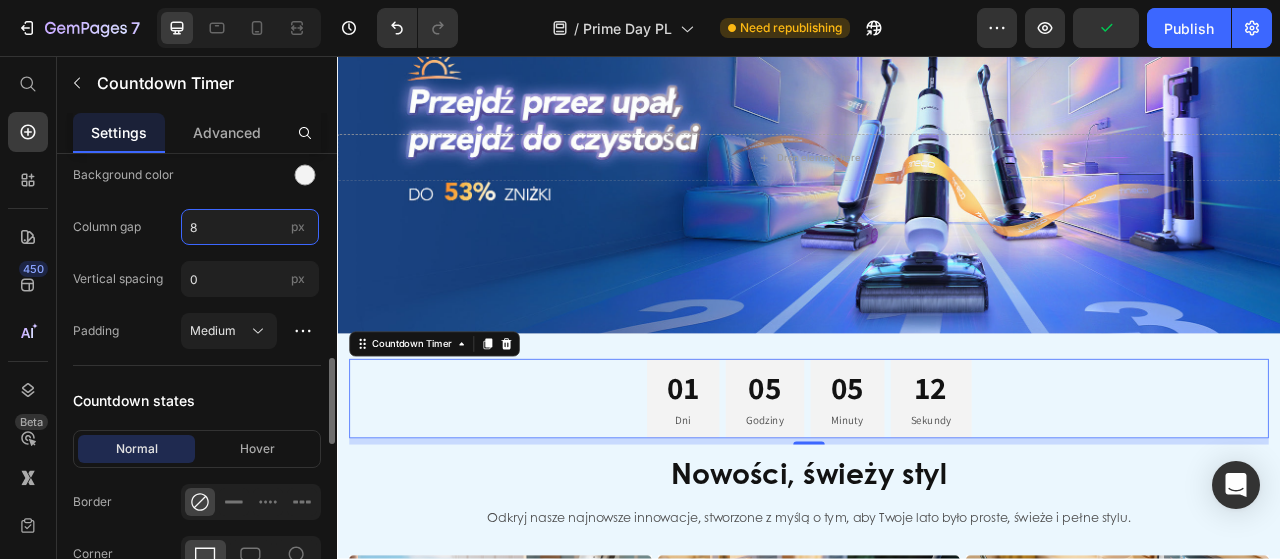 click on "8" at bounding box center (250, 227) 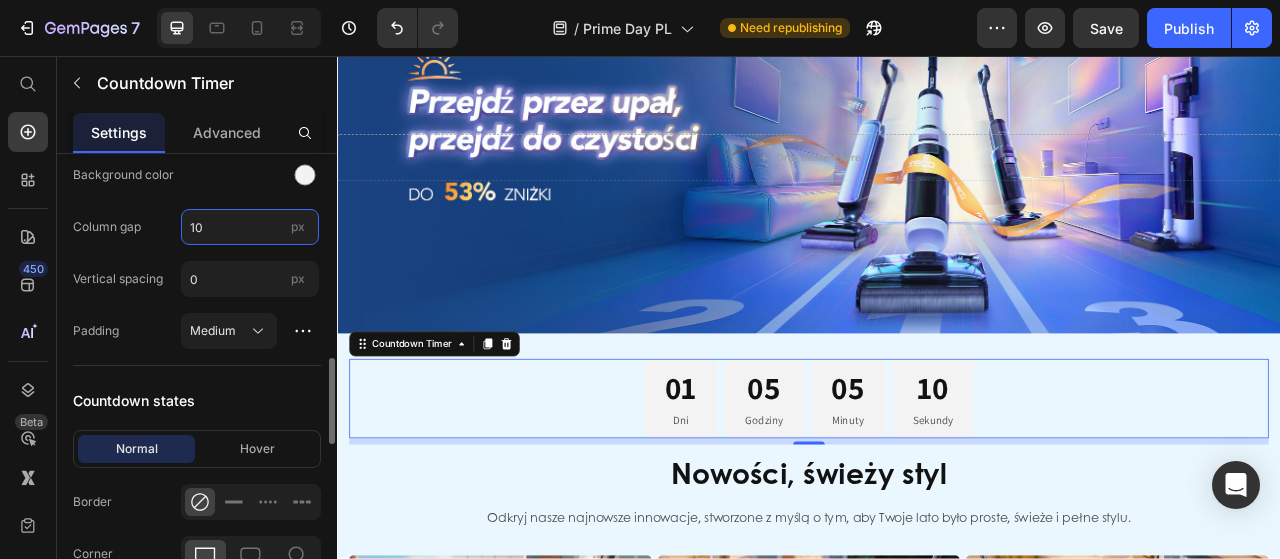 type on "1" 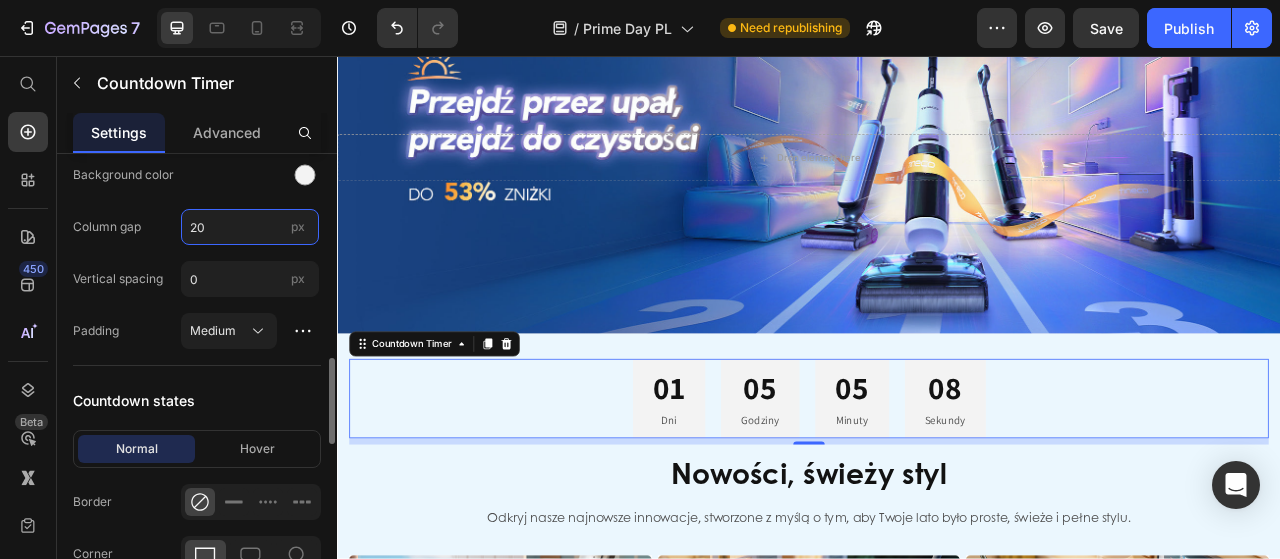 type on "2" 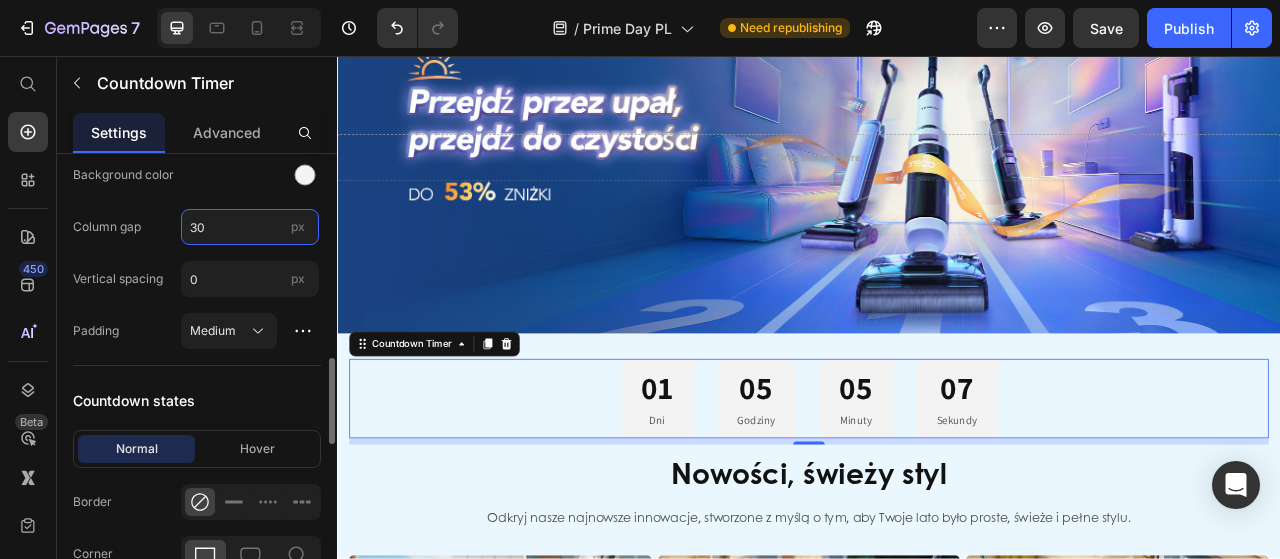type on "3" 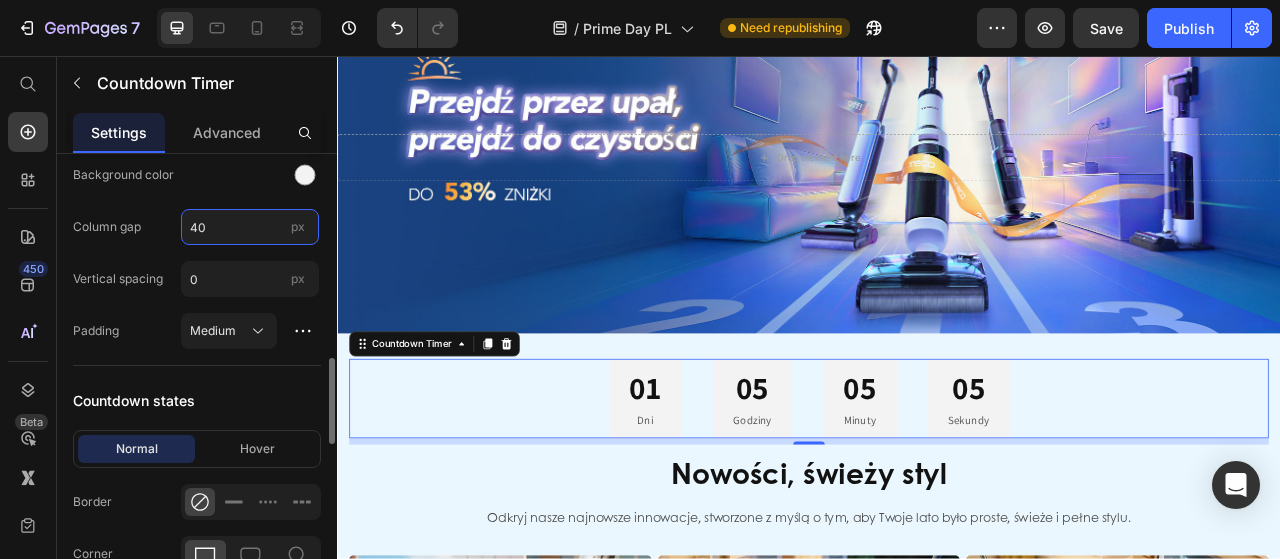 type on "4" 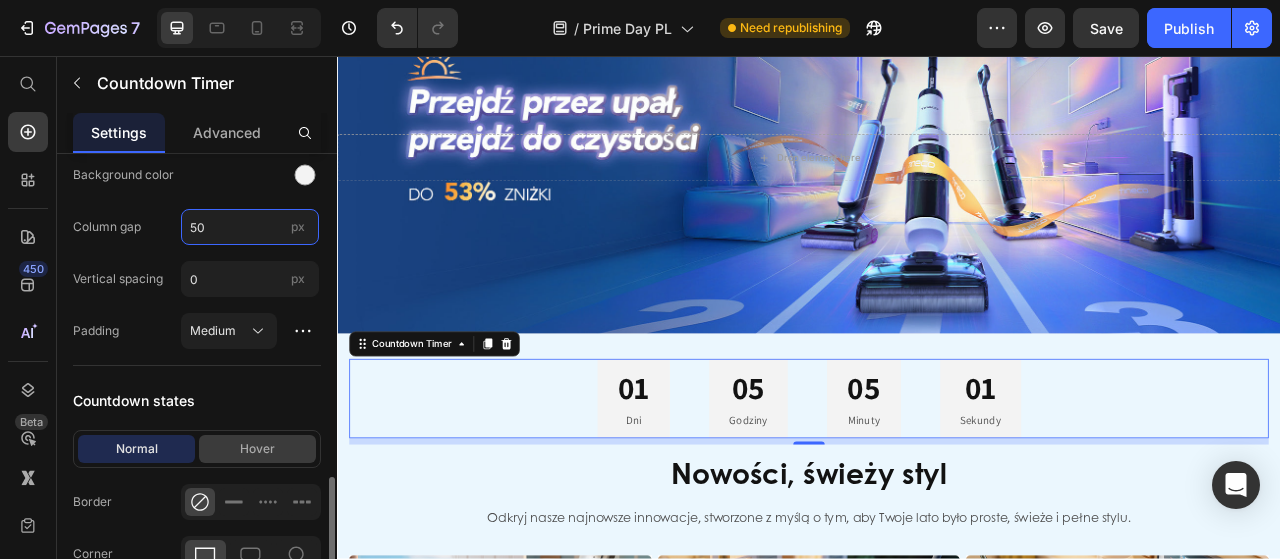 scroll, scrollTop: 1200, scrollLeft: 0, axis: vertical 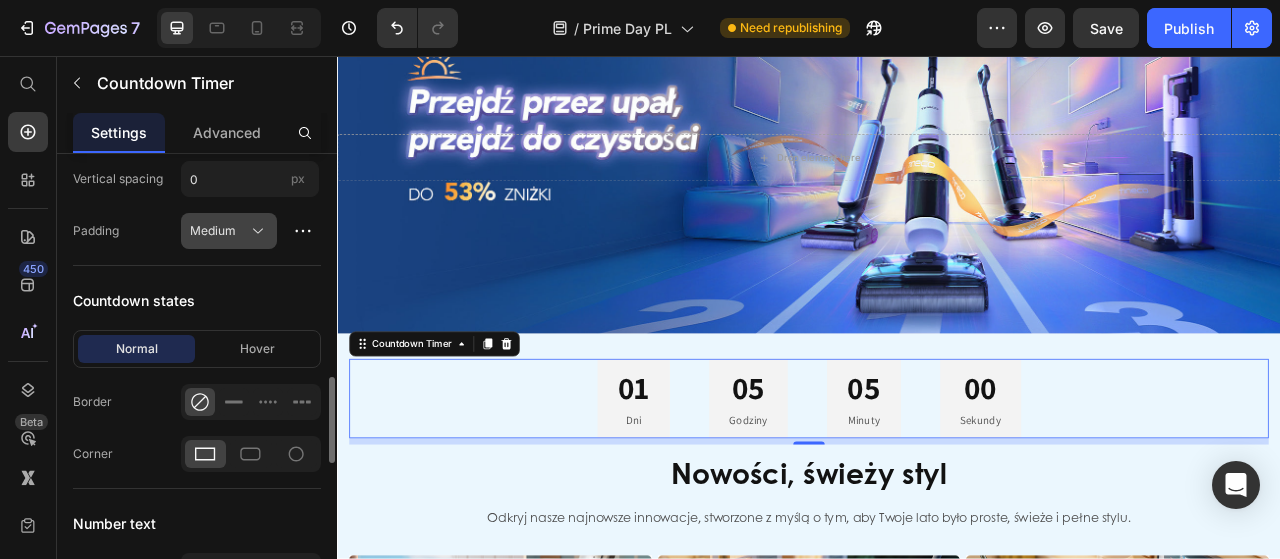 type on "50" 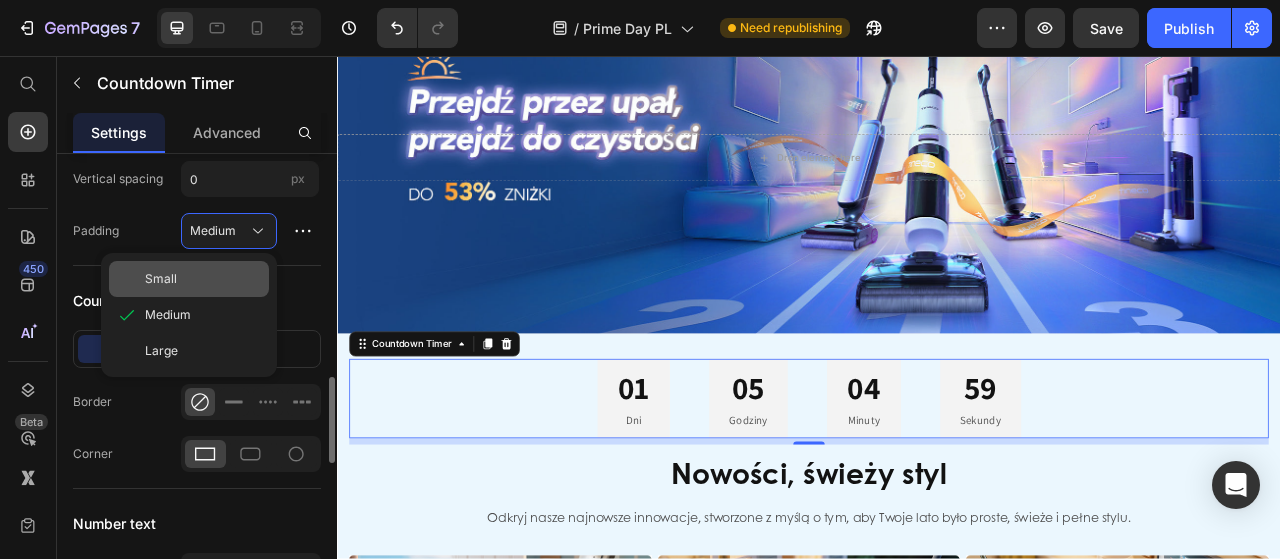 click on "Small" at bounding box center [203, 279] 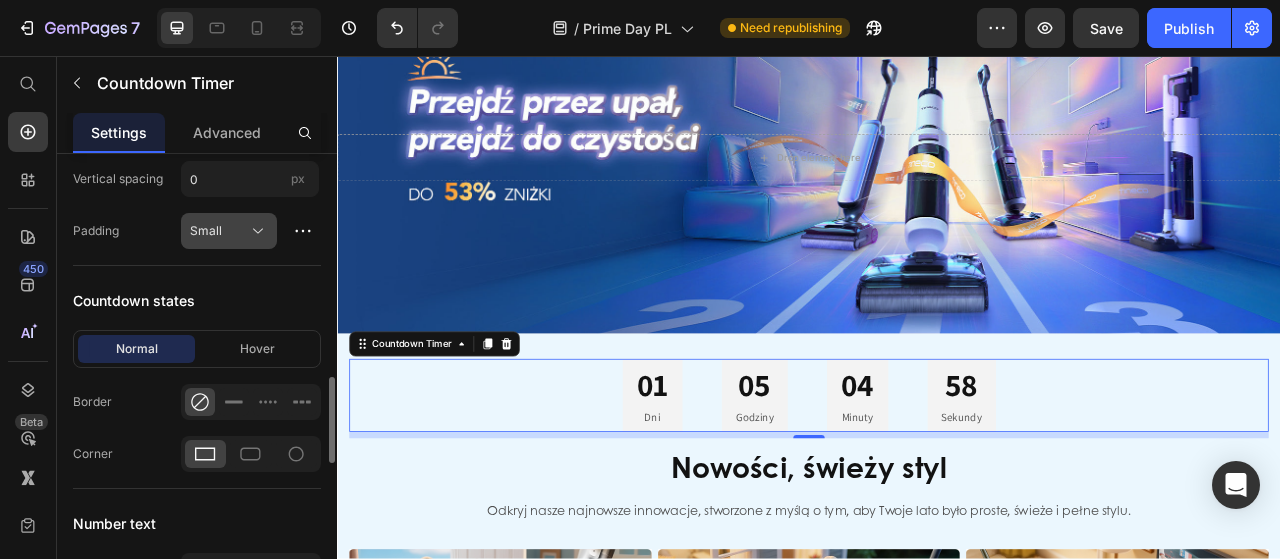 click on "Small" at bounding box center [217, 231] 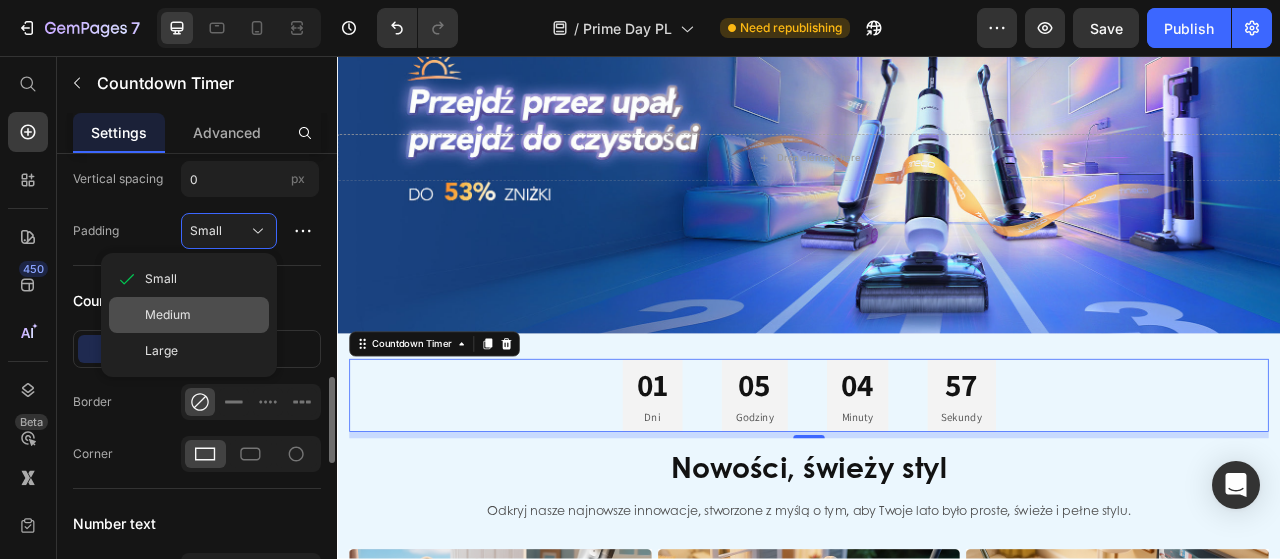 click on "Medium" at bounding box center (203, 315) 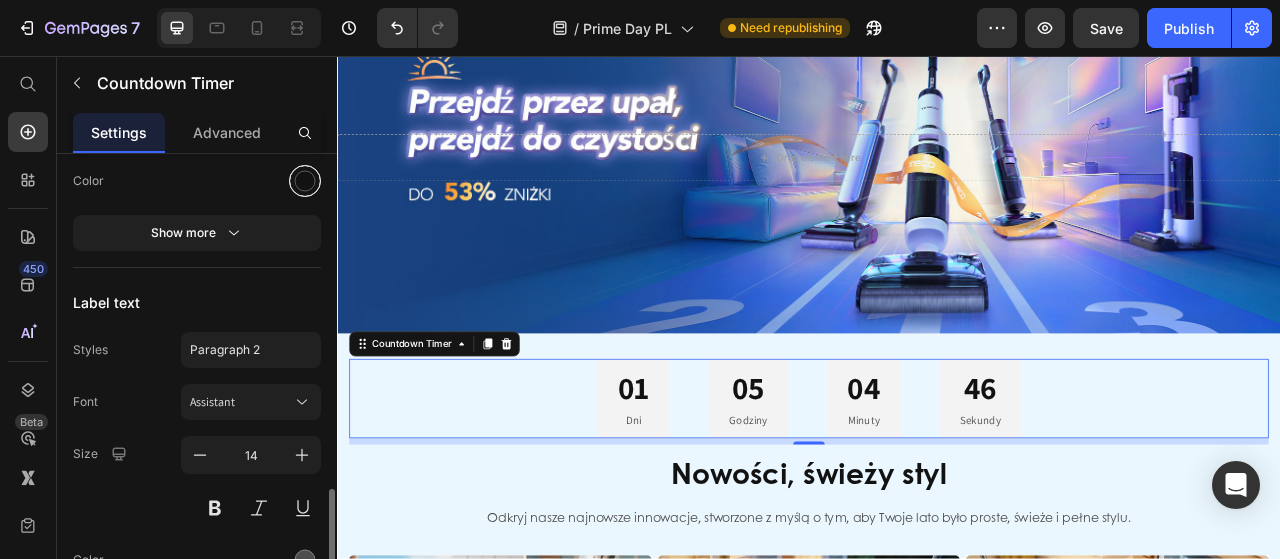 scroll, scrollTop: 1600, scrollLeft: 0, axis: vertical 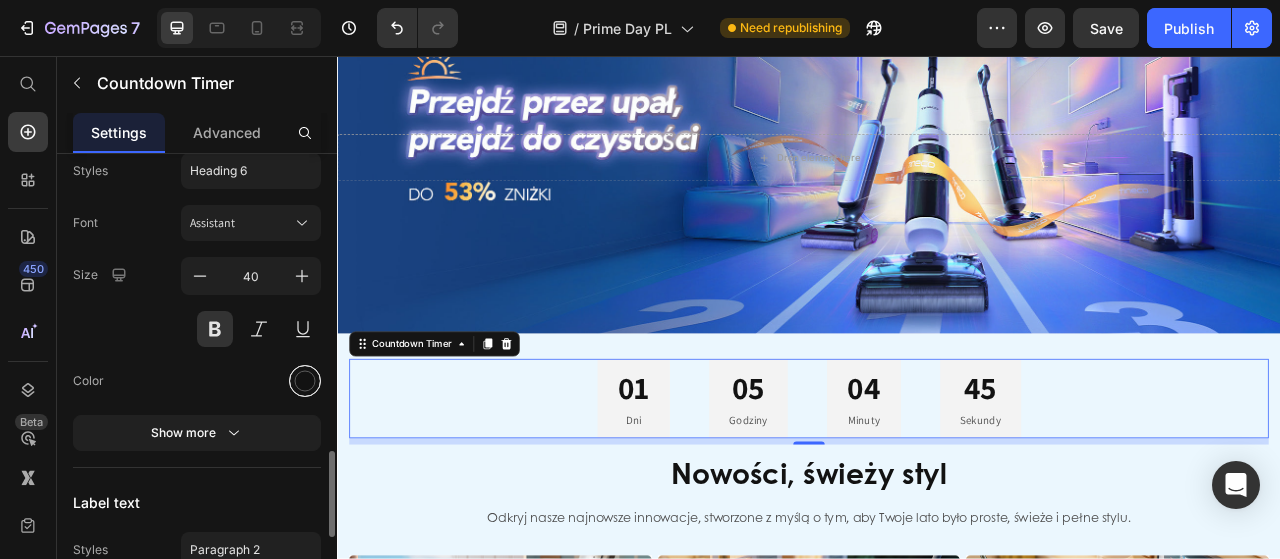click at bounding box center (305, 381) 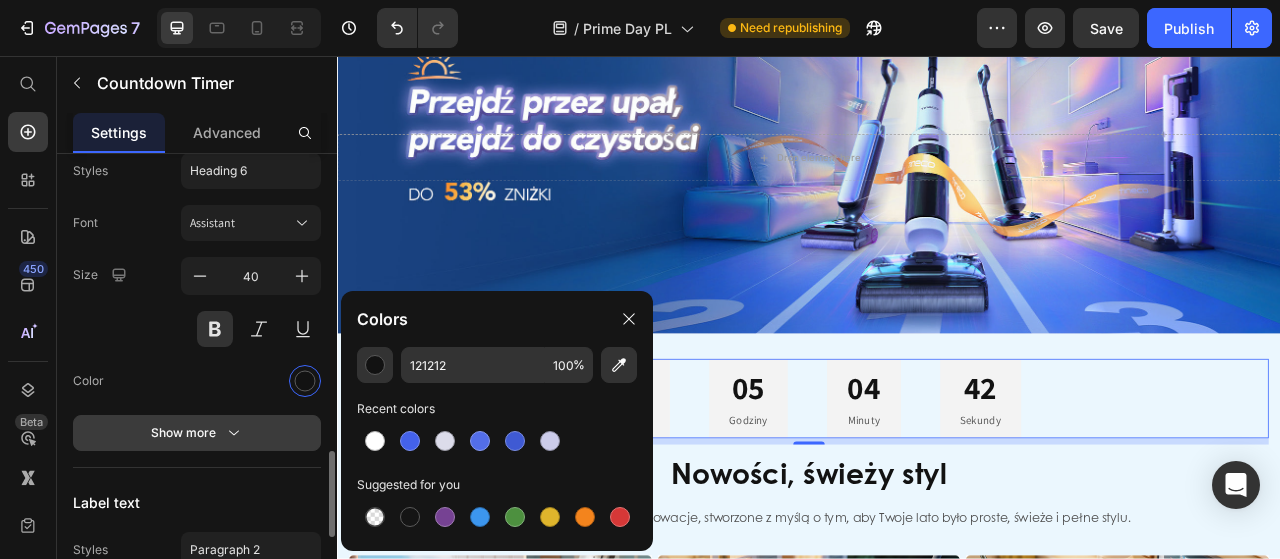click on "Show more" at bounding box center (197, 433) 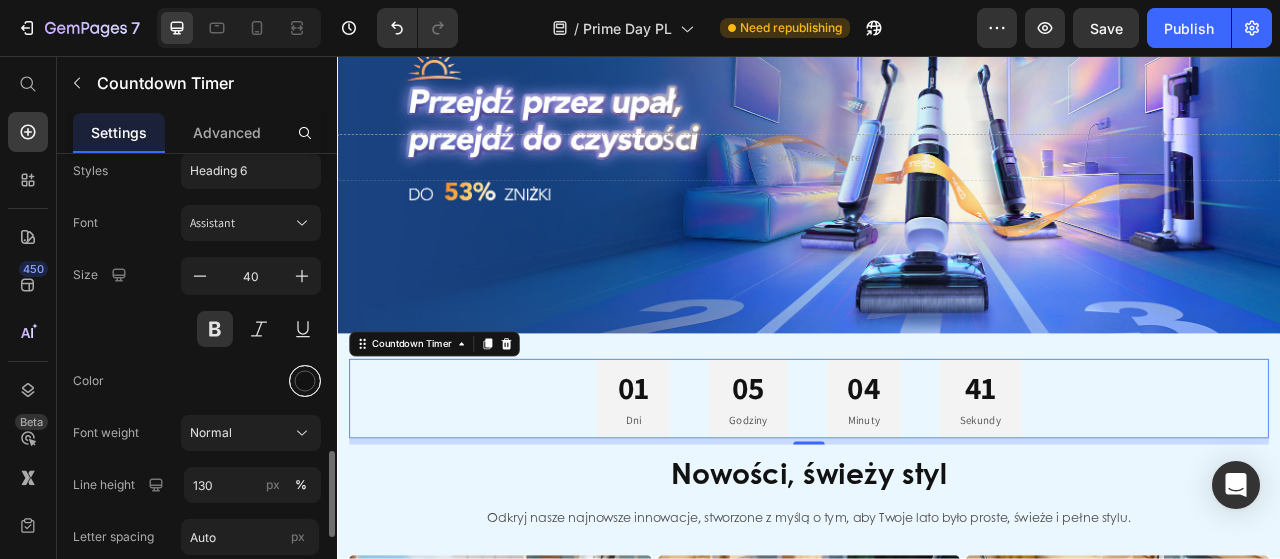 click at bounding box center (305, 381) 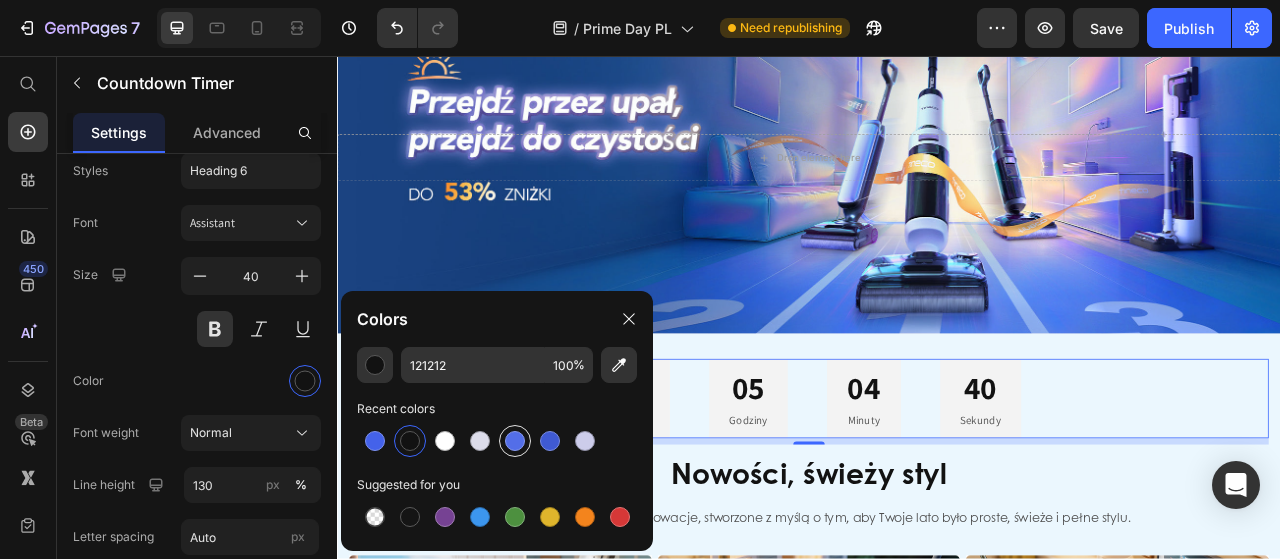 click at bounding box center (515, 441) 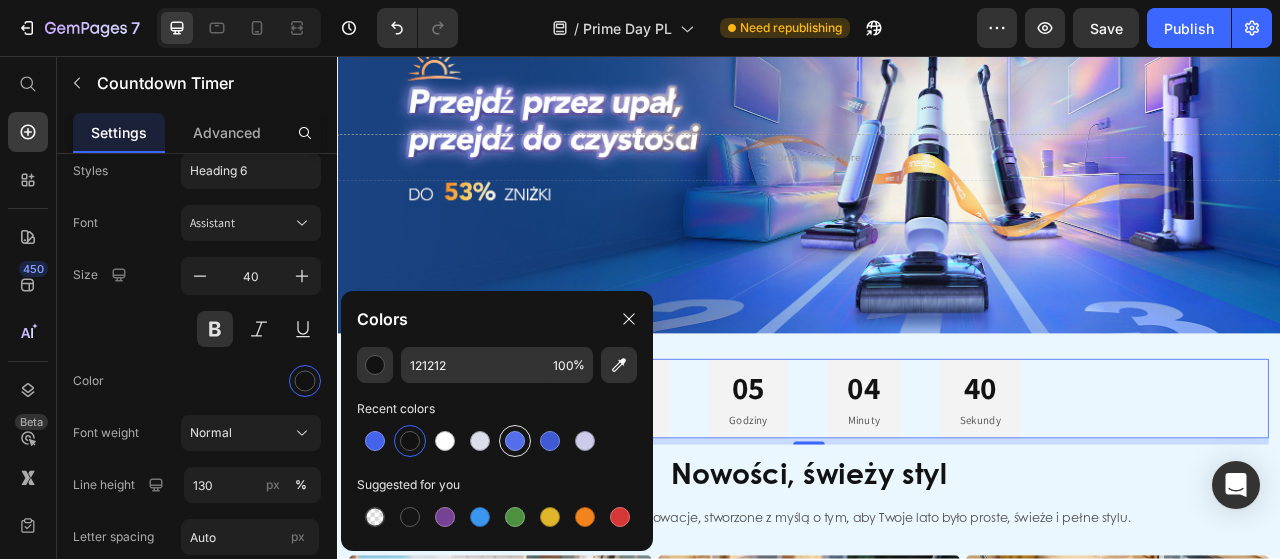 type on "[PRODUCT_CODE]" 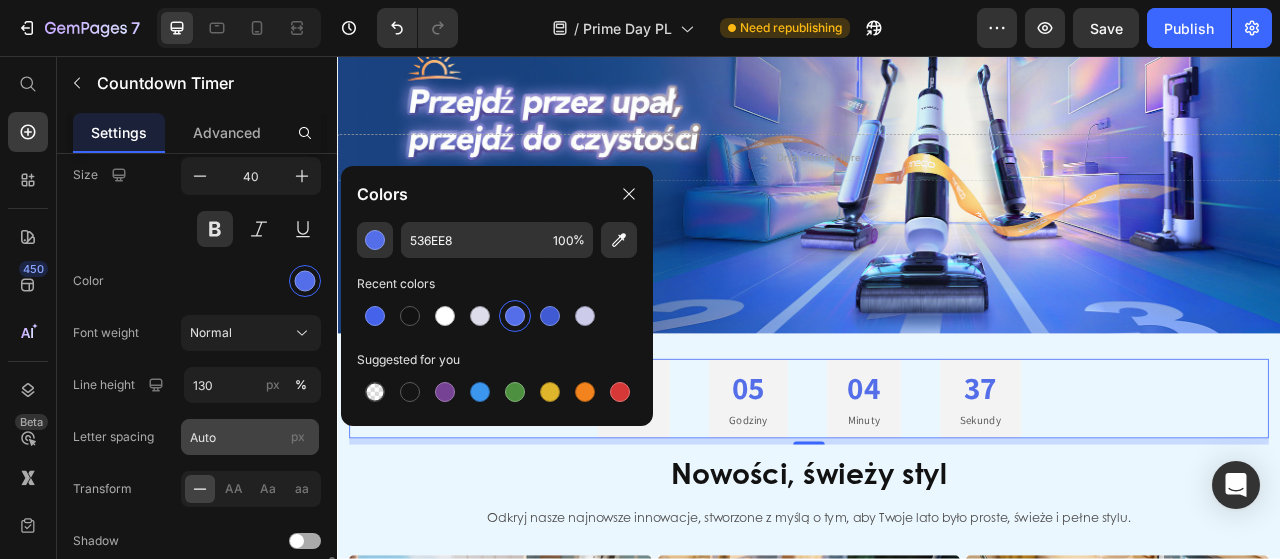 scroll, scrollTop: 1800, scrollLeft: 0, axis: vertical 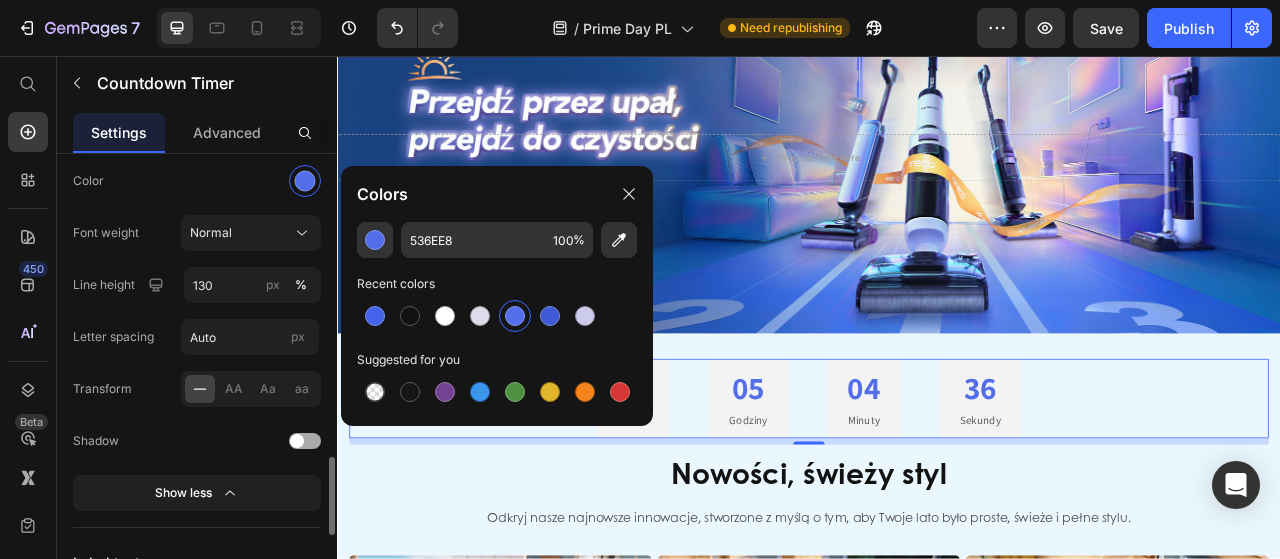 click at bounding box center (305, 441) 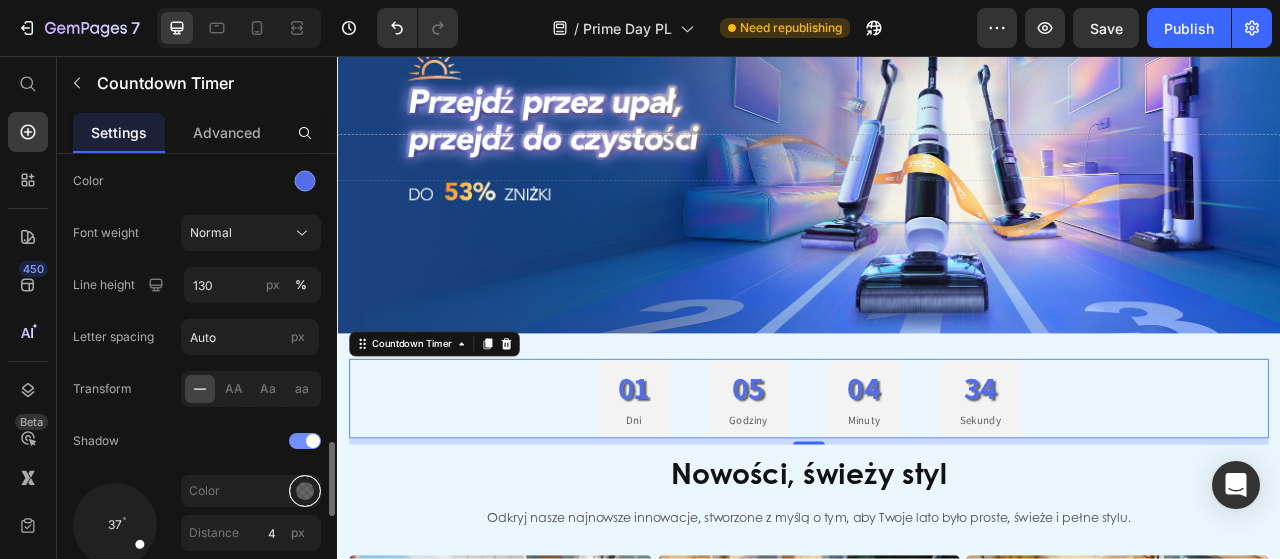 scroll, scrollTop: 1900, scrollLeft: 0, axis: vertical 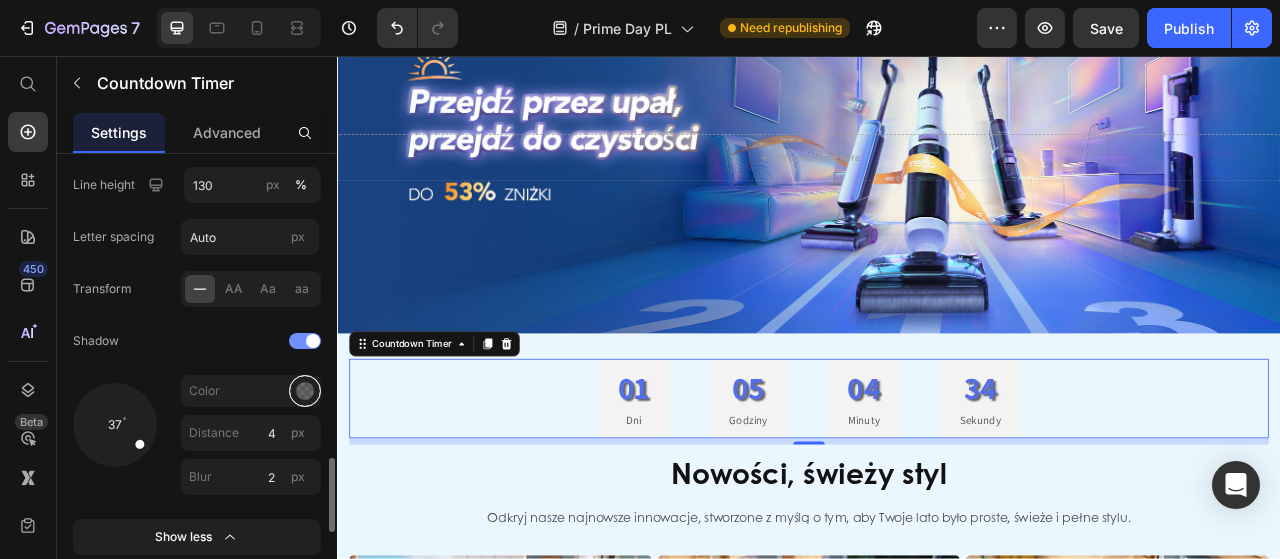 click at bounding box center [305, 391] 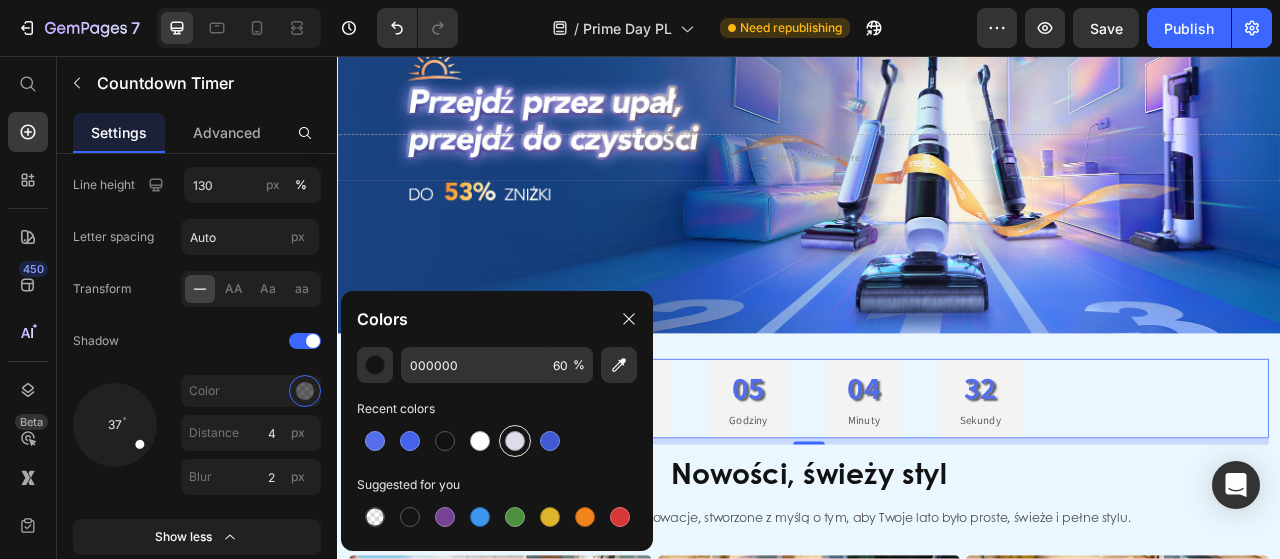 click at bounding box center (515, 441) 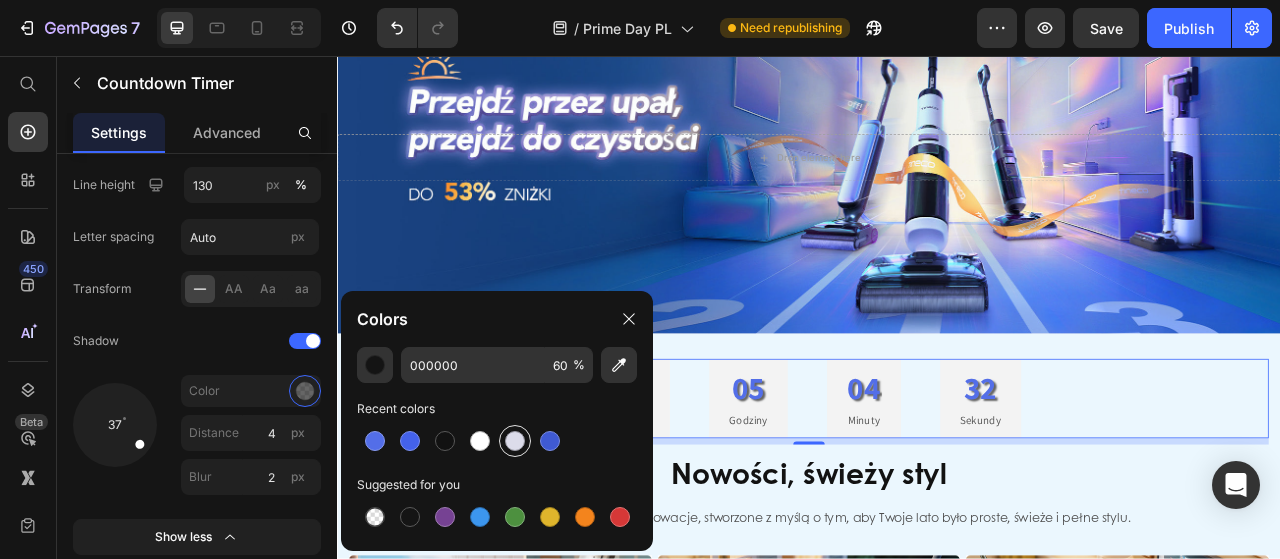 type on "[PRODUCT_CODE]" 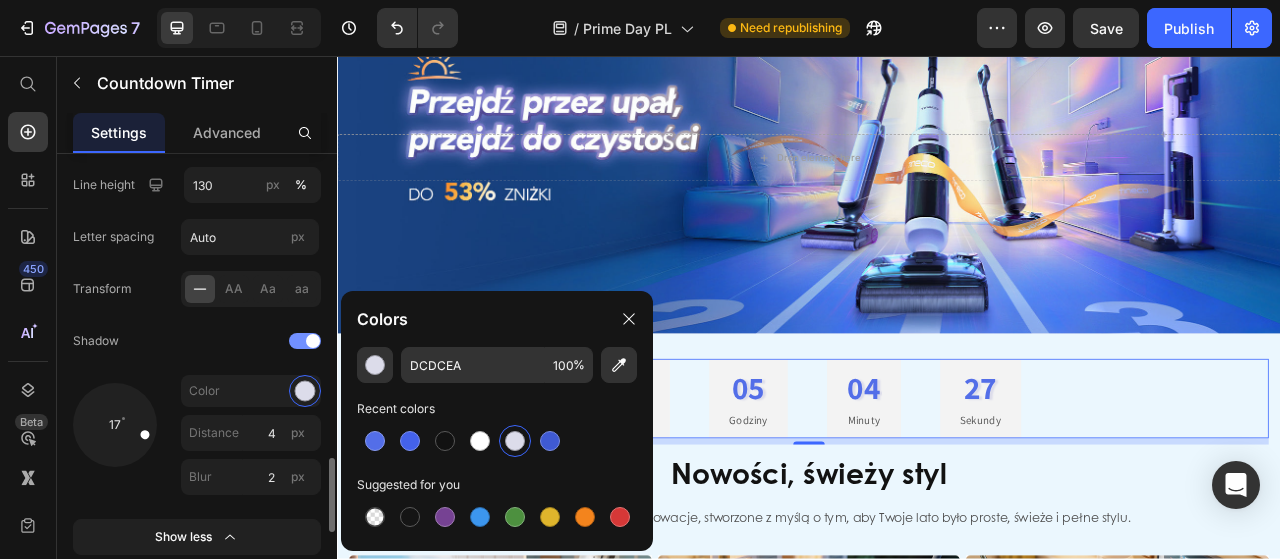 drag, startPoint x: 134, startPoint y: 441, endPoint x: 142, endPoint y: 427, distance: 16.124516 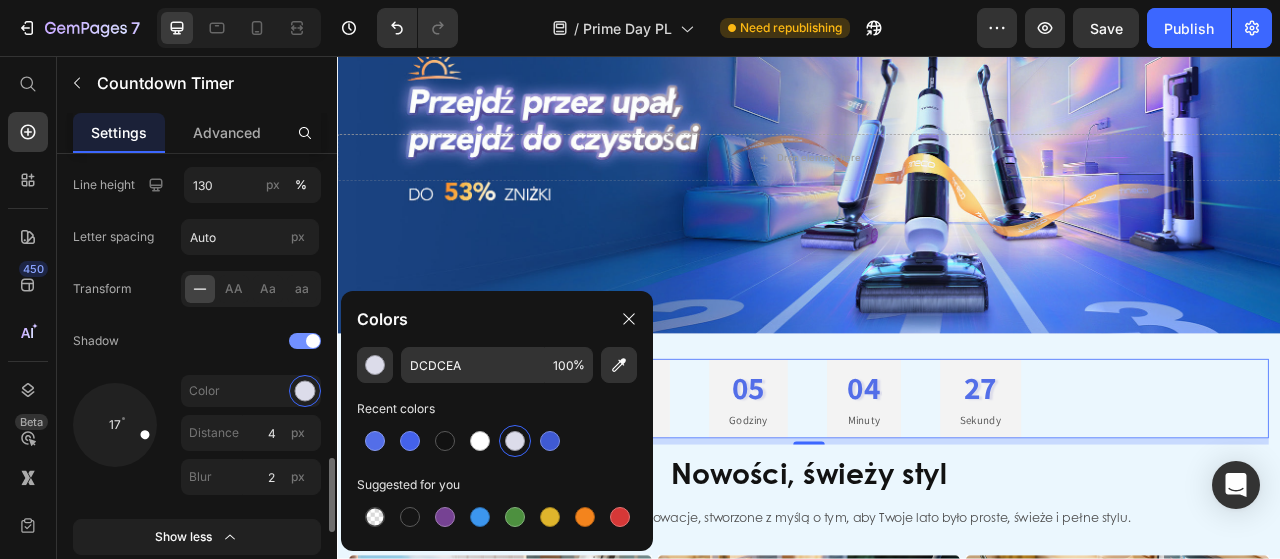 click at bounding box center (143, 433) 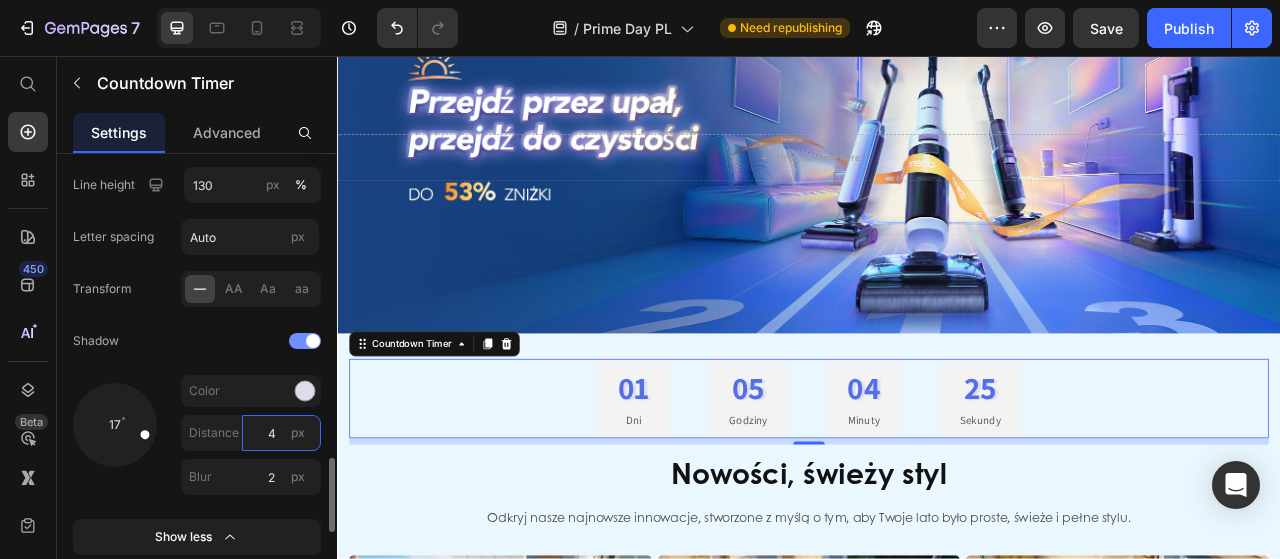 click on "4" at bounding box center (281, 433) 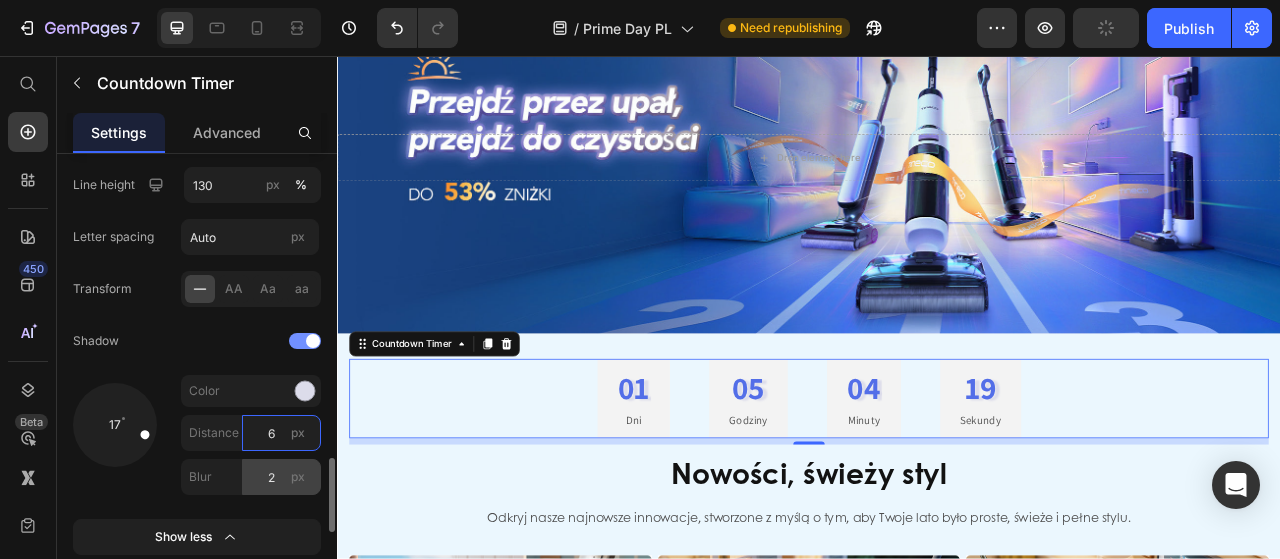 type on "6" 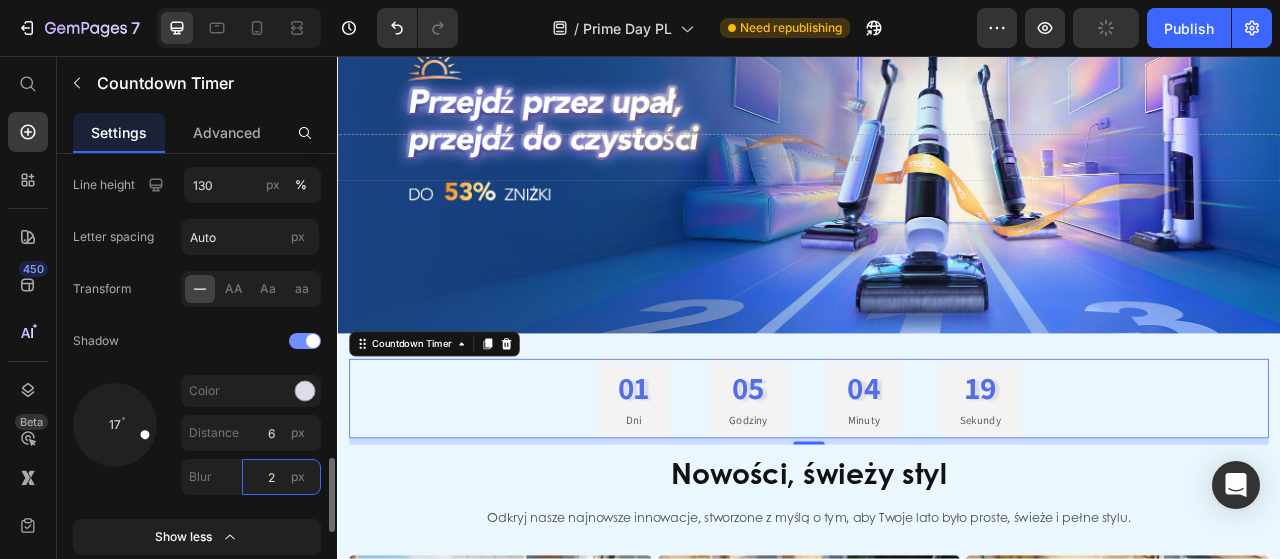 click on "2" at bounding box center (281, 477) 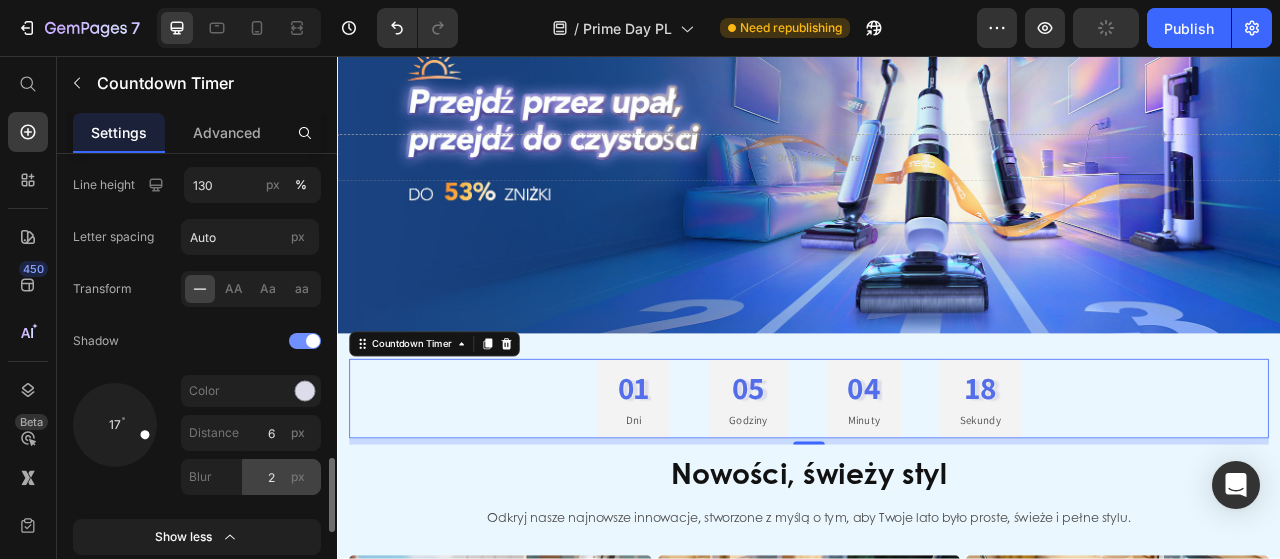click on "Blur" at bounding box center [211, 477] 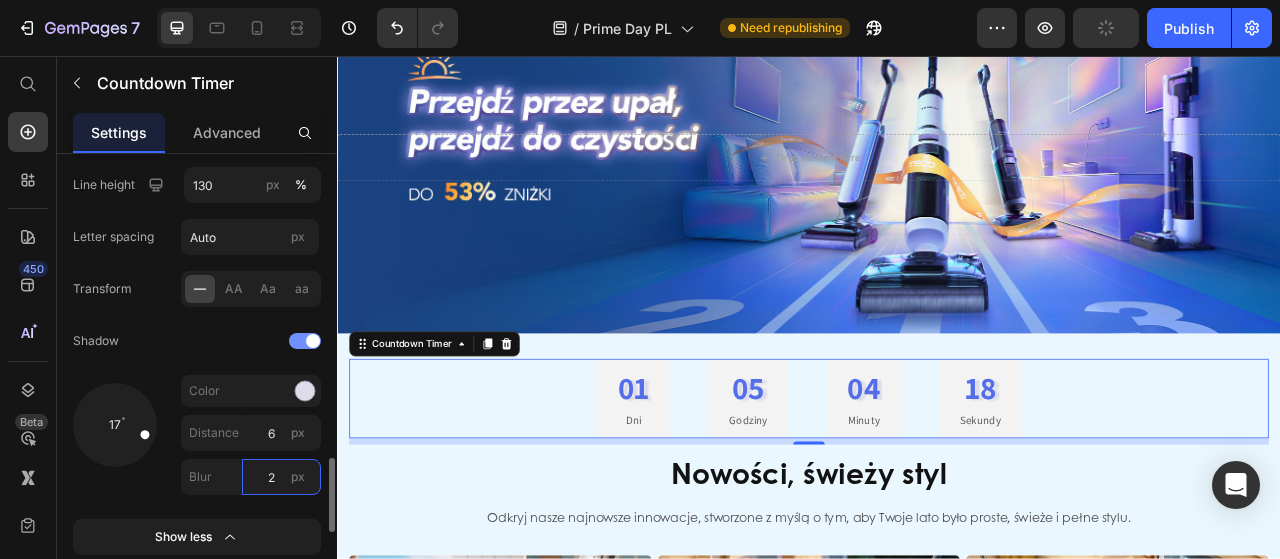 click on "2" at bounding box center (281, 477) 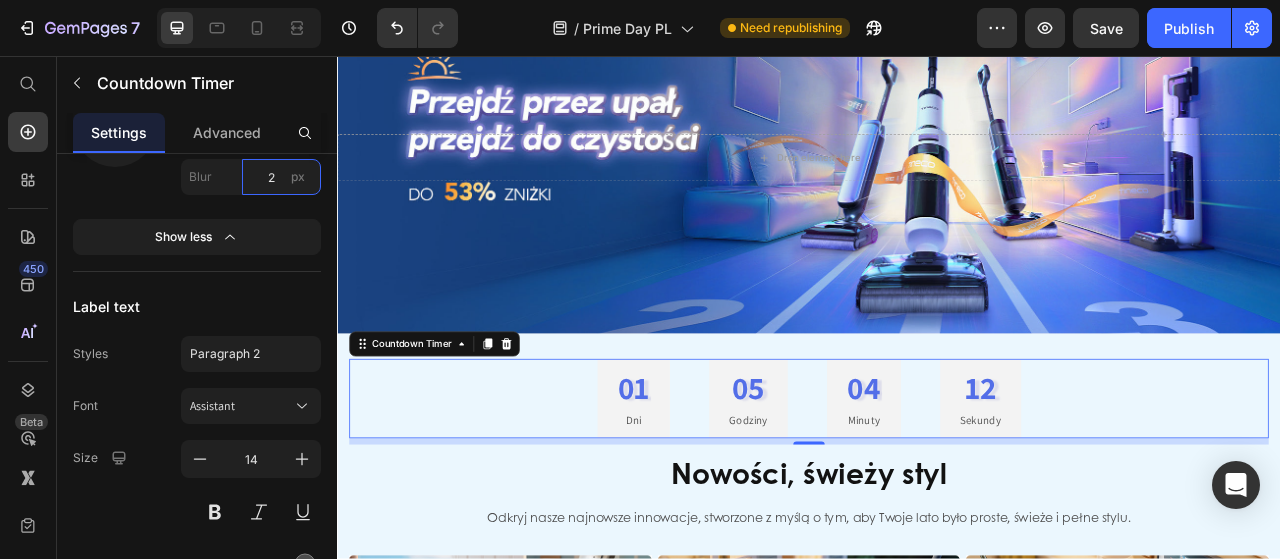scroll, scrollTop: 2400, scrollLeft: 0, axis: vertical 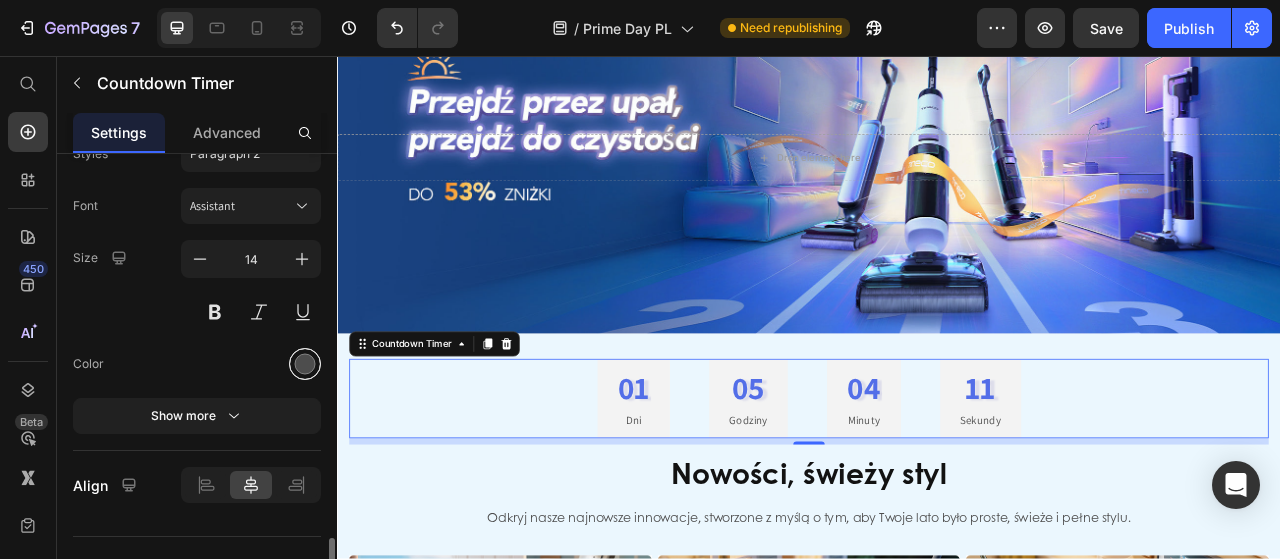 click at bounding box center (305, 364) 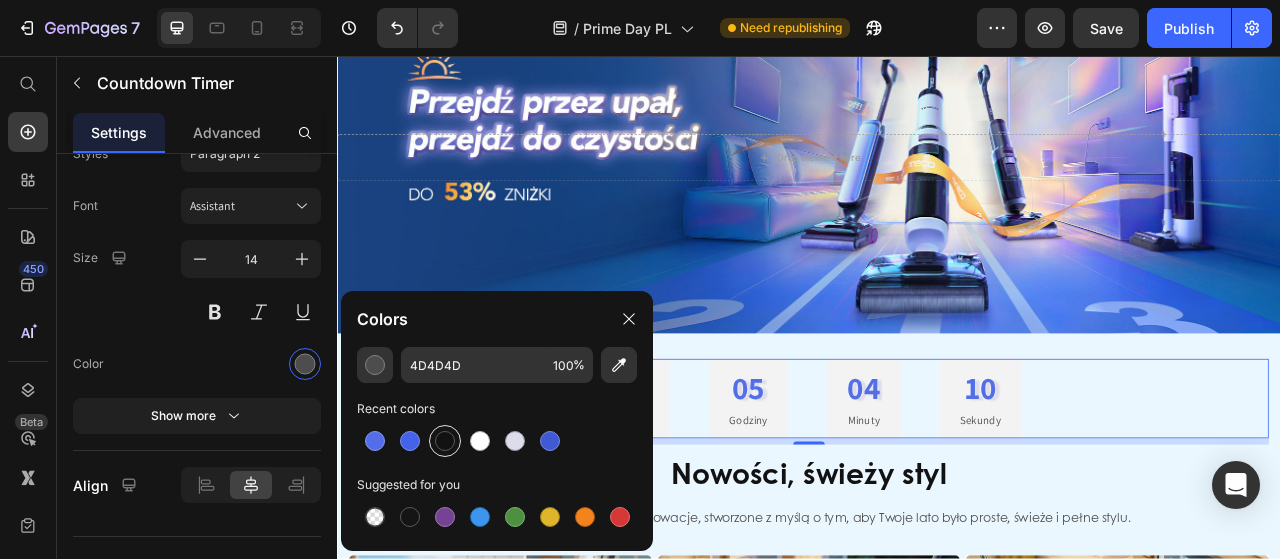 click at bounding box center [445, 441] 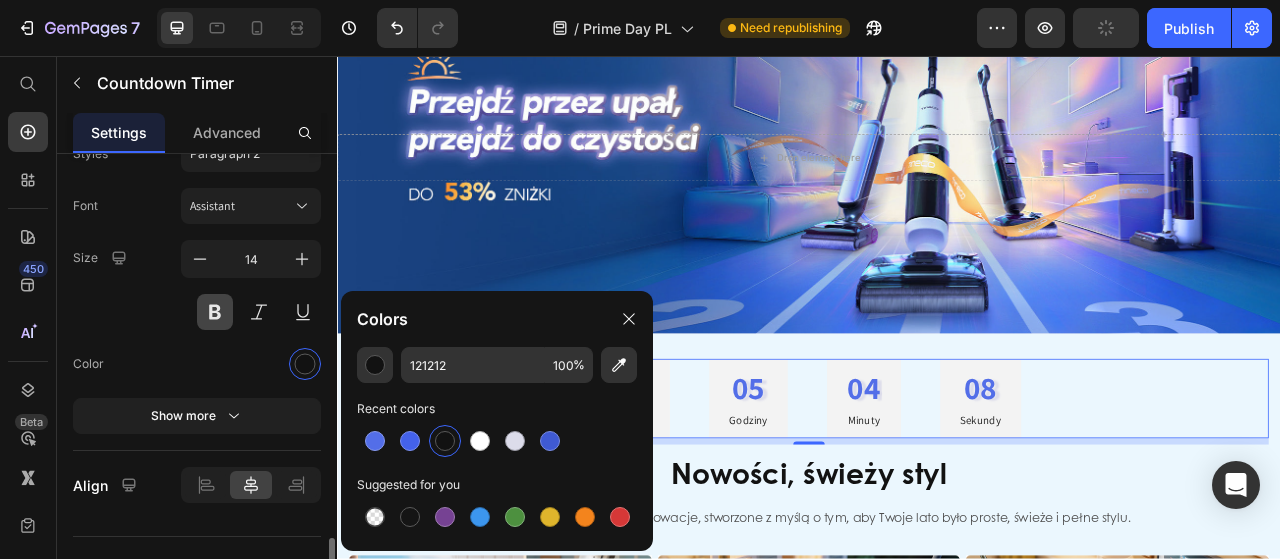 click at bounding box center (215, 312) 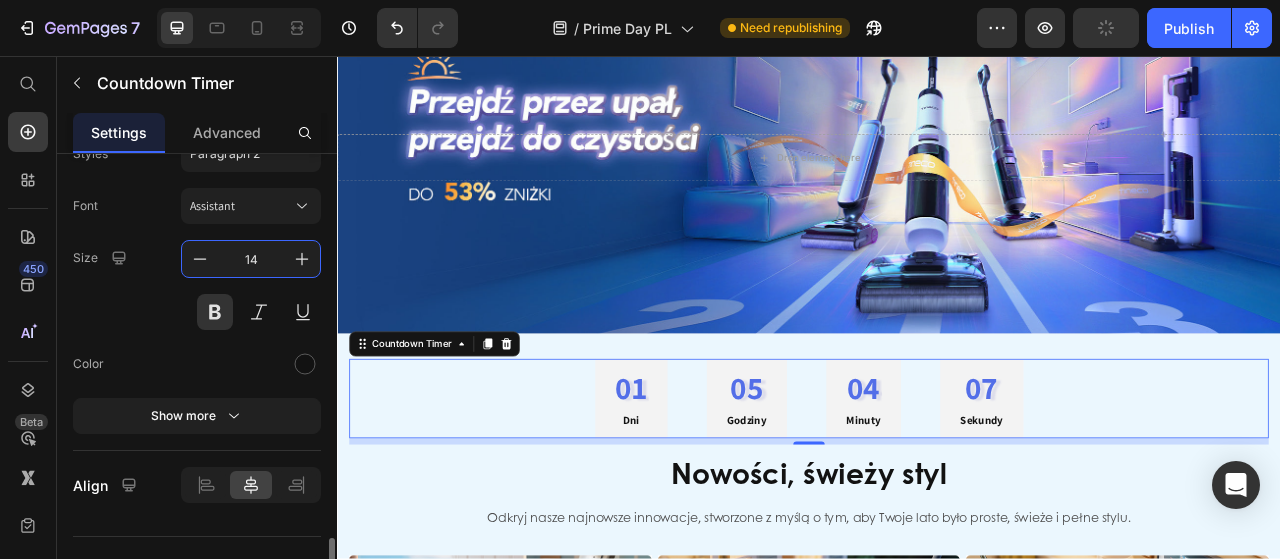 click on "14" at bounding box center [251, 259] 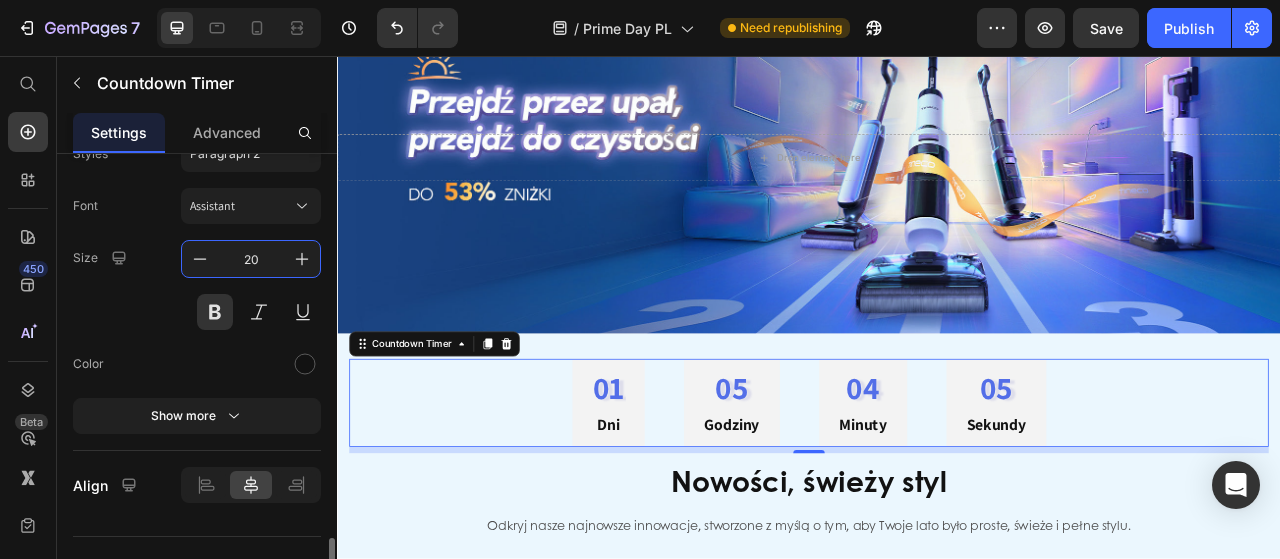 type on "2" 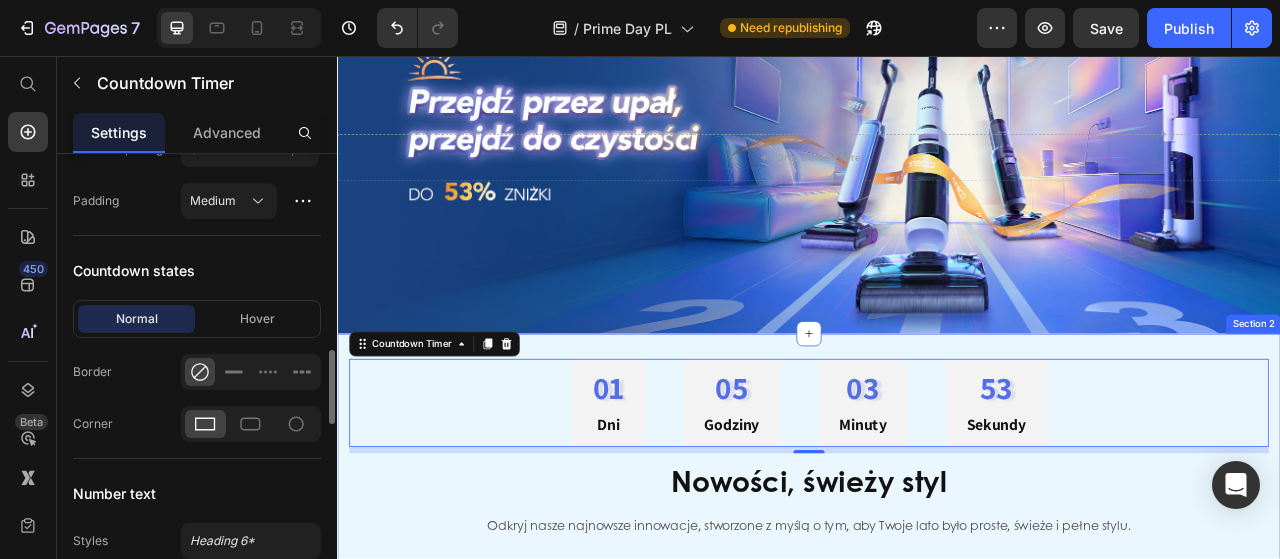 type on "20" 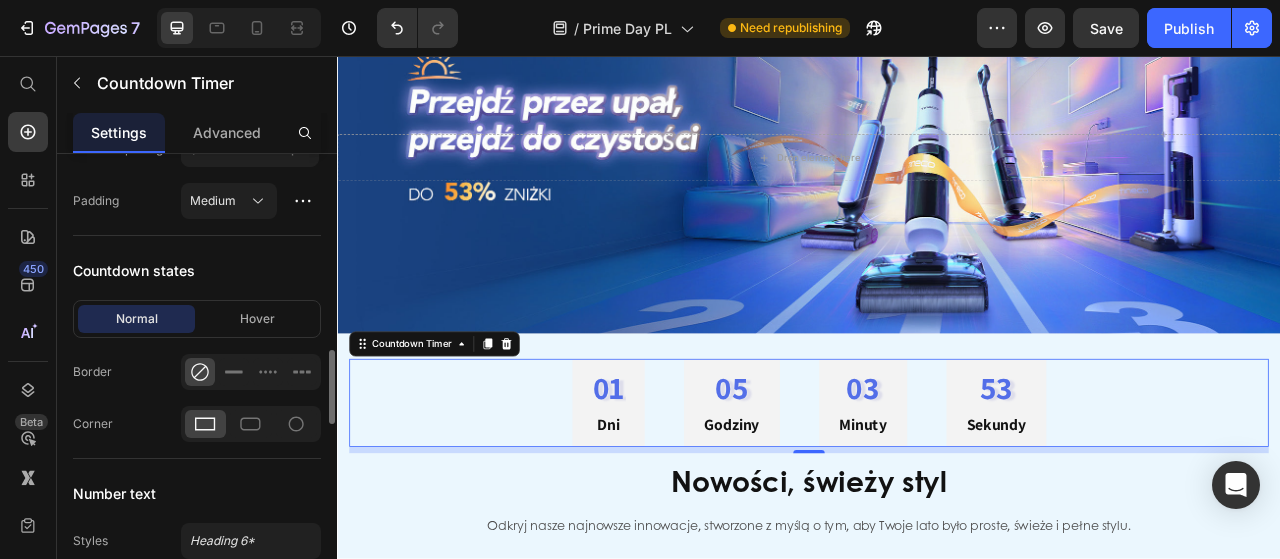 click on "01 Dni 05 Godziny 03 Minuty 53 Sekundy" at bounding box center [937, 498] 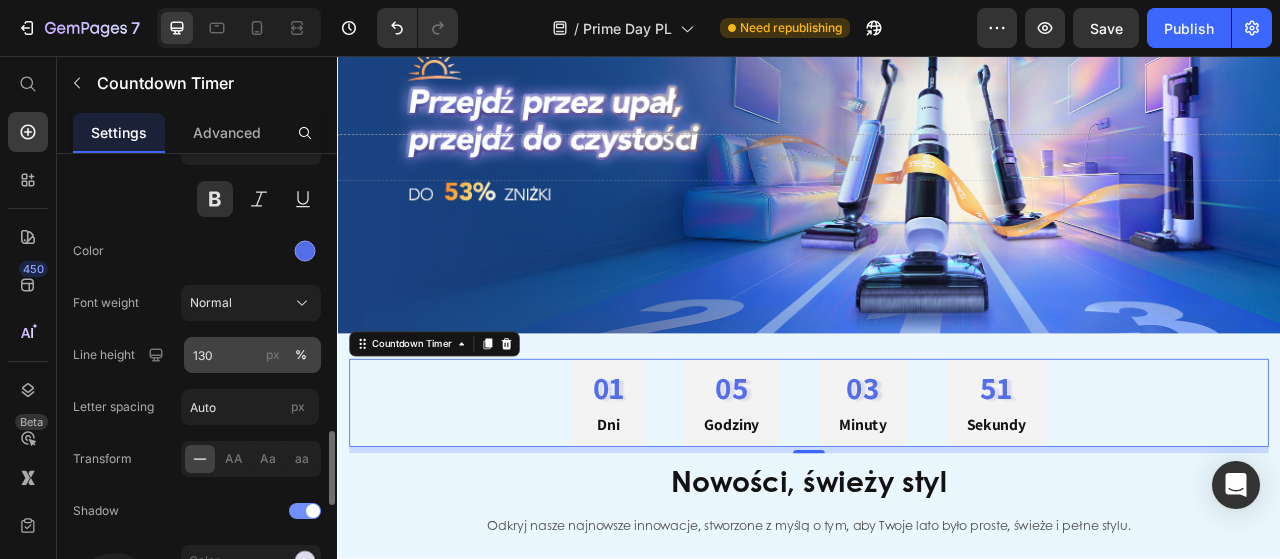 scroll, scrollTop: 1930, scrollLeft: 0, axis: vertical 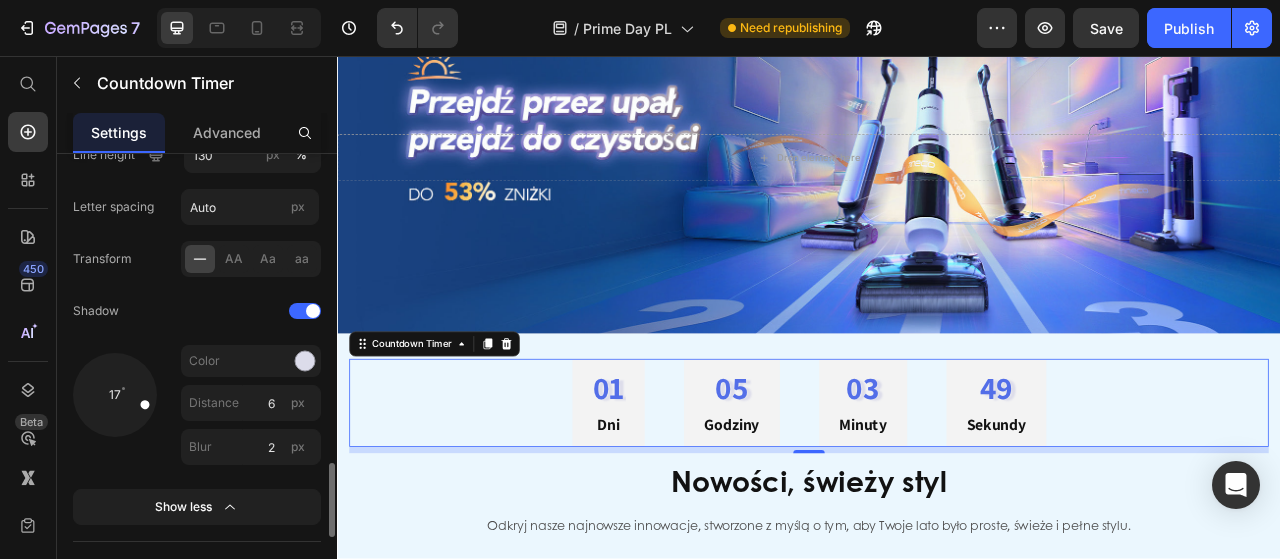 click on "Show less" at bounding box center (197, 507) 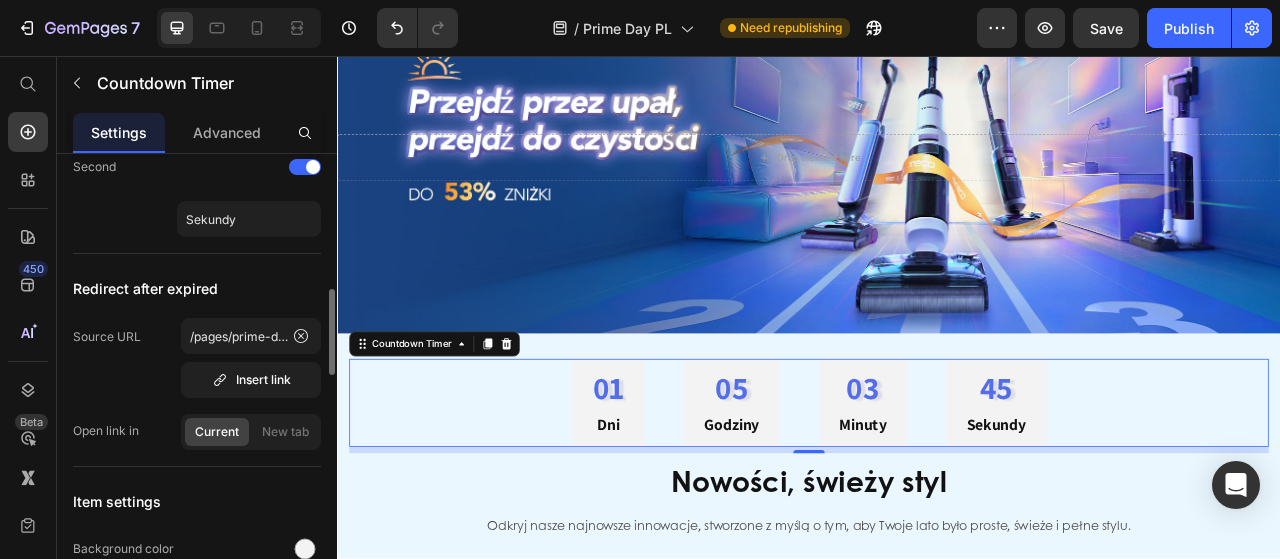scroll, scrollTop: 926, scrollLeft: 0, axis: vertical 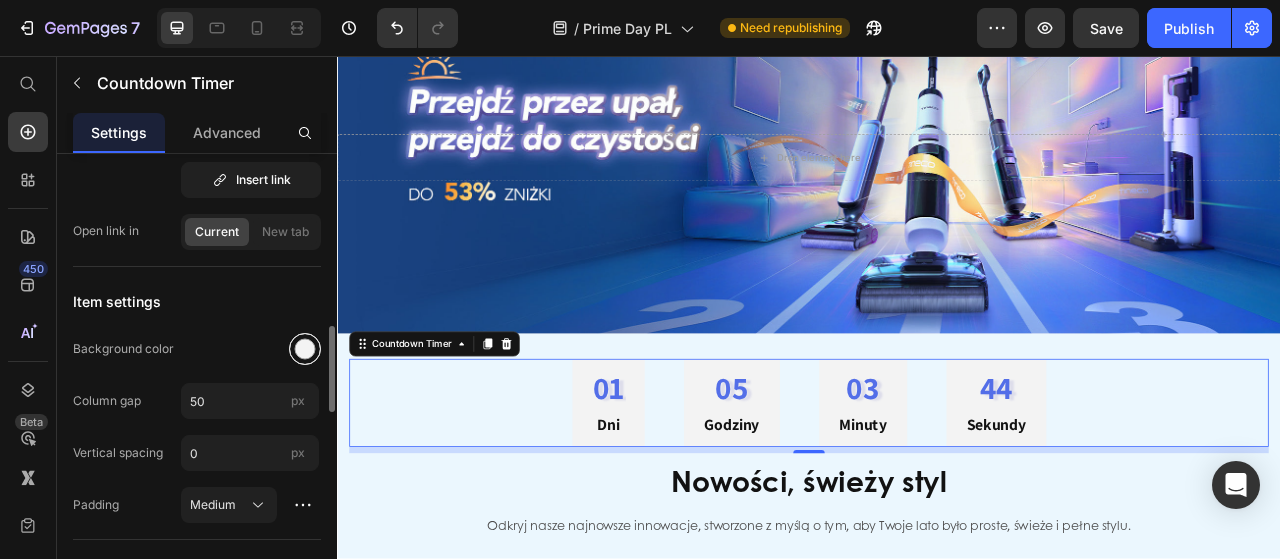 click at bounding box center (305, 349) 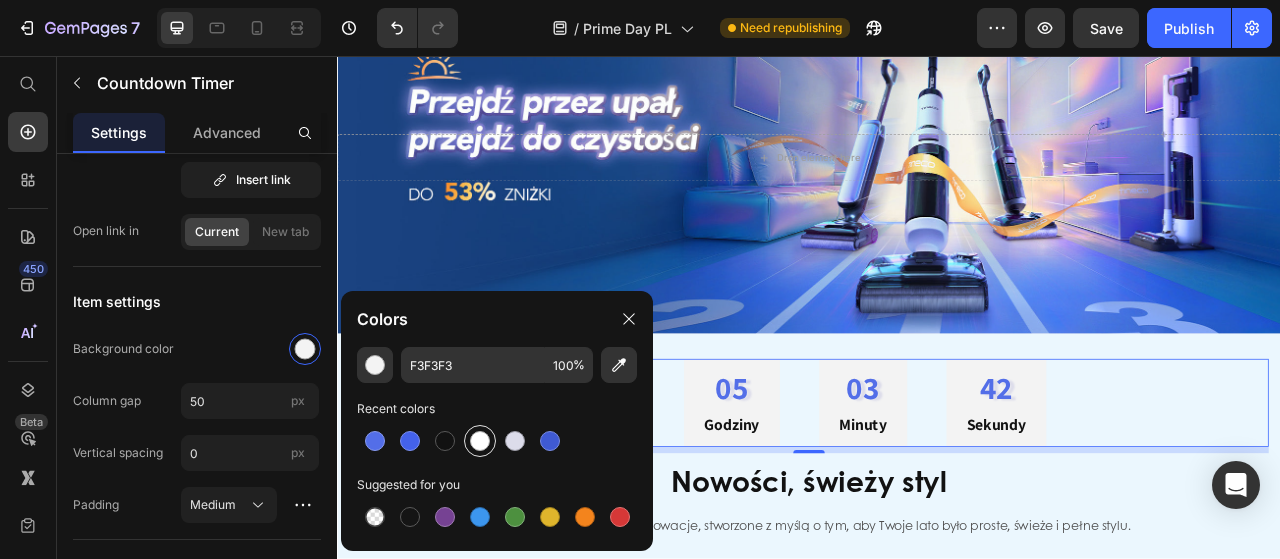 click at bounding box center (480, 441) 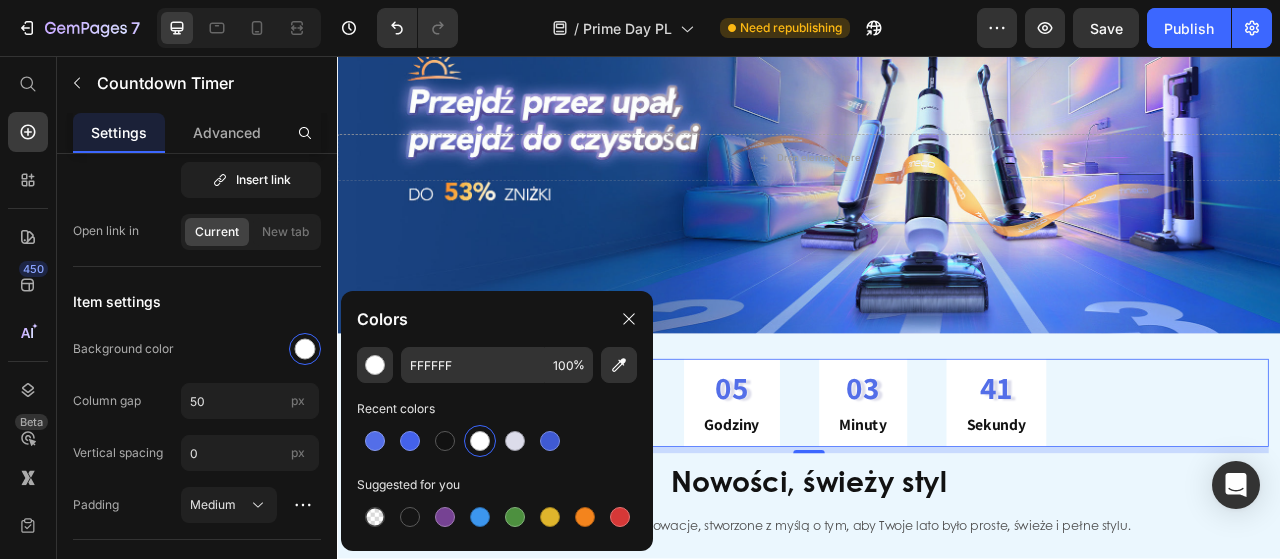 click on "01 Dni 05 Godziny 03 Minuty 41 Sekundy" at bounding box center (937, 498) 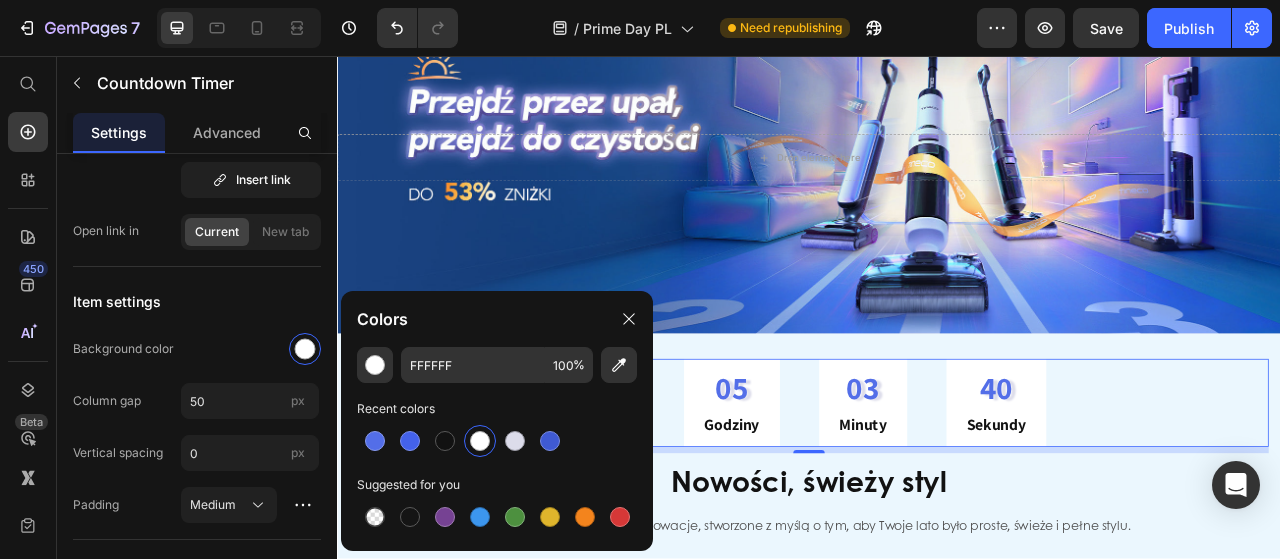 click on "01 Dni 05 Godziny 03 Minuty 40 Sekundy" at bounding box center (937, 498) 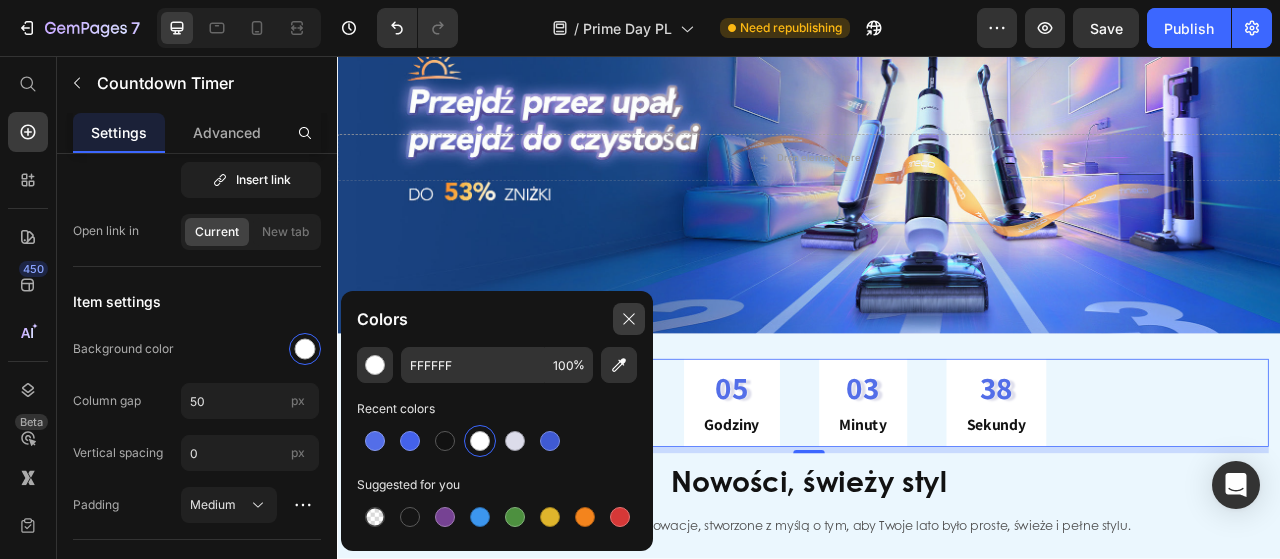 click 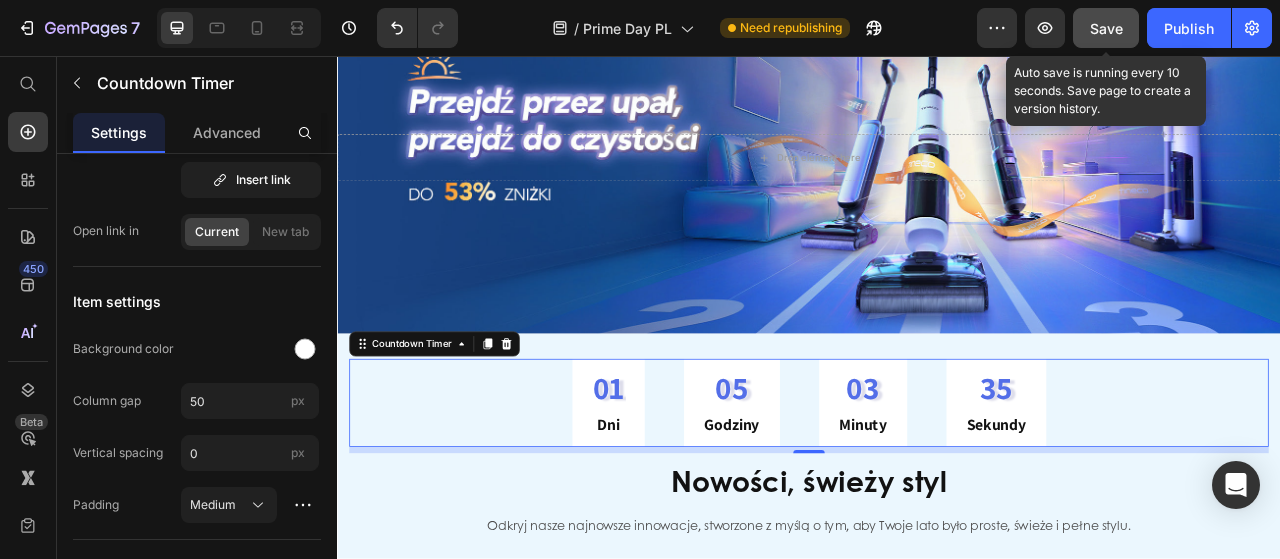 click on "Save" at bounding box center [1106, 28] 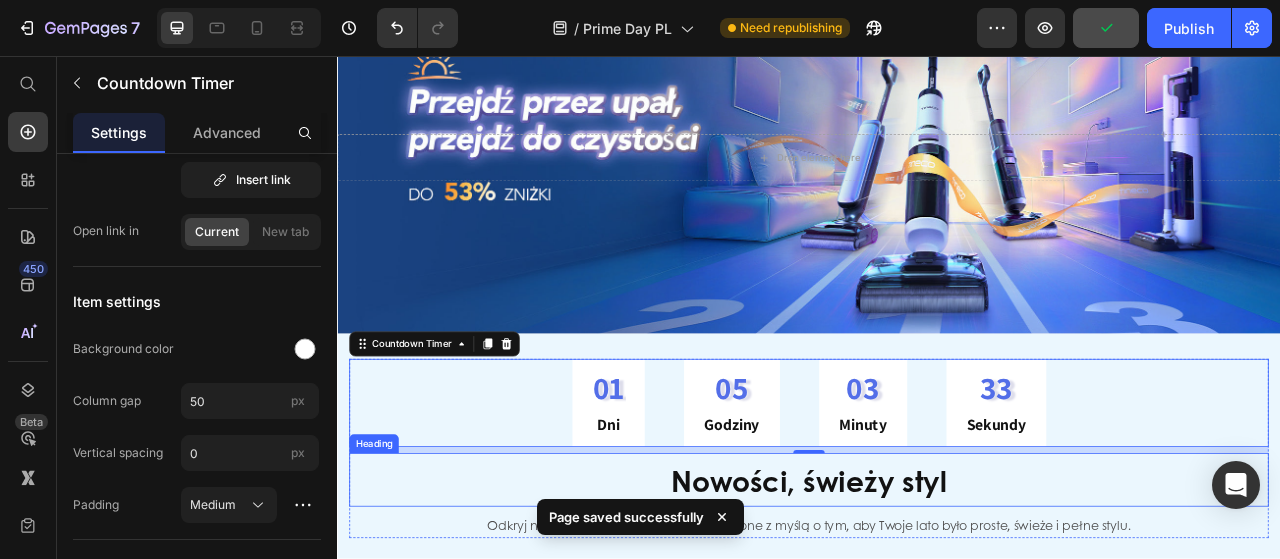 click on "Nowości, świeży styl" at bounding box center [937, 596] 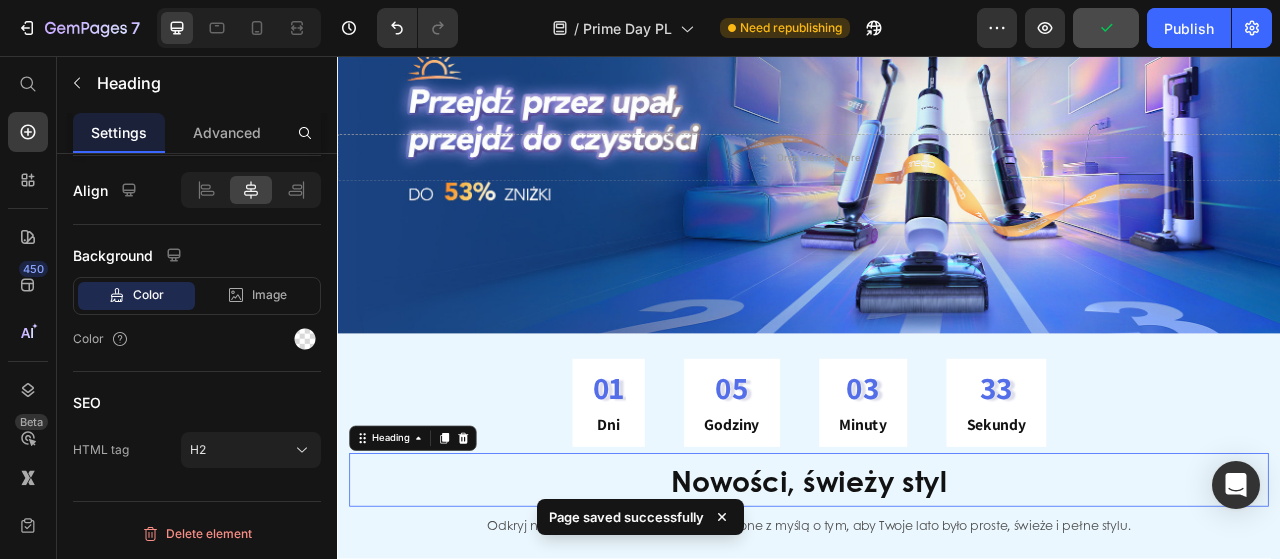 scroll, scrollTop: 0, scrollLeft: 0, axis: both 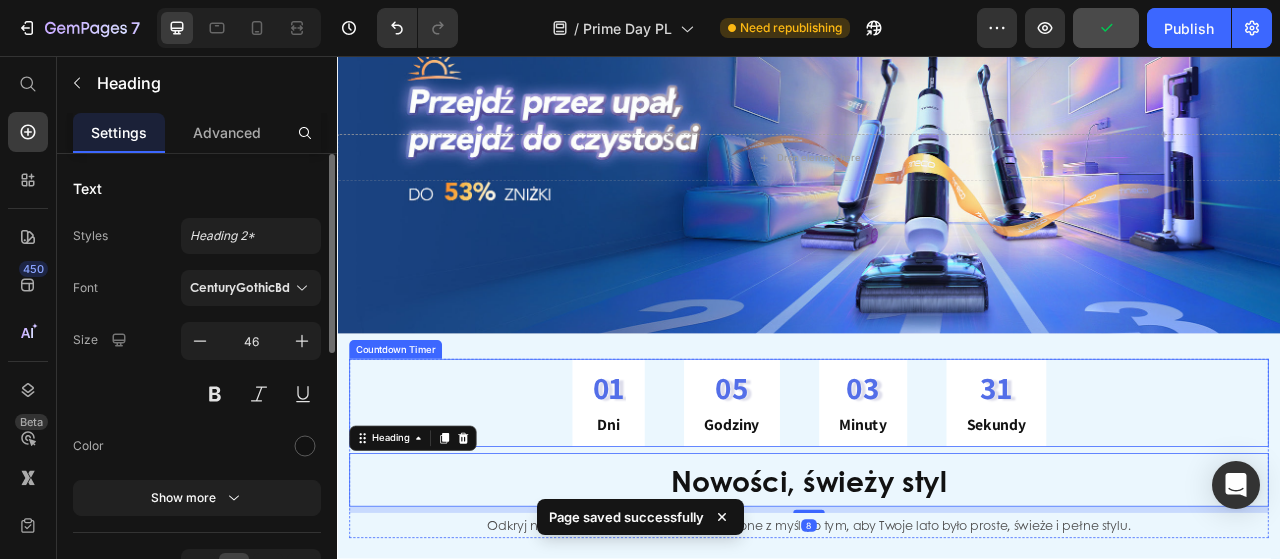 click on "01 Dni 05 Godziny 03 Minuty 31 Sekundy" at bounding box center [937, 498] 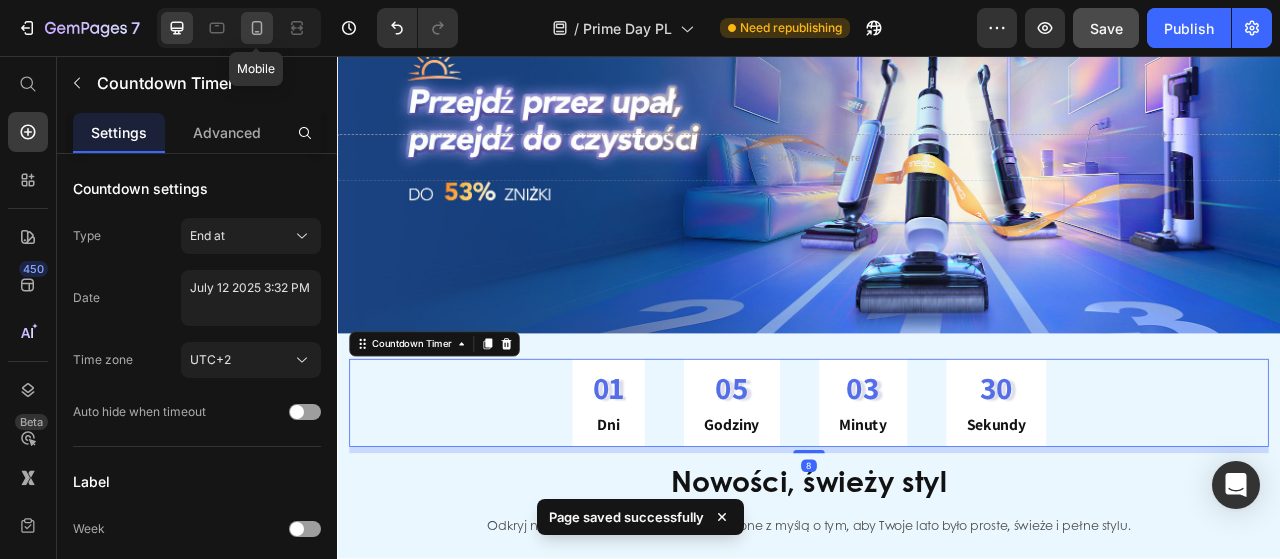 click 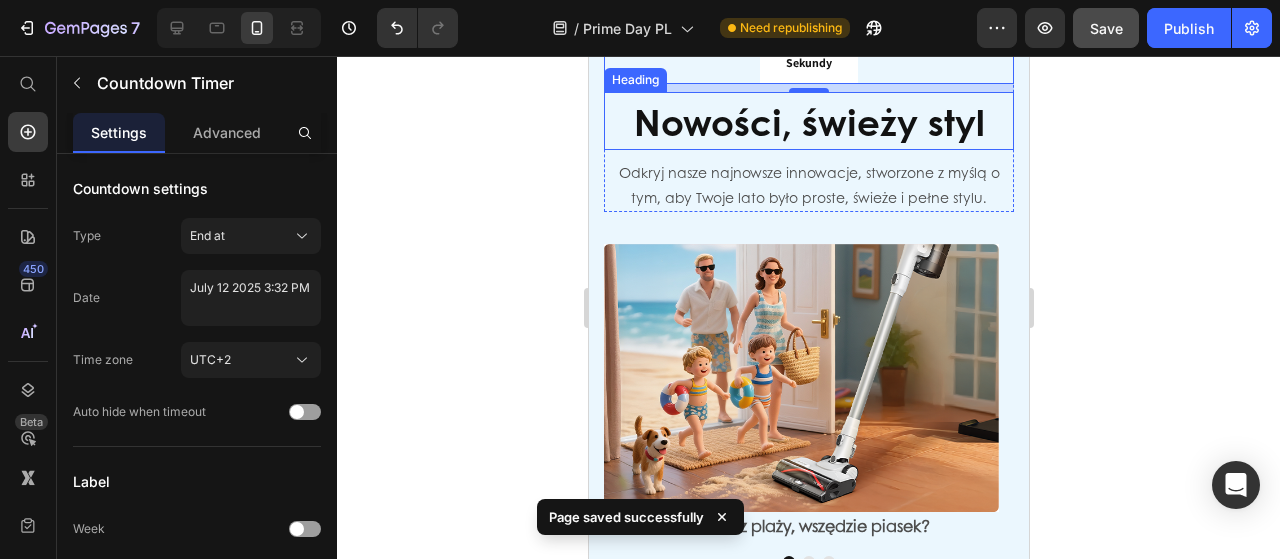 scroll, scrollTop: 298, scrollLeft: 0, axis: vertical 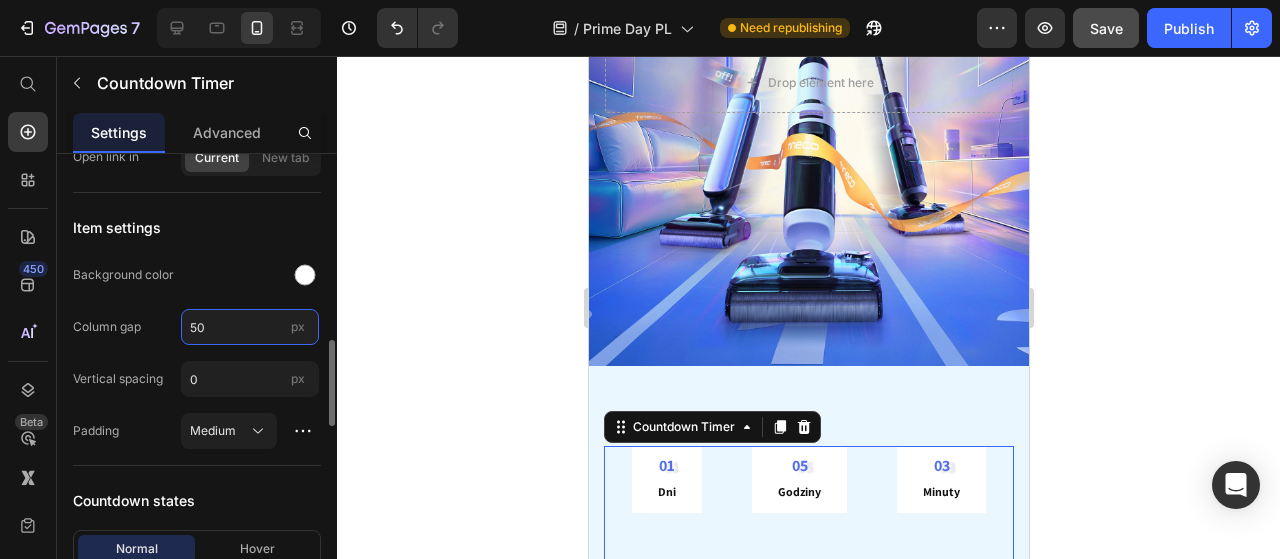 click on "50" at bounding box center [250, 327] 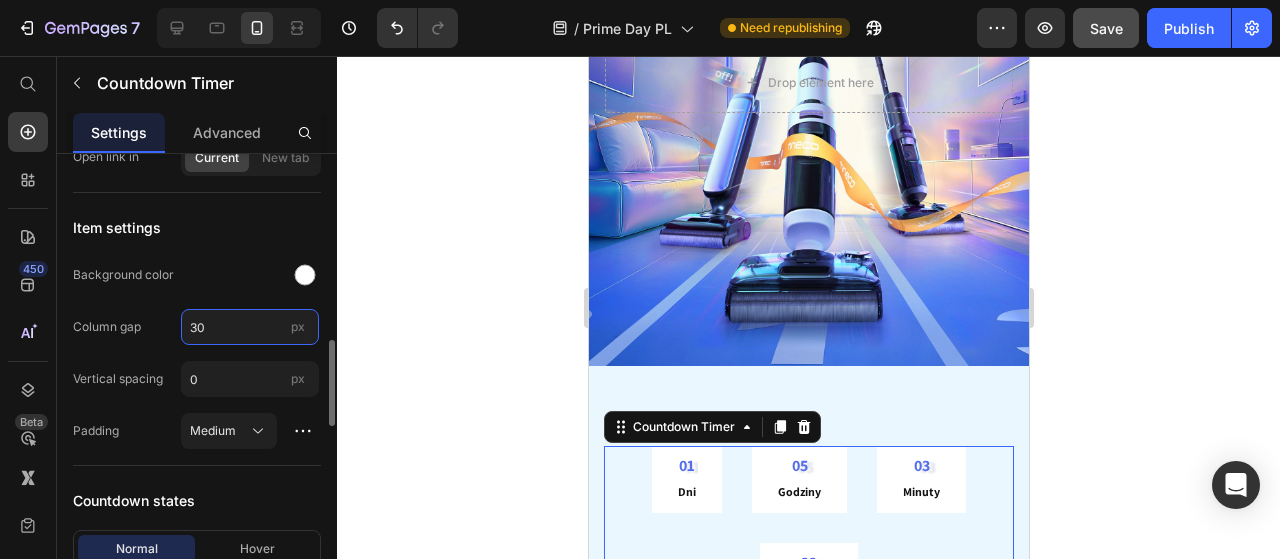 type on "3" 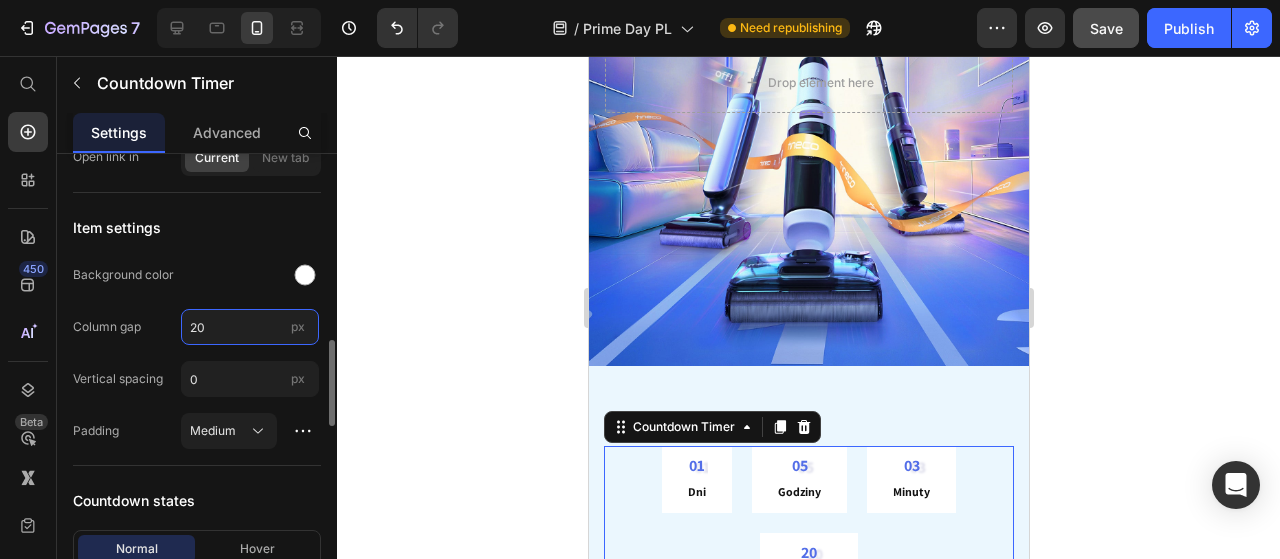 type on "2" 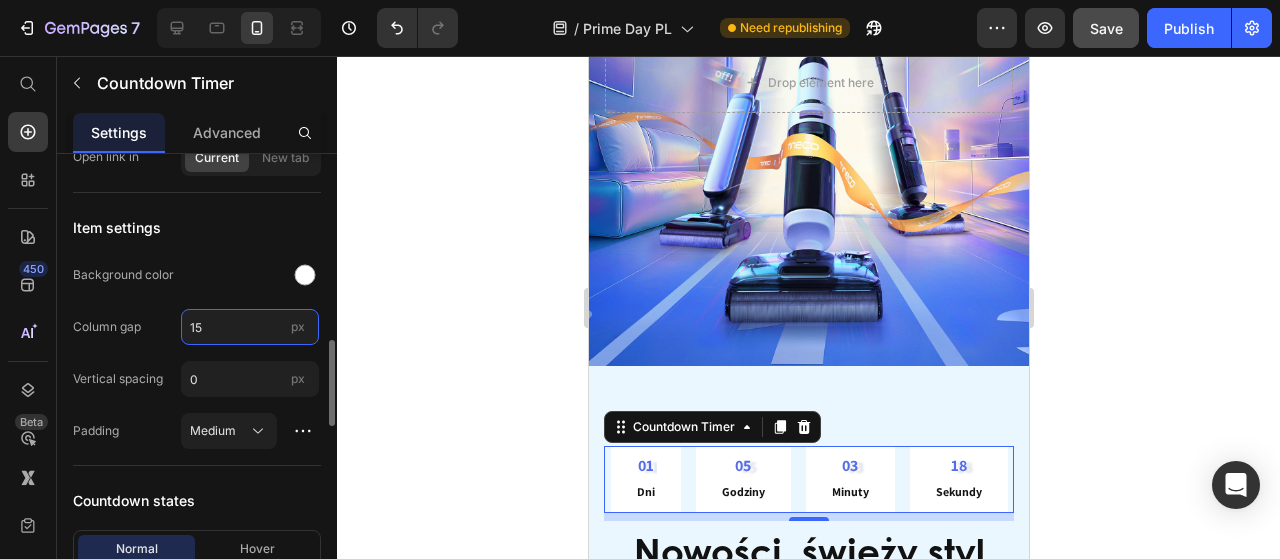 type on "1" 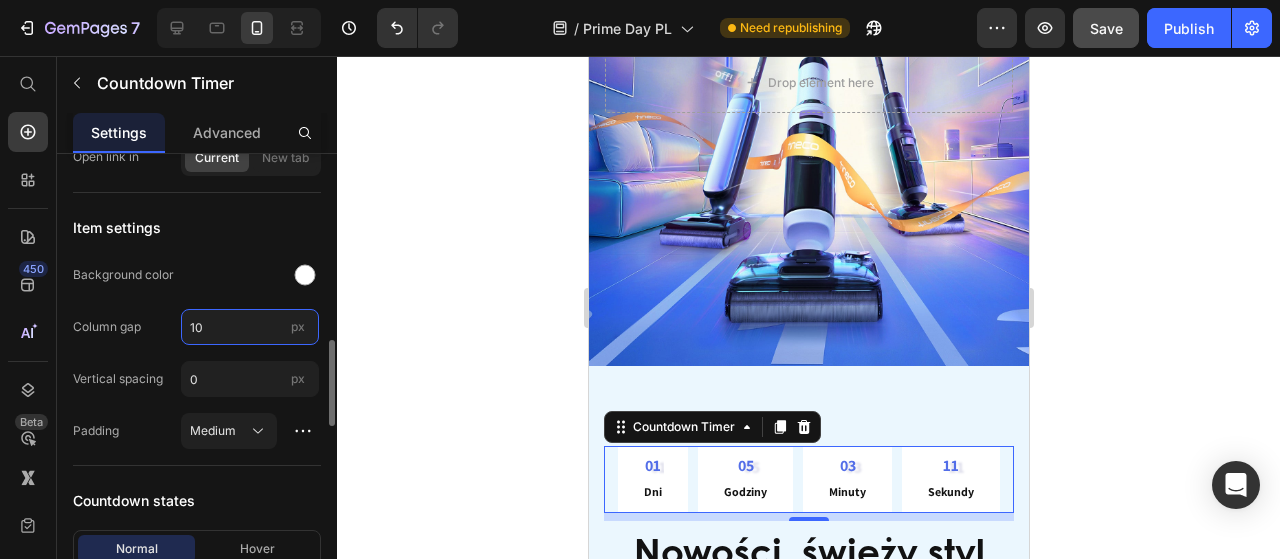 type on "1" 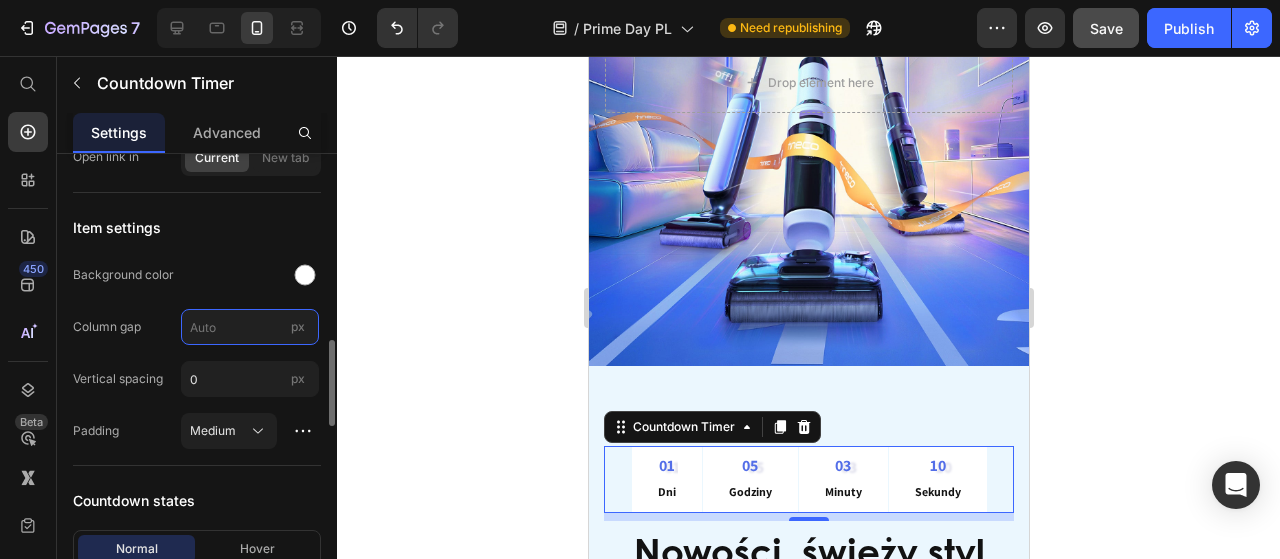 type on "8" 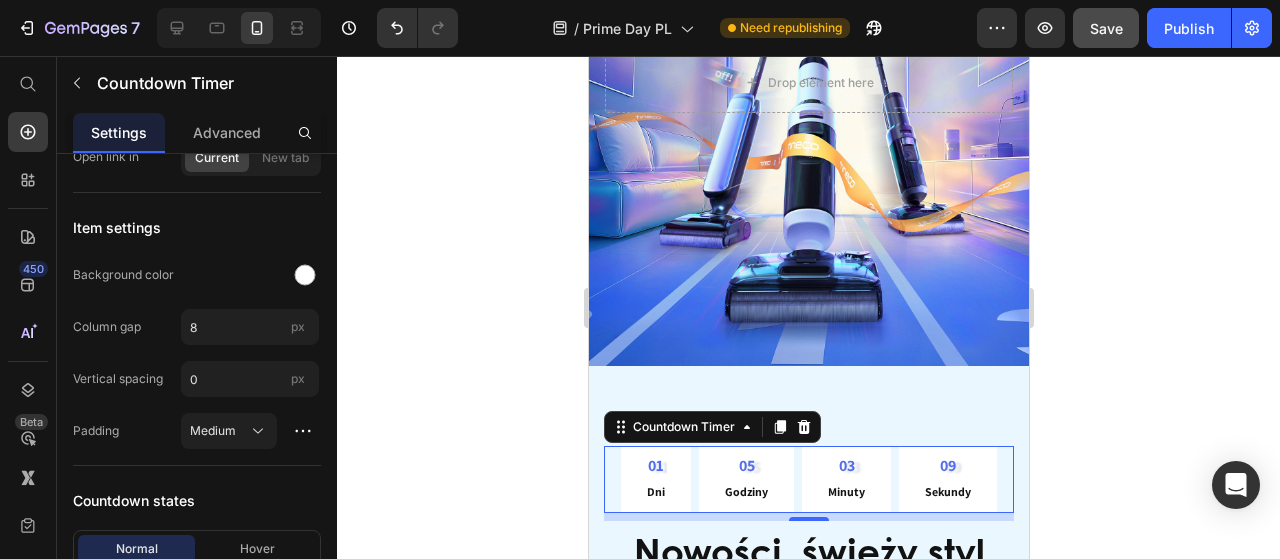 click on "01 Dni 05 Godziny 03 Minuty 09 Sekundy Countdown Timer   8 Nowości, świeży styl Heading Nowości, świeży styl Heading Odkryj nasze najnowsze innowacje, stworzone z myślą o tym, aby Twoje lato było proste, świeże i pełne stylu. Text Block Row Image Wróciłeś z plaży, wszędzie piasek? Text Block Image BBQ to świetna zabawa, ale tłuszcz pozostaje? Text Block Image Wieczór gier kończy się brudnym dywanem? Text Block Carousel Image Wróciłeś z plaży, wszędzie piasek? Text Block Image BBQ to świetna zabawa, ale tłuszcz pozostaje? Text Block Image Wieczór gier kończy się brudnym dywanem? Text Block Row Section 2" at bounding box center [808, 721] 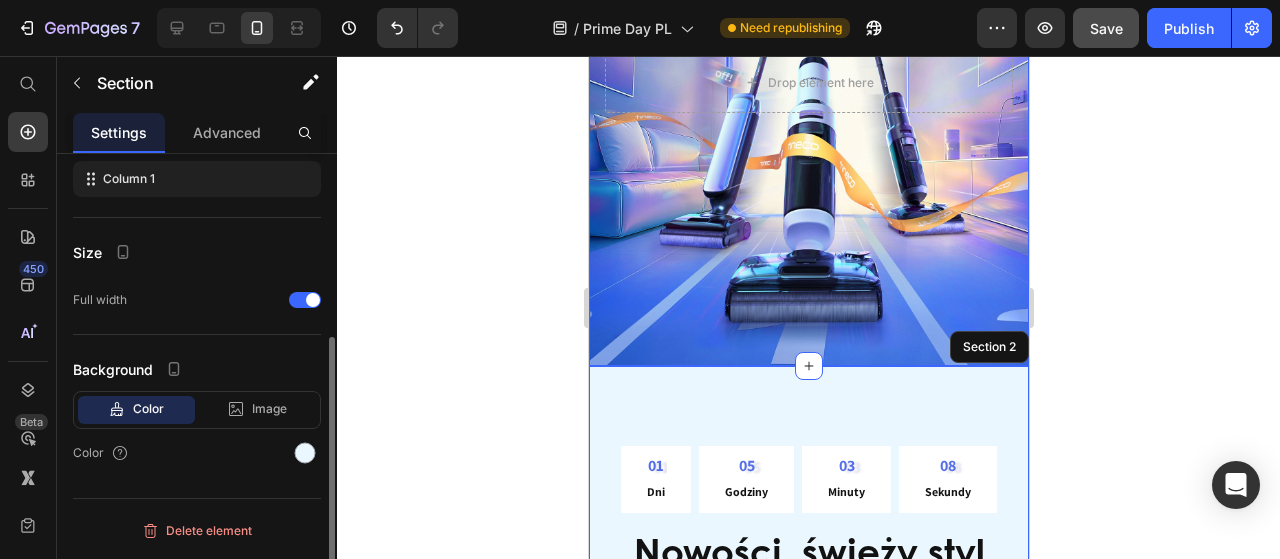 click at bounding box center (808, 82) 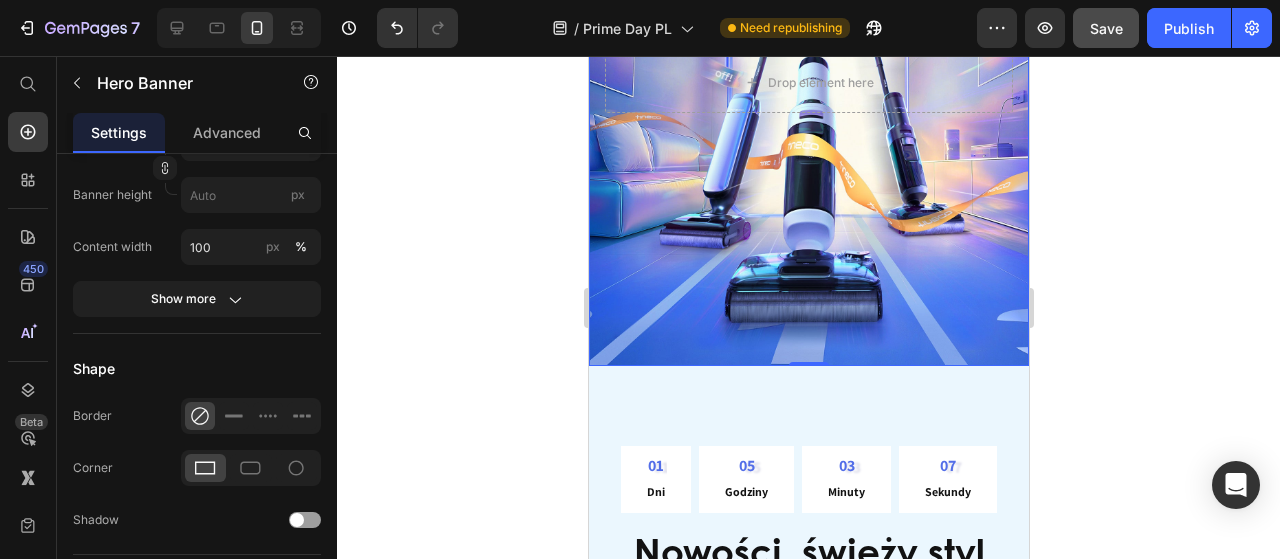 scroll, scrollTop: 0, scrollLeft: 0, axis: both 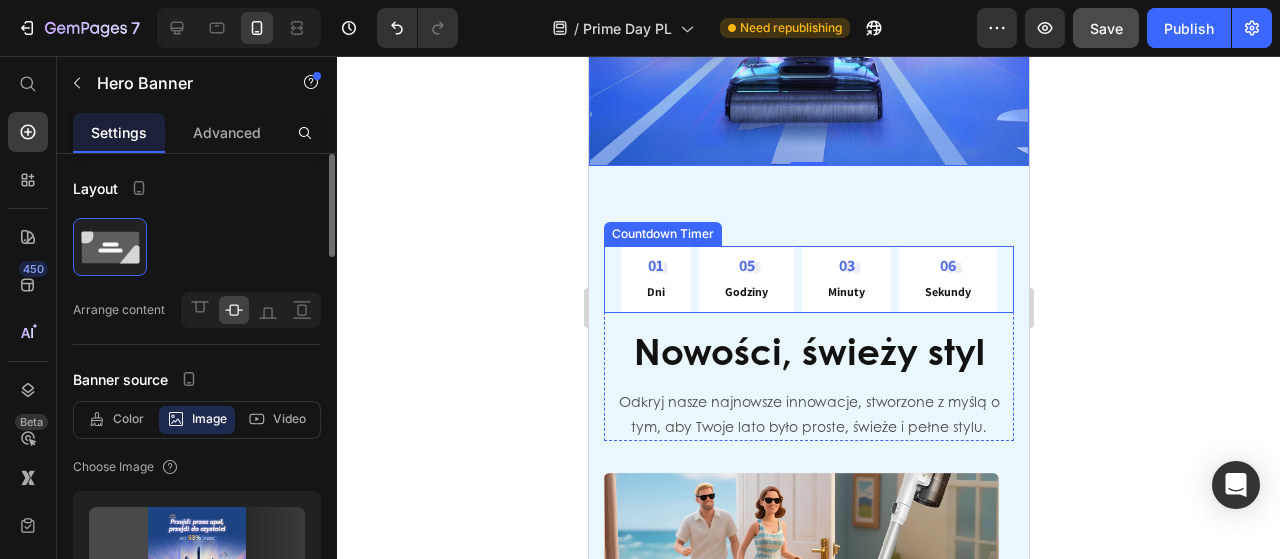 click on "03 Minuty" at bounding box center [845, 279] 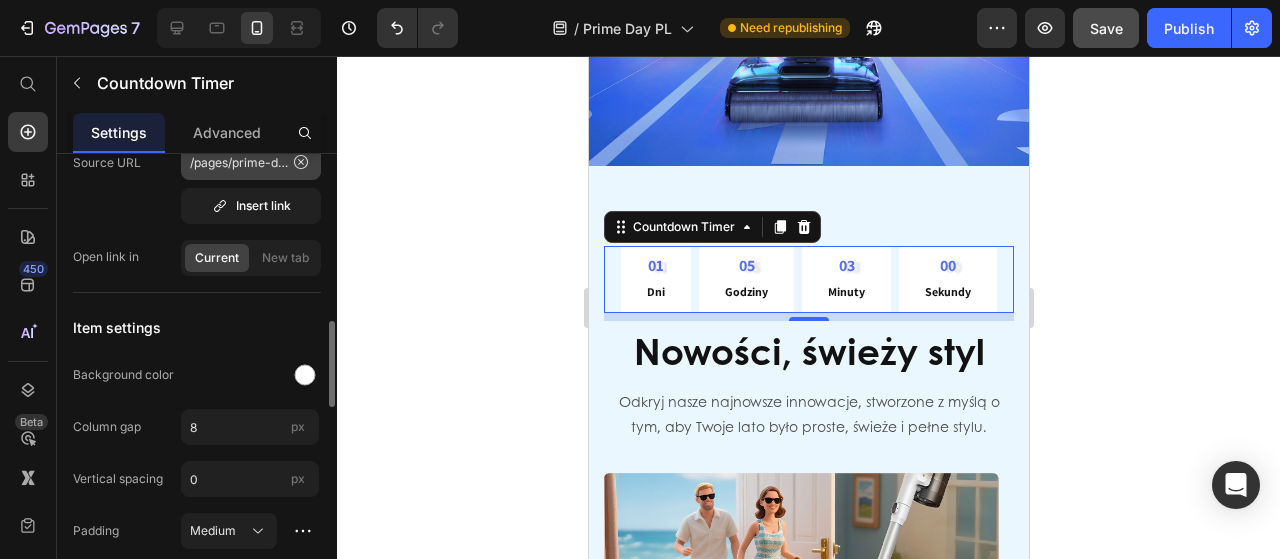 scroll, scrollTop: 1000, scrollLeft: 0, axis: vertical 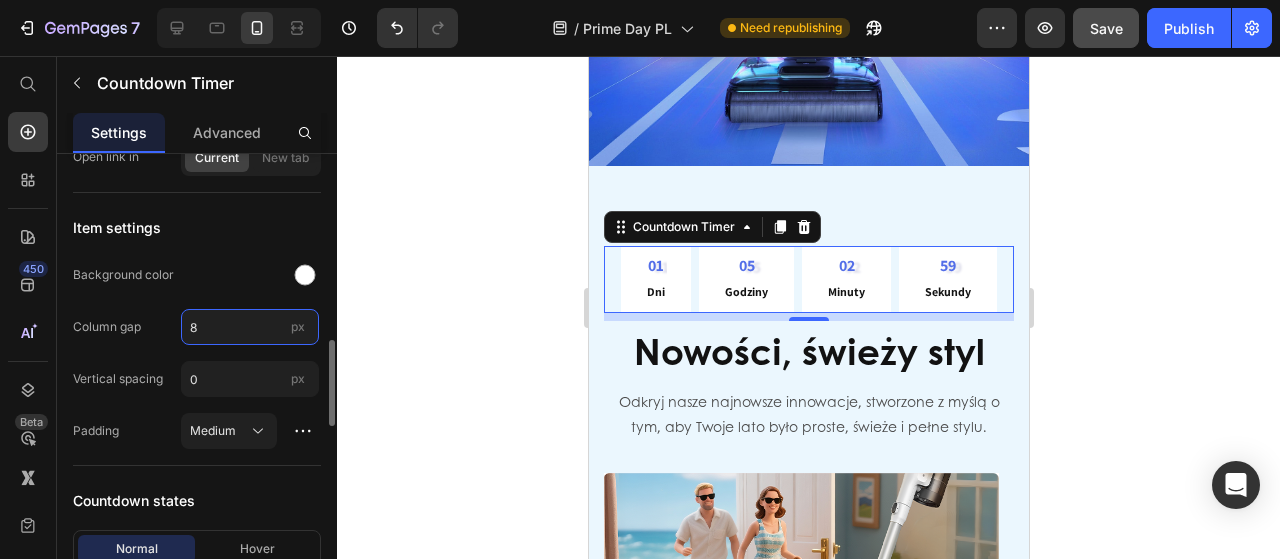 click on "8" at bounding box center [250, 327] 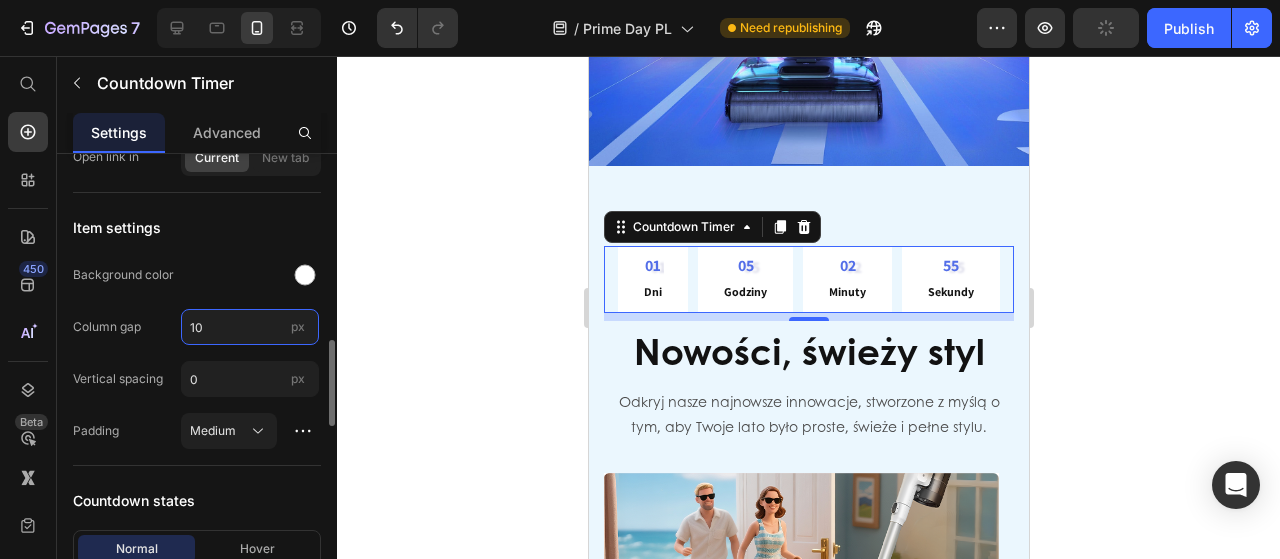 type on "8" 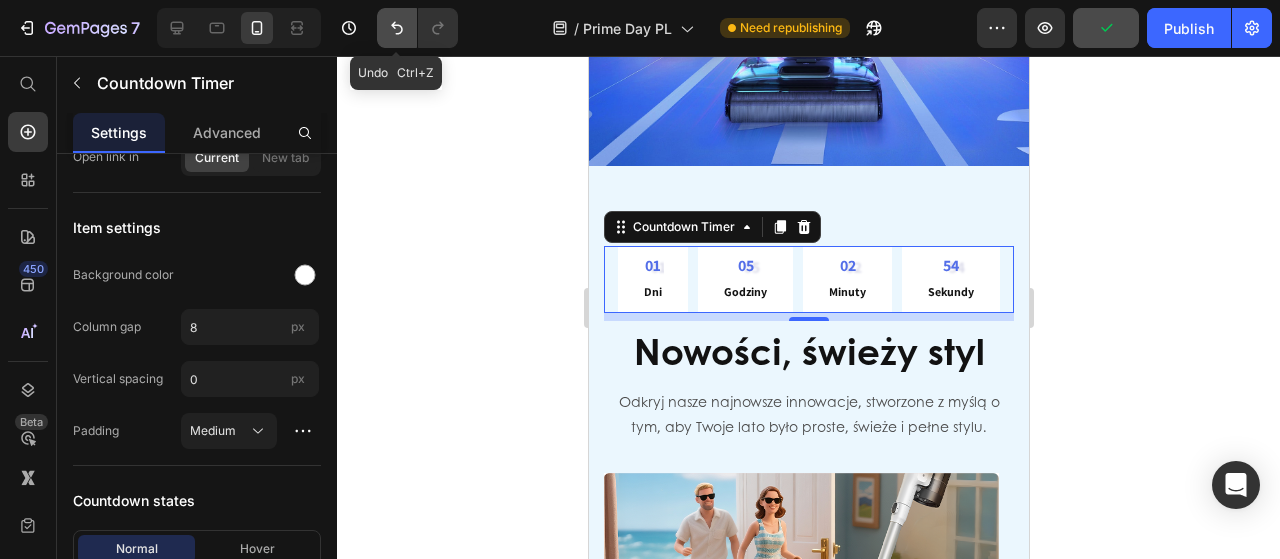 click 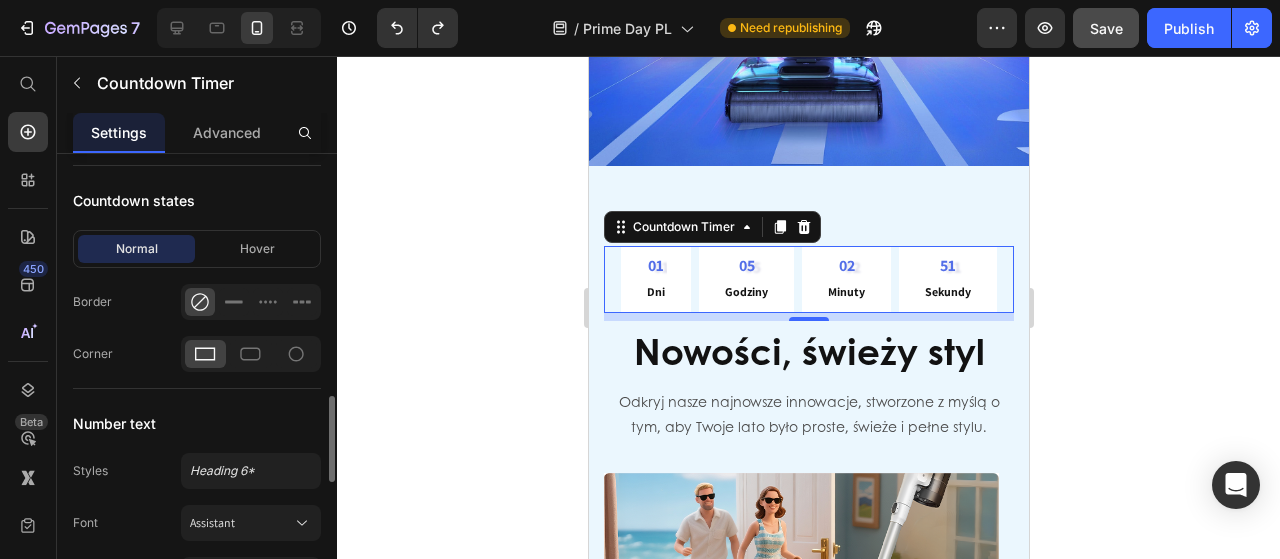 scroll, scrollTop: 1500, scrollLeft: 0, axis: vertical 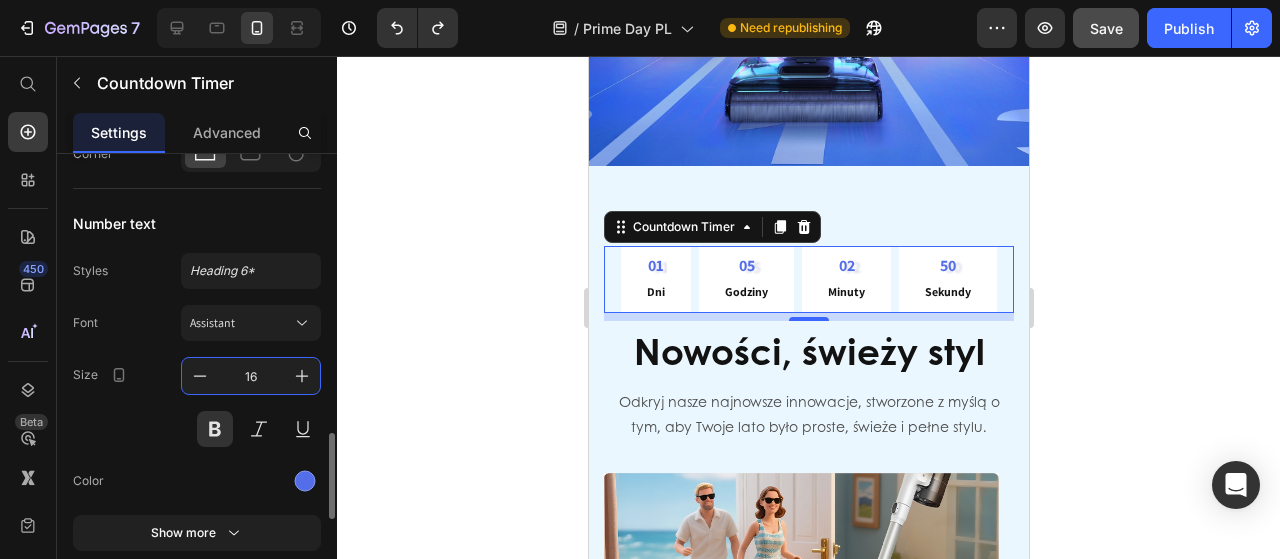 click on "16" at bounding box center [251, 376] 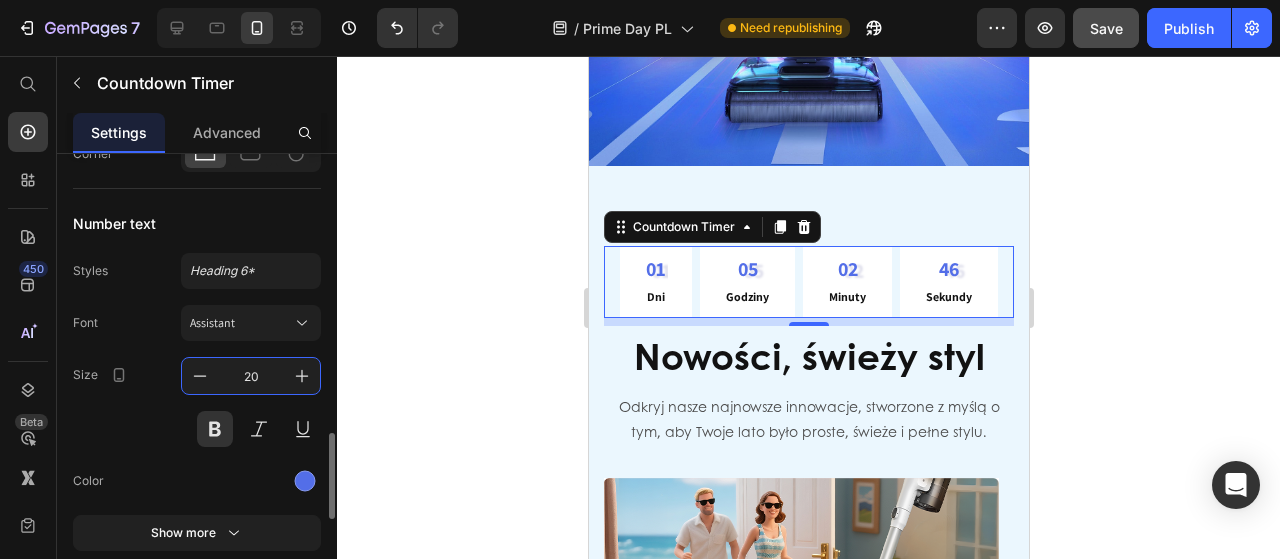 type on "2" 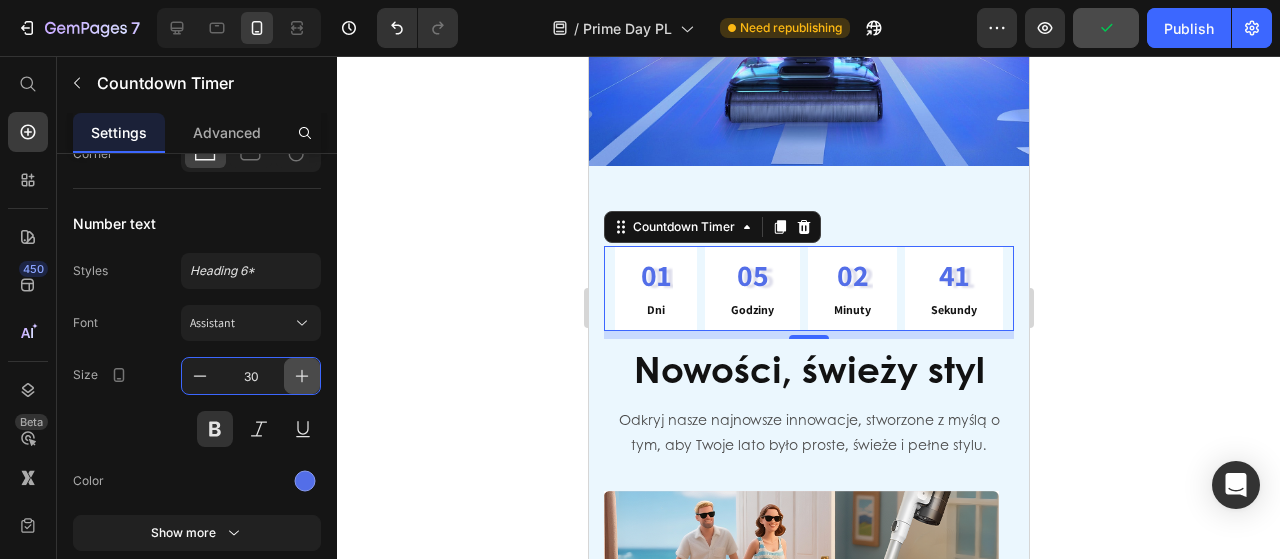 scroll, scrollTop: 1700, scrollLeft: 0, axis: vertical 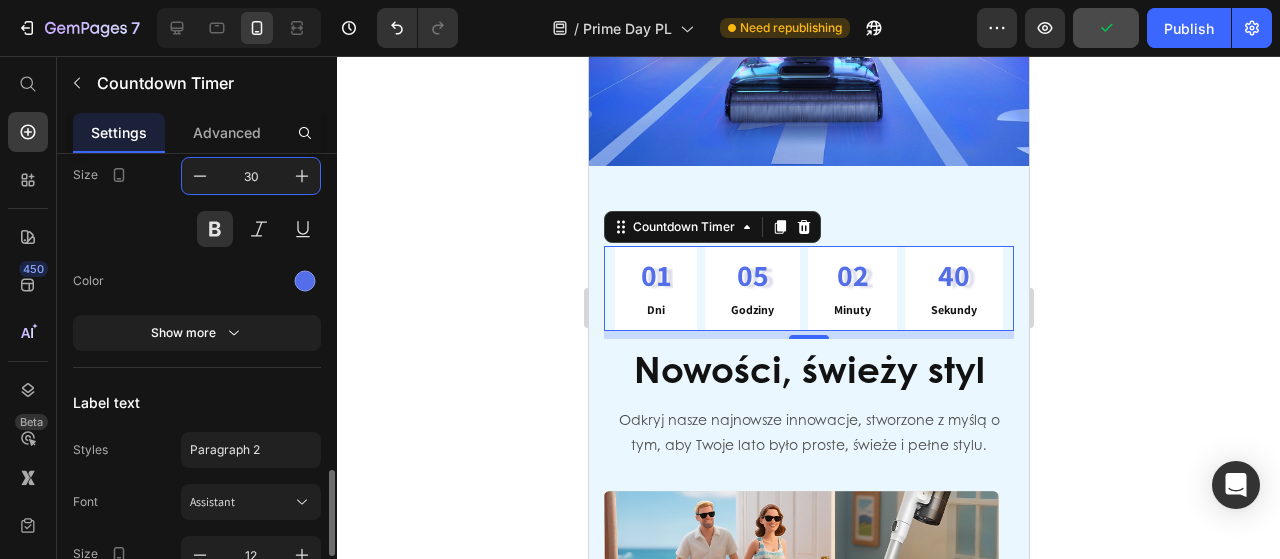 type on "3" 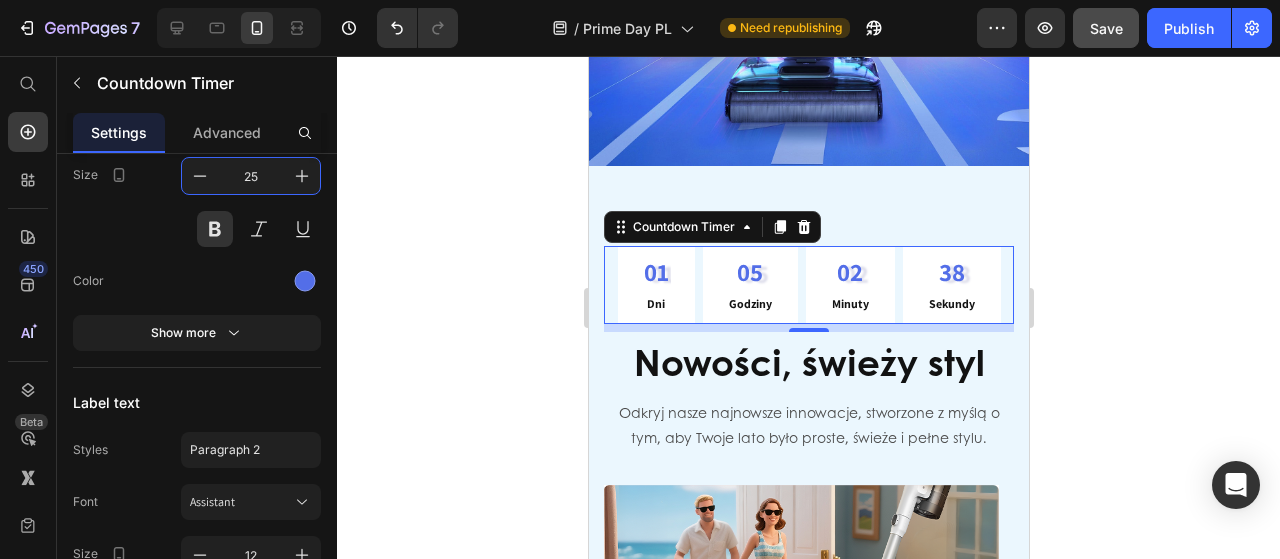 scroll, scrollTop: 1800, scrollLeft: 0, axis: vertical 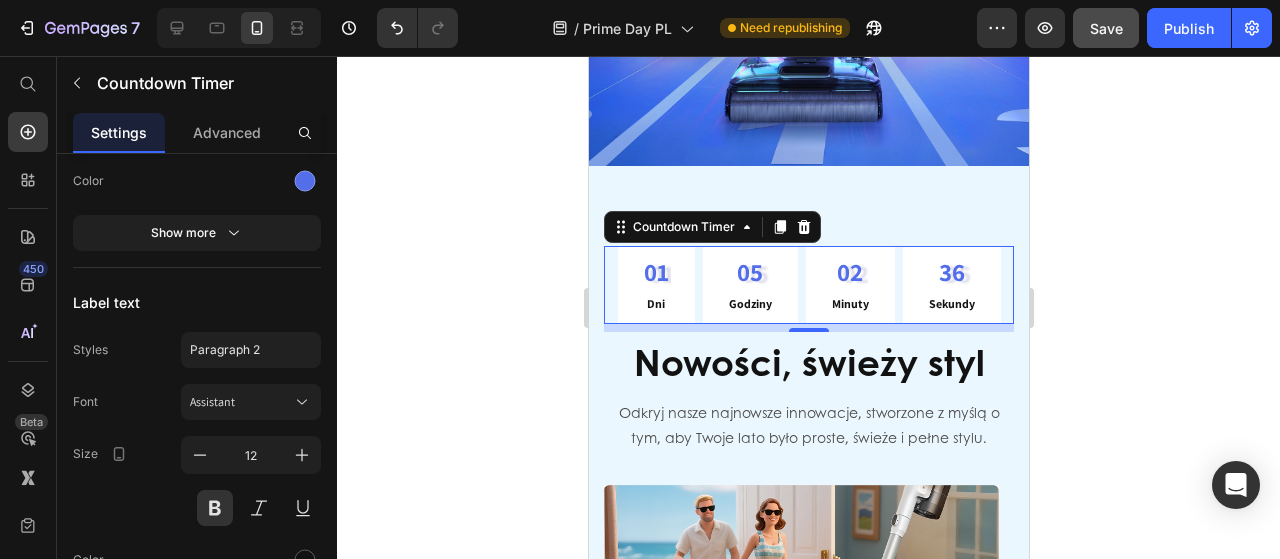 type on "25" 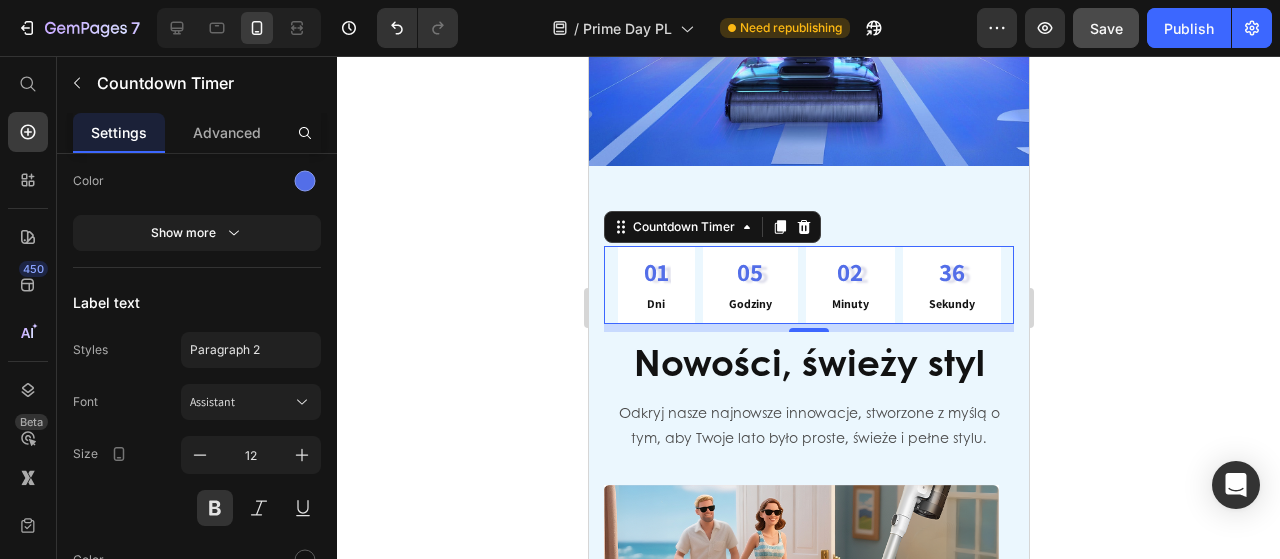 click on "01 Dni" at bounding box center (655, 285) 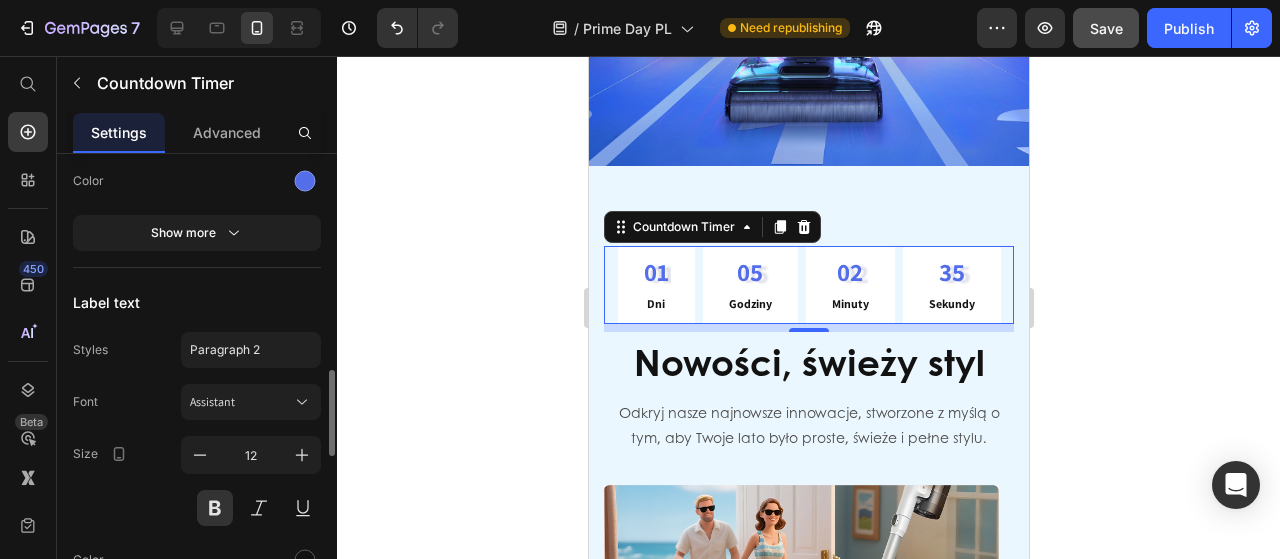 scroll, scrollTop: 1700, scrollLeft: 0, axis: vertical 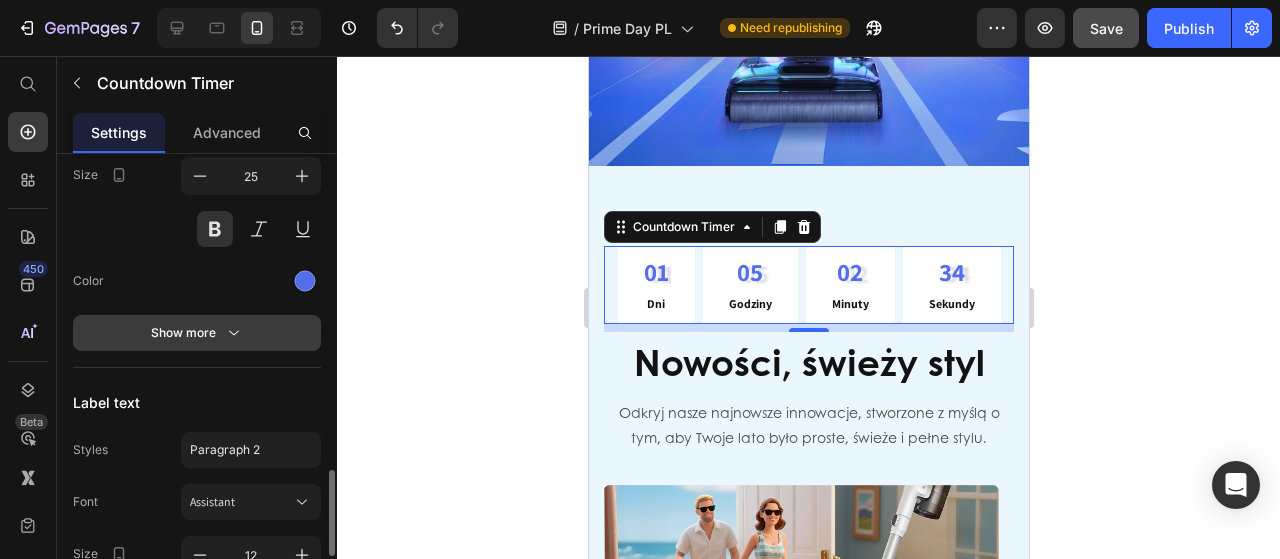click 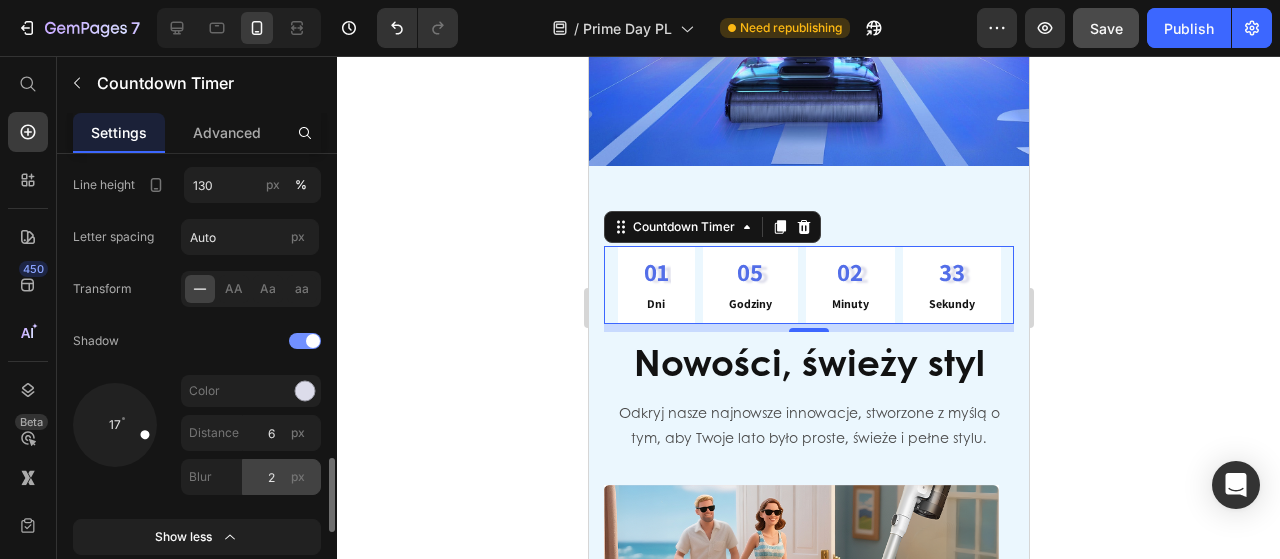 scroll, scrollTop: 2000, scrollLeft: 0, axis: vertical 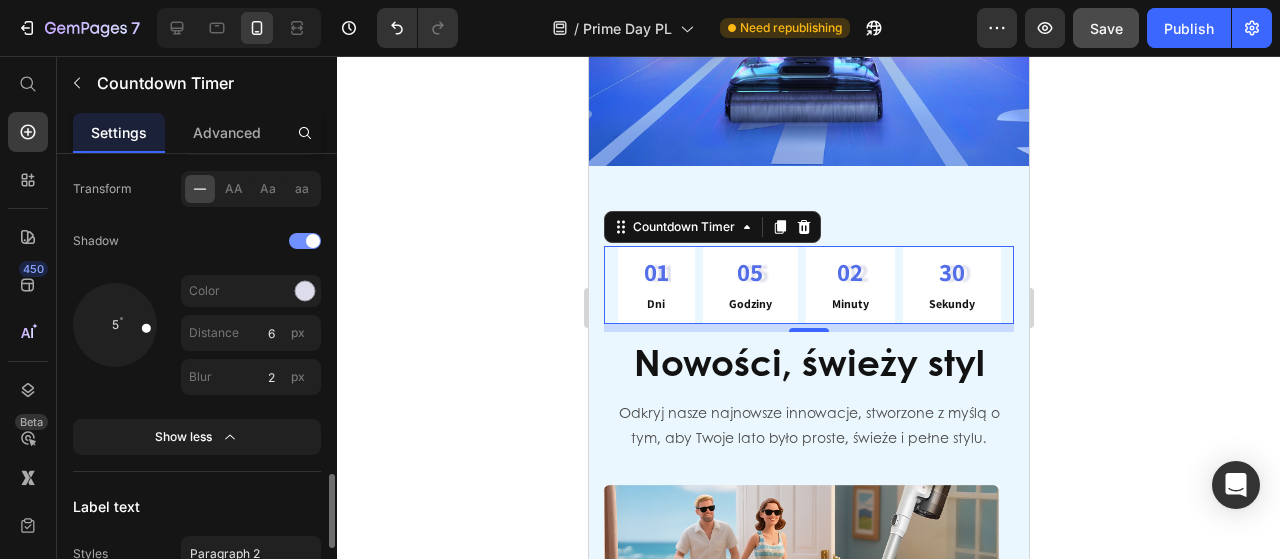 drag, startPoint x: 141, startPoint y: 333, endPoint x: 146, endPoint y: 321, distance: 13 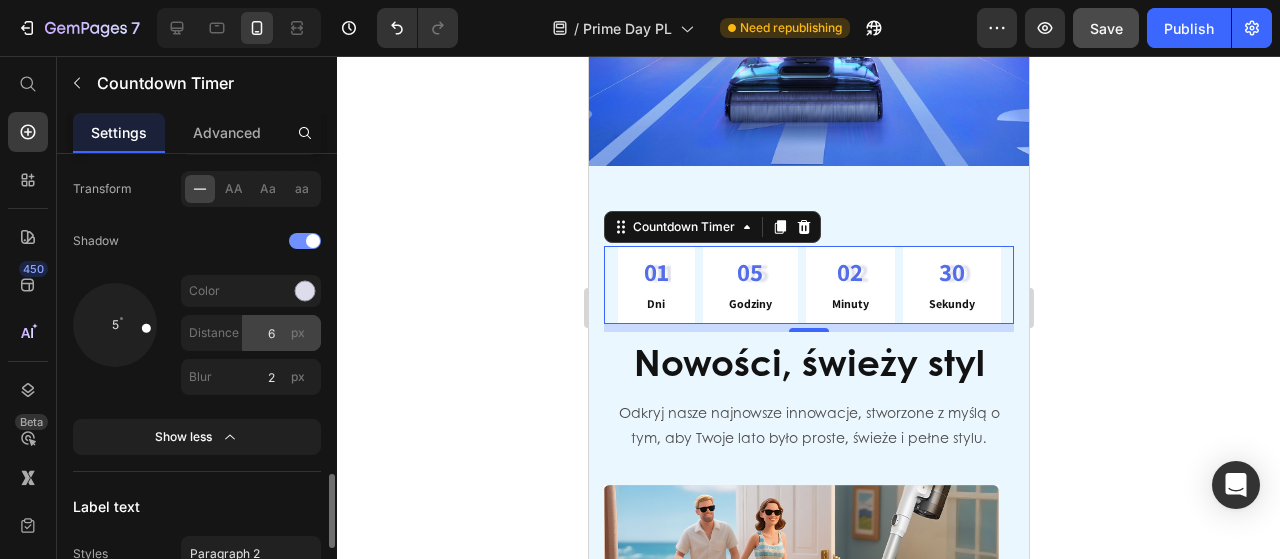 click on "px" at bounding box center (298, 333) 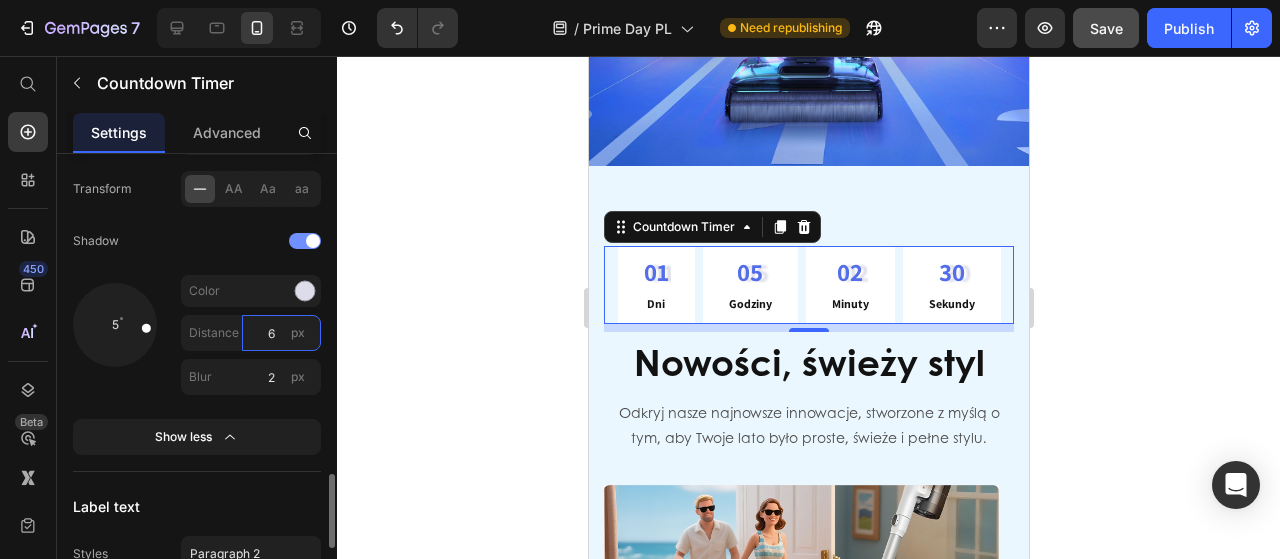 click on "6" at bounding box center (281, 333) 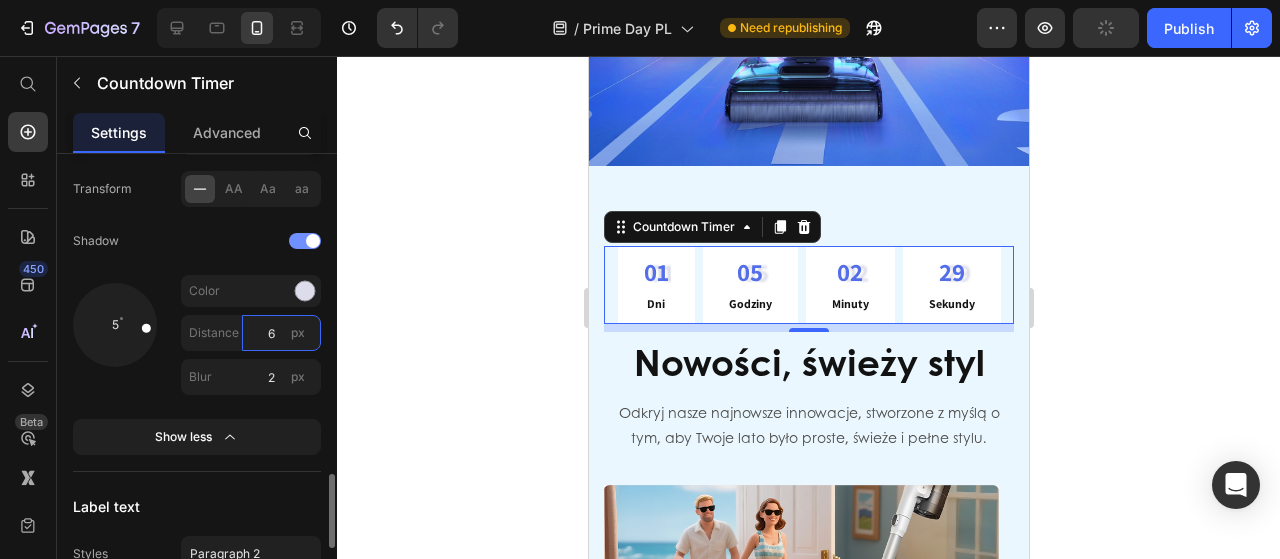 type on "4" 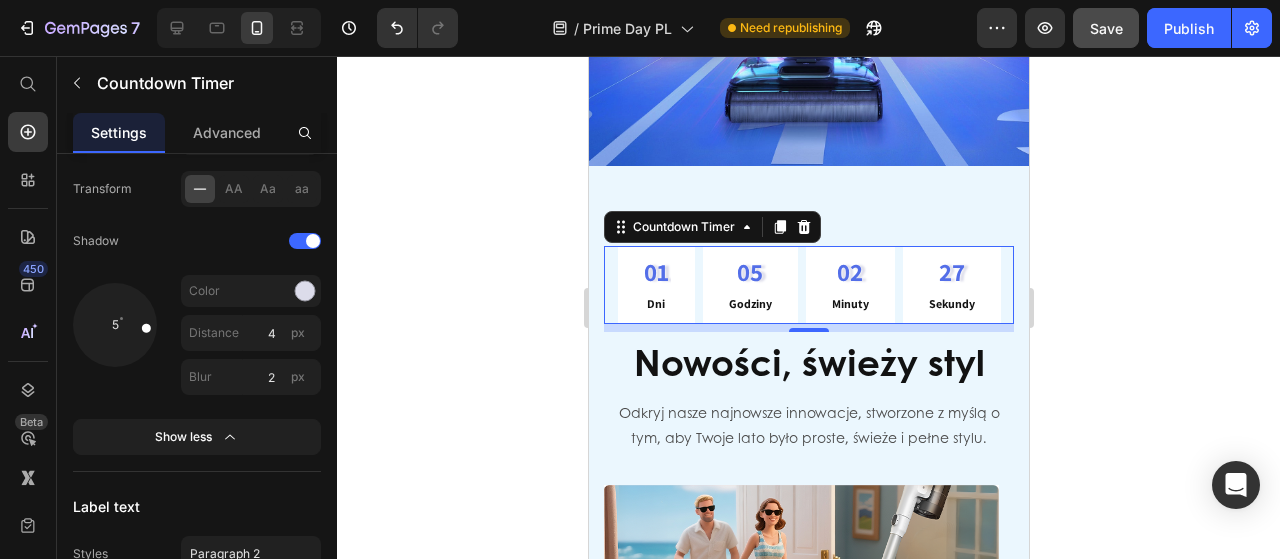 click 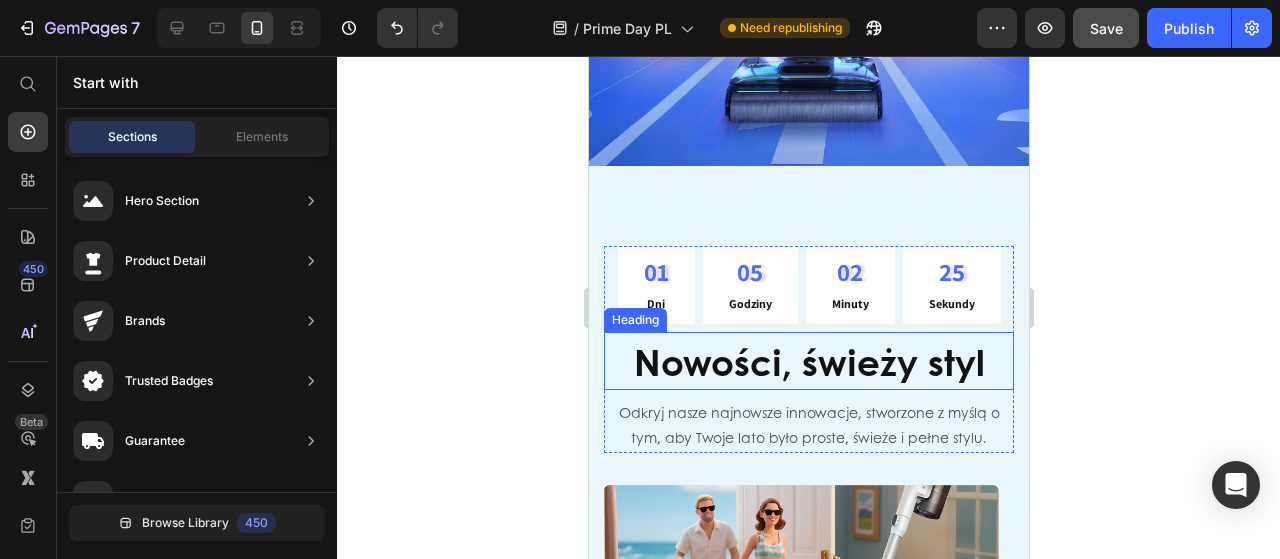 click on "Nowości, świeży styl" at bounding box center (808, 361) 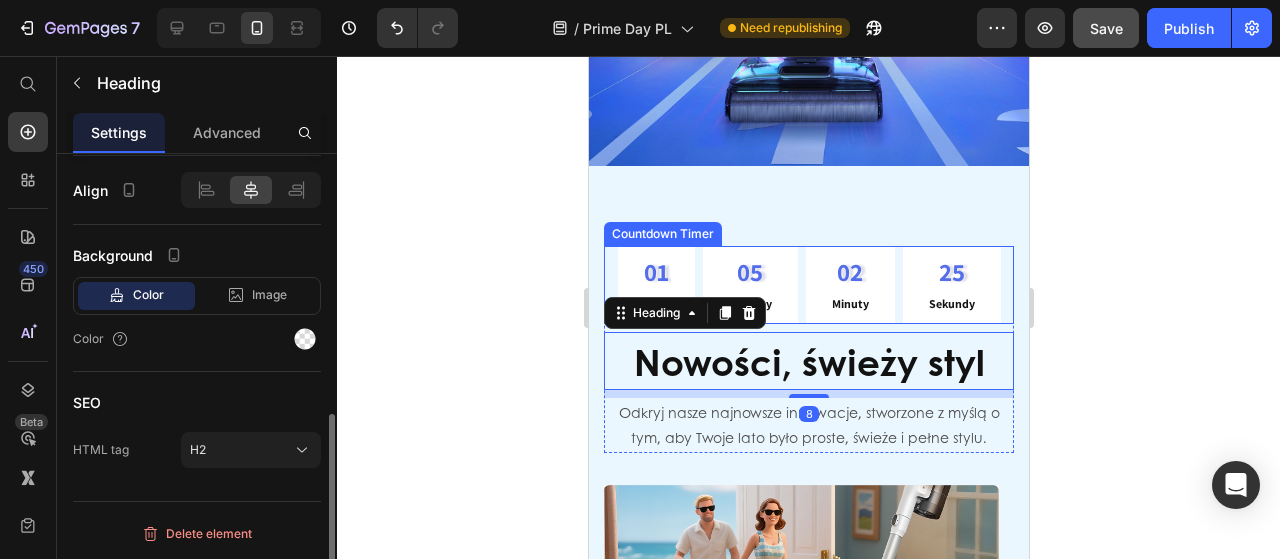 scroll, scrollTop: 0, scrollLeft: 0, axis: both 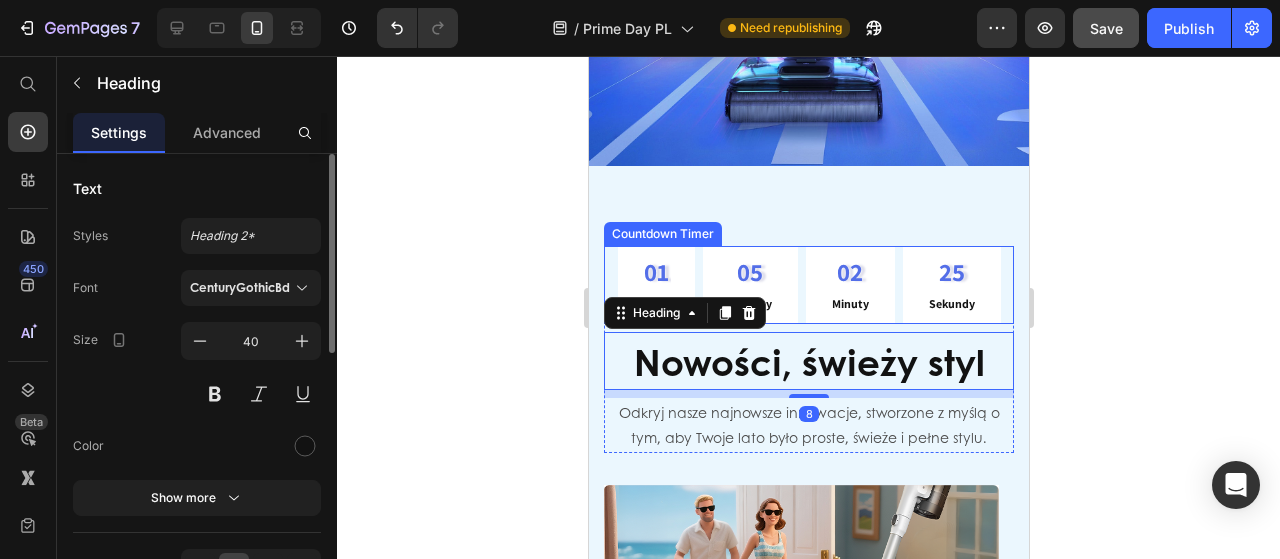 click on "05 Godziny" at bounding box center [749, 285] 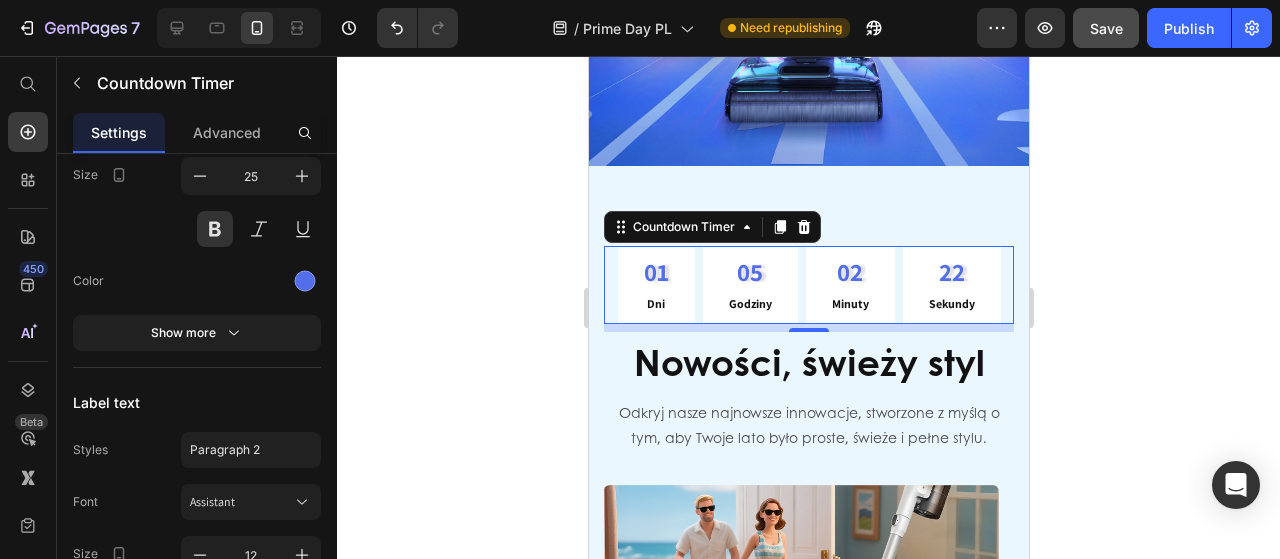 scroll, scrollTop: 1800, scrollLeft: 0, axis: vertical 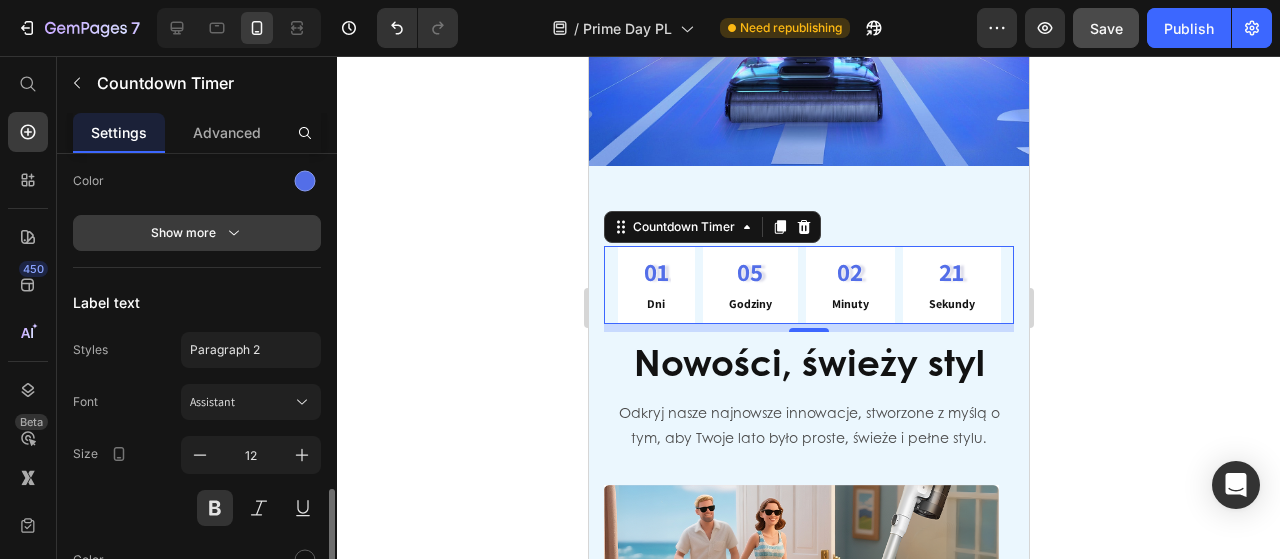 click 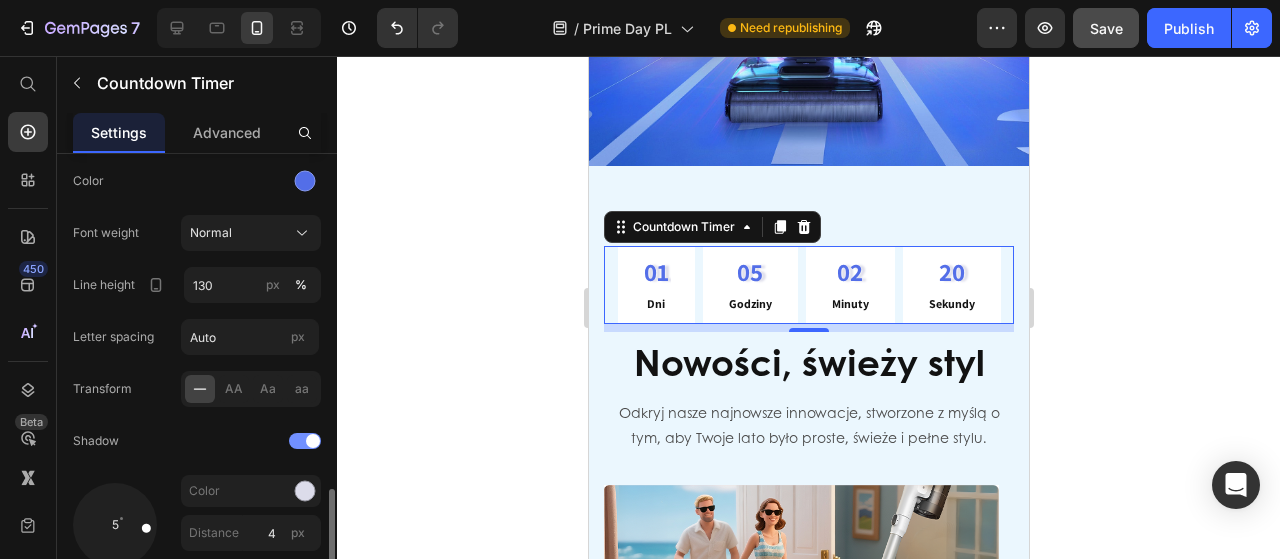 scroll, scrollTop: 2000, scrollLeft: 0, axis: vertical 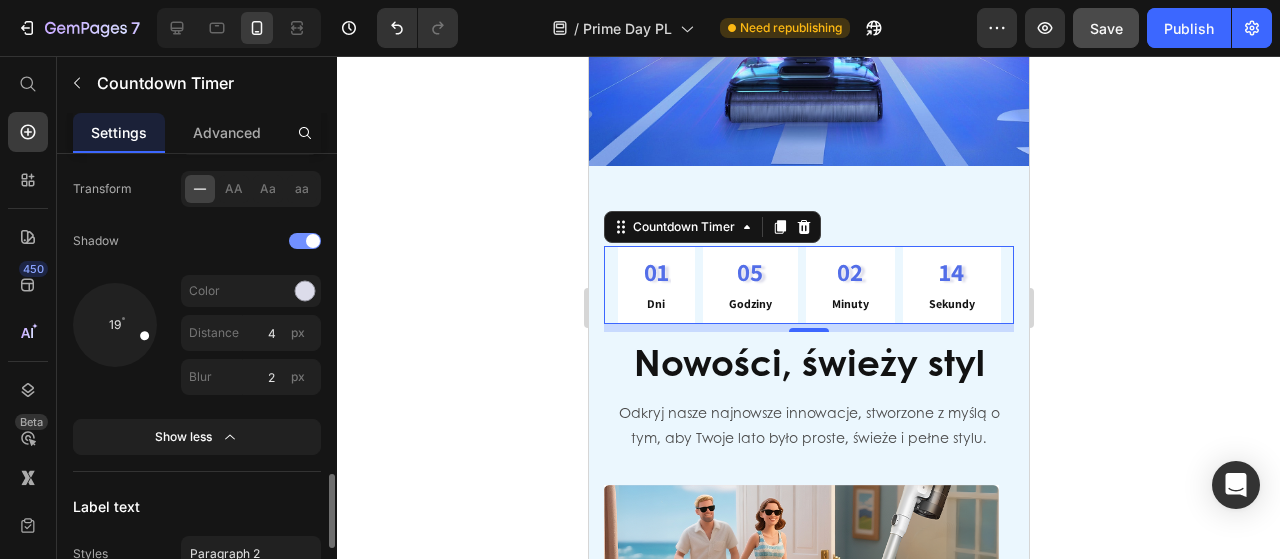 drag, startPoint x: 148, startPoint y: 323, endPoint x: 158, endPoint y: 334, distance: 14.866069 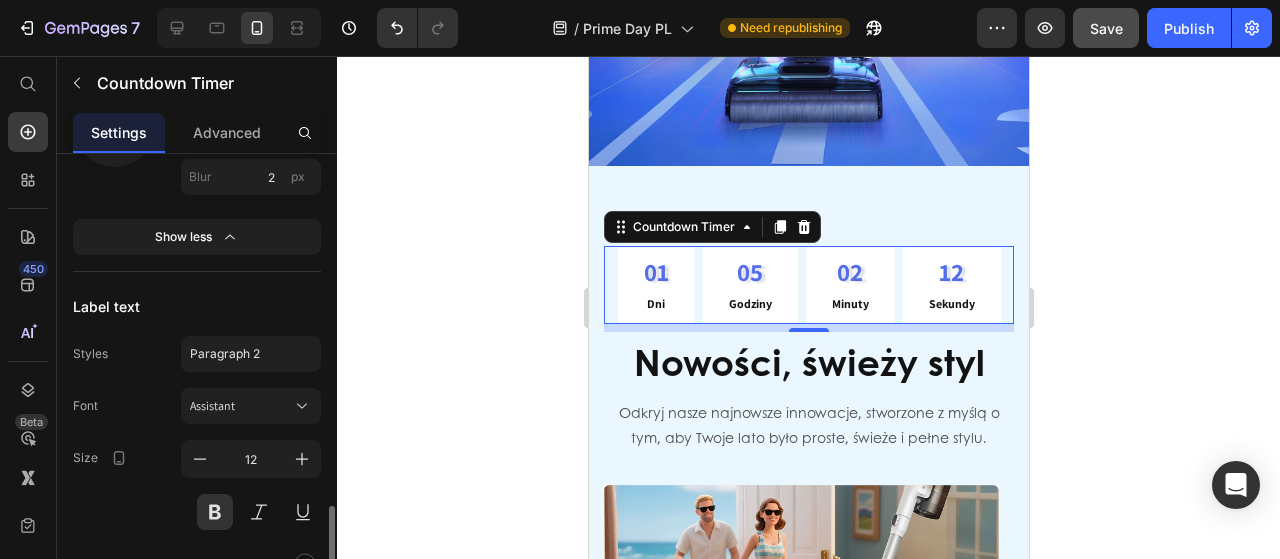 scroll, scrollTop: 2430, scrollLeft: 0, axis: vertical 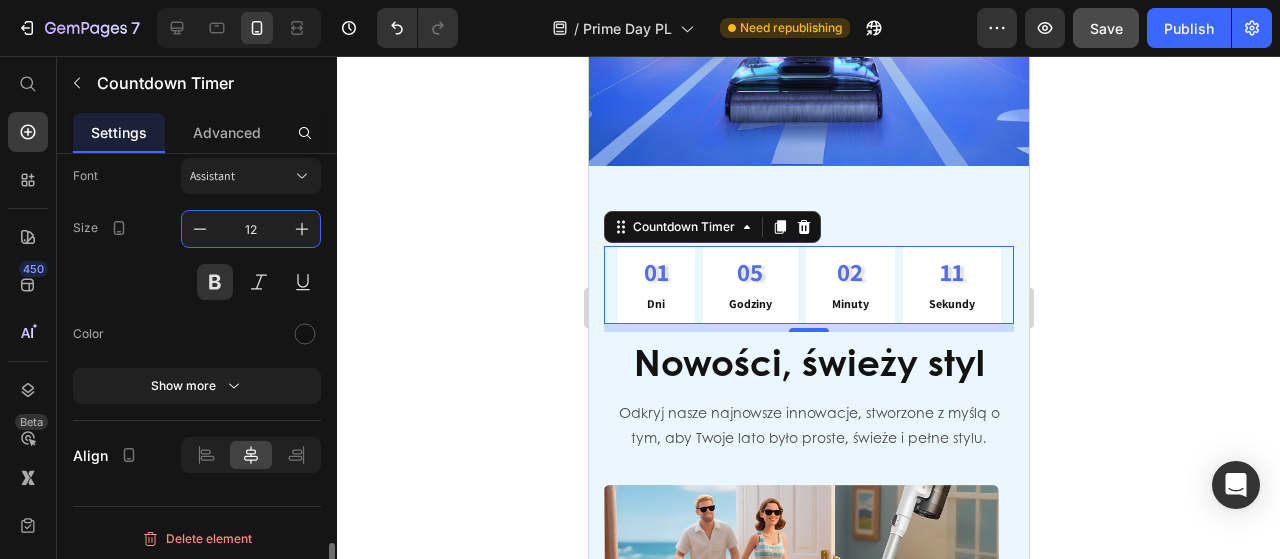 click on "12" at bounding box center (251, 229) 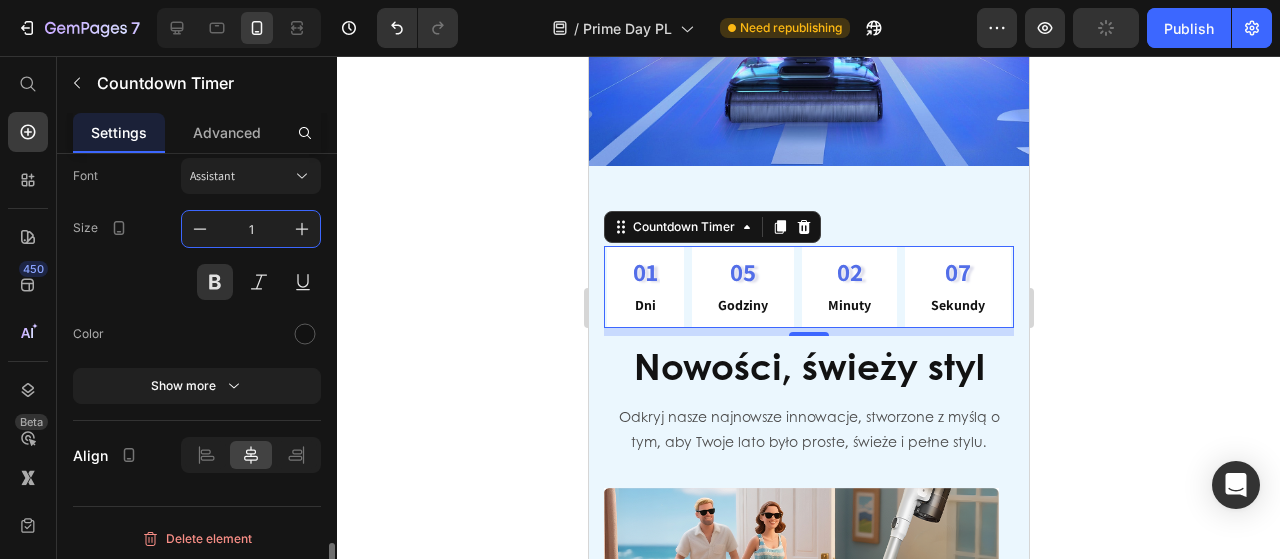type on "12" 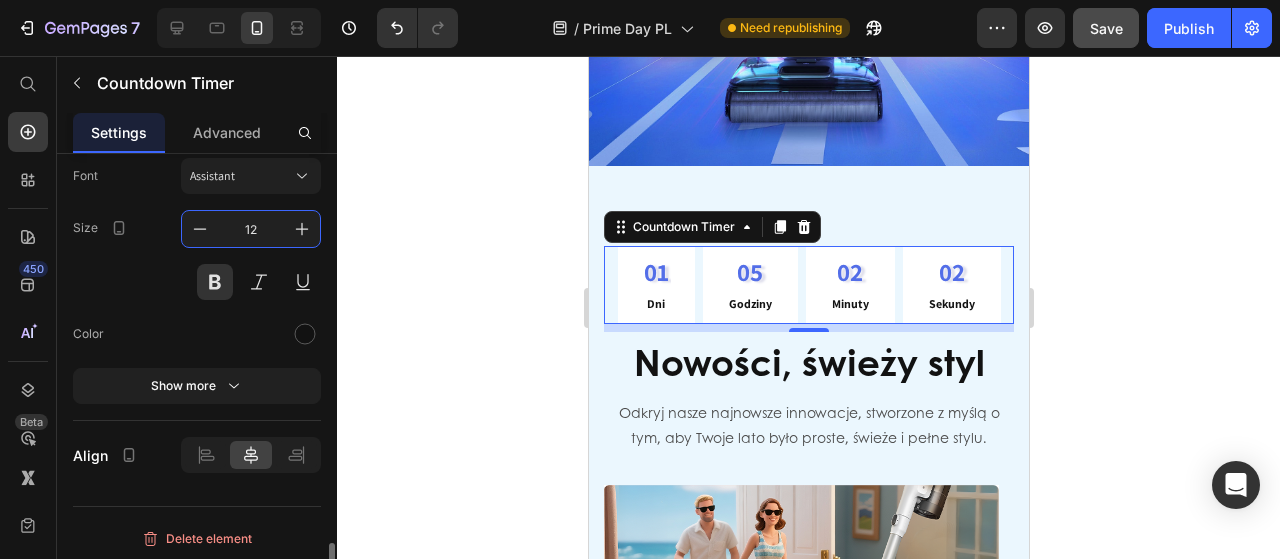 scroll, scrollTop: 2230, scrollLeft: 0, axis: vertical 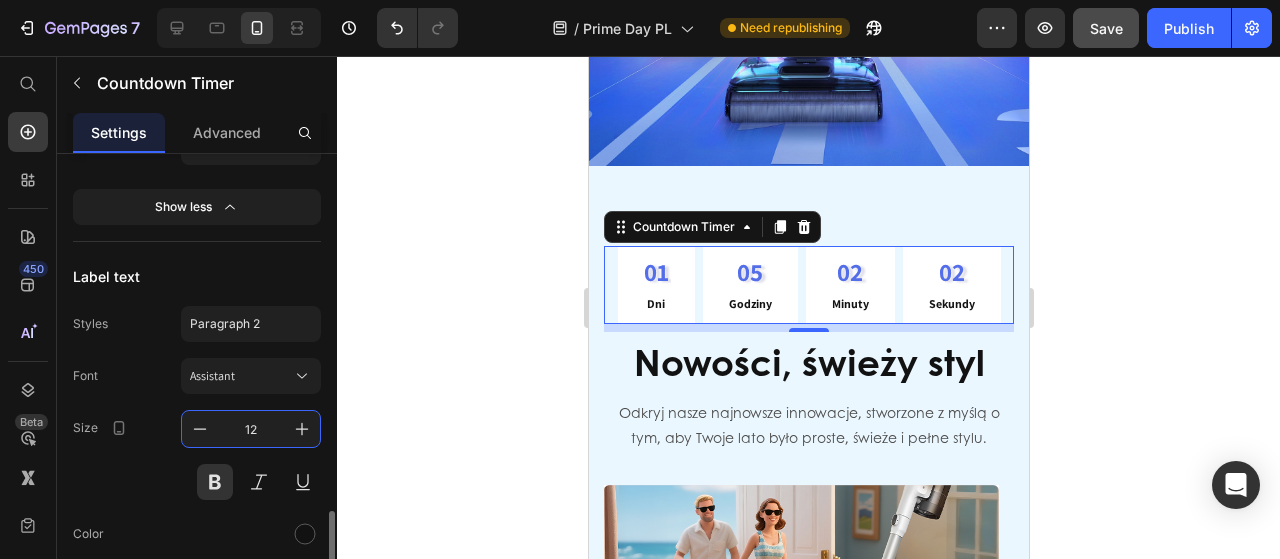 click 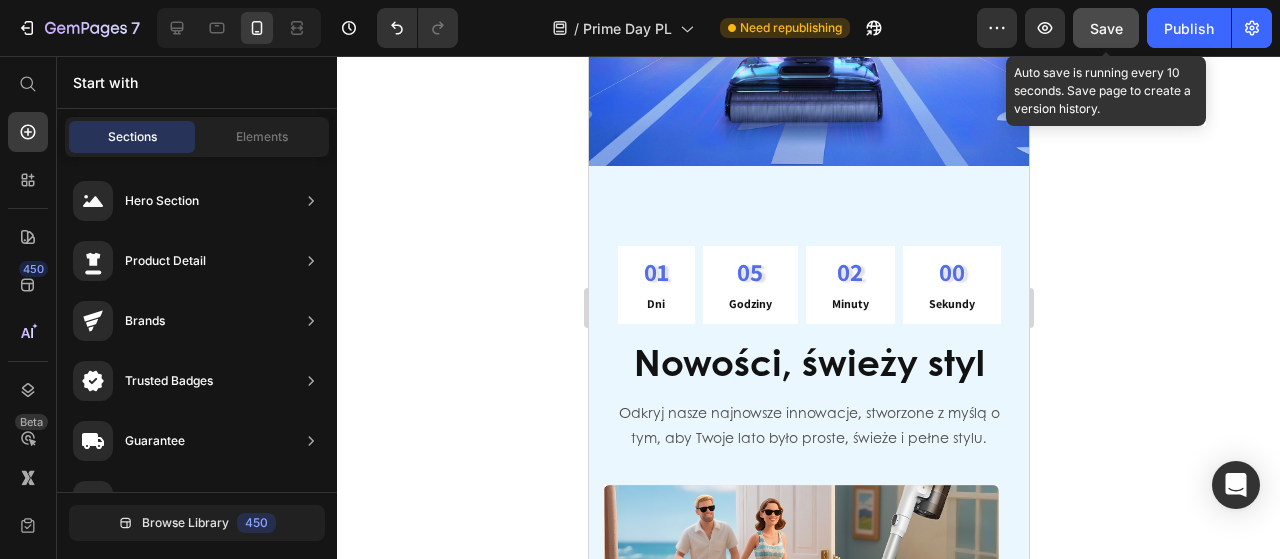 click on "Save" at bounding box center [1106, 28] 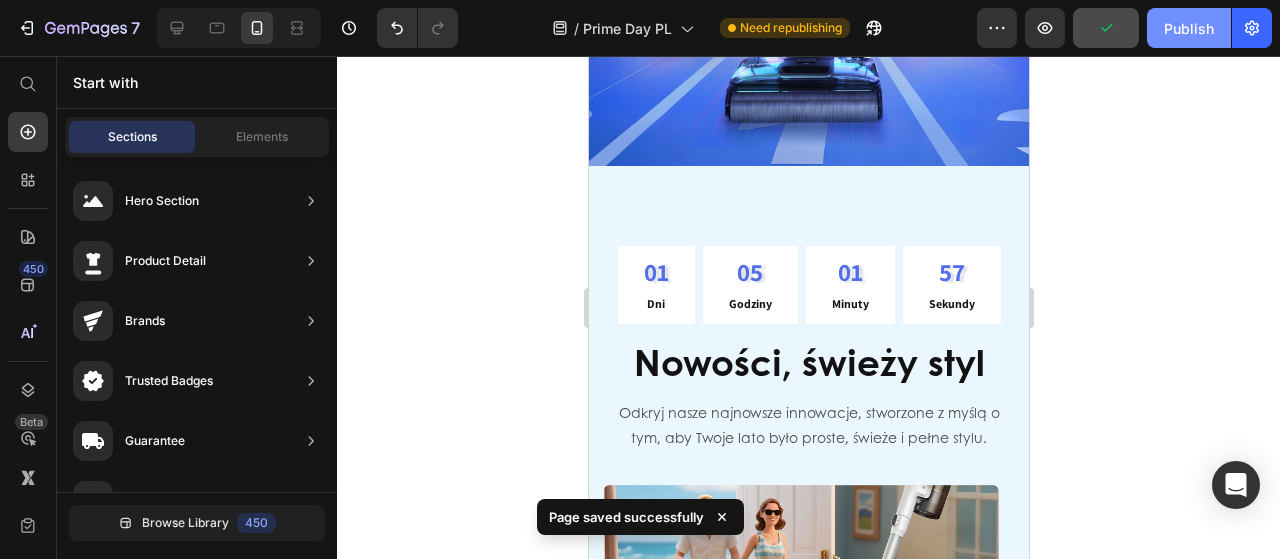 click on "Publish" at bounding box center (1189, 28) 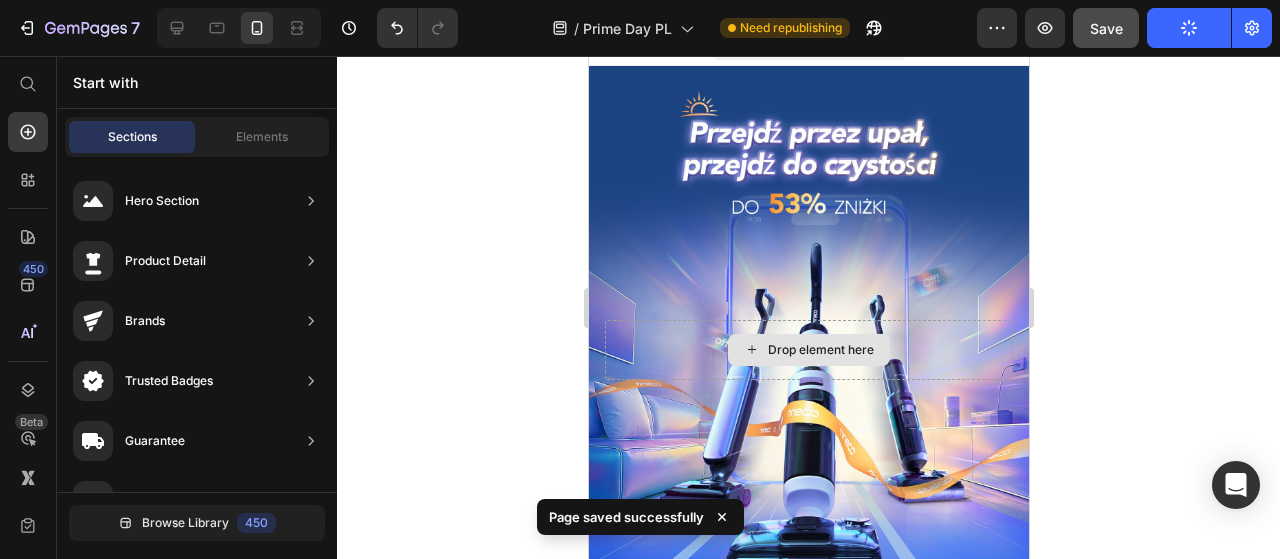 scroll, scrollTop: 0, scrollLeft: 0, axis: both 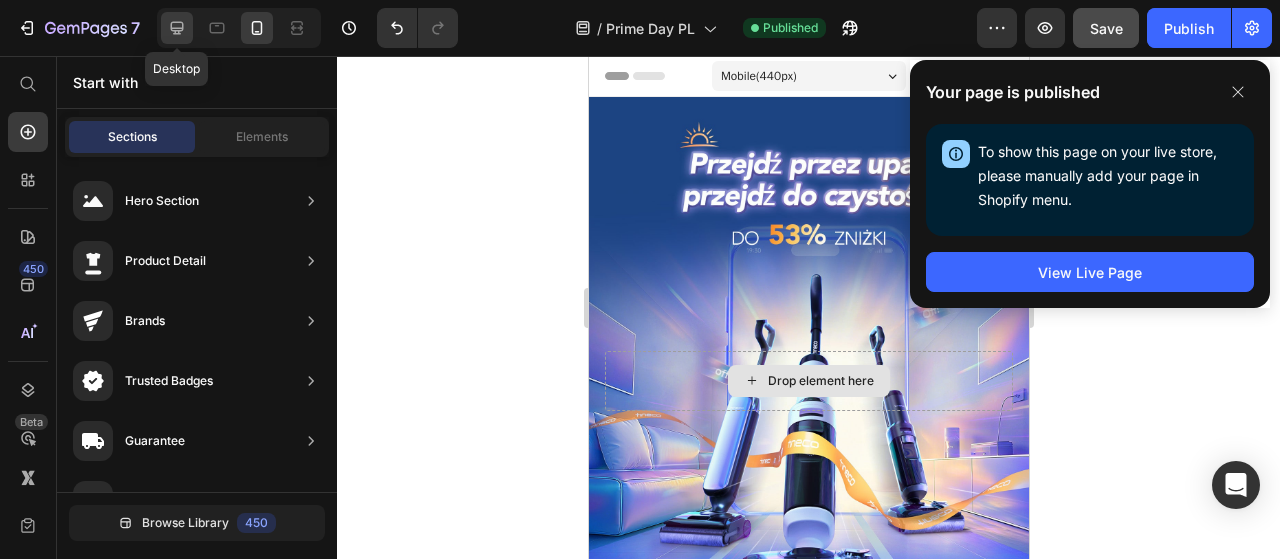 click 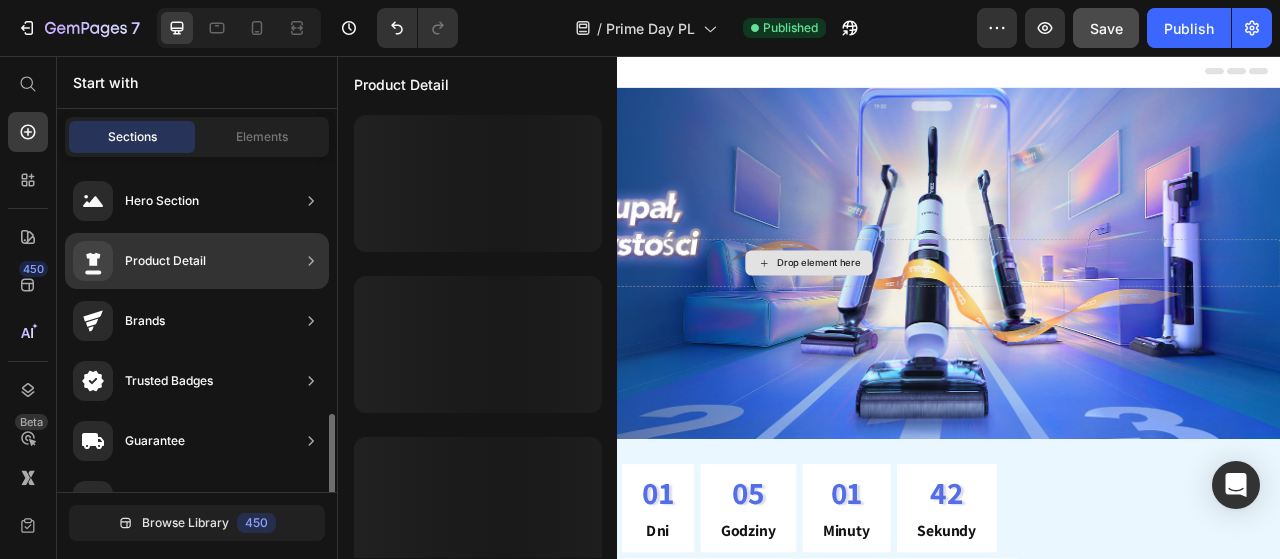 scroll, scrollTop: 200, scrollLeft: 0, axis: vertical 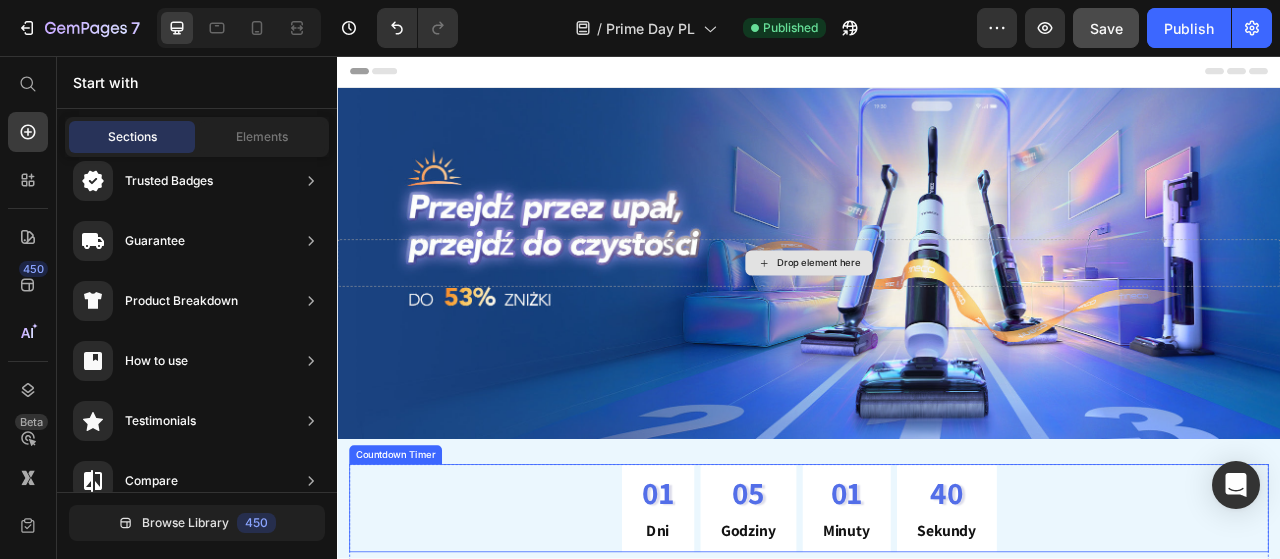 click on "01 Dni 05 Godziny 01 Minuty 40 Sekundy" at bounding box center [937, 632] 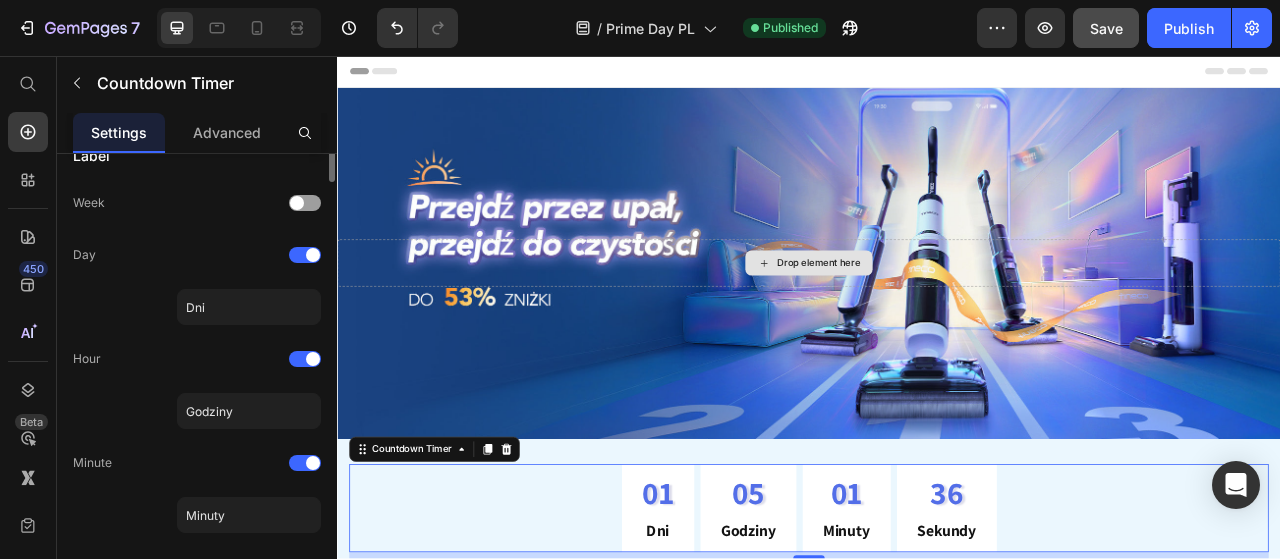 scroll, scrollTop: 26, scrollLeft: 0, axis: vertical 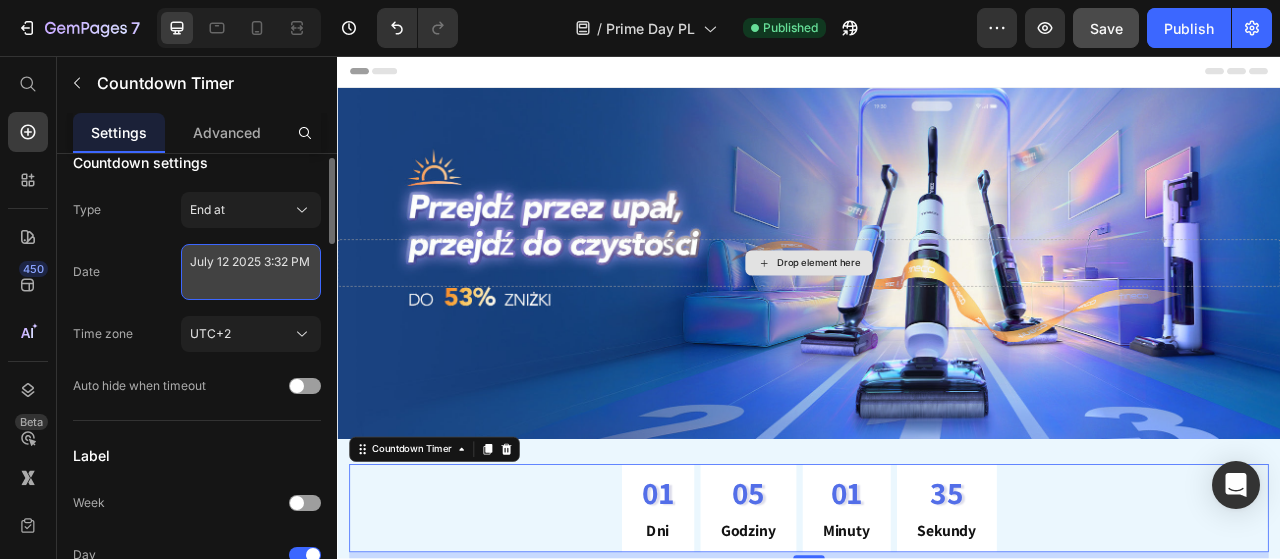 click on "July 12 2025 3:32 PM" at bounding box center [251, 272] 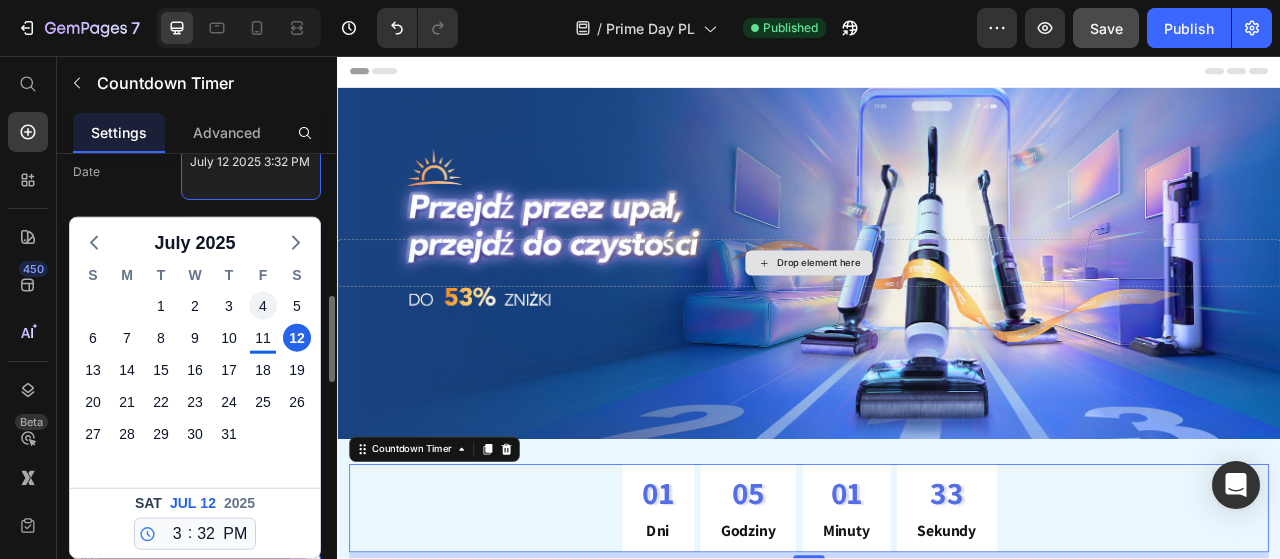 scroll, scrollTop: 226, scrollLeft: 0, axis: vertical 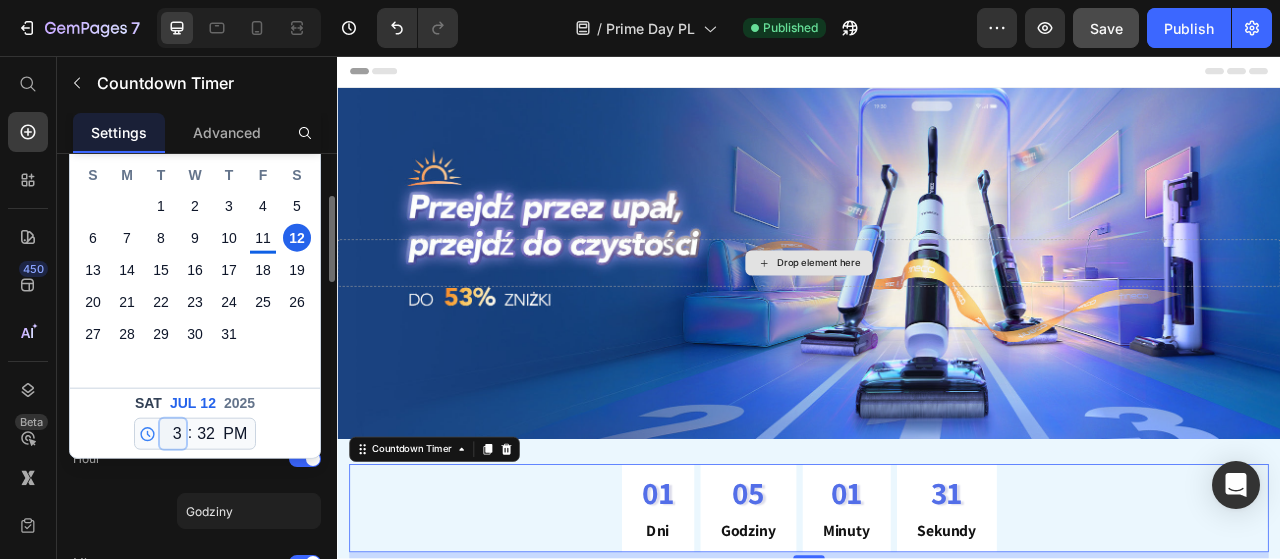 click on "12 1 2 3 4 5 6 7 8 9 10 11" at bounding box center [173, 434] 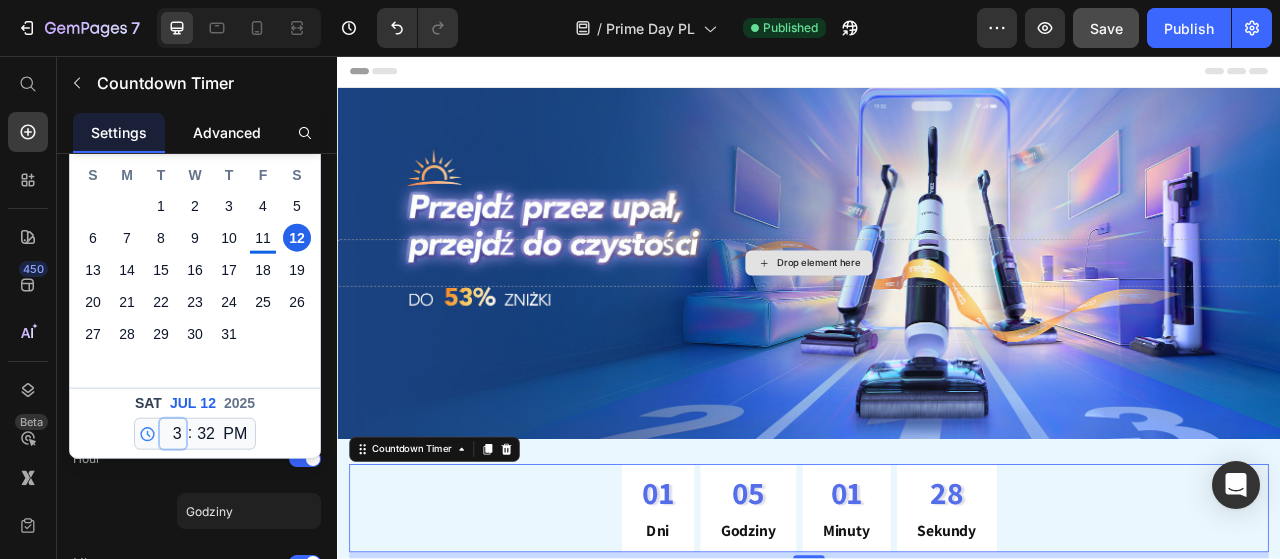 select on "14" 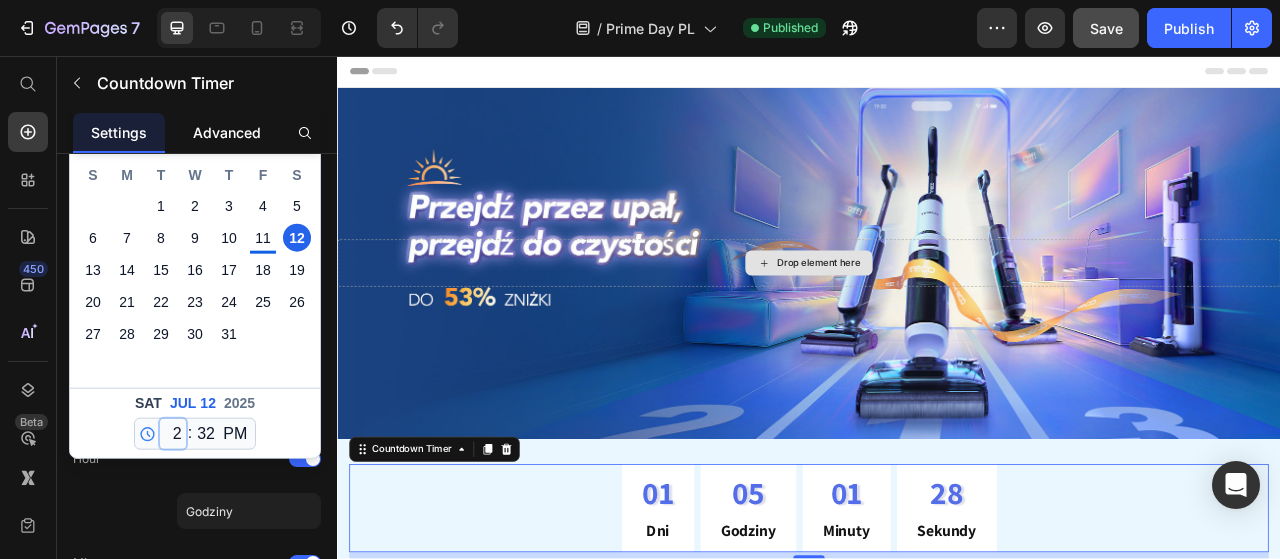 click on "12 1 2 3 4 5 6 7 8 9 10 11" at bounding box center (173, 434) 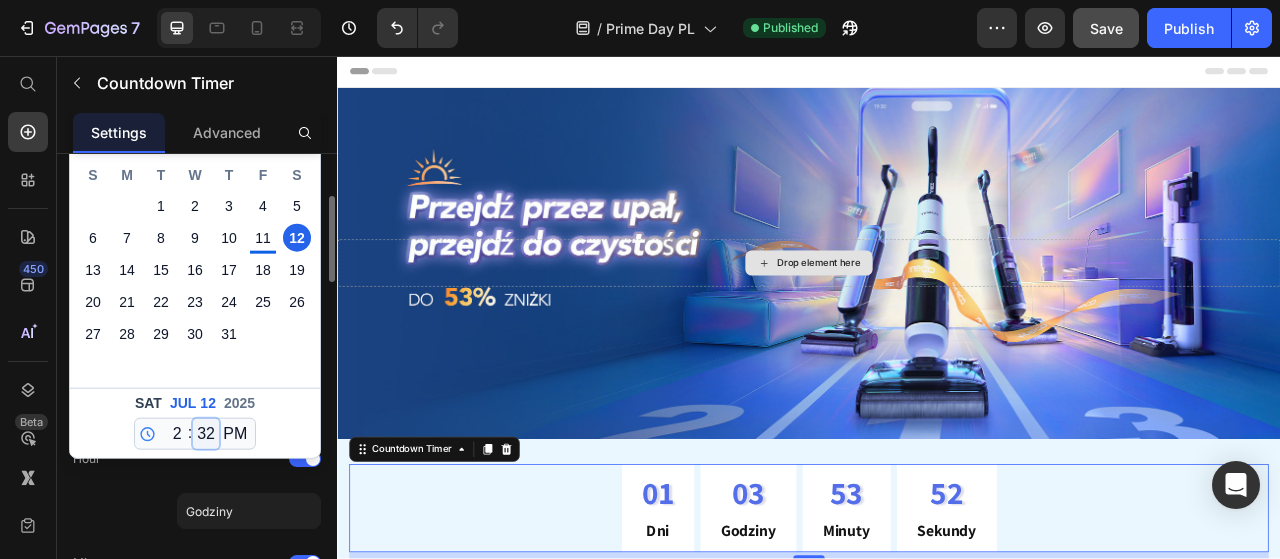 click on "00 01 02 03 04 05 06 07 08 09 10 11 12 13 14 15 16 17 18 19 20 21 22 23 24 25 26 27 28 29 30 31 32 33 34 35 36 37 38 39 40 41 42 43 44 45 46 47 48 49 50 51 52 53 54 55 56 57 58 59" at bounding box center (206, 434) 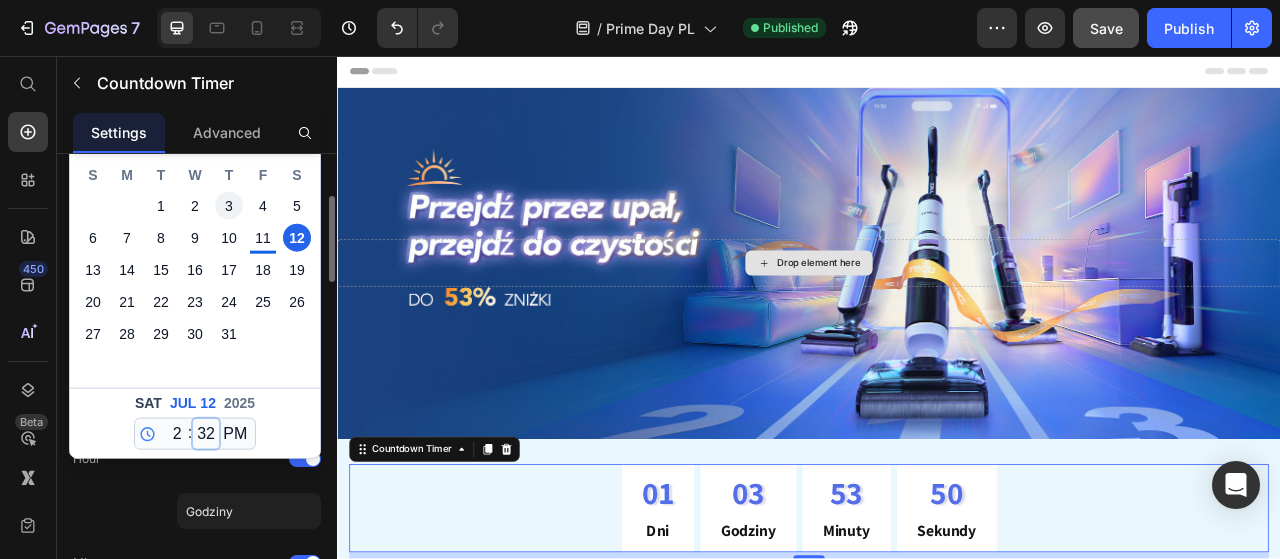 select on "0" 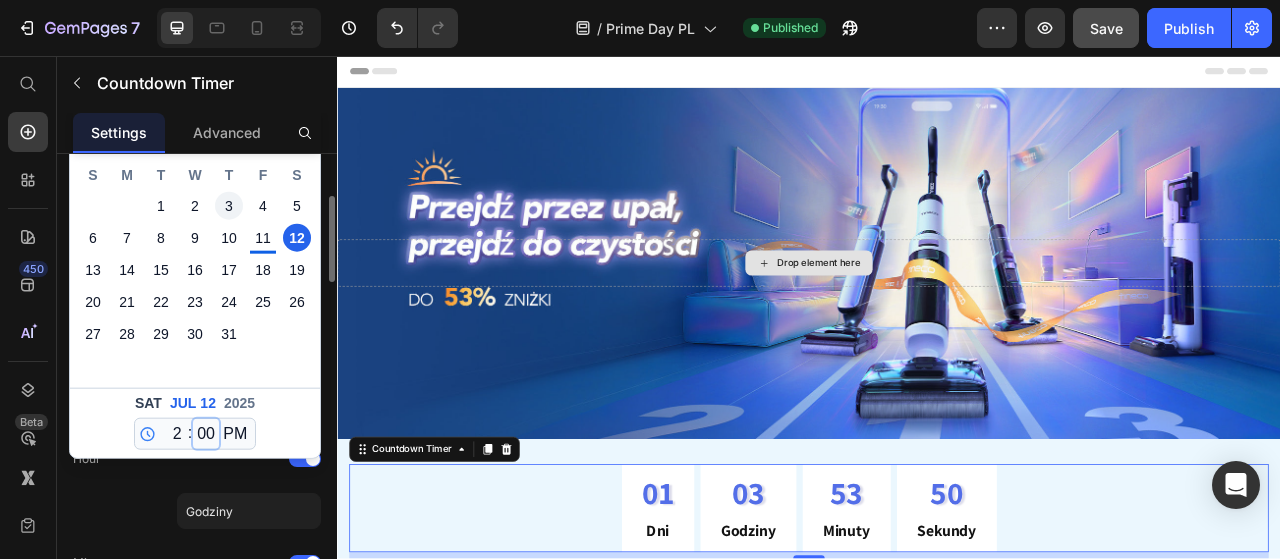 click on "00 01 02 03 04 05 06 07 08 09 10 11 12 13 14 15 16 17 18 19 20 21 22 23 24 25 26 27 28 29 30 31 32 33 34 35 36 37 38 39 40 41 42 43 44 45 46 47 48 49 50 51 52 53 54 55 56 57 58 59" at bounding box center [206, 434] 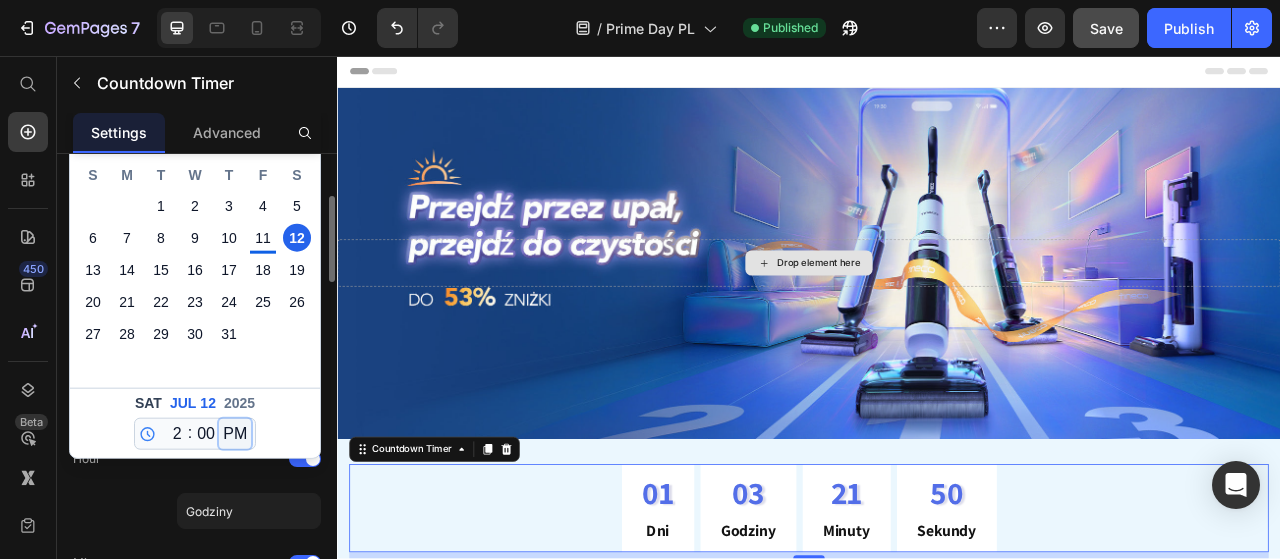 click on "AM PM" at bounding box center [235, 434] 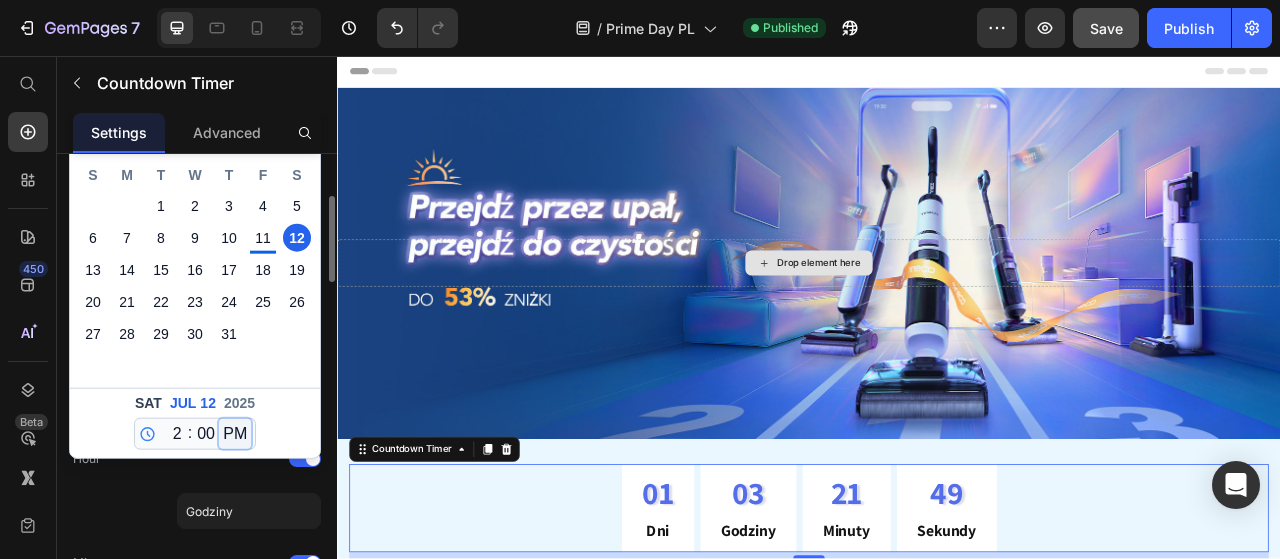 select on "true" 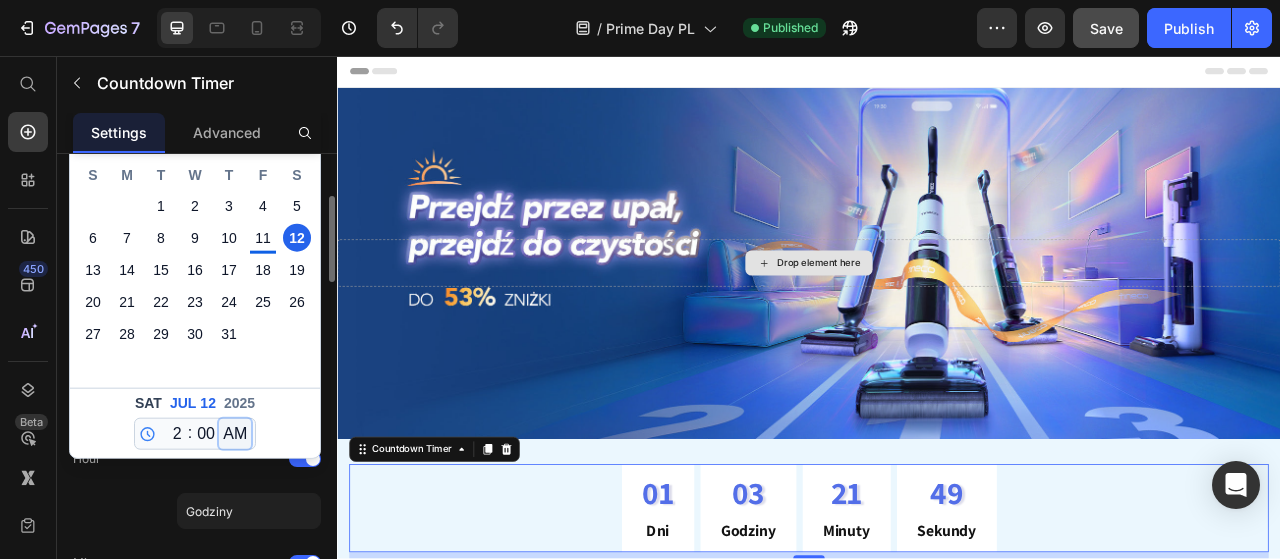 click on "AM PM" at bounding box center [235, 434] 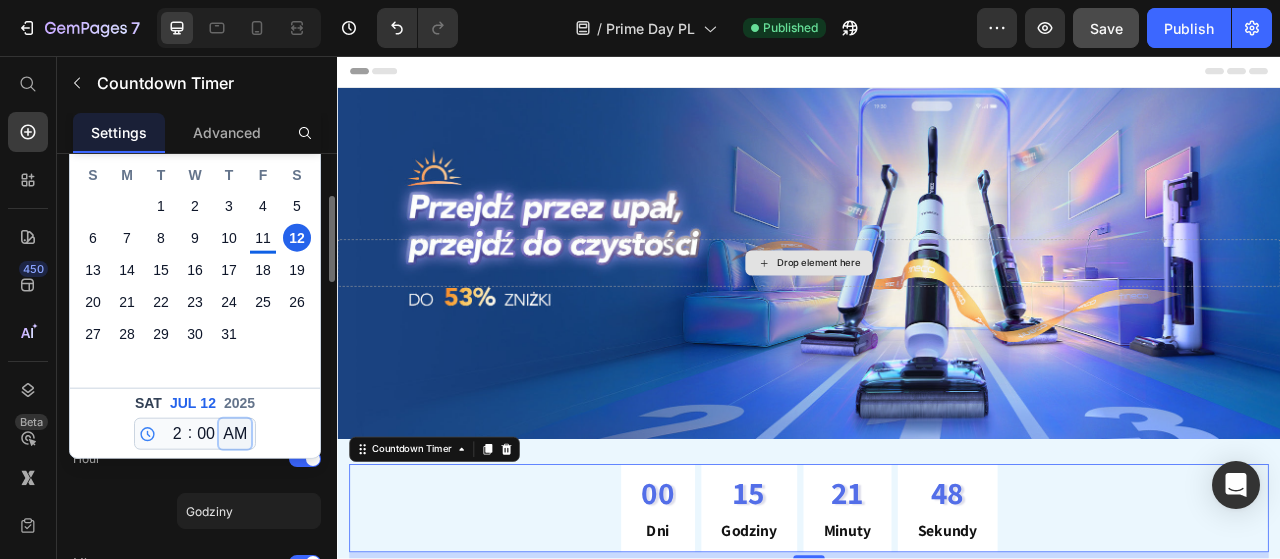 select on "2" 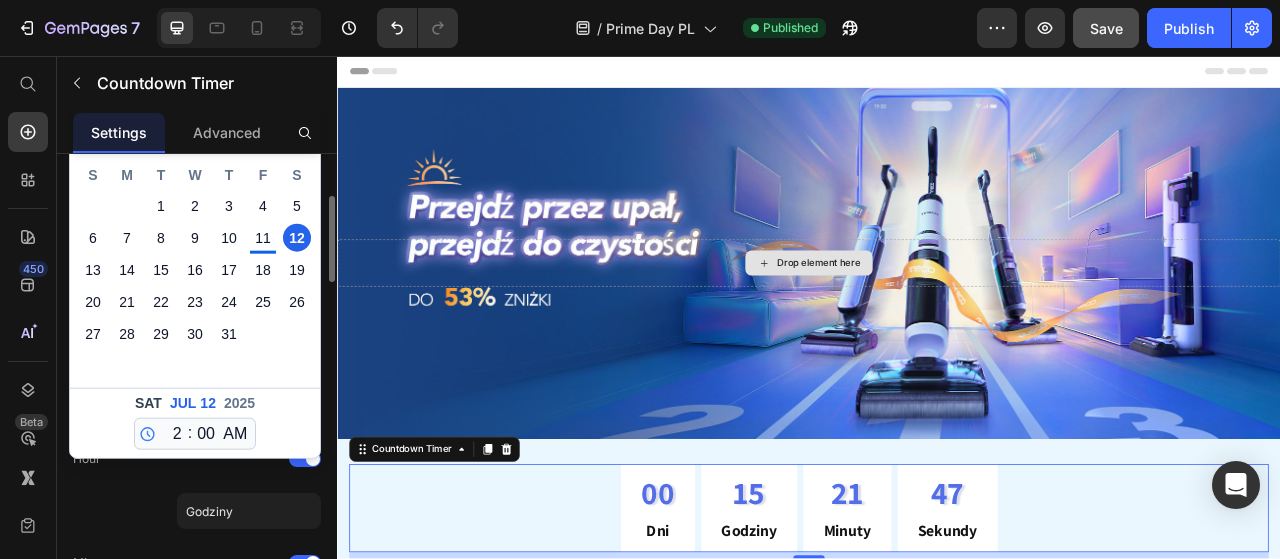click on "Sat Jul 12 2025 12 1 2 3 4 5 6 7 8 9 10 11 : 00 01 02 03 04 05 06 07 08 09 10 11 12 13 14 15 16 17 18 19 20 21 22 23 24 25 26 27 28 29 30 31 32 33 34 35 36 37 38 39 40 41 42 43 44 45 46 47 48 49 50 51 52 53 54 55 56 57 58 59 AM PM" 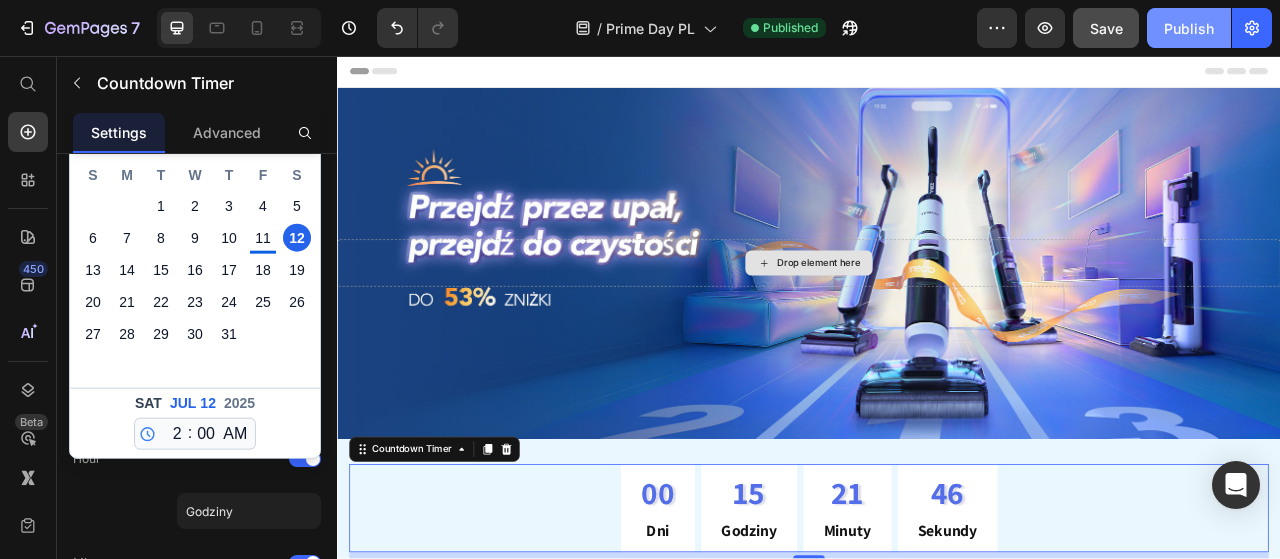 click on "Publish" at bounding box center [1189, 28] 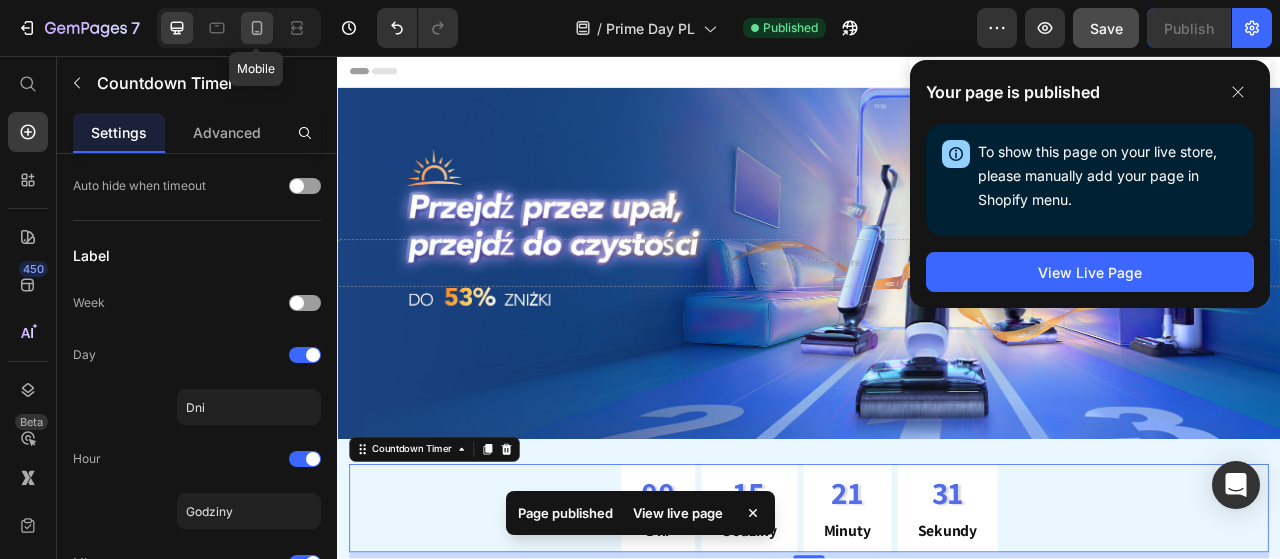 click 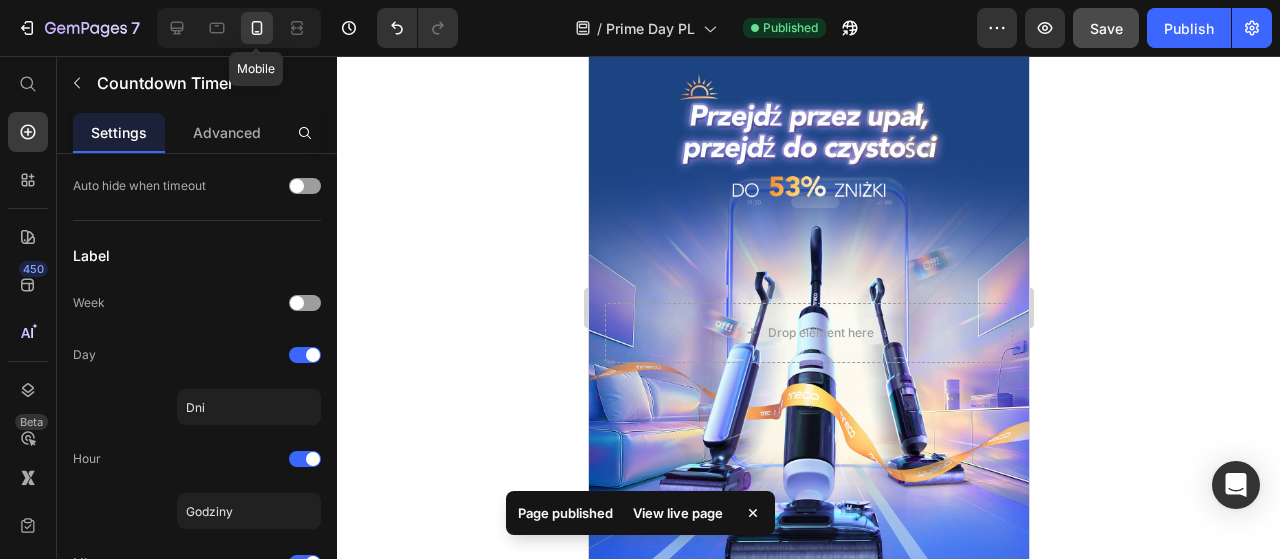 scroll, scrollTop: 264, scrollLeft: 0, axis: vertical 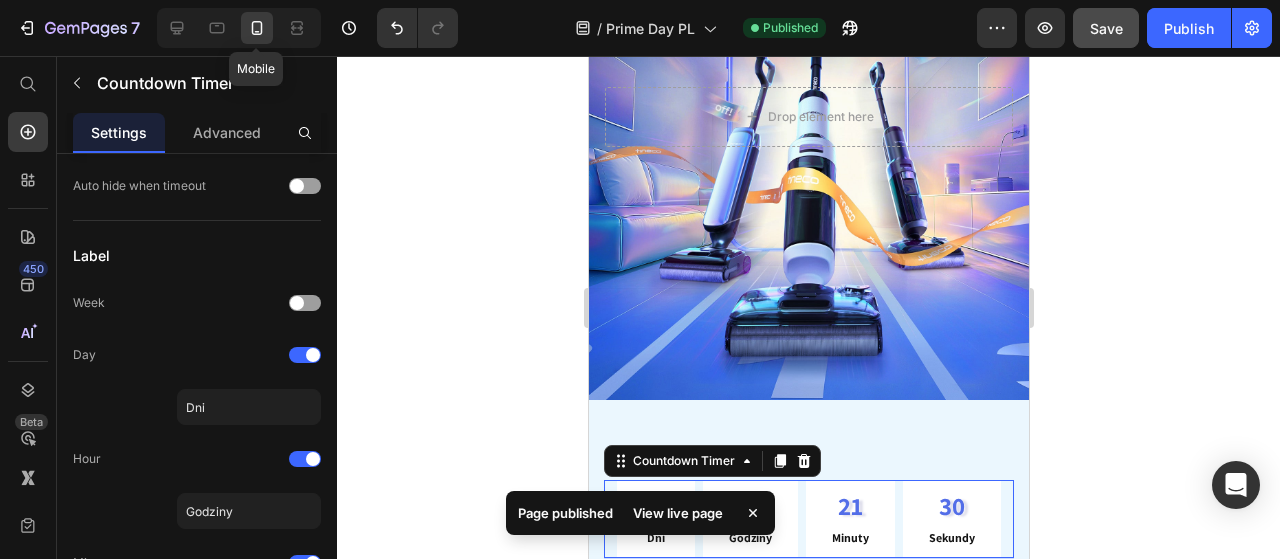 click at bounding box center (808, 116) 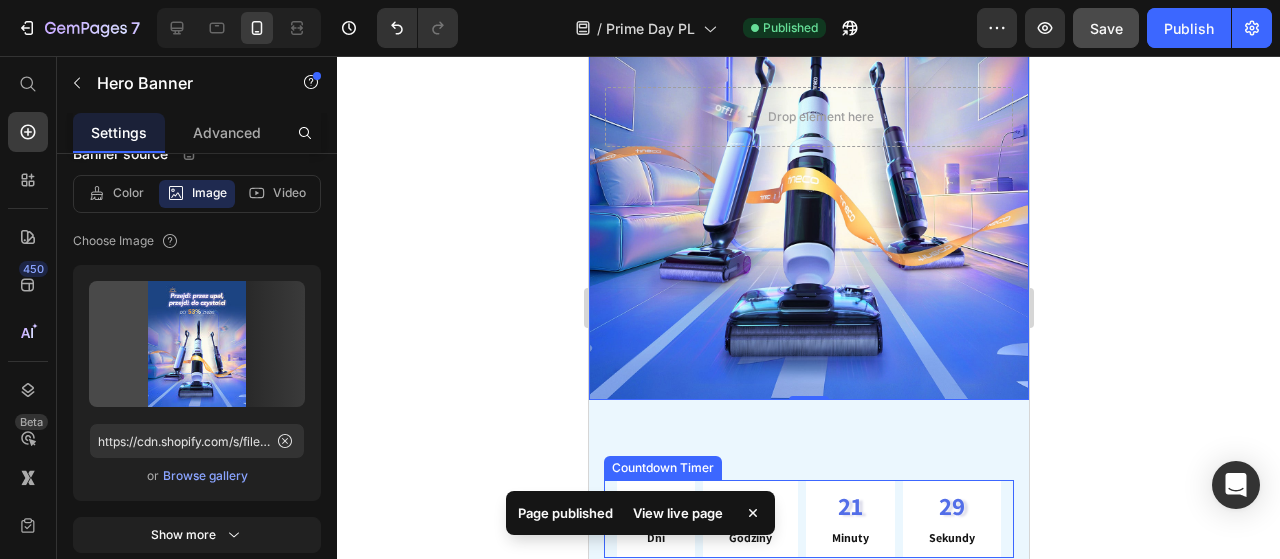 scroll, scrollTop: 598, scrollLeft: 0, axis: vertical 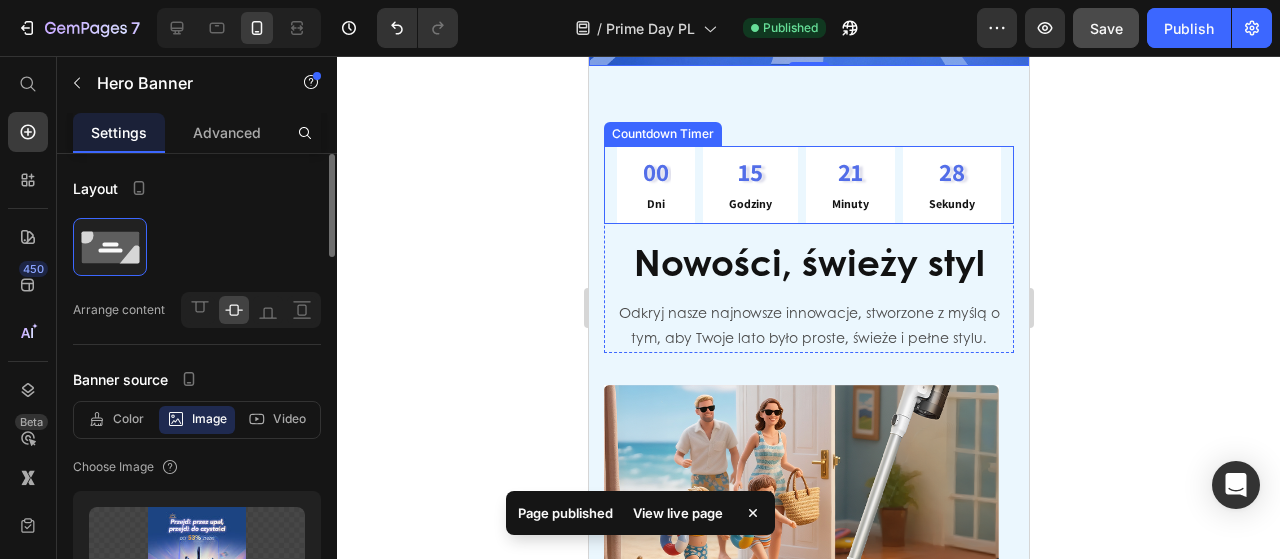 click on "00 Dni" at bounding box center [655, 185] 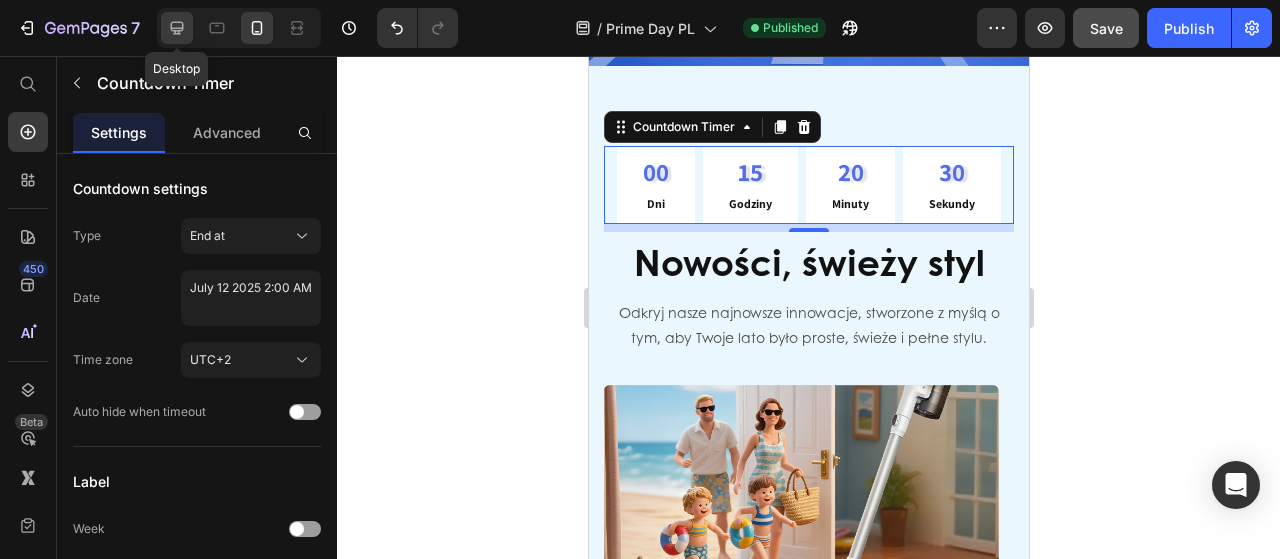 click 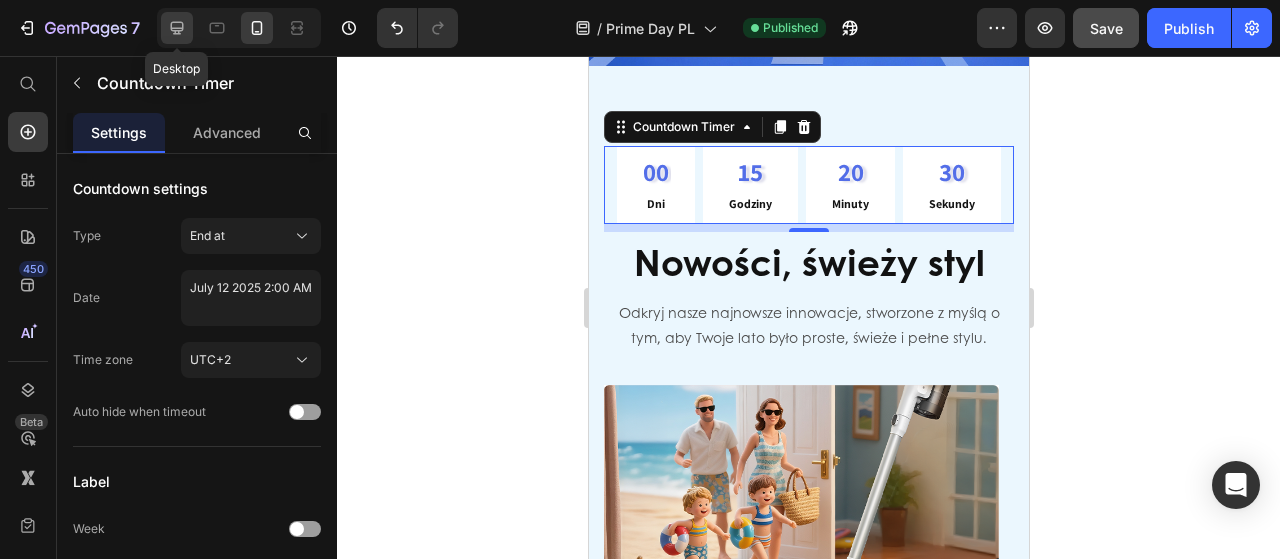 type on "40" 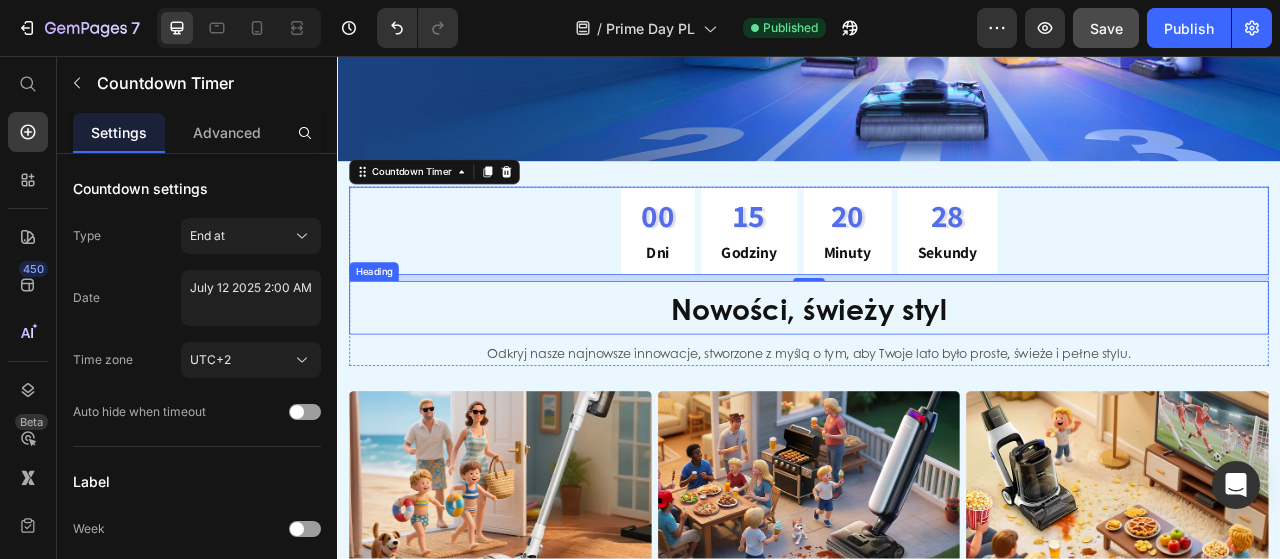 scroll, scrollTop: 244, scrollLeft: 0, axis: vertical 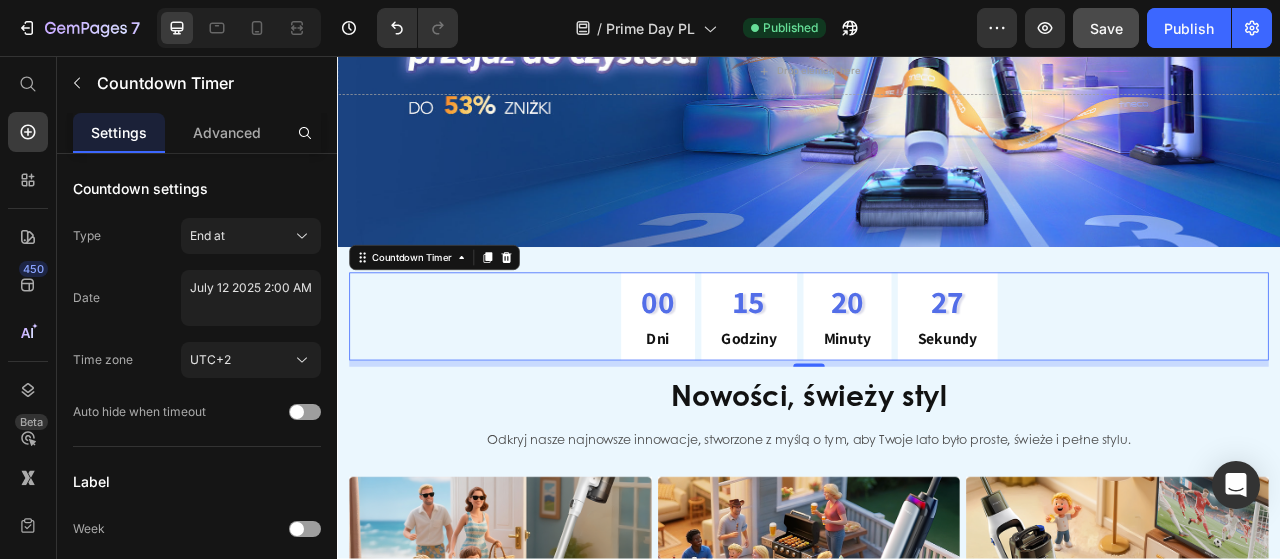 click on "00 Dni 15 Godziny 20 Minuty 27 Sekundy" at bounding box center (937, 388) 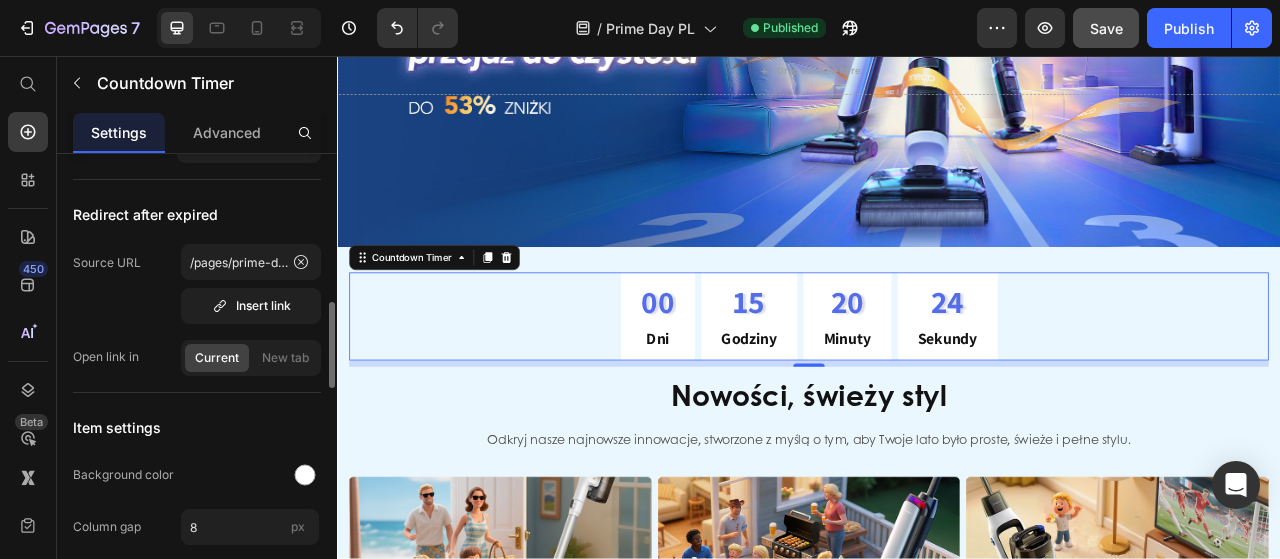 scroll, scrollTop: 1100, scrollLeft: 0, axis: vertical 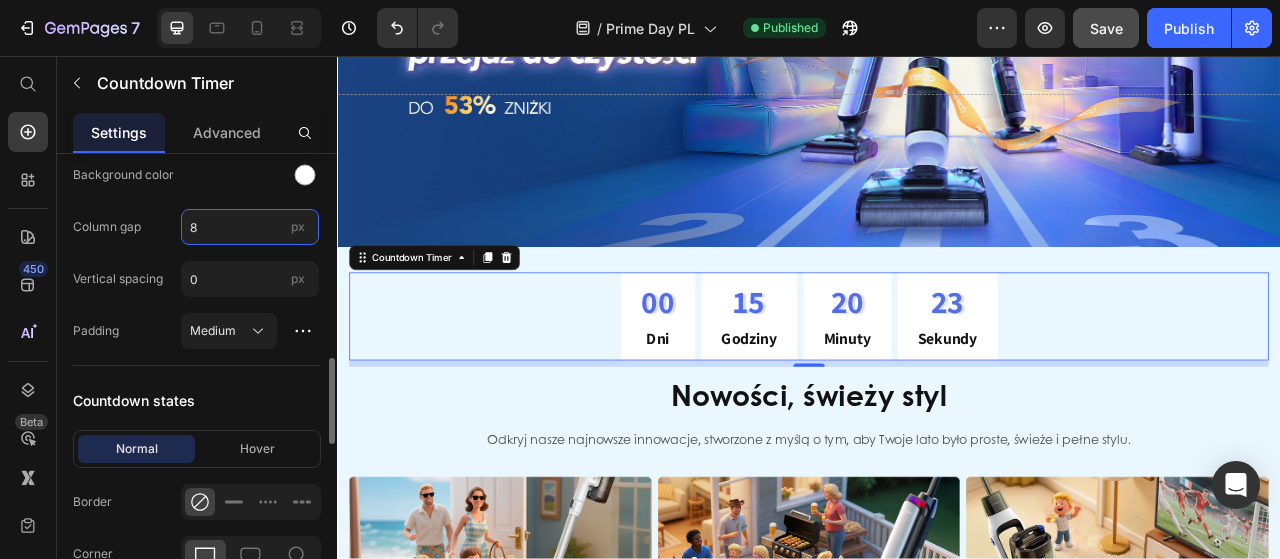 click on "8" at bounding box center [250, 227] 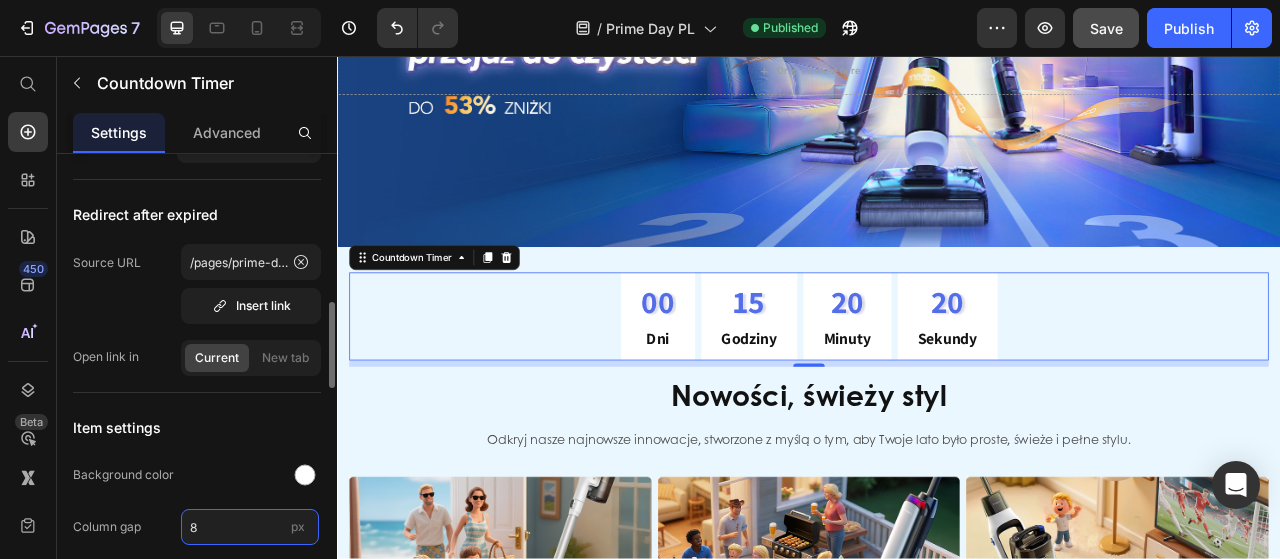 scroll, scrollTop: 900, scrollLeft: 0, axis: vertical 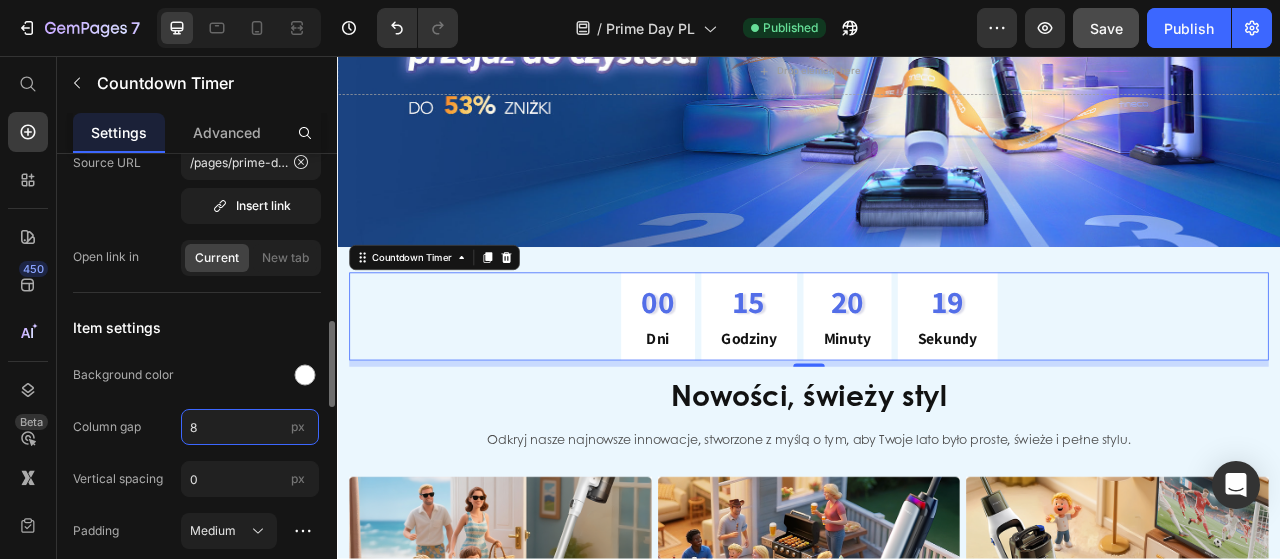 click on "8" at bounding box center [250, 427] 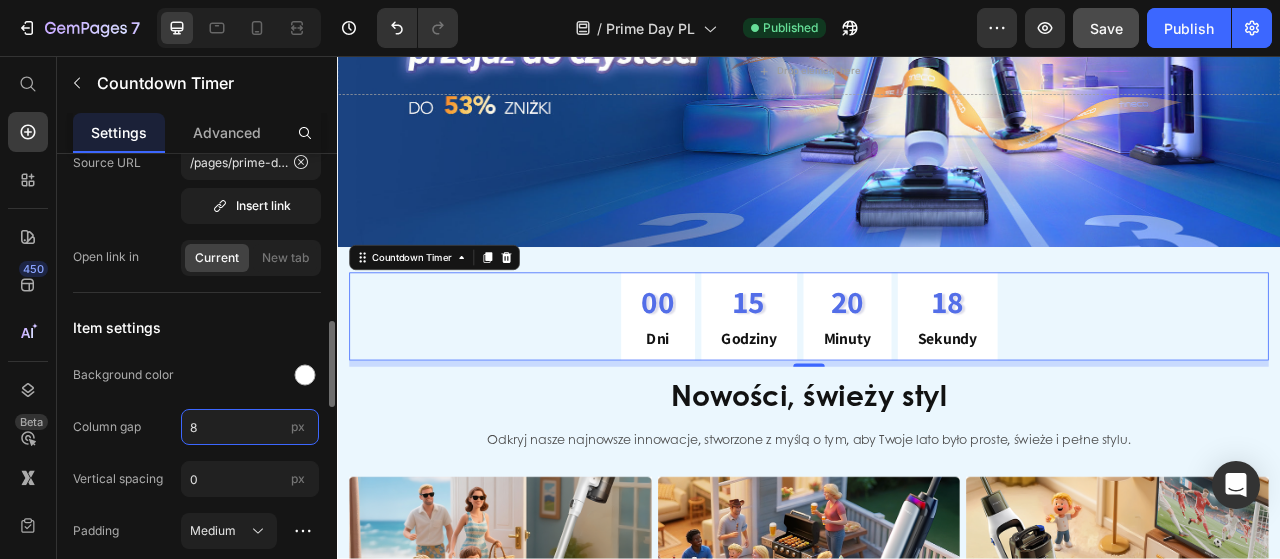 drag, startPoint x: 262, startPoint y: 412, endPoint x: 179, endPoint y: 425, distance: 84.0119 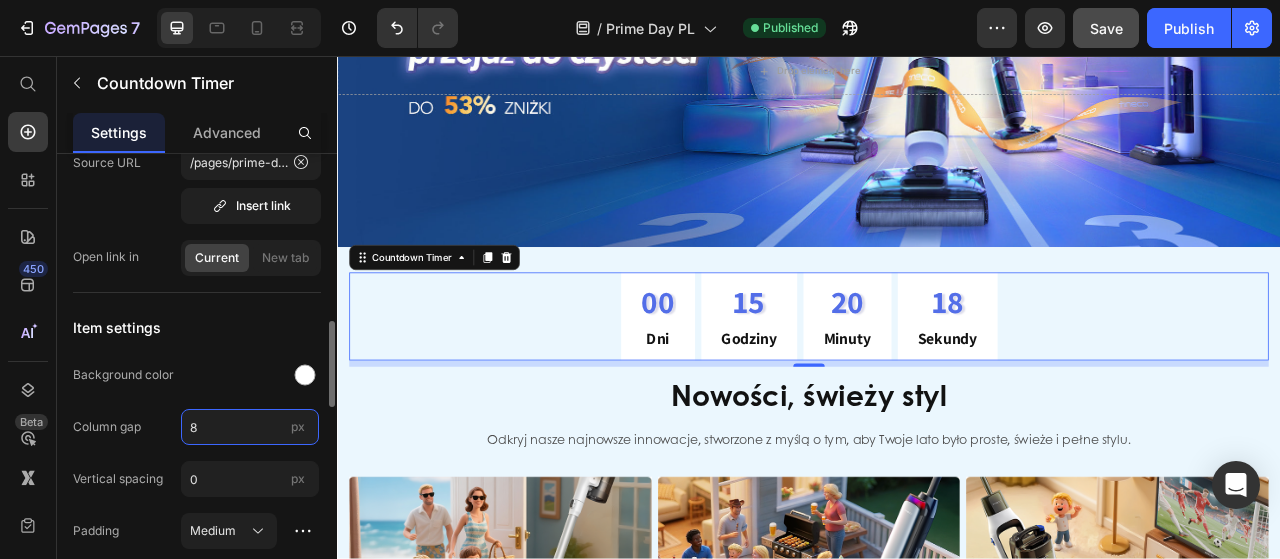 click on "Column gap 8 px" 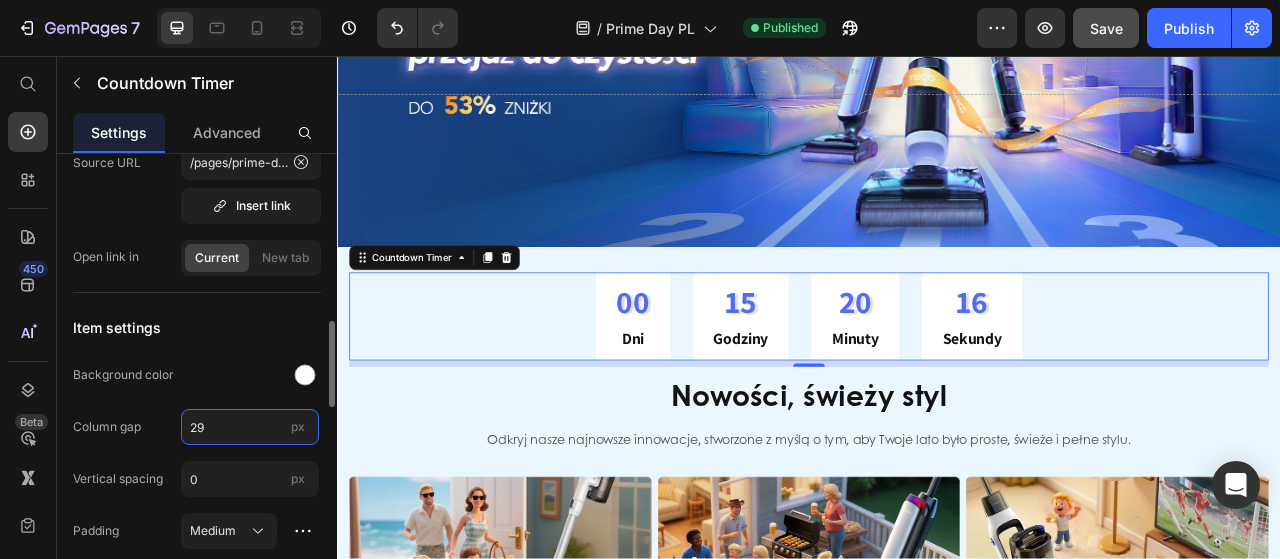 type on "2" 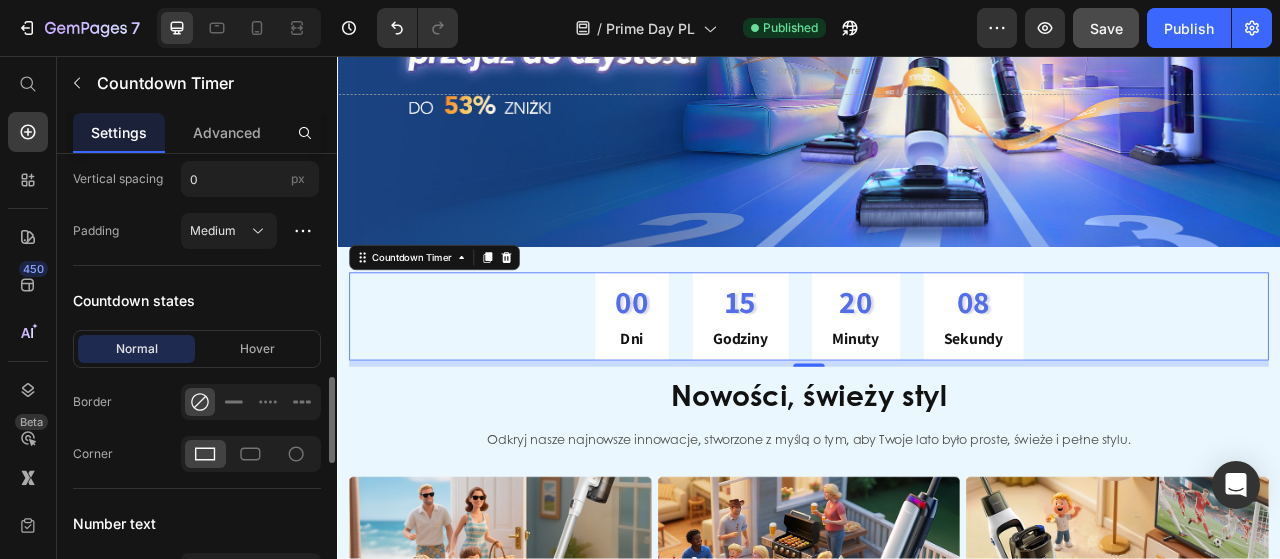scroll, scrollTop: 1100, scrollLeft: 0, axis: vertical 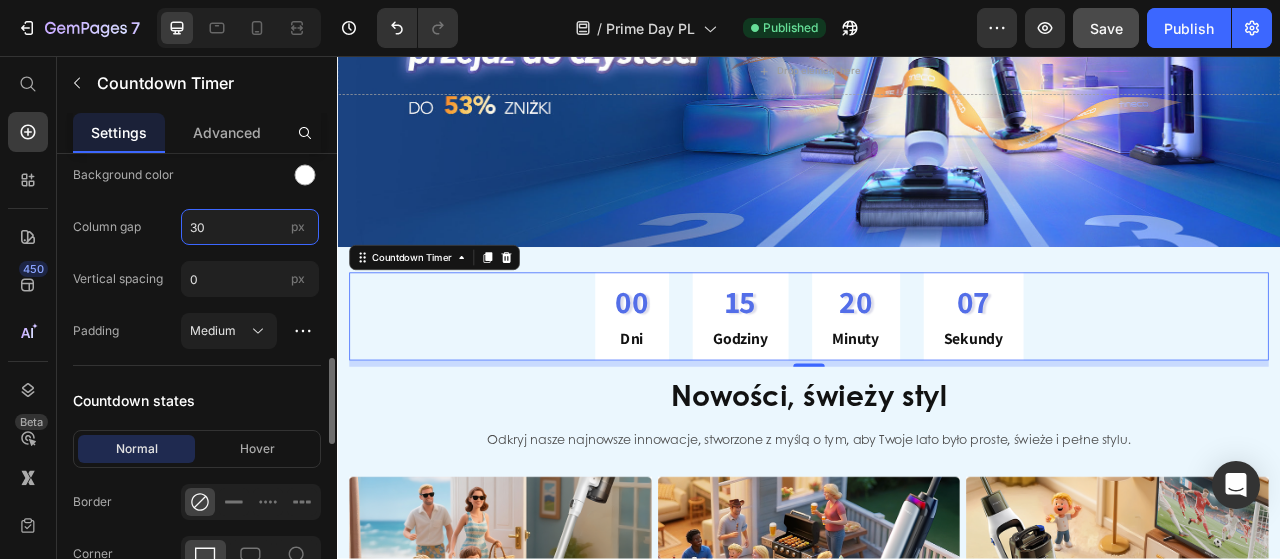 drag, startPoint x: 232, startPoint y: 216, endPoint x: 186, endPoint y: 213, distance: 46.09772 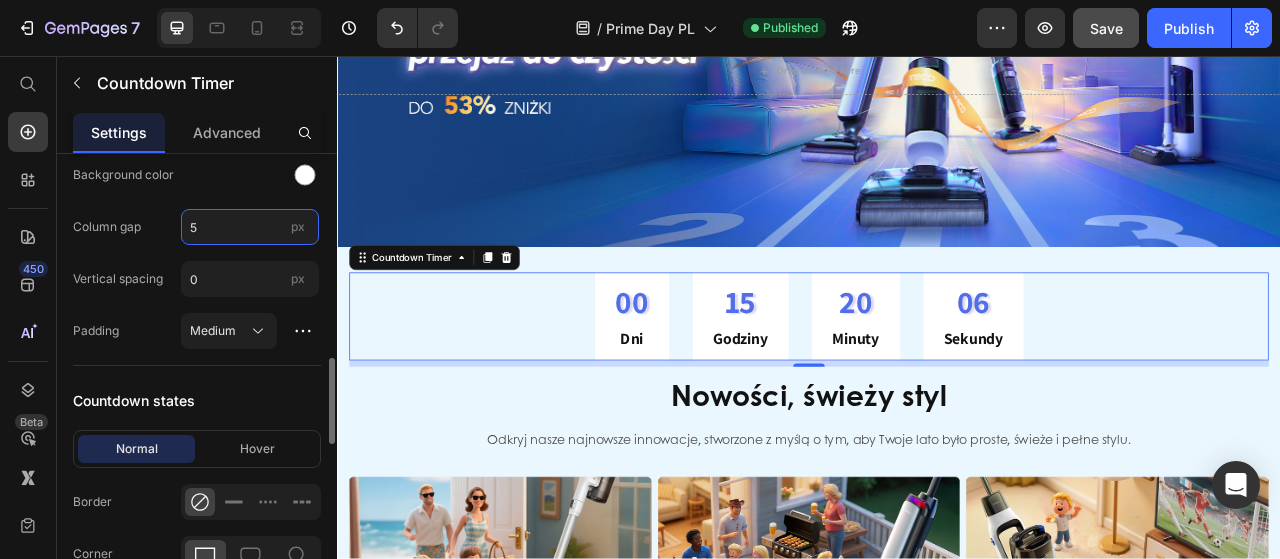 type on "50" 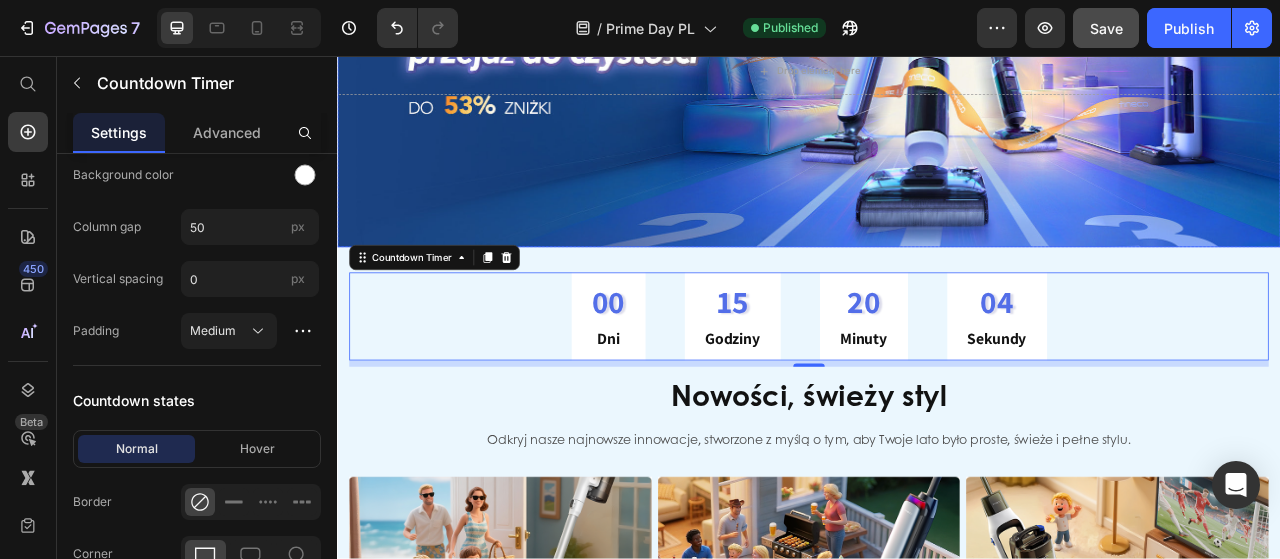 click at bounding box center (937, 76) 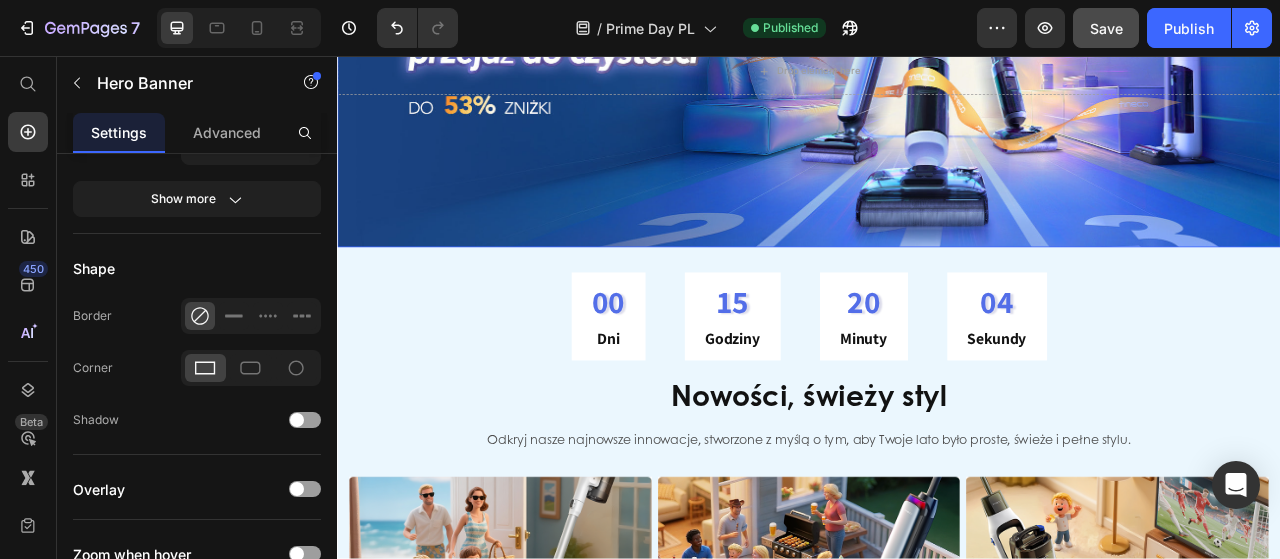 scroll, scrollTop: 0, scrollLeft: 0, axis: both 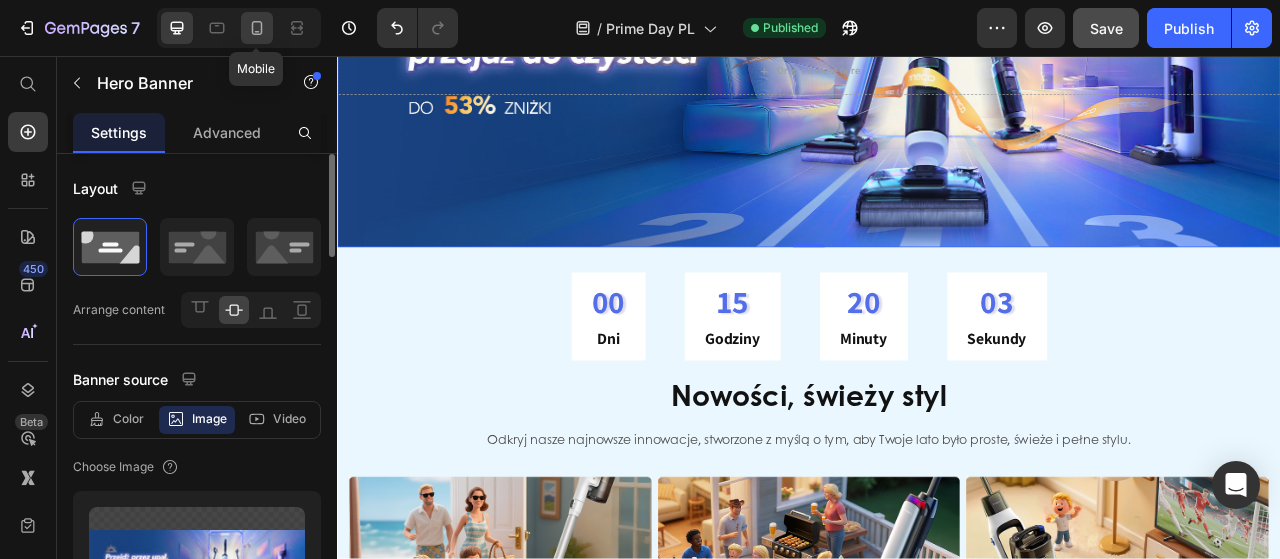 click 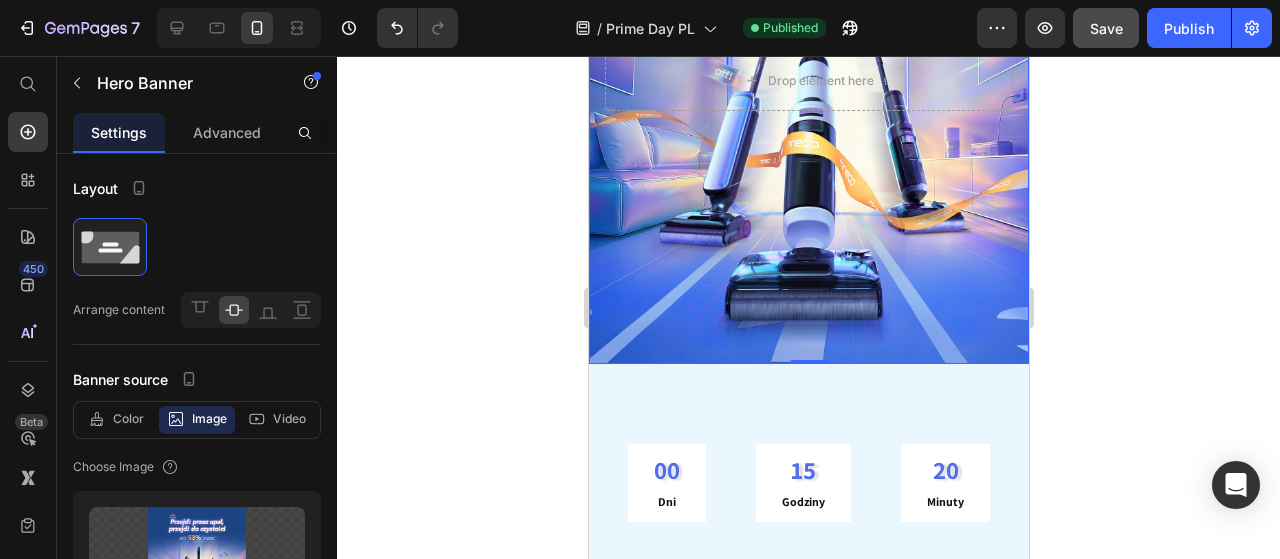 scroll, scrollTop: 414, scrollLeft: 0, axis: vertical 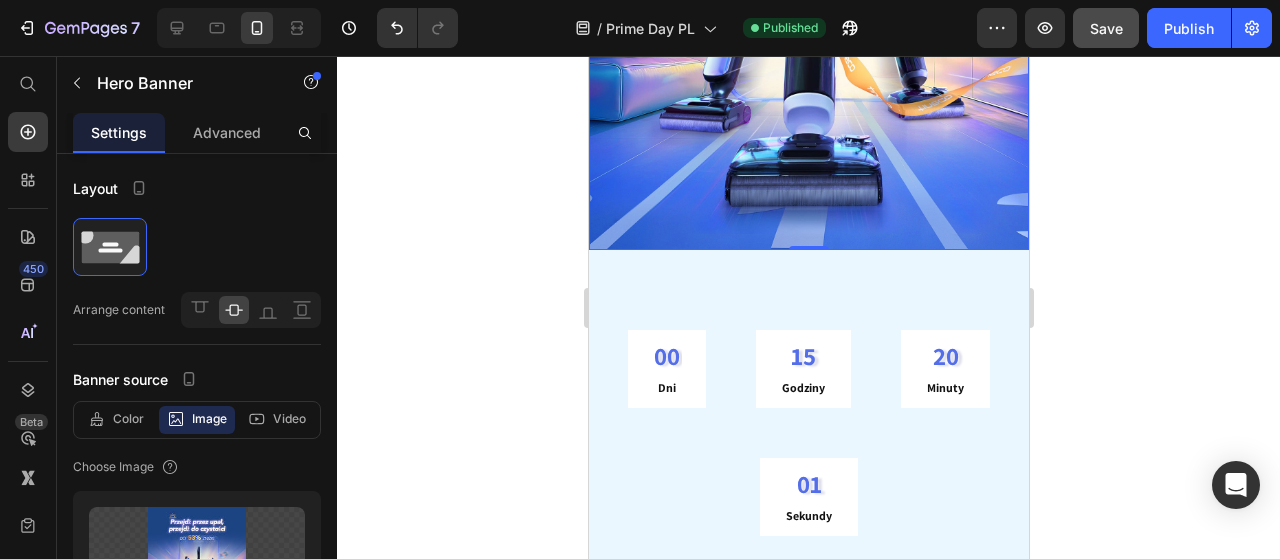 click on "15 Godziny" at bounding box center (802, 369) 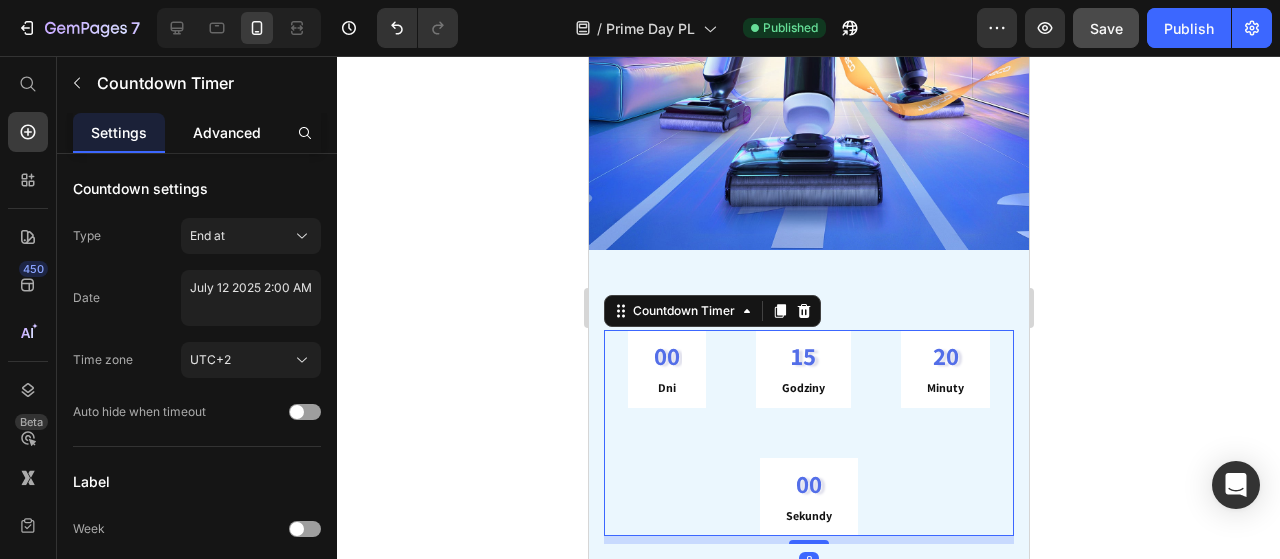 scroll, scrollTop: 500, scrollLeft: 0, axis: vertical 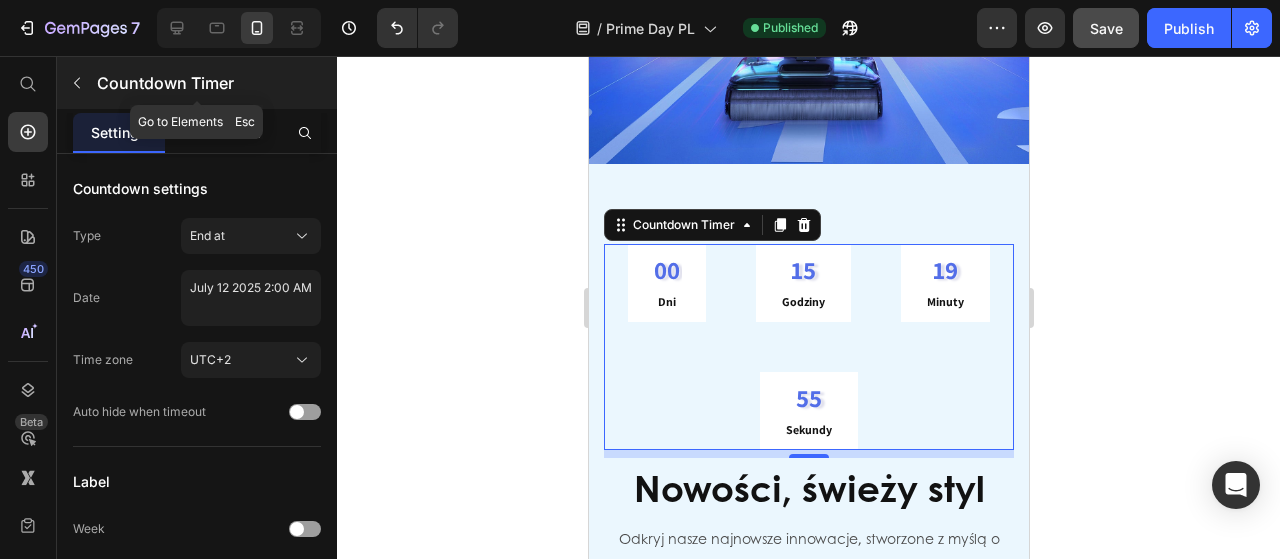 click 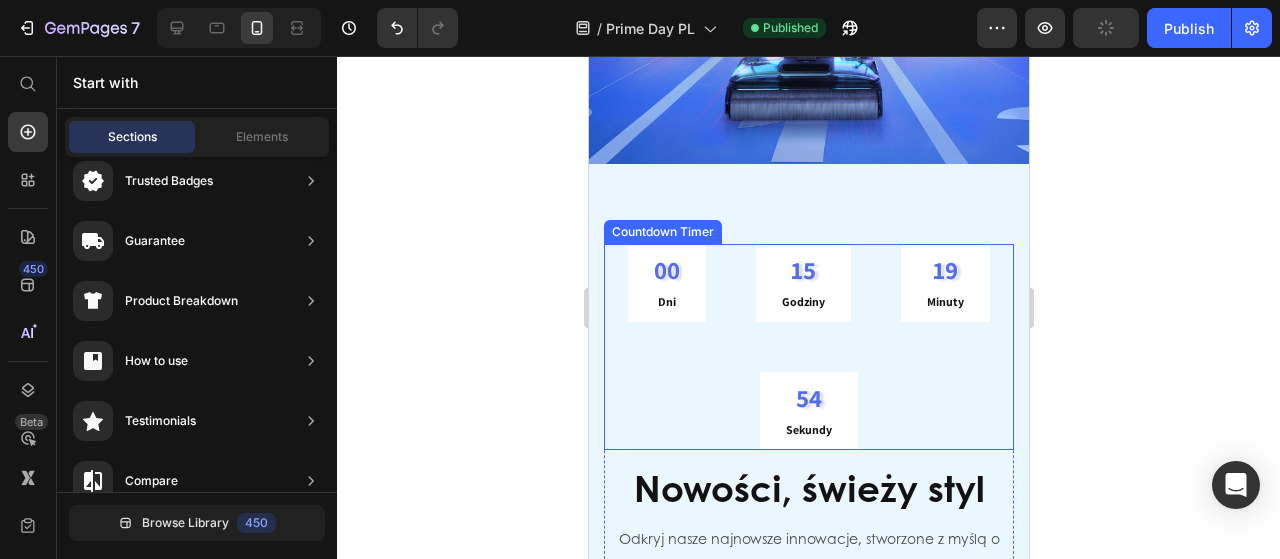 click on "00 Dni 15 Godziny 19 Minuty 54 Sekundy" at bounding box center (808, 347) 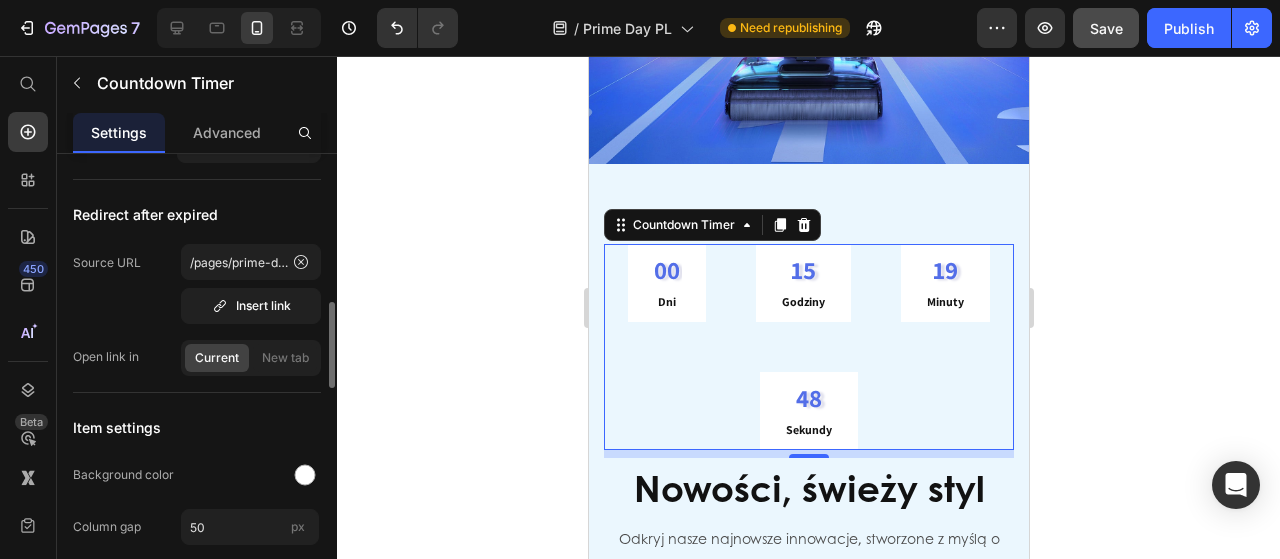 scroll, scrollTop: 900, scrollLeft: 0, axis: vertical 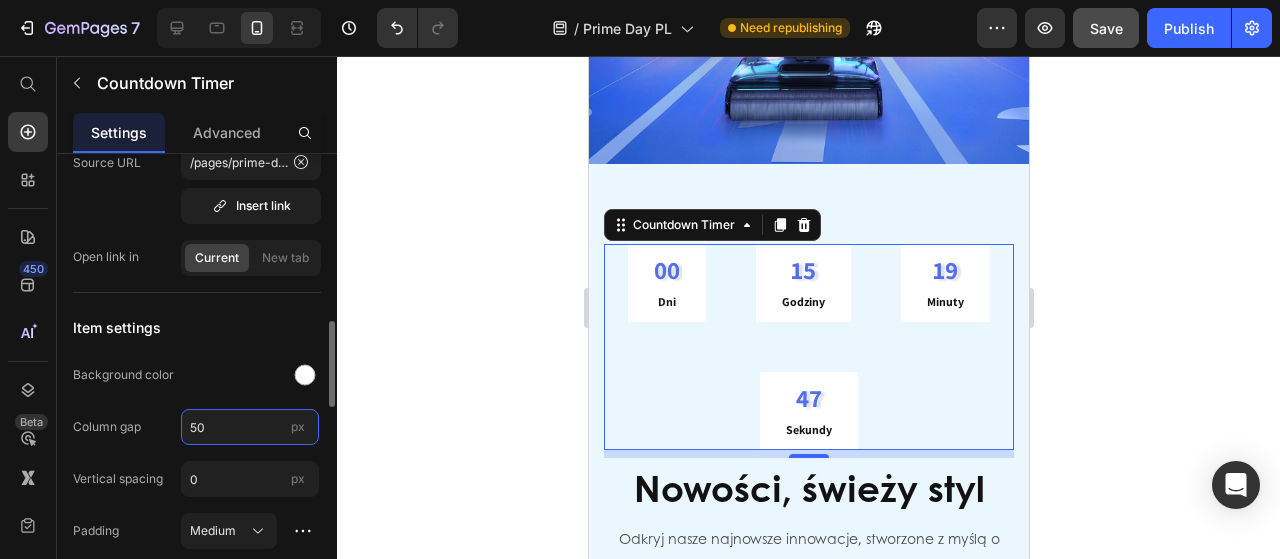 click on "50" at bounding box center [250, 427] 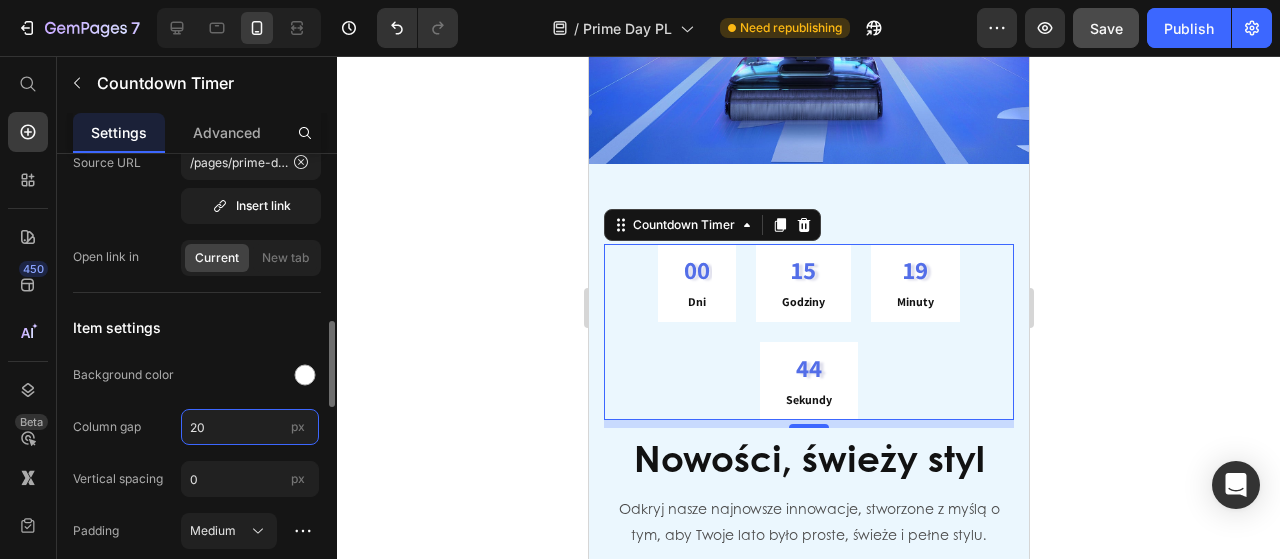 type on "2" 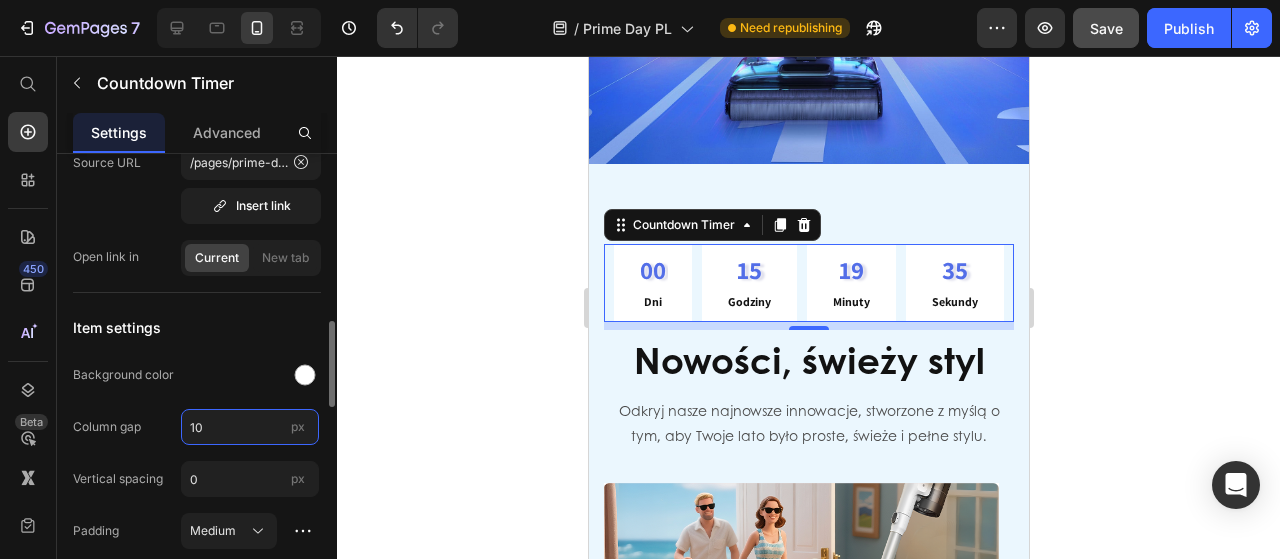 type on "1" 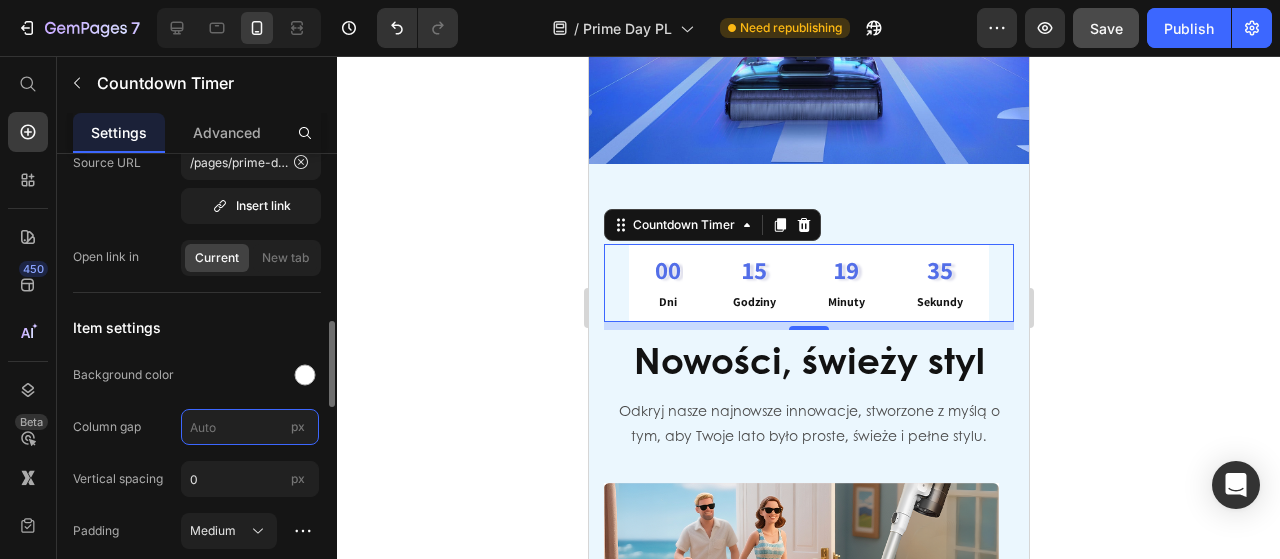type on "8" 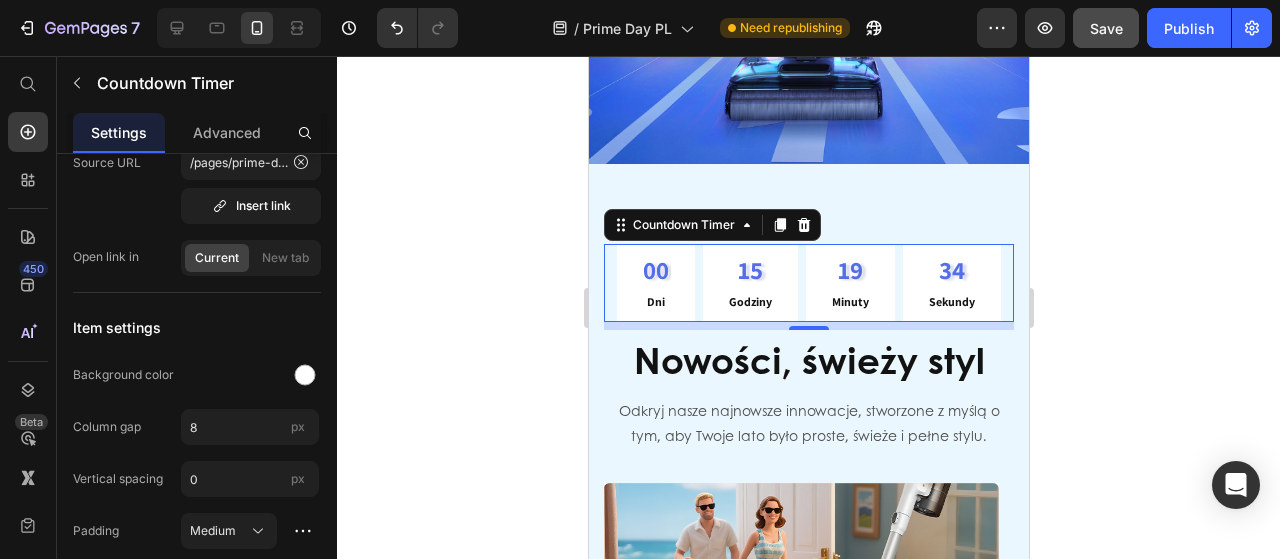 click 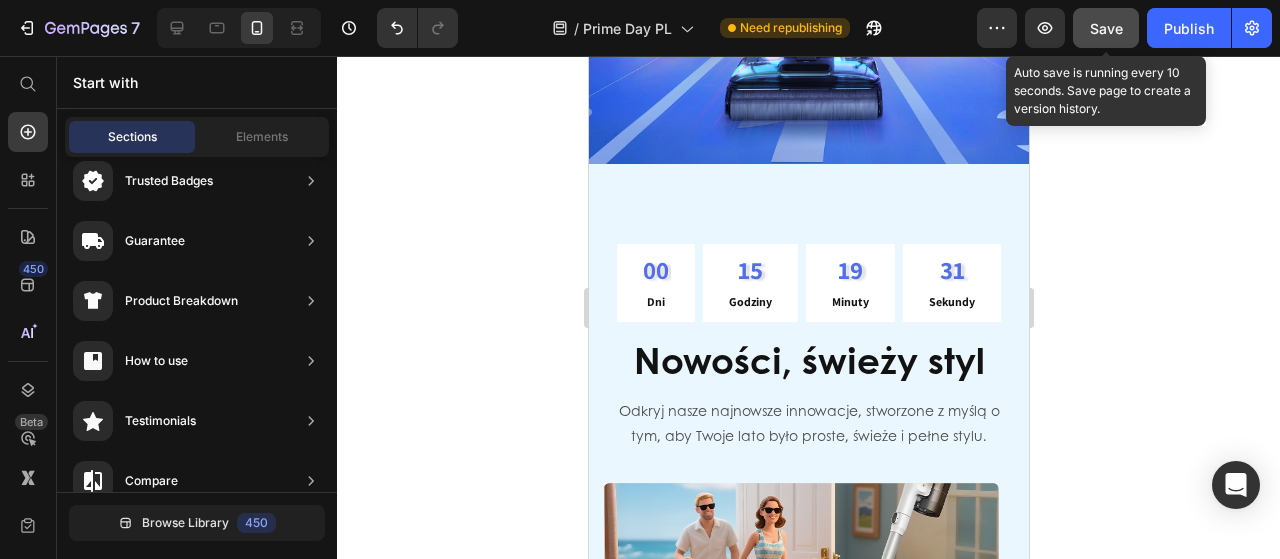 click on "Save" 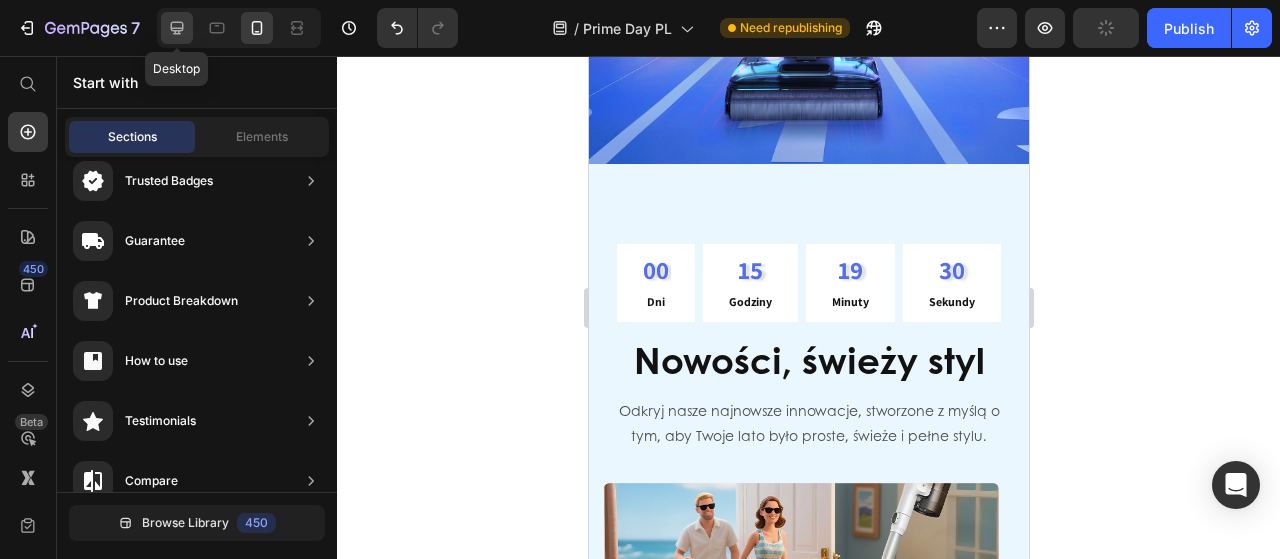 click 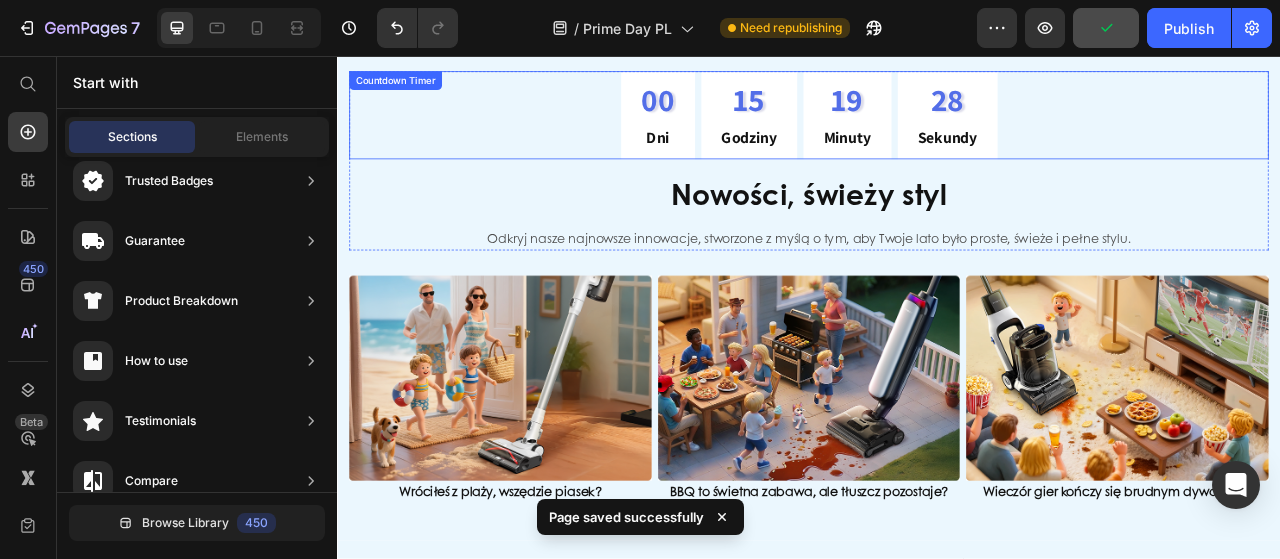 click on "00 Dni 15 Godziny 19 Minuty 28 Sekundy" at bounding box center (937, 132) 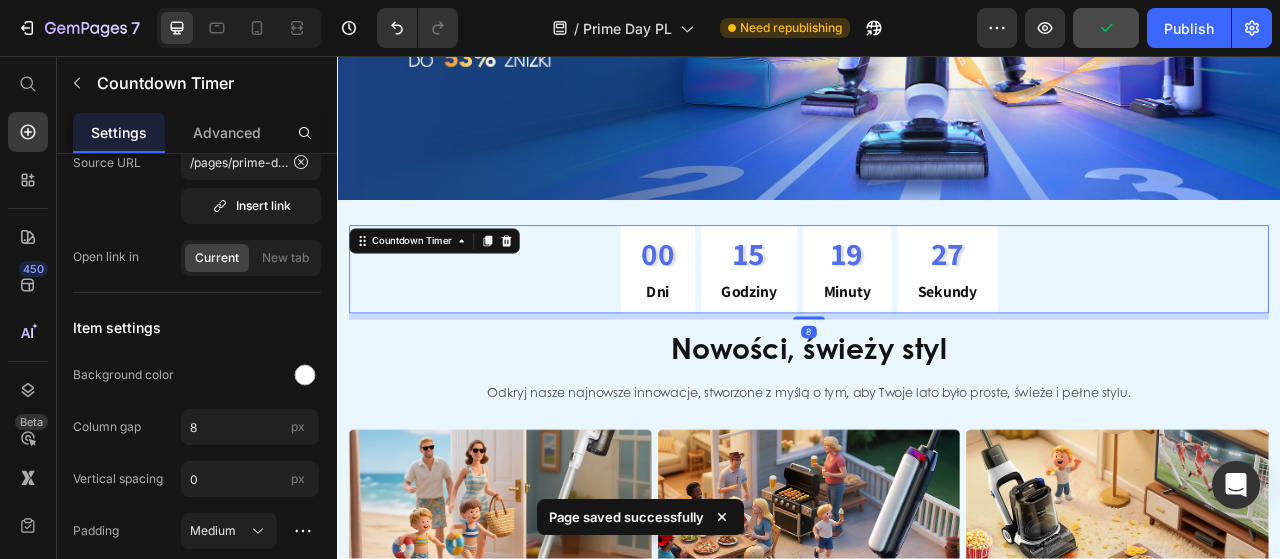 scroll, scrollTop: 300, scrollLeft: 0, axis: vertical 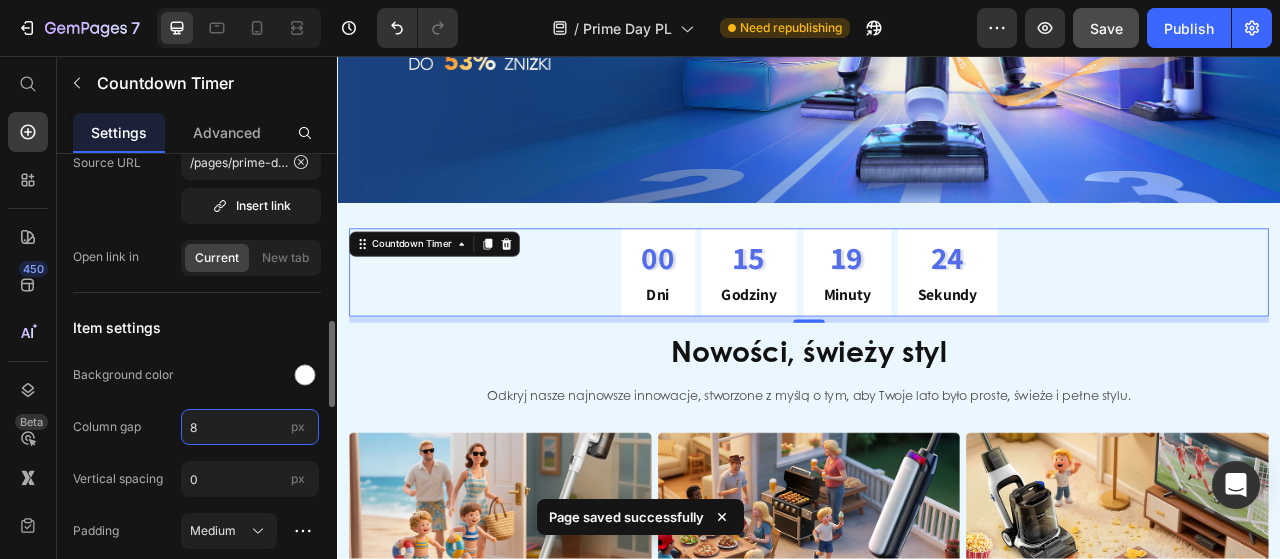 click on "8" at bounding box center [250, 427] 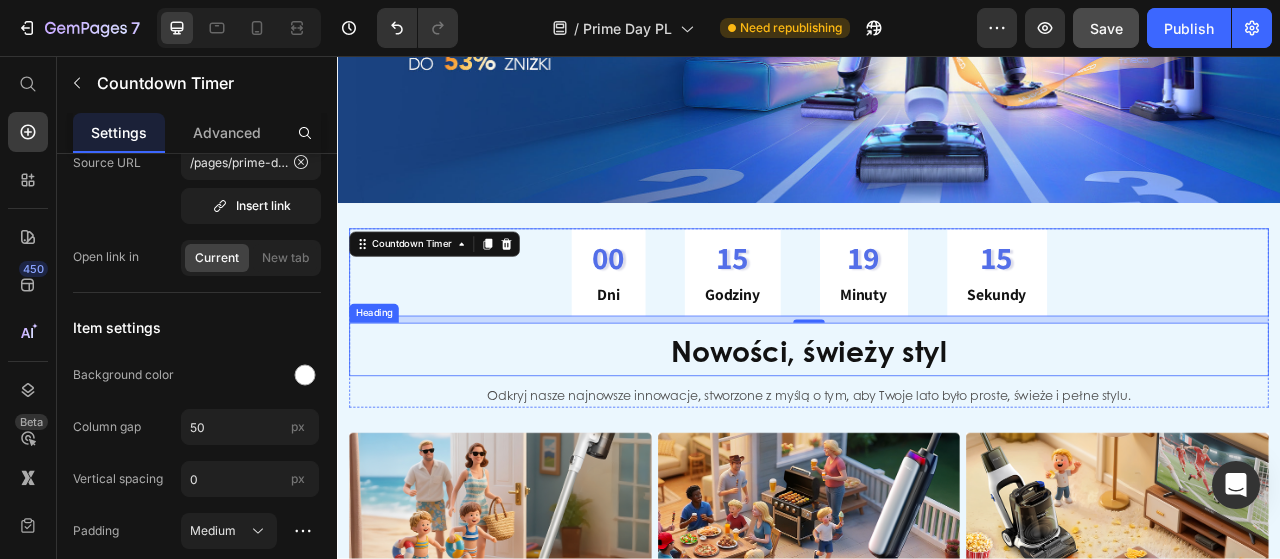 click on "00 Dni 15 Godziny 19 Minuty 15 Sekundy" at bounding box center [937, 332] 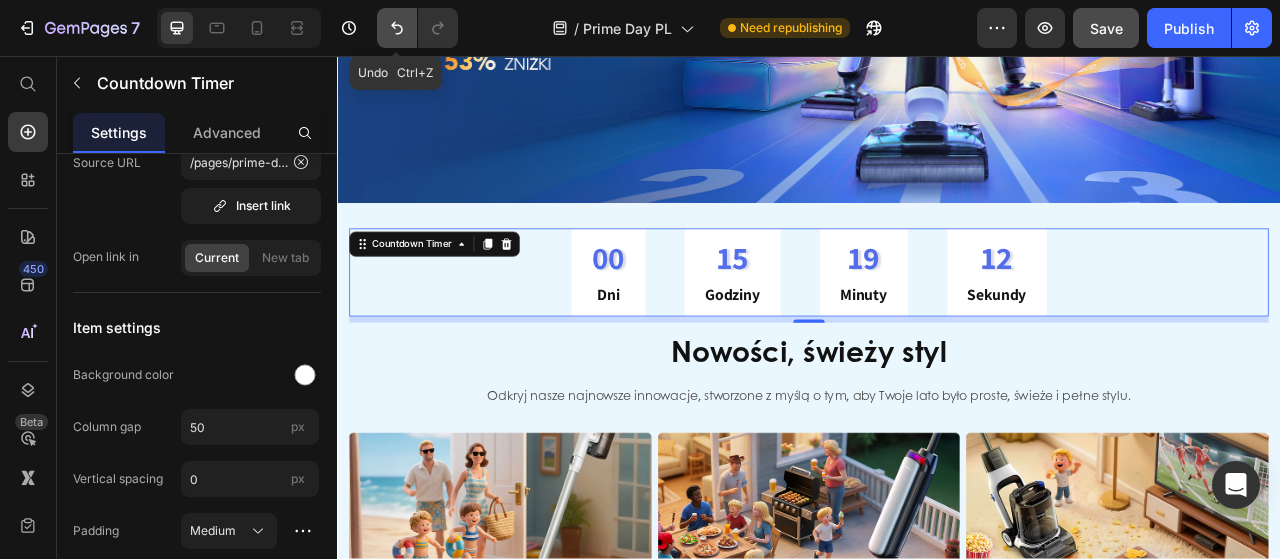 click 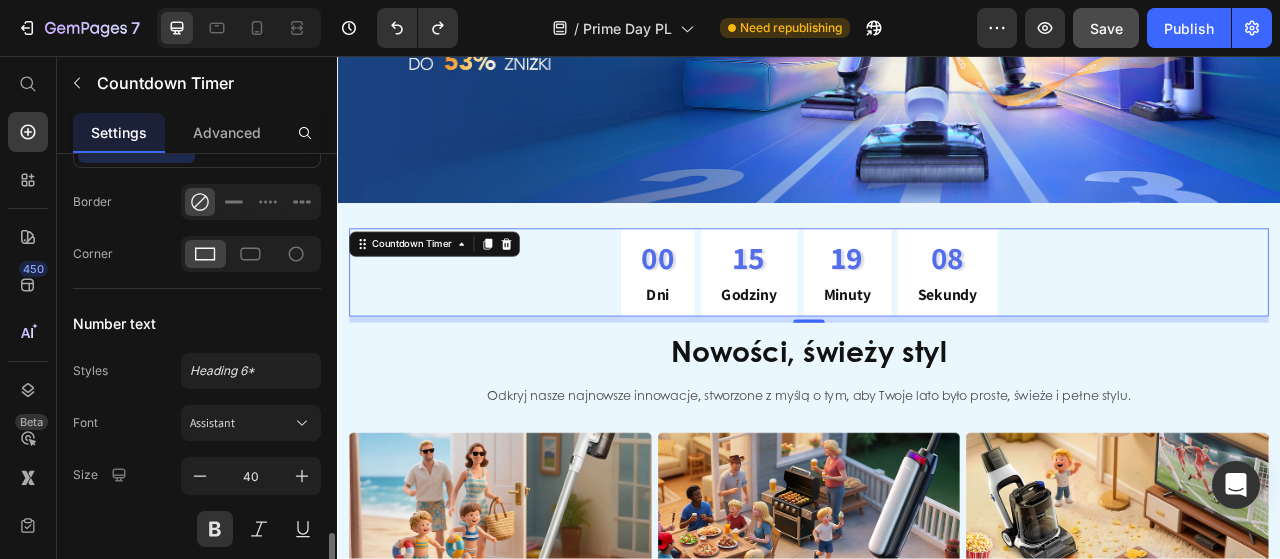 scroll, scrollTop: 1500, scrollLeft: 0, axis: vertical 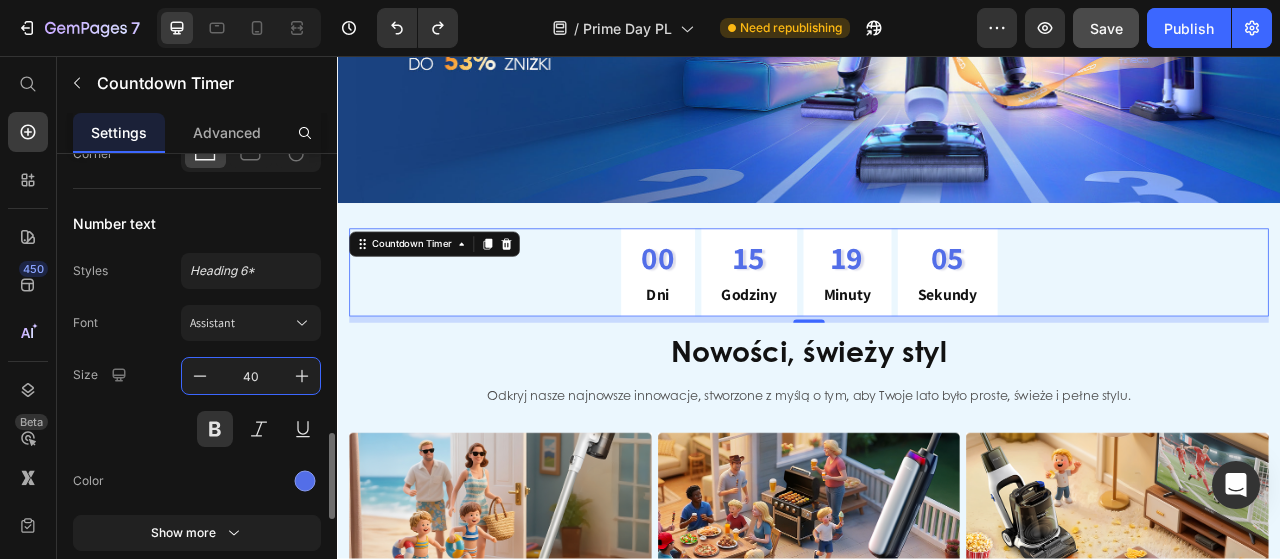 click on "40" at bounding box center (251, 376) 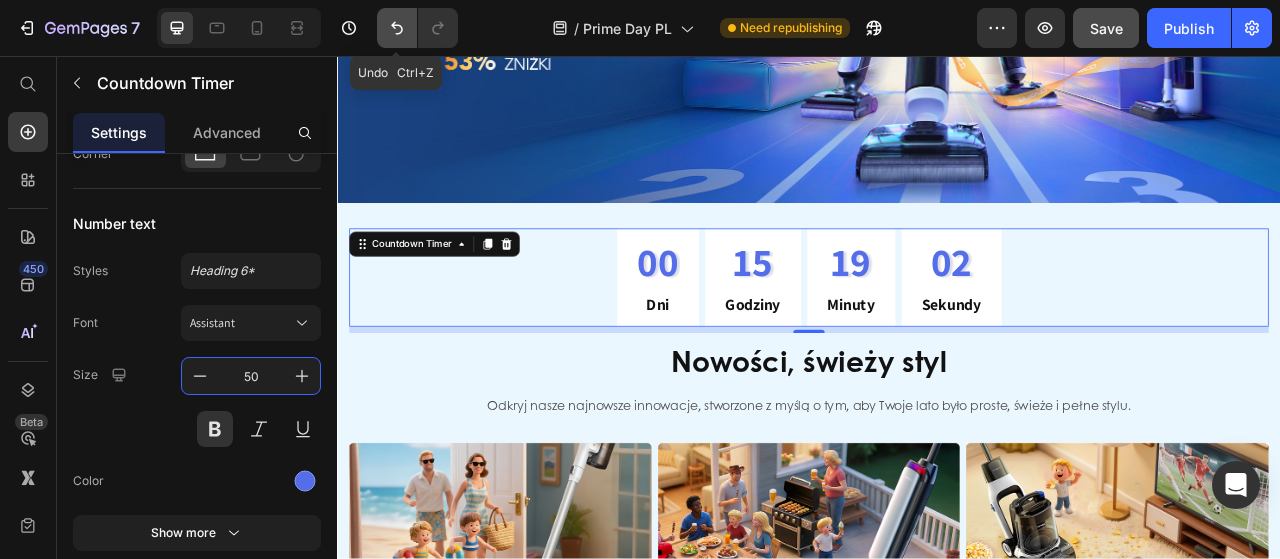 click 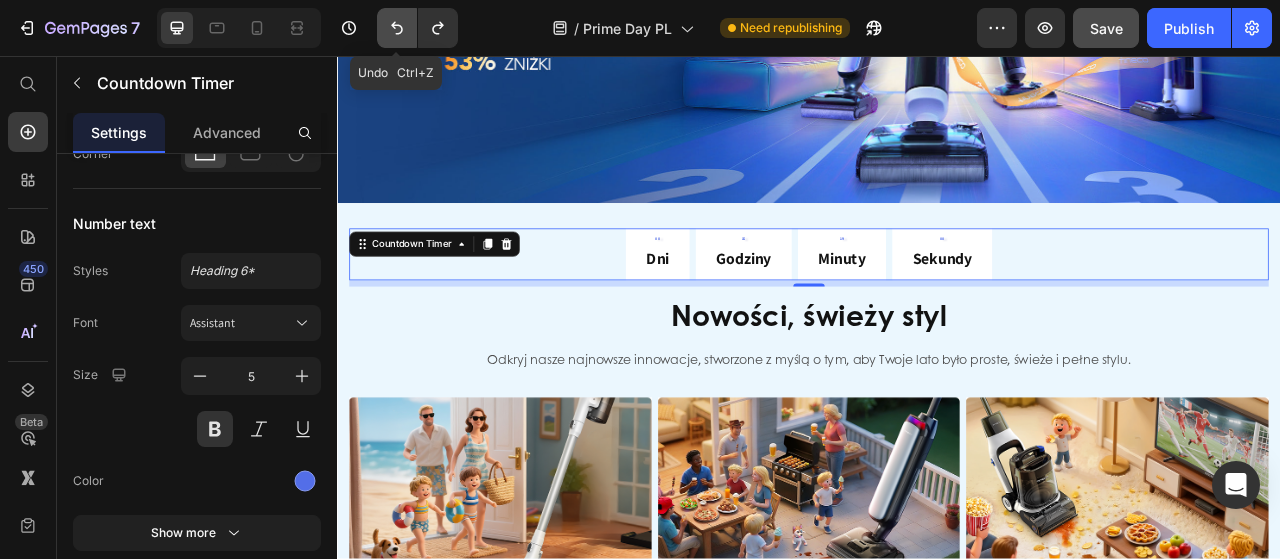 click 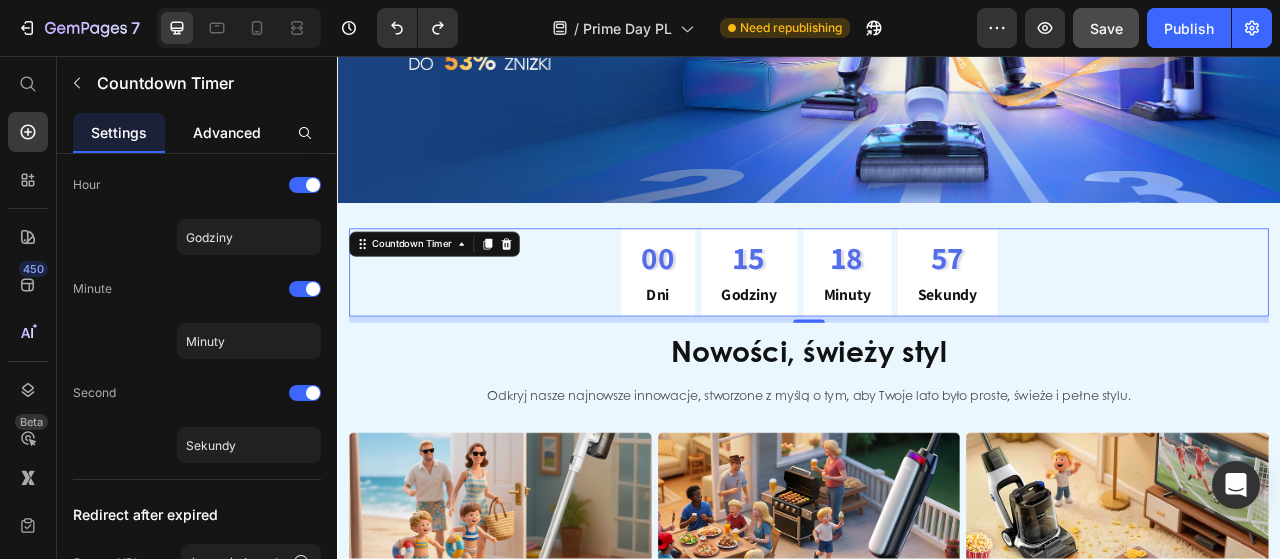 scroll, scrollTop: 100, scrollLeft: 0, axis: vertical 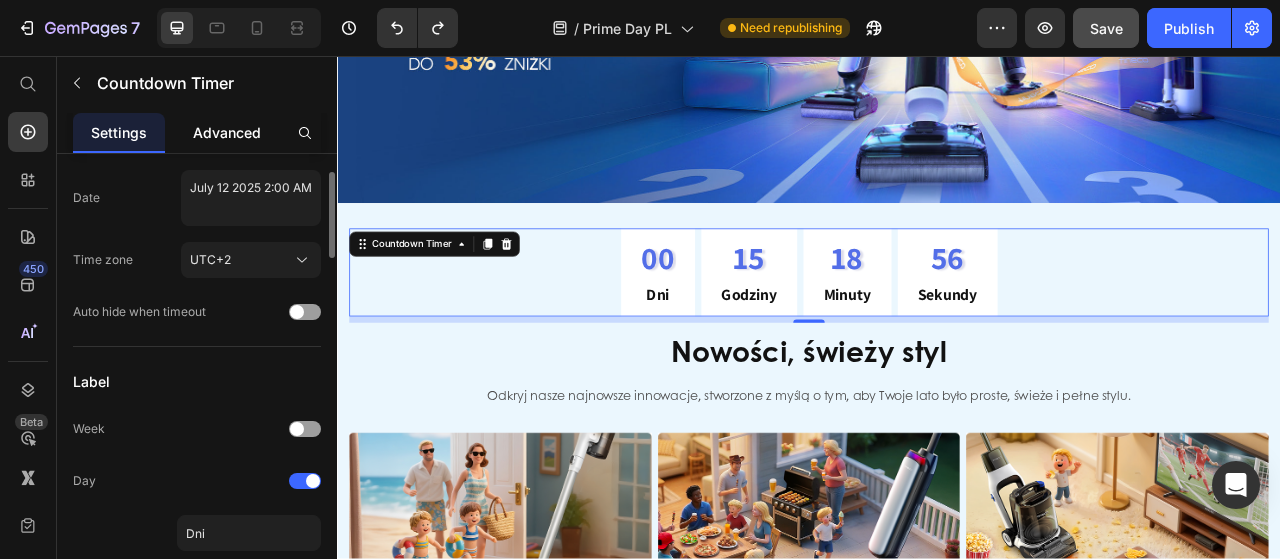click on "Advanced" at bounding box center [227, 132] 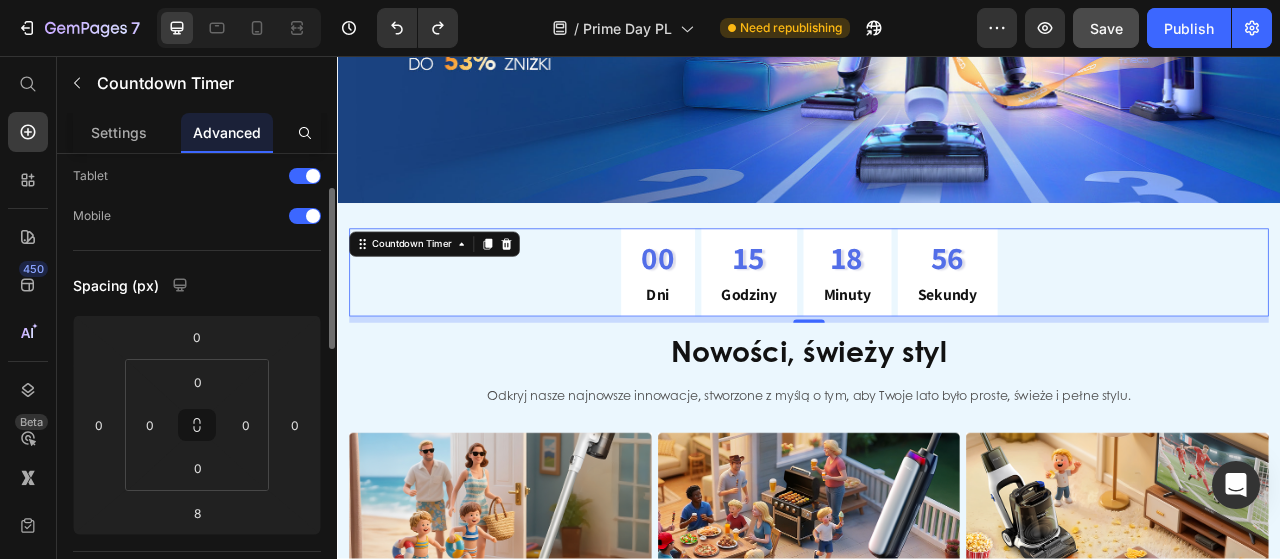 scroll, scrollTop: 0, scrollLeft: 0, axis: both 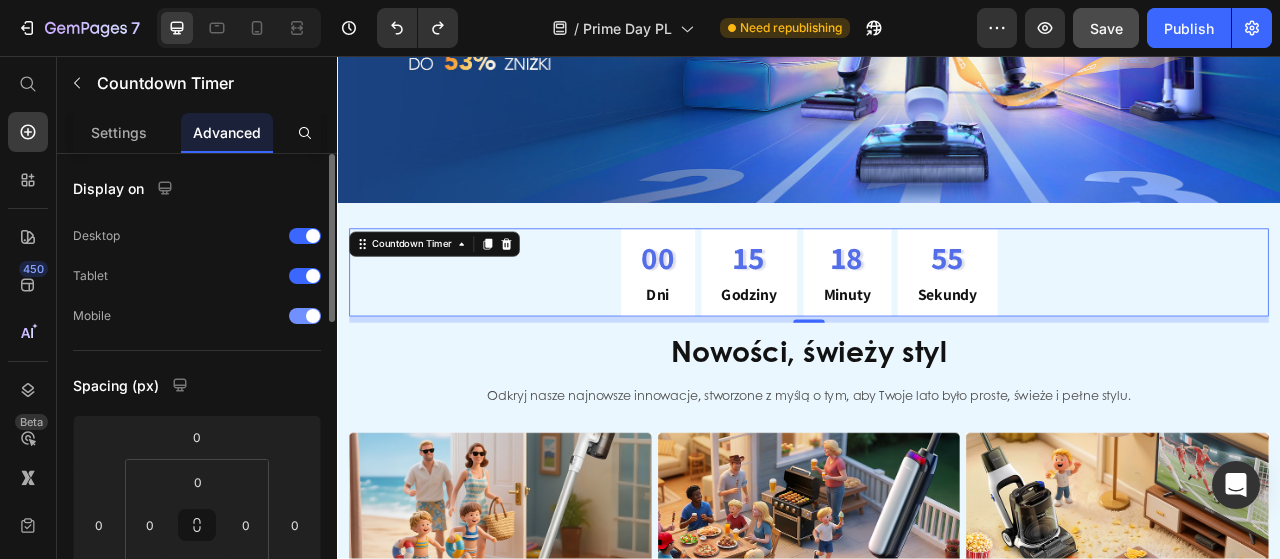 click at bounding box center (305, 316) 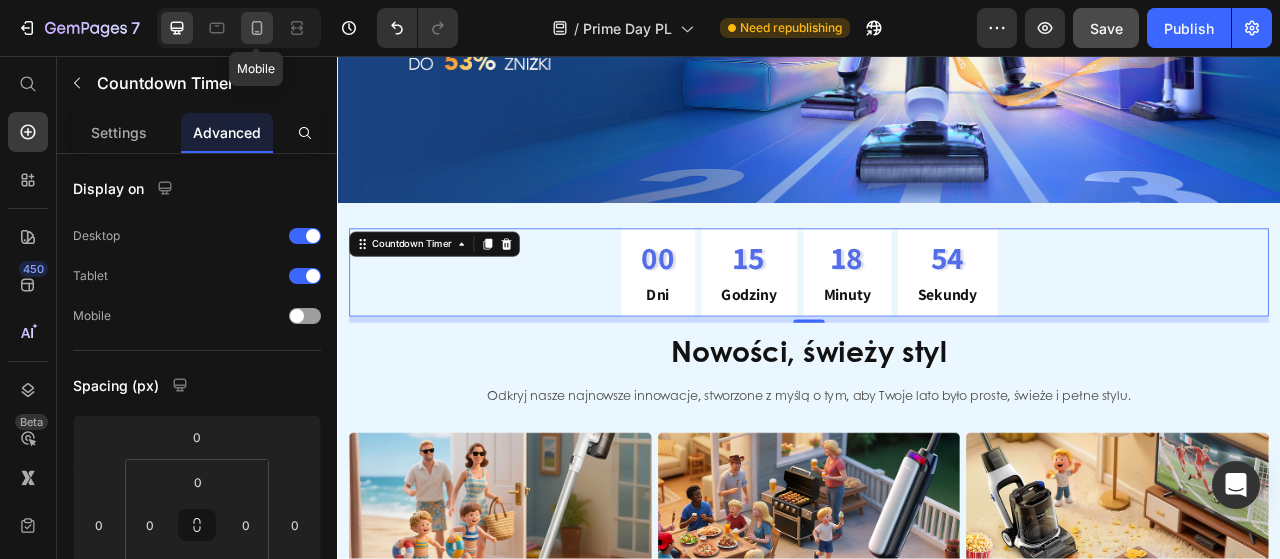 click 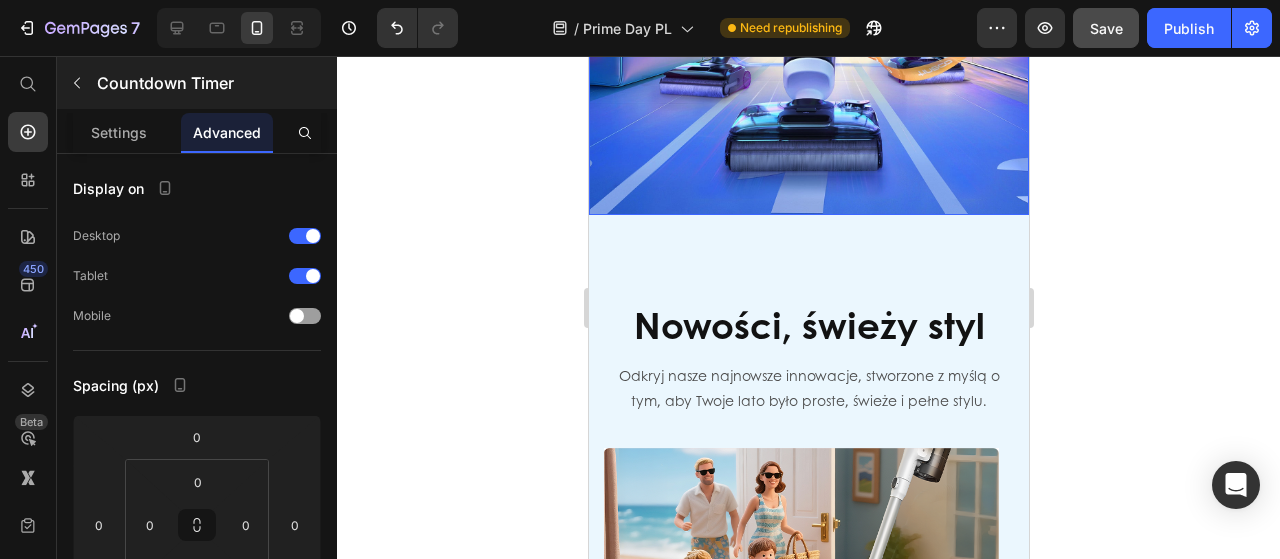 scroll, scrollTop: 430, scrollLeft: 0, axis: vertical 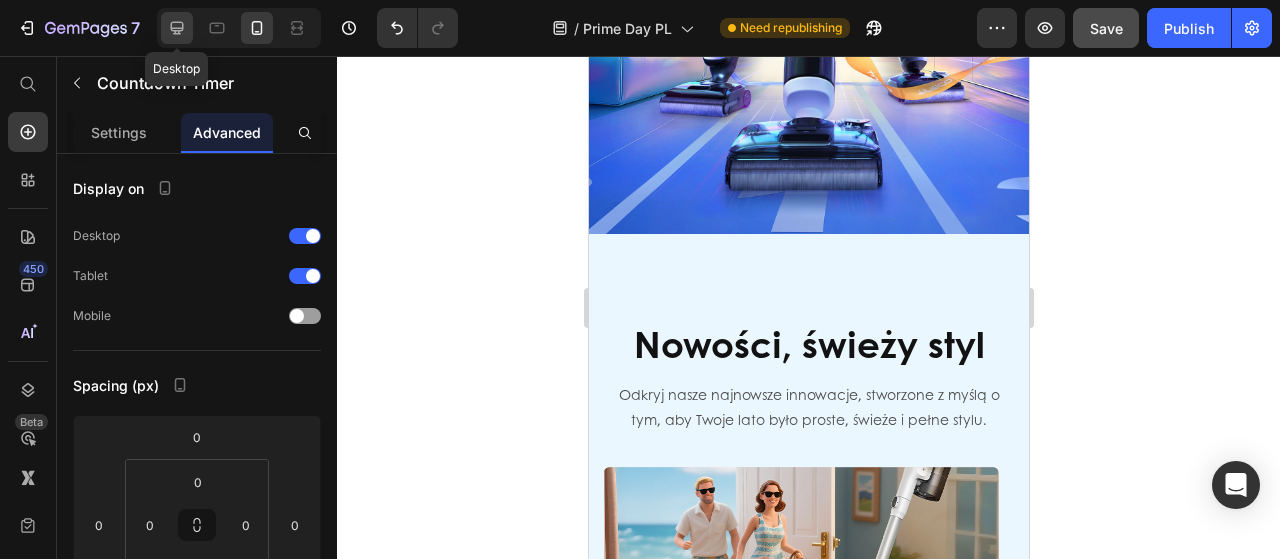 click 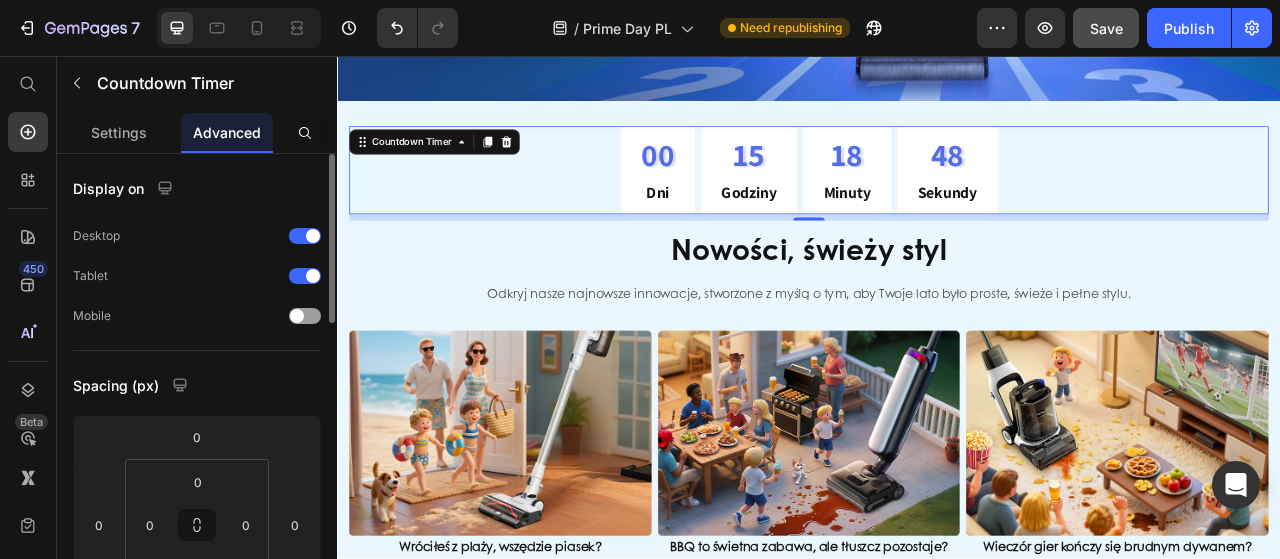 scroll, scrollTop: 444, scrollLeft: 0, axis: vertical 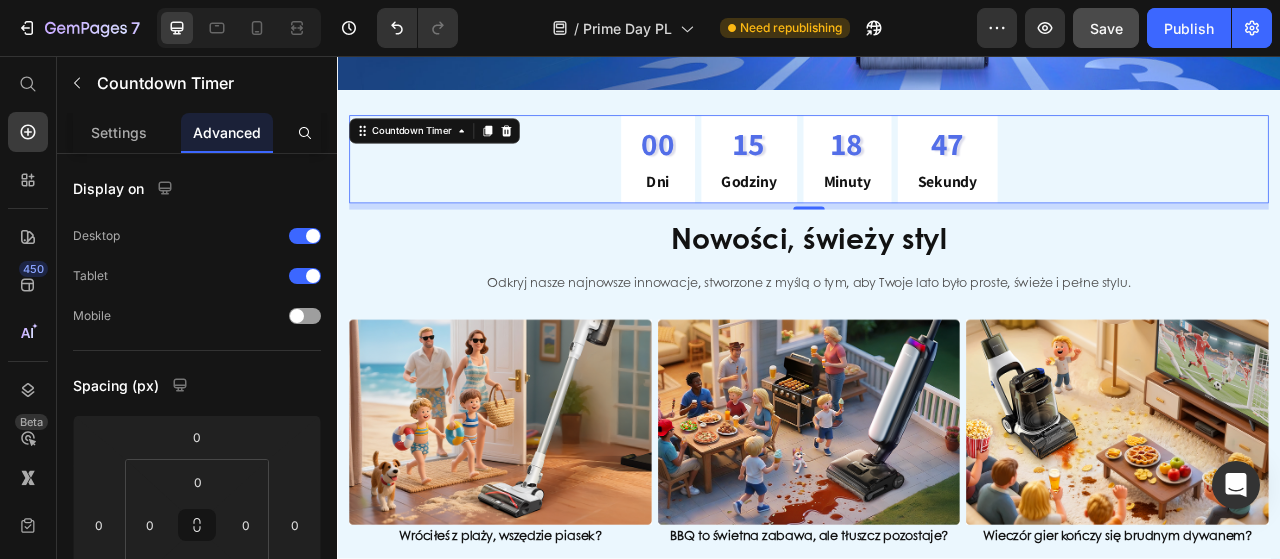 click on "00 Dni 15 Godziny 18 Minuty 47 Sekundy" at bounding box center [937, 188] 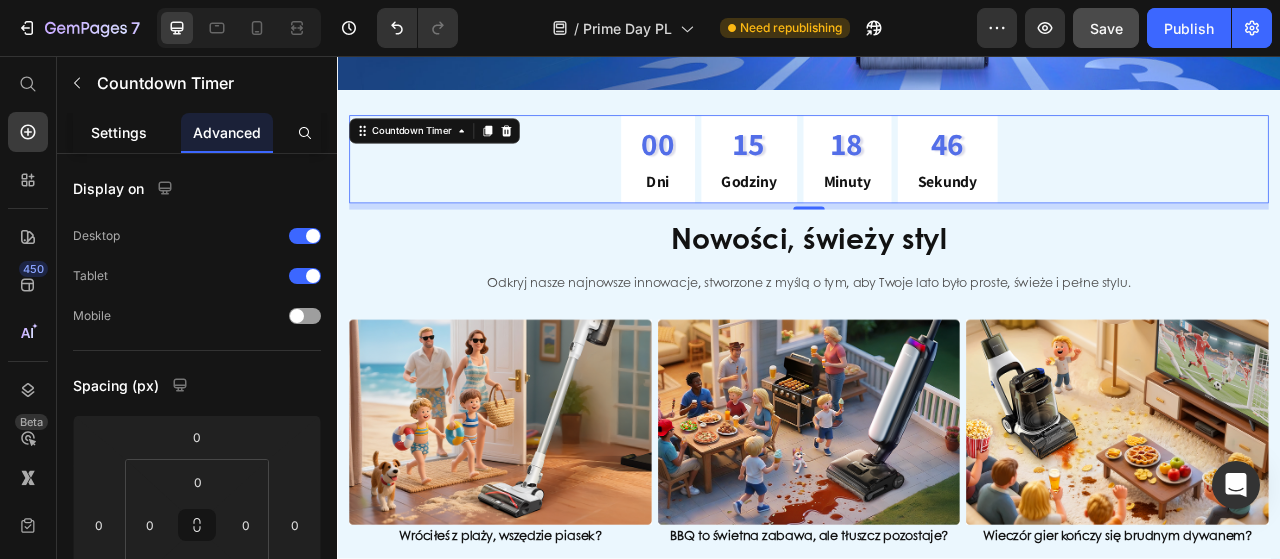 click on "Settings" at bounding box center (119, 132) 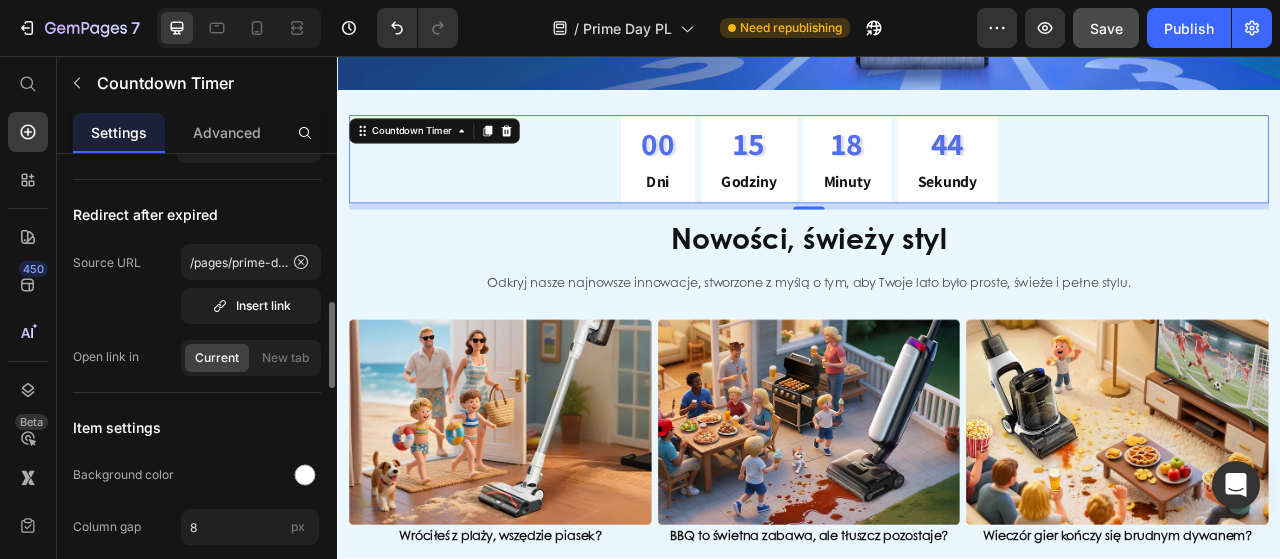 scroll, scrollTop: 1000, scrollLeft: 0, axis: vertical 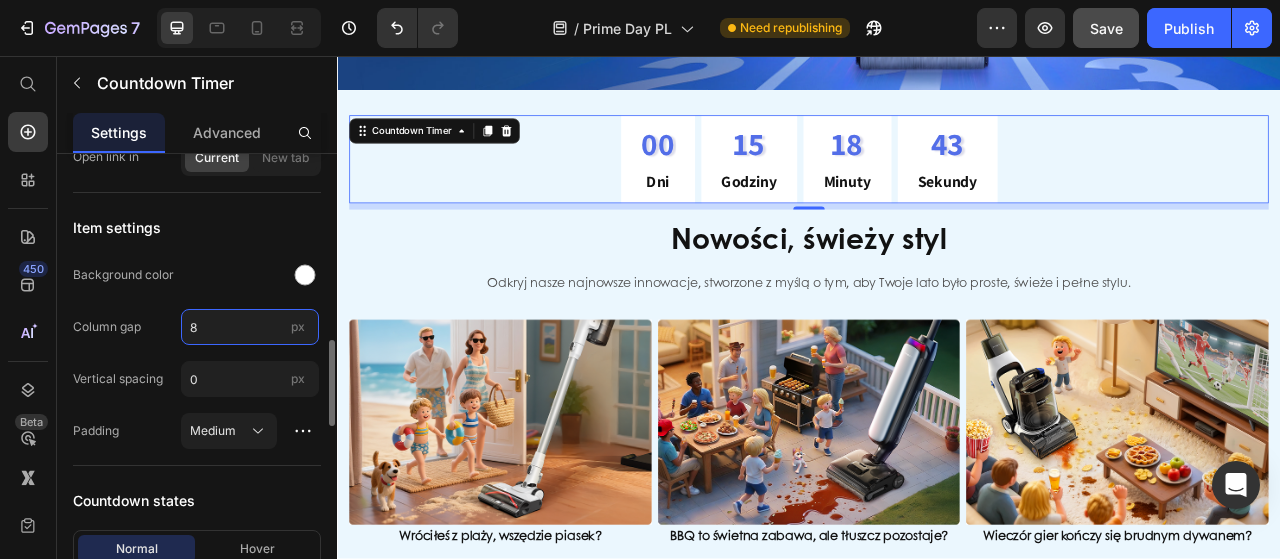click on "8" at bounding box center [250, 327] 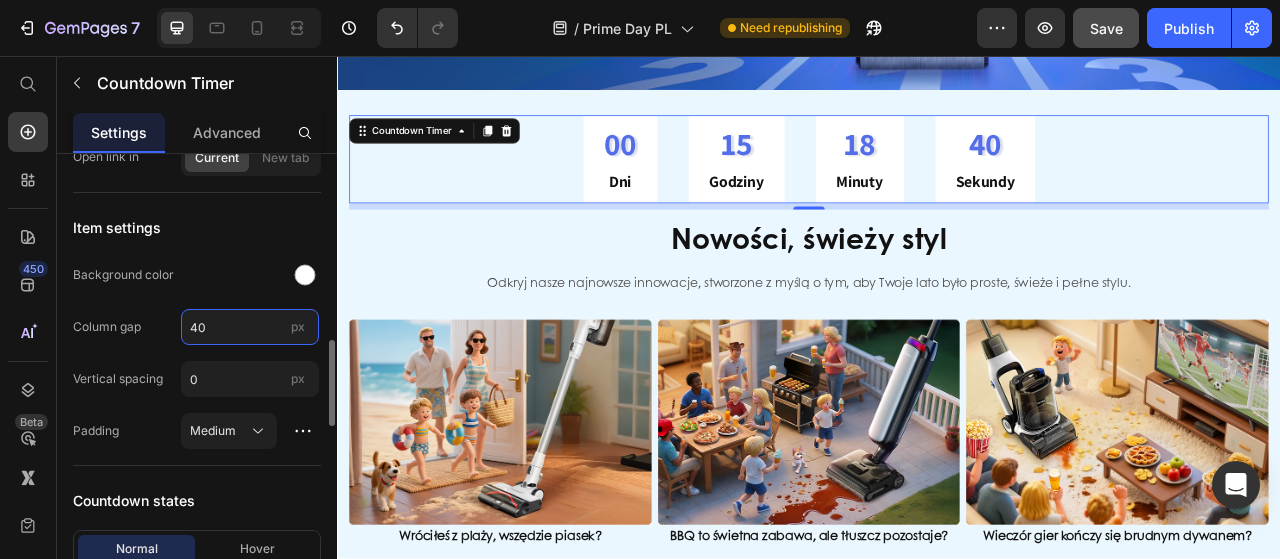 type on "4" 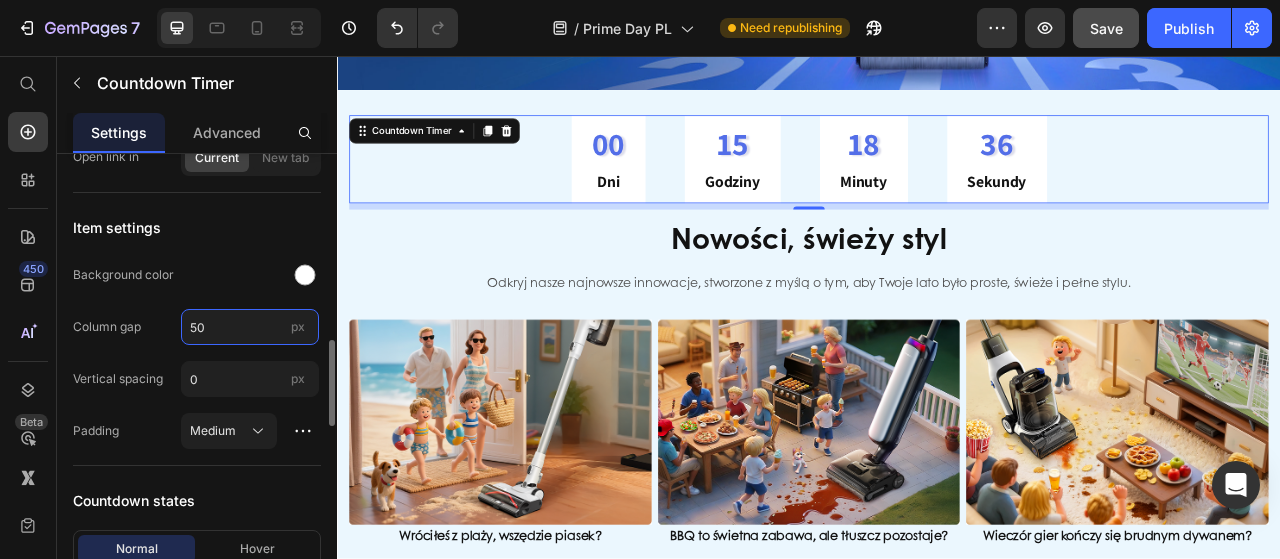type on "5" 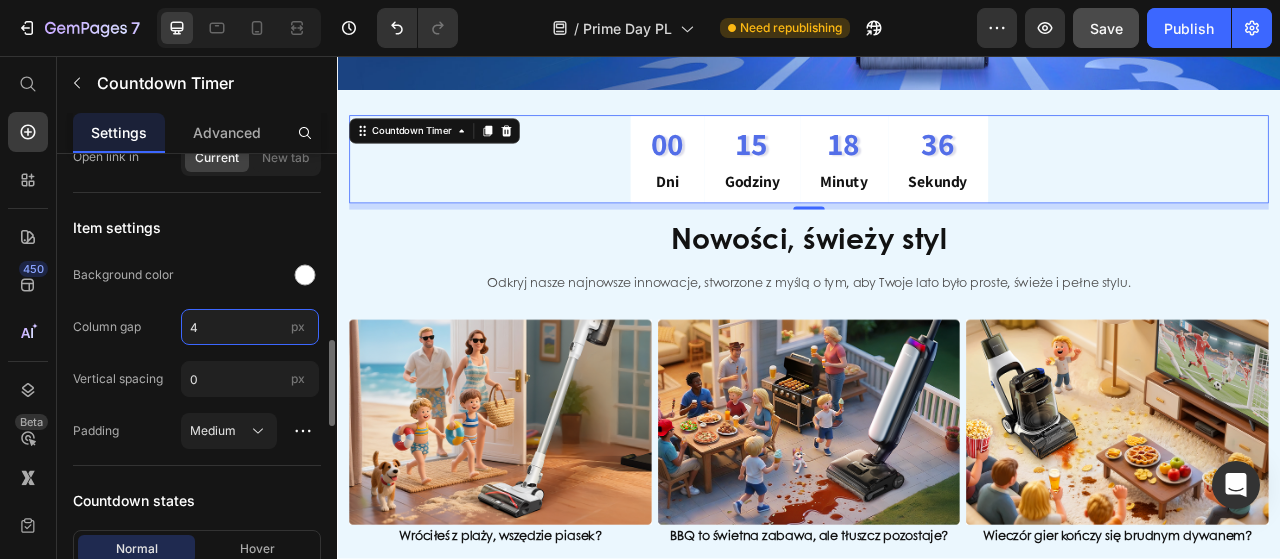 type on "40" 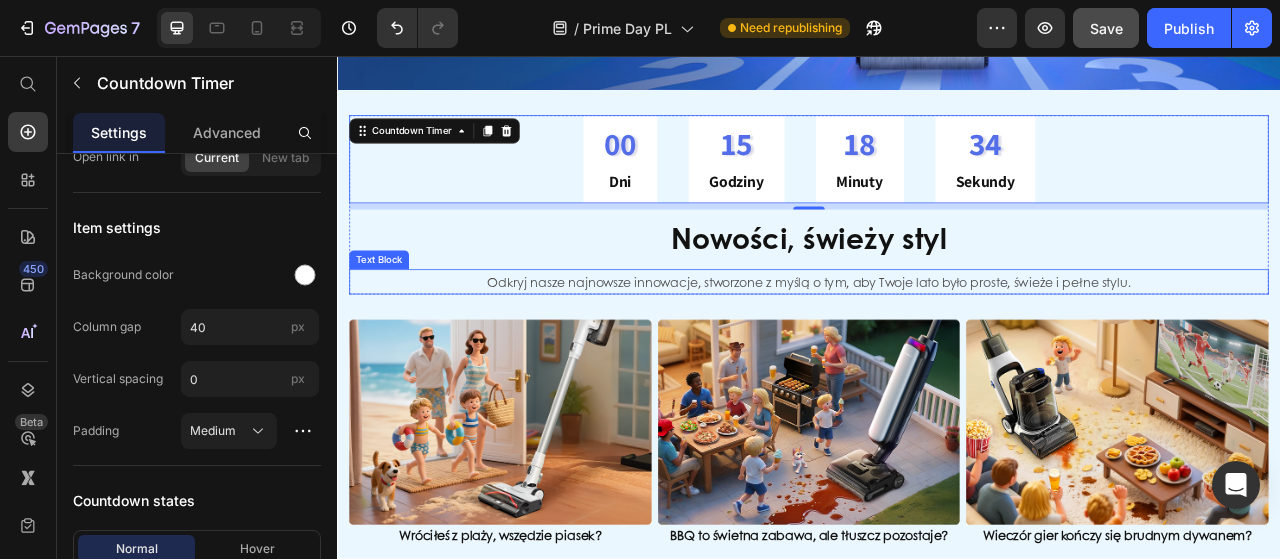 click on "Odkryj nasze najnowsze innowacje, stworzone z myślą o tym, aby Twoje lato było proste, świeże i pełne stylu." at bounding box center (937, 344) 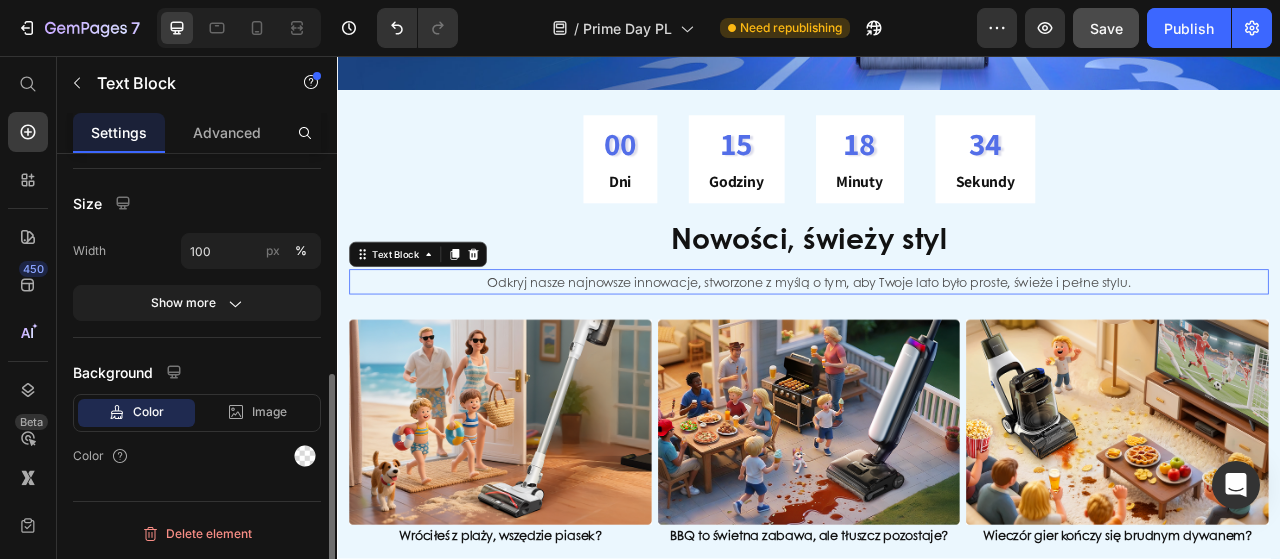 scroll, scrollTop: 0, scrollLeft: 0, axis: both 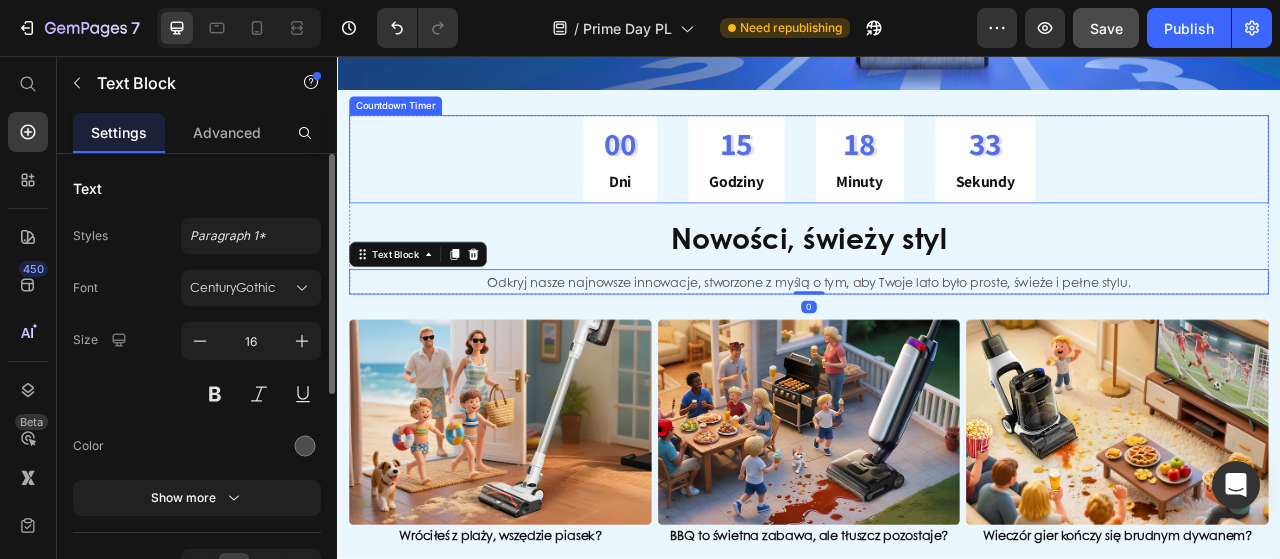 click on "00 Dni 15 Godziny 18 Minuty 33 Sekundy" at bounding box center [937, 188] 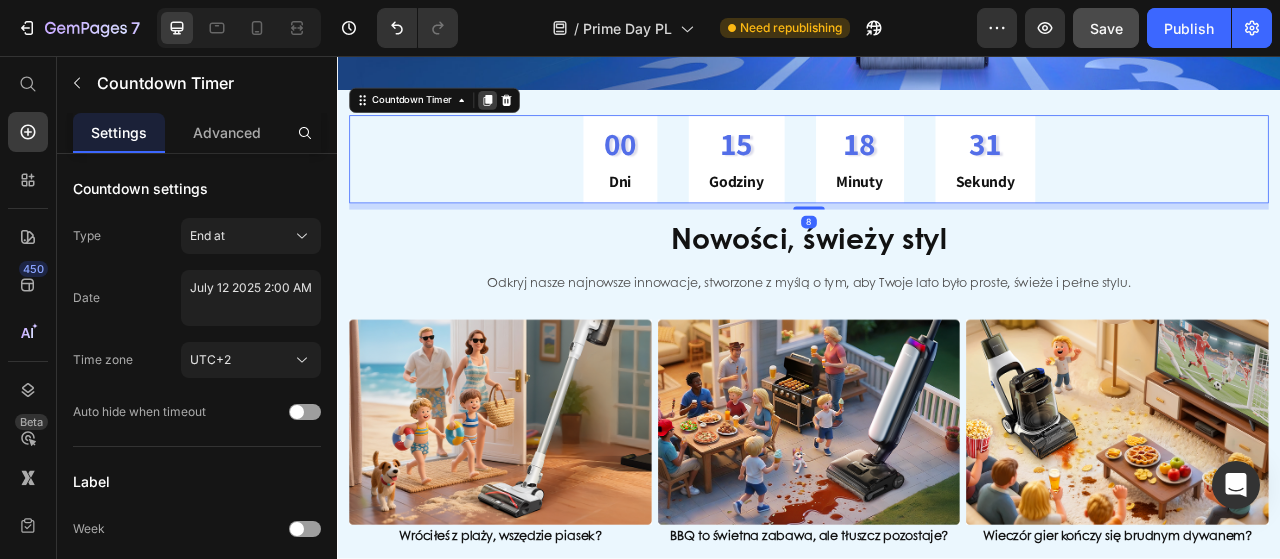 click 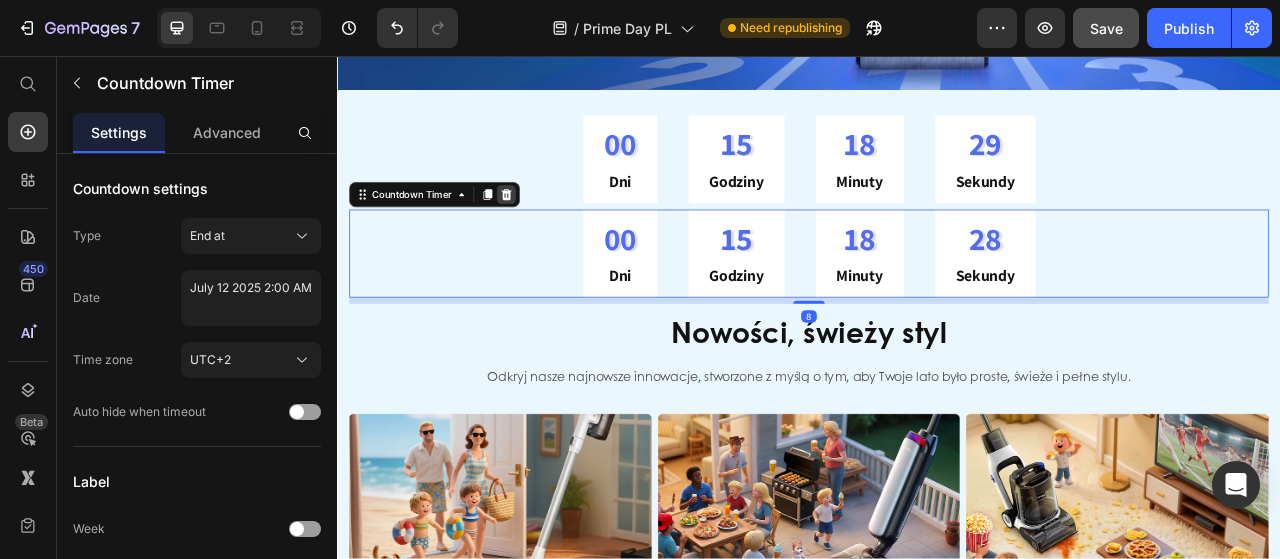 click 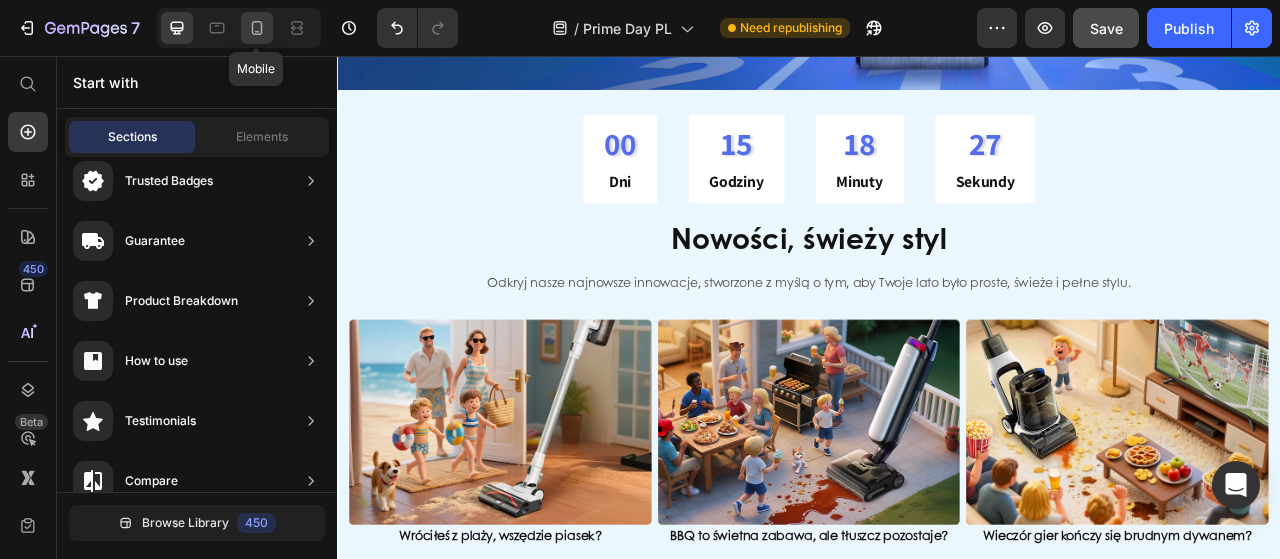 click 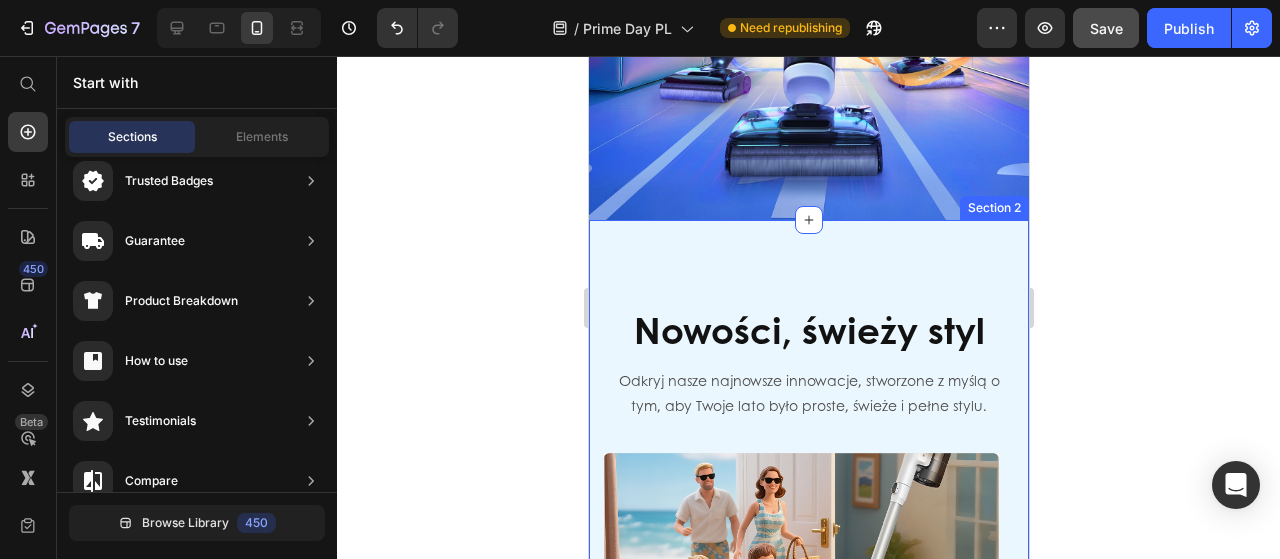 click on "00 Dni 15 Godziny 18 Minuty 25 Sekundy Countdown Timer Nowości, świeży styl Heading Nowości, świeży styl Heading Odkryj nasze najnowsze innowacje, stworzone z myślą o tym, aby Twoje lato było proste, świeże i pełne stylu. Text Block Row Image Wróciłeś z plaży, wszędzie piasek? Text Block Image BBQ to świetna zabawa, ale tłuszcz pozostaje? Text Block Image Wieczór gier kończy się brudnym dywanem? Text Block Carousel Image Wróciłeś z plaży, wszędzie piasek? Text Block Image BBQ to świetna zabawa, ale tłuszcz pozostaje? Text Block Image Wieczór gier kończy się brudnym dywanem? Text Block Row Section 2" at bounding box center [808, 538] 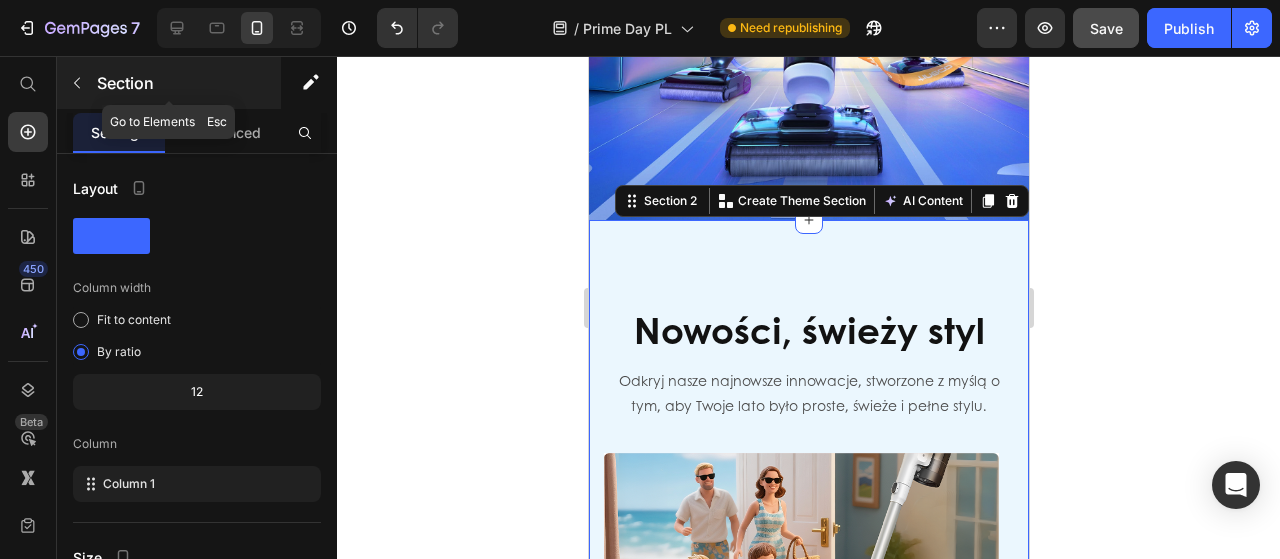 click 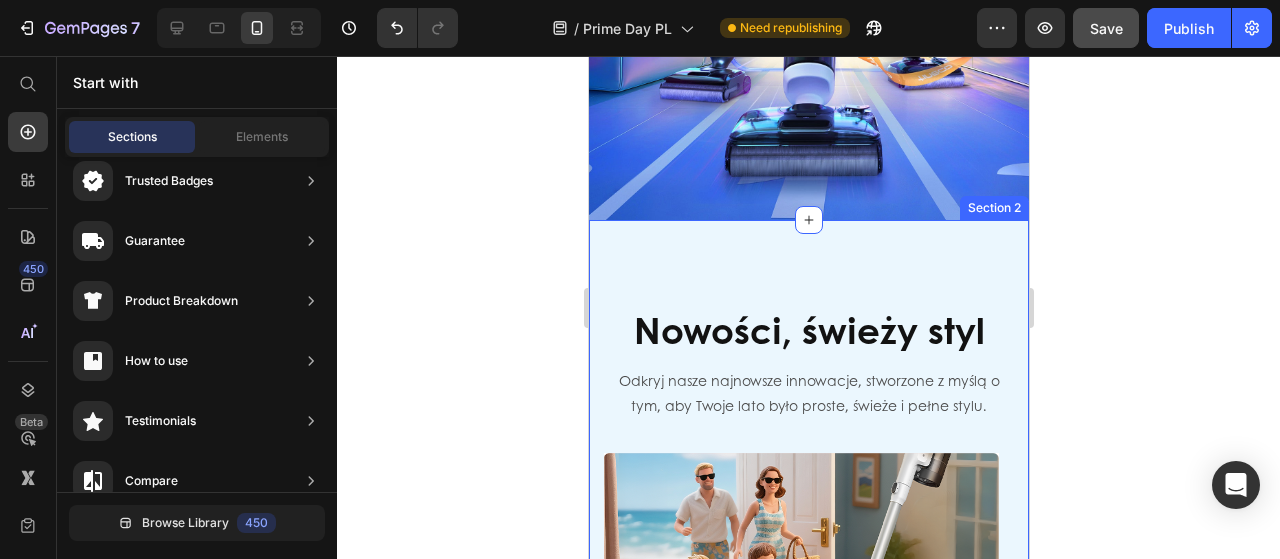 click on "00 Dni 15 Godziny 18 Minuty 21 Sekundy Countdown Timer Nowości, świeży styl Heading Nowości, świeży styl Heading Odkryj nasze najnowsze innowacje, stworzone z myślą o tym, aby Twoje lato było proste, świeże i pełne stylu. Text Block Row Image Wróciłeś z plaży, wszędzie piasek? Text Block Image BBQ to świetna zabawa, ale tłuszcz pozostaje? Text Block Image Wieczór gier kończy się brudnym dywanem? Text Block Carousel Image Wróciłeś z plaży, wszędzie piasek? Text Block Image BBQ to świetna zabawa, ale tłuszcz pozostaje? Text Block Image Wieczór gier kończy się brudnym dywanem? Text Block Row Section 2" at bounding box center [808, 538] 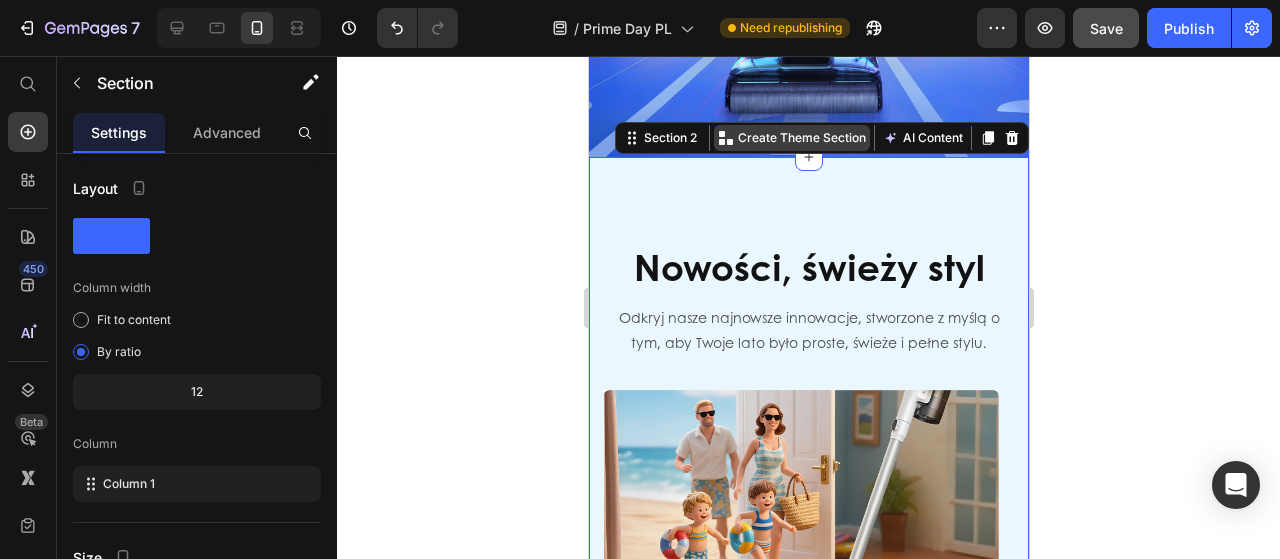 scroll, scrollTop: 344, scrollLeft: 0, axis: vertical 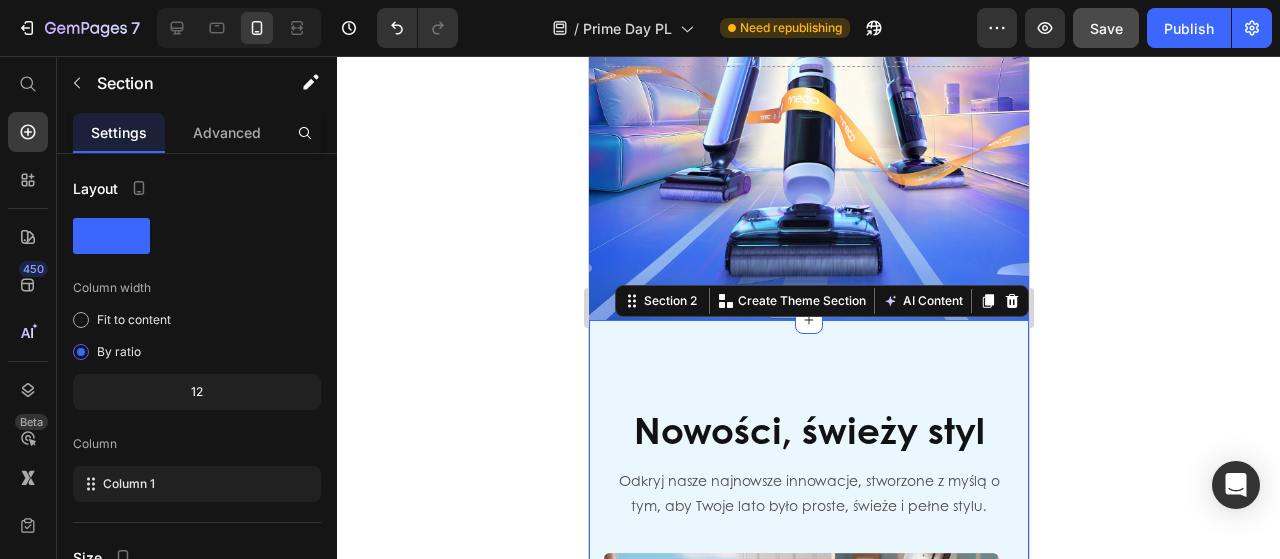 click on "00 Dni 15 Godziny 18 Minuty 16 Sekundy Countdown Timer Nowości, świeży styl Heading Nowości, świeży styl Heading Odkryj nasze najnowsze innowacje, stworzone z myślą o tym, aby Twoje lato było proste, świeże i pełne stylu. Text Block Row Image Wróciłeś z plaży, wszędzie piasek? Text Block Image BBQ to świetna zabawa, ale tłuszcz pozostaje? Text Block Image Wieczór gier kończy się brudnym dywanem? Text Block Carousel Image Wróciłeś z plaży, wszędzie piasek? Text Block Image BBQ to świetna zabawa, ale tłuszcz pozostaje? Text Block Image Wieczór gier kończy się brudnym dywanem? Text Block Row Section 2   Create Theme Section AI Content Write with GemAI What would you like to describe here? Tone and Voice Persuasive Product TINECO PURE ONE S50 PRO Smarter Akkustaubsauger Show more Generate" at bounding box center (808, 638) 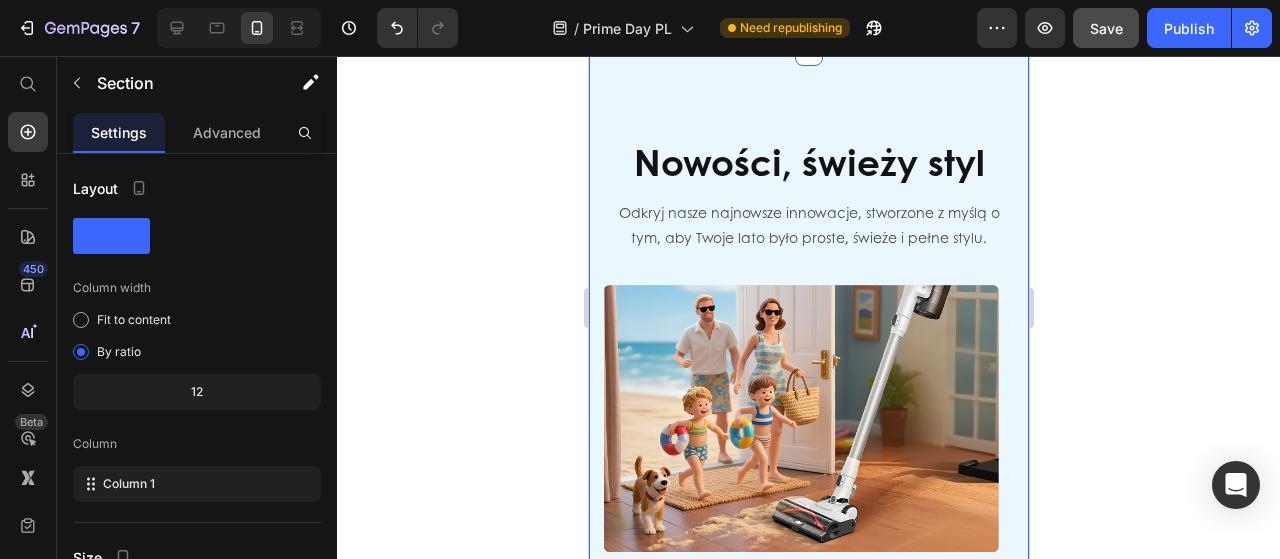 scroll, scrollTop: 644, scrollLeft: 0, axis: vertical 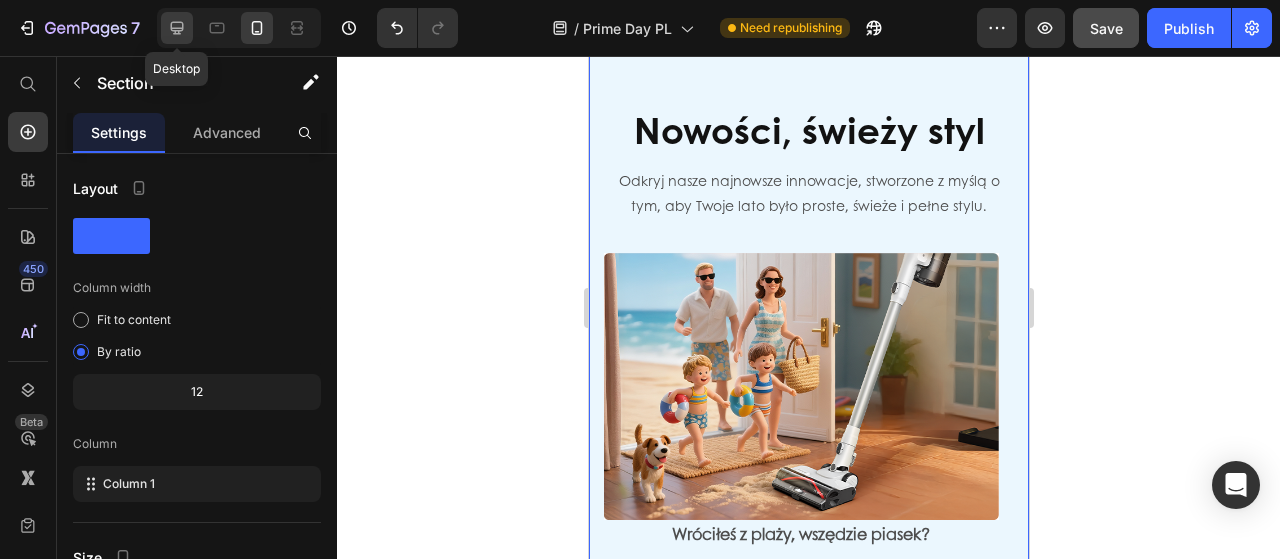 click 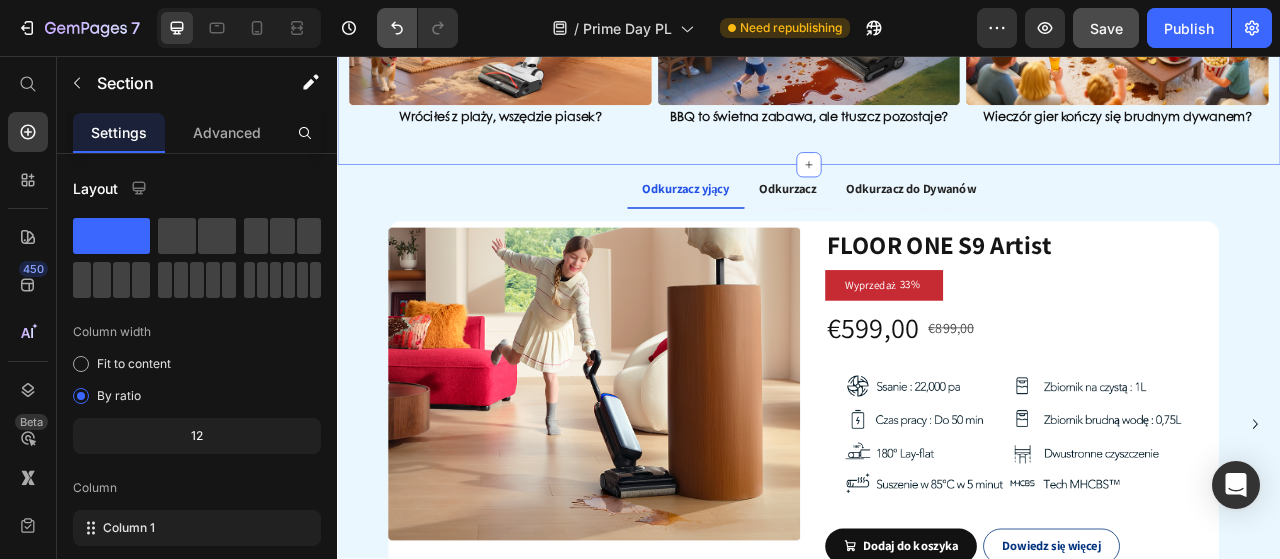 scroll, scrollTop: 390, scrollLeft: 0, axis: vertical 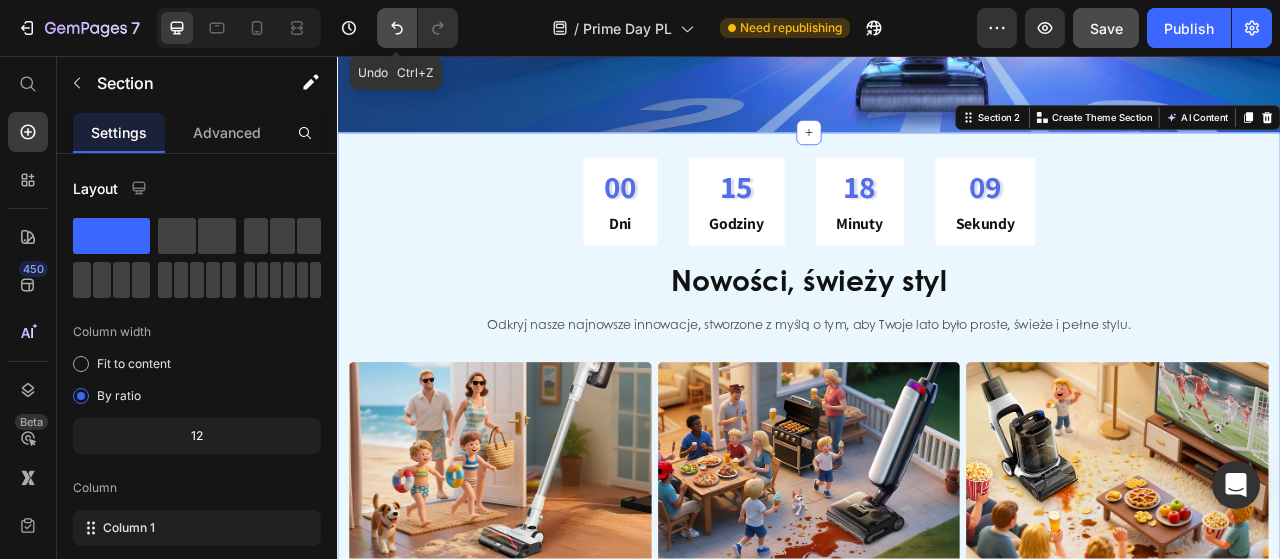 click 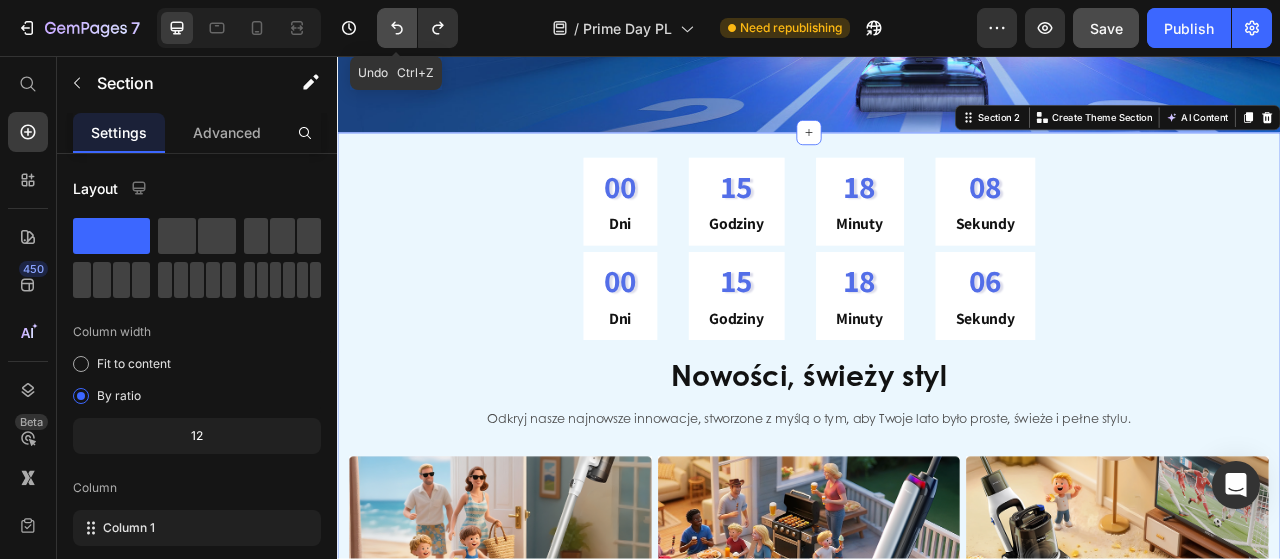 click 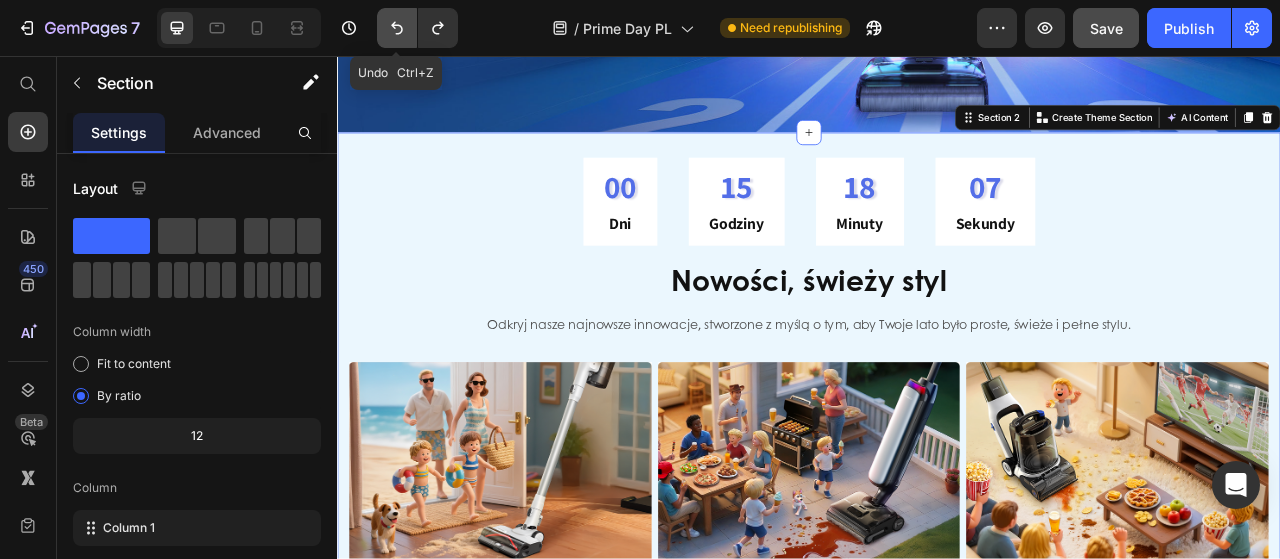 click 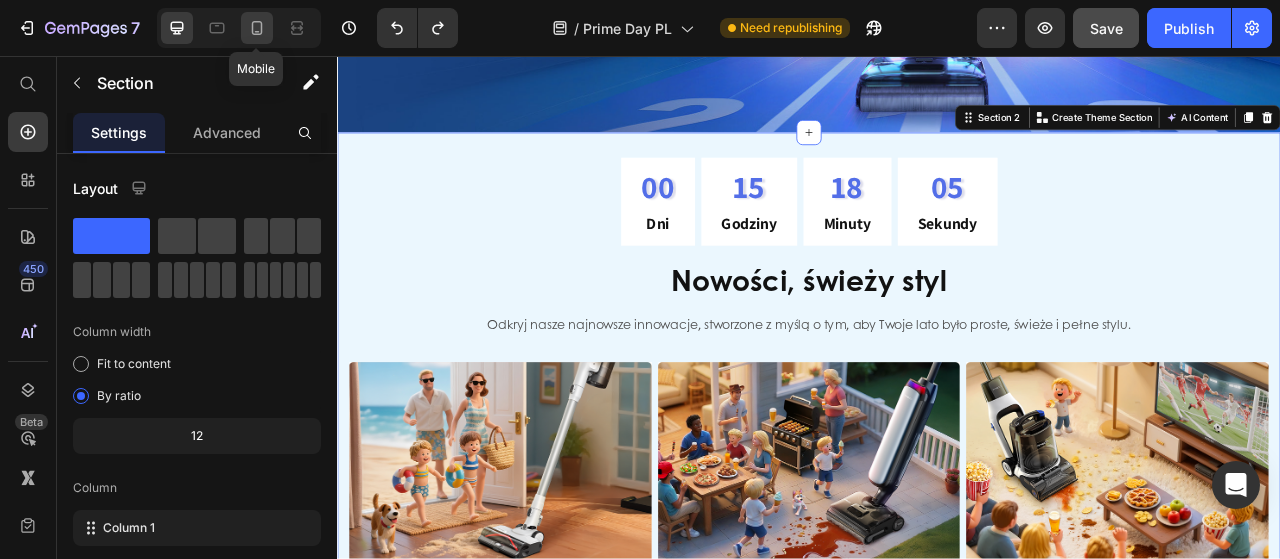 click 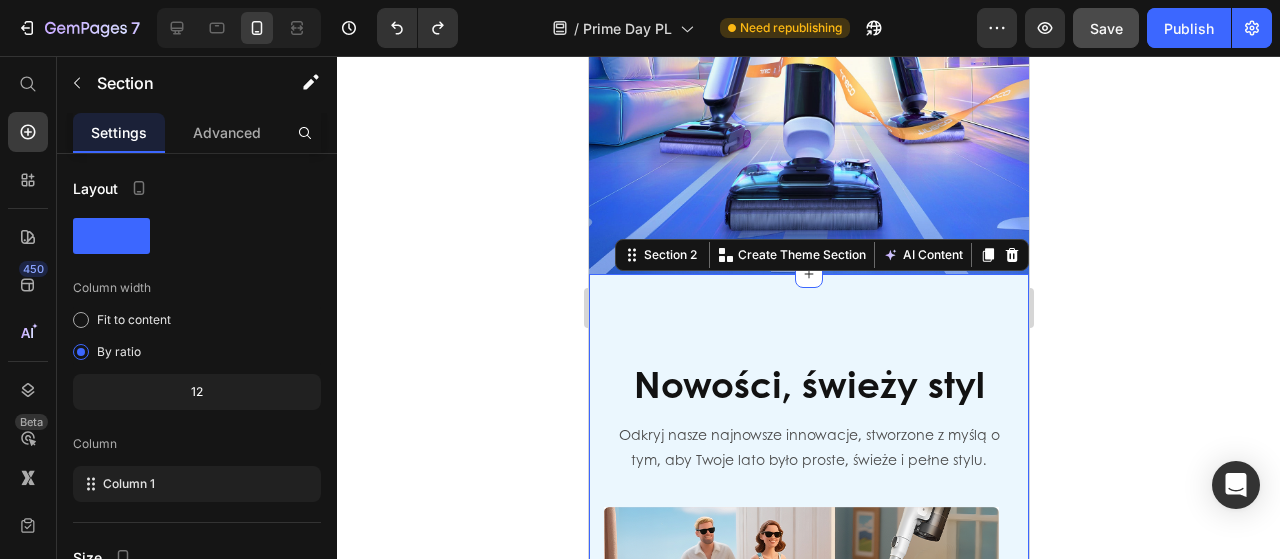 scroll, scrollTop: 518, scrollLeft: 0, axis: vertical 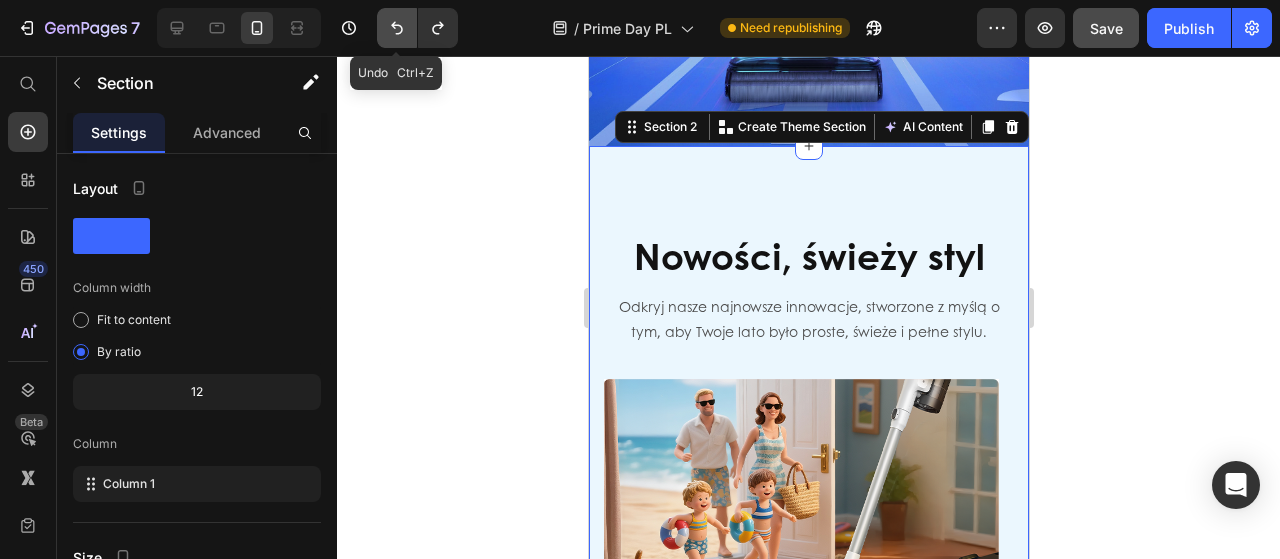 click 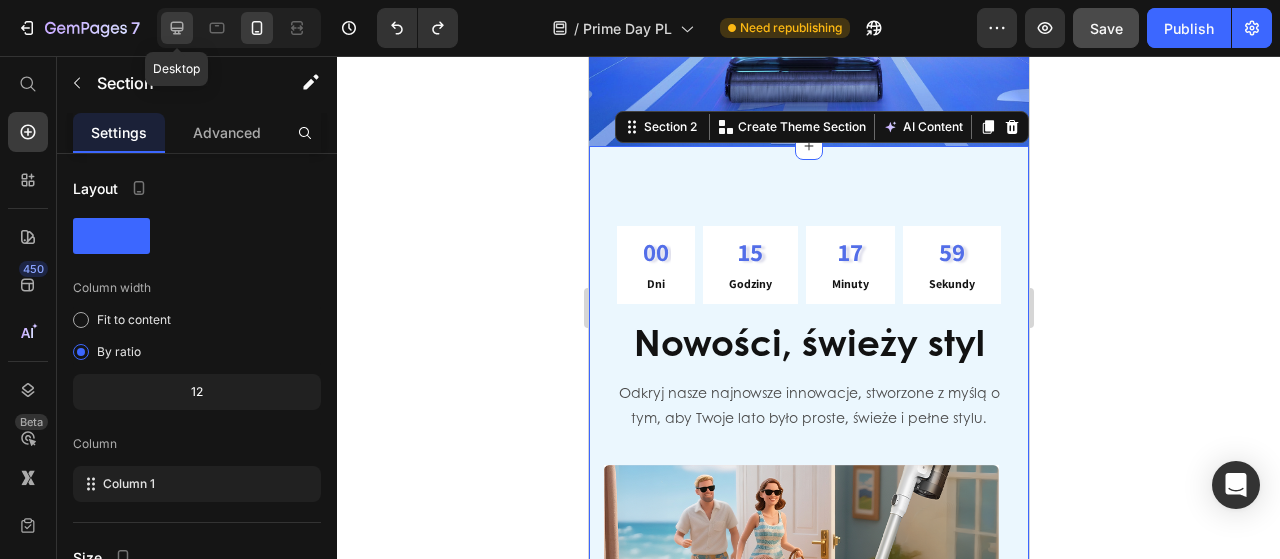 click 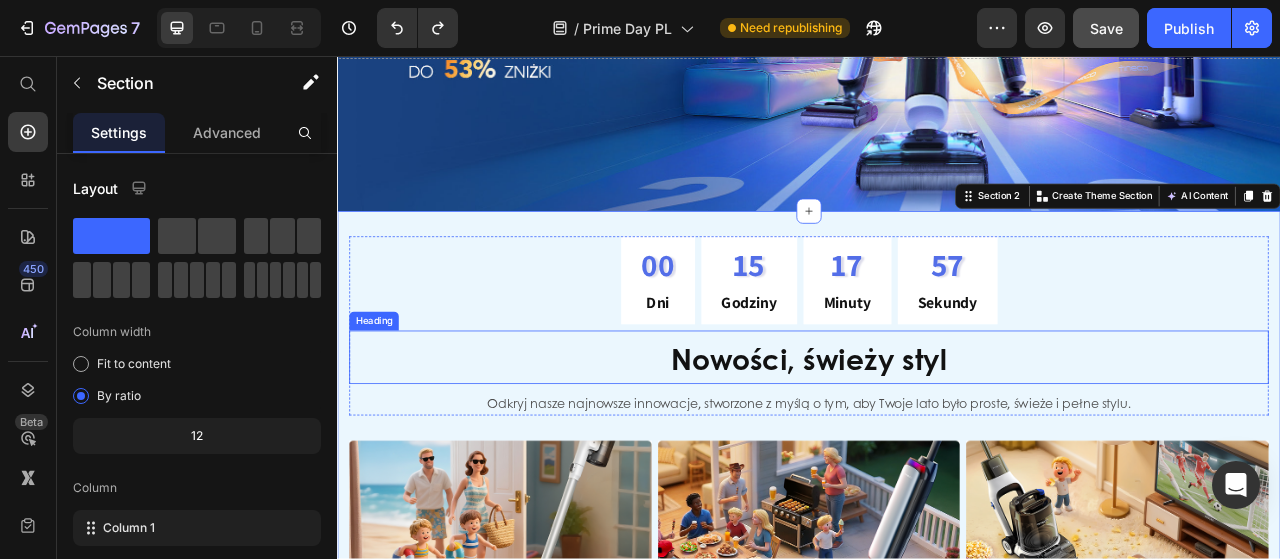 scroll, scrollTop: 212, scrollLeft: 0, axis: vertical 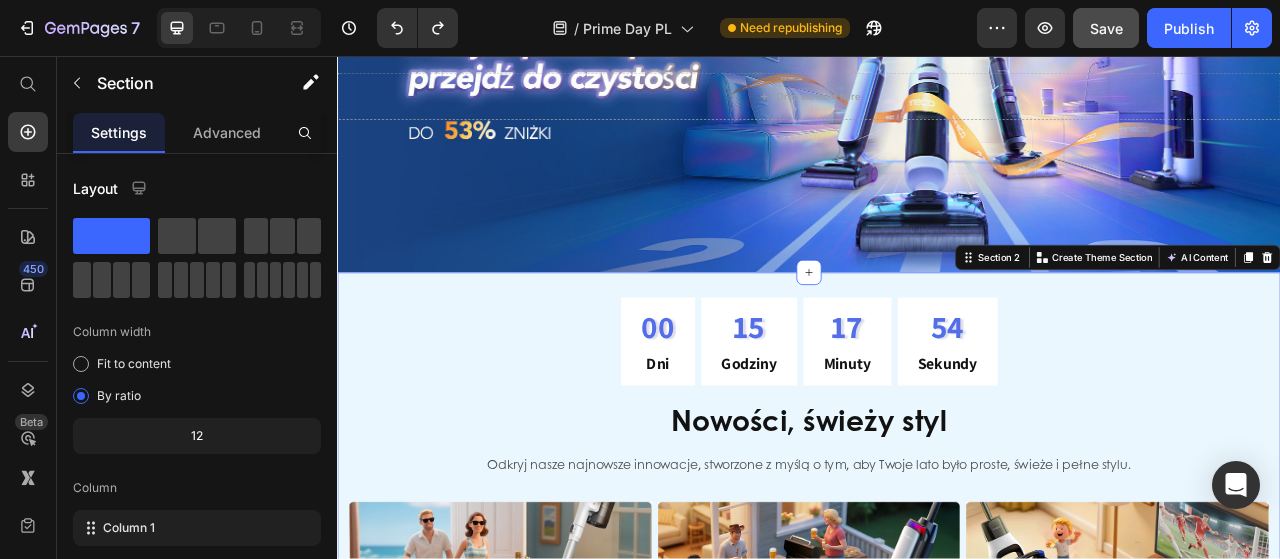 click on "00 Dni 15 Godziny 17 Minuty 54 Sekundy" at bounding box center (937, 420) 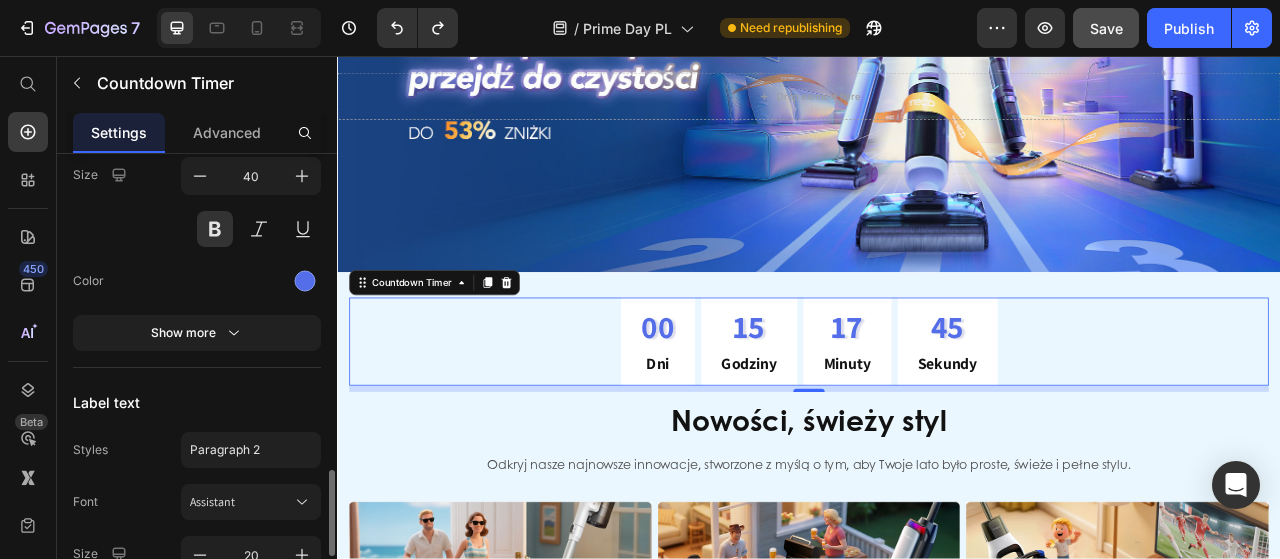 scroll, scrollTop: 2000, scrollLeft: 0, axis: vertical 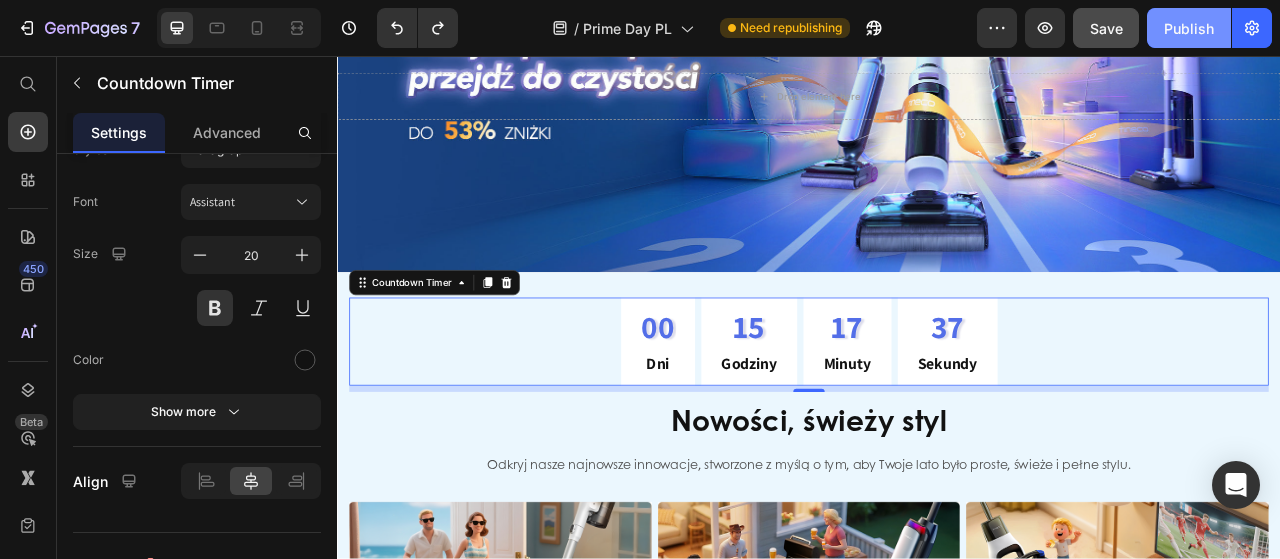 click on "Publish" at bounding box center (1189, 28) 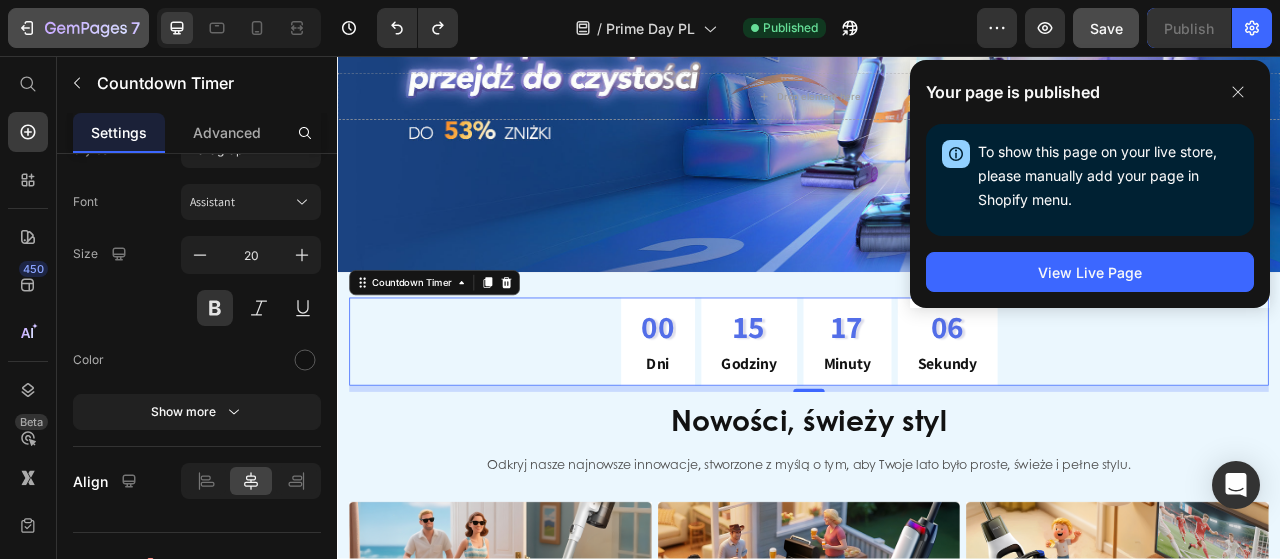 click on "7" 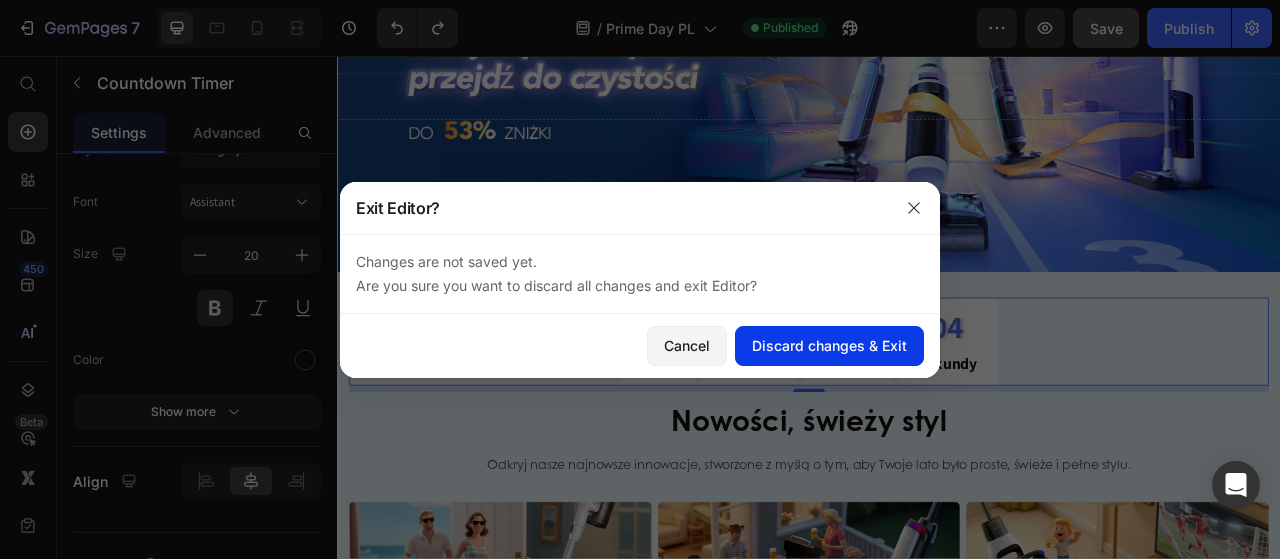 click on "Discard changes & Exit" at bounding box center [829, 345] 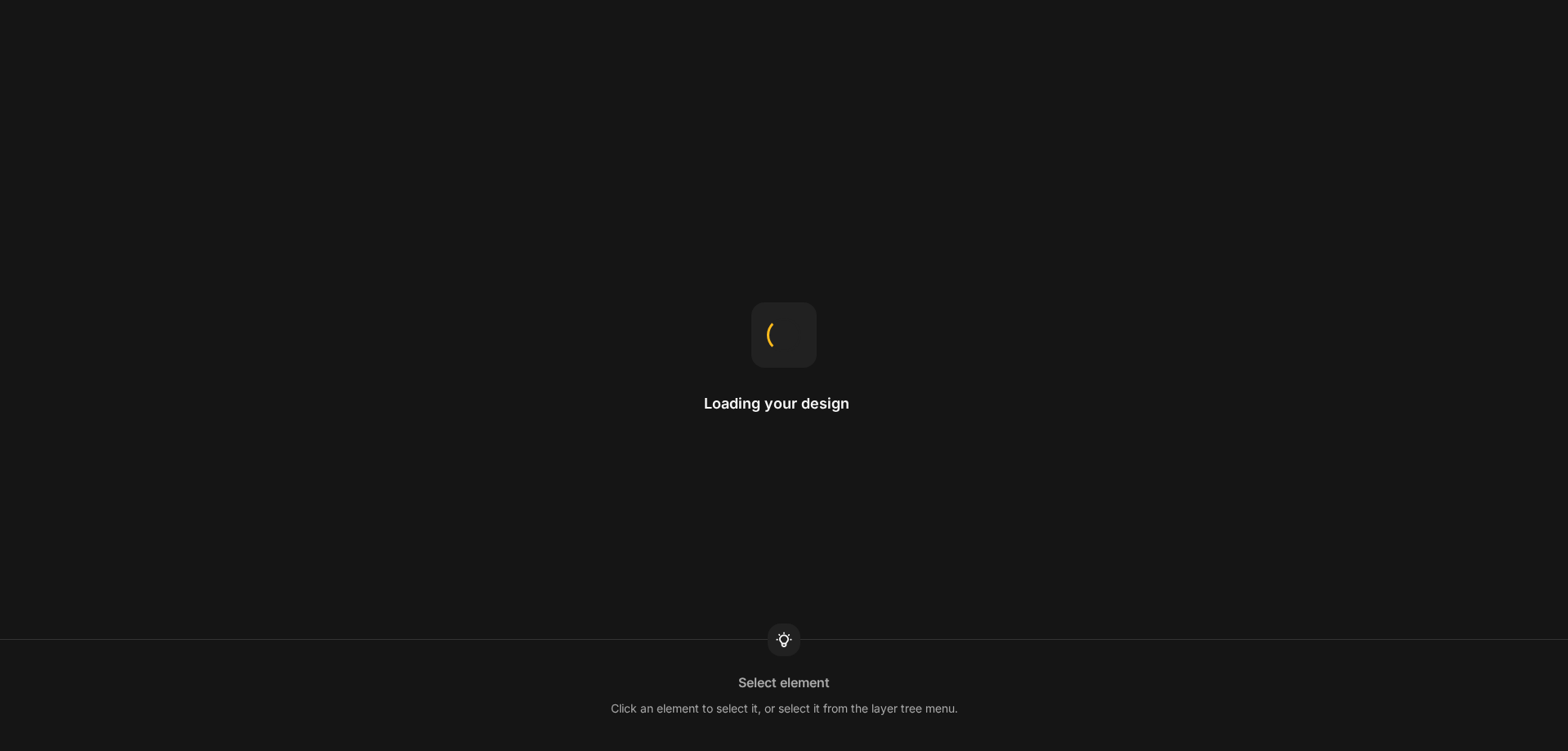 scroll, scrollTop: 0, scrollLeft: 0, axis: both 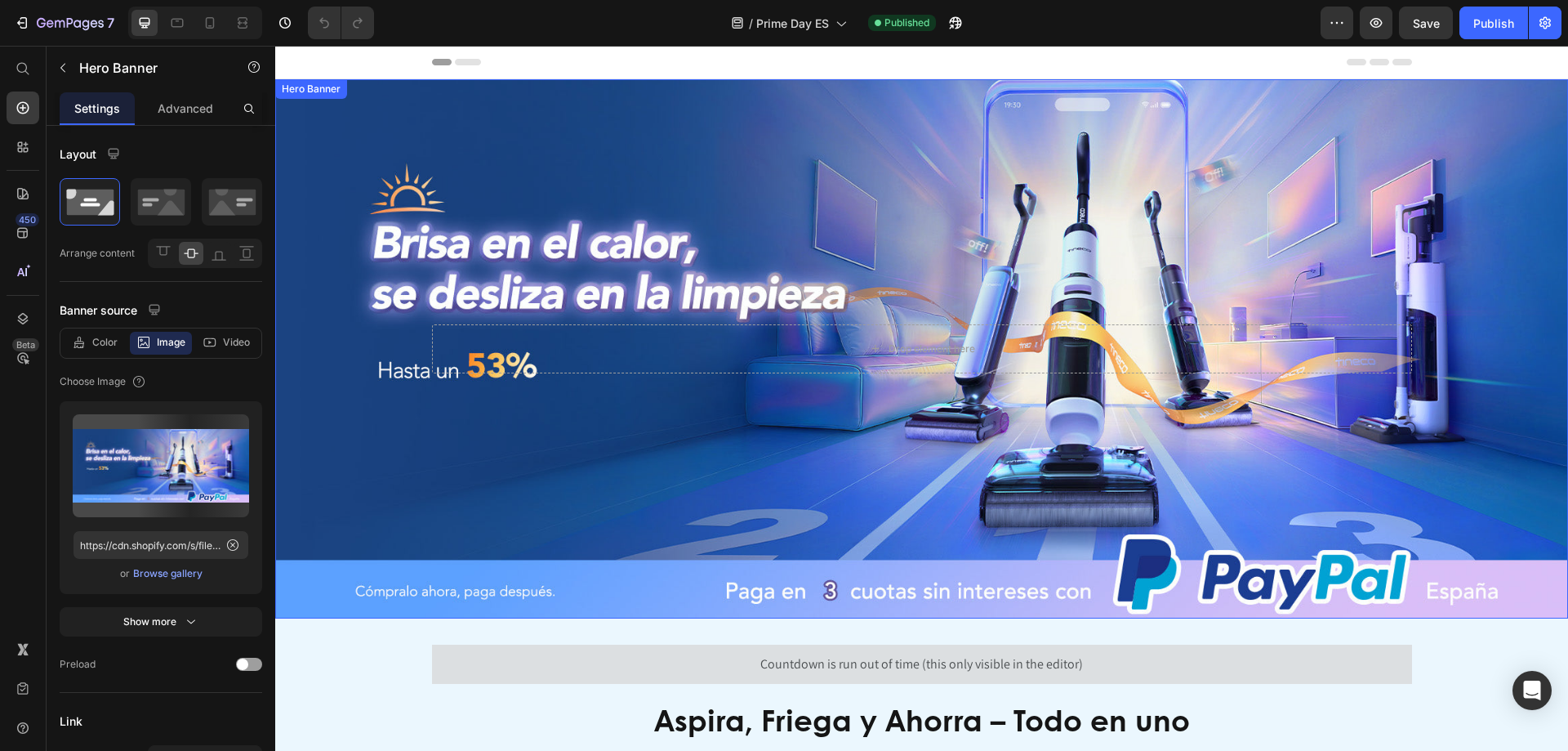 click on "Drop element here" at bounding box center (922, 349) 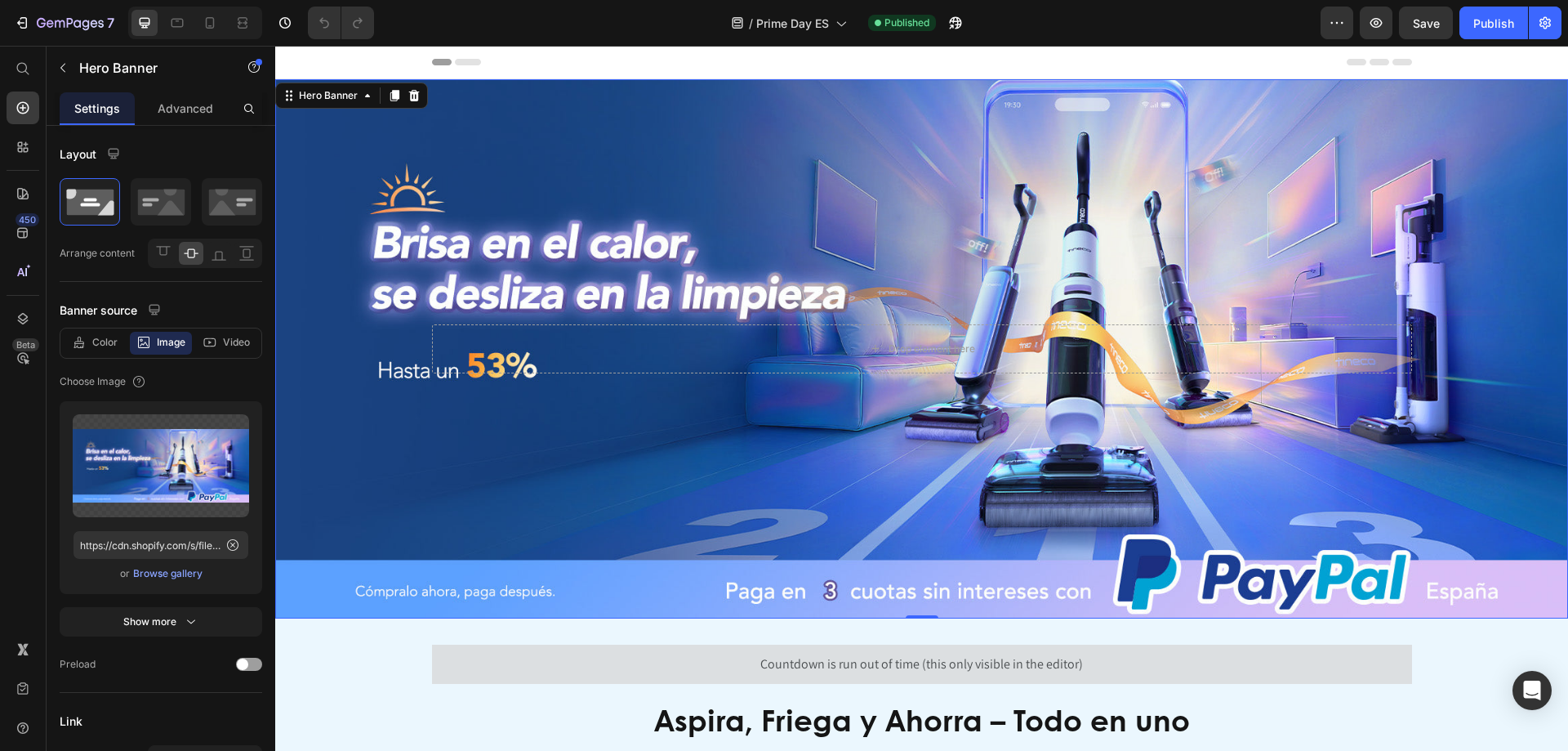 click at bounding box center [921, 349] 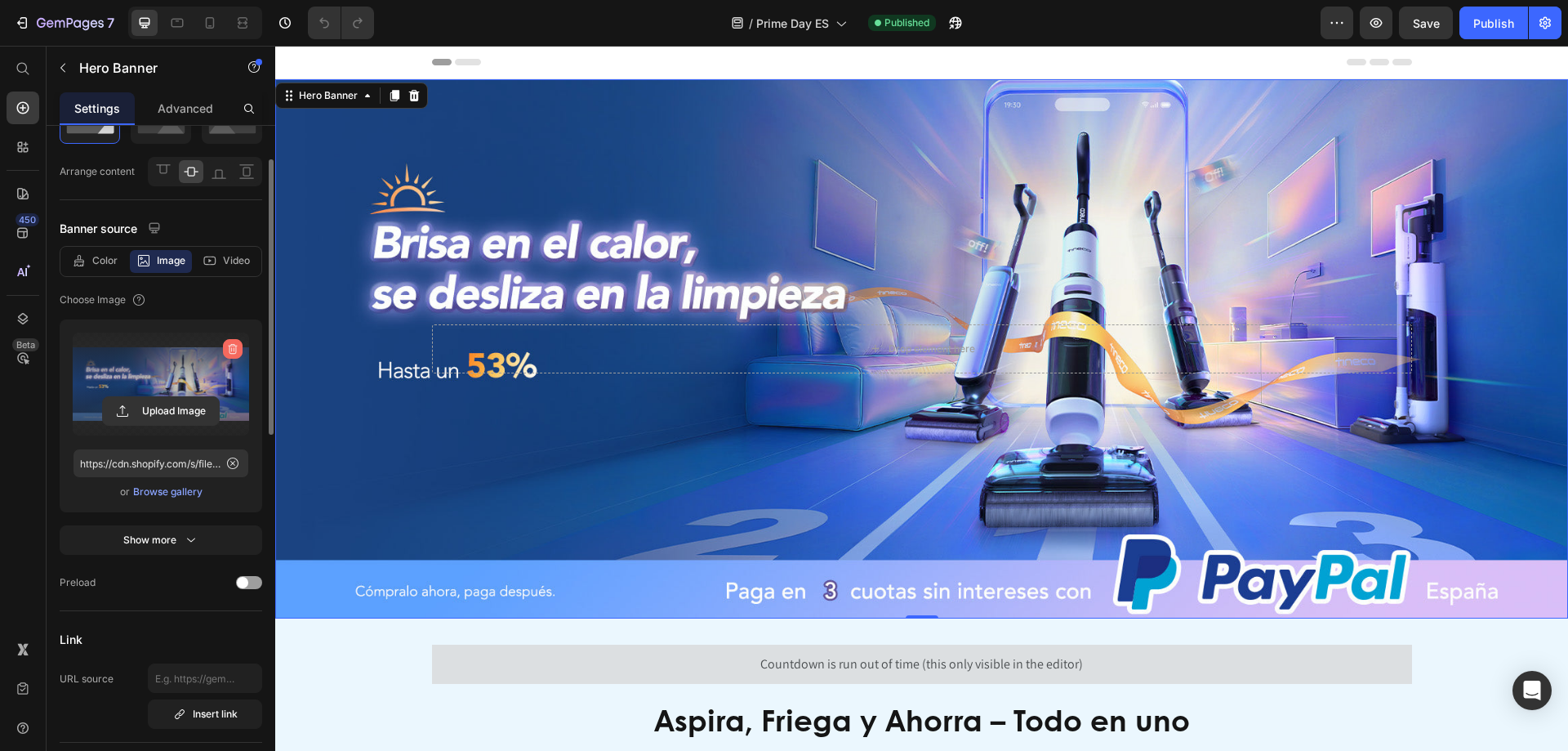 click 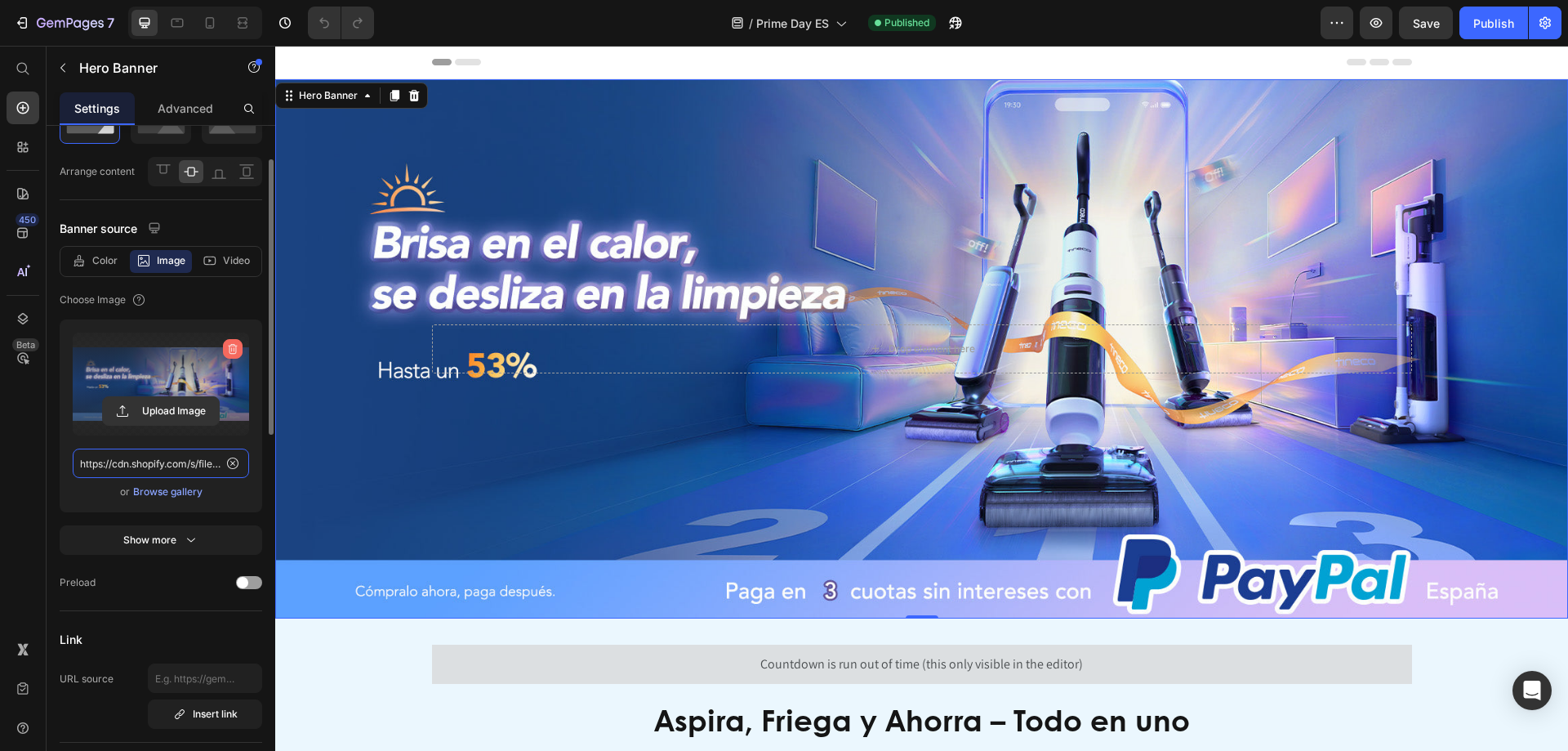 type 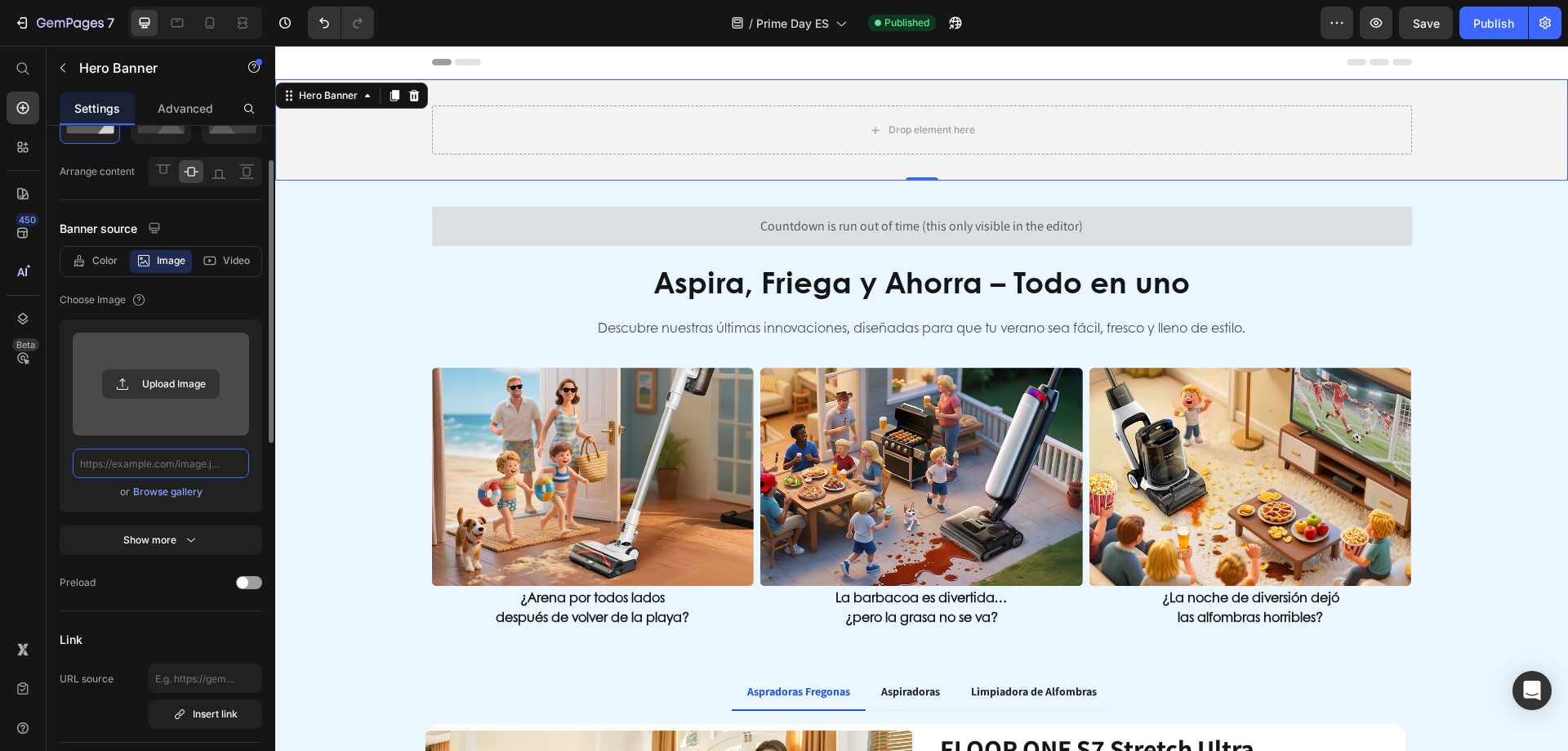scroll, scrollTop: 0, scrollLeft: 0, axis: both 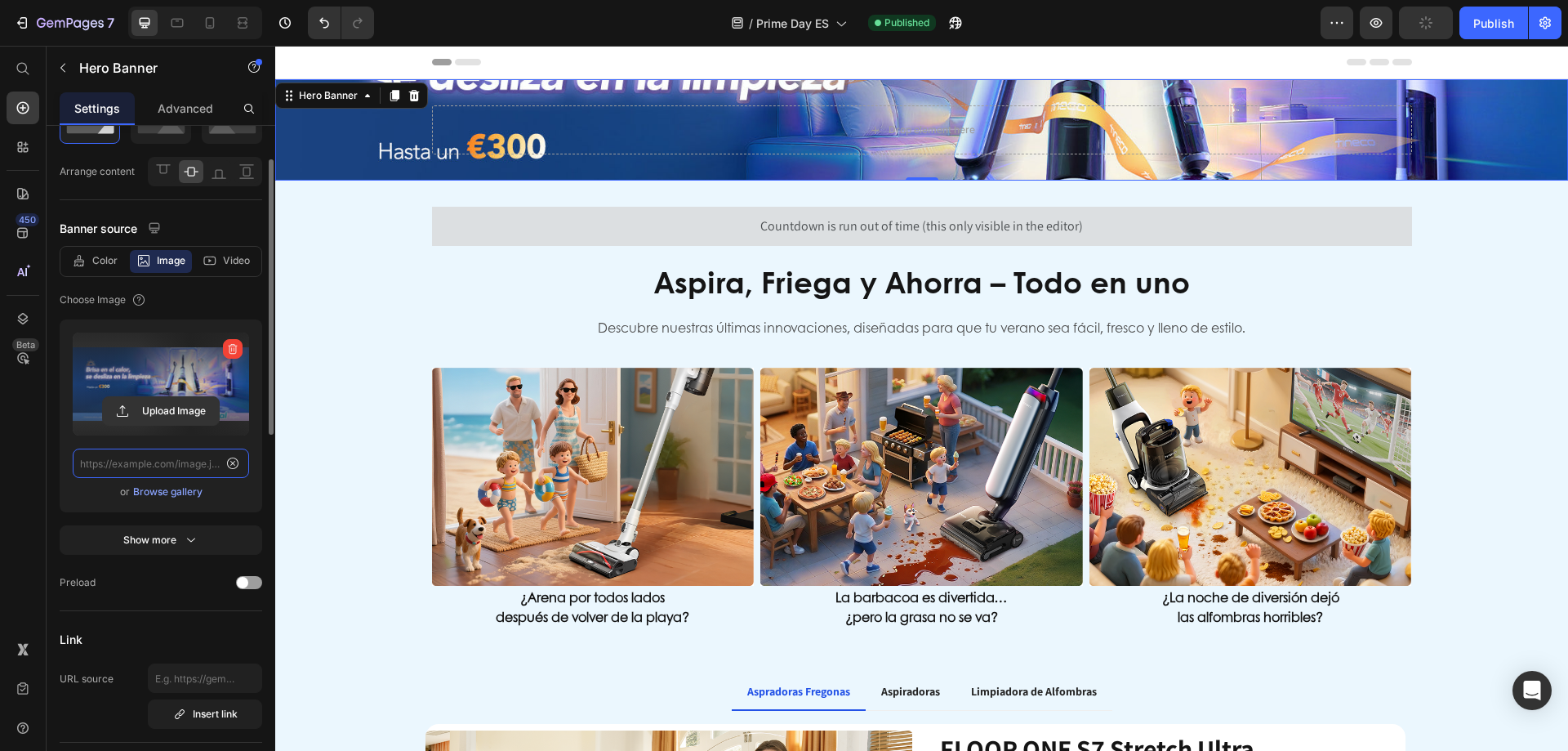 type on "https://cdn.shopify.com/s/files/1/0551/9032/3355/files/gempages_490429751039624071-2f9faace-7a83-4181-abc0-9a14e63a820b.jpg" 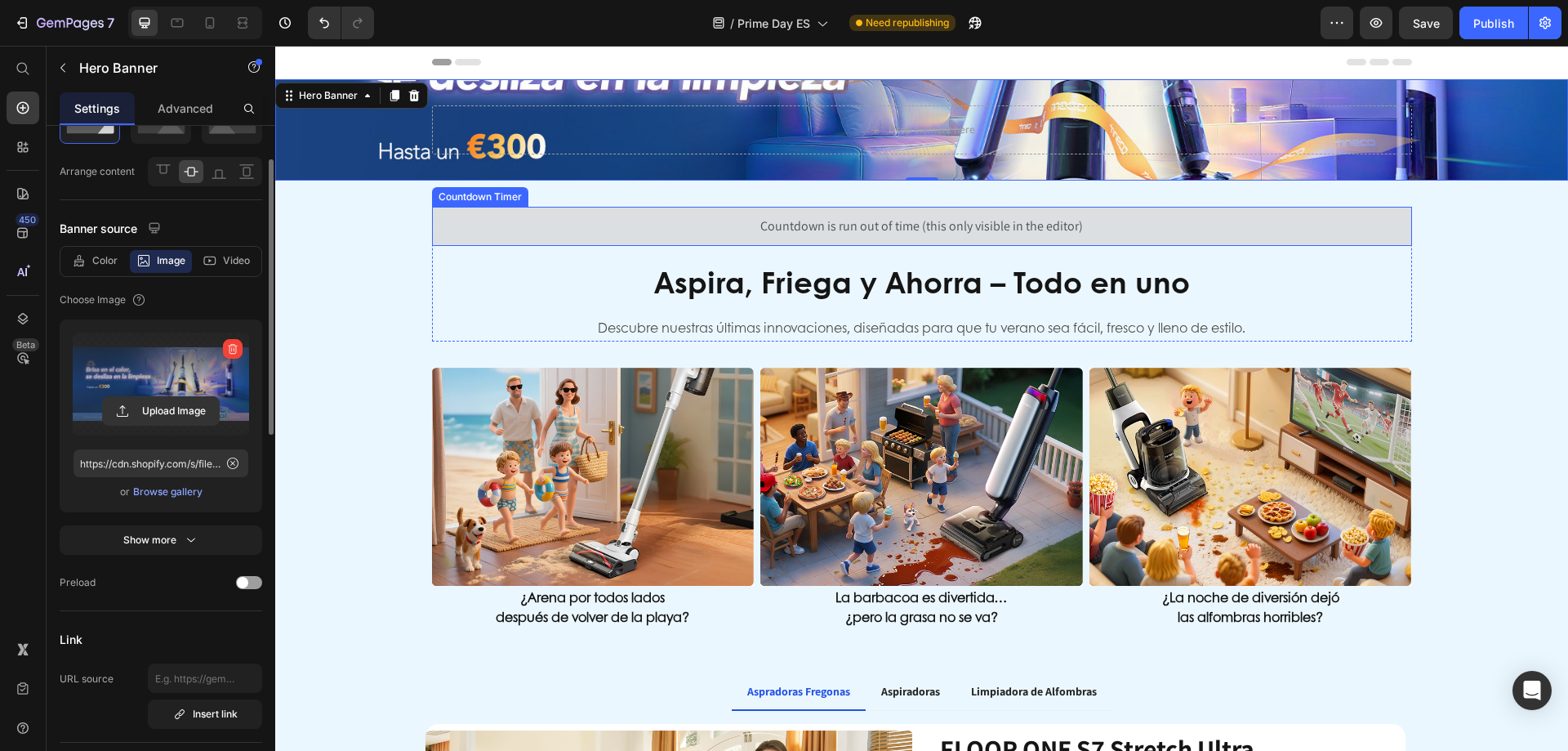 click on "Countdown is run out of time (this only visible in the editor)" at bounding box center (921, 226) 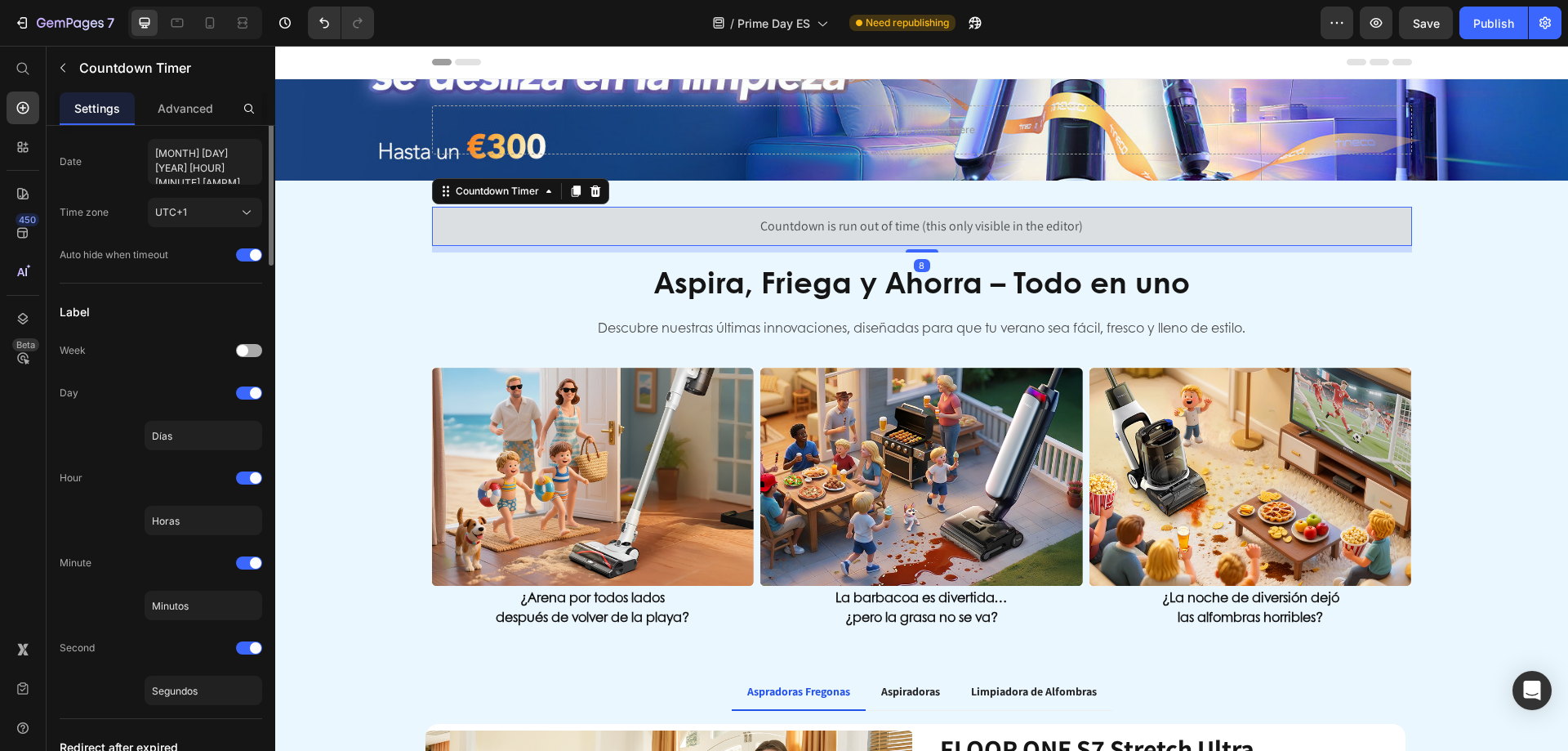 scroll, scrollTop: 0, scrollLeft: 0, axis: both 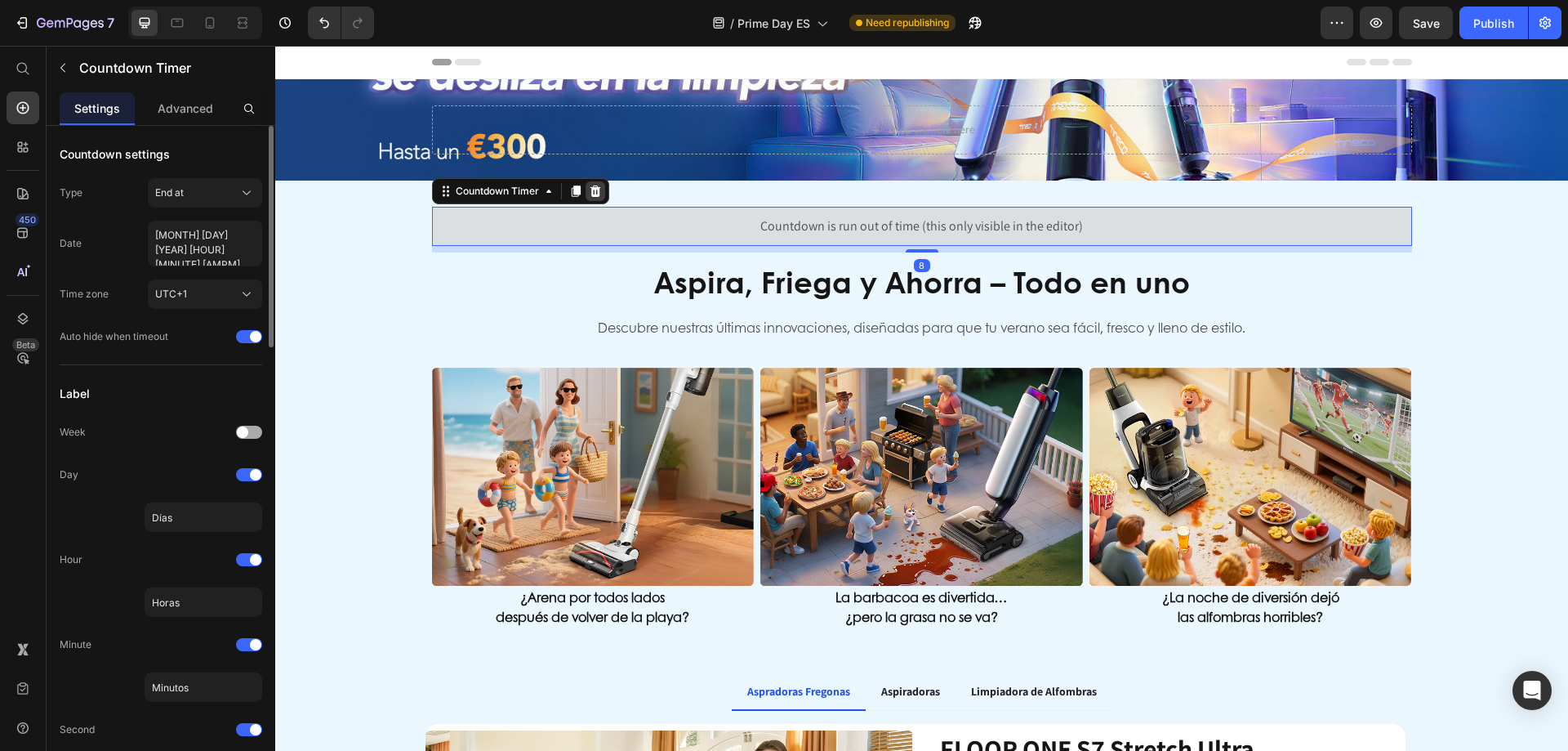 click 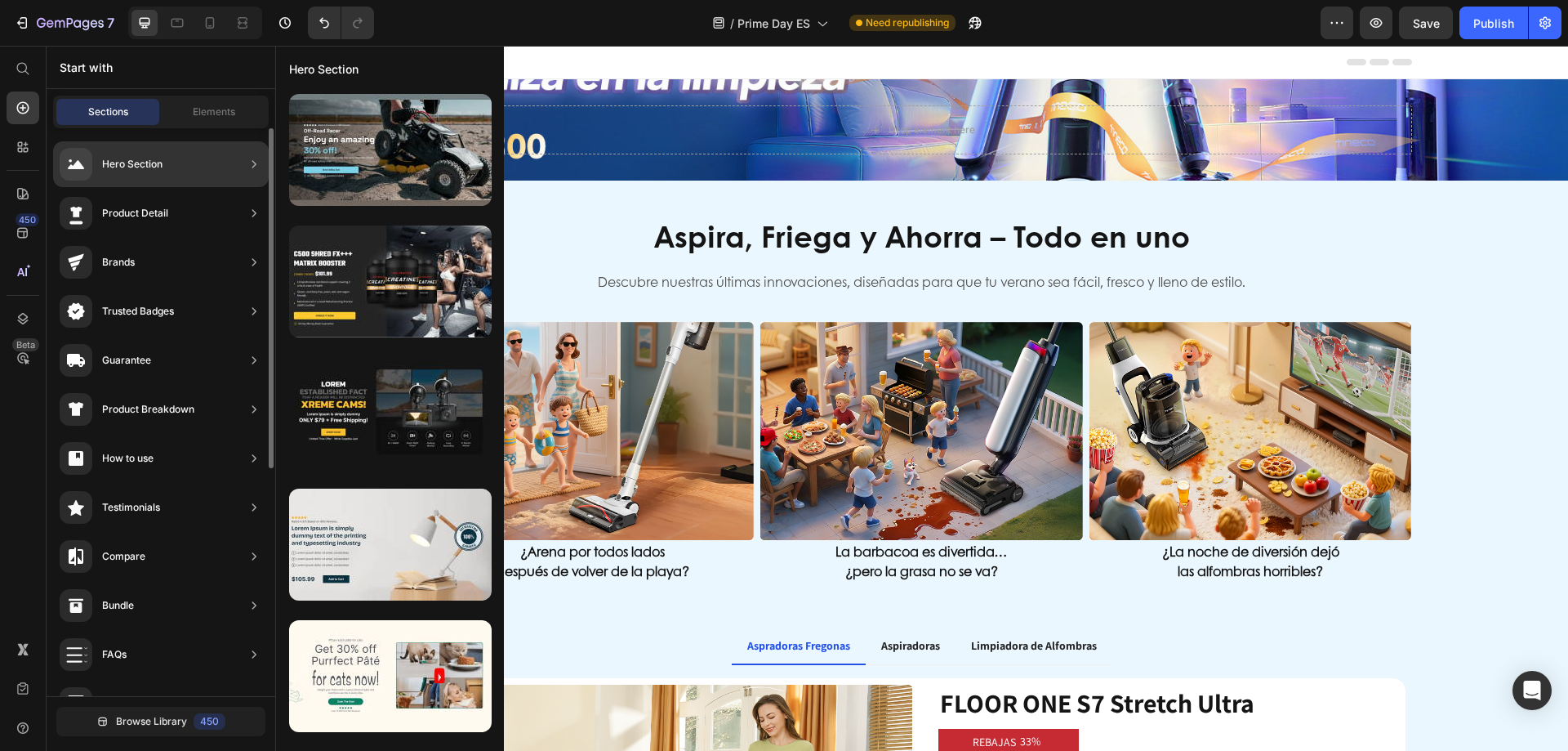 scroll, scrollTop: 0, scrollLeft: 0, axis: both 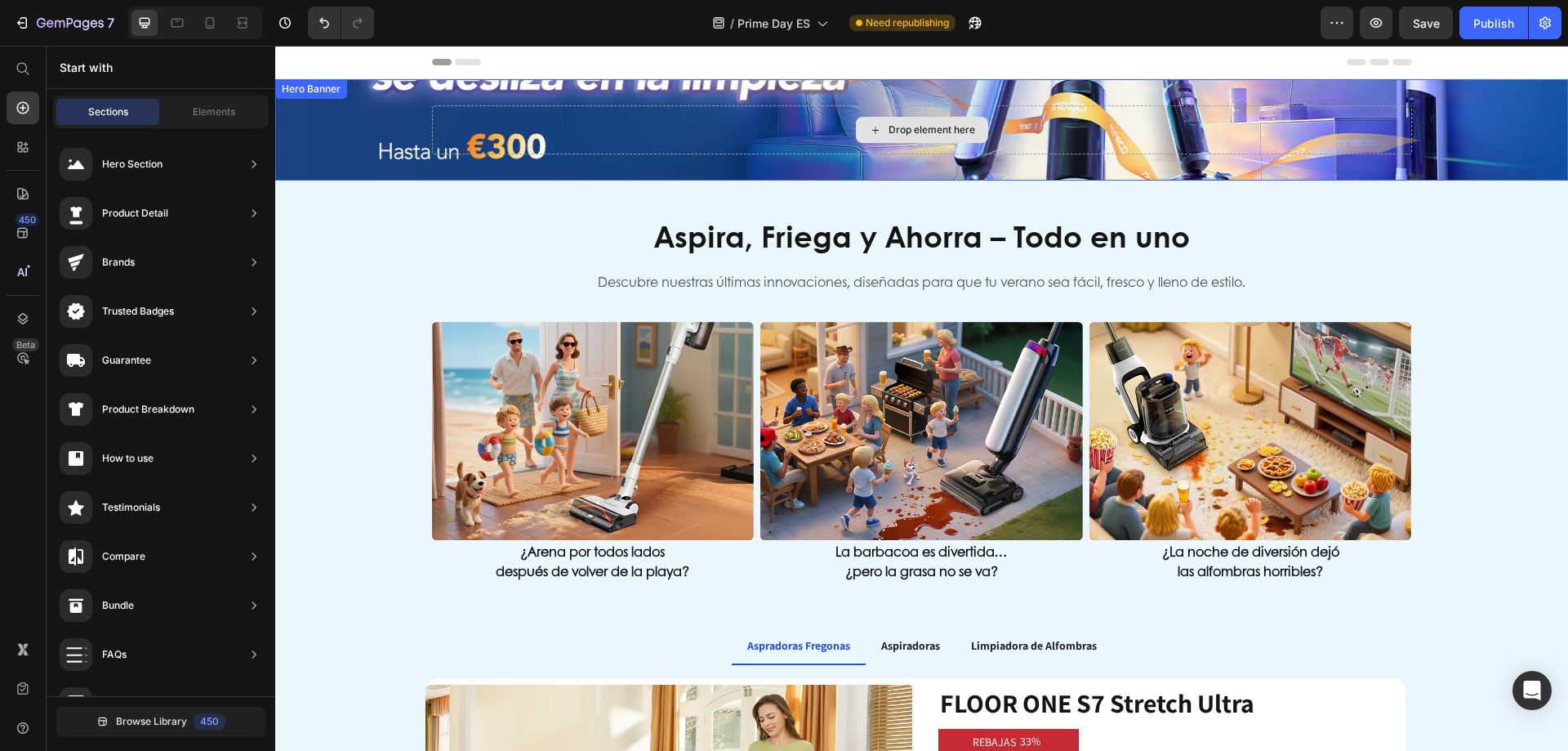 click on "Drop element here" at bounding box center (922, 130) 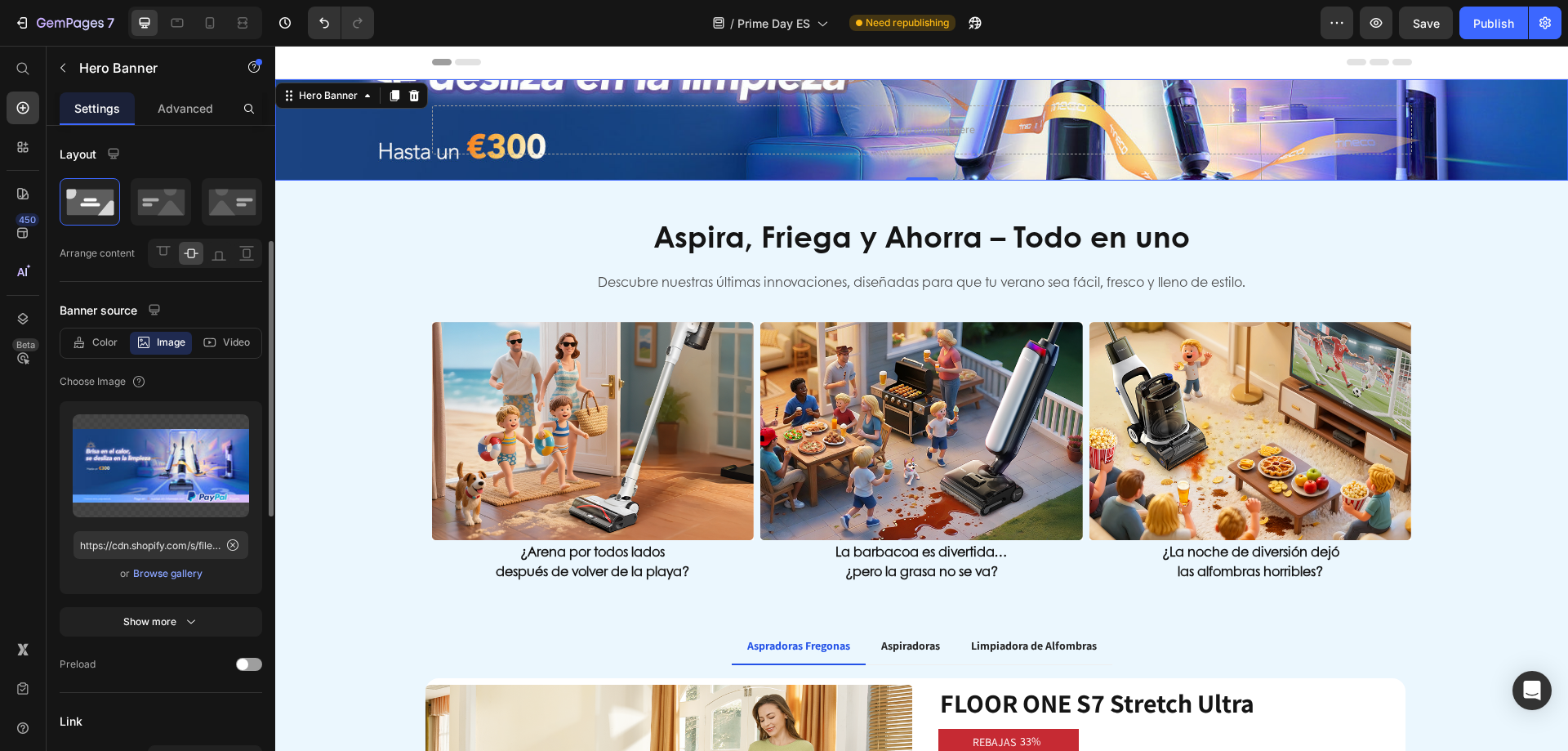 scroll, scrollTop: 245, scrollLeft: 0, axis: vertical 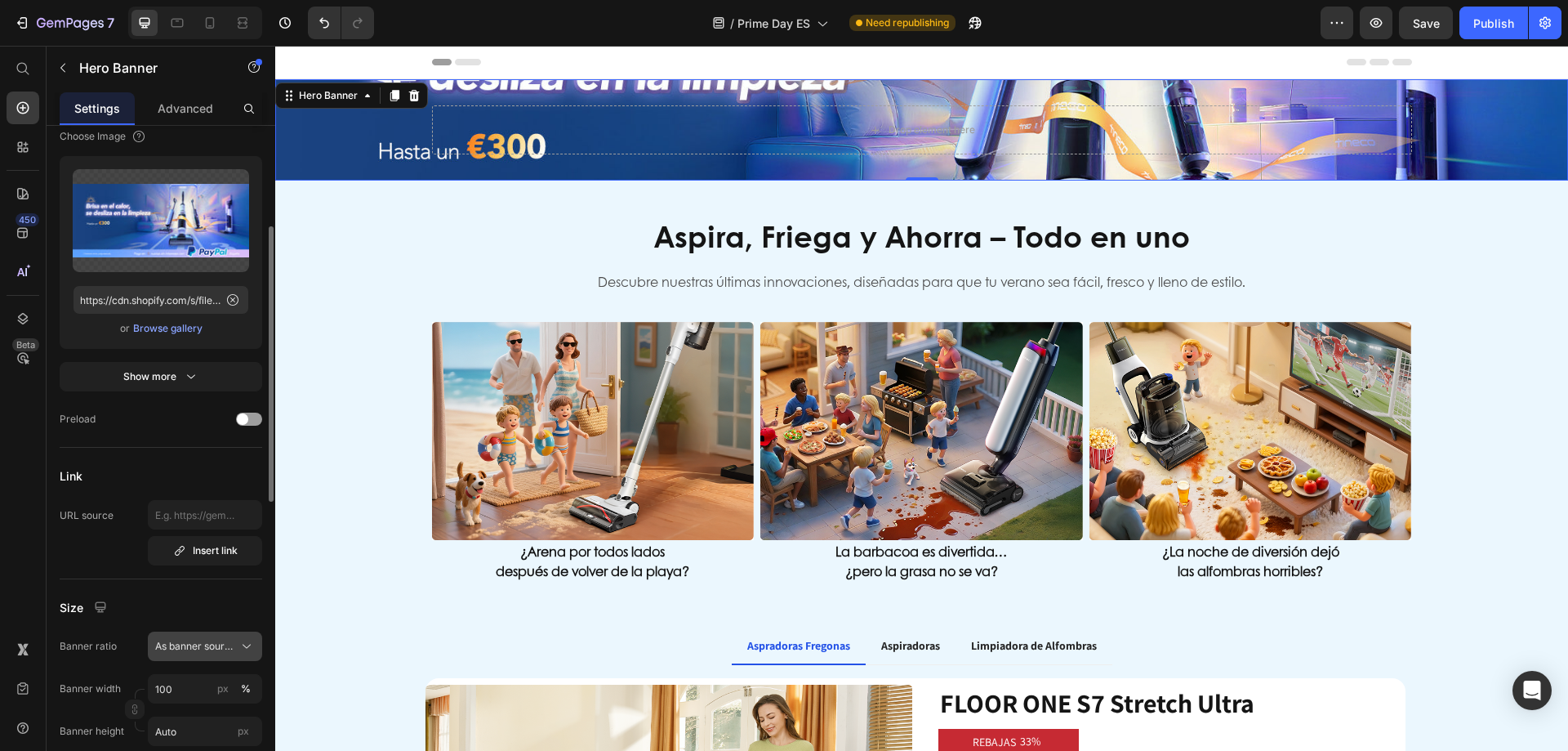 click on "As banner source" at bounding box center [205, 646] 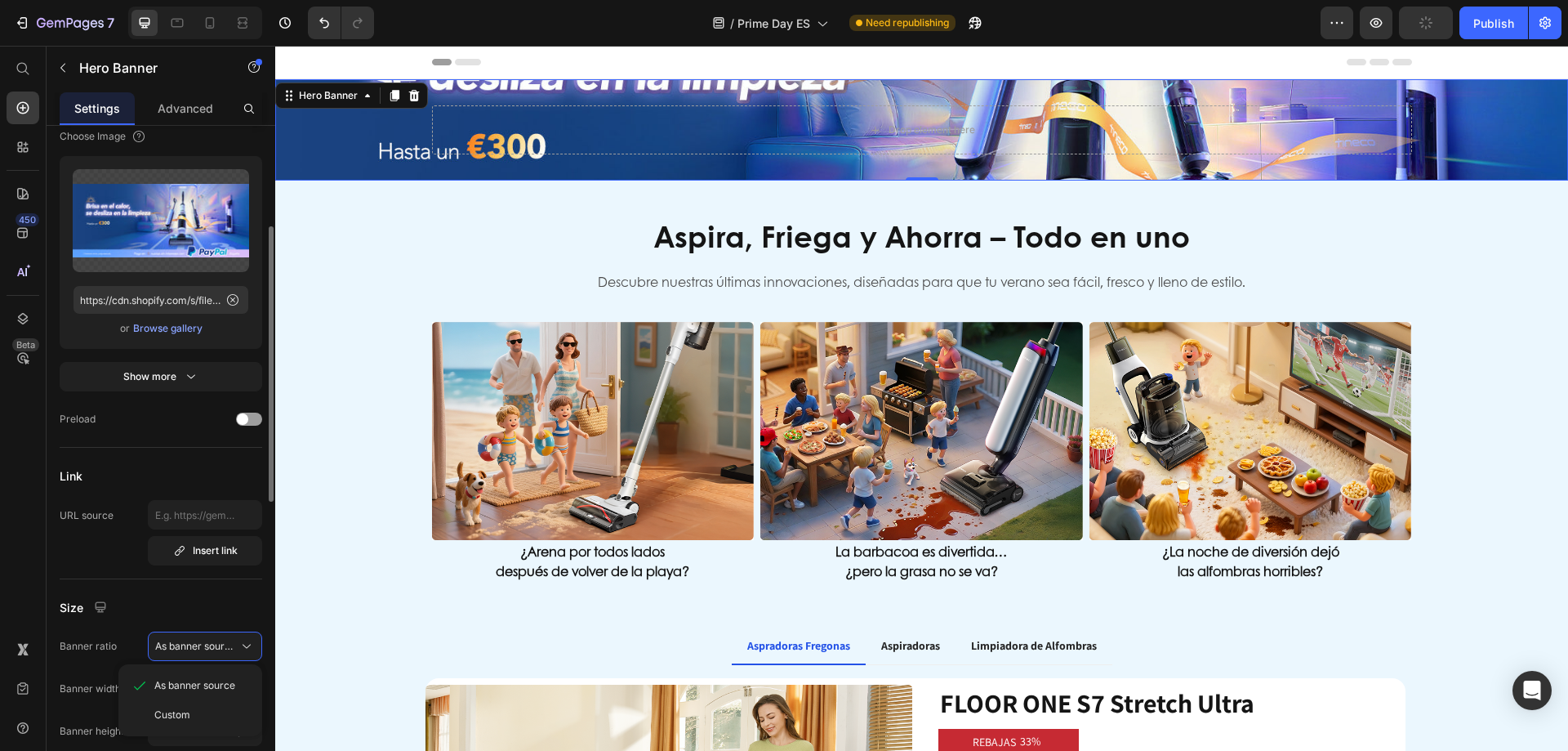 click on "Custom" at bounding box center [172, 715] 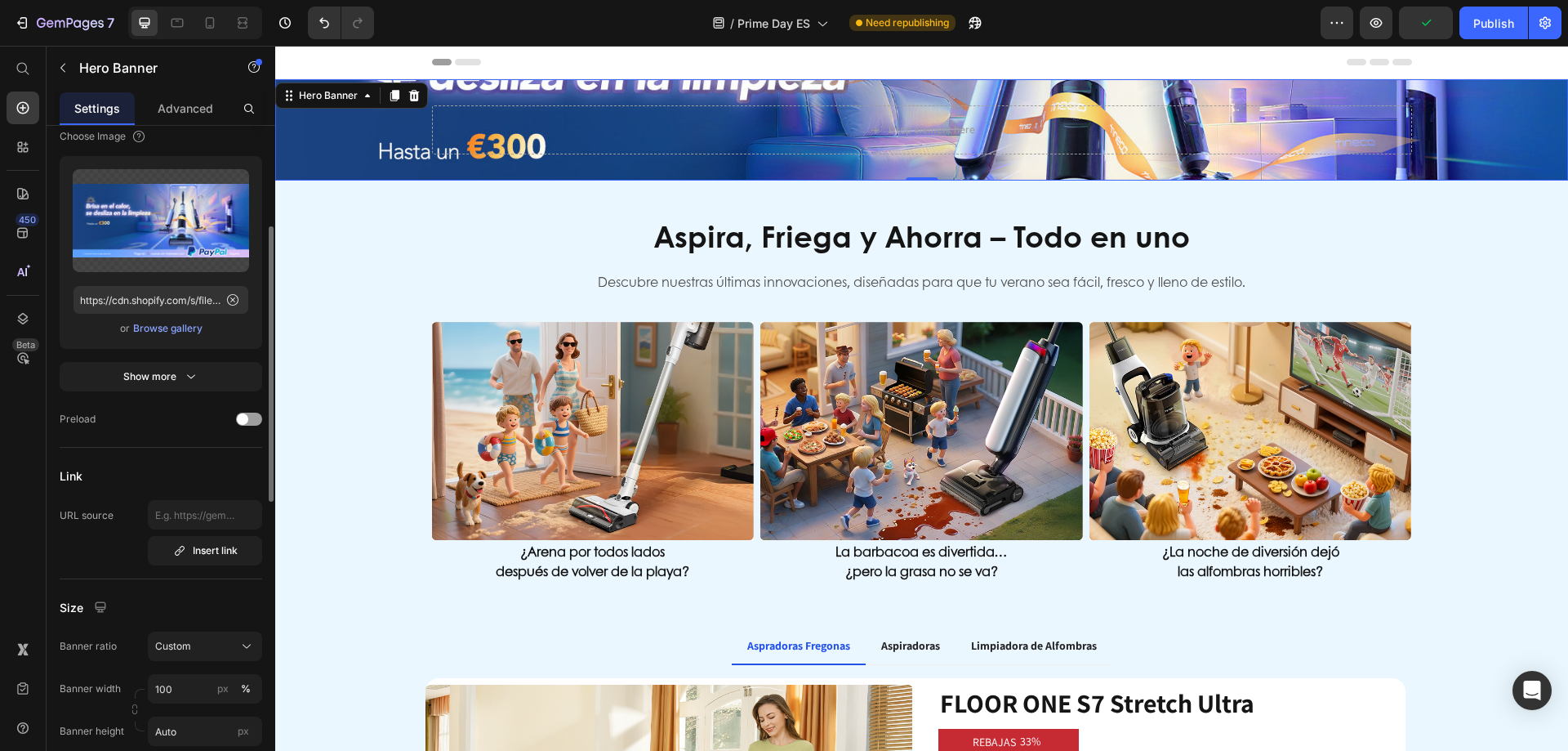 click on "Banner width 100 px % Banner height Auto px" 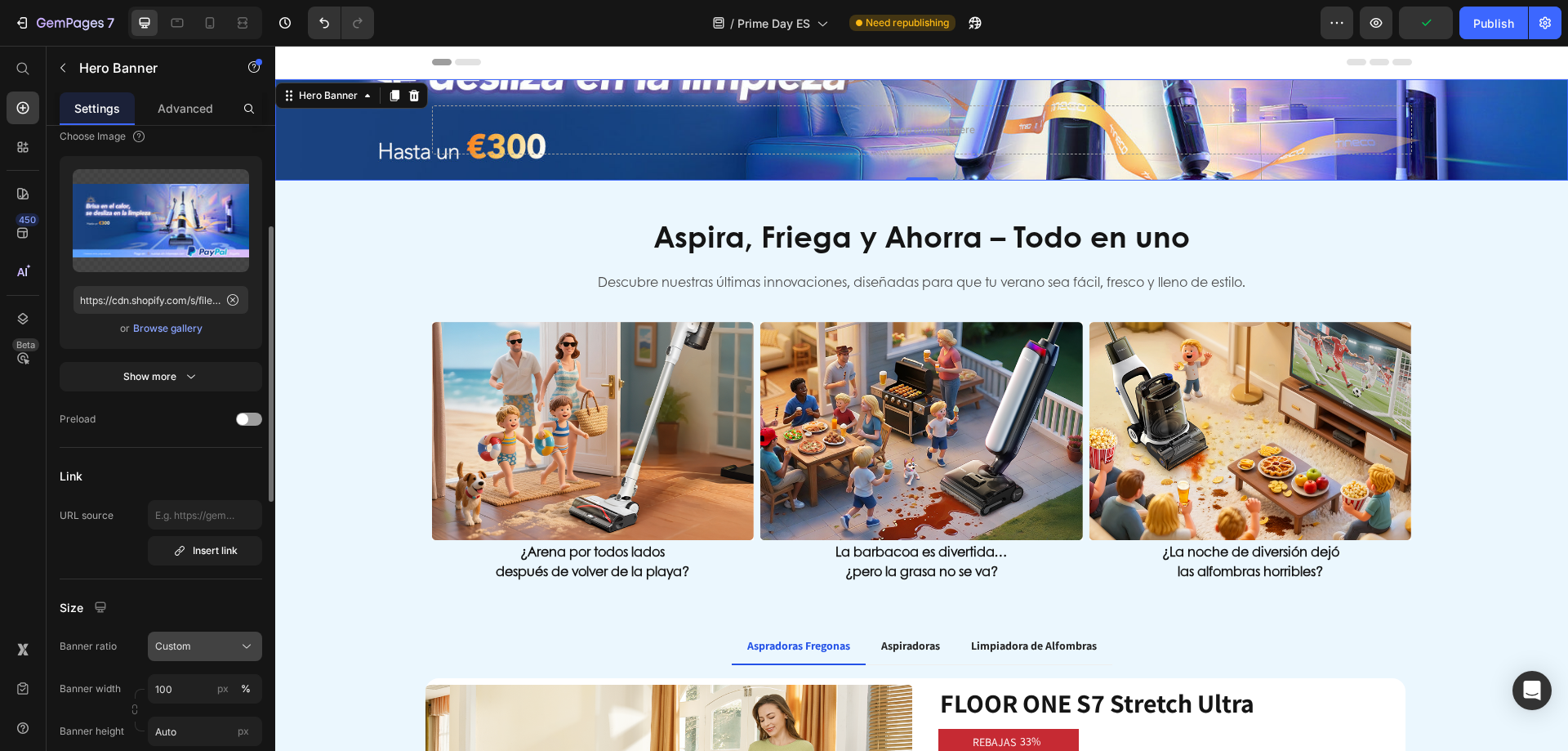 click on "Custom" 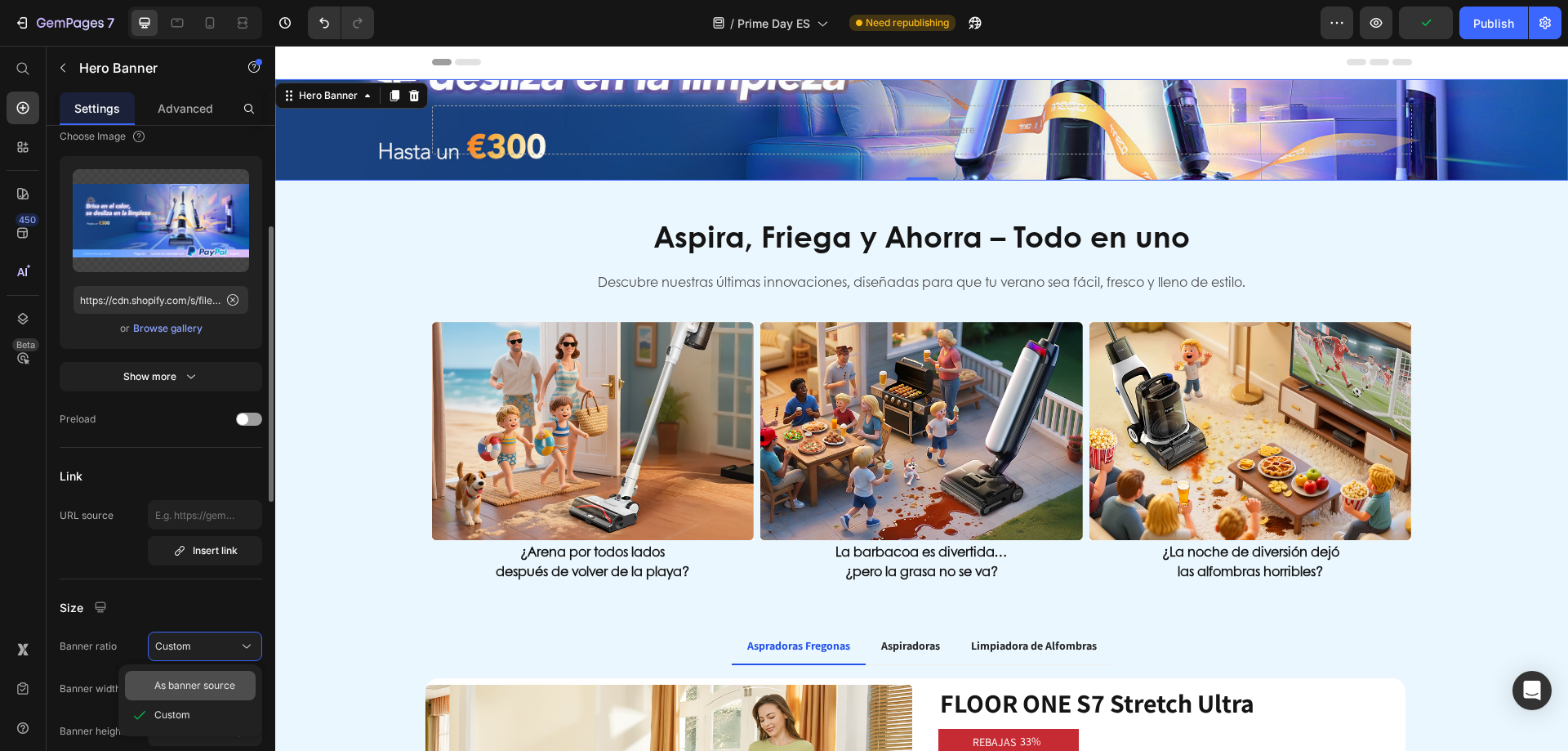 click on "As banner source" at bounding box center [194, 686] 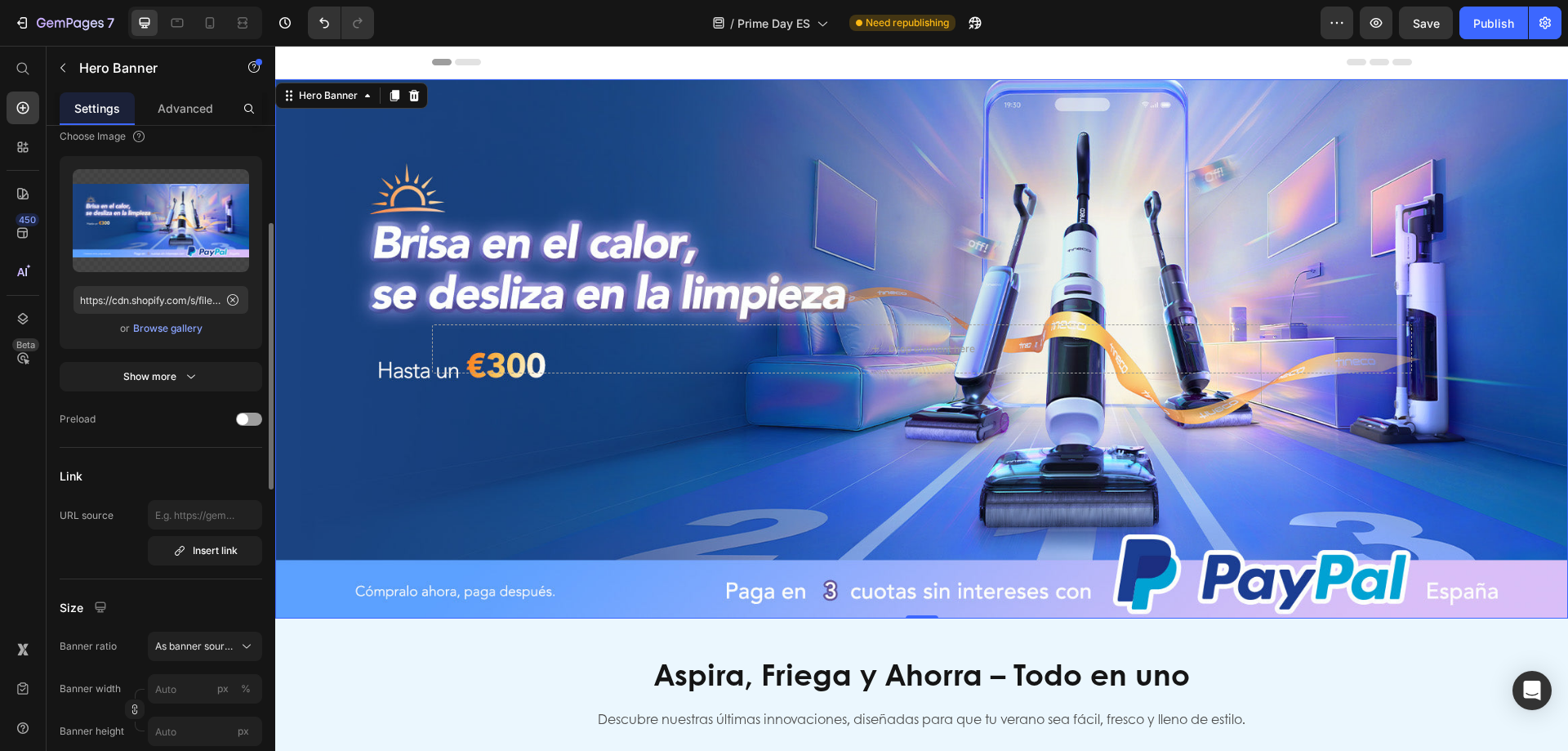 click at bounding box center [921, 349] 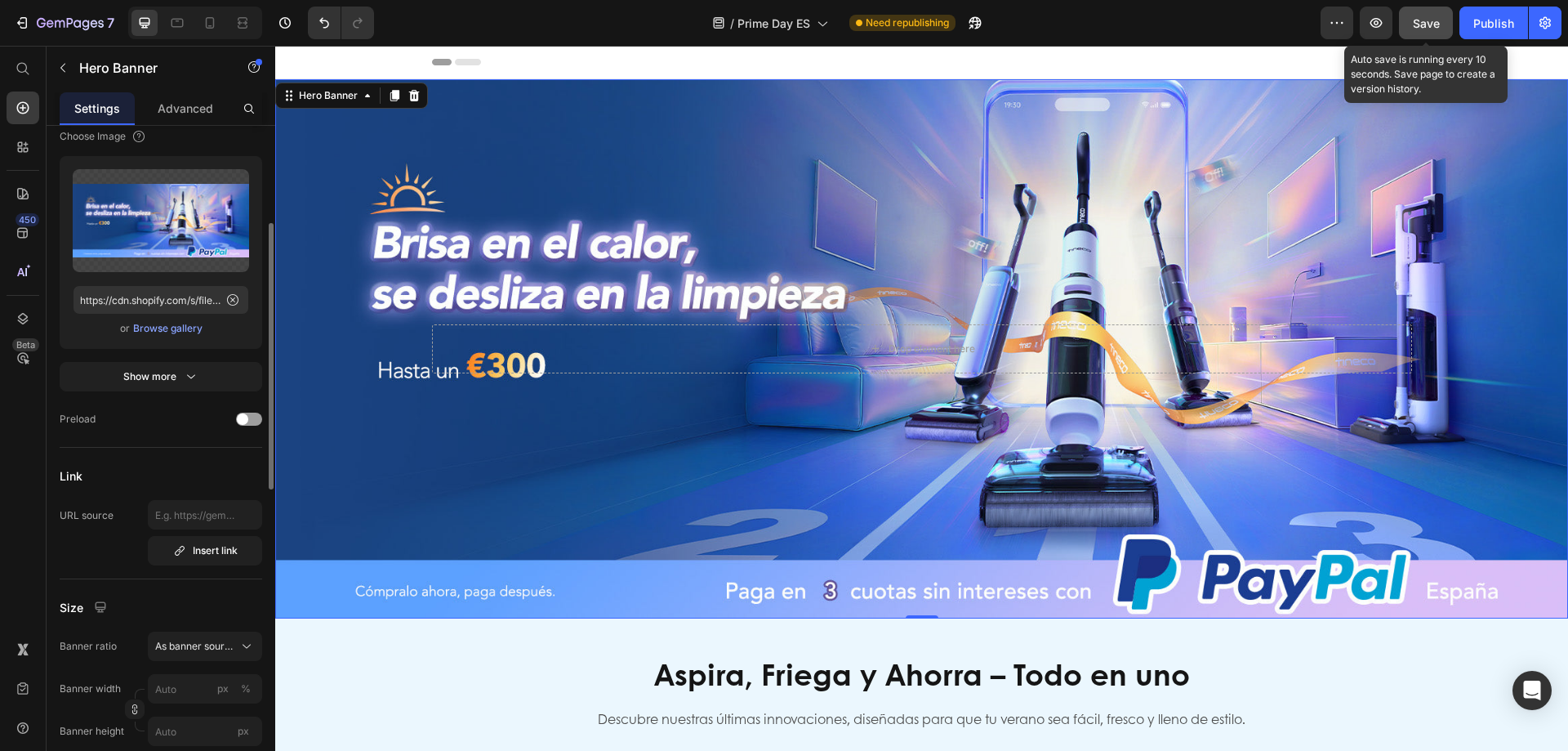 click on "Save" at bounding box center [1426, 23] 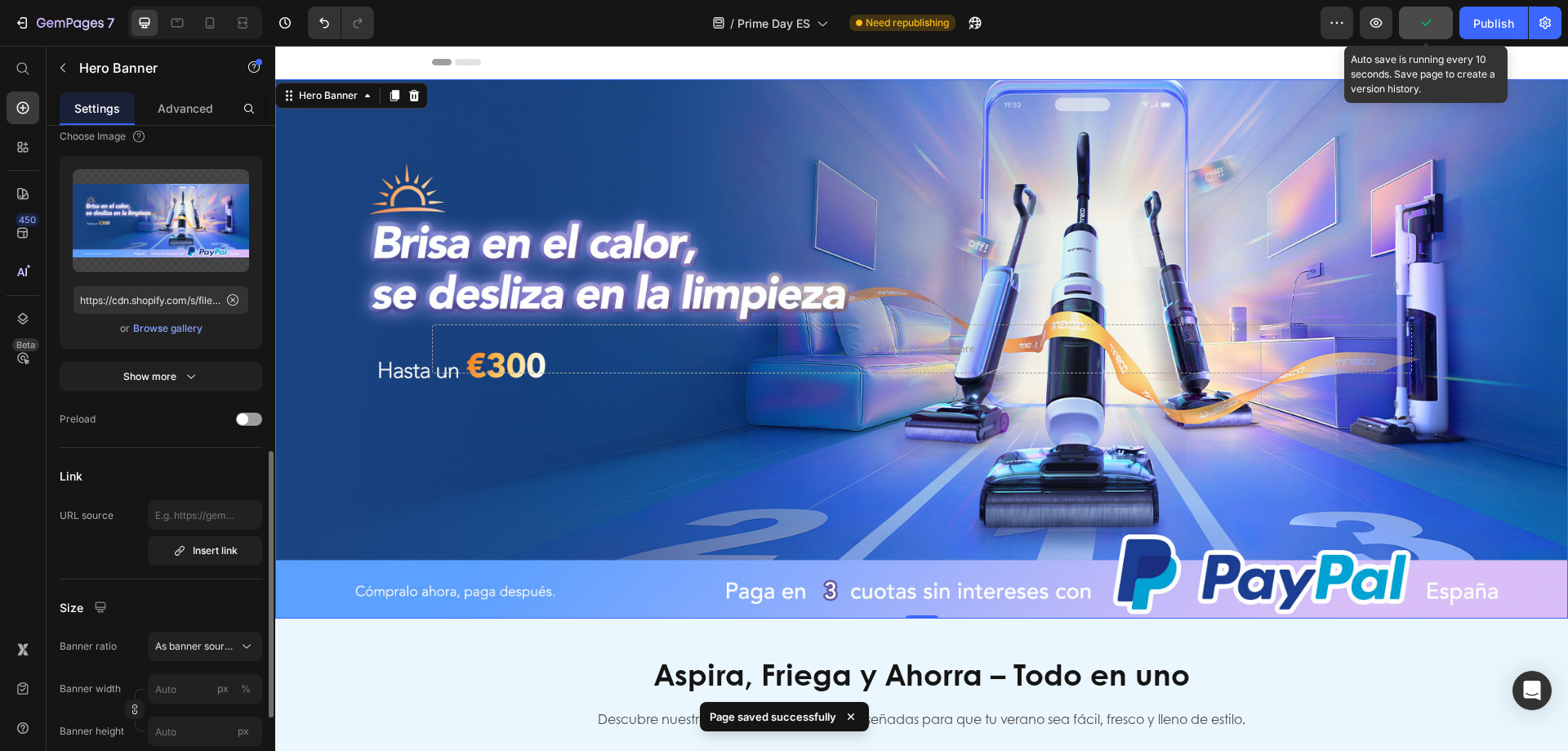 scroll, scrollTop: 409, scrollLeft: 0, axis: vertical 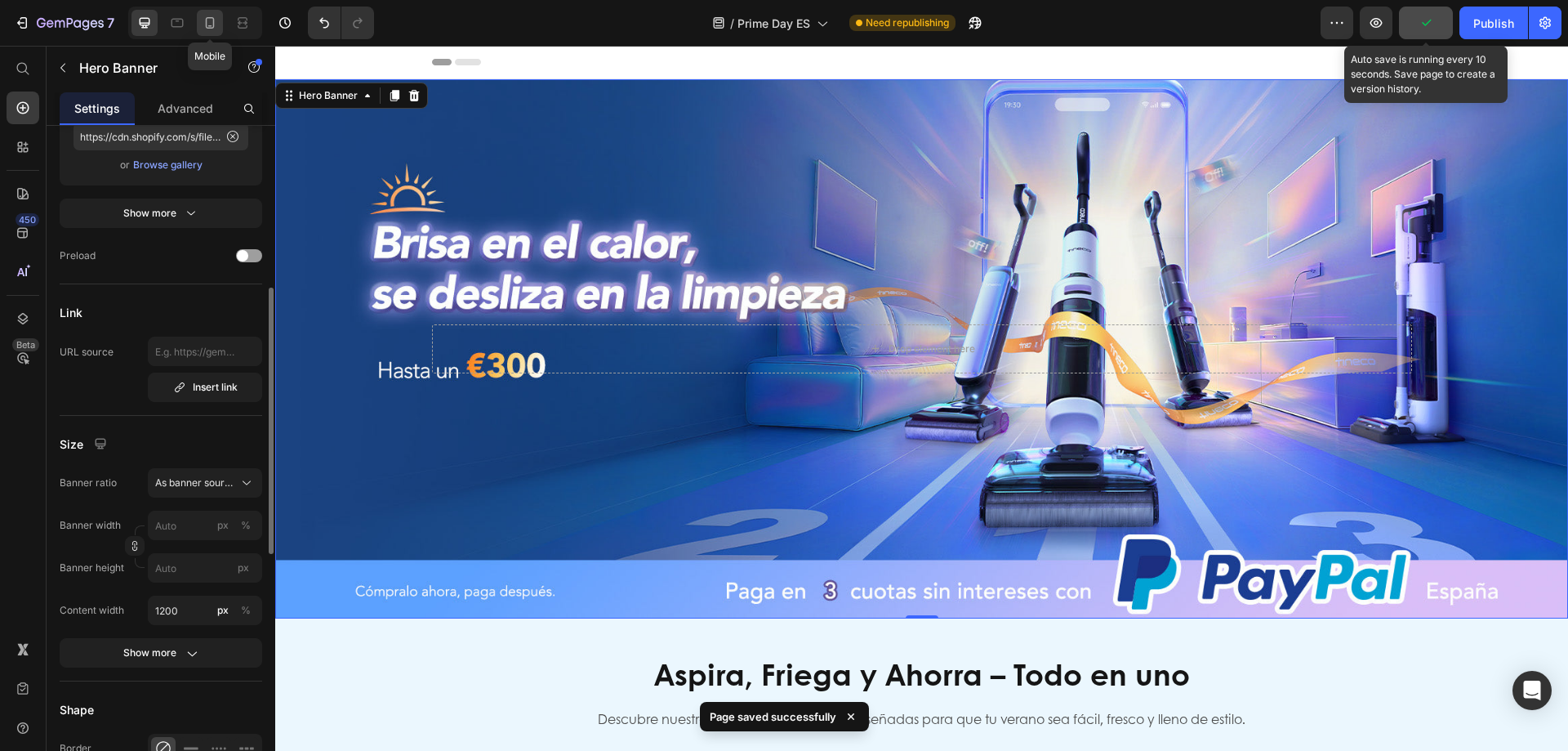 click 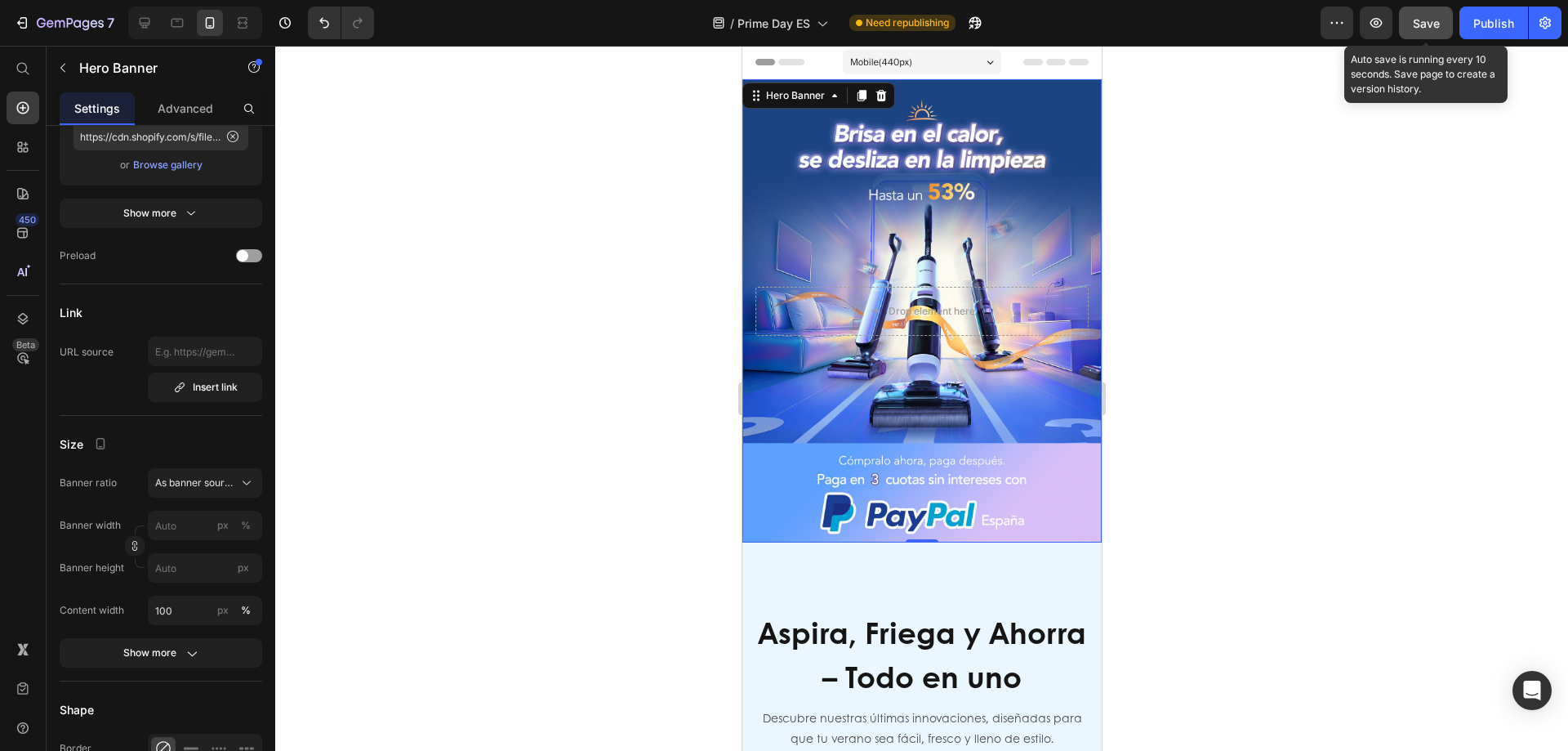 scroll, scrollTop: 0, scrollLeft: 0, axis: both 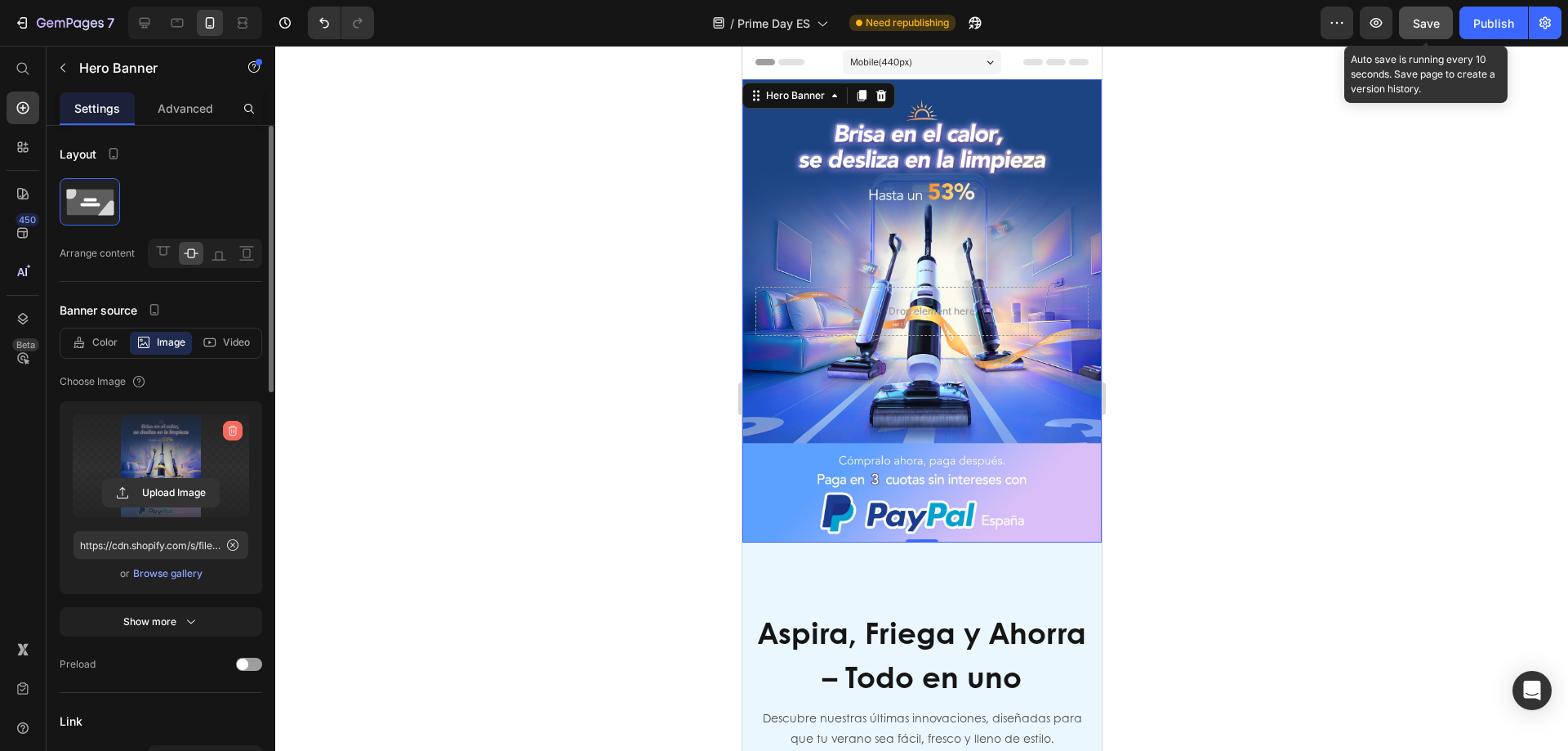 click 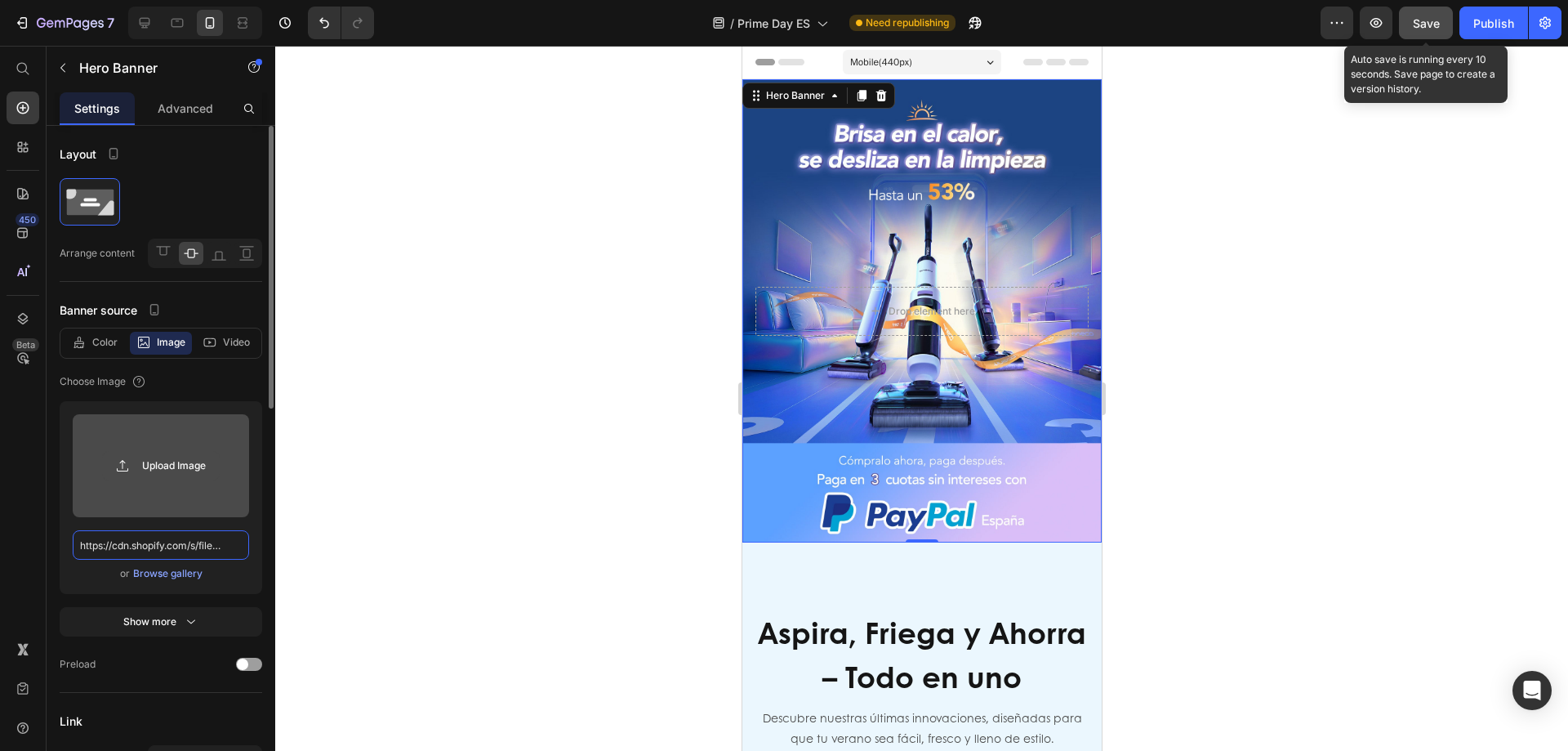type 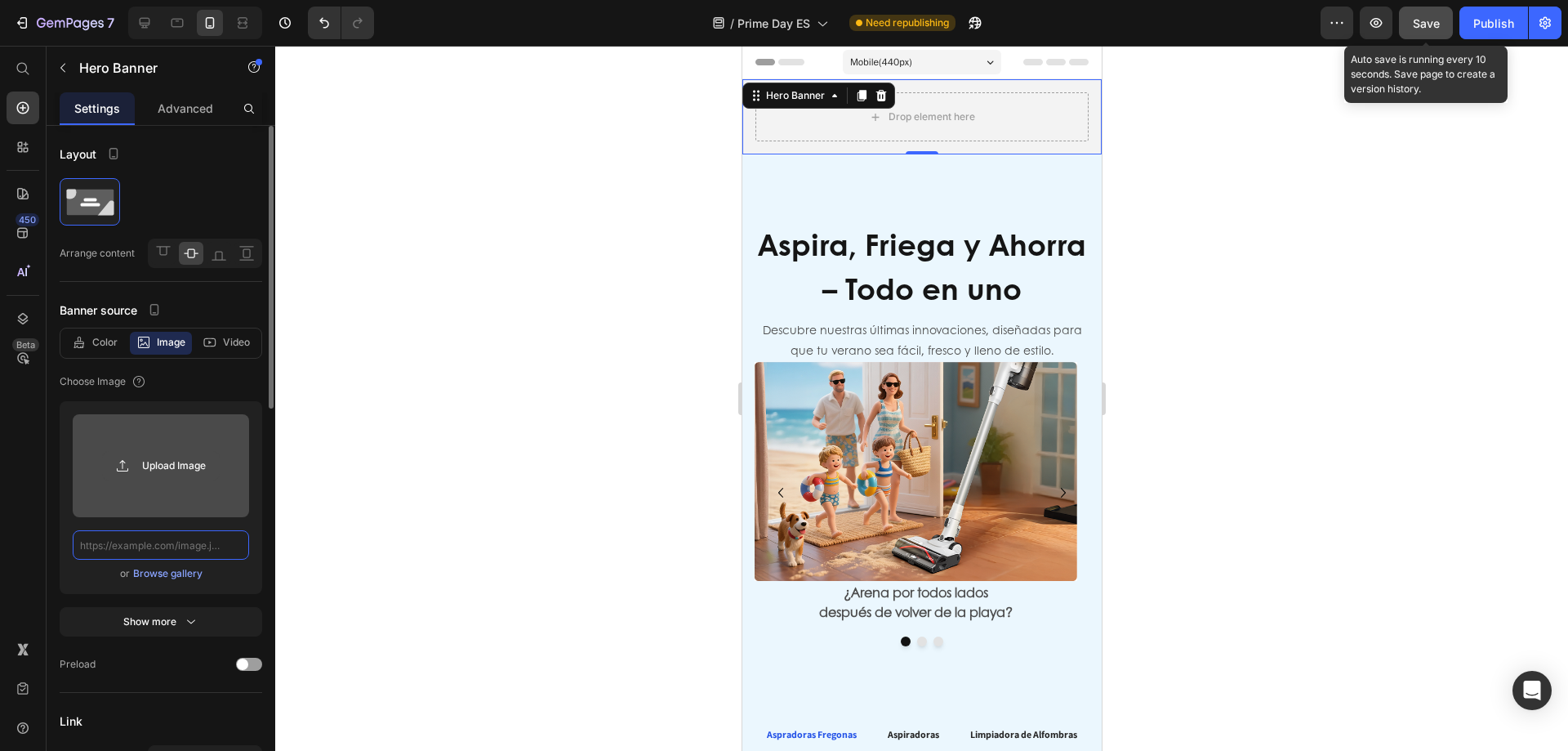 scroll, scrollTop: 0, scrollLeft: 0, axis: both 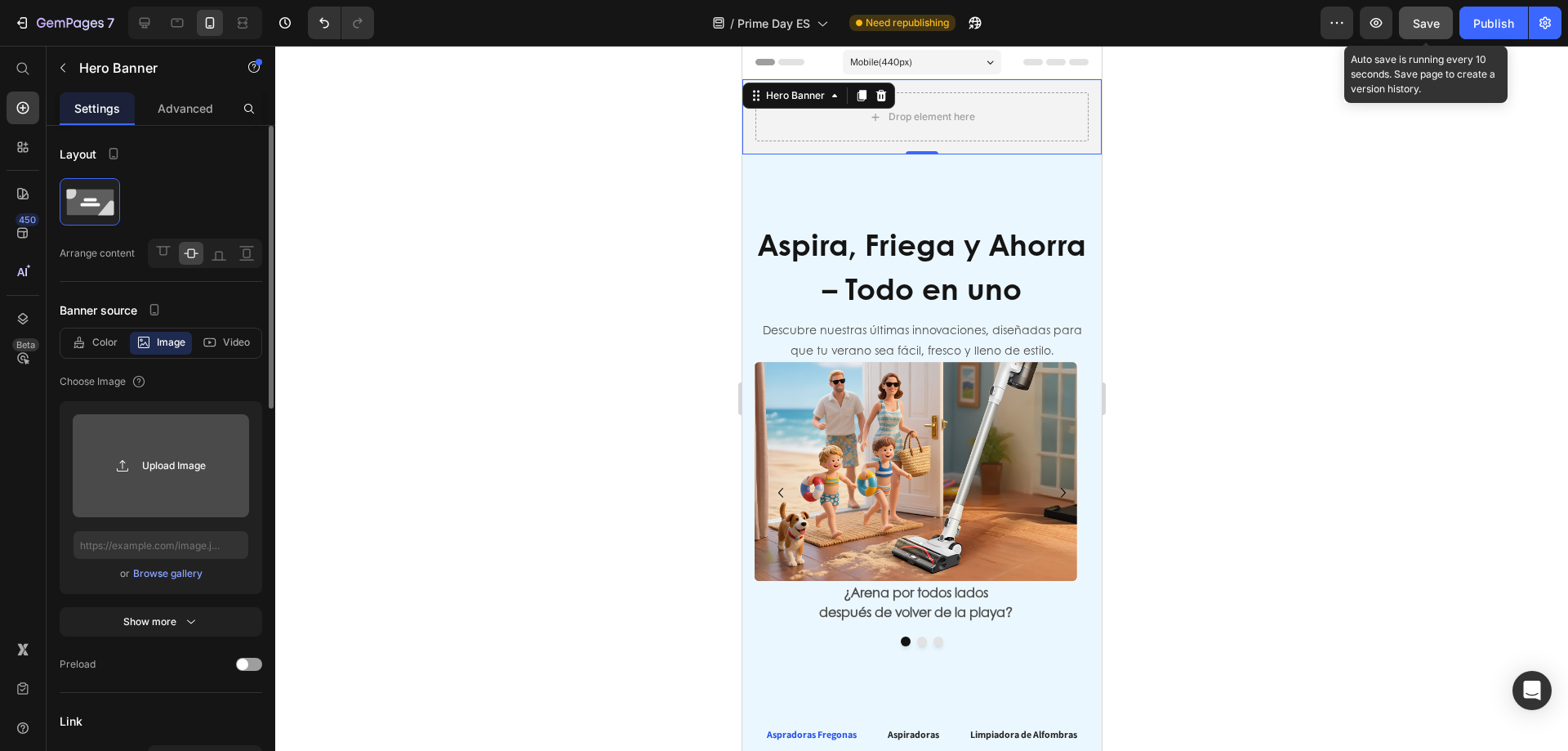 click 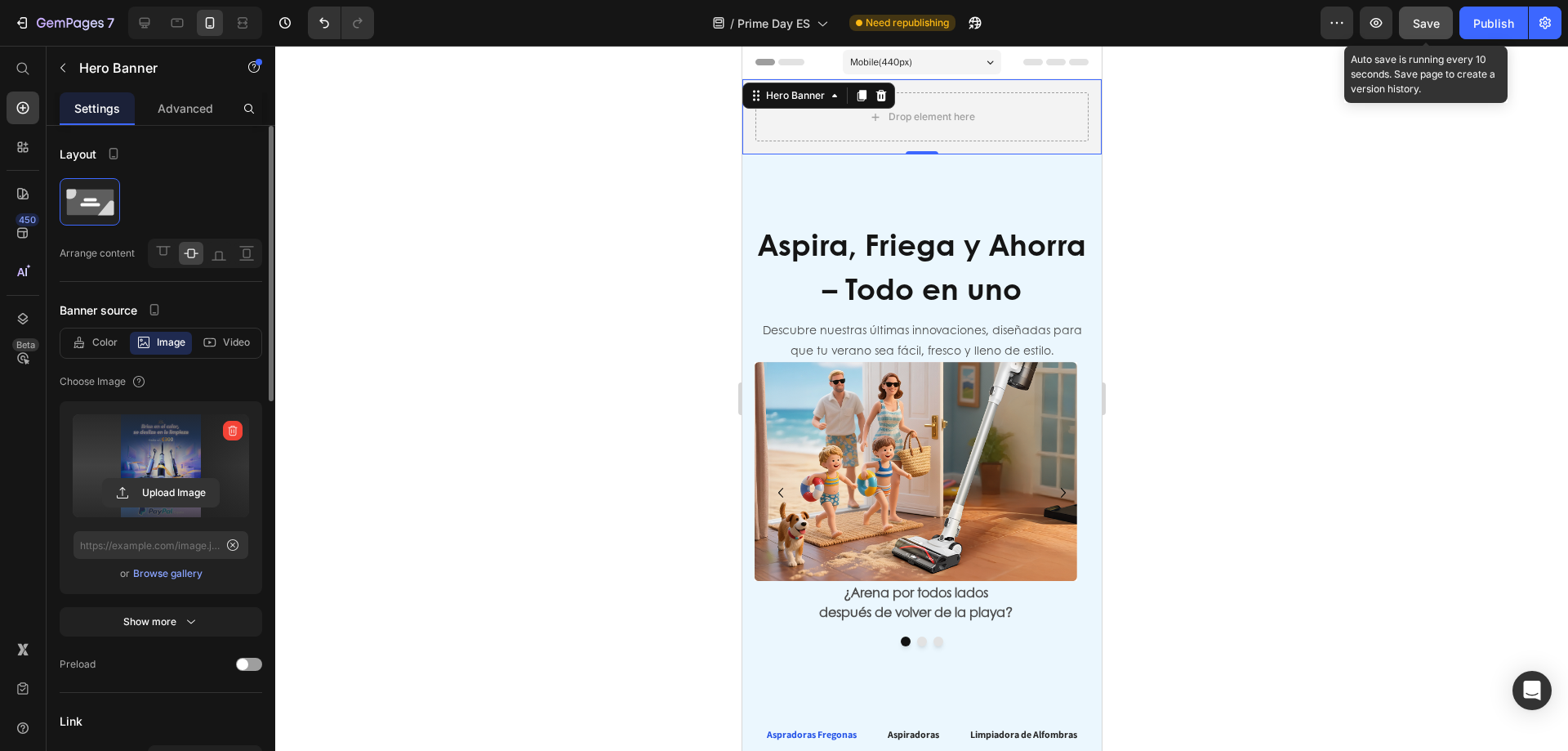 type on "https://cdn.shopify.com/s/files/1/0551/9032/3355/files/gempages_490429751039624071-f22310b5-92df-4a85-af63-e53b18fb63a2.jpg" 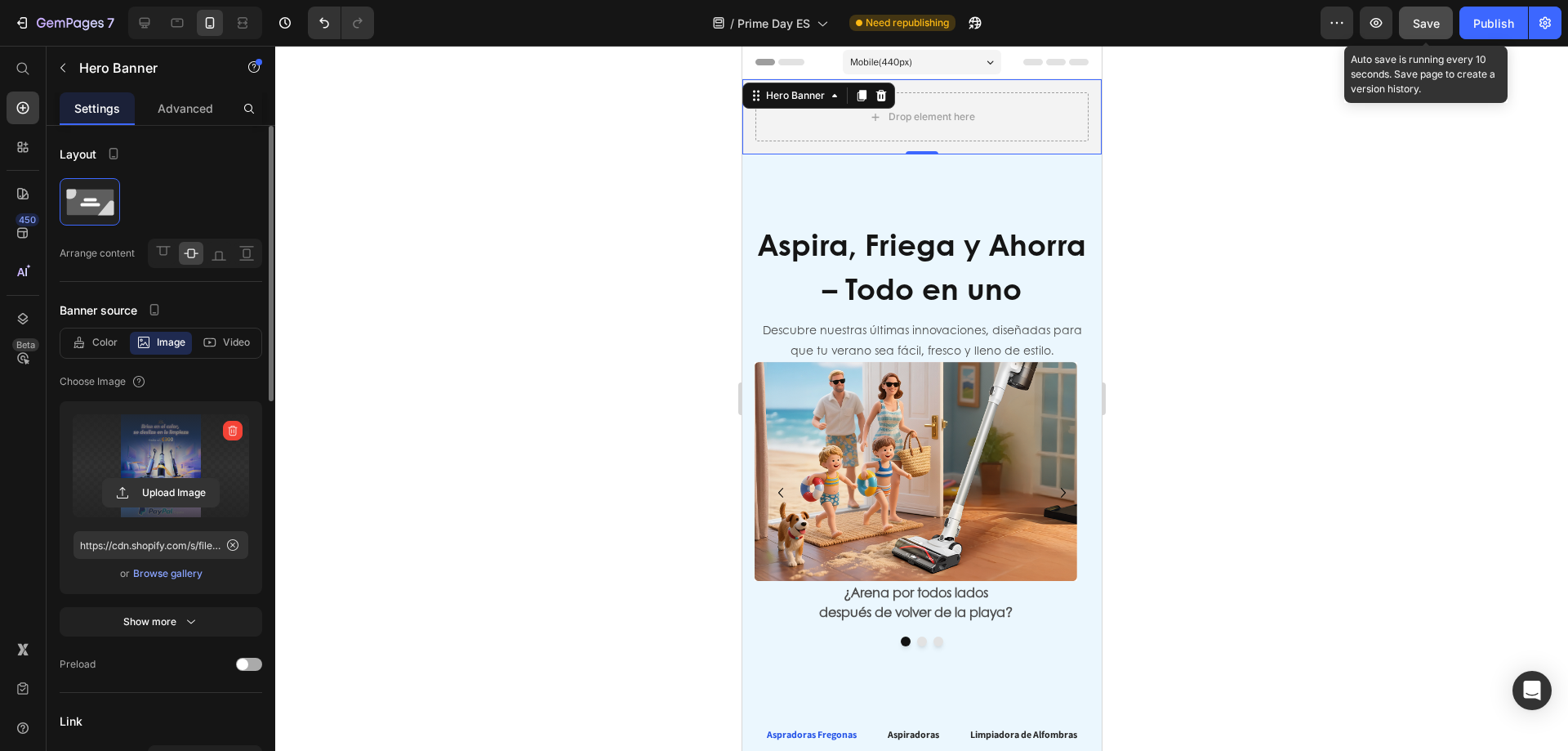 scroll, scrollTop: 327, scrollLeft: 0, axis: vertical 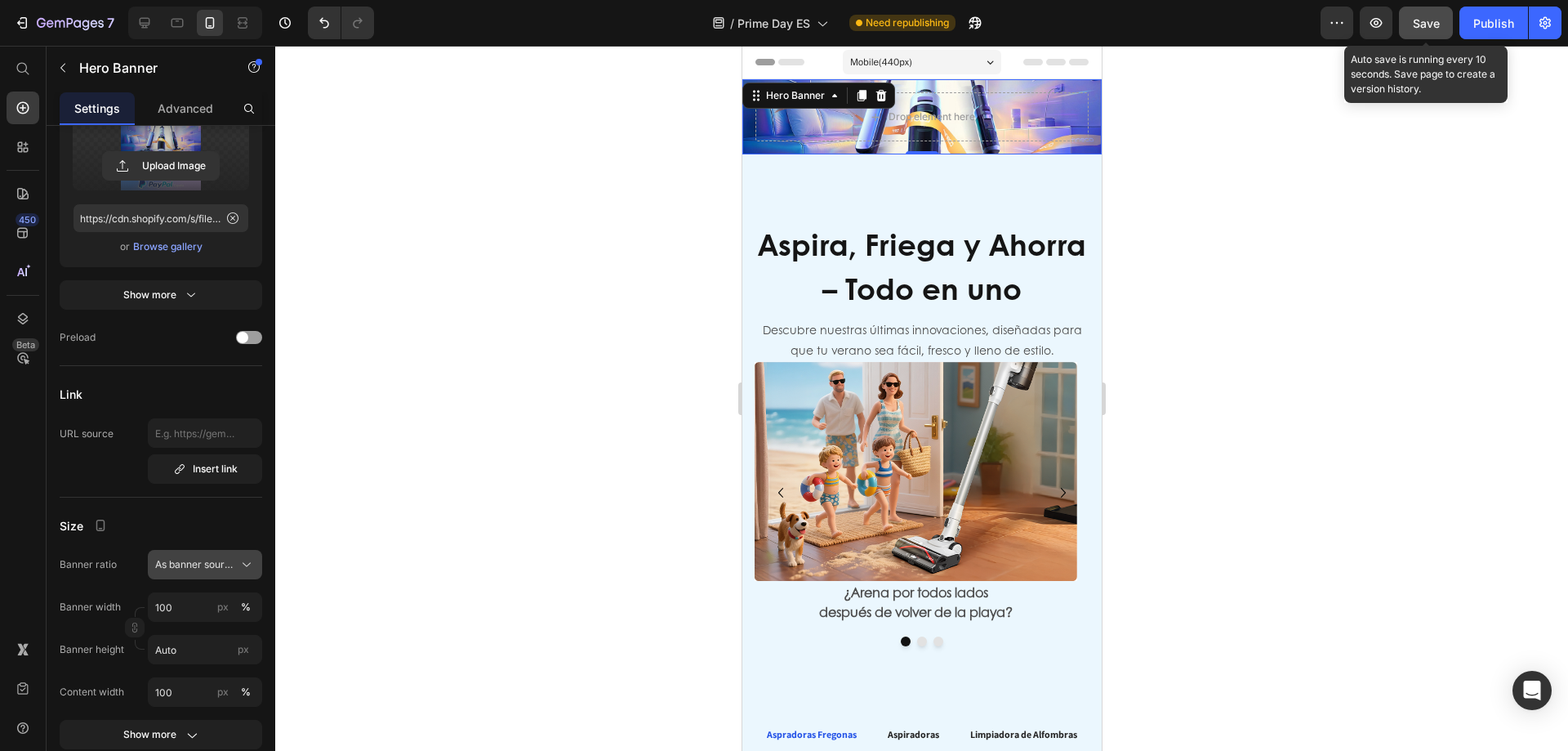 click on "As banner source" at bounding box center (195, 565) 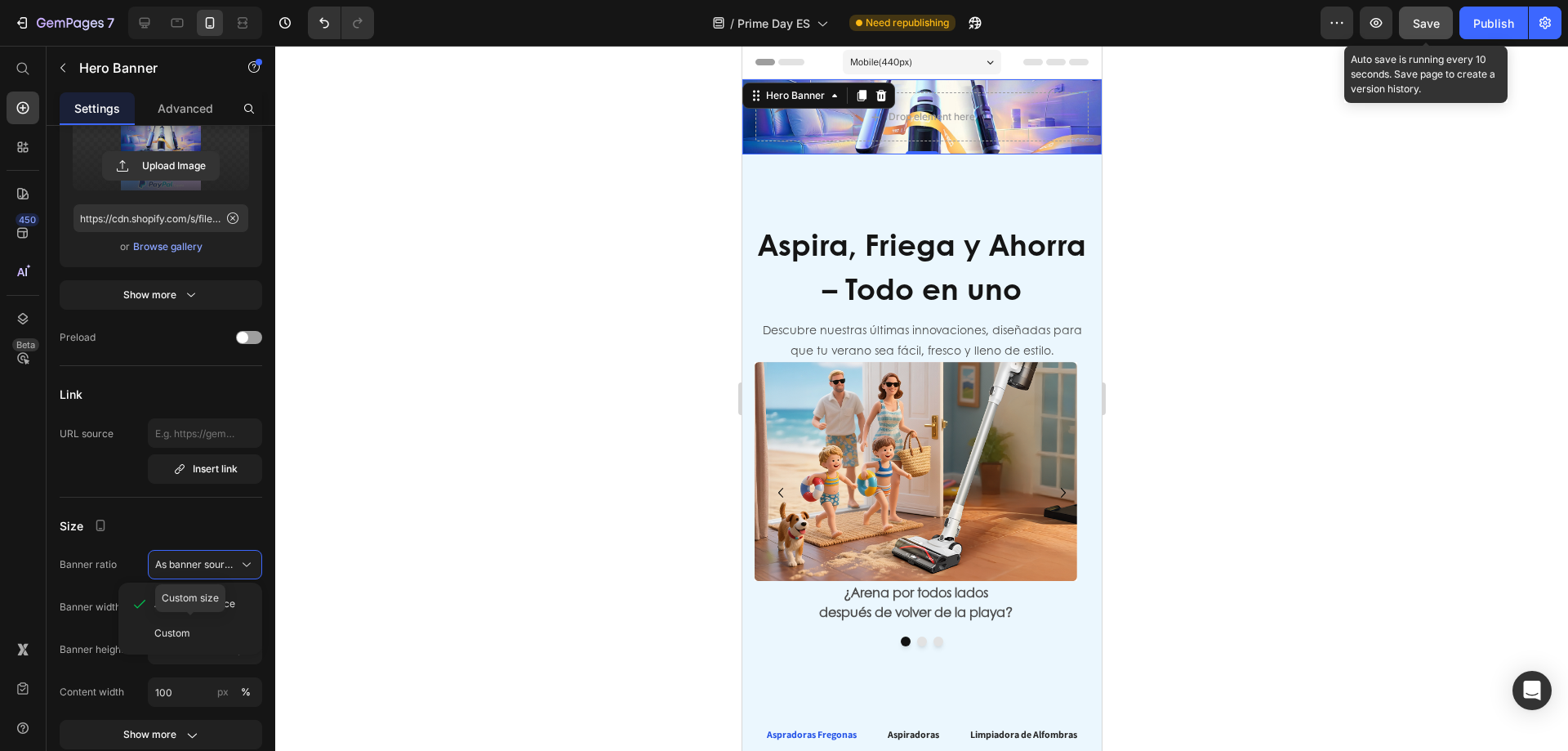 click on "Custom" at bounding box center [172, 633] 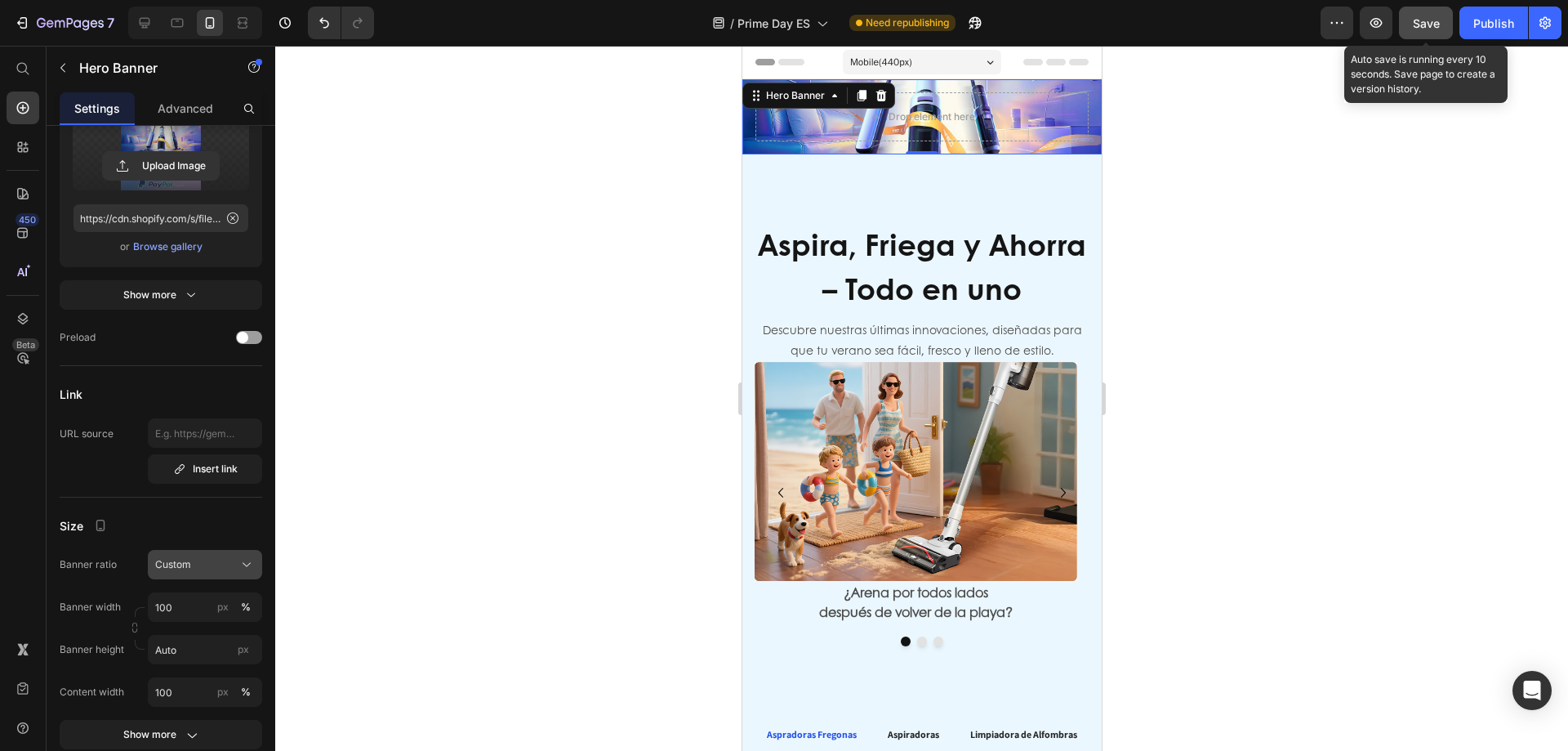click on "Custom" 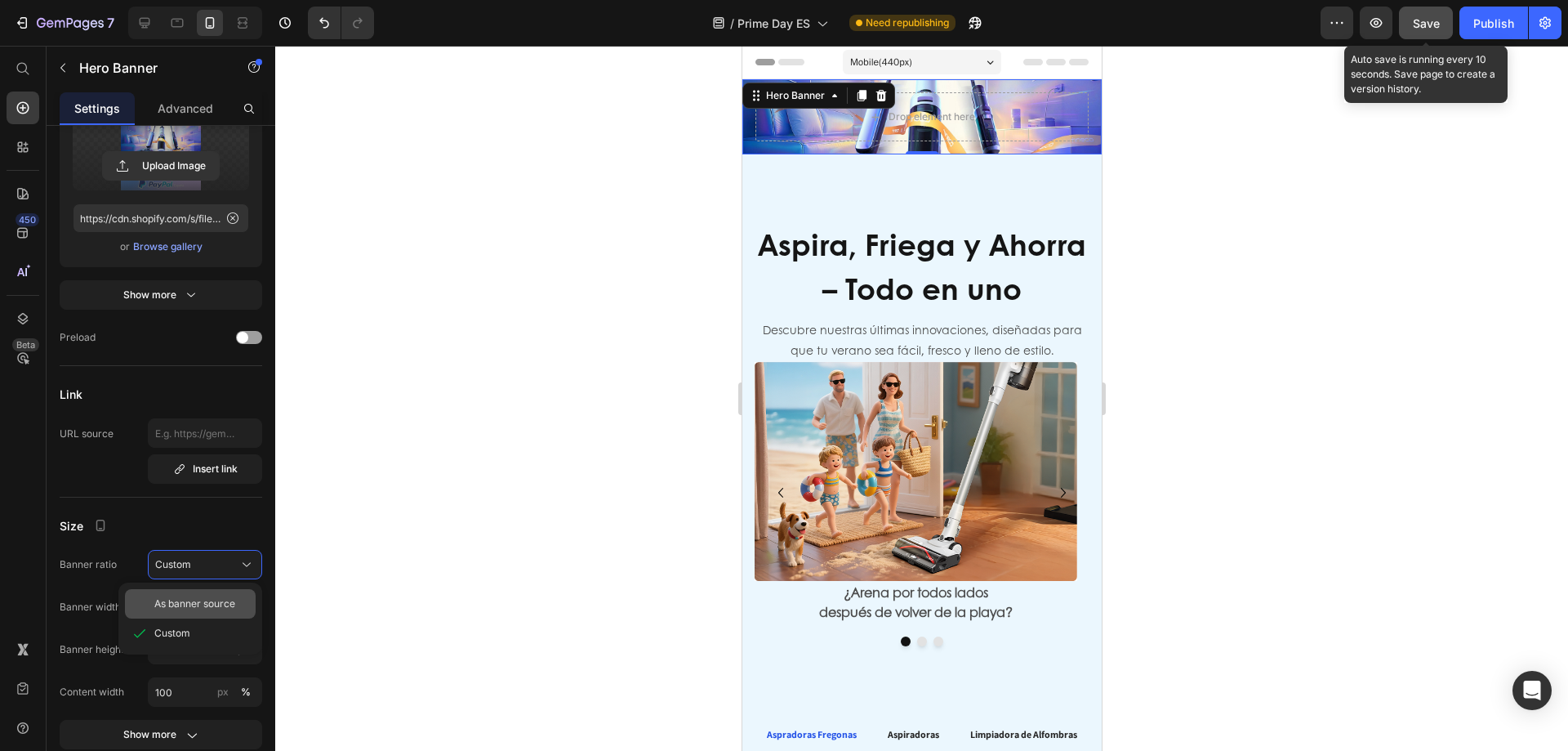 click on "As banner source" at bounding box center (194, 604) 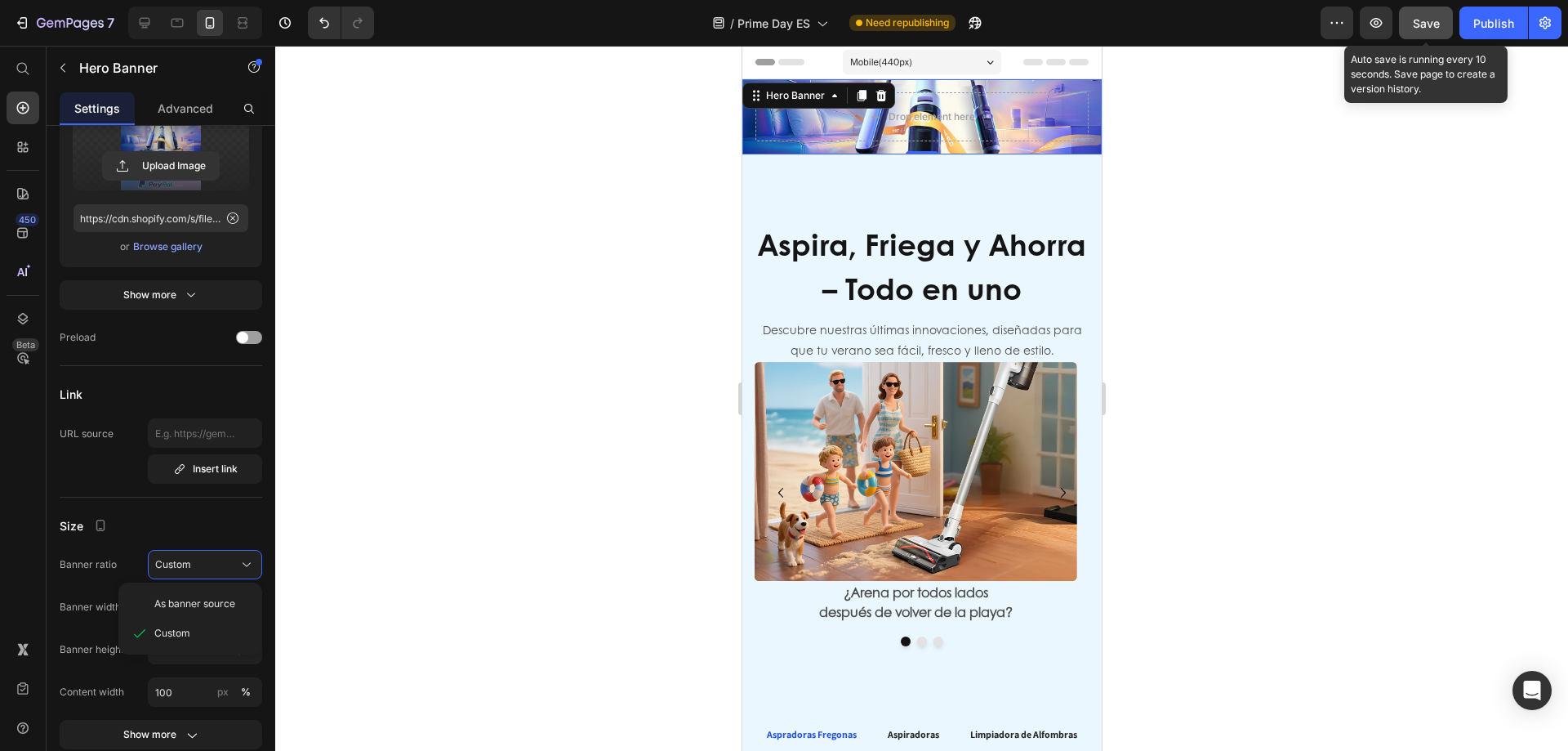 type 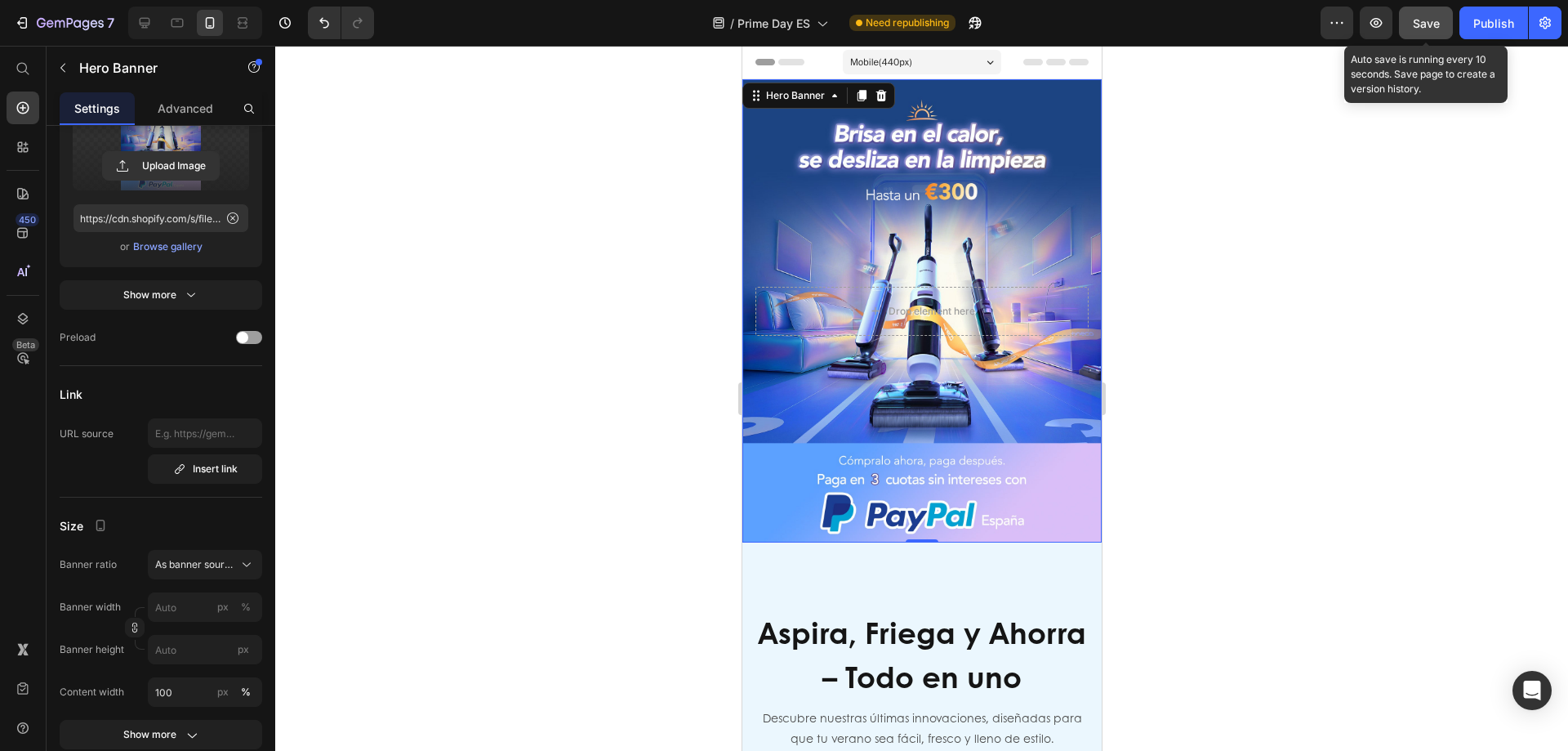 click on "Save" at bounding box center (1426, 23) 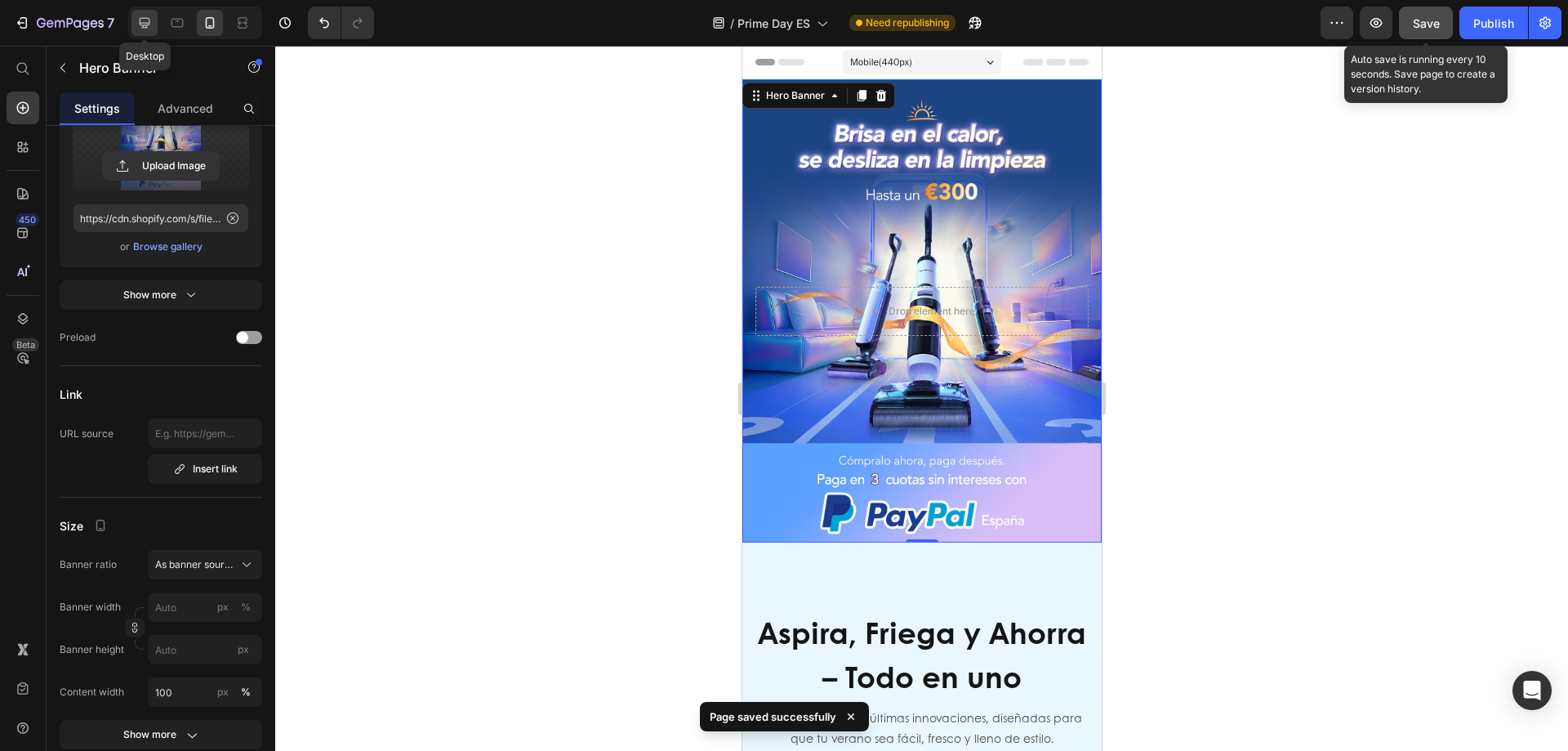 click 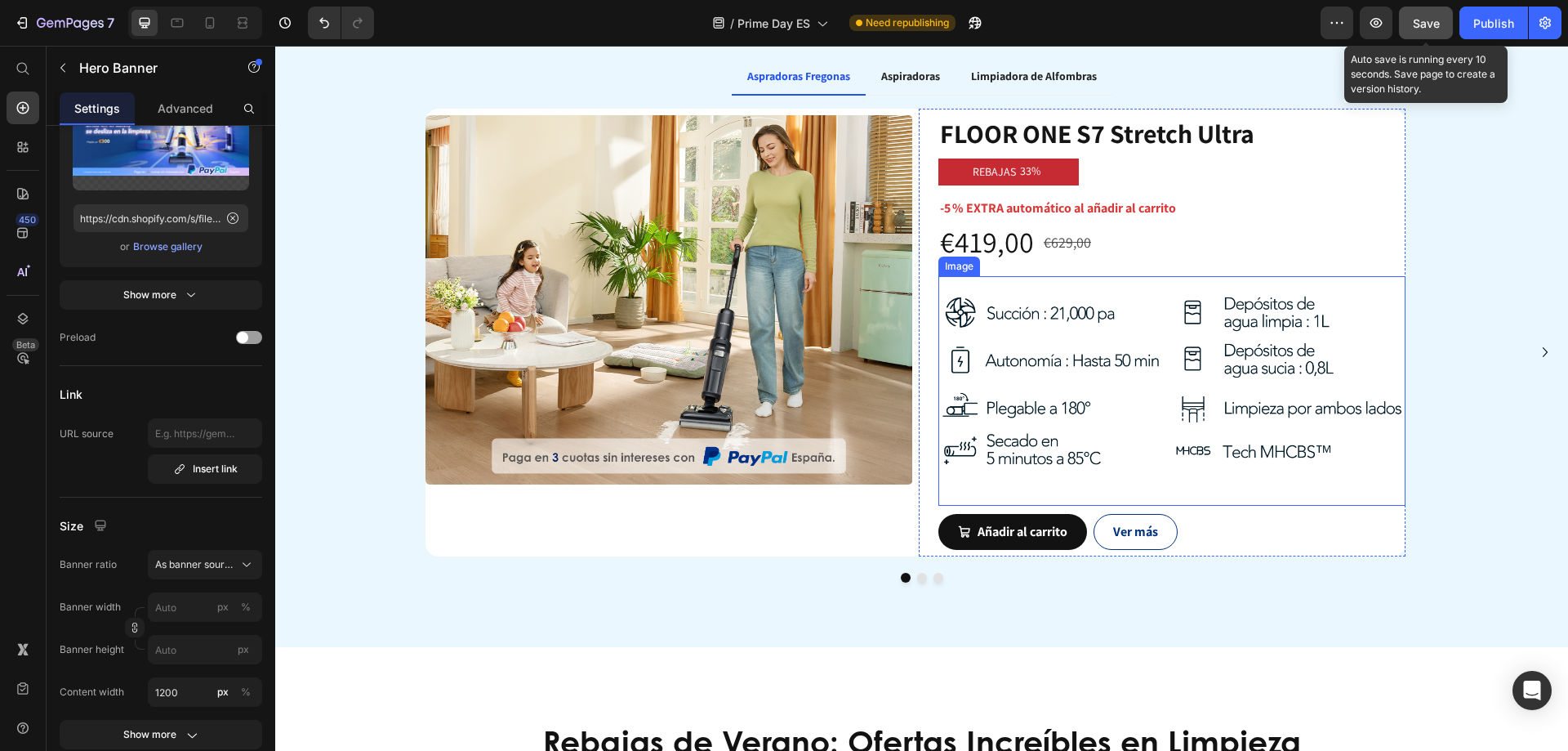 scroll, scrollTop: 1062, scrollLeft: 0, axis: vertical 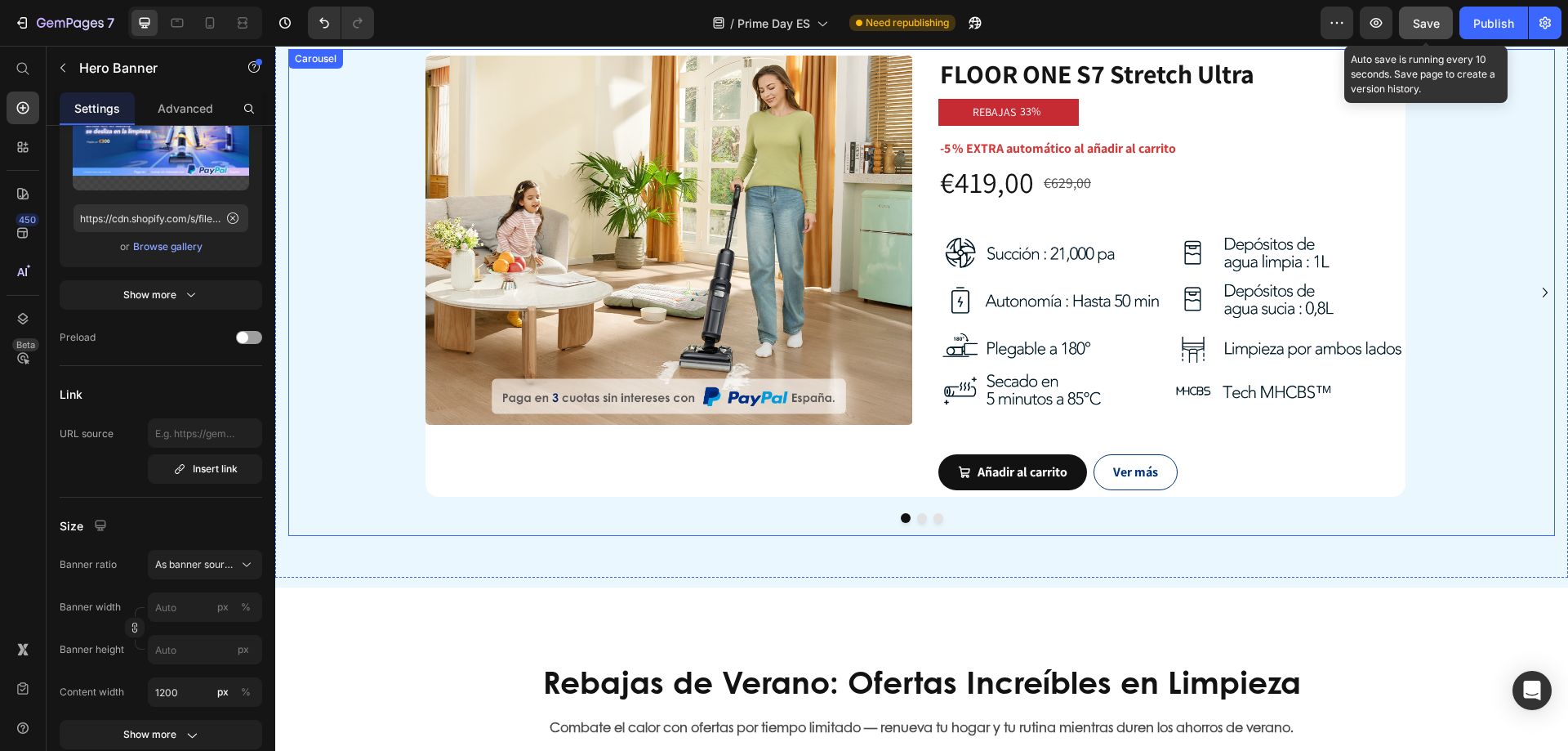 click at bounding box center [922, 518] 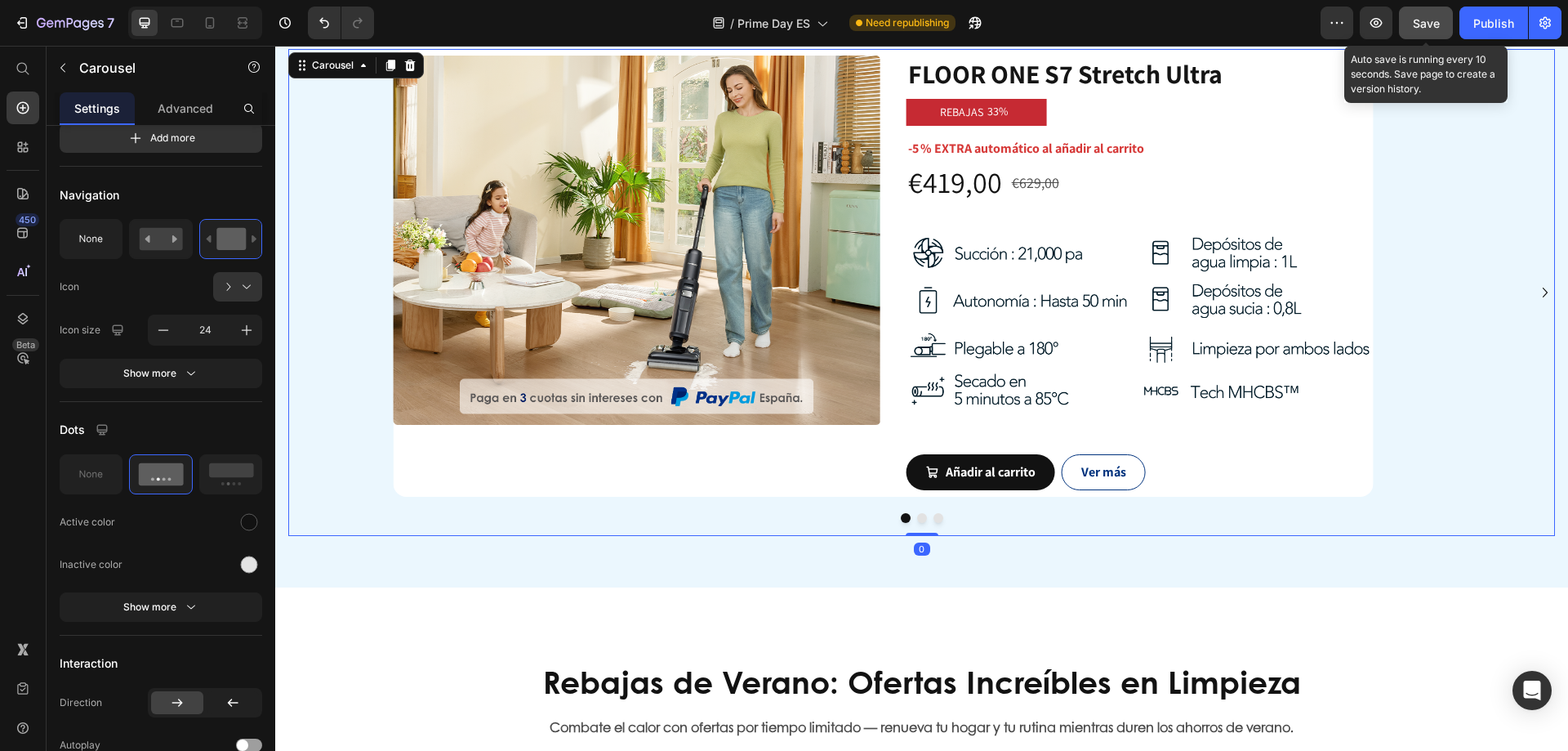 scroll, scrollTop: 0, scrollLeft: 0, axis: both 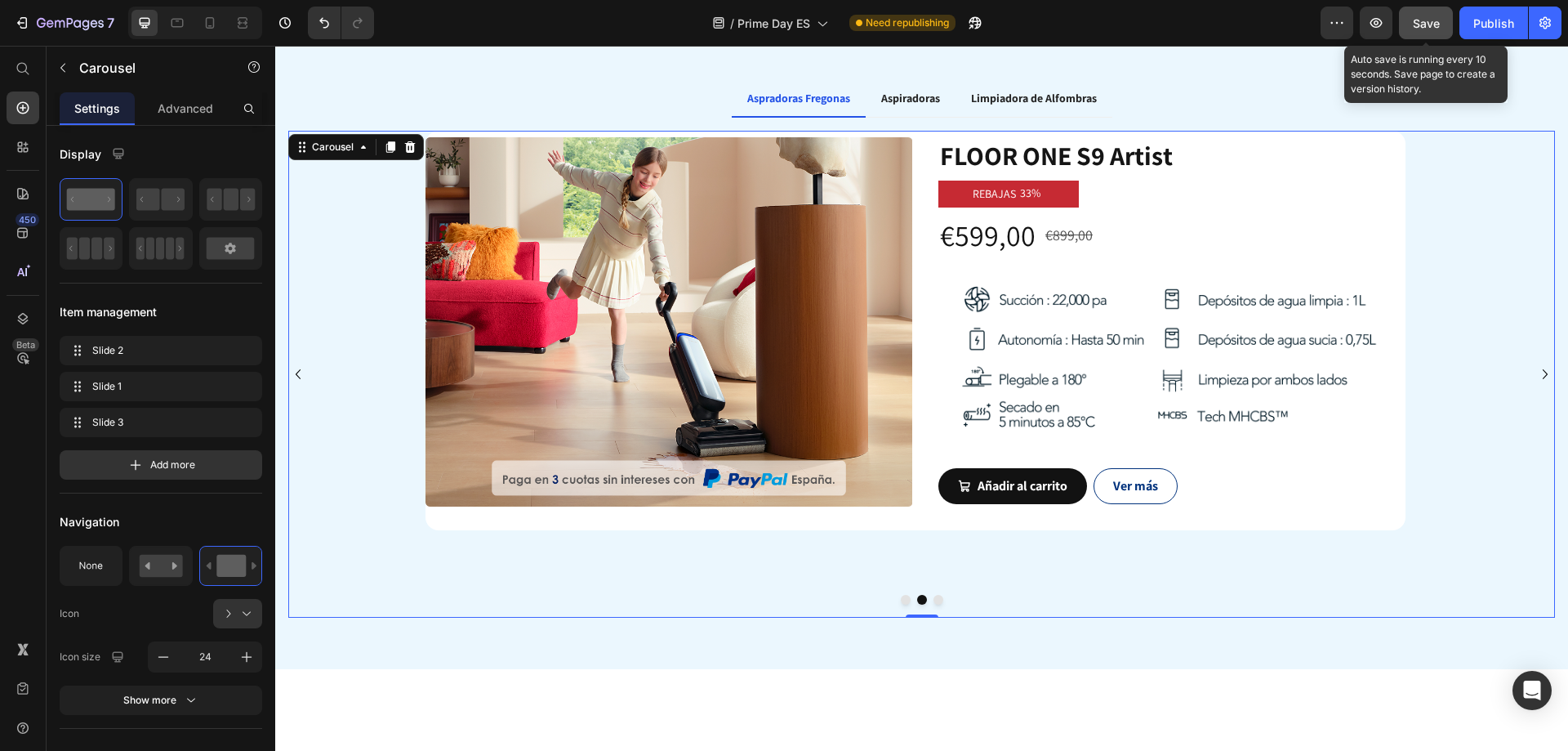 click at bounding box center [906, 600] 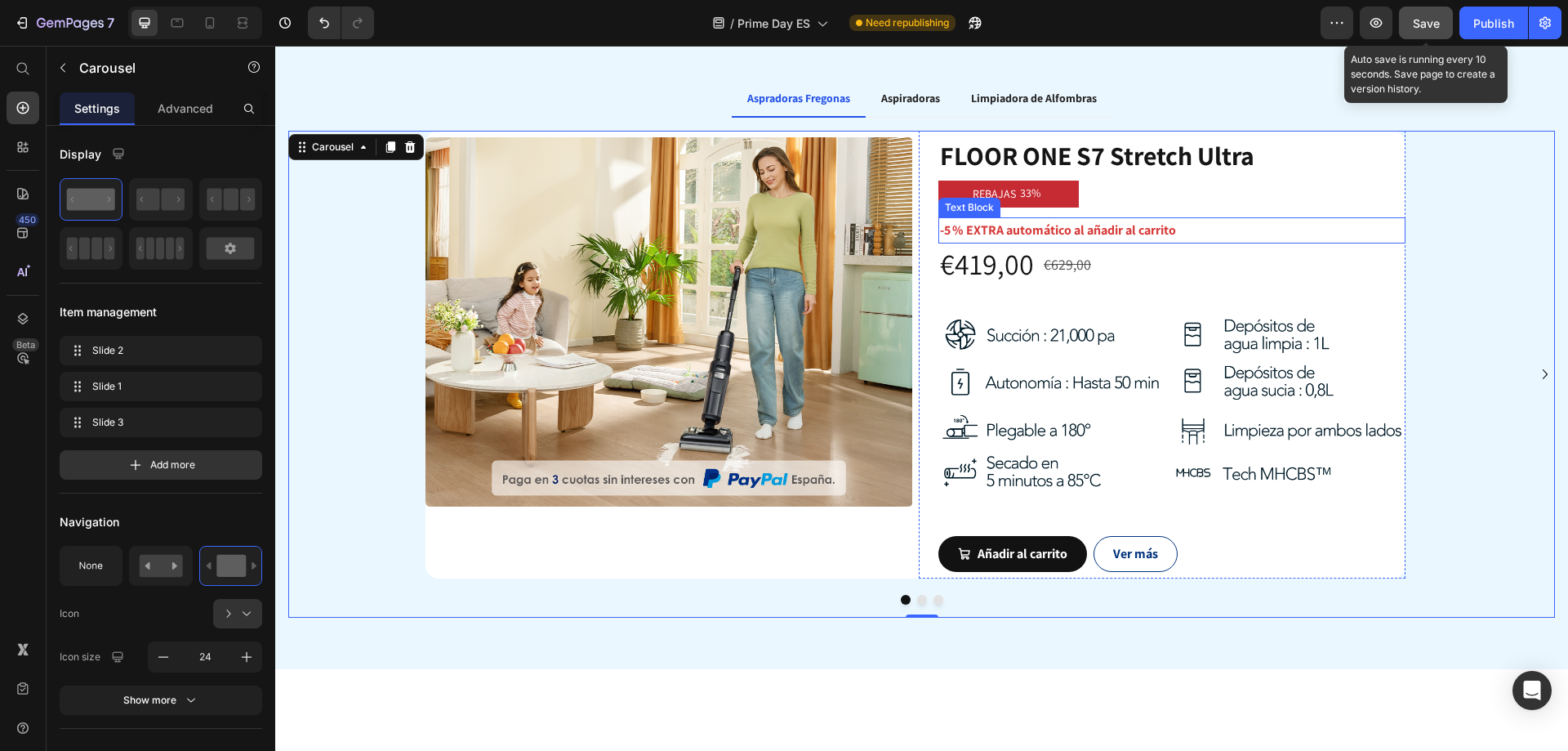 click on "-5 % EXTRA automático al añadir al carrito" at bounding box center (1172, 230) 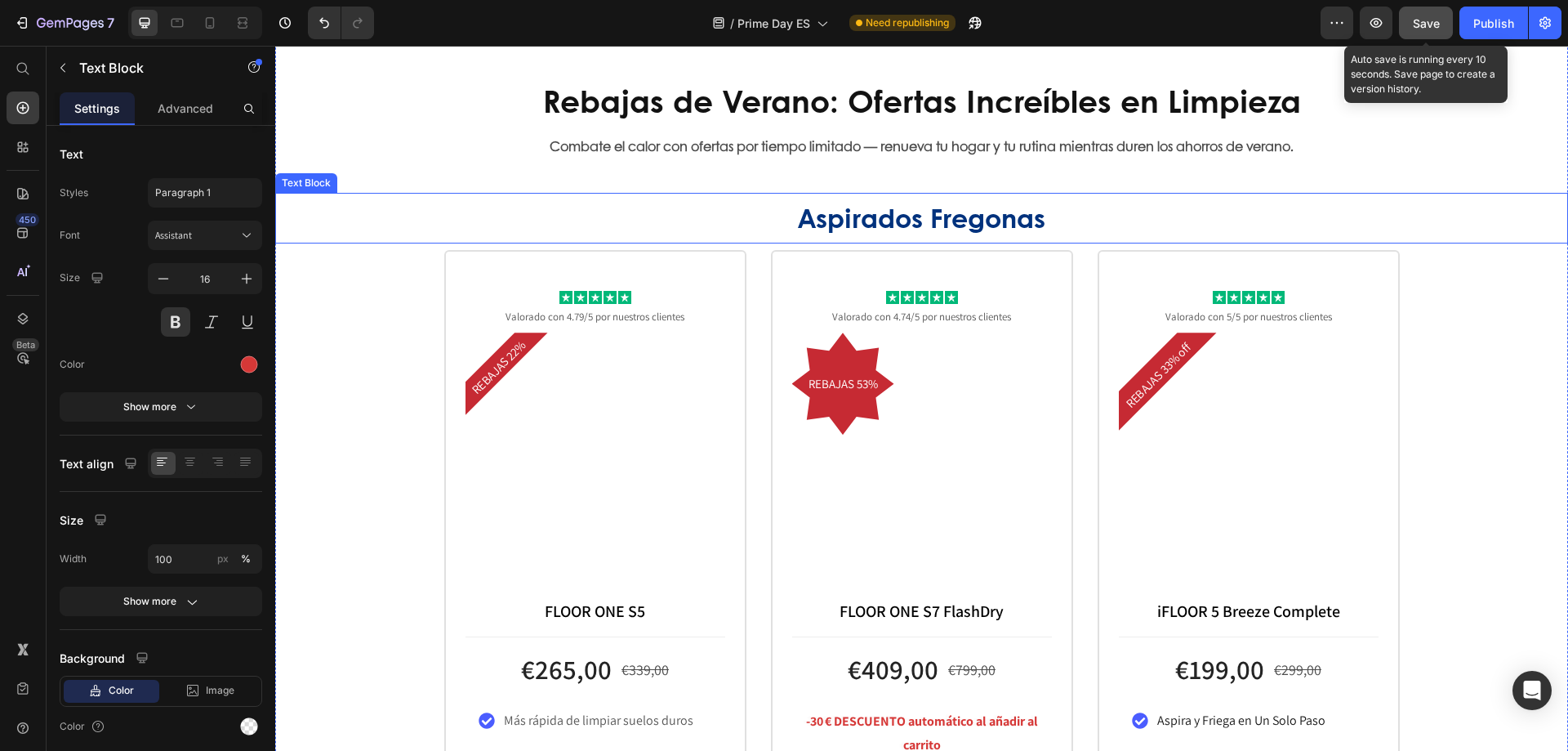 scroll, scrollTop: 2043, scrollLeft: 0, axis: vertical 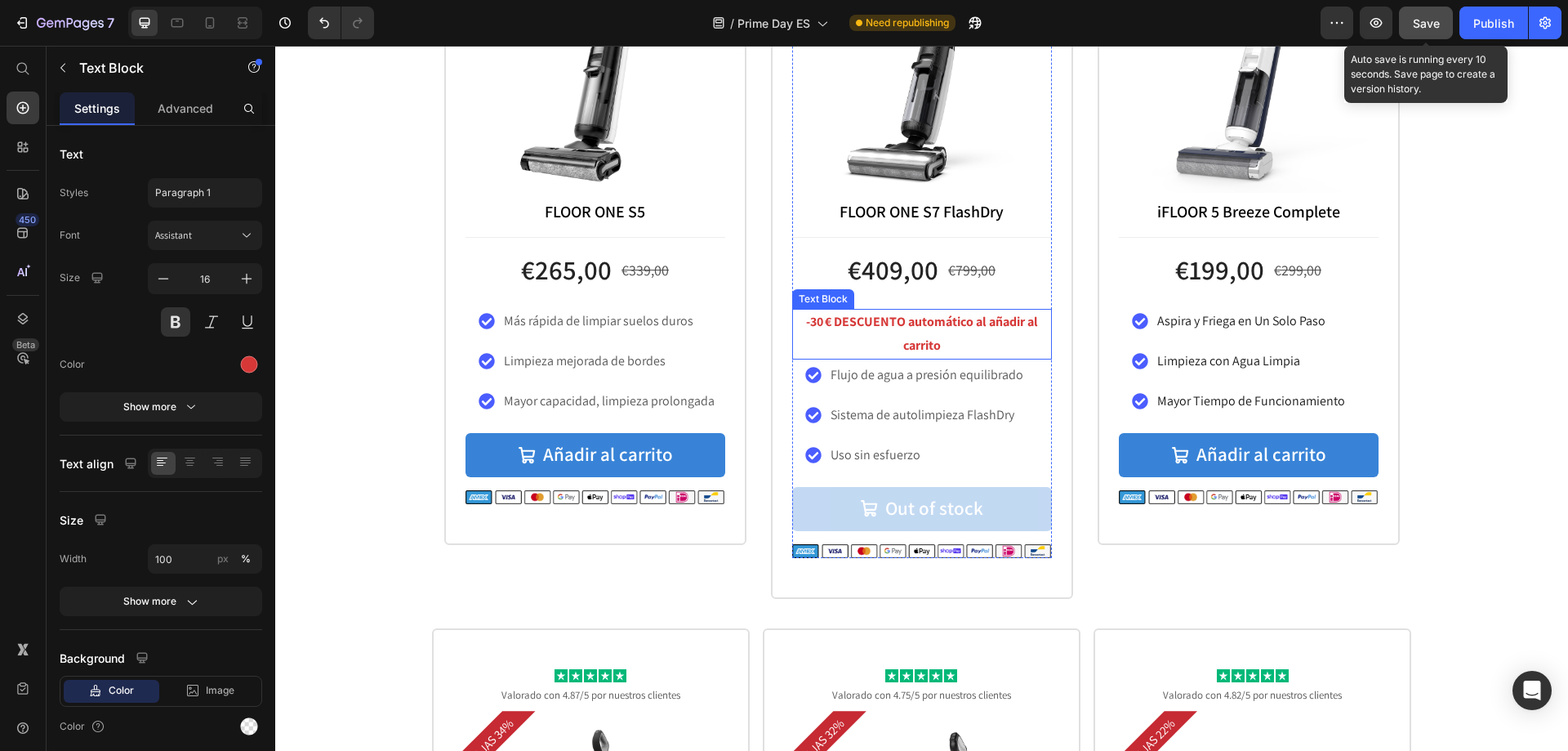 click on "-30 € DESCUENTO automático al añadir al carrito" at bounding box center [922, 334] 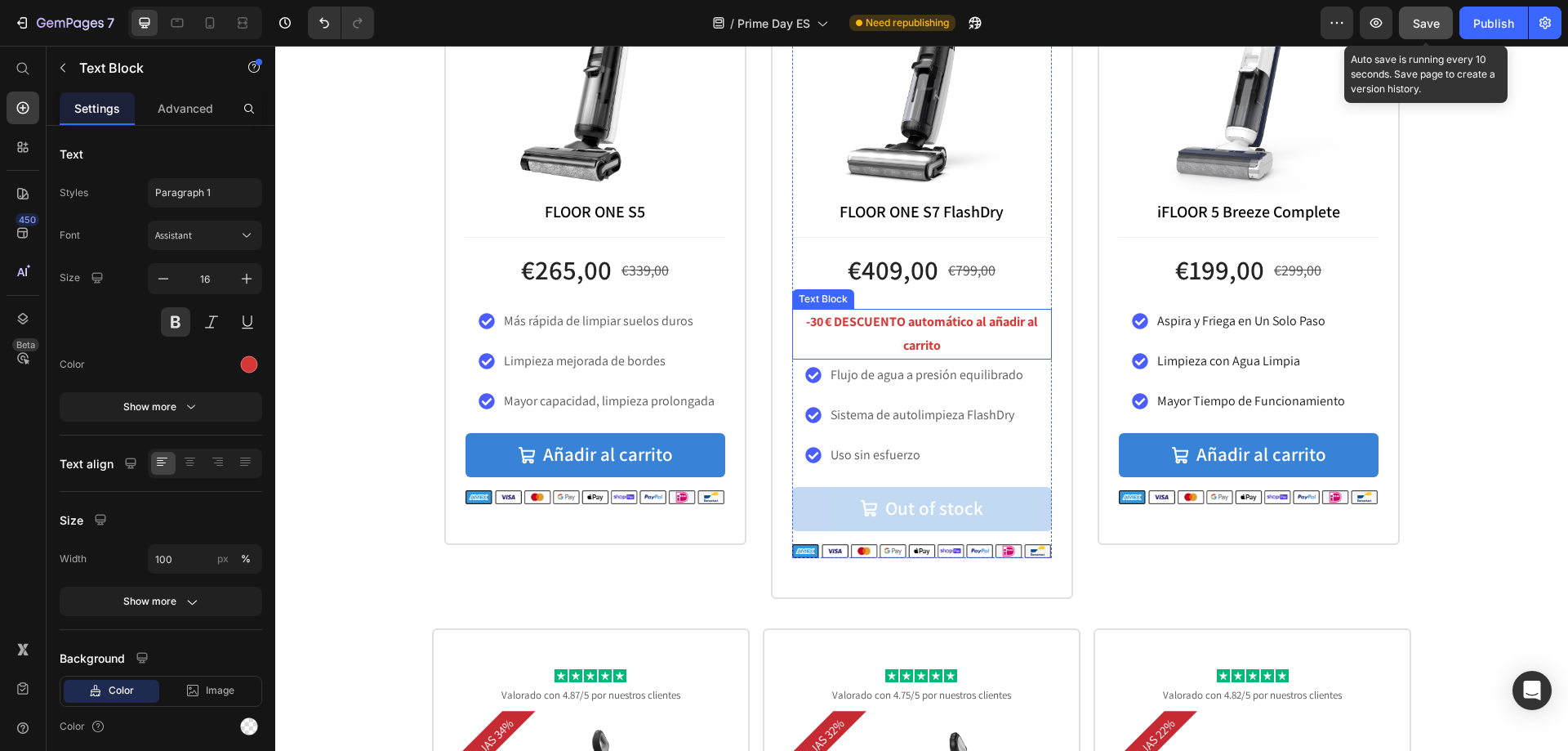 click on "-30 € DESCUENTO automático al añadir al carrito" at bounding box center [922, 334] 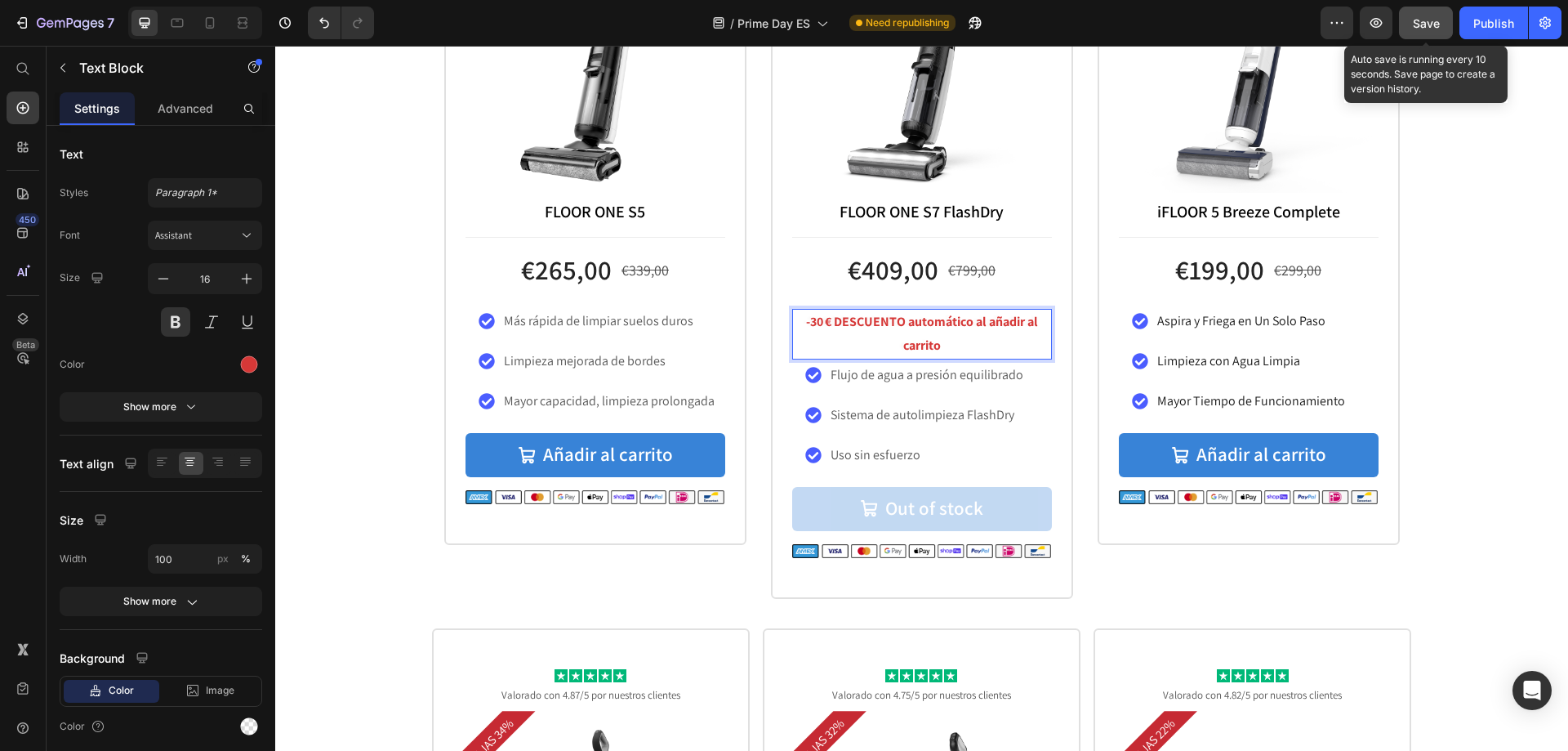 click on "-30 € DESCUENTO automático al añadir al carrito" at bounding box center (922, 334) 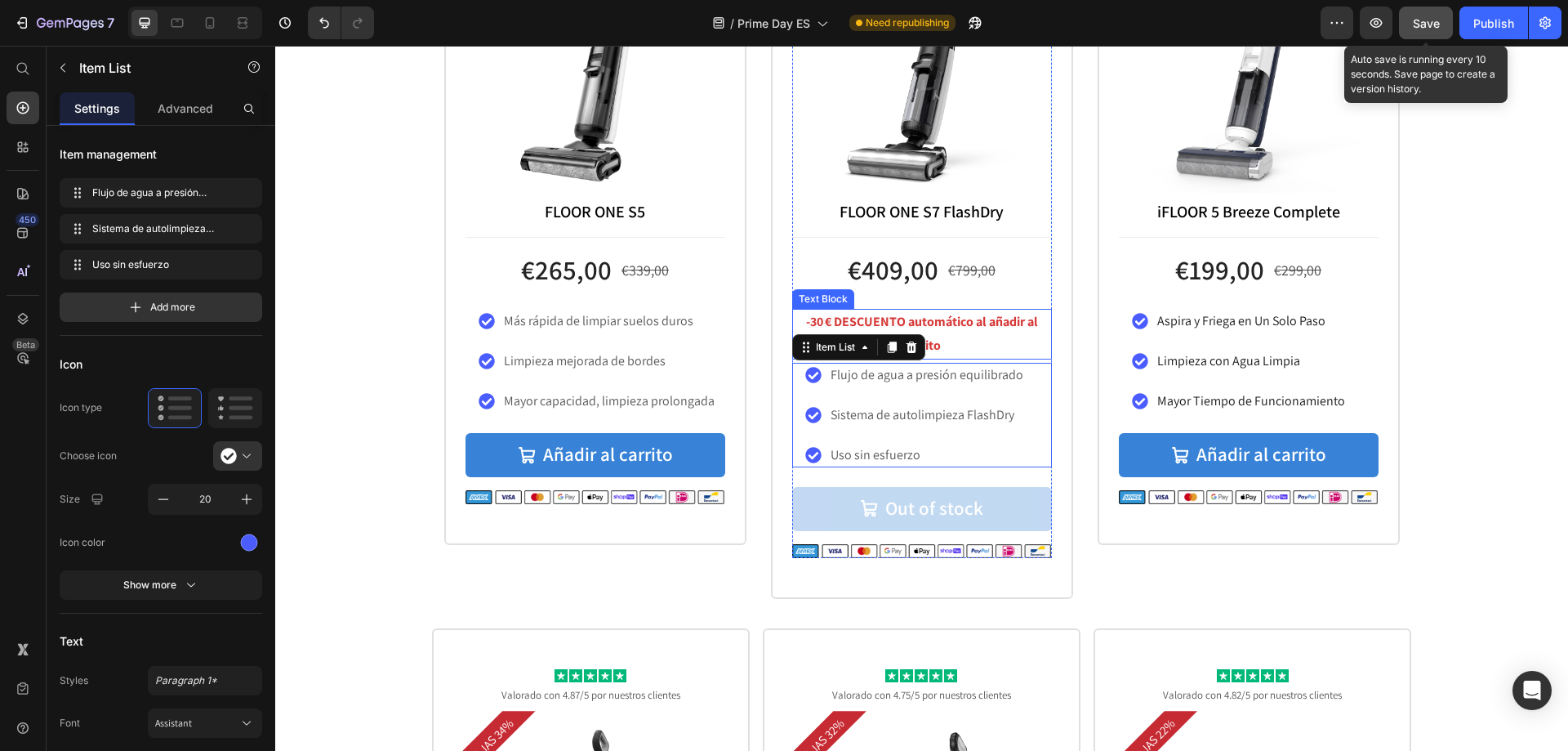 click on "-30 € DESCUENTO automático al añadir al carrito" at bounding box center (922, 334) 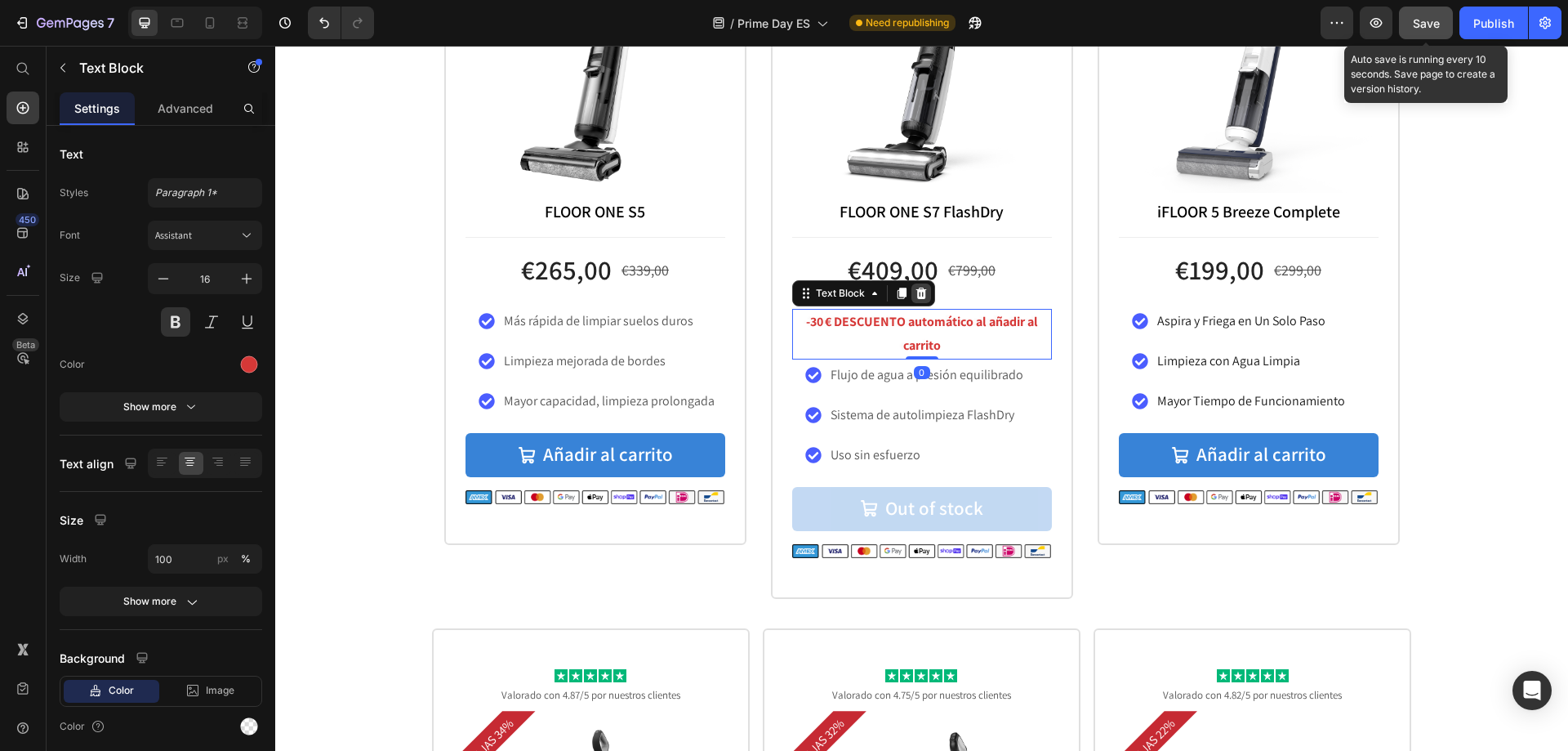 click 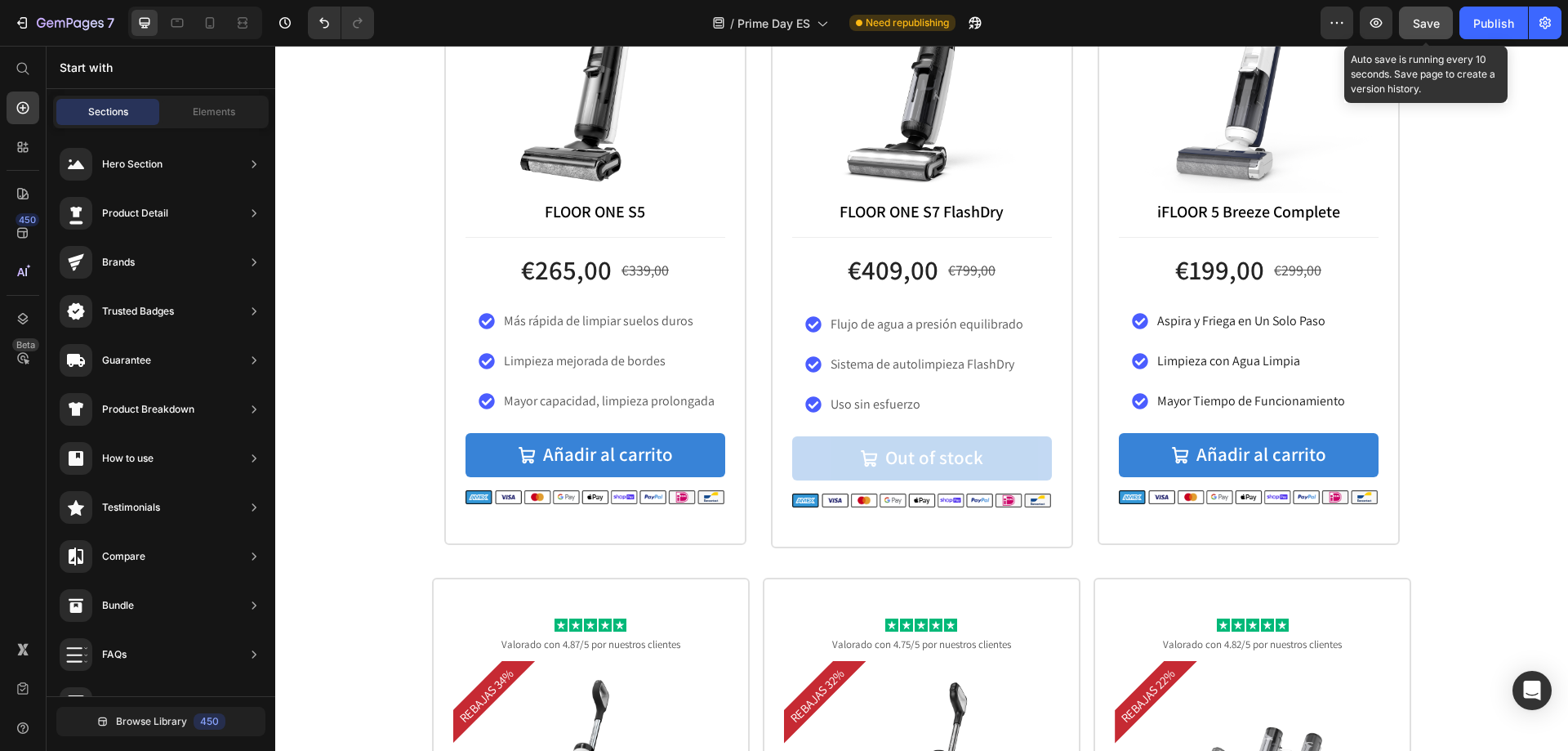 click on "Save" 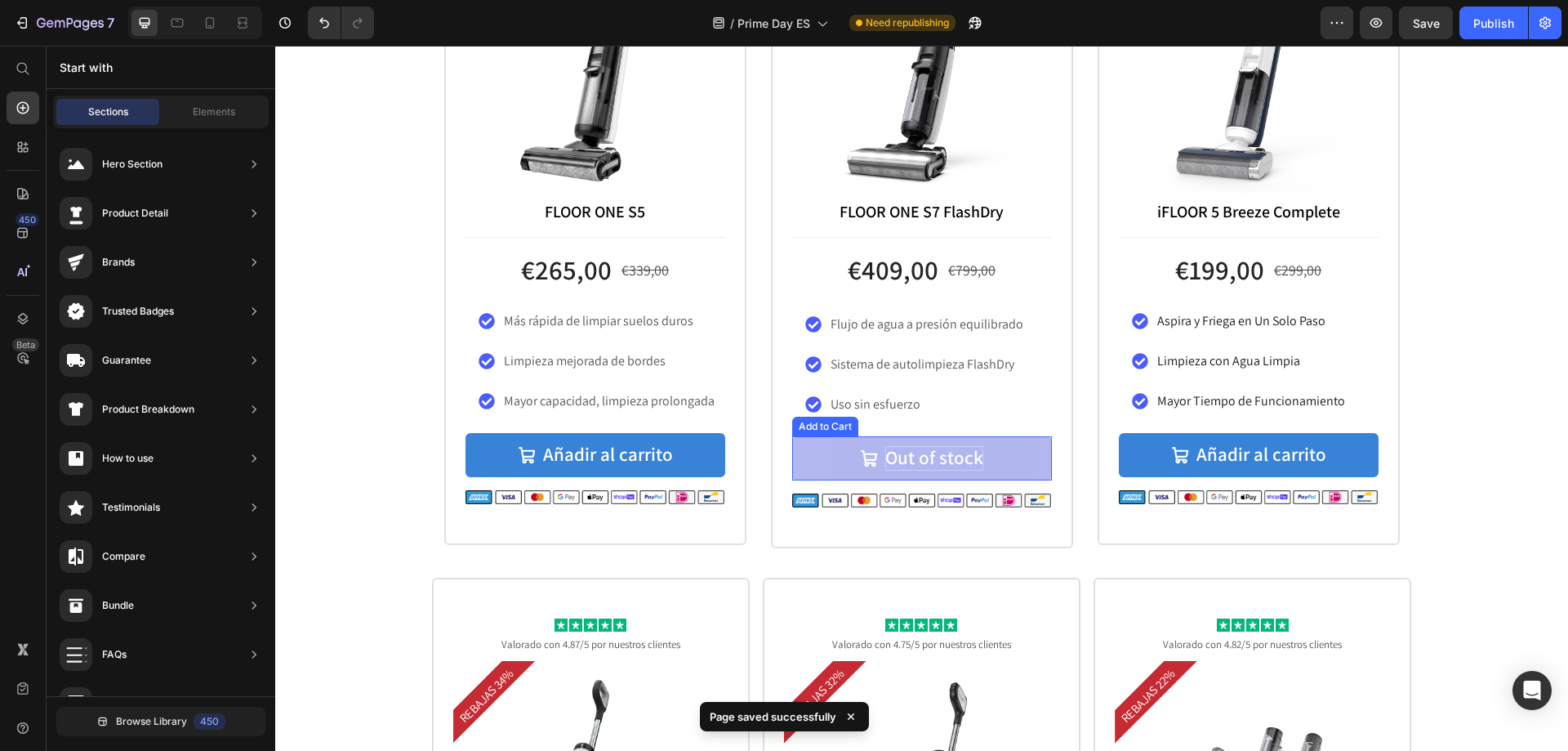 click on "Out of stock" at bounding box center (934, 458) 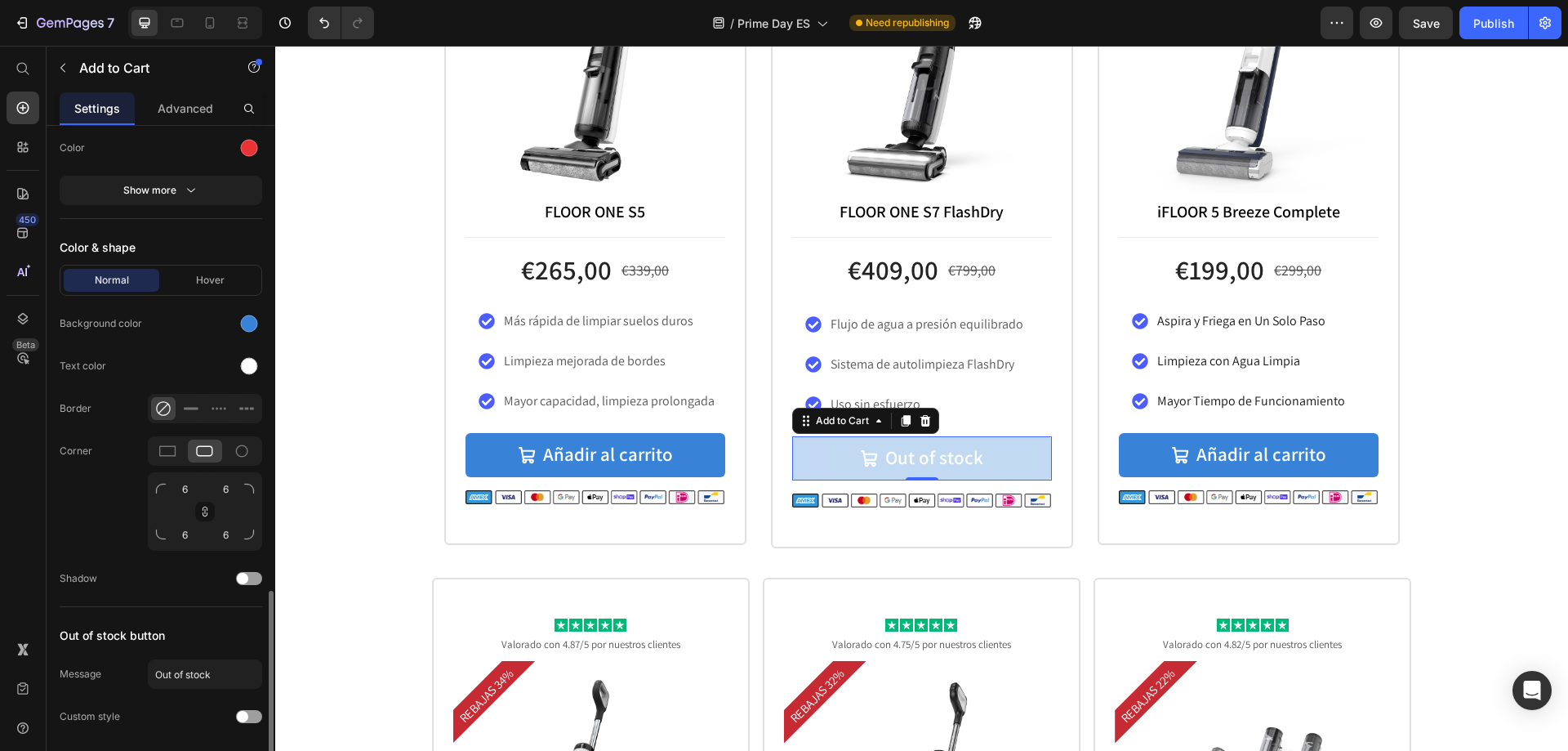 scroll, scrollTop: 1689, scrollLeft: 0, axis: vertical 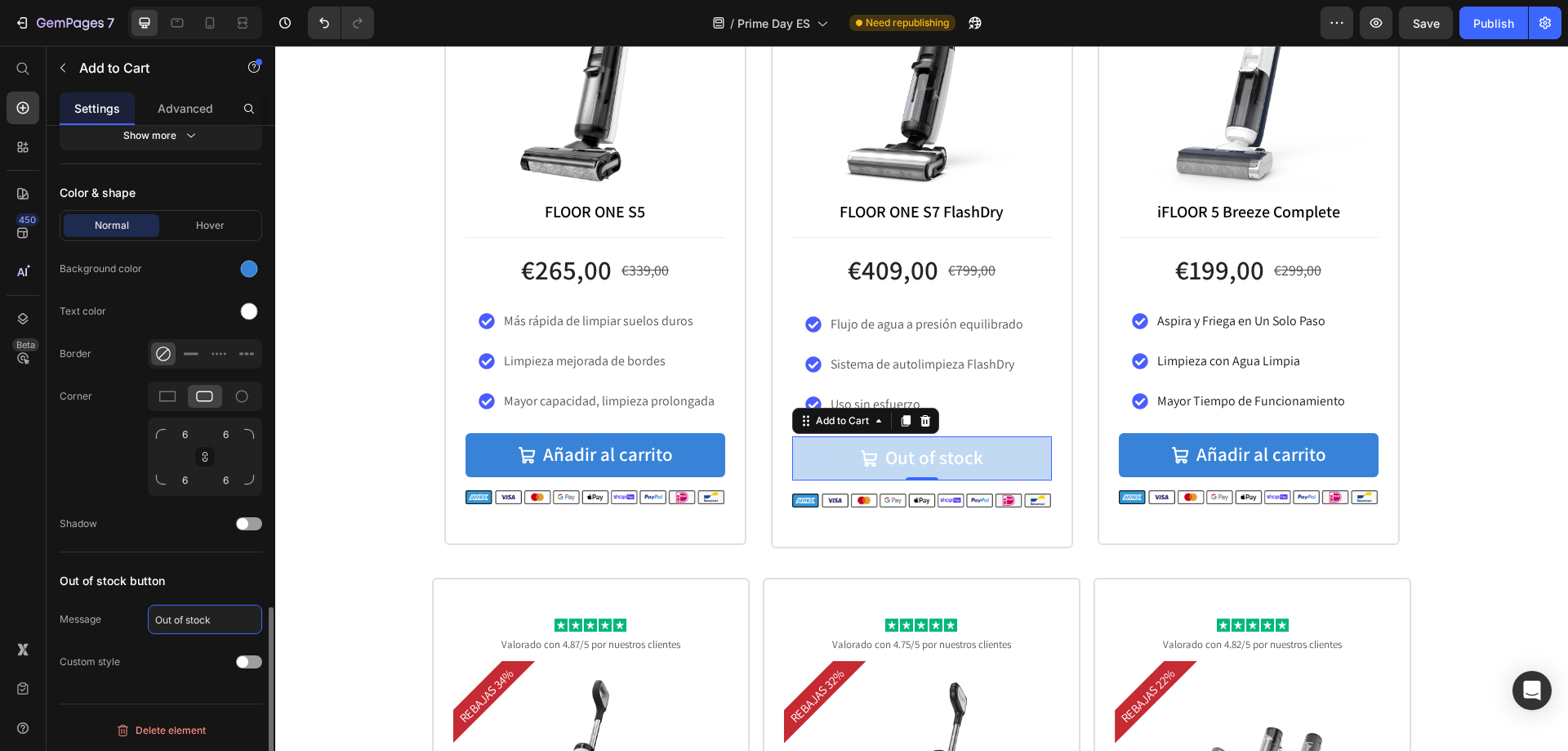 drag, startPoint x: 203, startPoint y: 630, endPoint x: 220, endPoint y: 626, distance: 17.464249 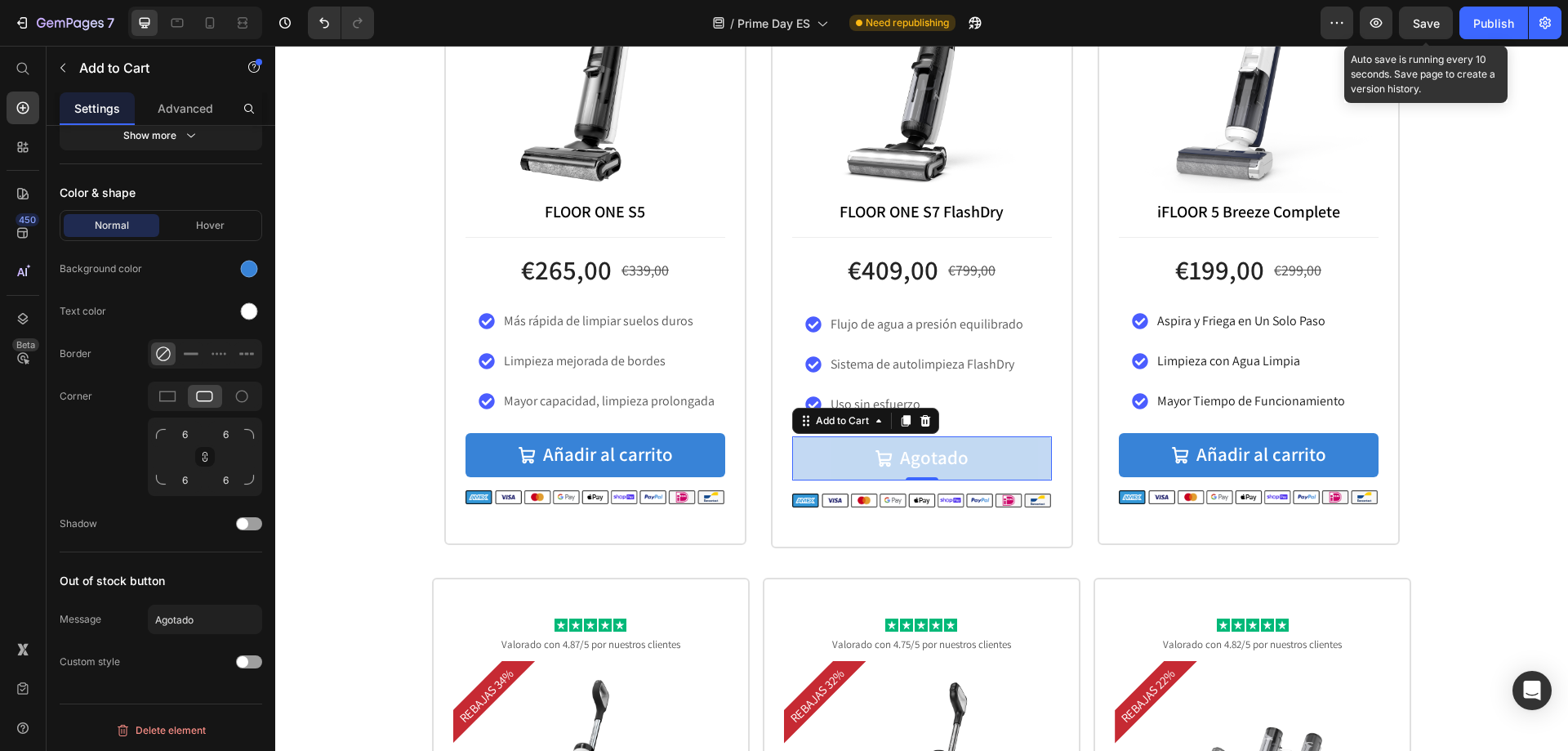 click on "Save" at bounding box center [1426, 23] 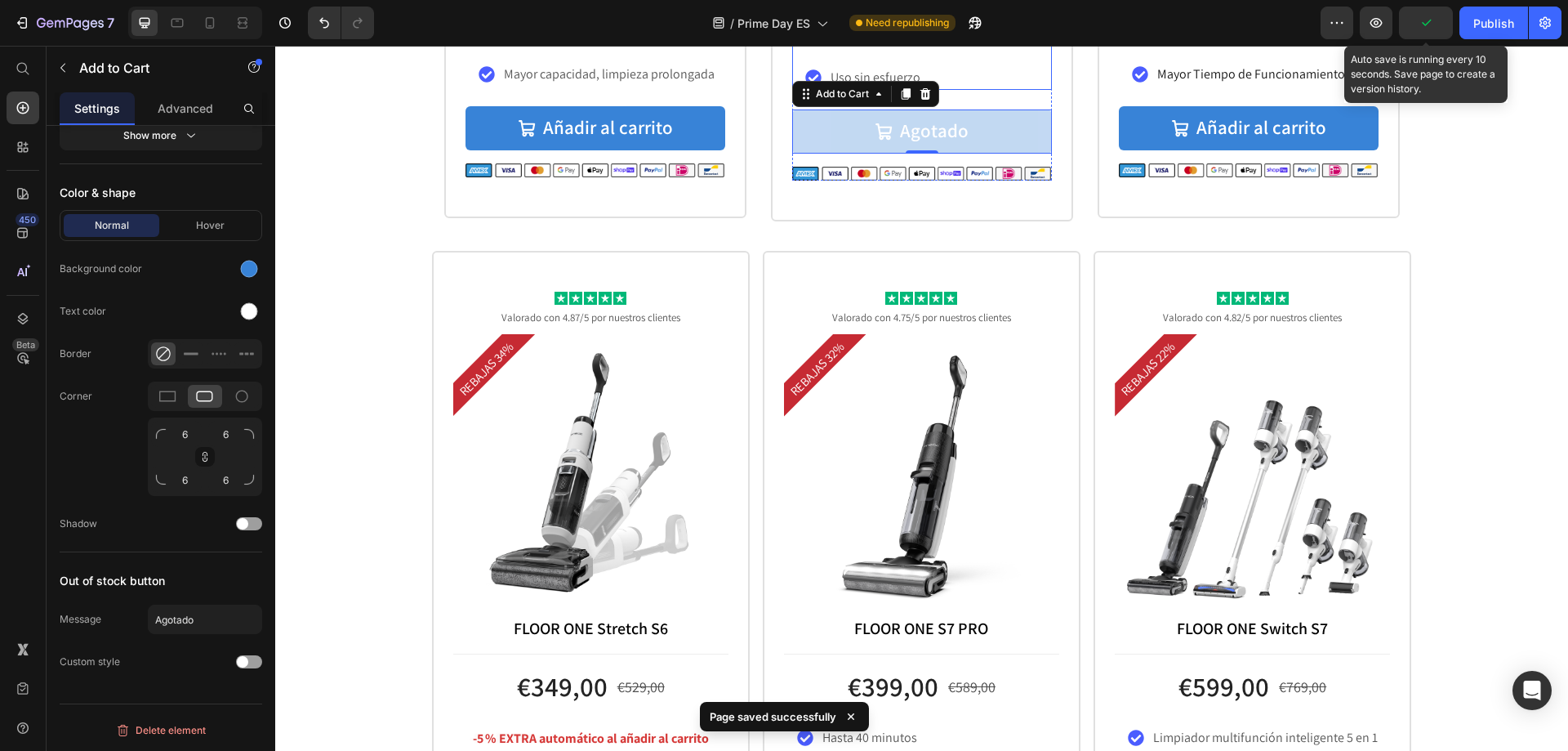 scroll, scrollTop: 2697, scrollLeft: 0, axis: vertical 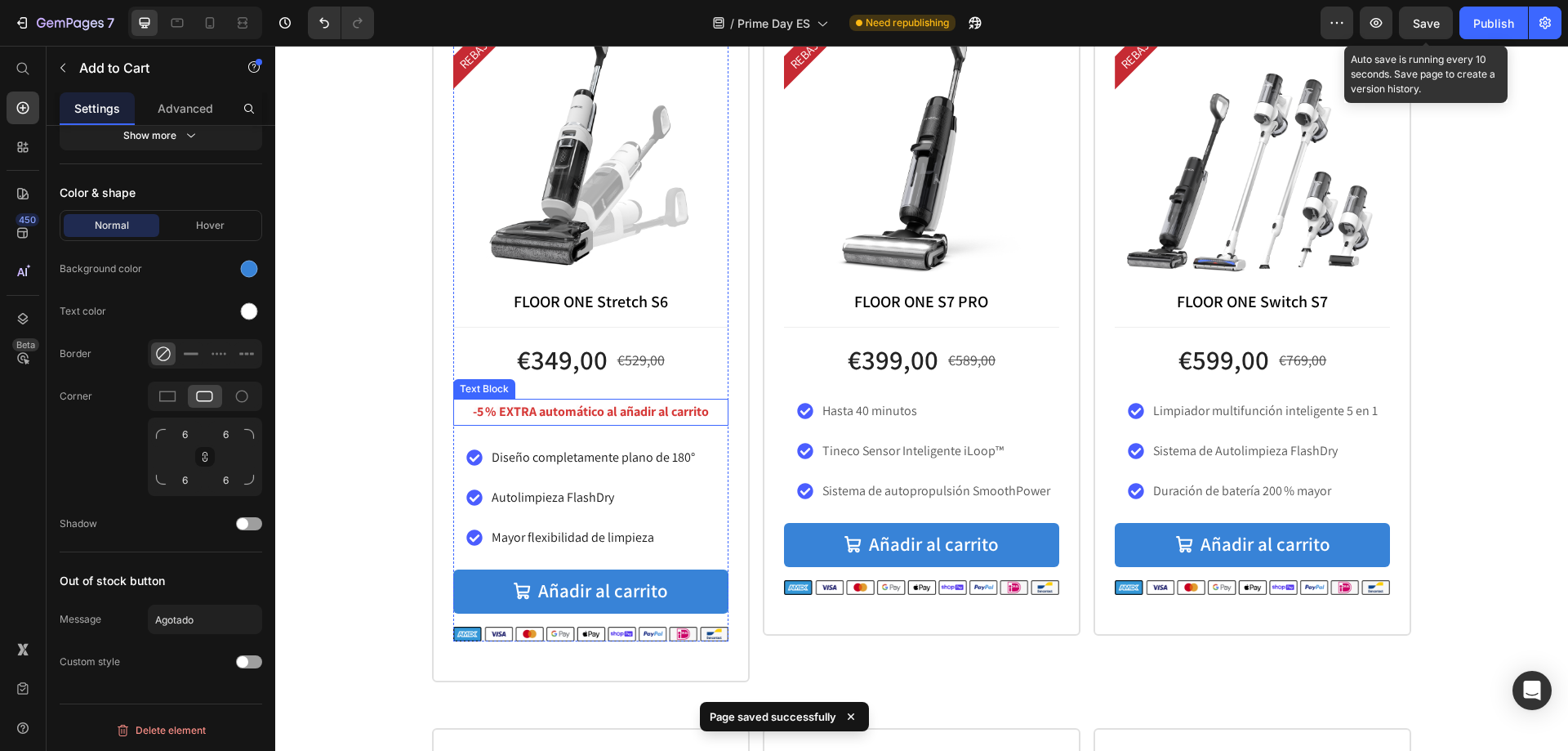 click on "-5 % EXTRA automático al añadir al carrito" at bounding box center (590, 412) 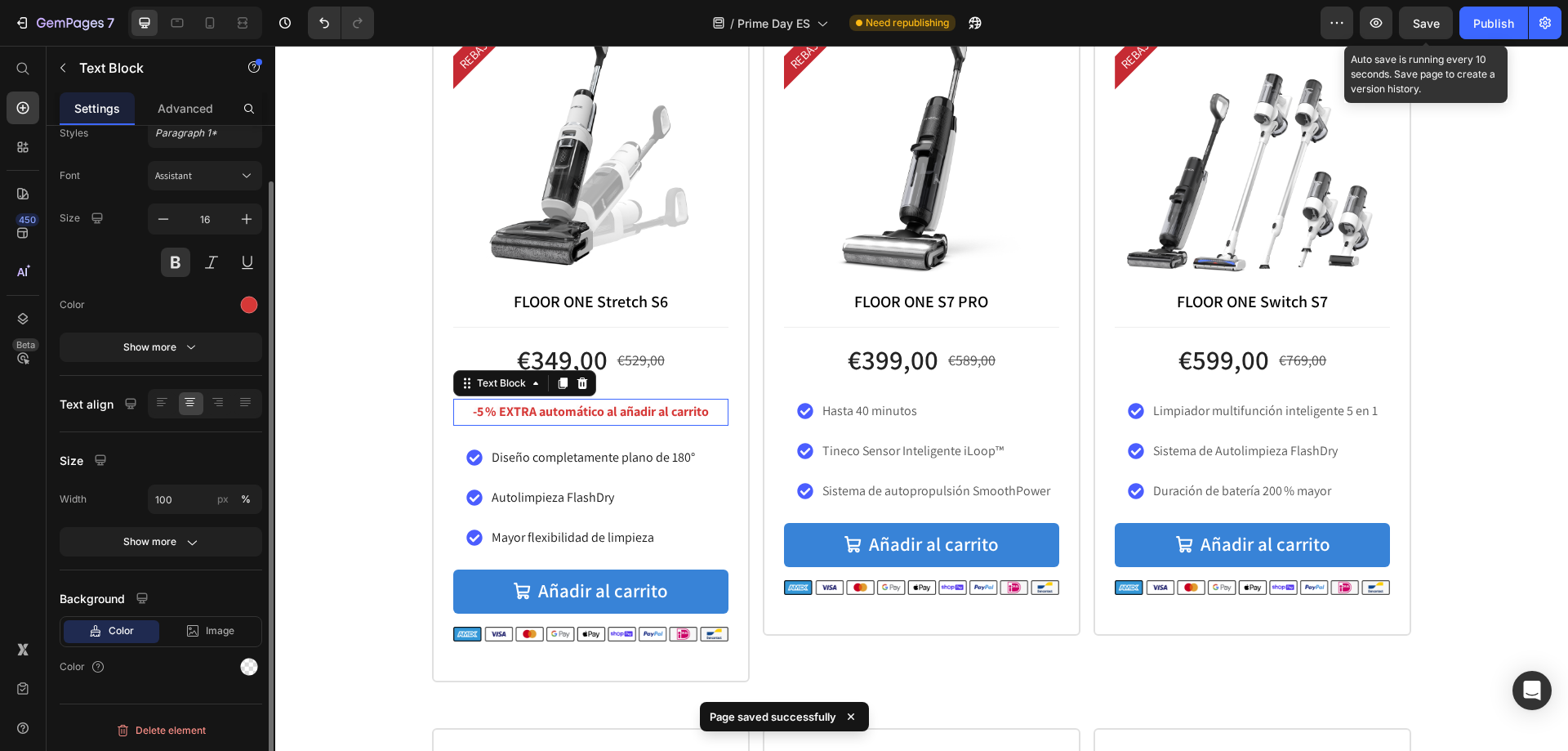 scroll, scrollTop: 0, scrollLeft: 0, axis: both 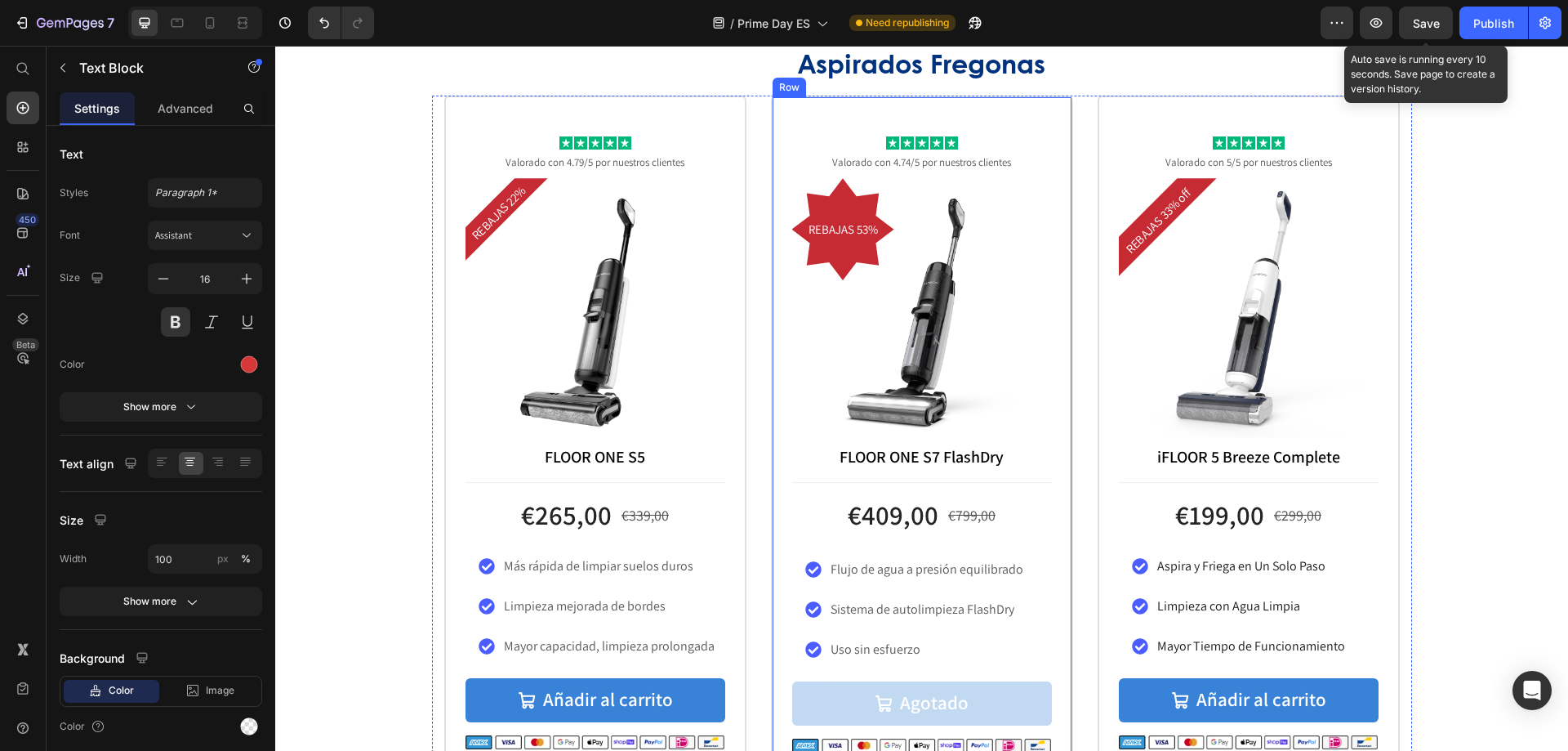 click on "Icon
Icon
Icon
Icon
Icon Icon List Valorado con 4.74/5 por nuestros clientes Text Block REBAJAS 53% Product Badge Product Images FLOOR ONE S7 FlashDry Text Block €409,00 Product Price €799,00 Product Price Row Text Block Flujo de agua a presión equilibrado Sistema de autolimpieza FlashDry Uso sin esfuerzo Item List
Agotado Add to Cart Row Image Row Product Row" at bounding box center [922, 445] 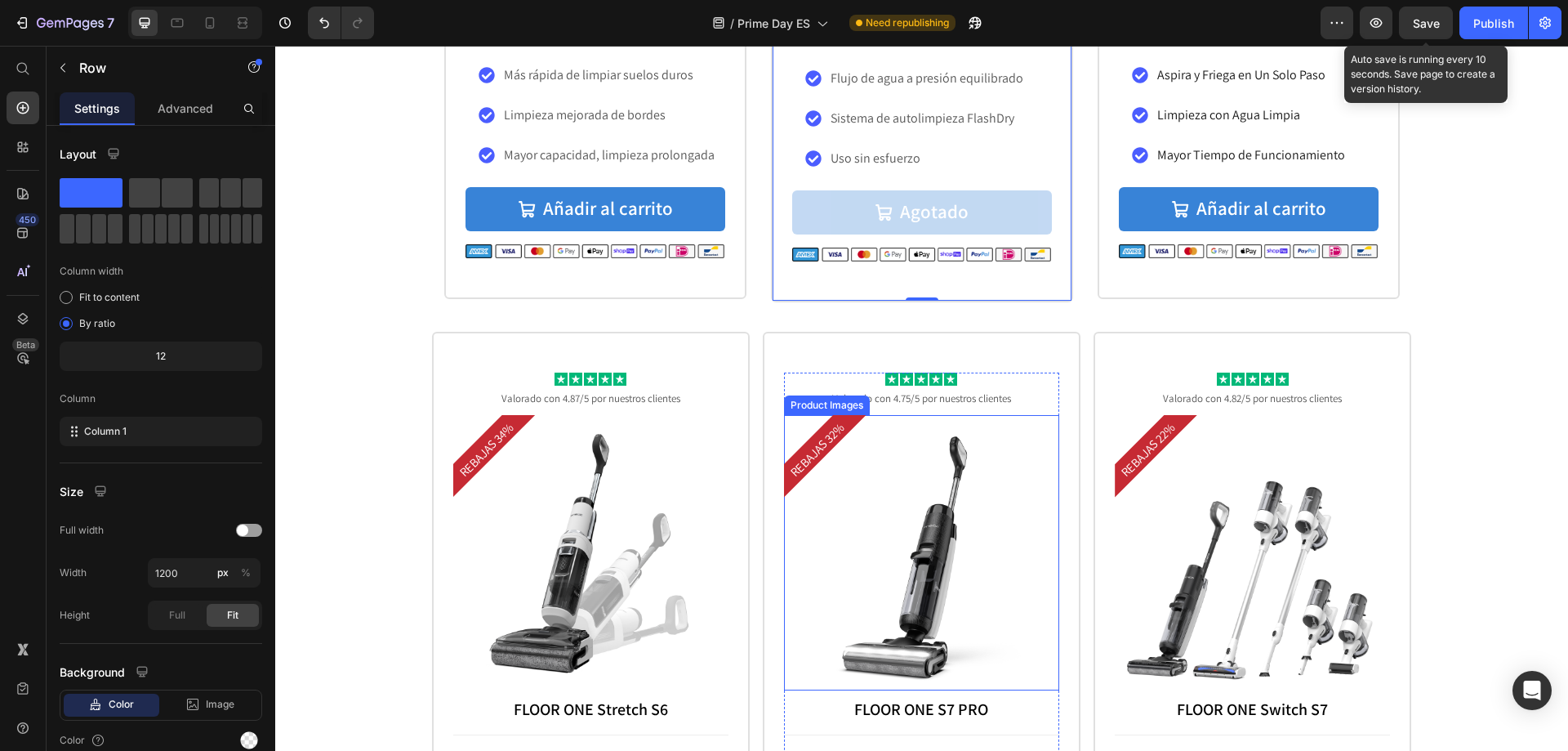 scroll, scrollTop: 2288, scrollLeft: 0, axis: vertical 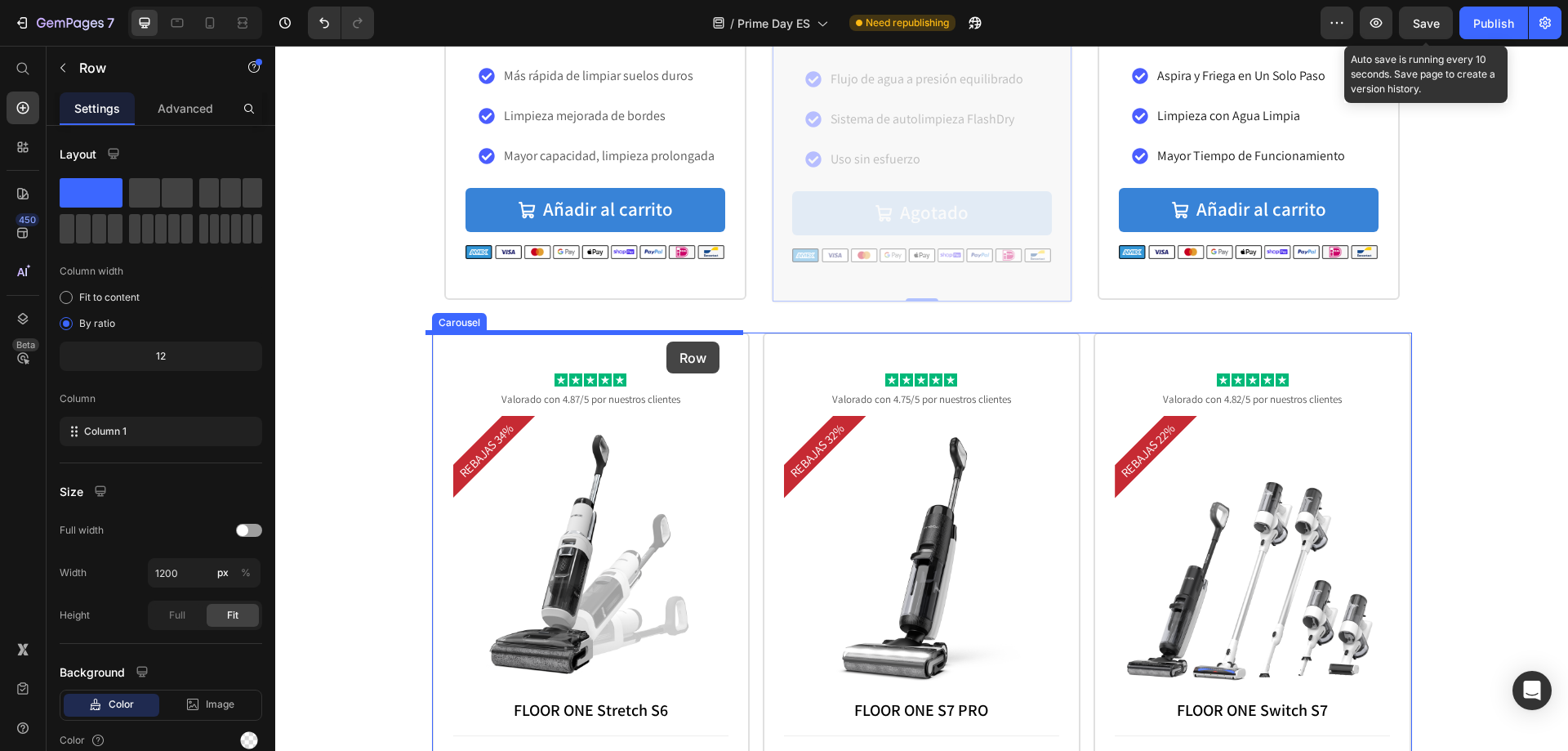 drag, startPoint x: 813, startPoint y: 288, endPoint x: 666, endPoint y: 342, distance: 156.6046 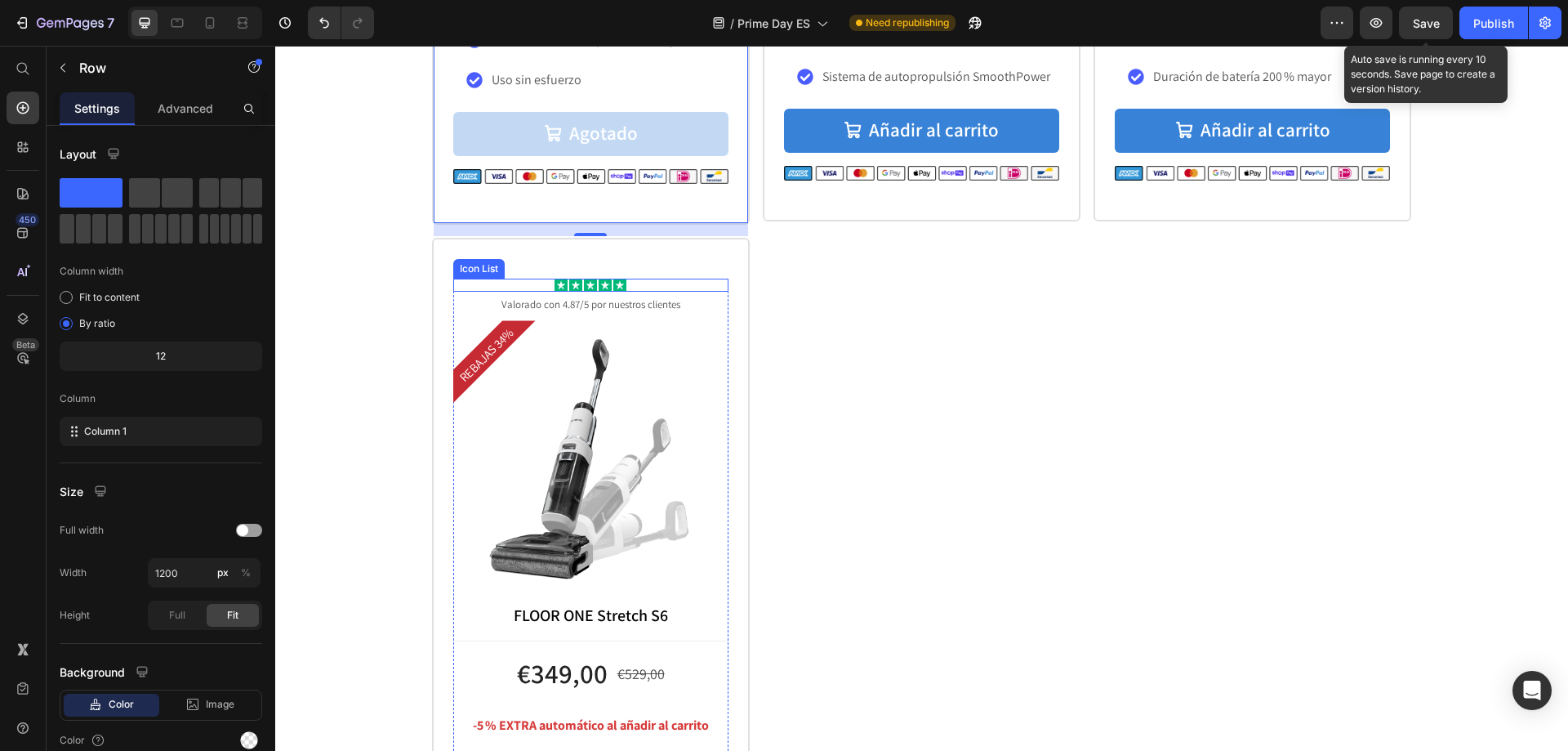 scroll, scrollTop: 2860, scrollLeft: 0, axis: vertical 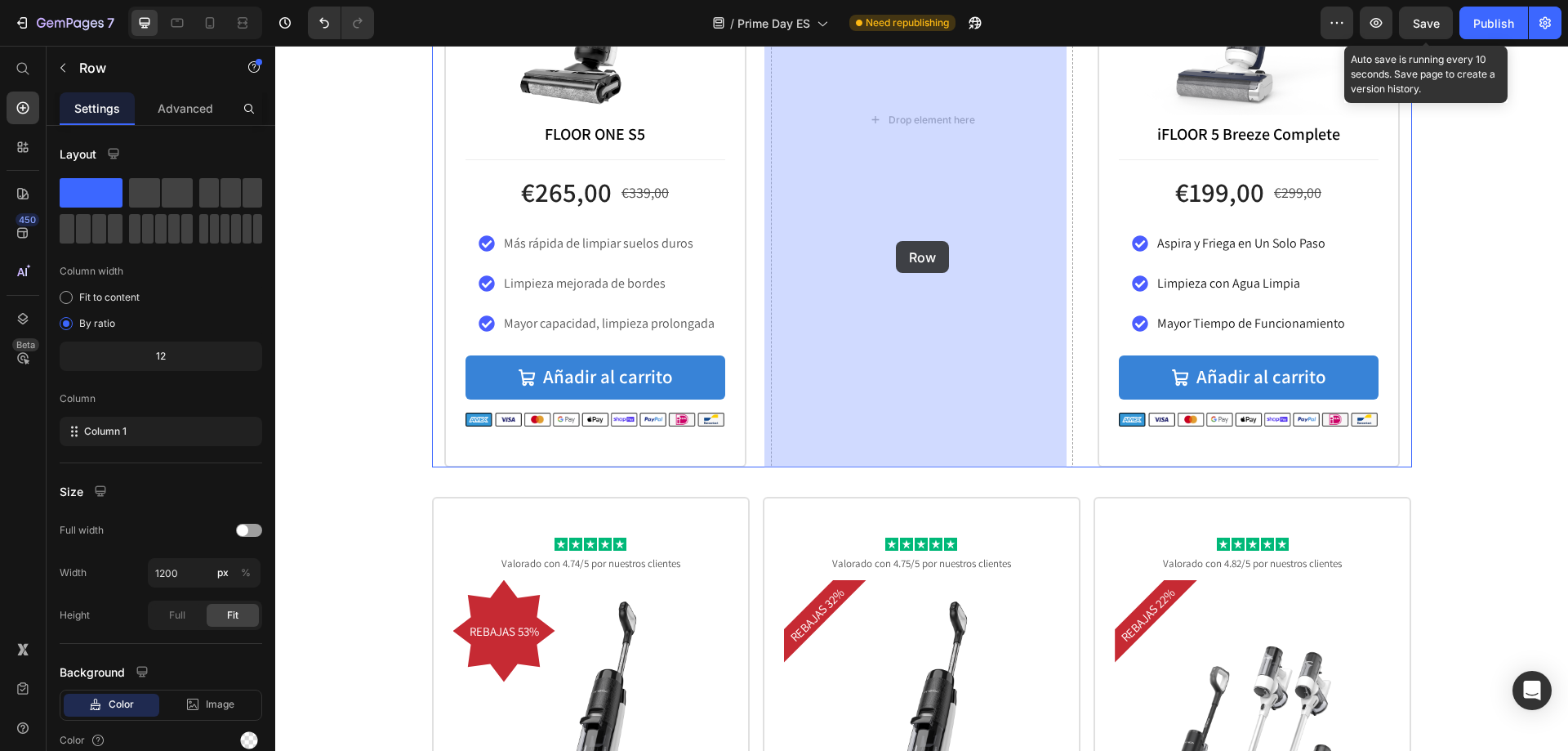 drag, startPoint x: 633, startPoint y: 512, endPoint x: 896, endPoint y: 241, distance: 377.63739 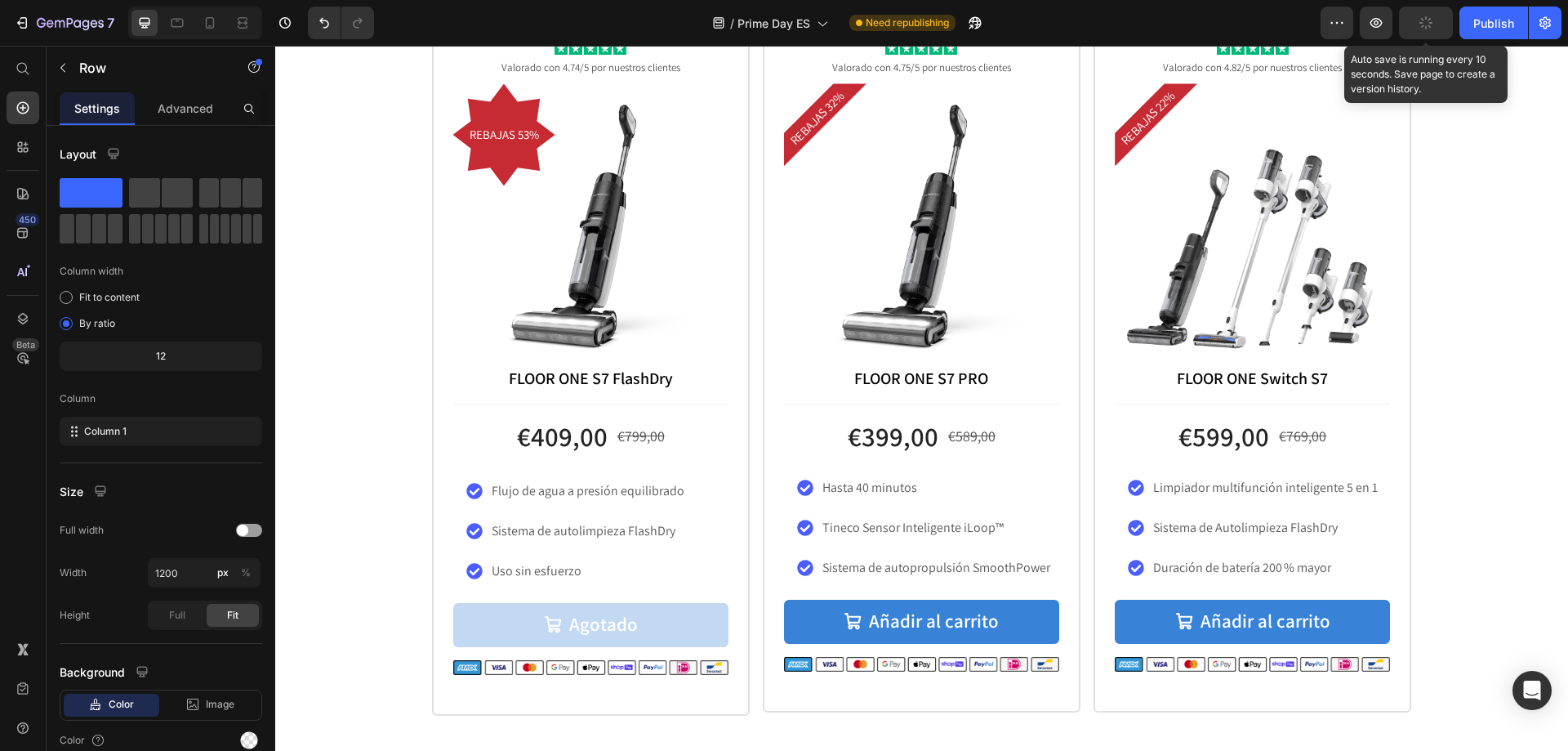 scroll, scrollTop: 2774, scrollLeft: 0, axis: vertical 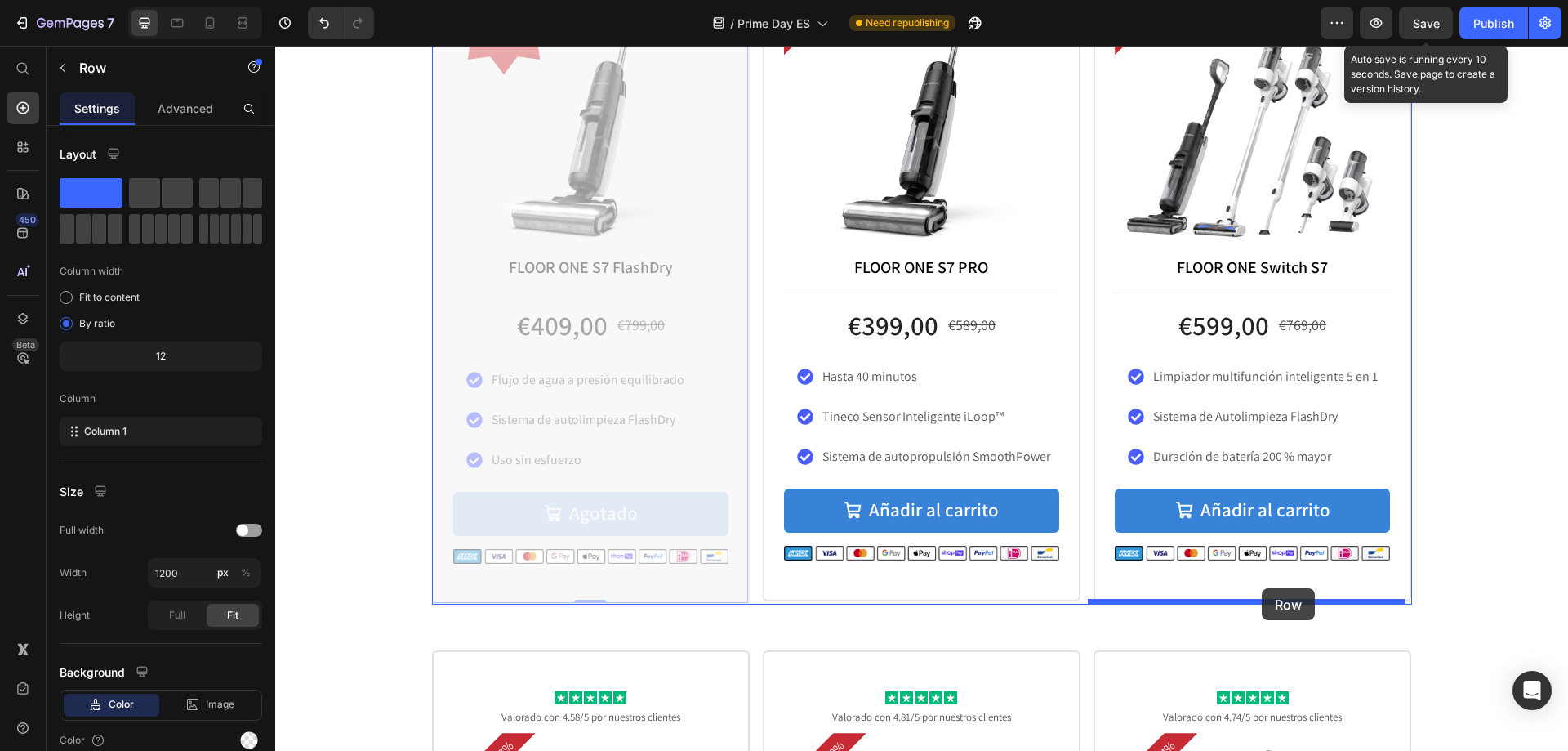 drag, startPoint x: 639, startPoint y: 584, endPoint x: 1262, endPoint y: 588, distance: 623.01284 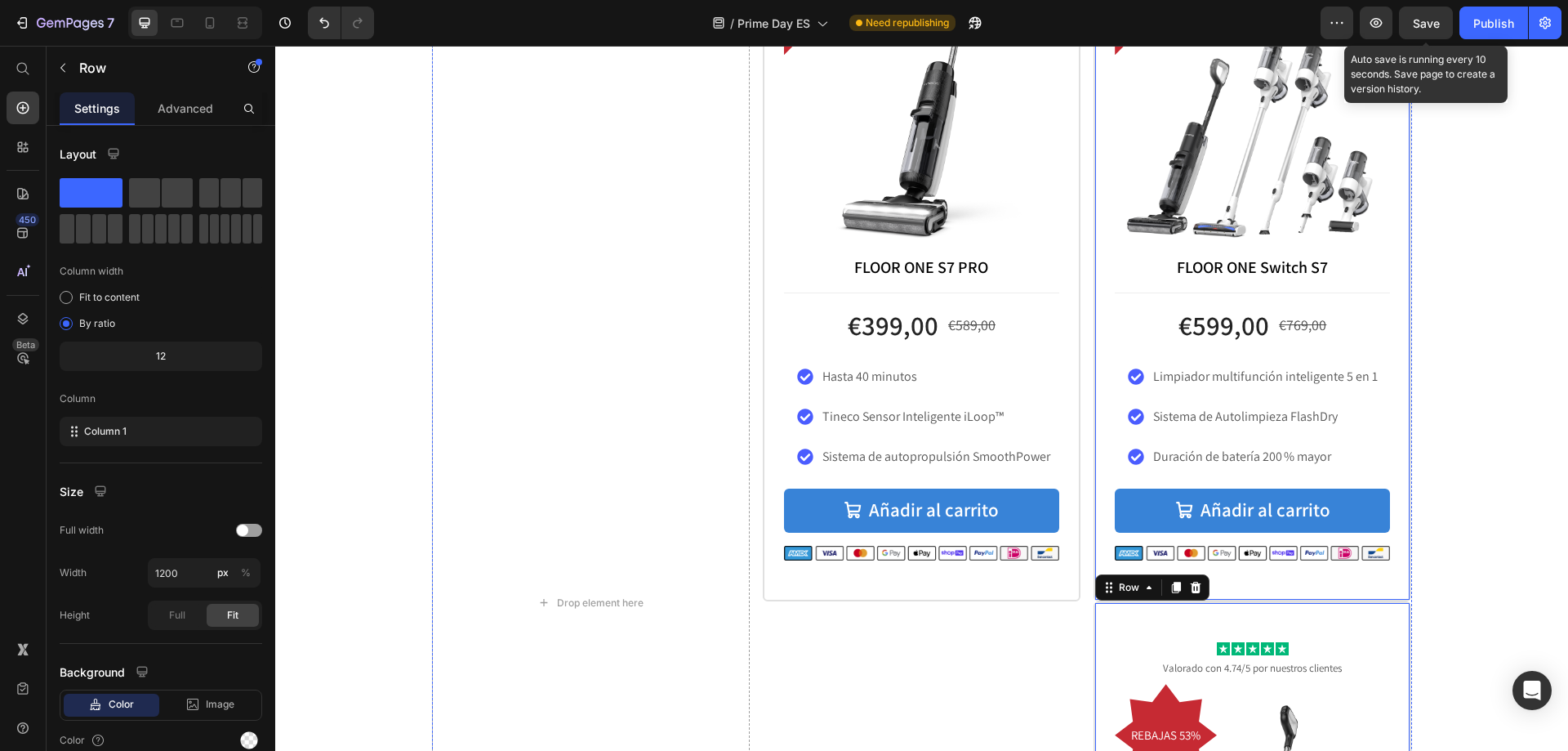 scroll, scrollTop: 2856, scrollLeft: 0, axis: vertical 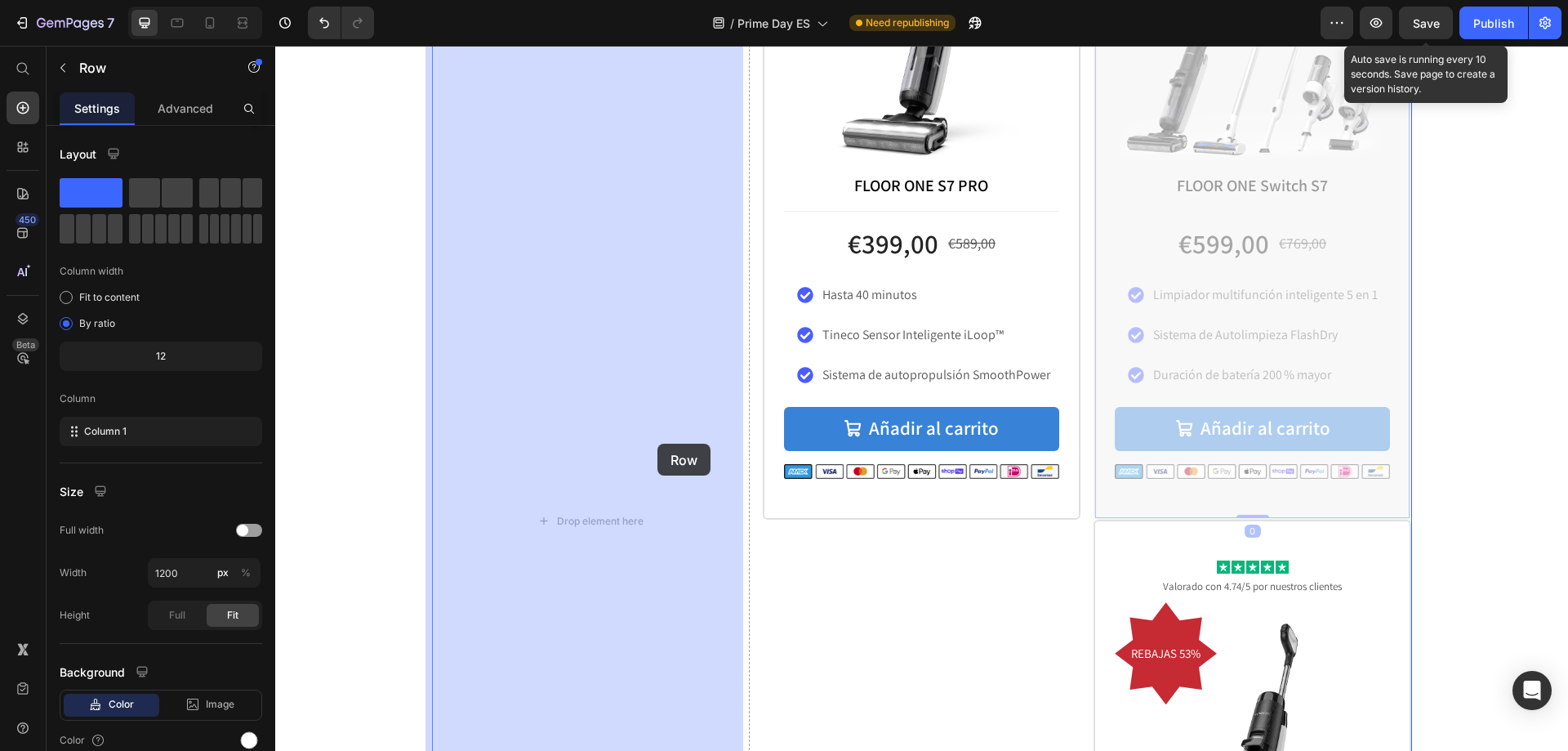 drag, startPoint x: 1250, startPoint y: 488, endPoint x: 657, endPoint y: 444, distance: 594.63014 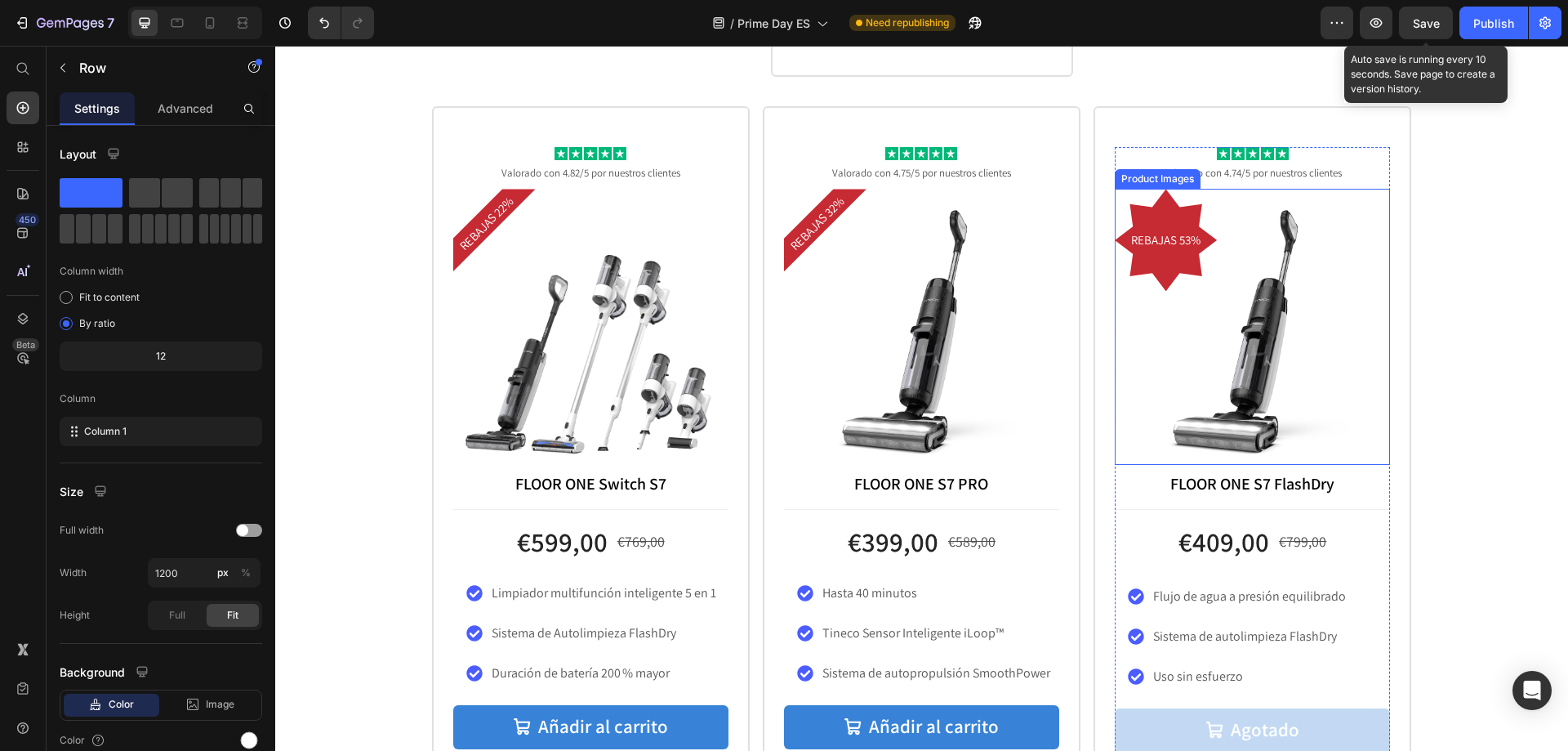 scroll, scrollTop: 2774, scrollLeft: 0, axis: vertical 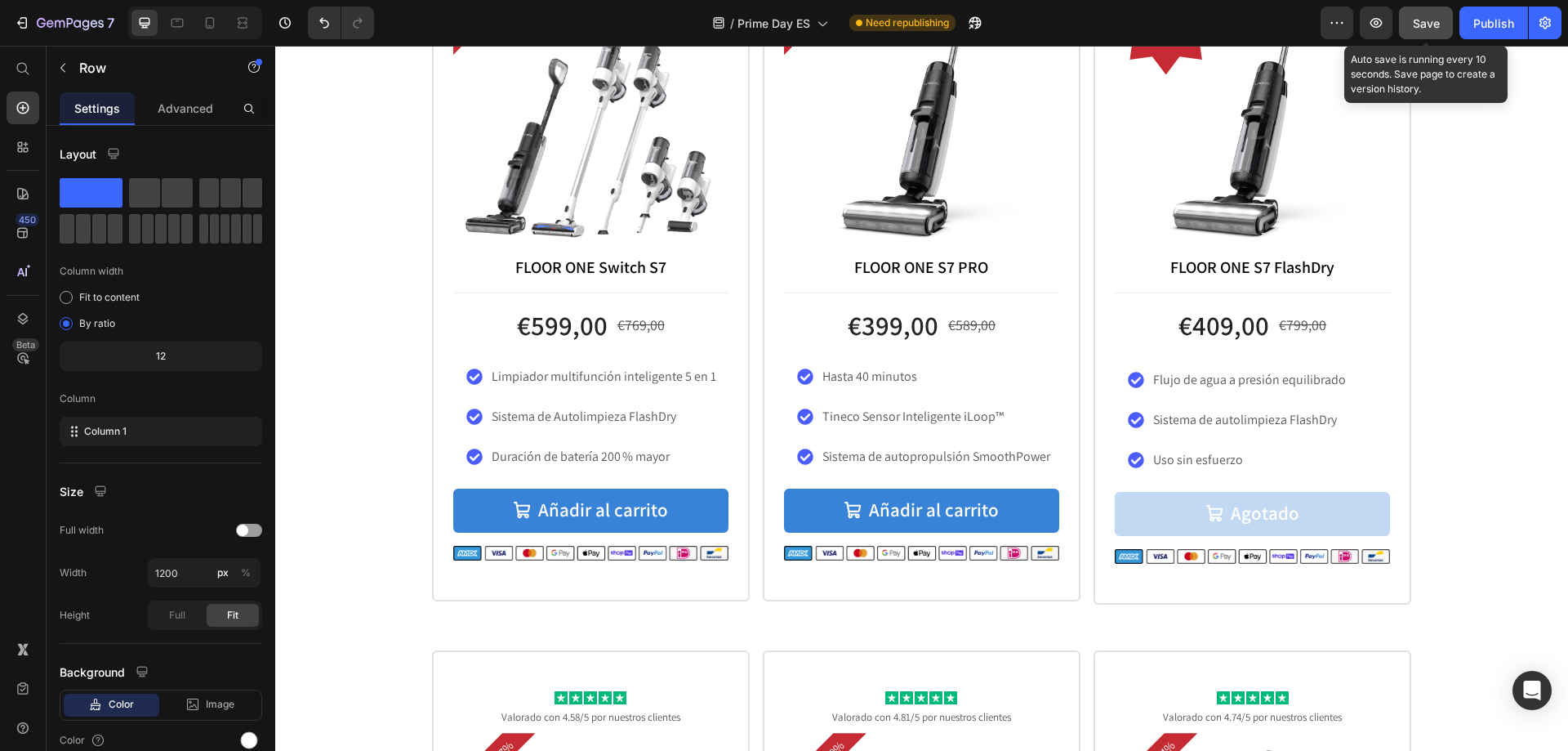 click on "Save" 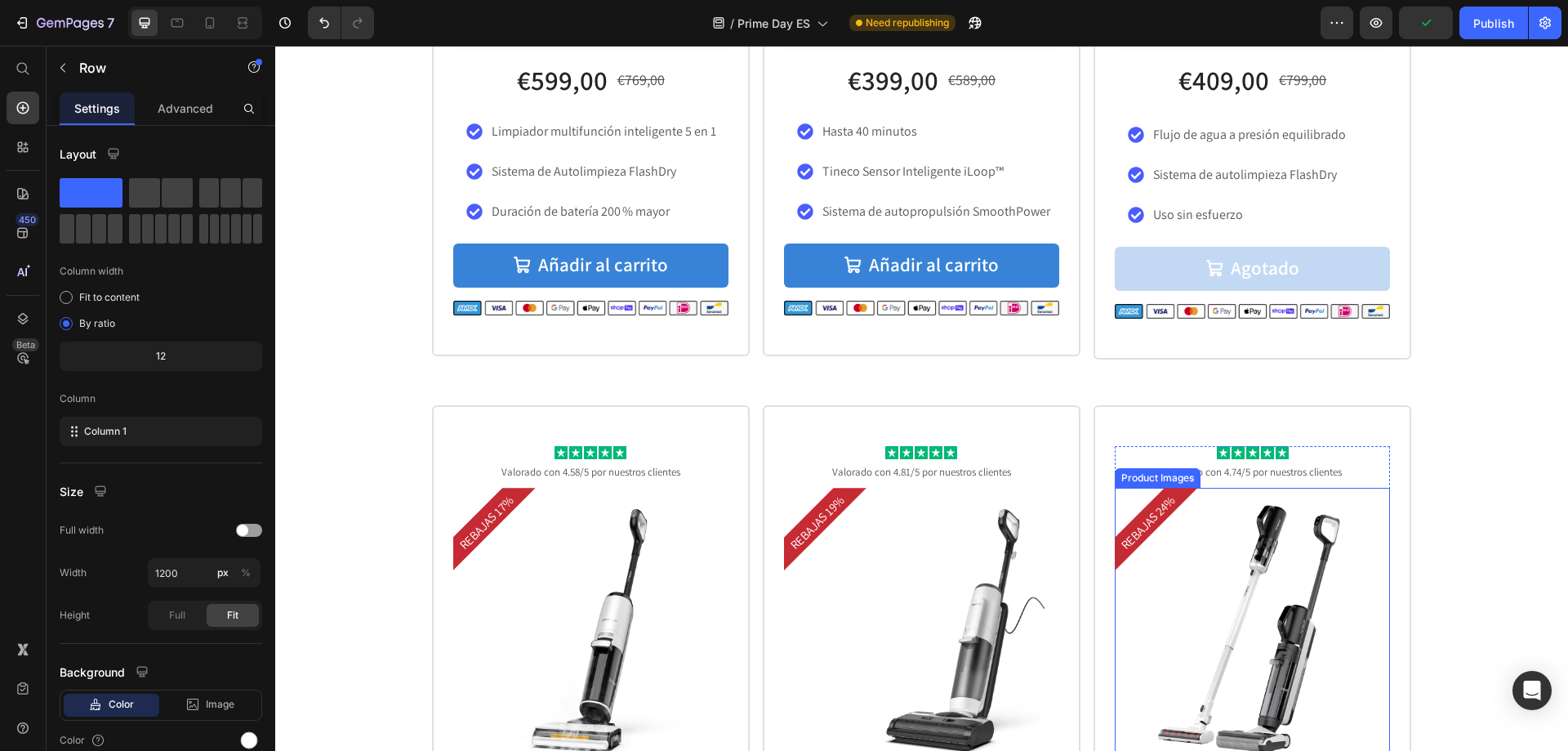 scroll, scrollTop: 2693, scrollLeft: 0, axis: vertical 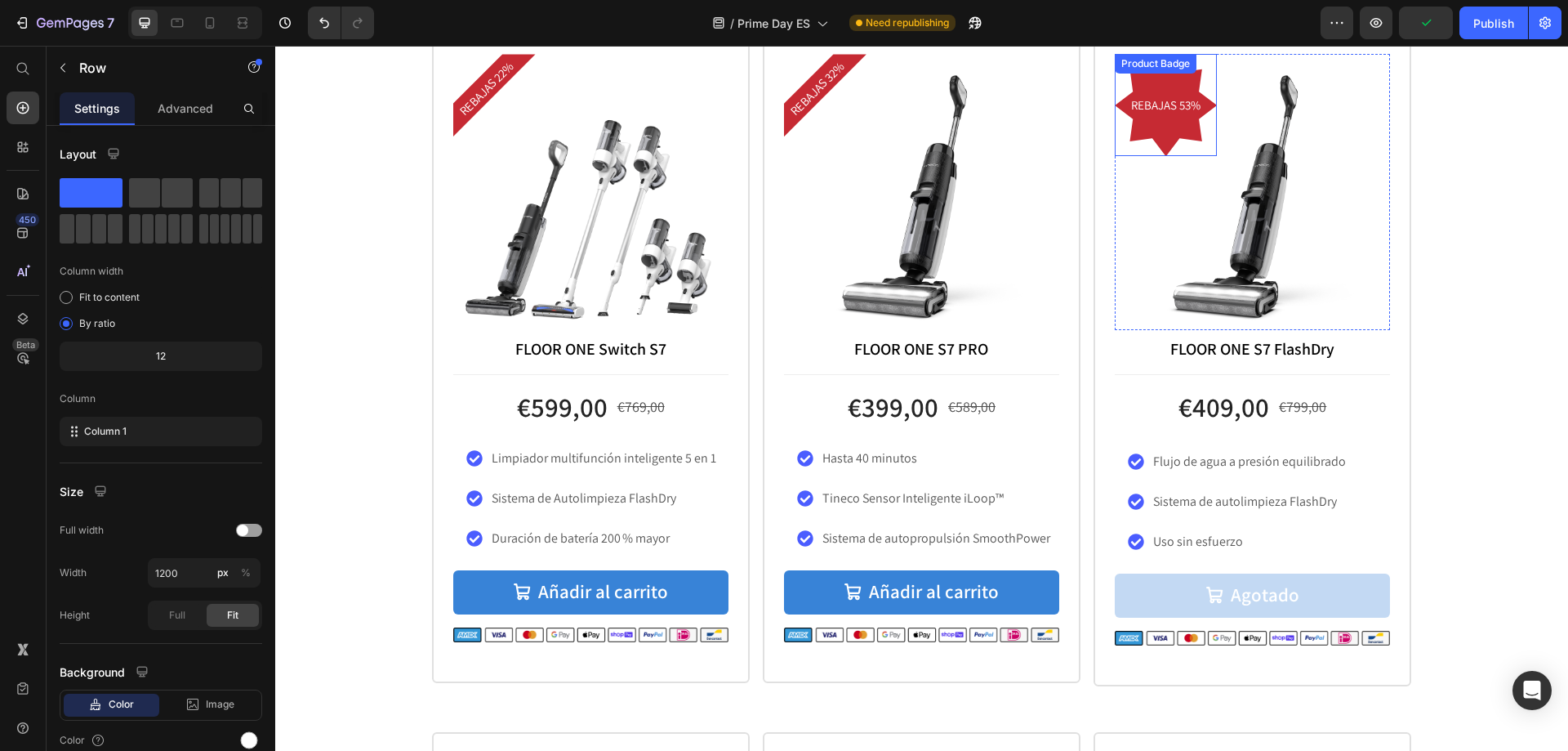 click on "REBAJAS 53%" at bounding box center (1165, 105) 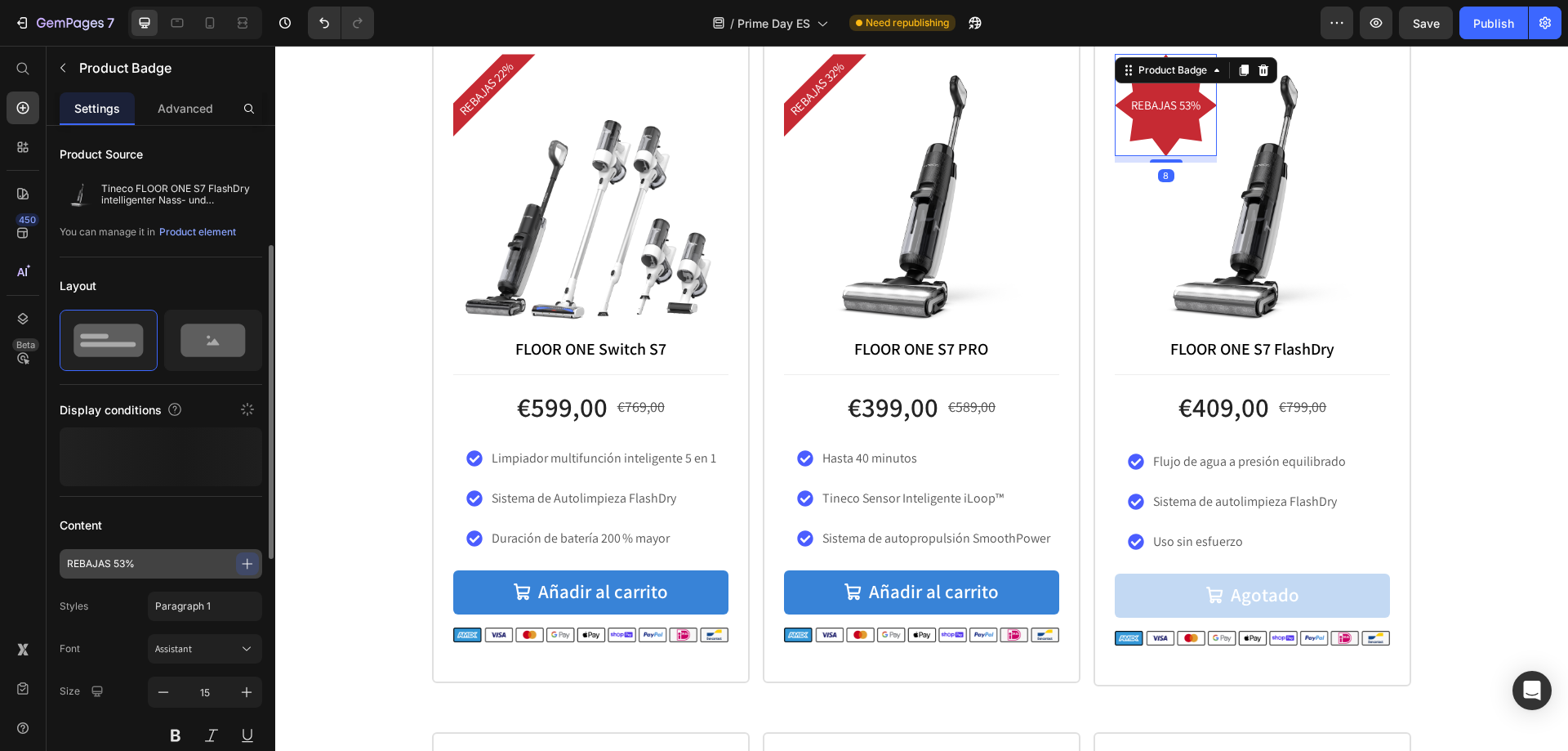 scroll, scrollTop: 82, scrollLeft: 0, axis: vertical 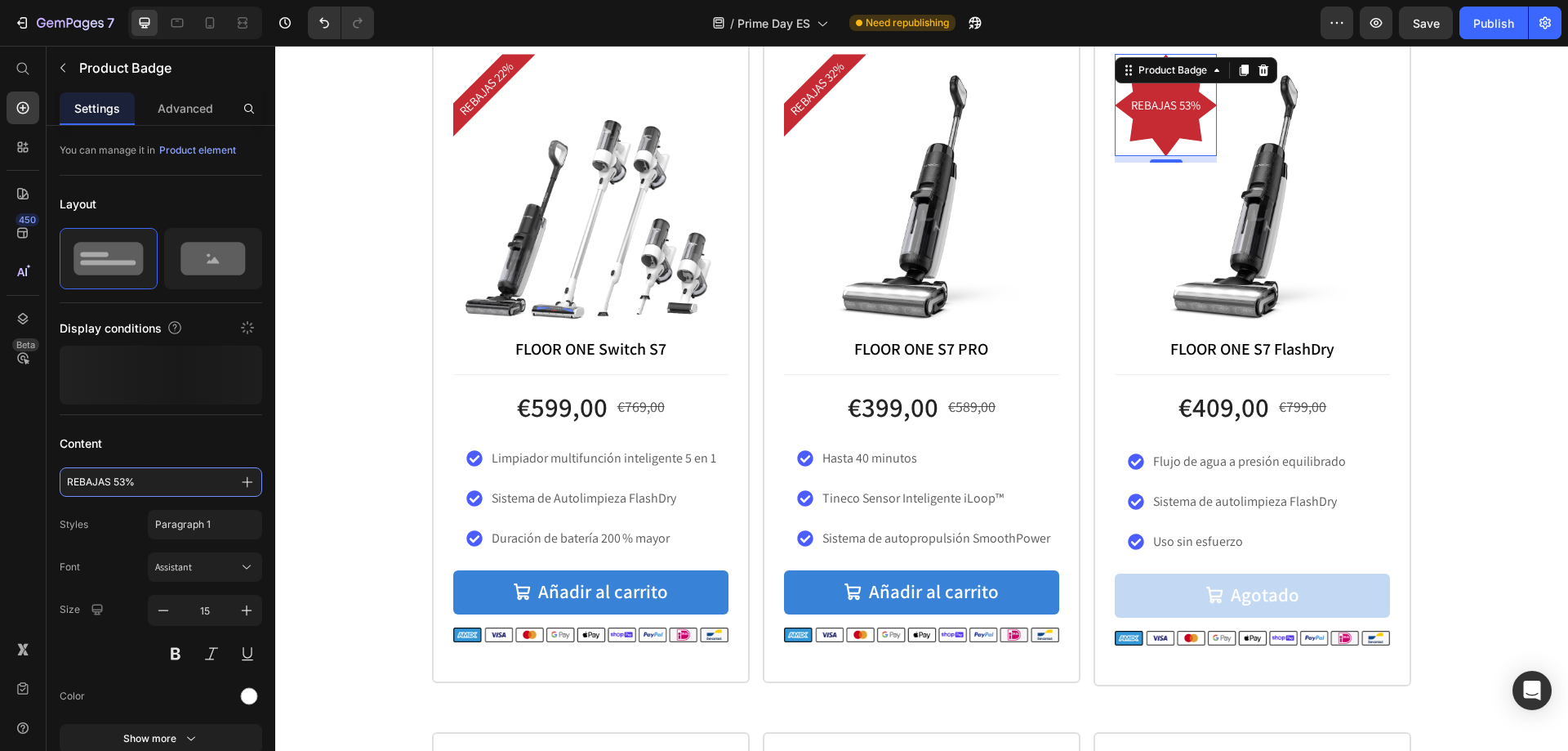 drag, startPoint x: 217, startPoint y: 477, endPoint x: -8, endPoint y: 493, distance: 225.5682 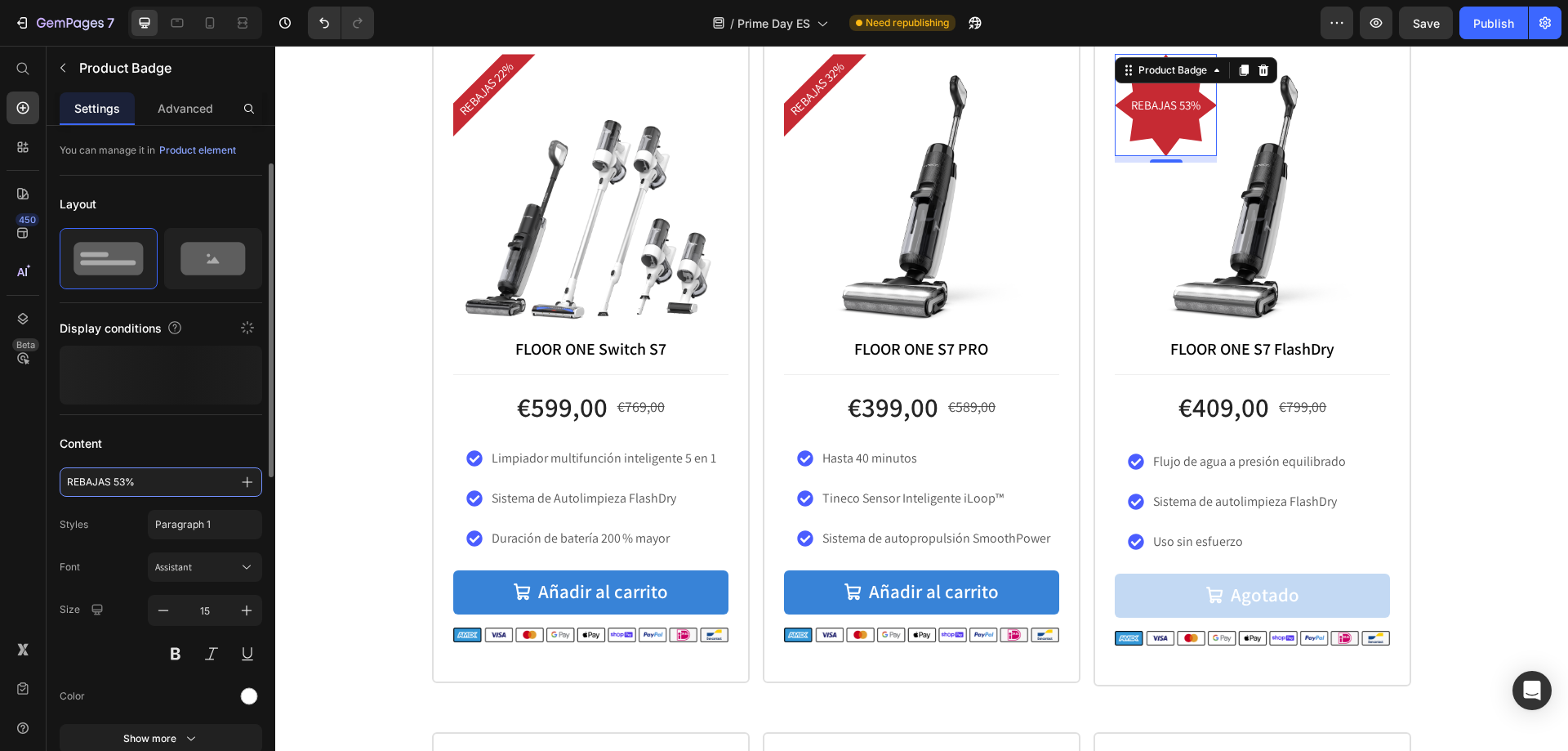 type 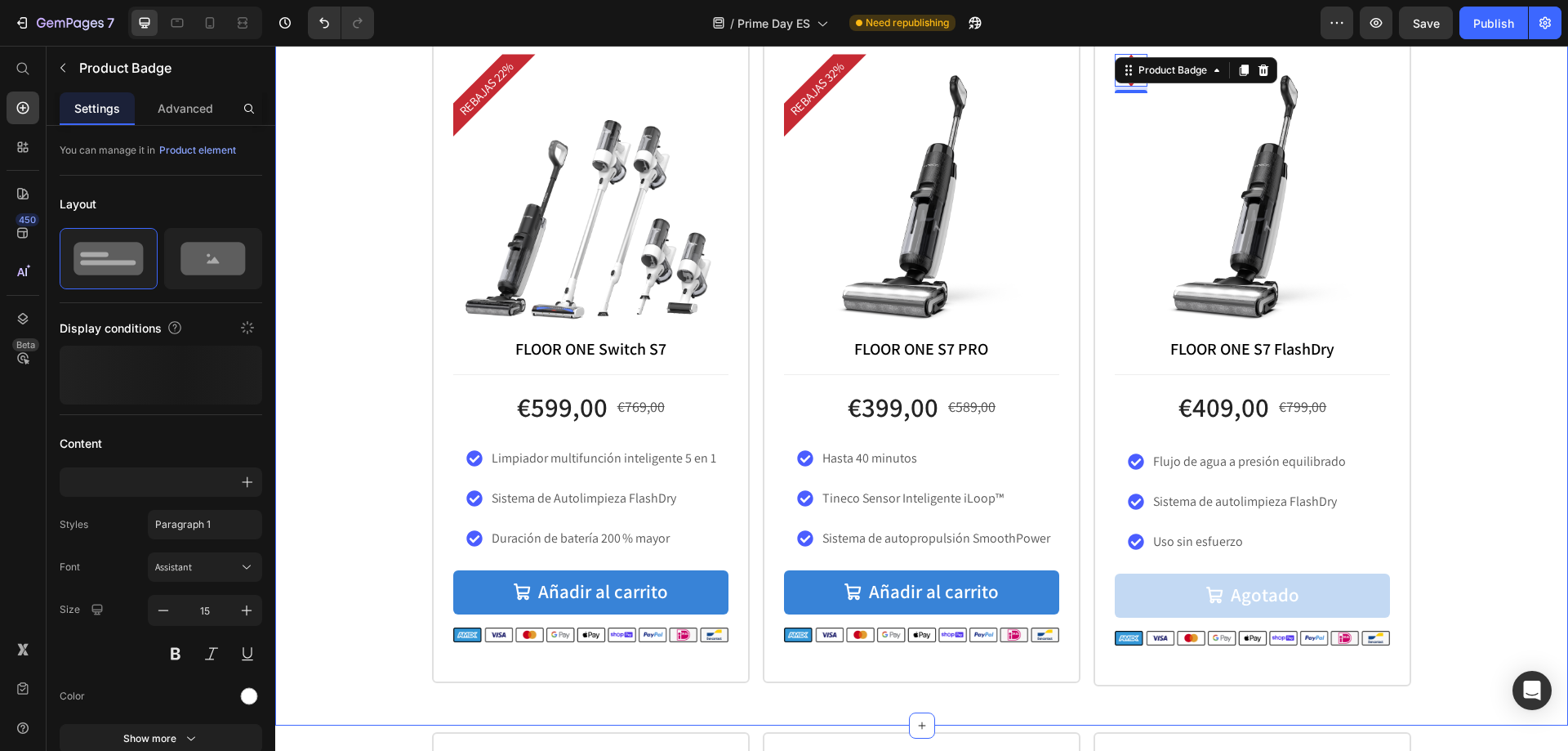 click on "Icon
Icon
Icon
Icon
Icon Icon List Valorado con 4.82/5 por nuestros clientes Text Block REBAJAS 22% Product Badge Product Images FLOOR ONE Switch S7 Text Block €599,00 Product Price €769,00 Product Price Row Limpiador multifunción inteligente 5 en 1 Sistema de Autolimpieza FlashDry Duración de batería 200 % mayor Item List
Añadir al carrito Add to Cart Row Image Row Product Row
Icon
Icon
Icon
Icon
Icon Icon List Valorado con 4.75/5 por nuestros clientes Text Block REBAJAS 32% Product Badge Product Images FLOOR ONE S7 PRO Text Block €399,00 Product Price €589,00 Product Price Row Hasta 40 minutos Tineco Sensor Inteligente iLoop™ Sistema de autopropulsión SmoothPower Item List
Añadir al carrito Add to Cart Row Image Row Product Row
Icon
Icon
Icon
Icon
Icon Icon List Valorado con 4.74/5 por nuestros clientes Text Block Product Badge   8 Product Images FLOOR ONE S7 FlashDry" at bounding box center [921, 335] 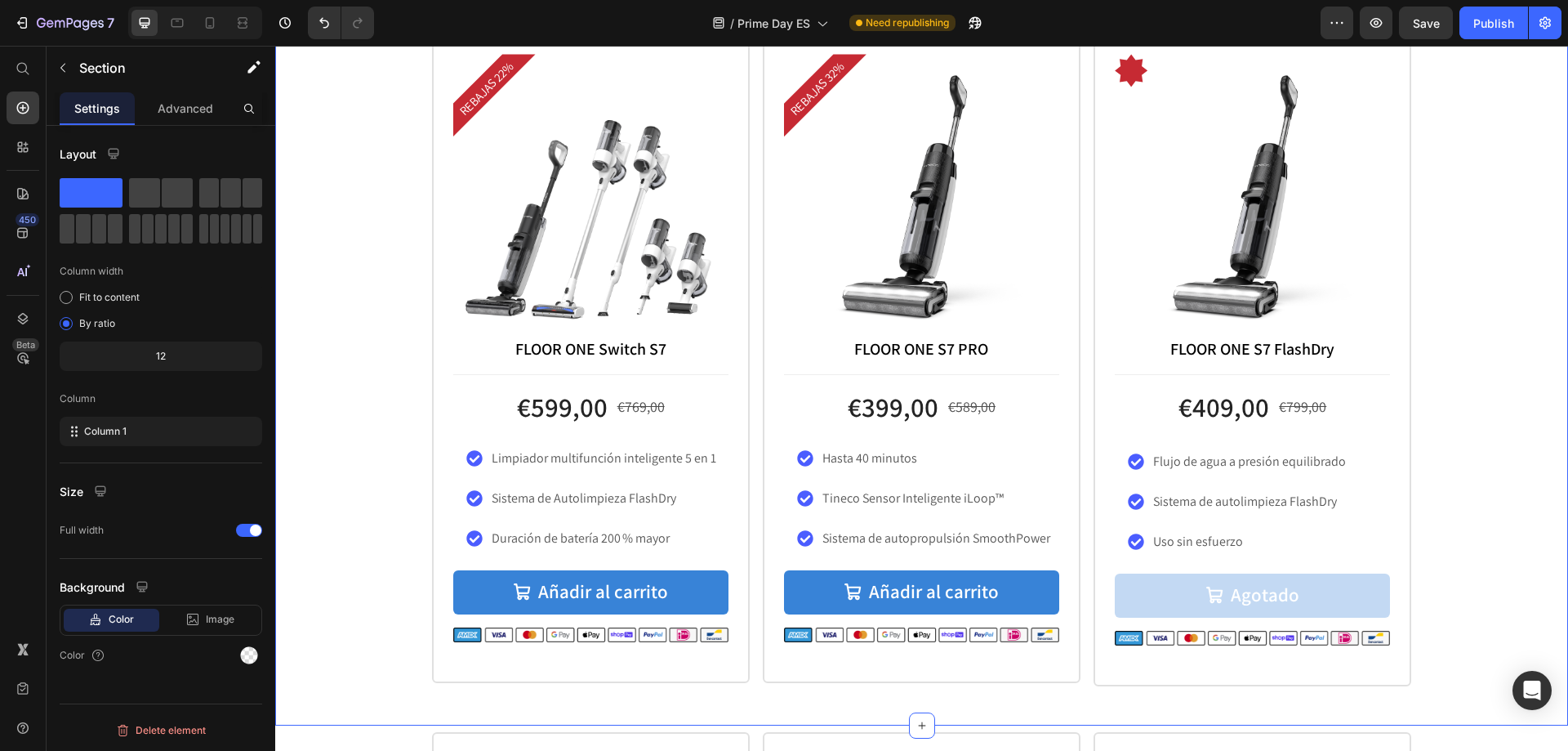 scroll, scrollTop: 0, scrollLeft: 0, axis: both 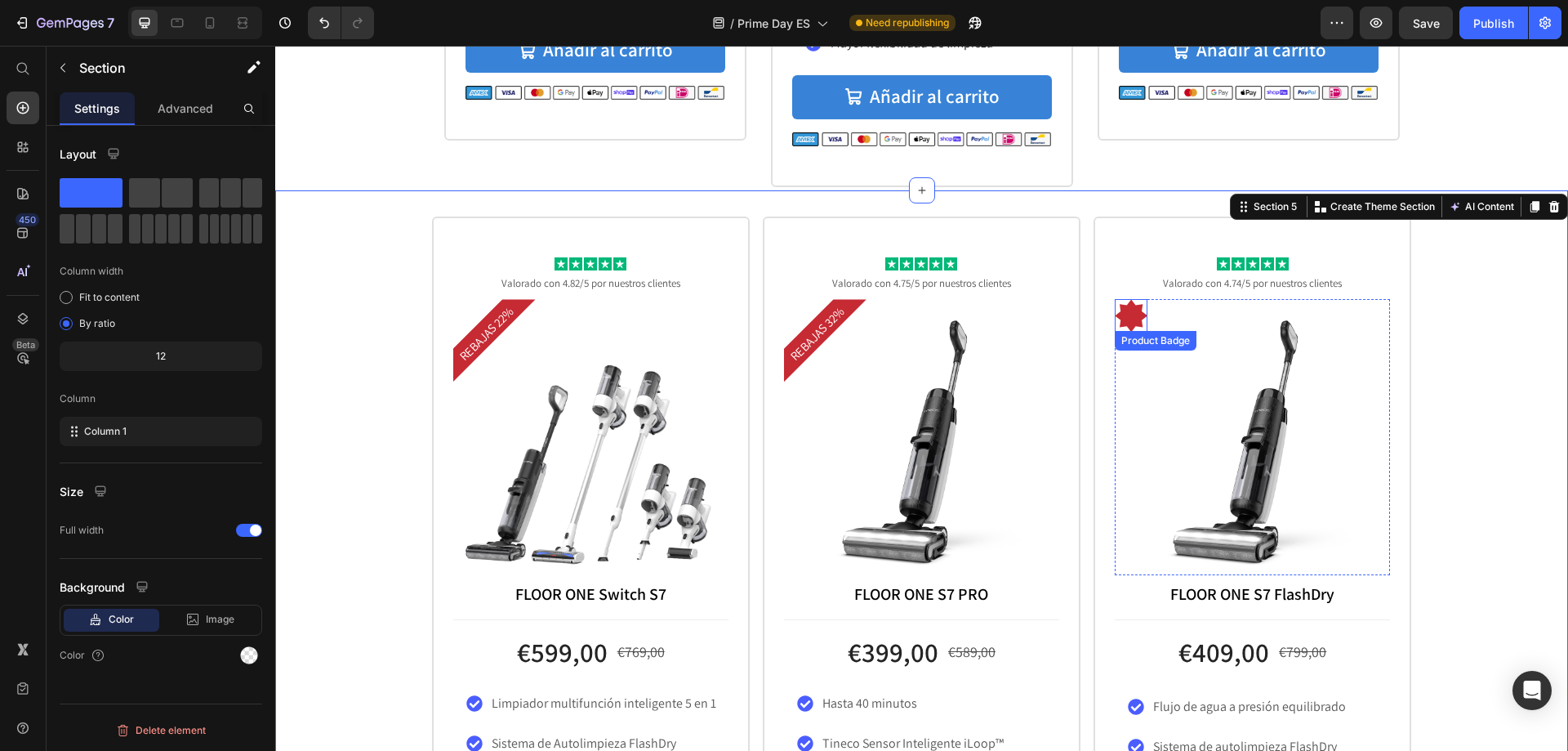 click at bounding box center [1131, 315] 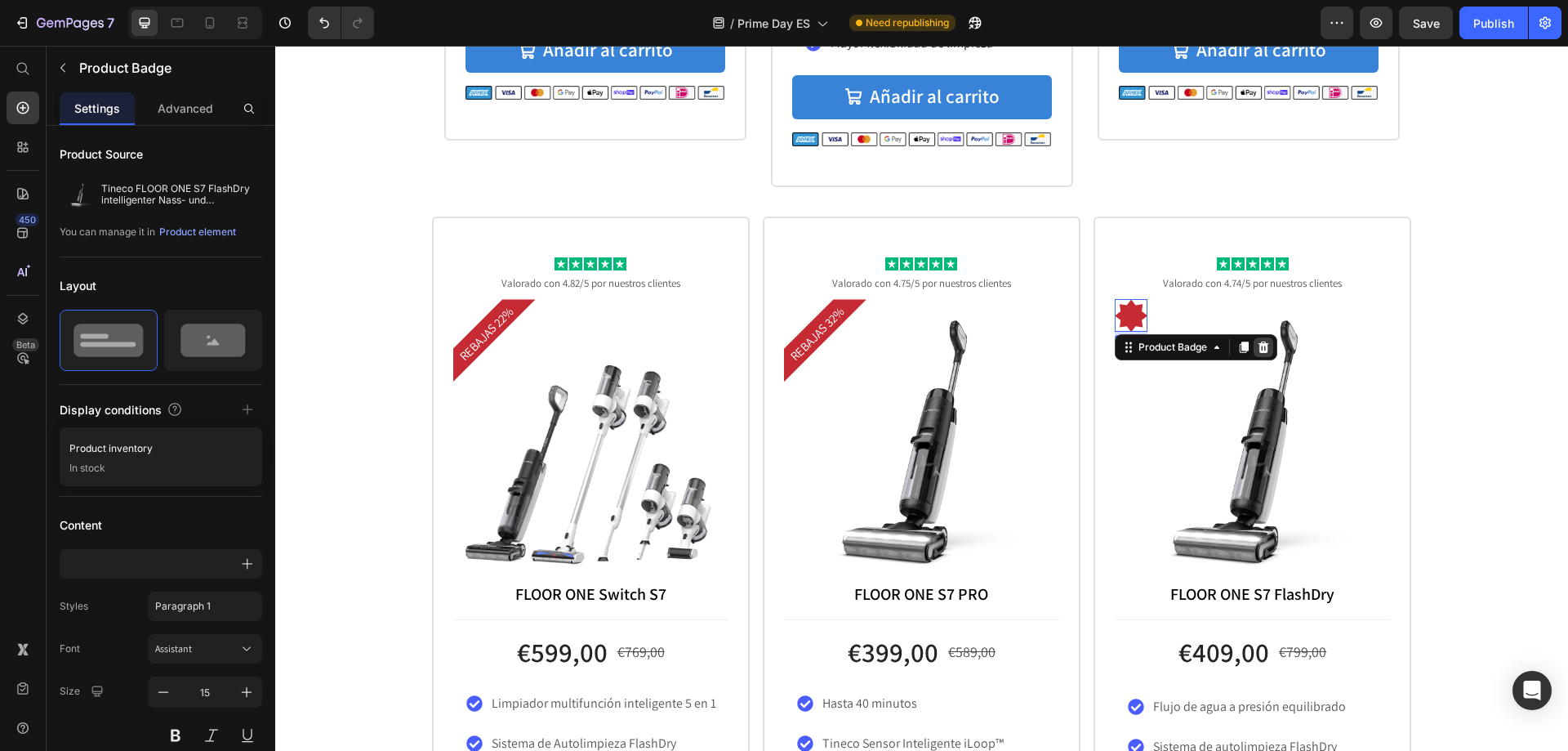 click 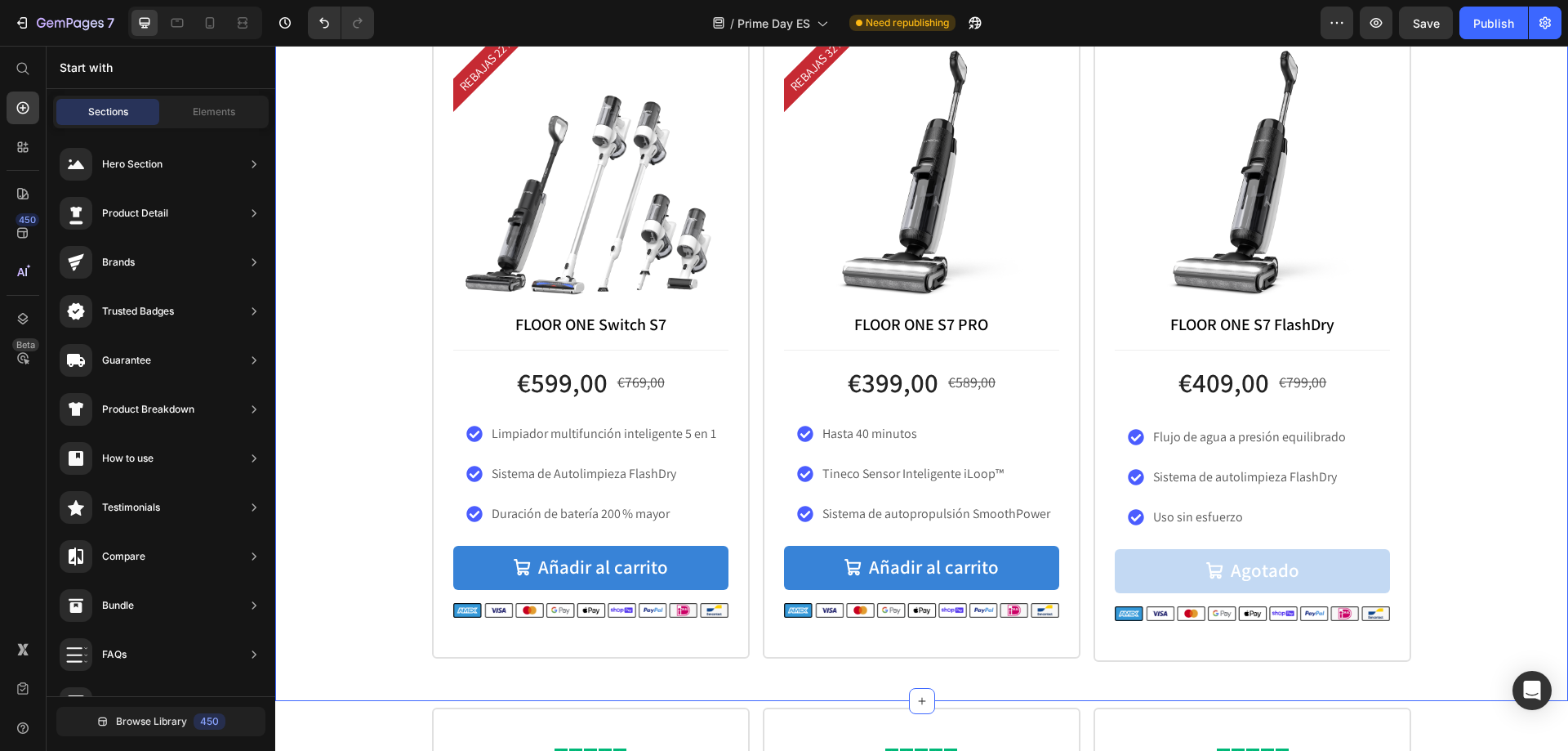 scroll, scrollTop: 2856, scrollLeft: 0, axis: vertical 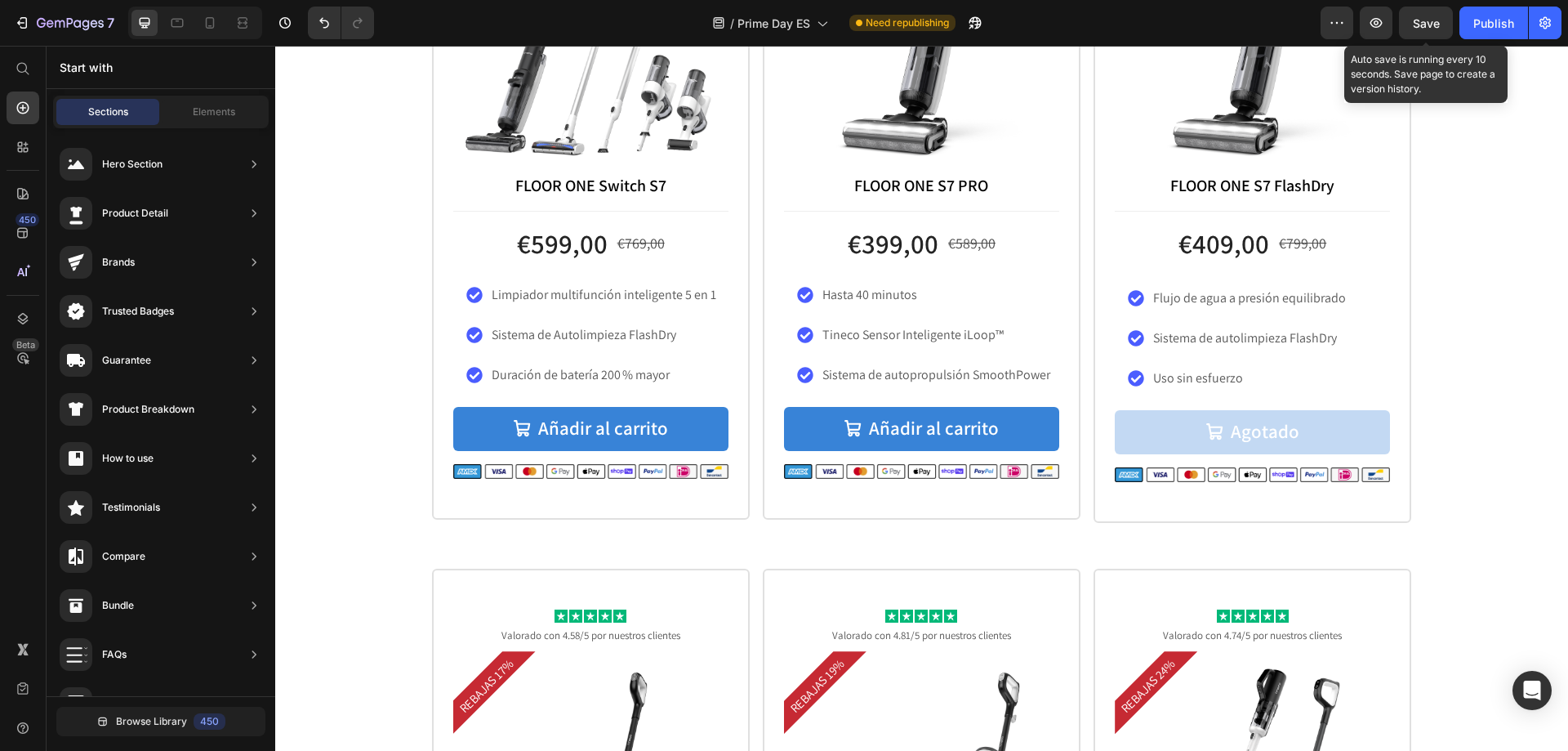 click on "Save" at bounding box center [1426, 23] 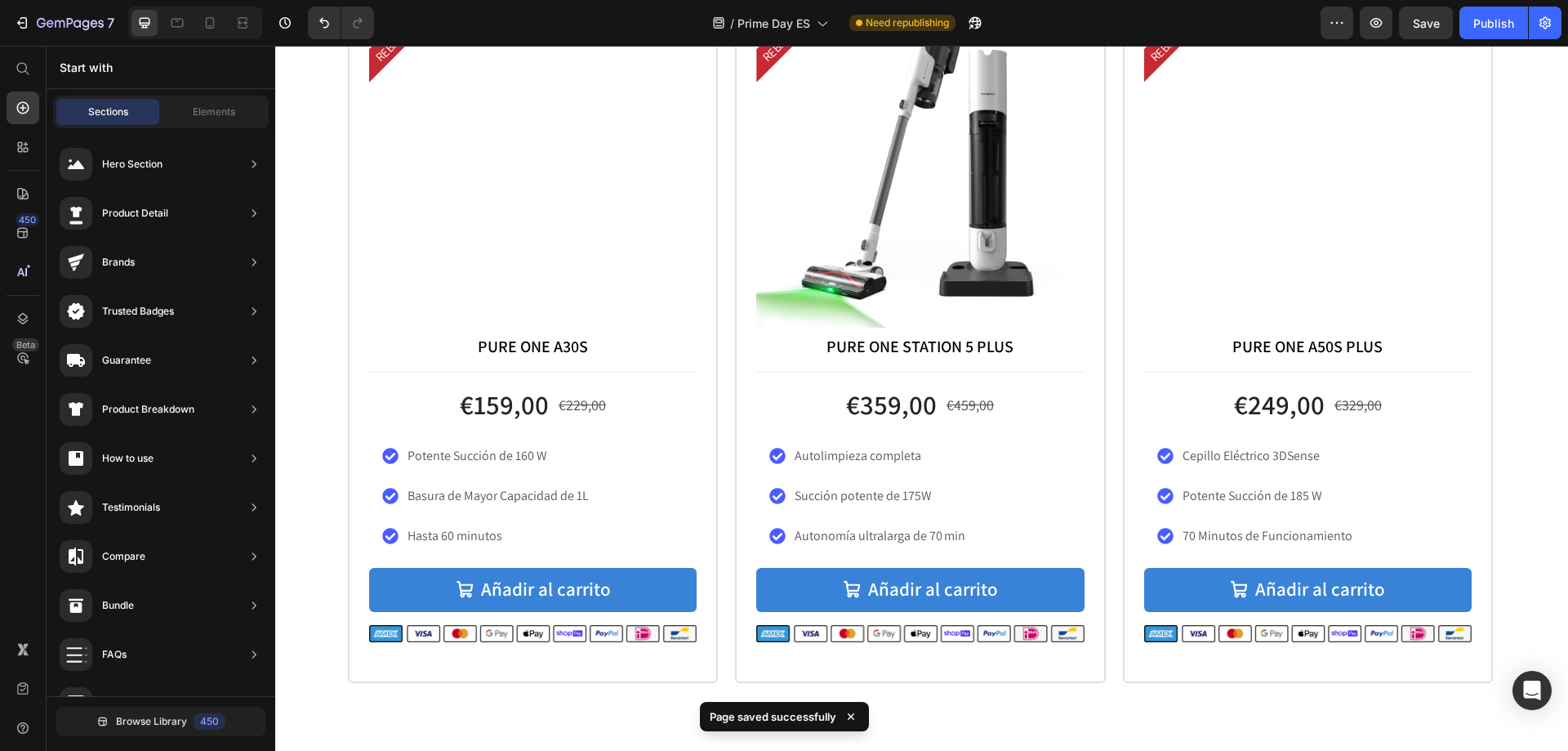 scroll, scrollTop: 4491, scrollLeft: 0, axis: vertical 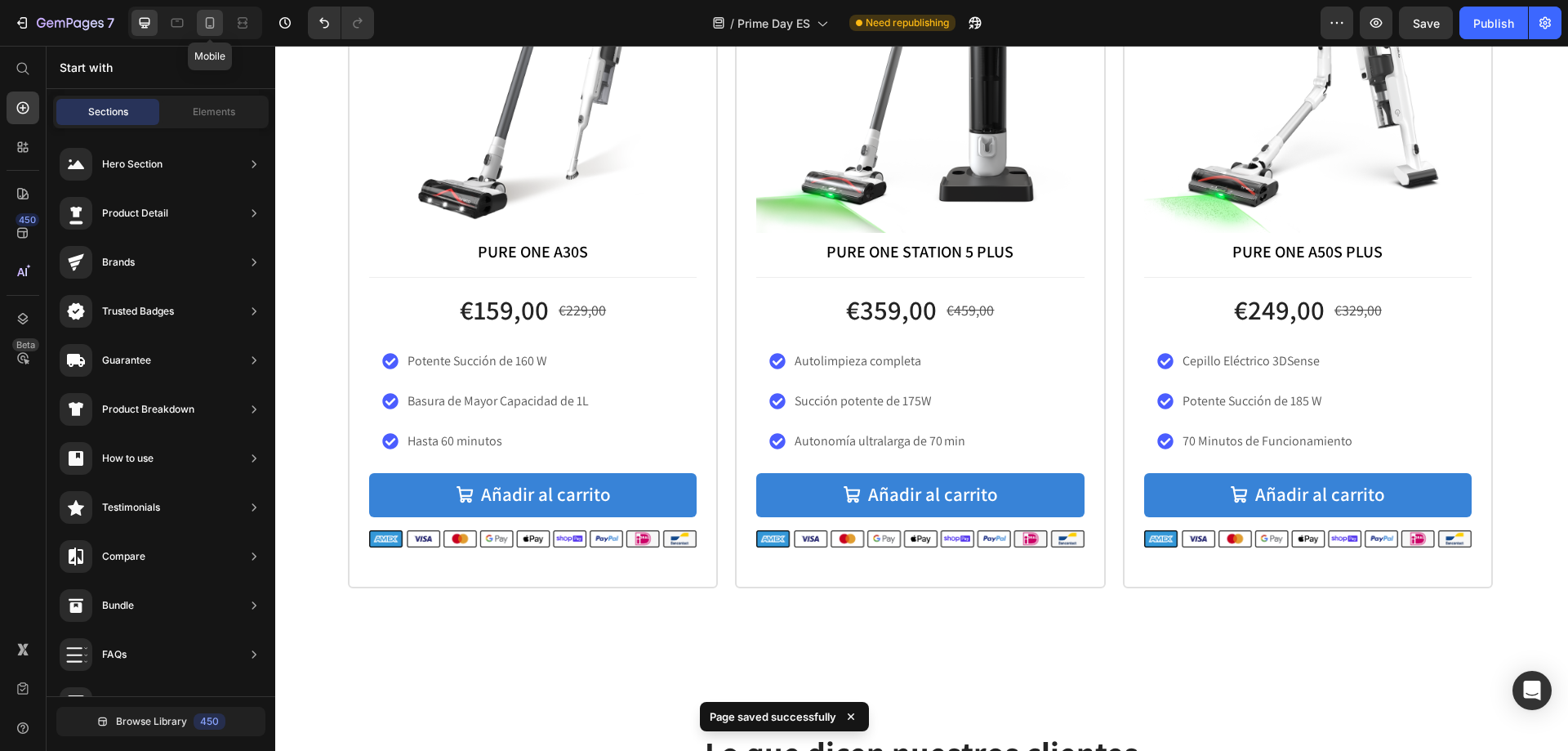 click 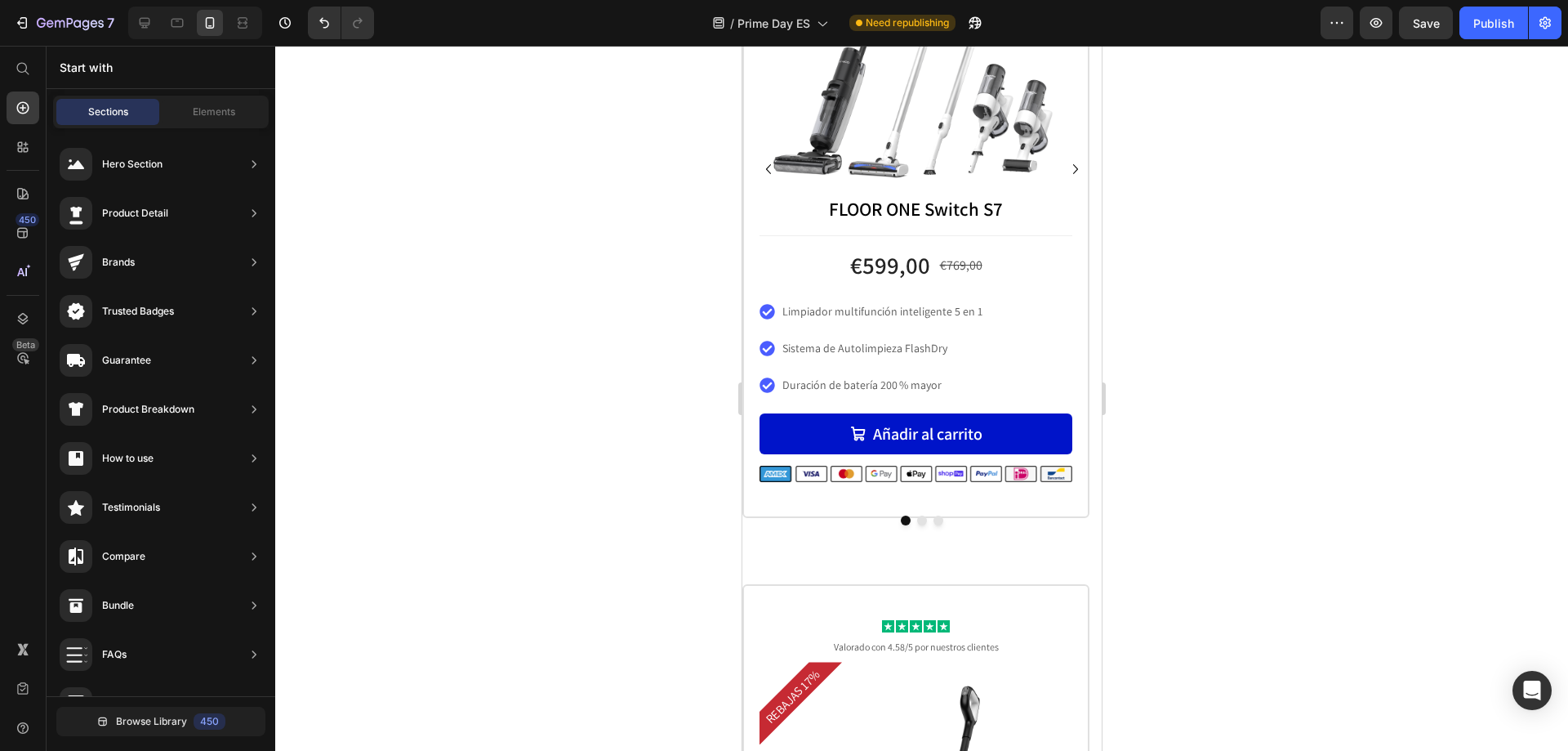 scroll, scrollTop: 4495, scrollLeft: 0, axis: vertical 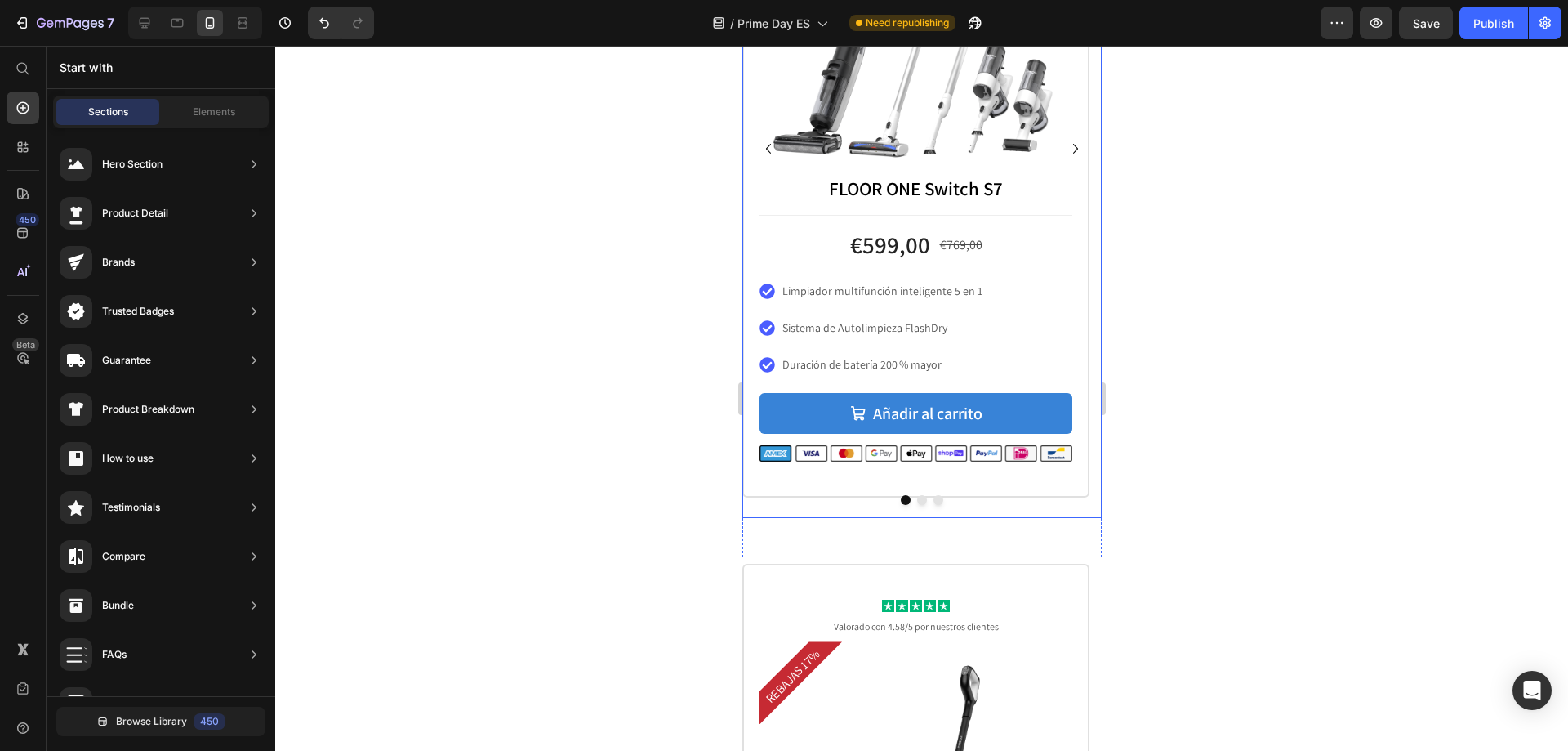 click 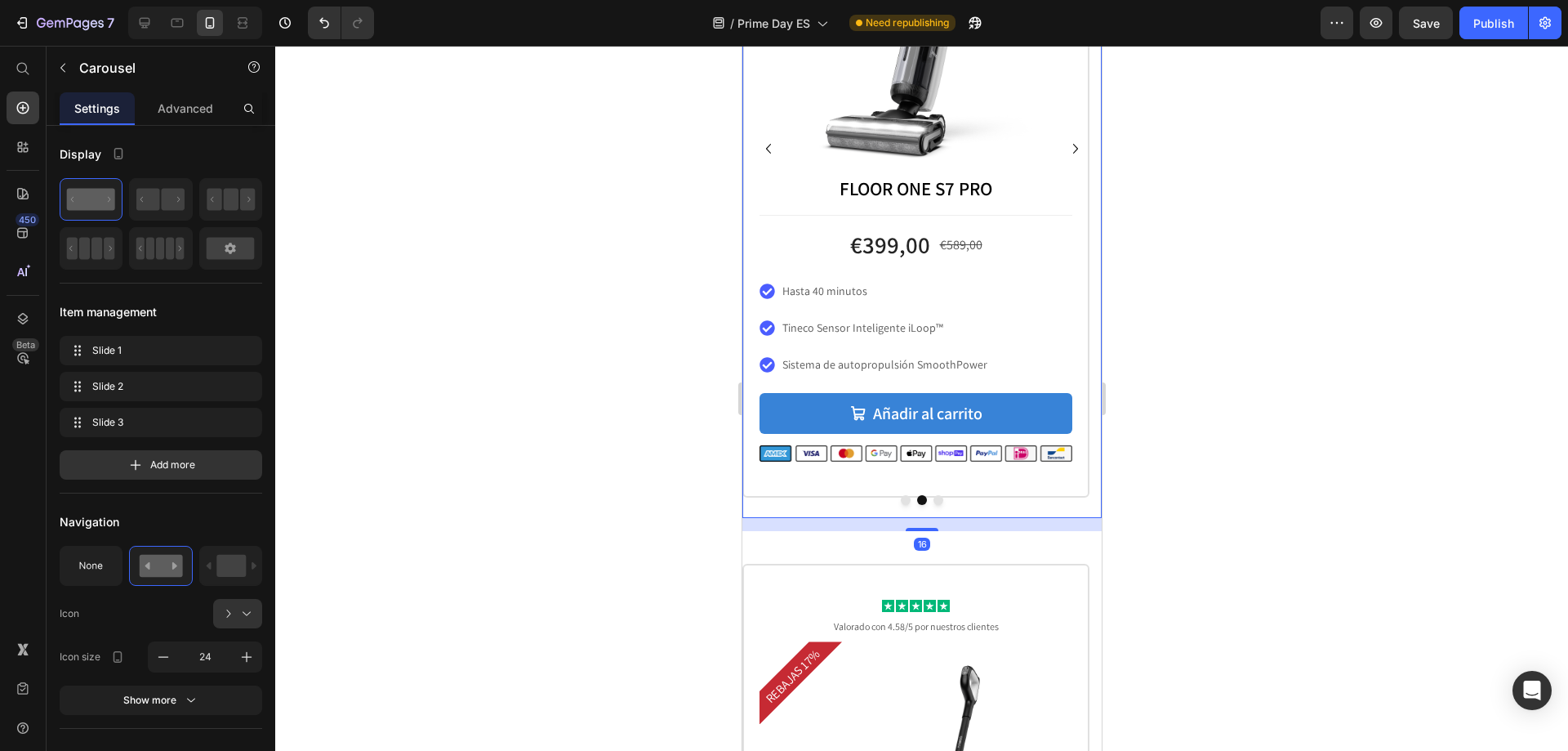 click 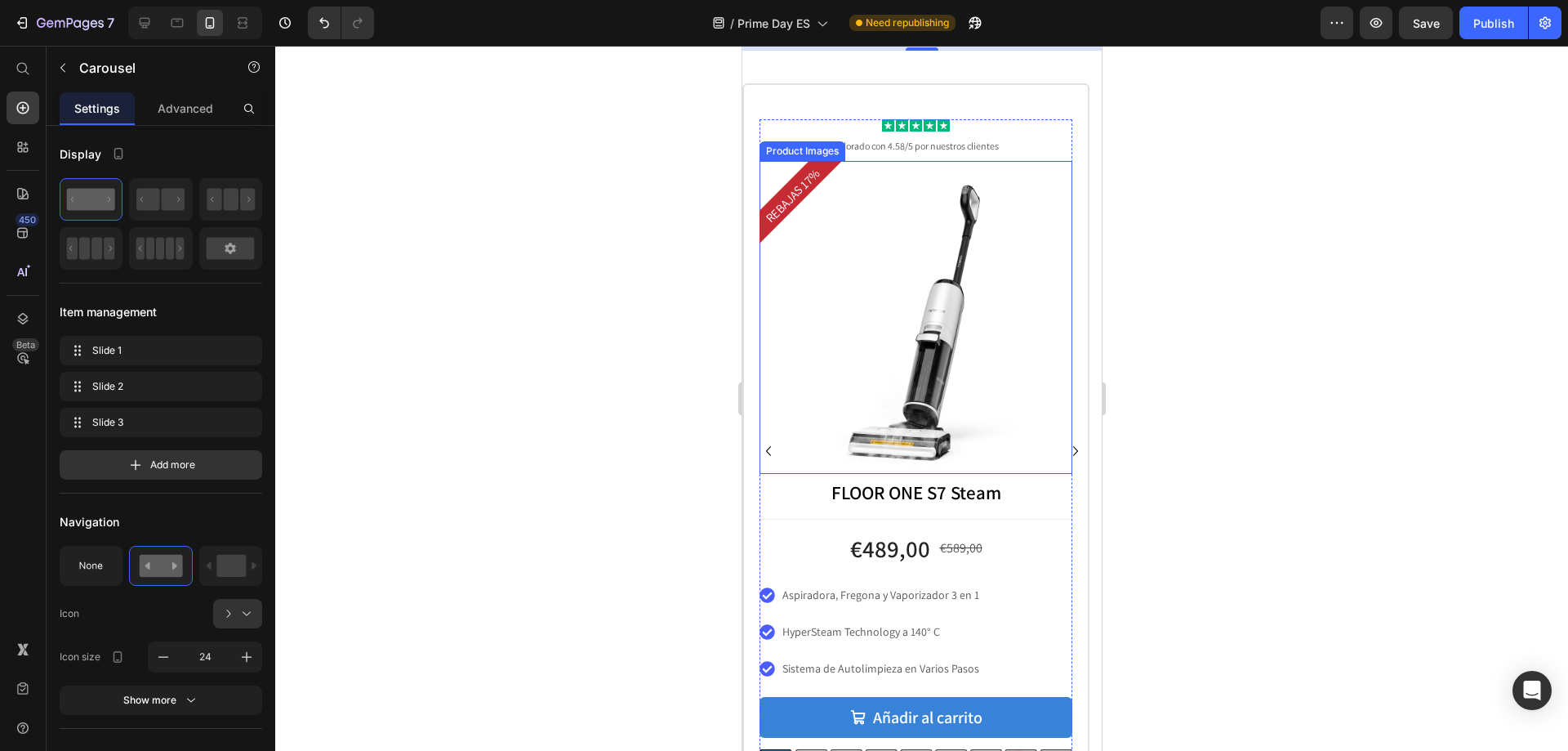 scroll, scrollTop: 5067, scrollLeft: 0, axis: vertical 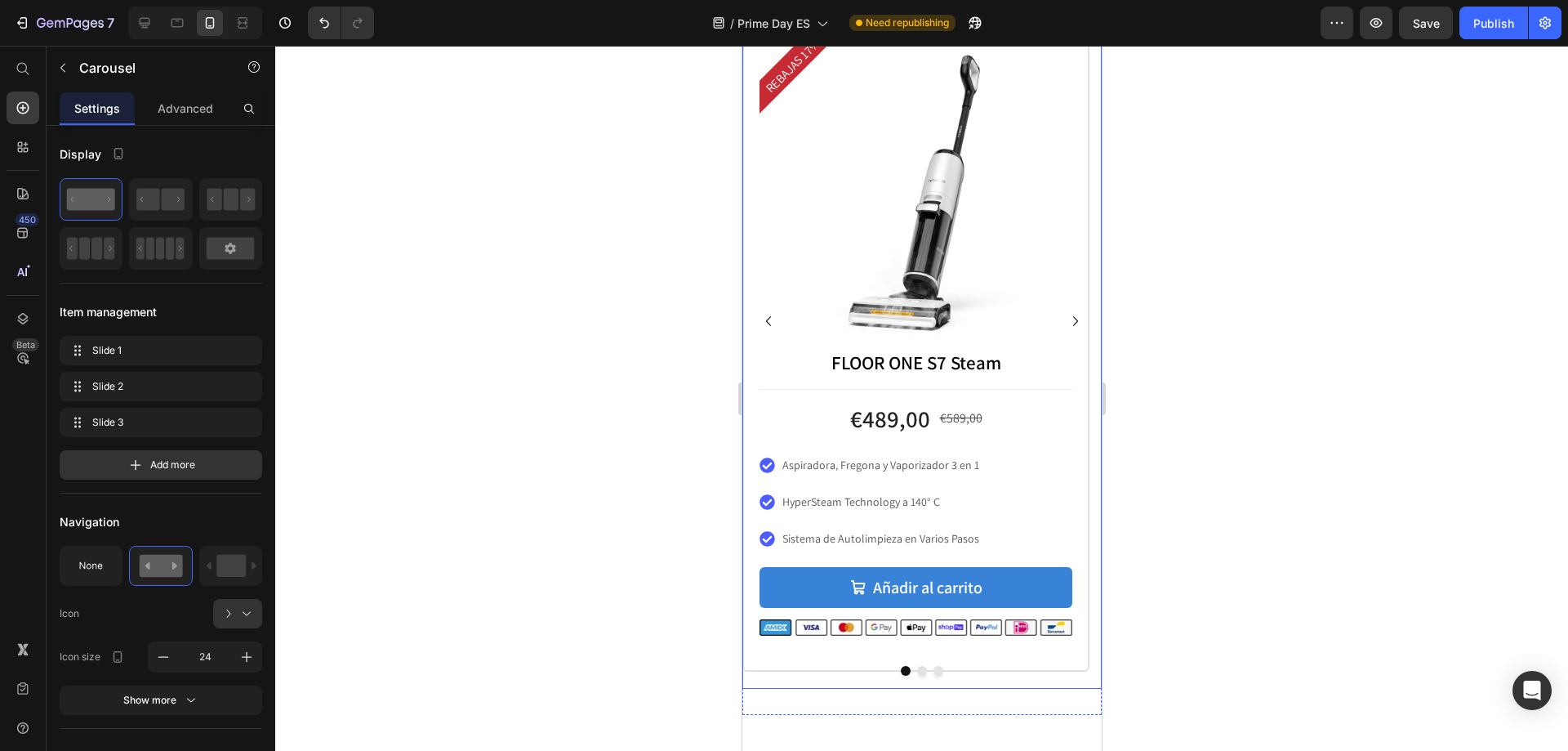 click 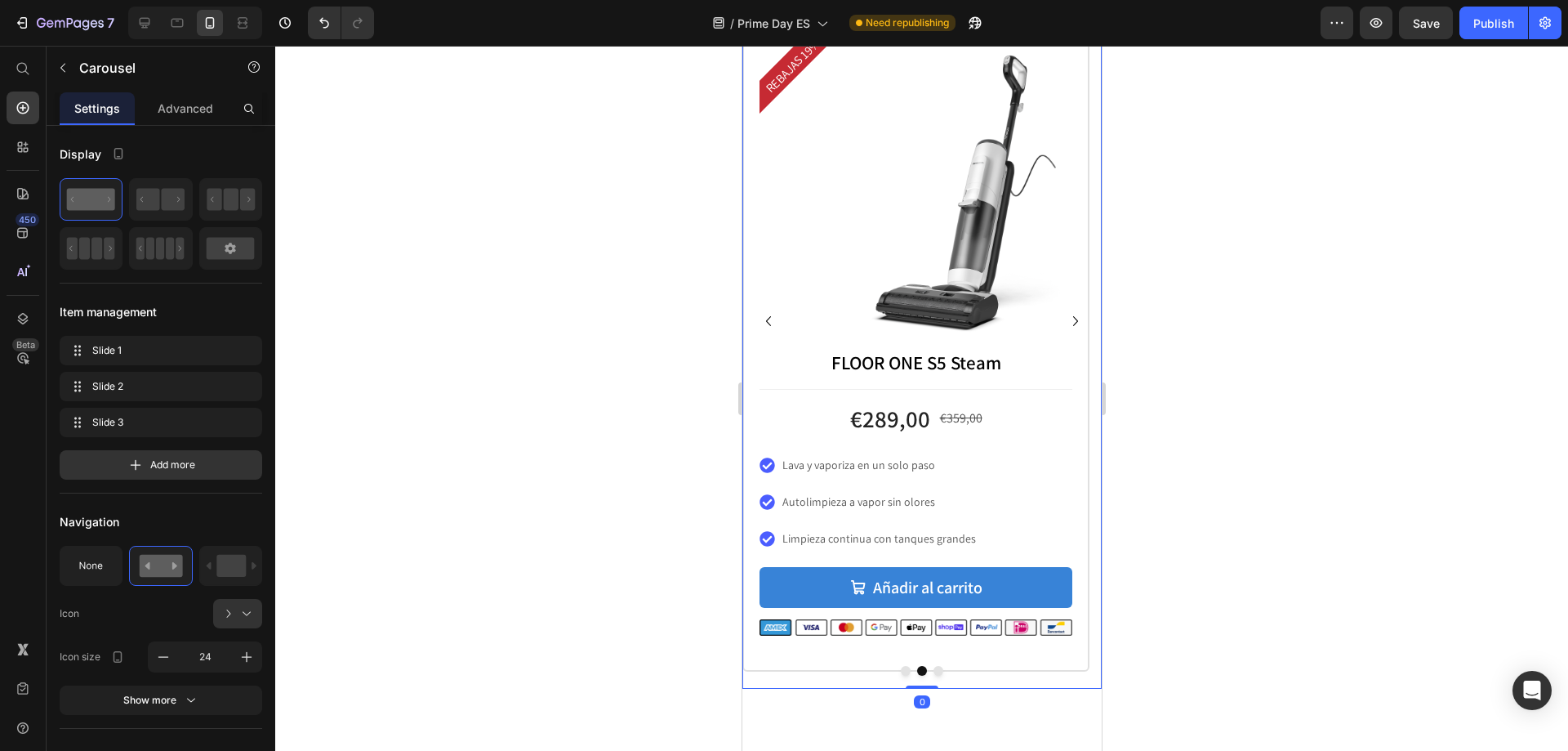 click 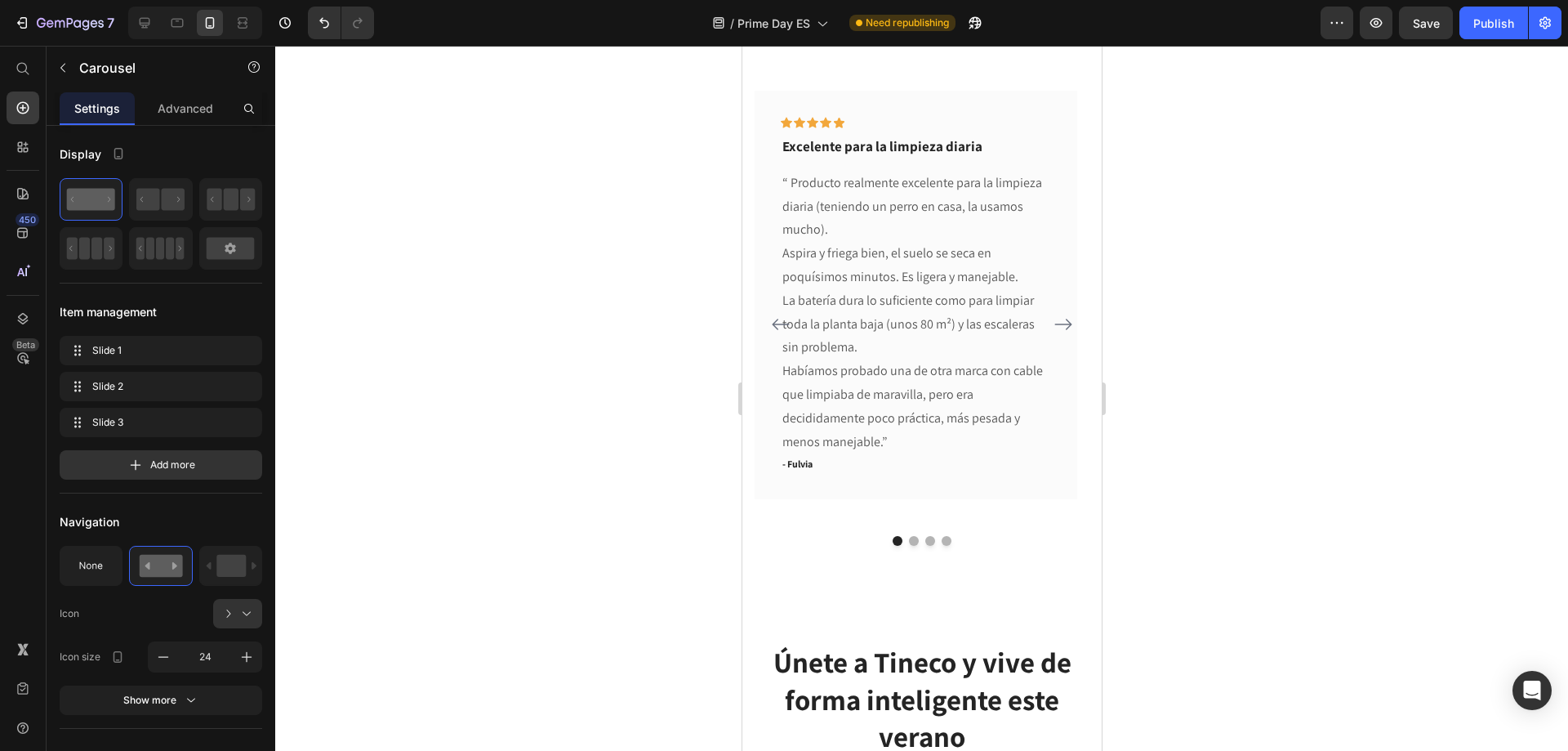 scroll, scrollTop: 6783, scrollLeft: 0, axis: vertical 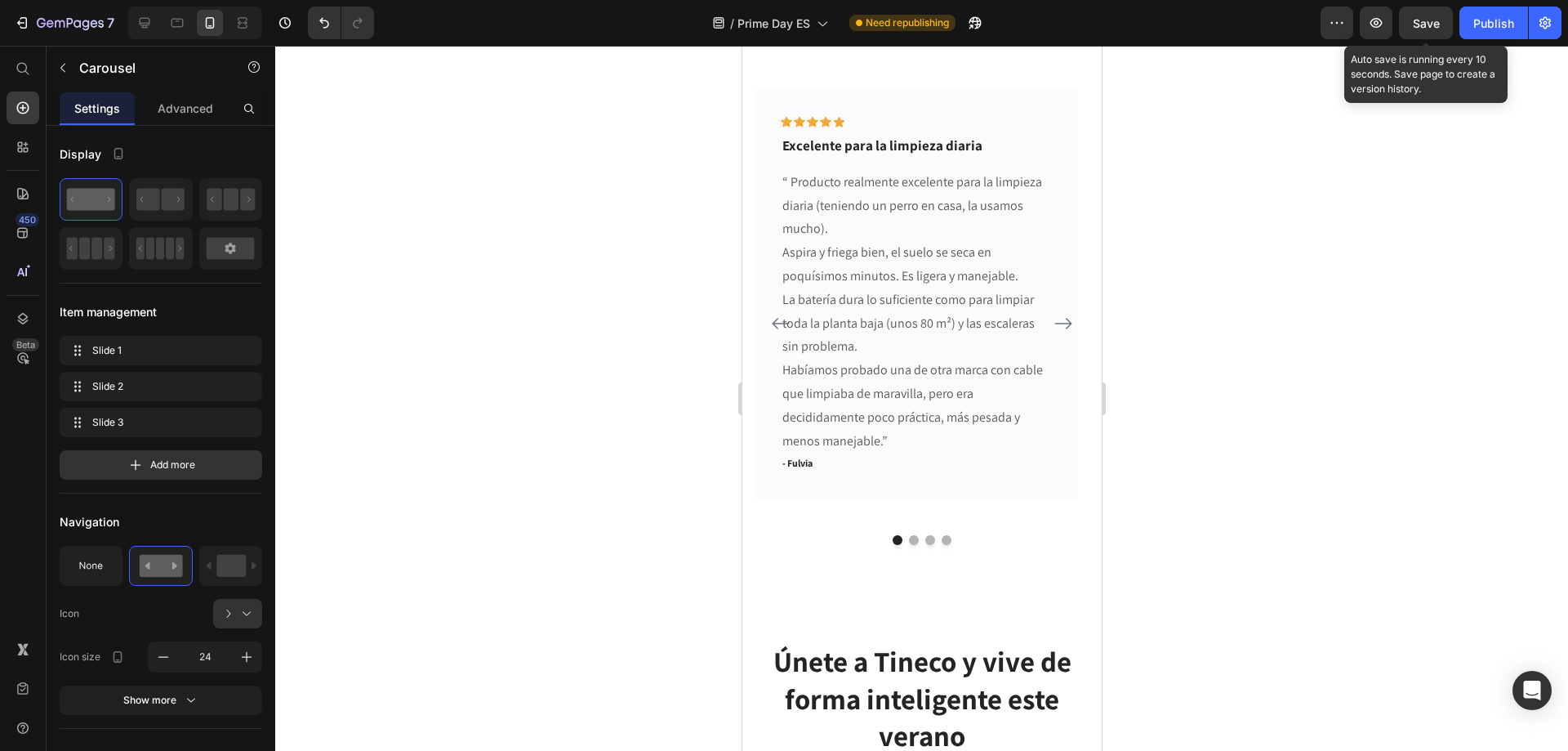 click on "Save" at bounding box center [1426, 23] 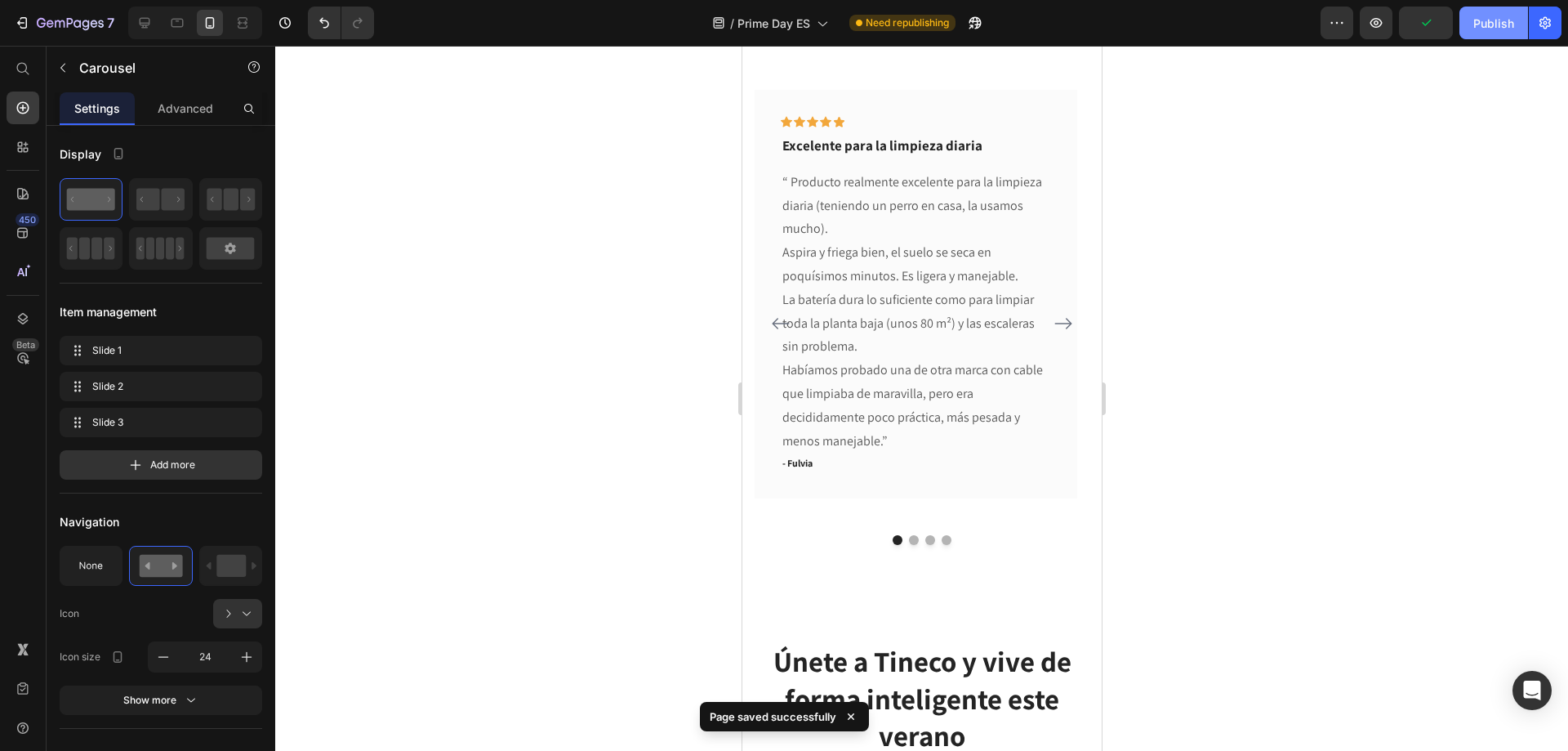 click on "Publish" at bounding box center (1494, 23) 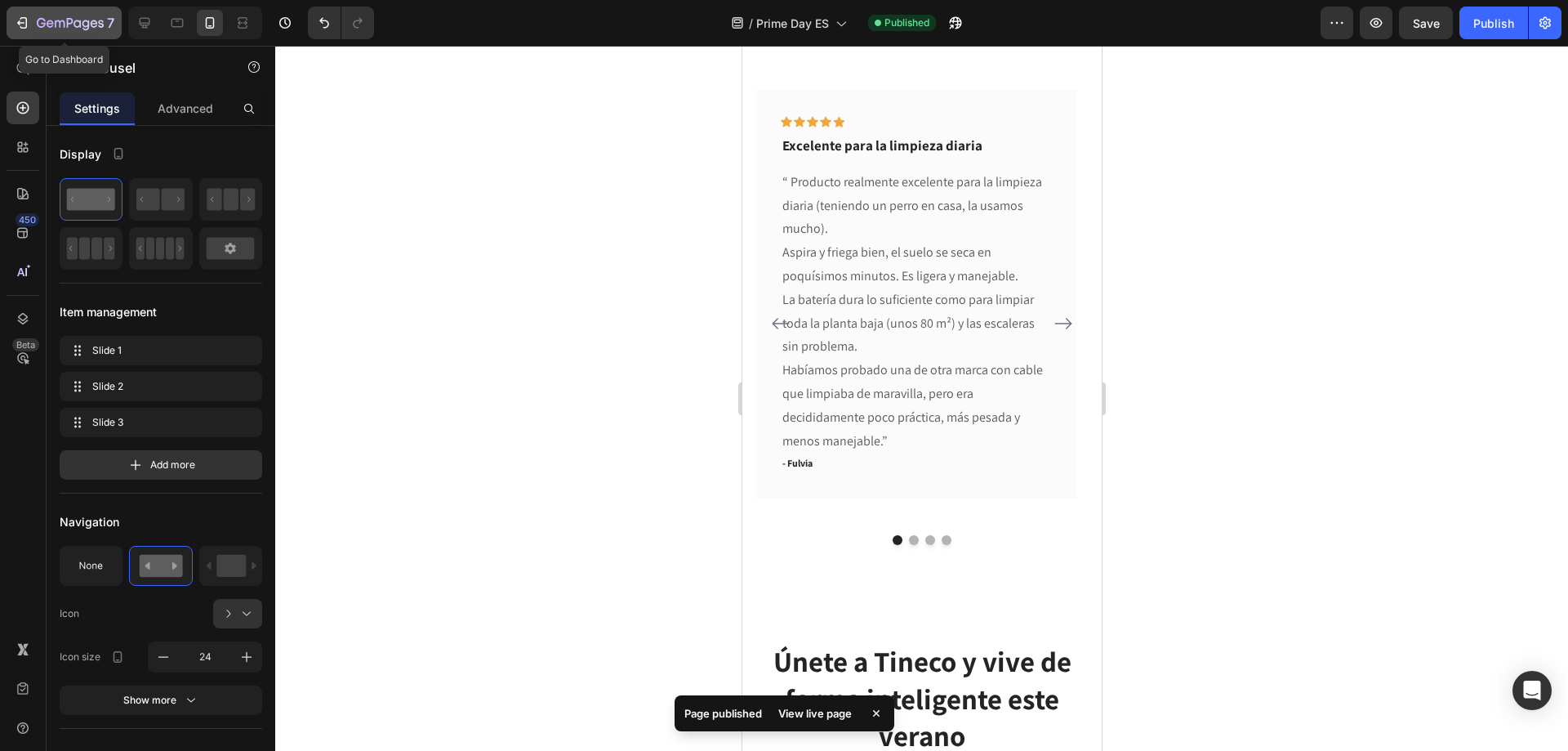 click 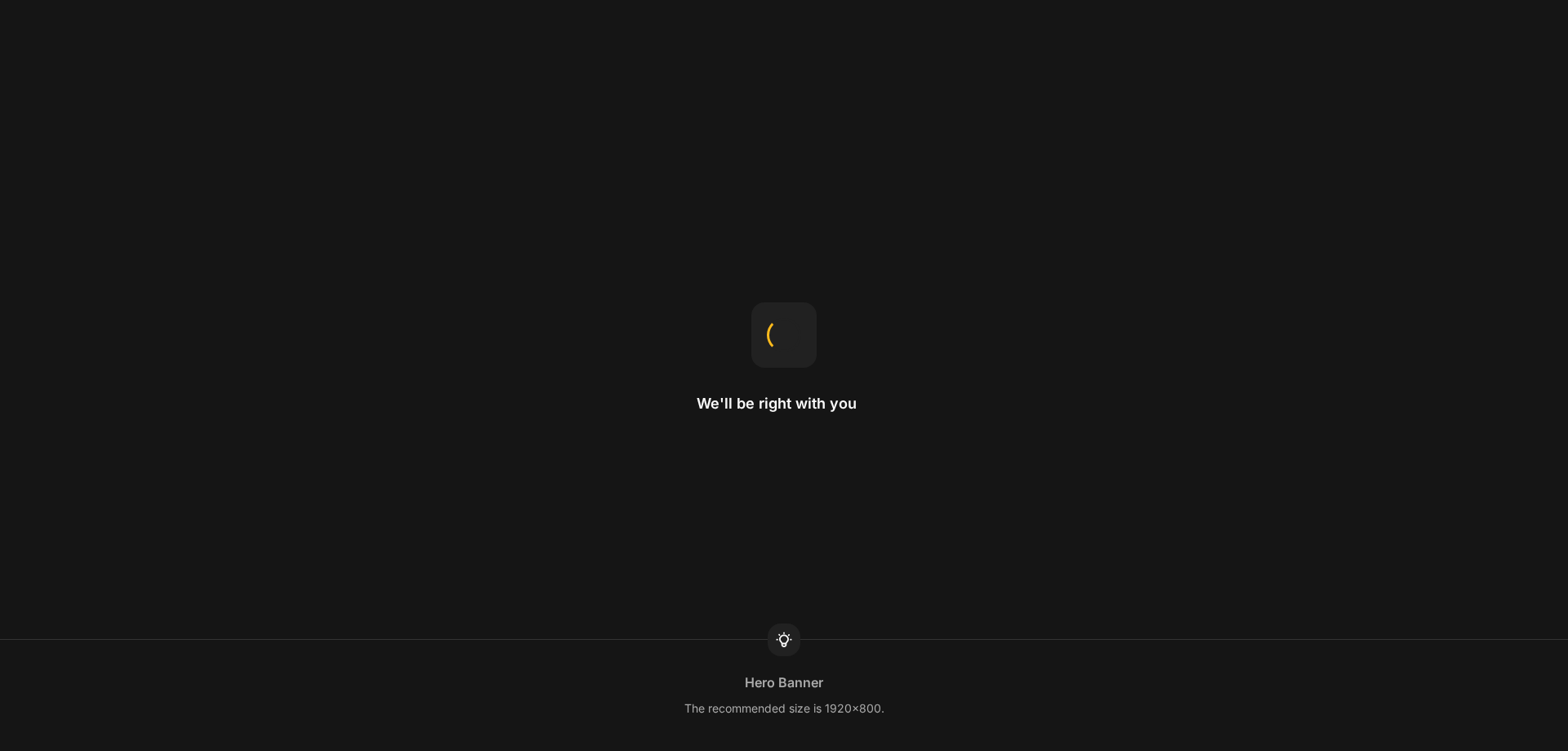 scroll, scrollTop: 0, scrollLeft: 0, axis: both 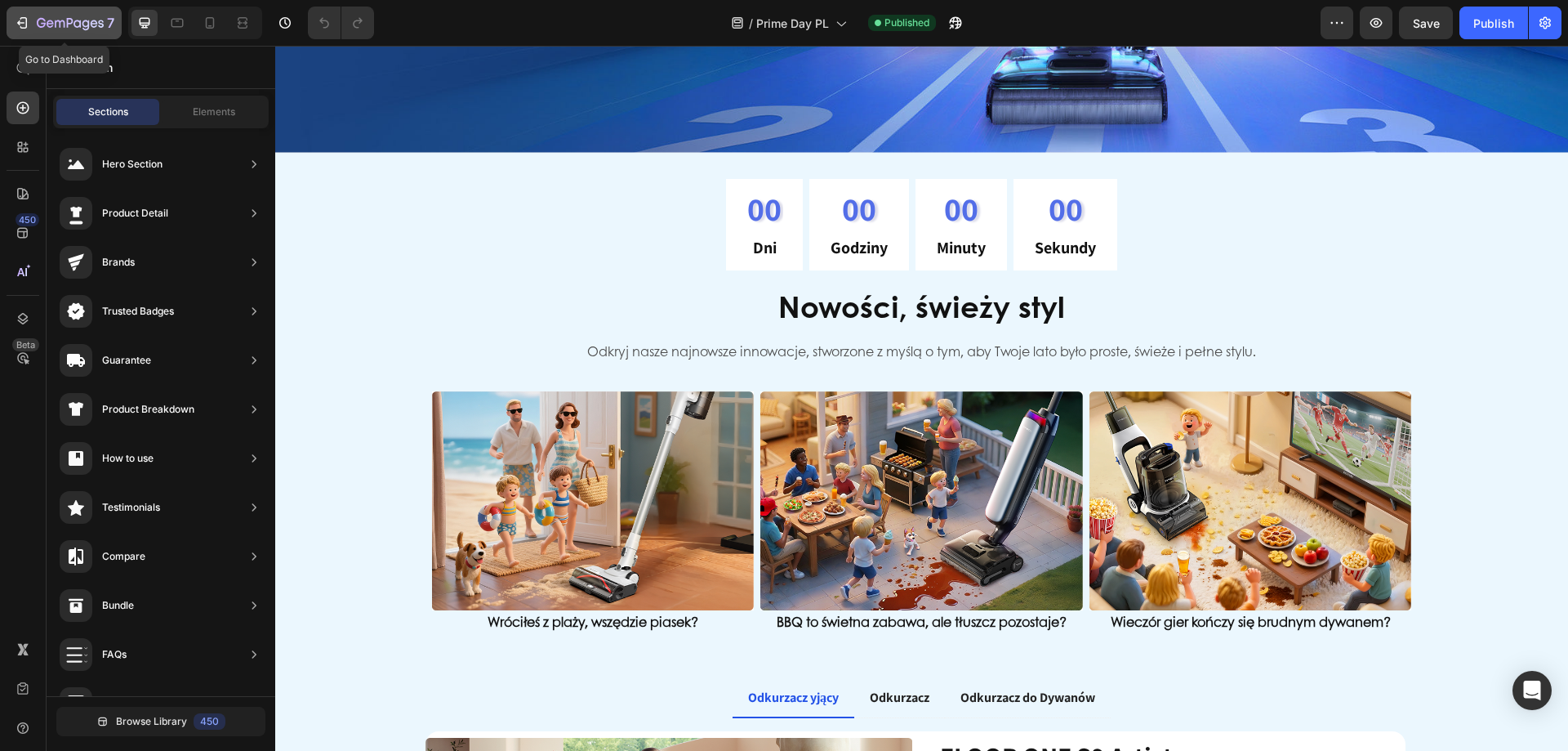 click 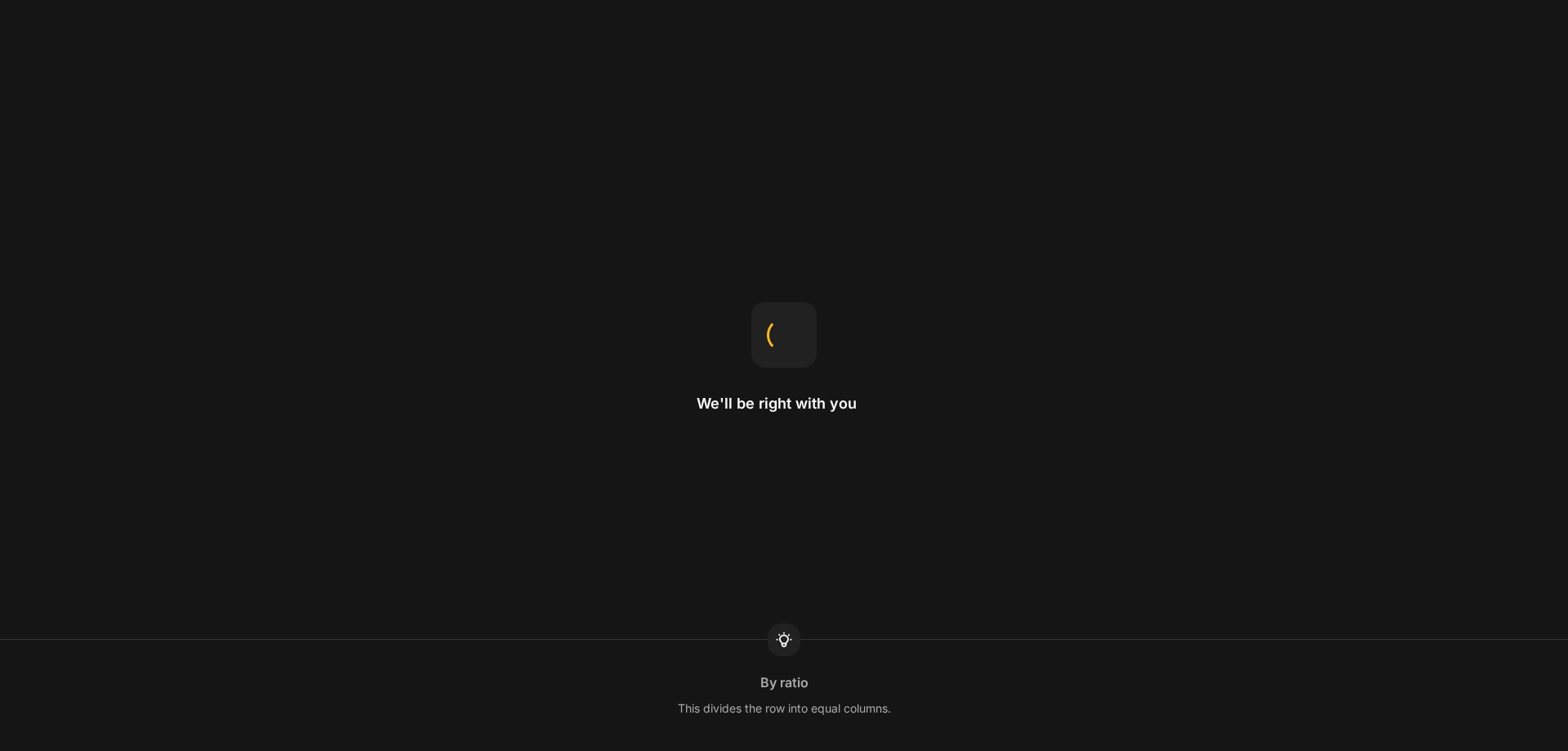 scroll, scrollTop: 0, scrollLeft: 0, axis: both 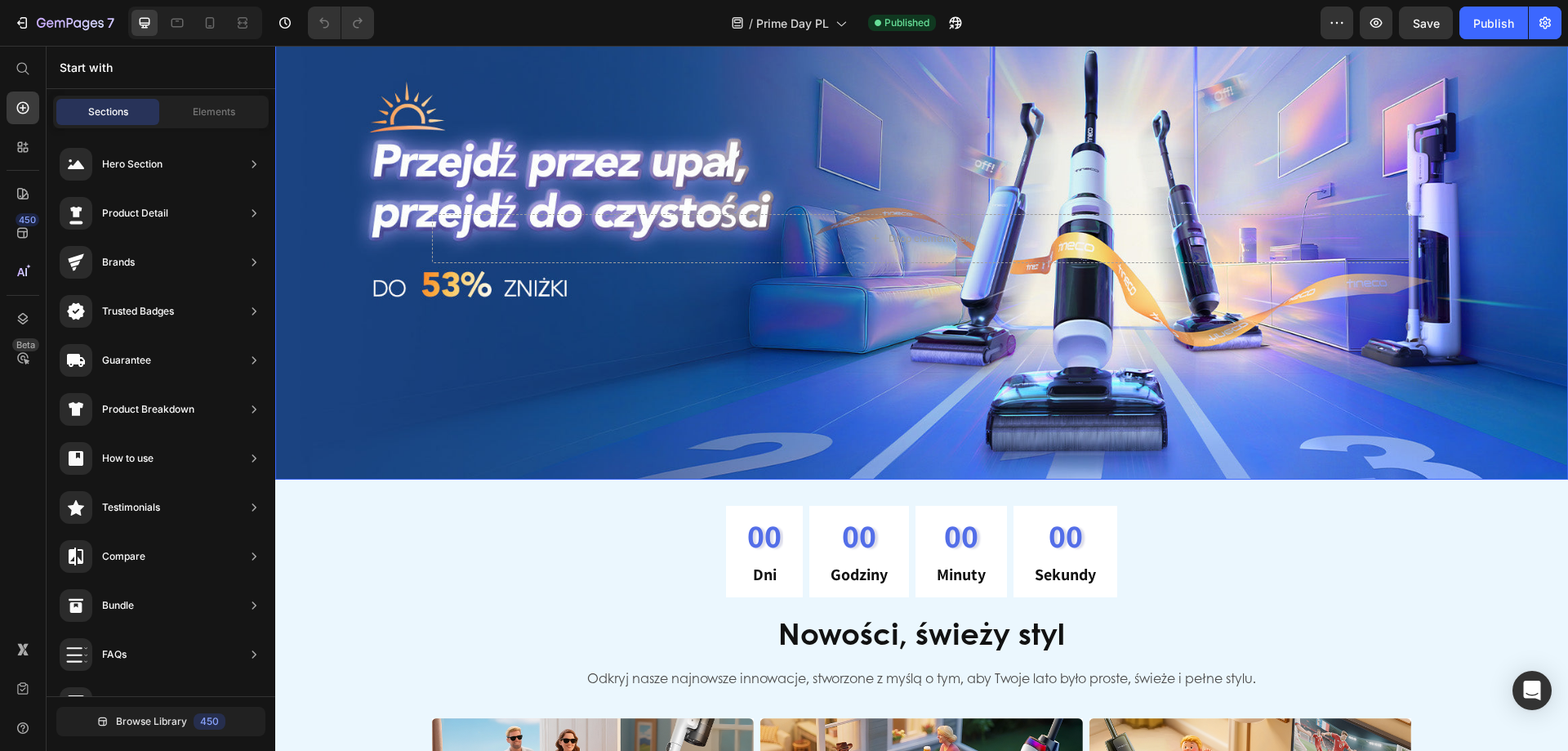 click on "Drop element here" at bounding box center (922, 239) 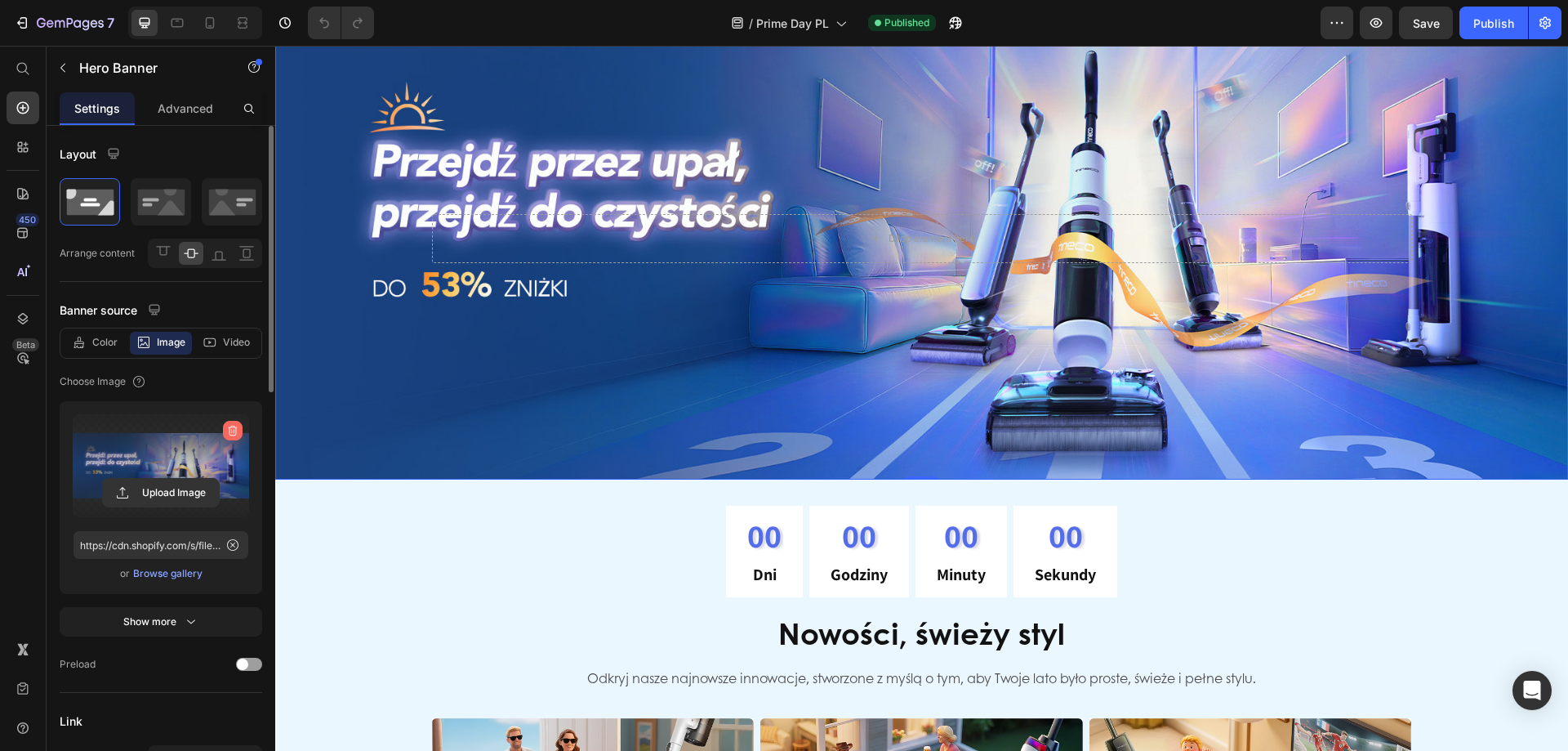 click at bounding box center (233, 431) 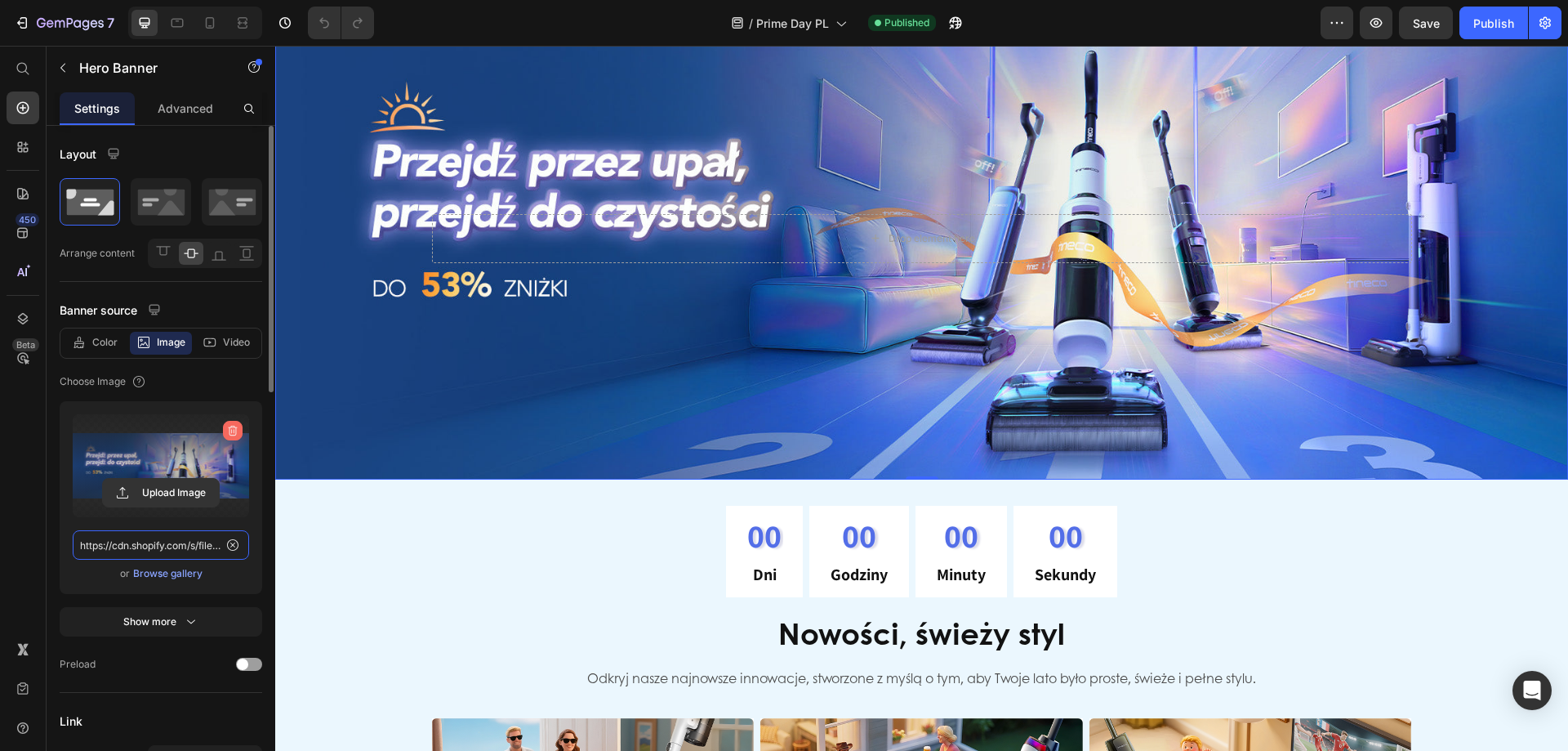 type 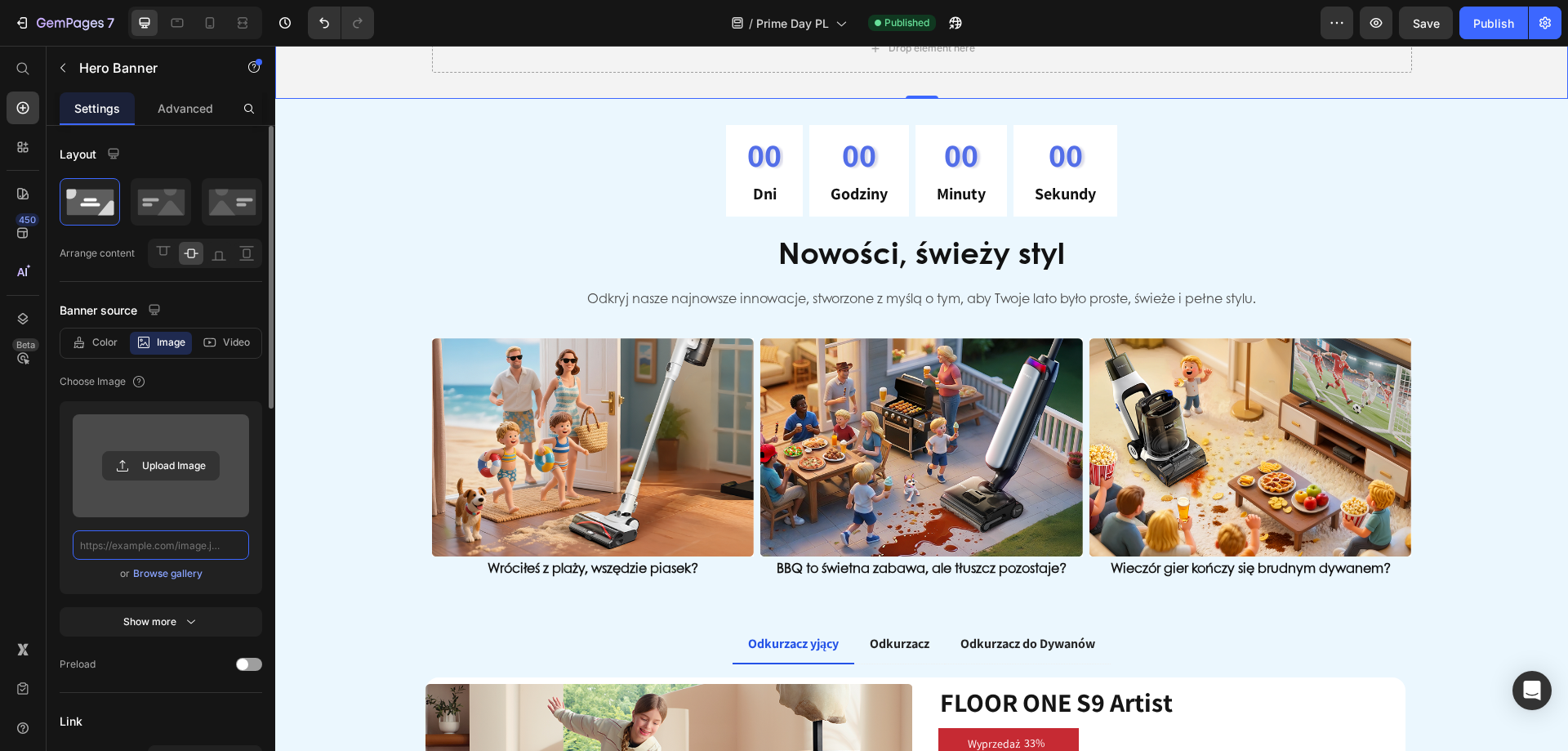 scroll, scrollTop: 0, scrollLeft: 0, axis: both 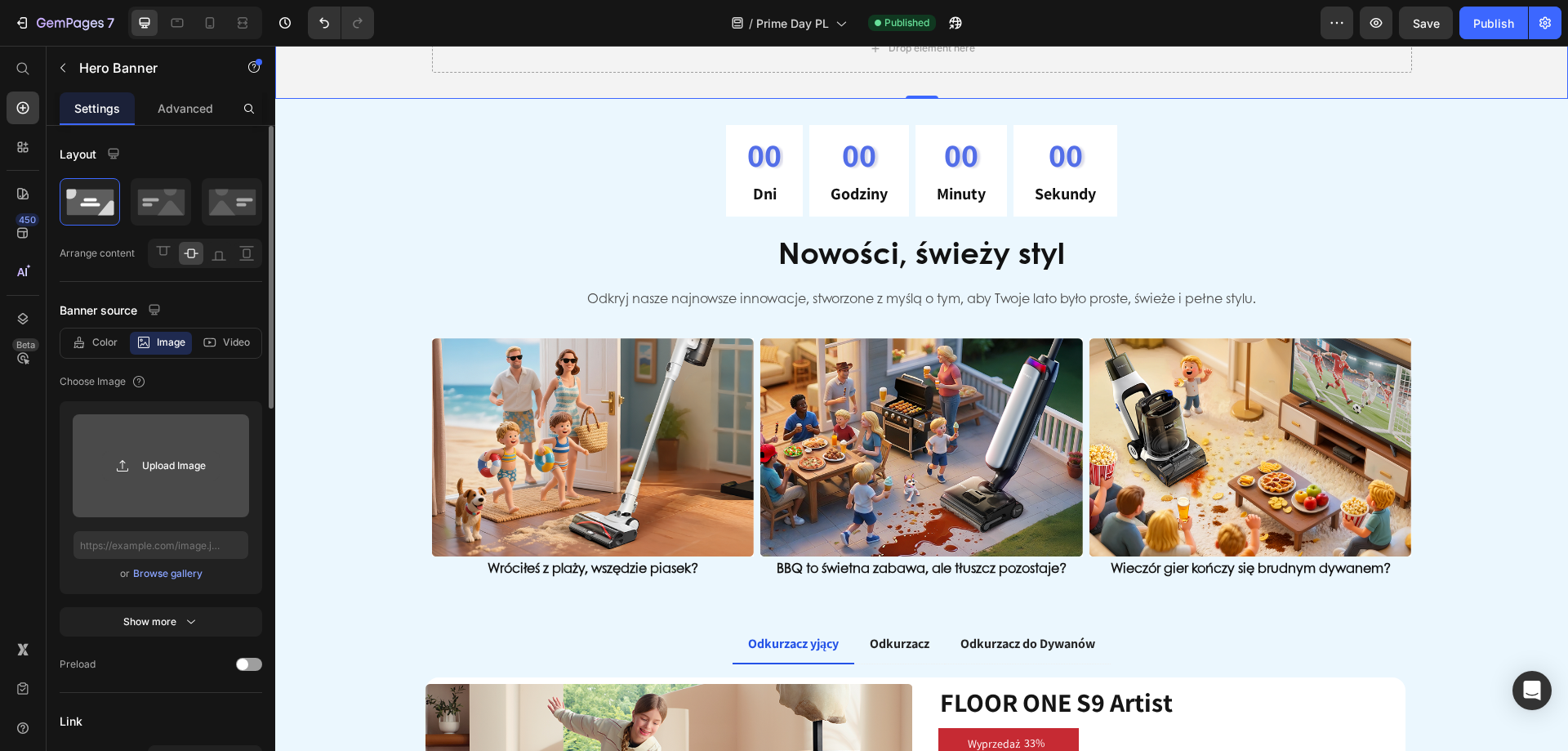 click 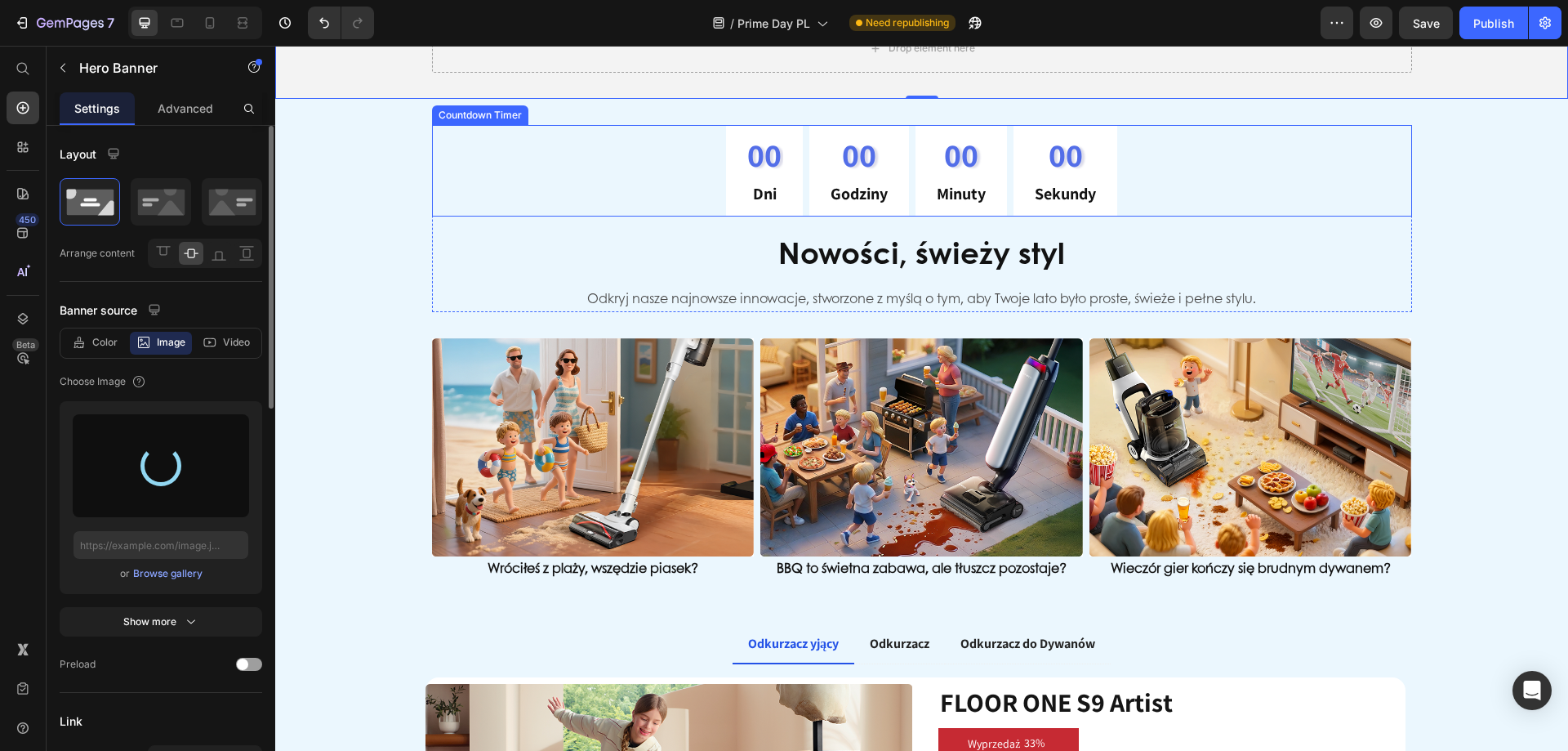 click on "00 Dni 00 Godziny 00 Minuty 00 Sekundy" at bounding box center (922, 171) 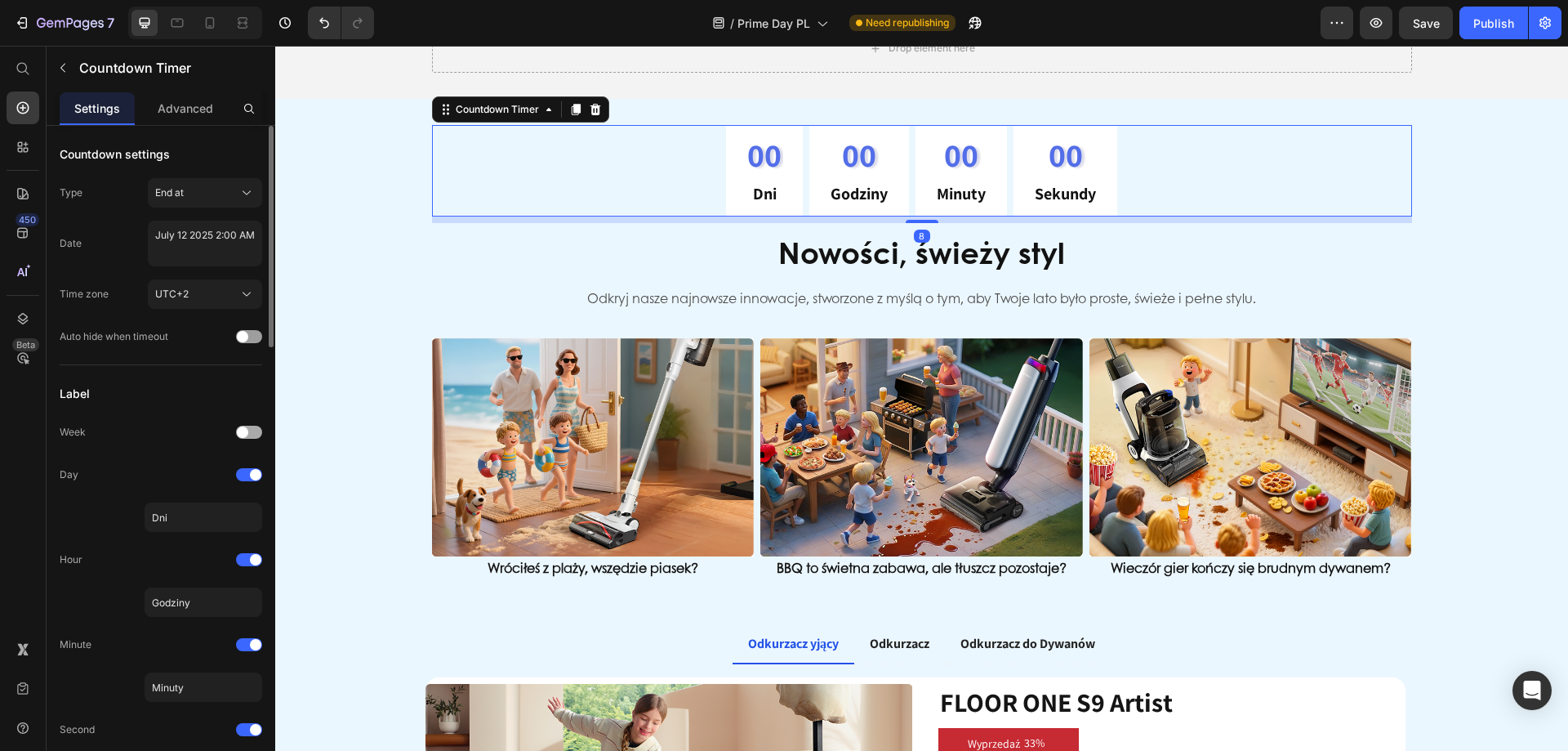 click 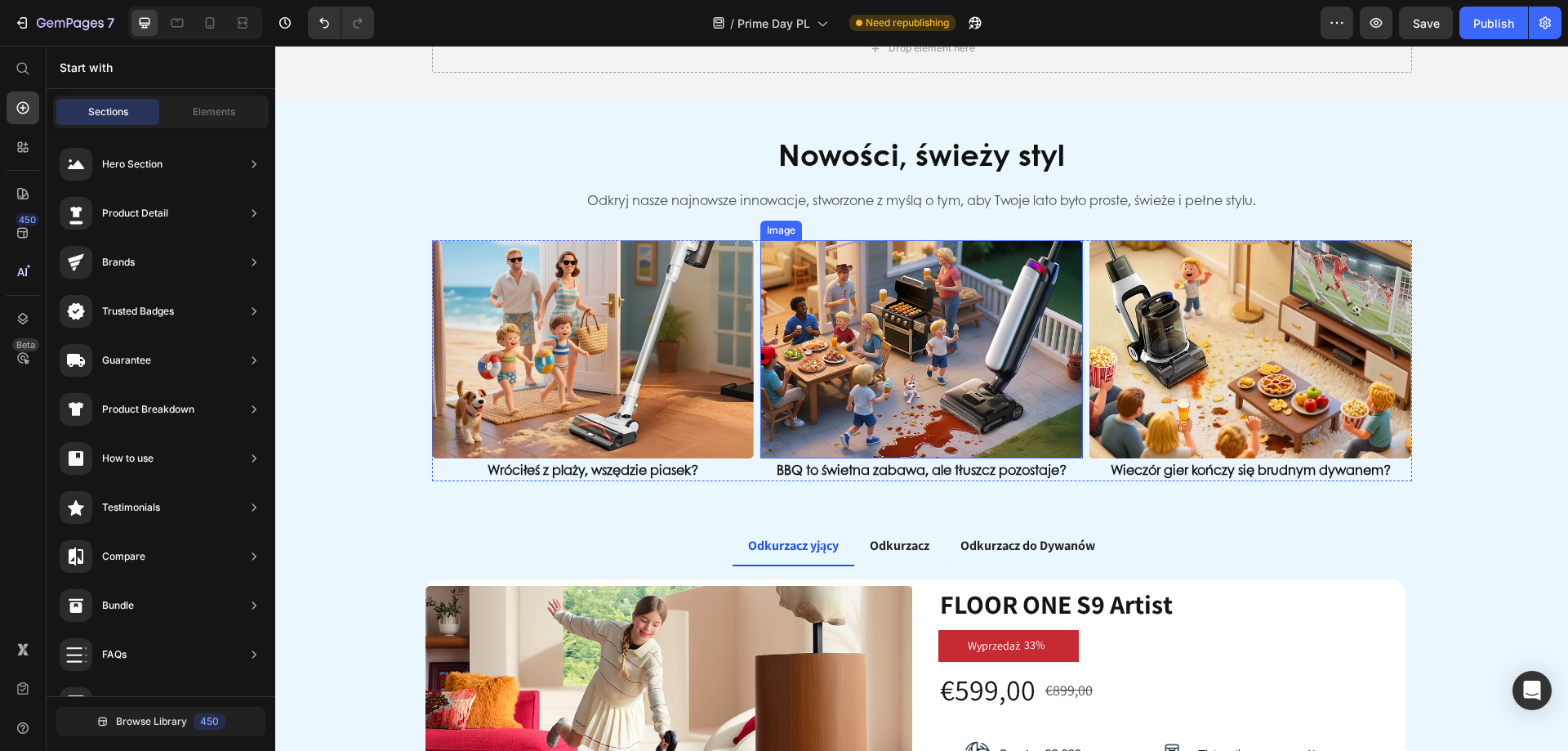 scroll, scrollTop: 0, scrollLeft: 0, axis: both 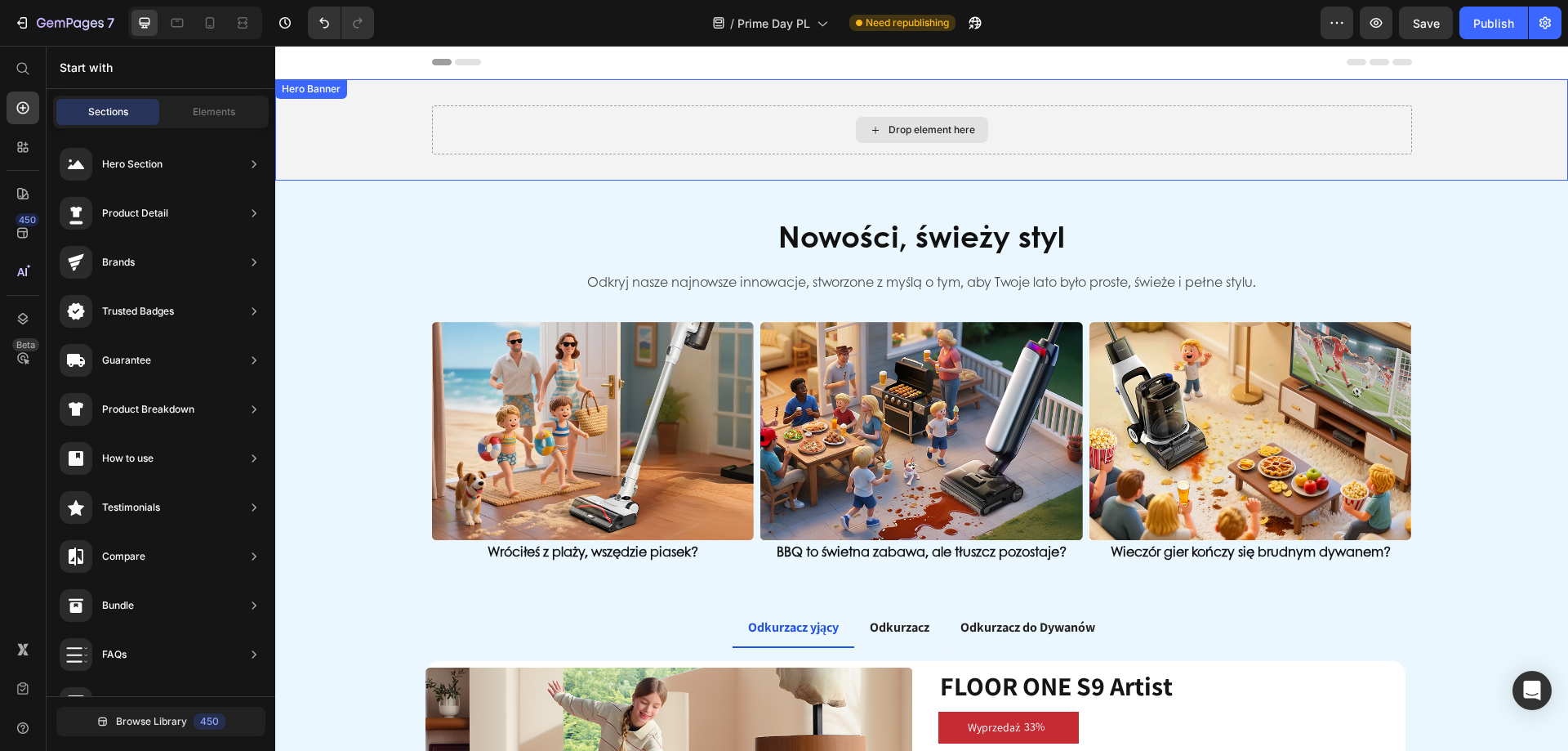 click on "Drop element here" at bounding box center [922, 130] 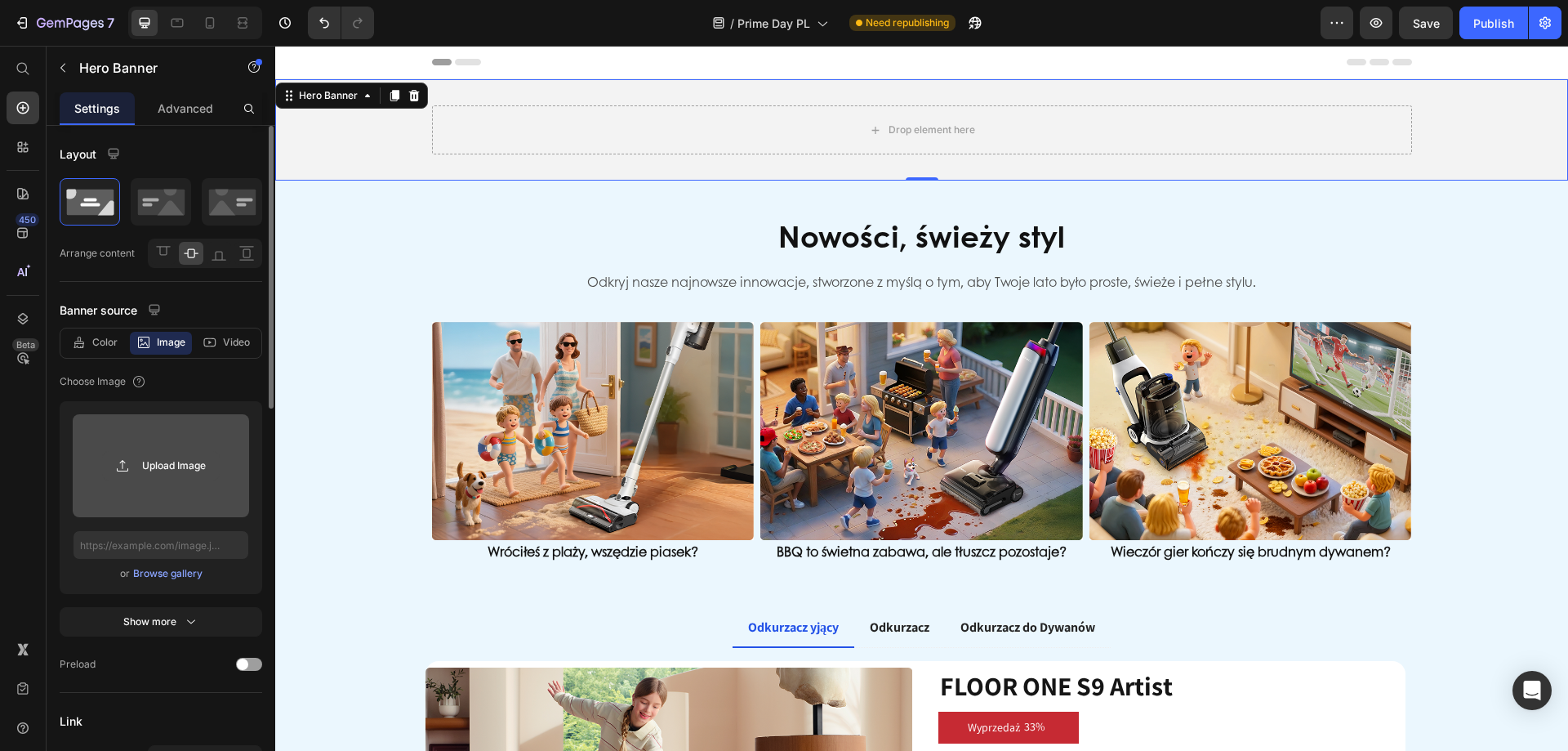 click 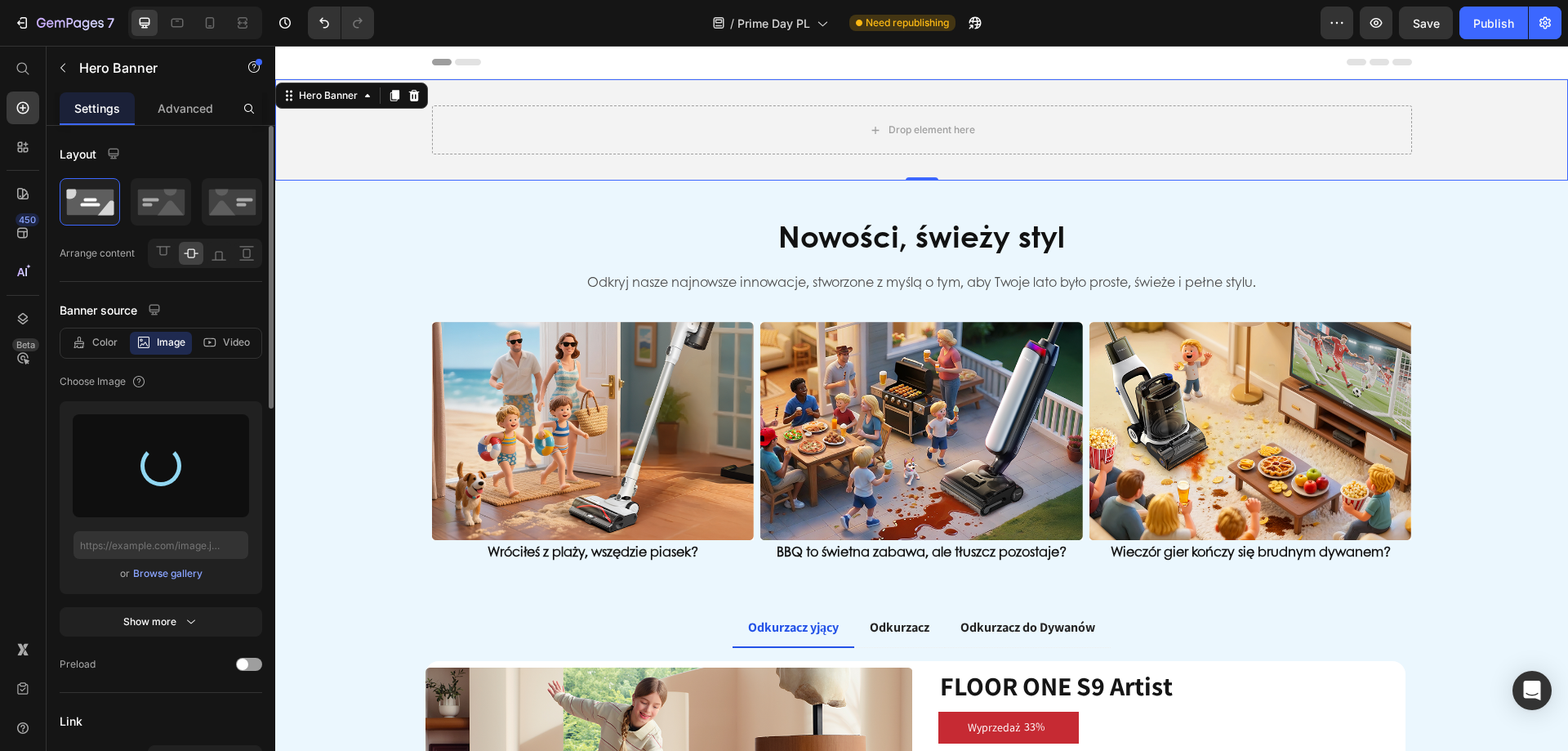 type on "https://cdn.shopify.com/s/files/1/0551/9032/3355/files/gempages_490429751039624071-b842c566-c082-4676-a249-43f5a98a3789.jpg" 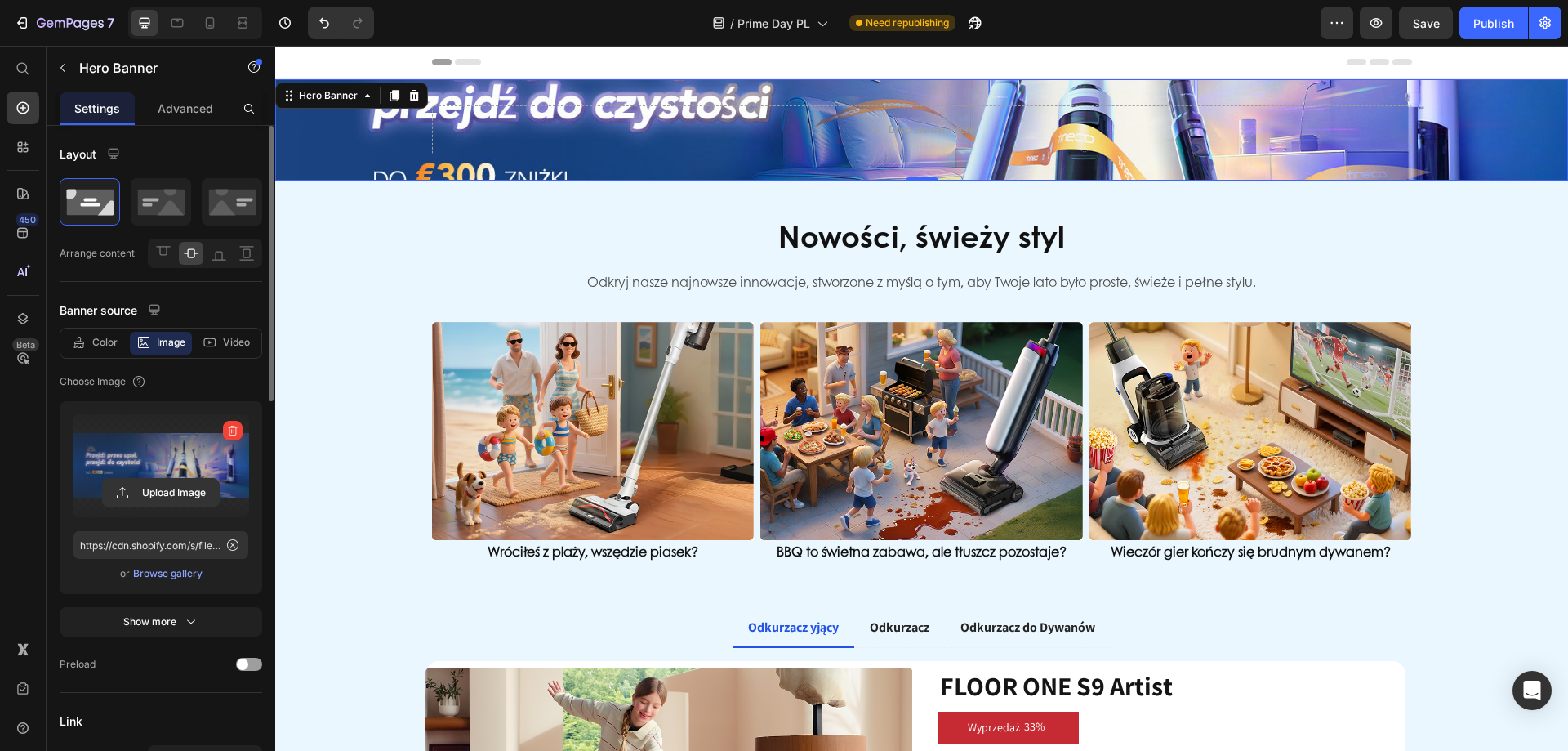 click at bounding box center (921, 130) 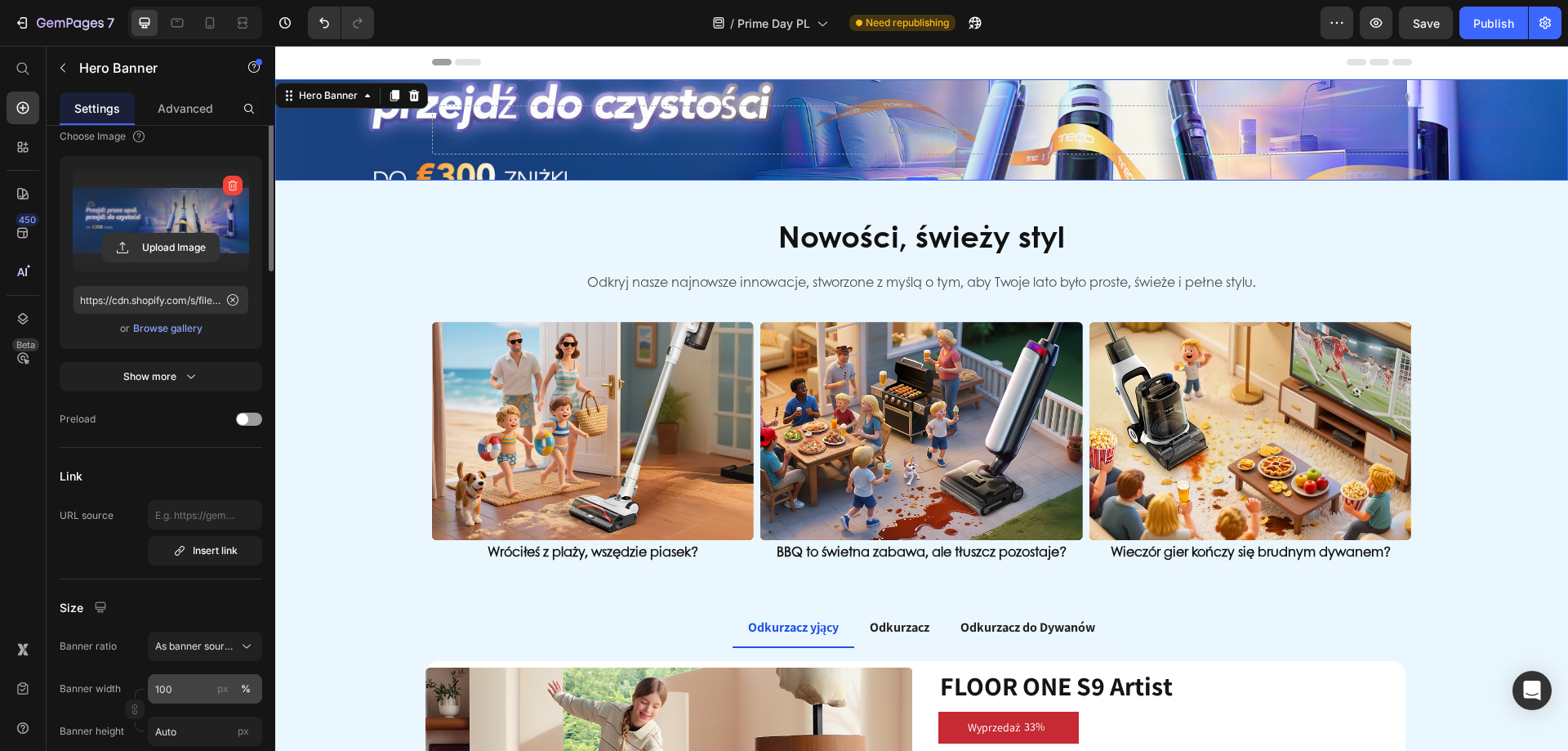 scroll, scrollTop: 327, scrollLeft: 0, axis: vertical 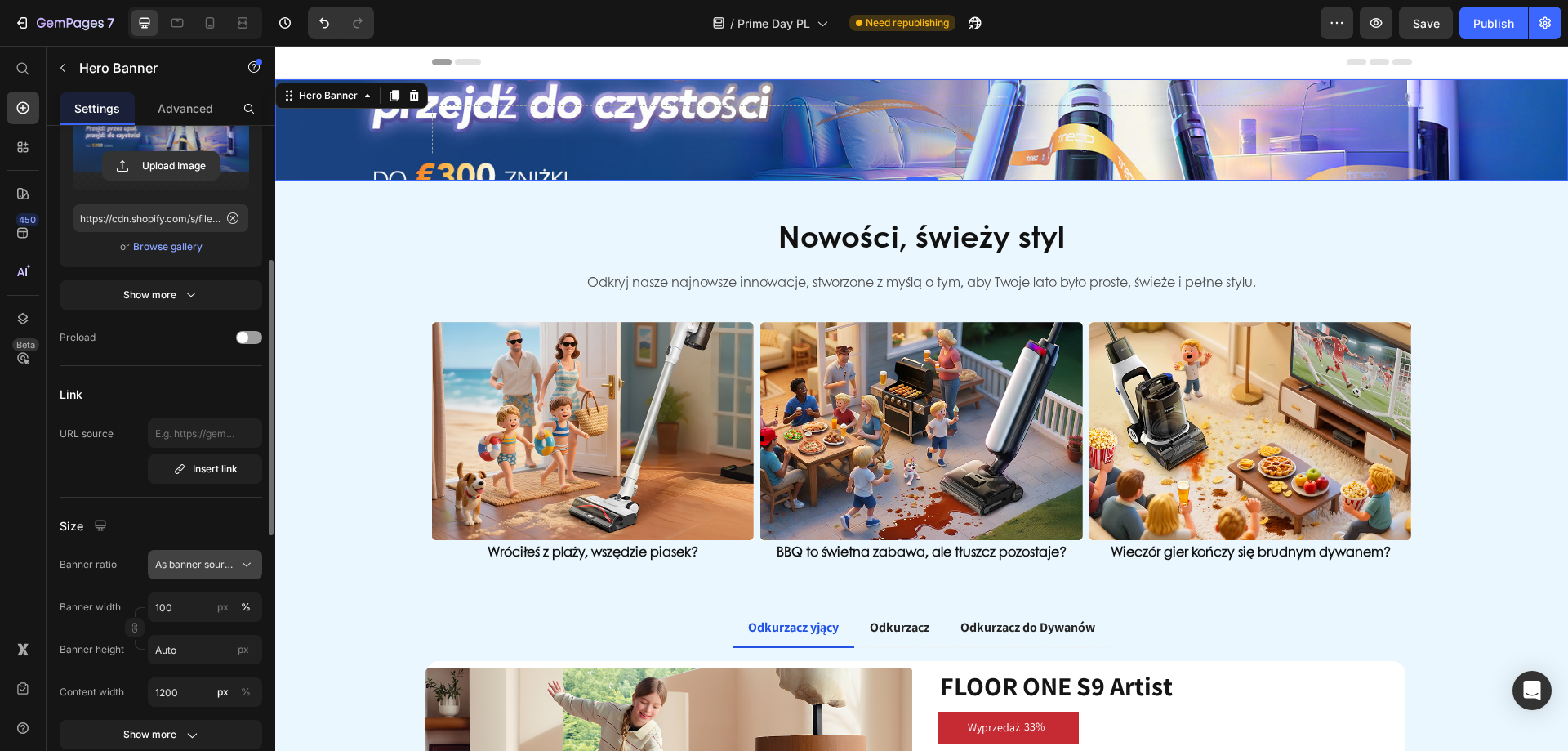 click on "As banner source" at bounding box center [195, 565] 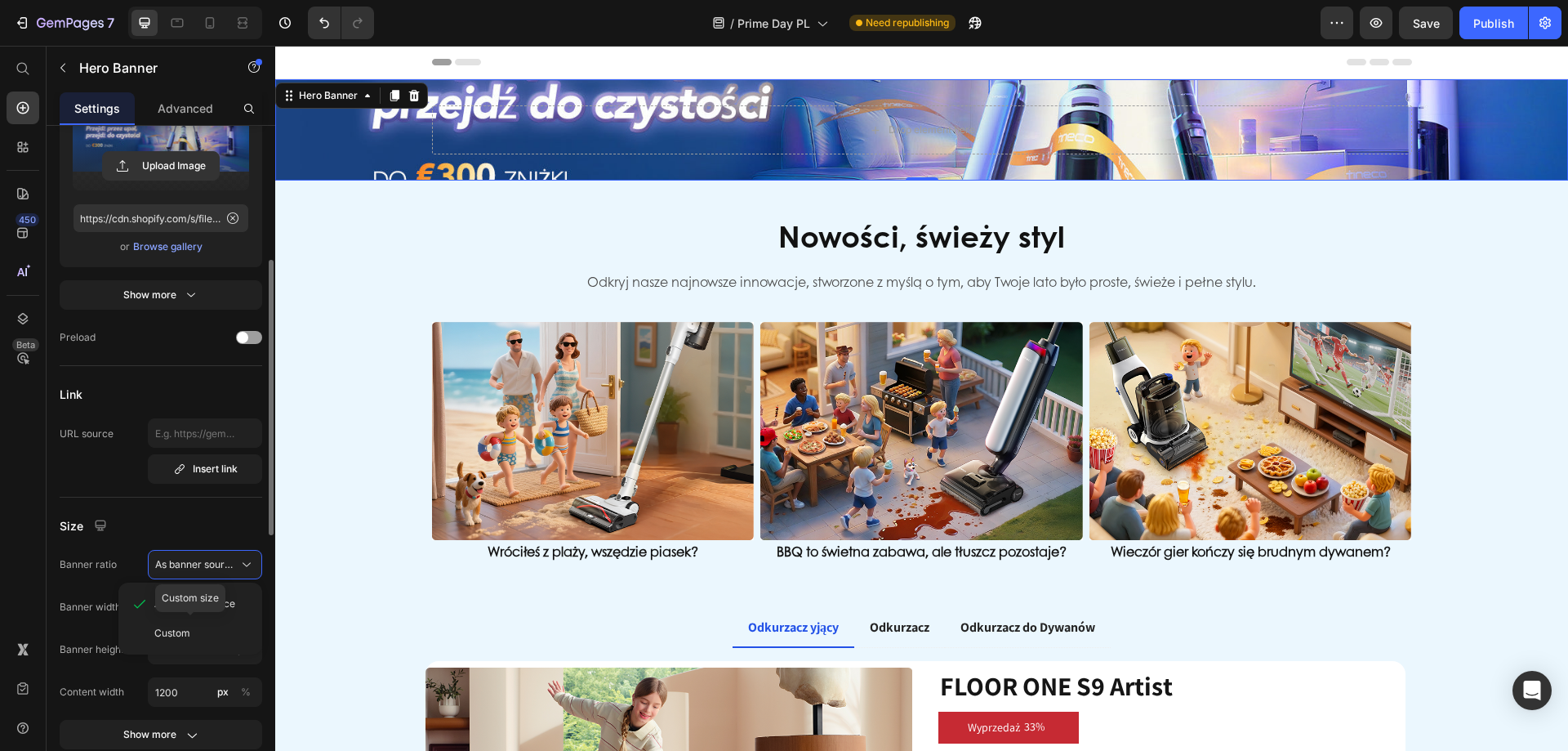 drag, startPoint x: 199, startPoint y: 628, endPoint x: 198, endPoint y: 618, distance: 10.0498756 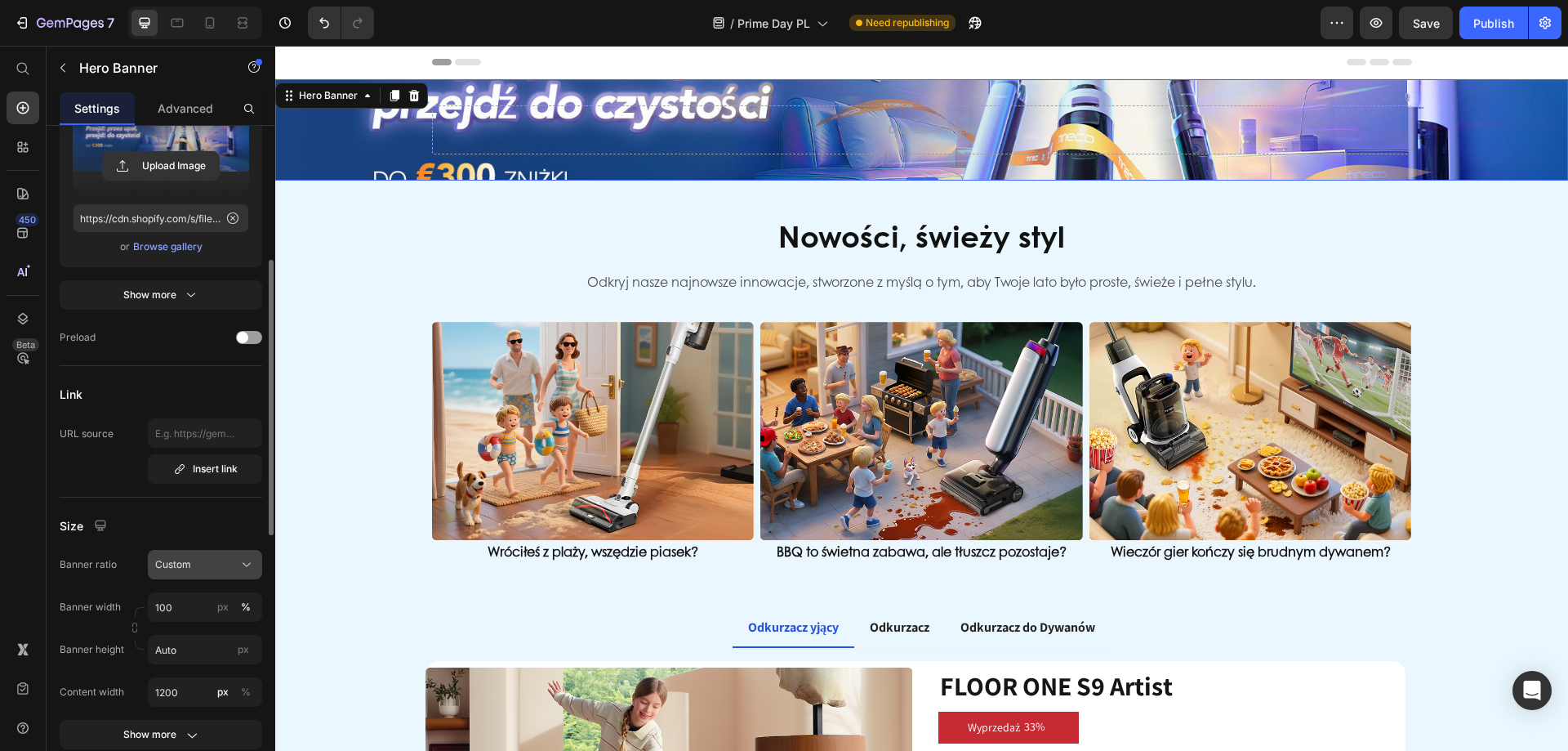 click on "Custom" 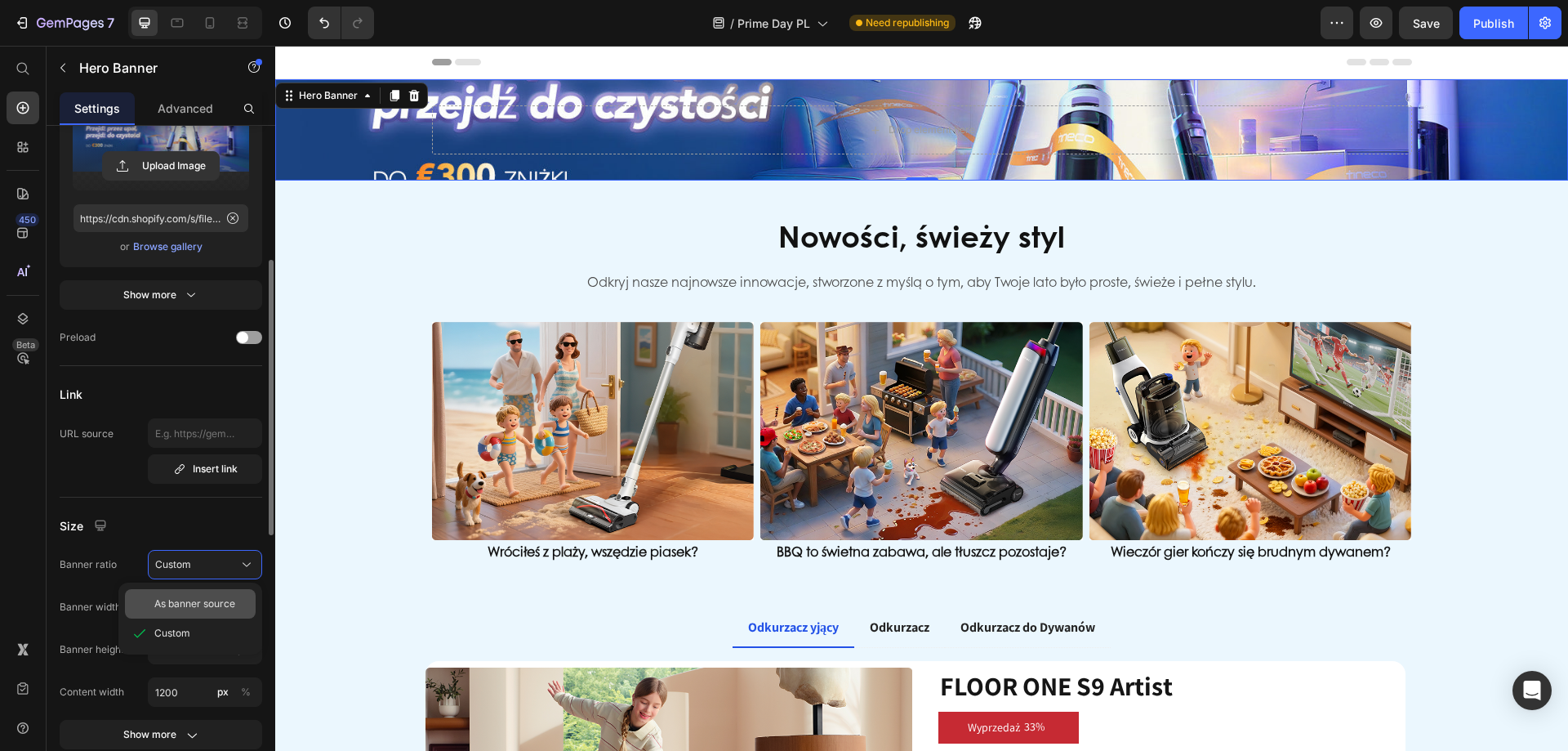 click on "As banner source" at bounding box center [194, 604] 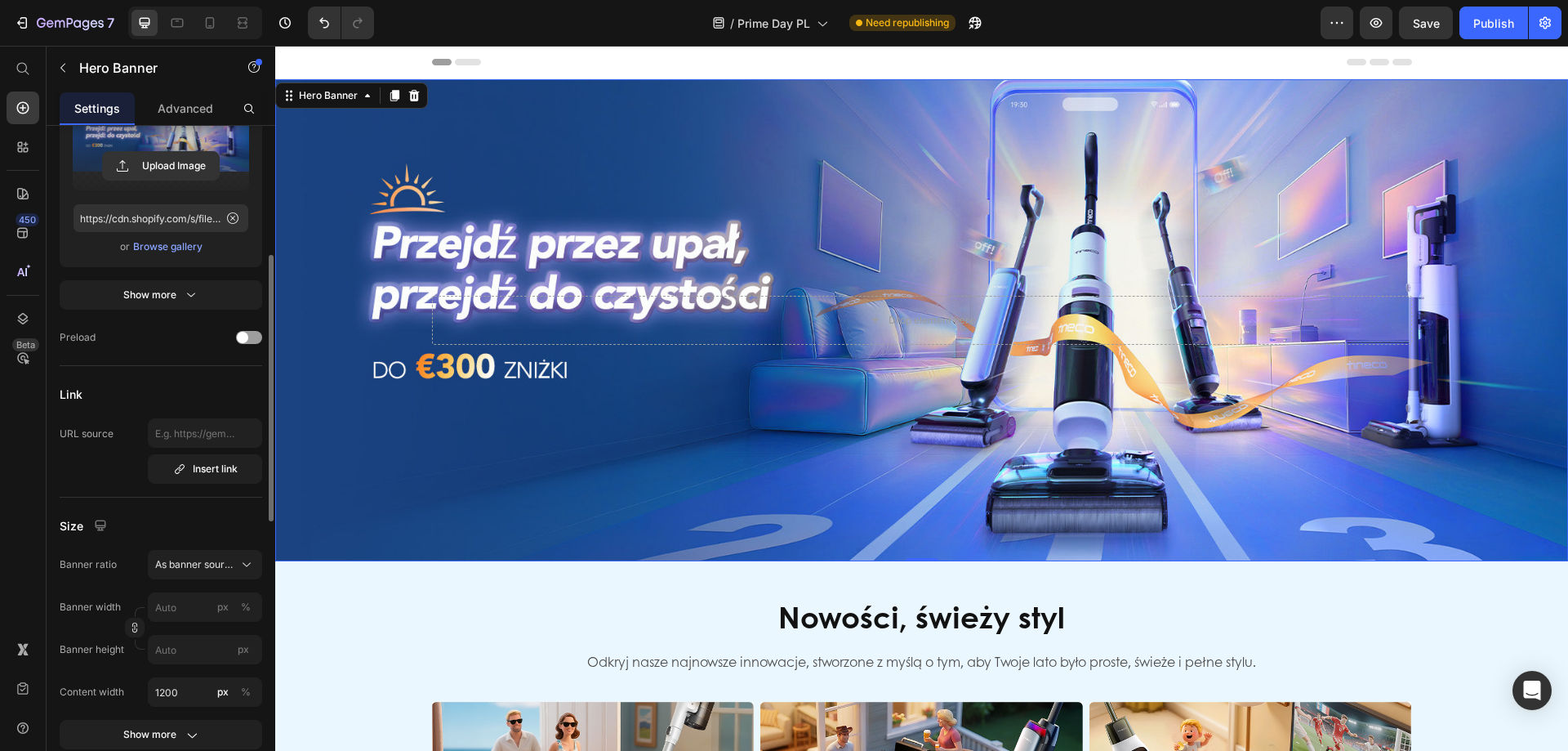 click at bounding box center (921, 320) 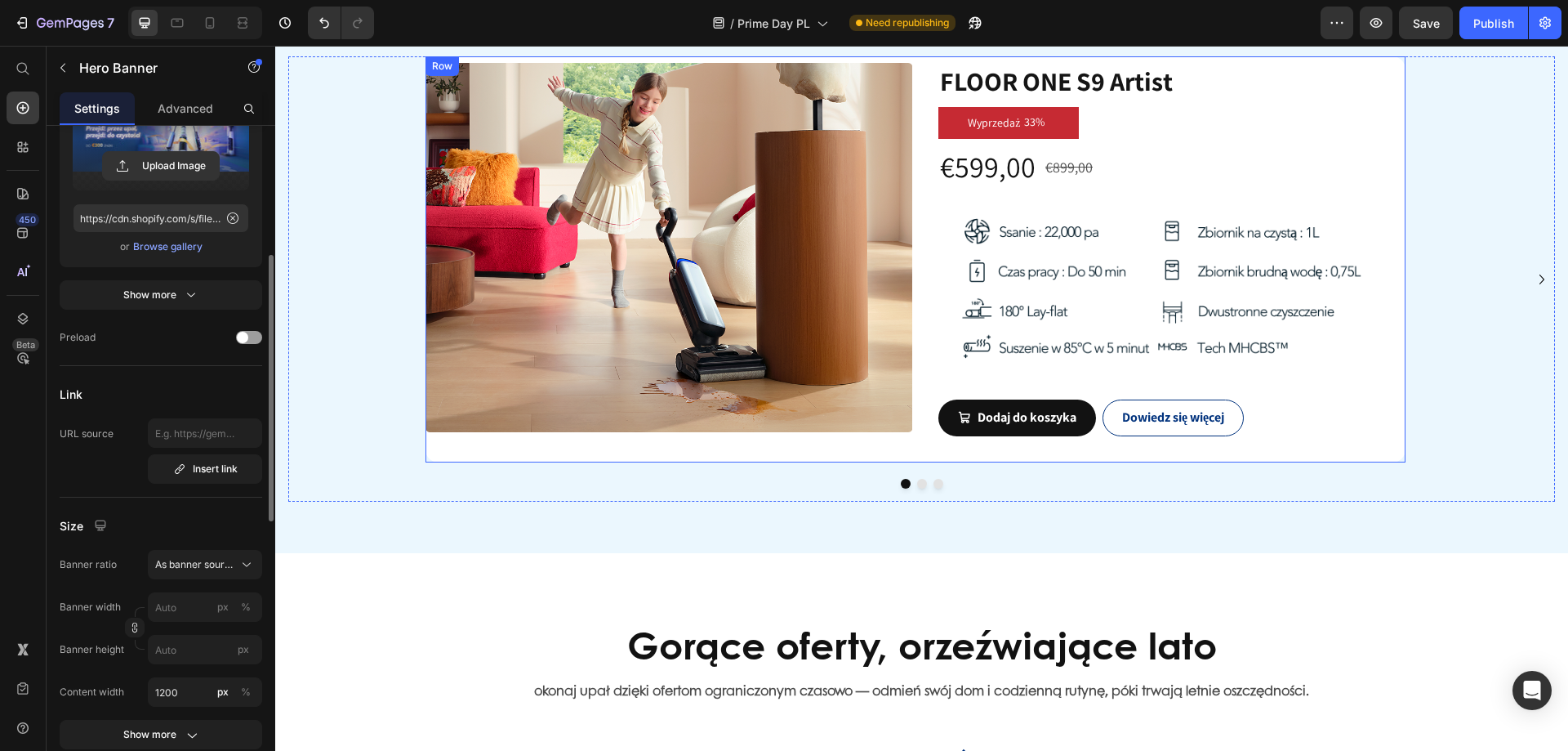 scroll, scrollTop: 1062, scrollLeft: 0, axis: vertical 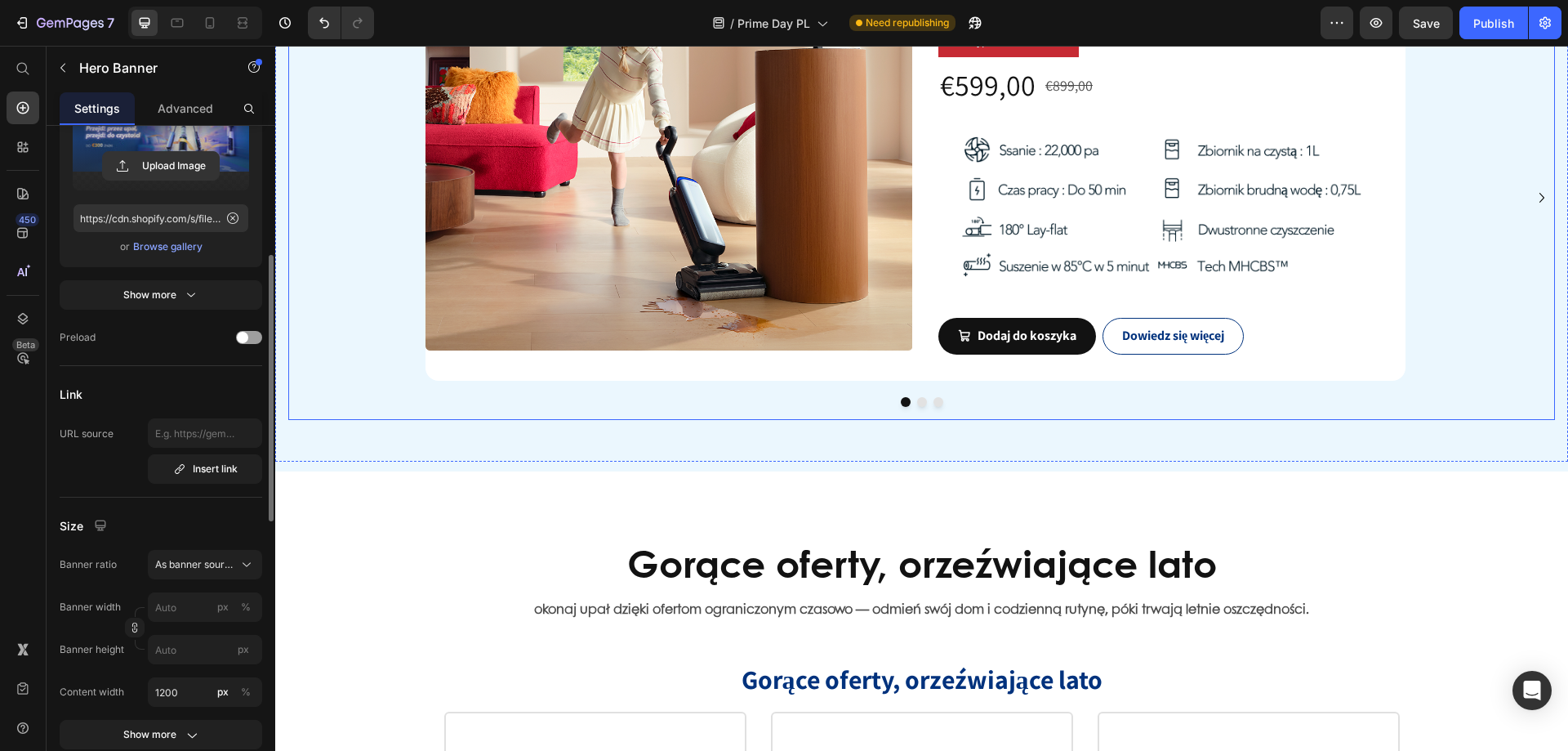 click at bounding box center (922, 402) 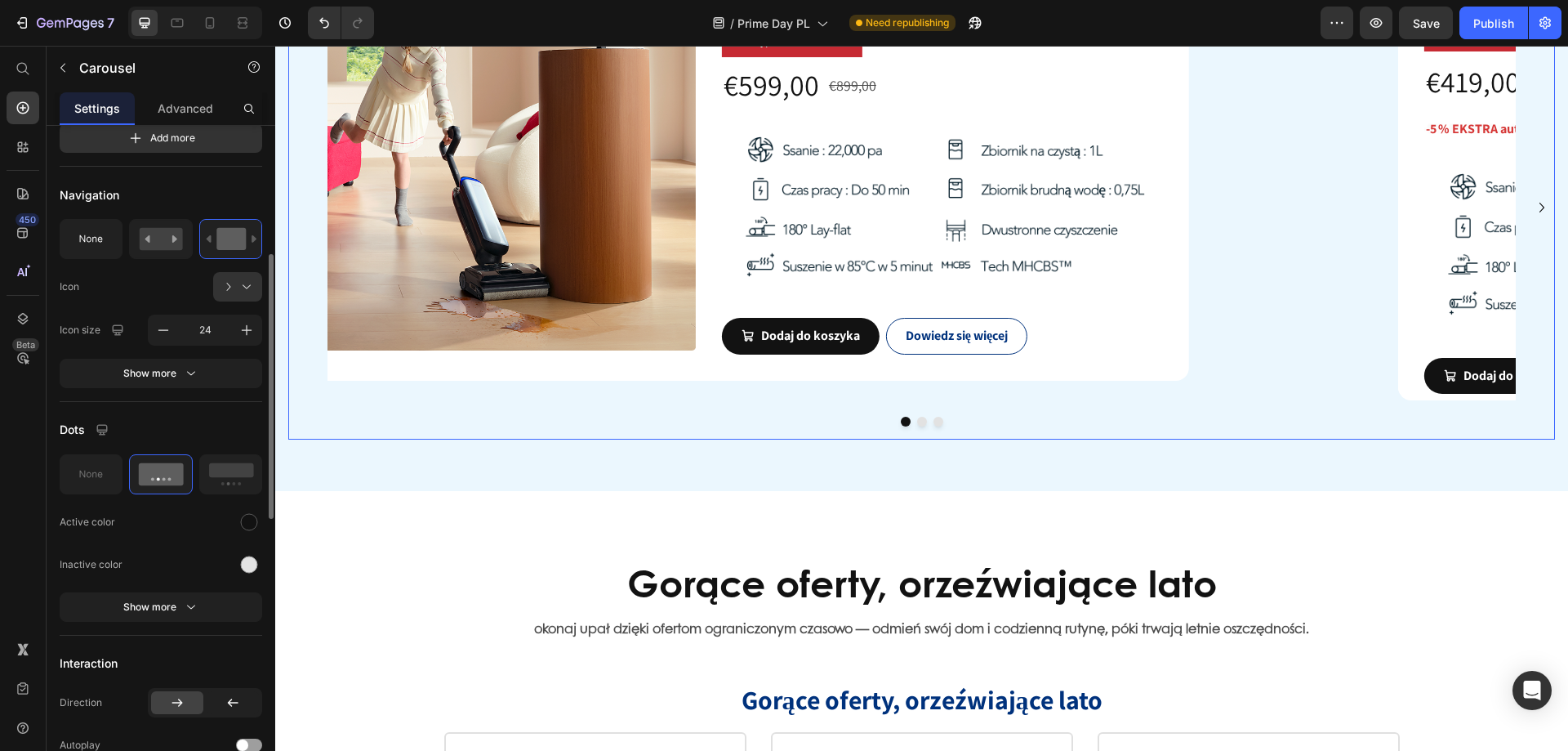 scroll, scrollTop: 0, scrollLeft: 0, axis: both 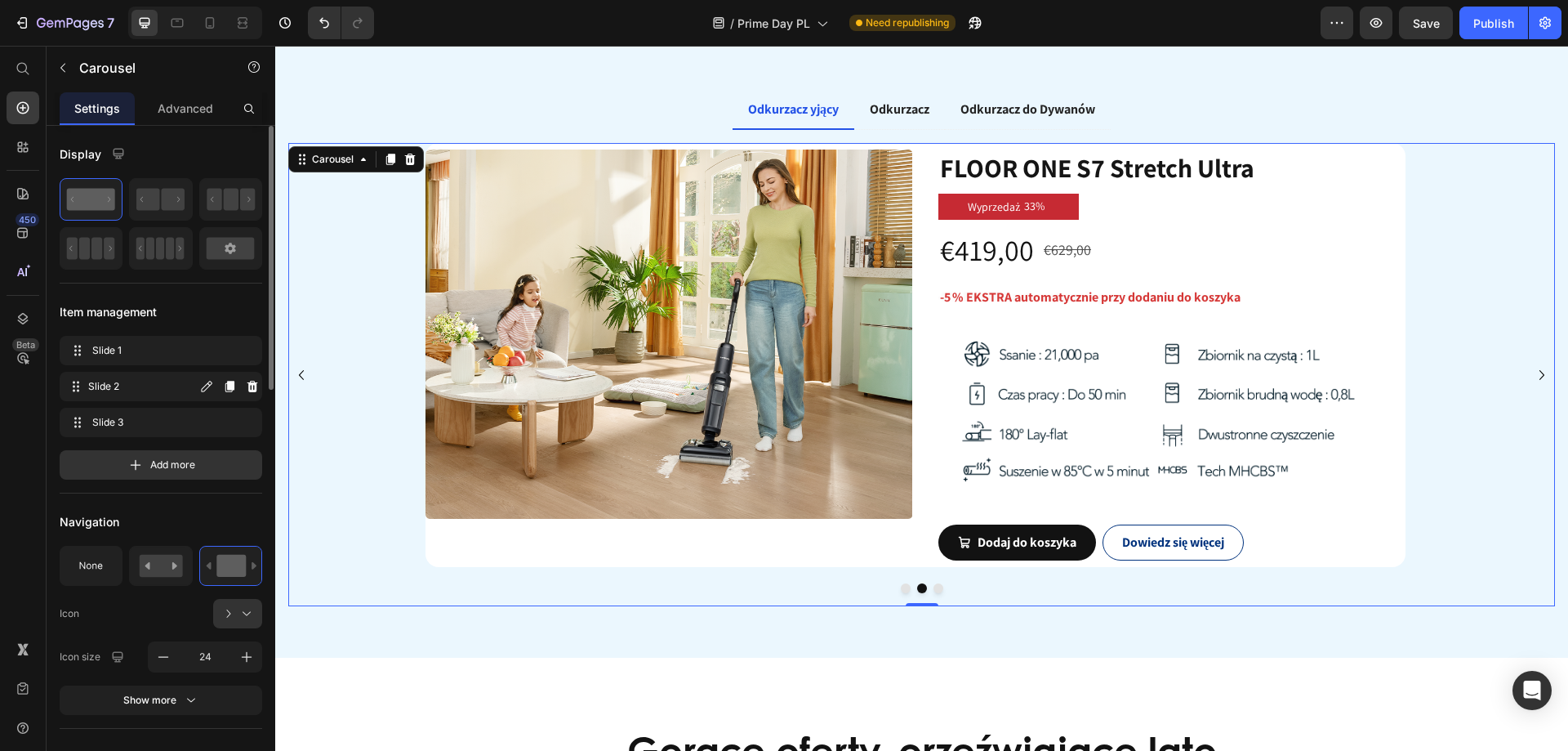 type 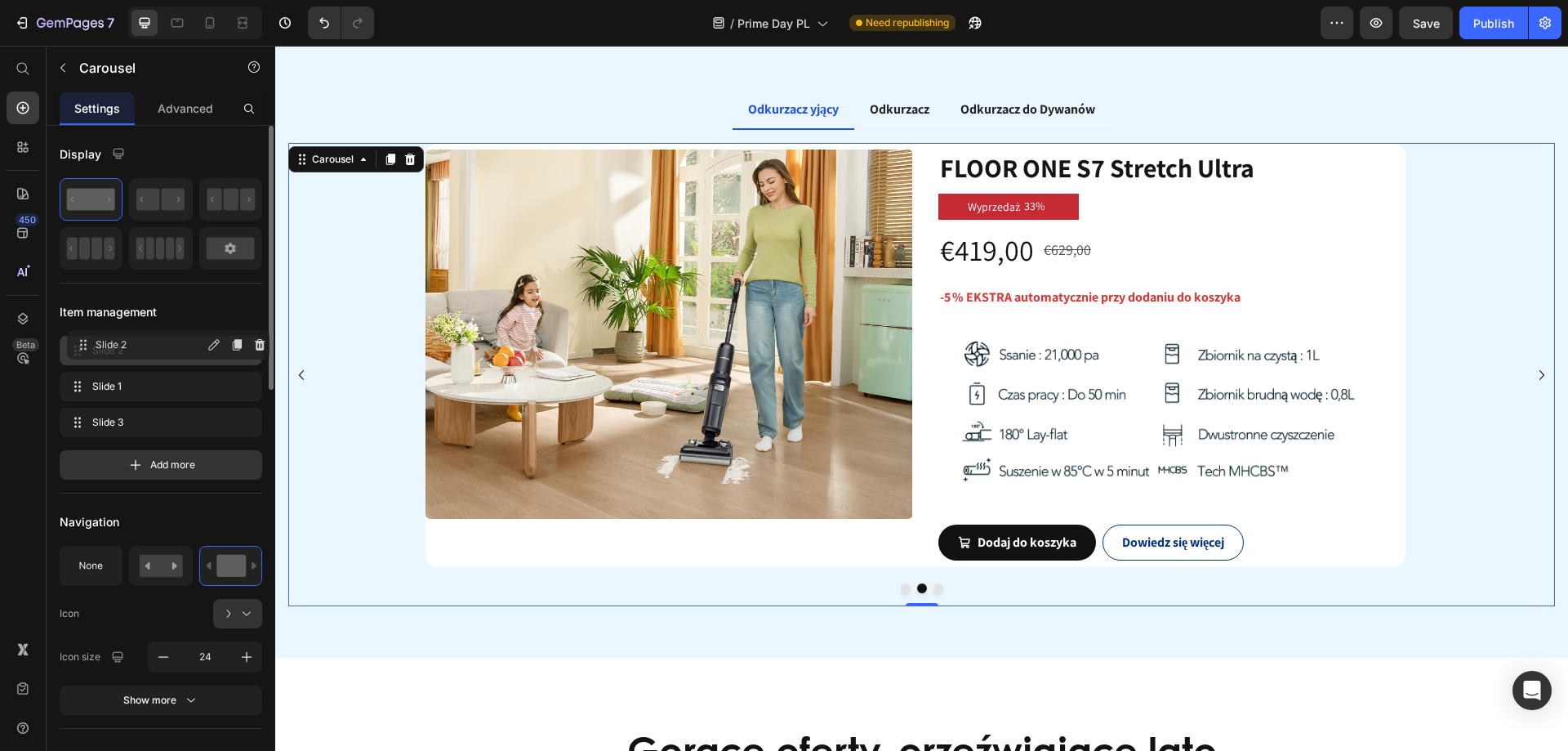 drag, startPoint x: 119, startPoint y: 383, endPoint x: 35, endPoint y: 366, distance: 85.70298 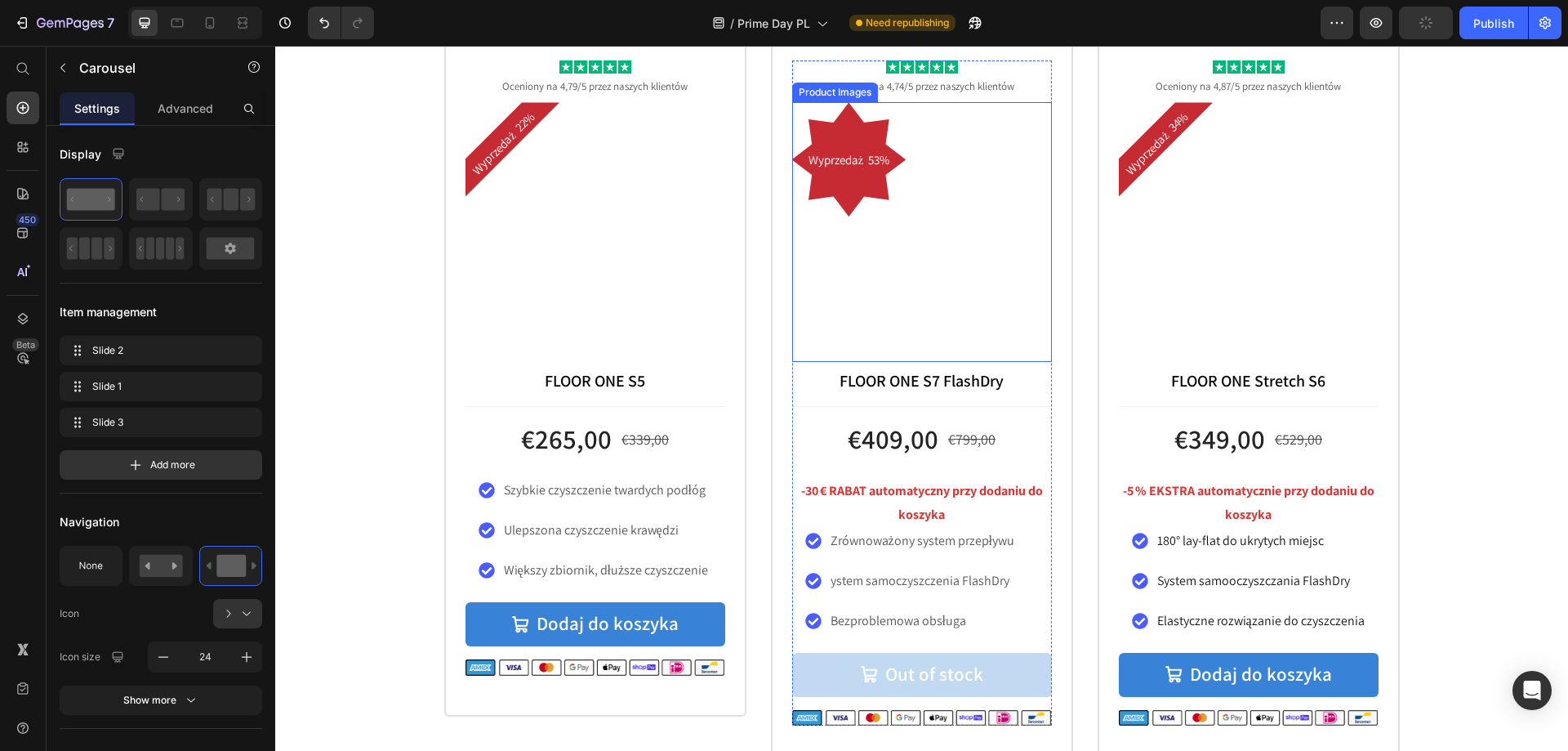 scroll, scrollTop: 1880, scrollLeft: 0, axis: vertical 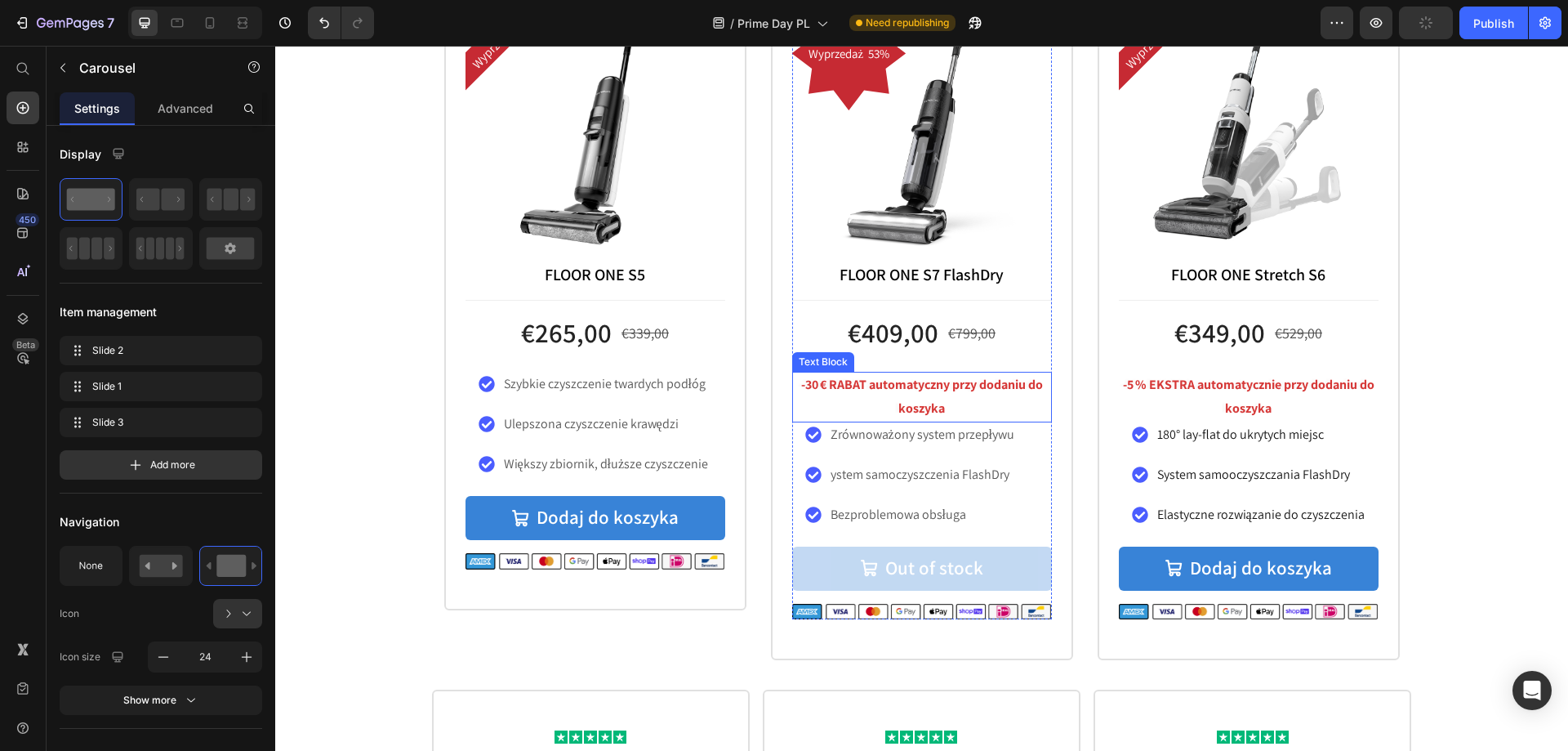 click on "-30 € RABAT automatyczny przy dodaniu do koszyka" at bounding box center [922, 397] 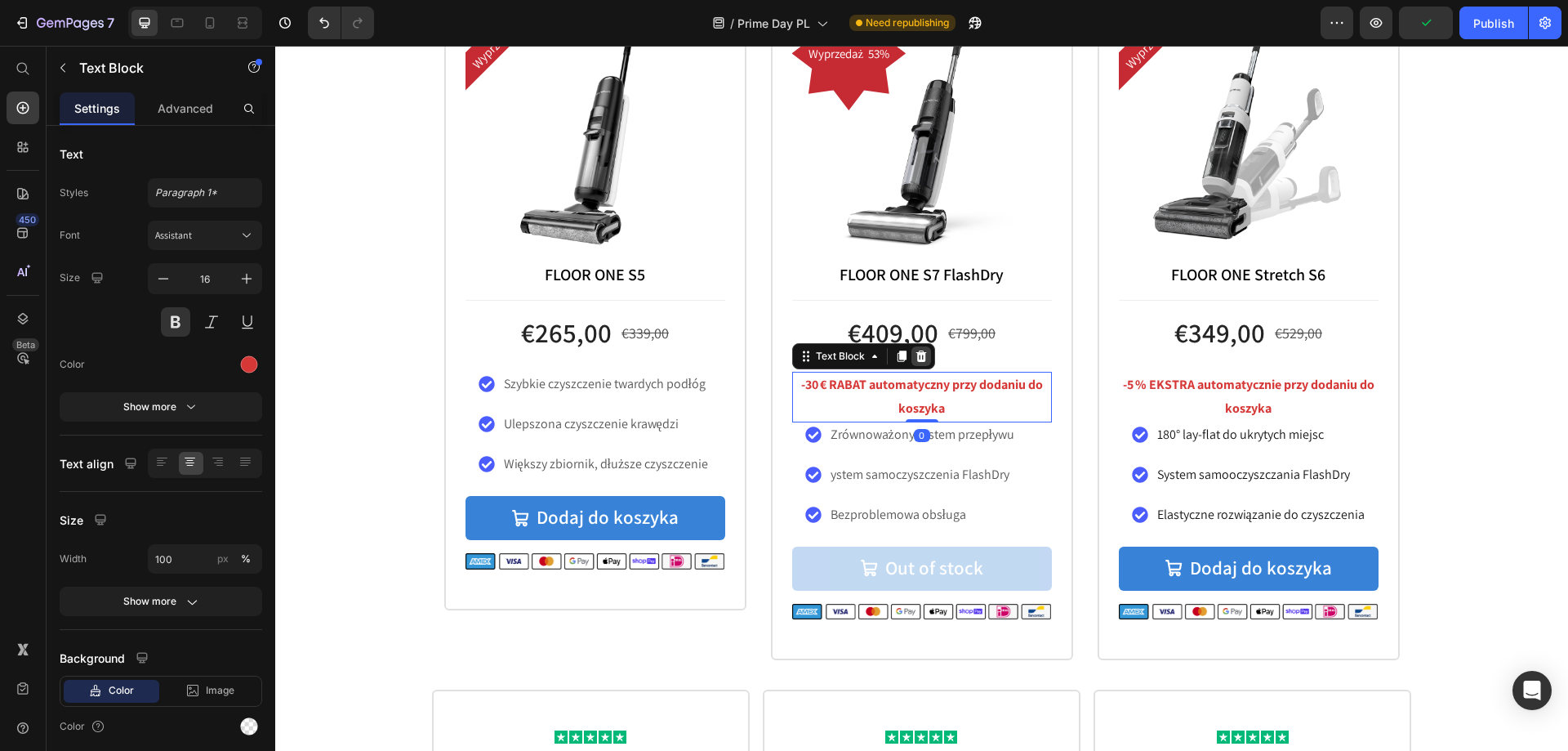 click 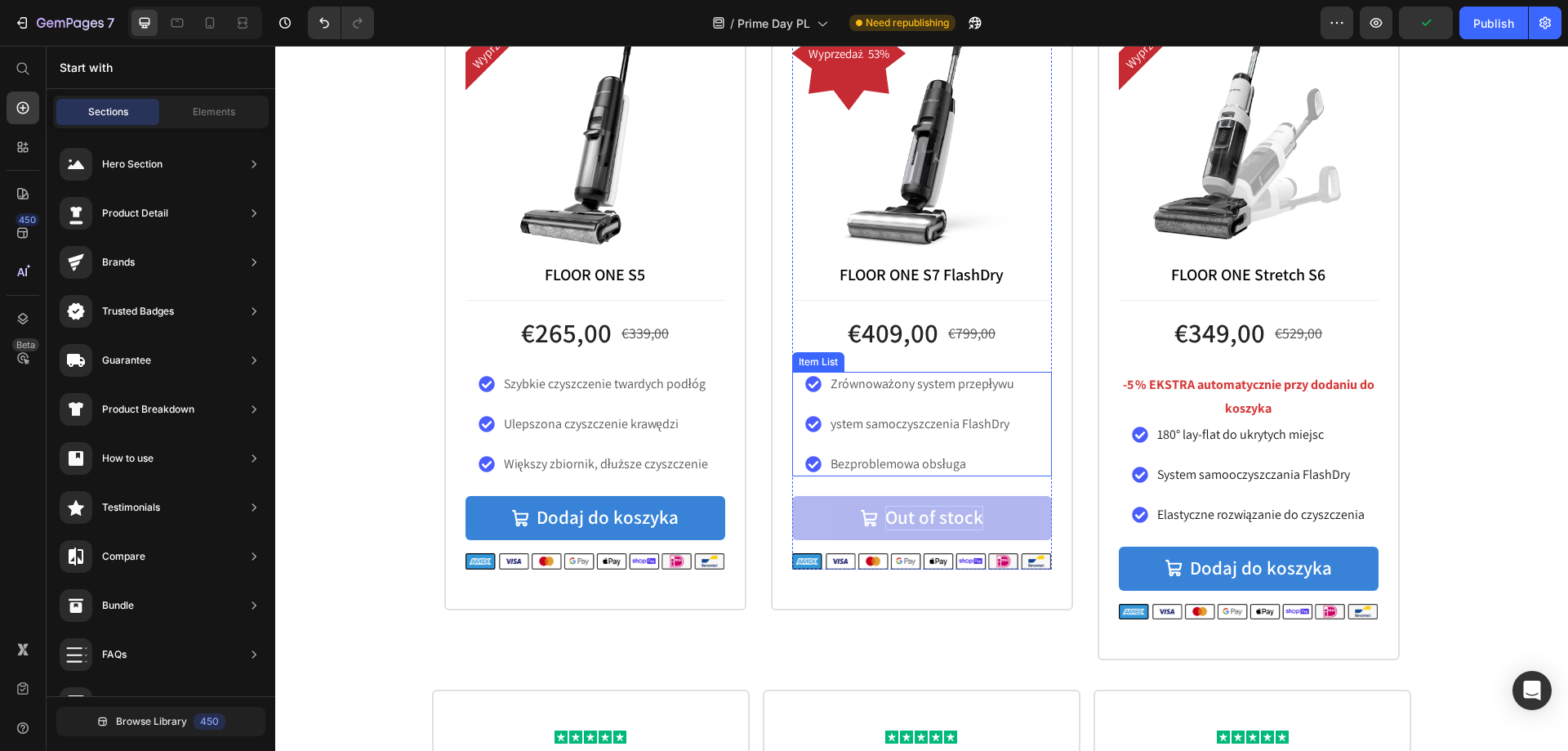 click on "Out of stock" at bounding box center (934, 518) 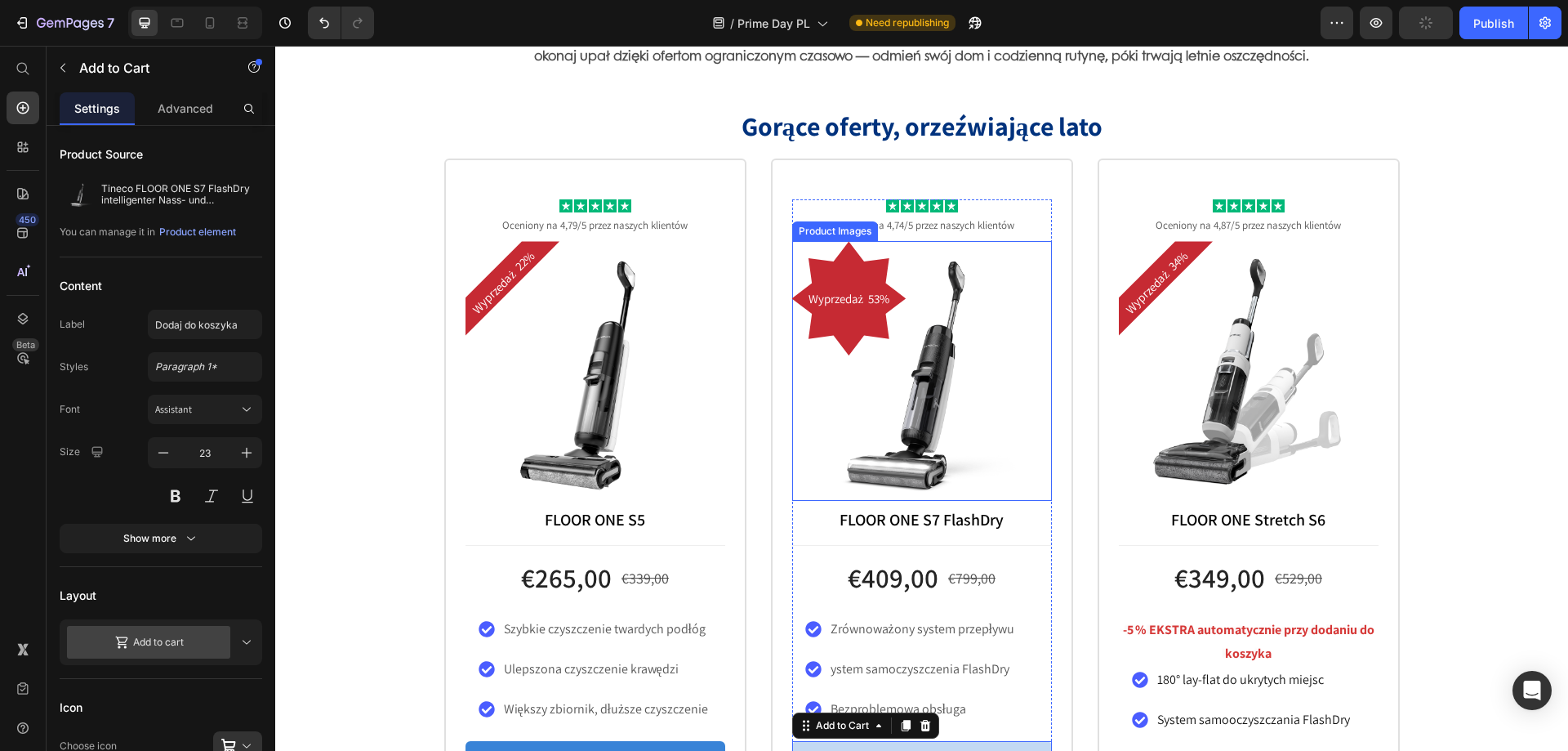 scroll, scrollTop: 1798, scrollLeft: 0, axis: vertical 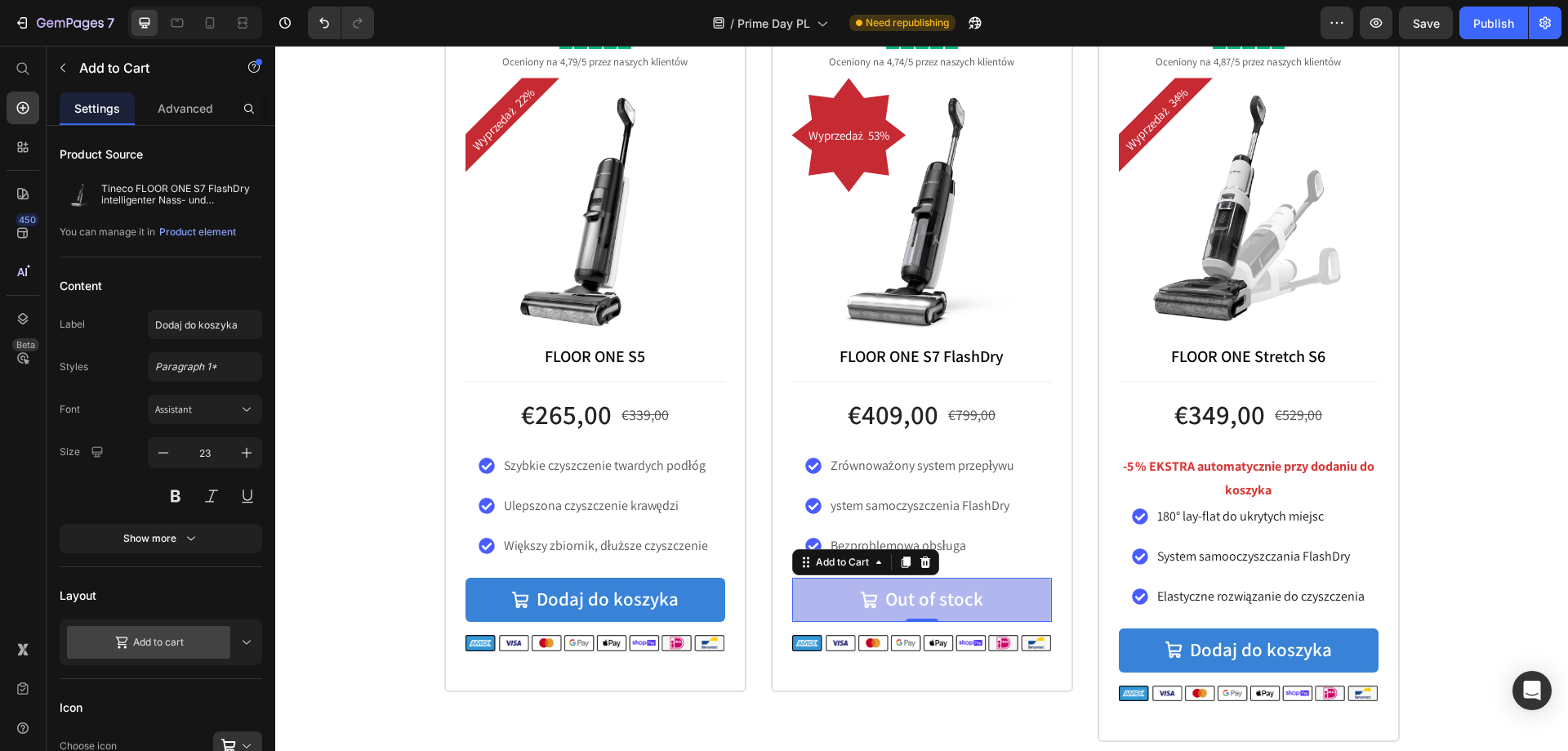 click on "Out of stock" at bounding box center [921, 600] 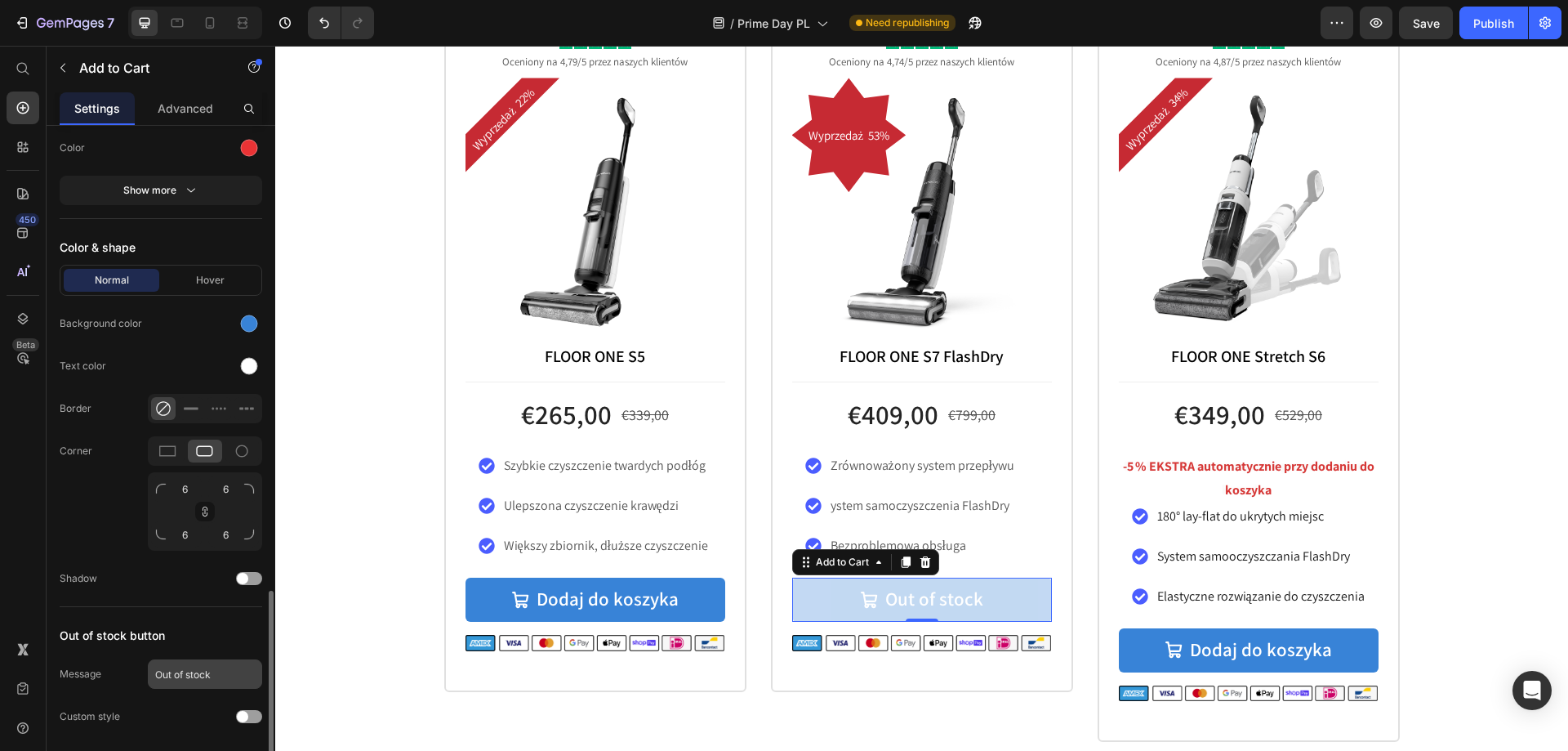 scroll, scrollTop: 1689, scrollLeft: 0, axis: vertical 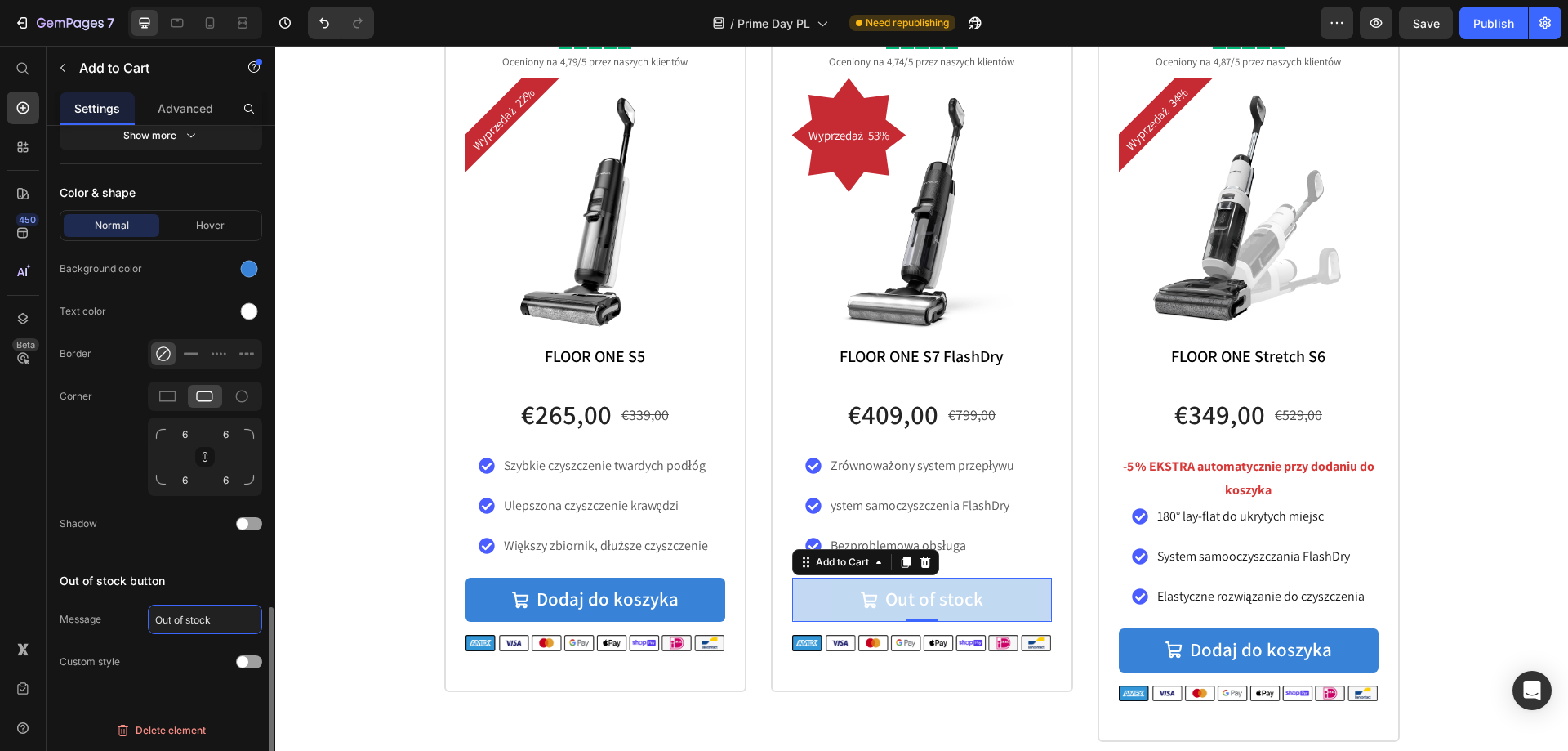 type on "Brak w magazynie" 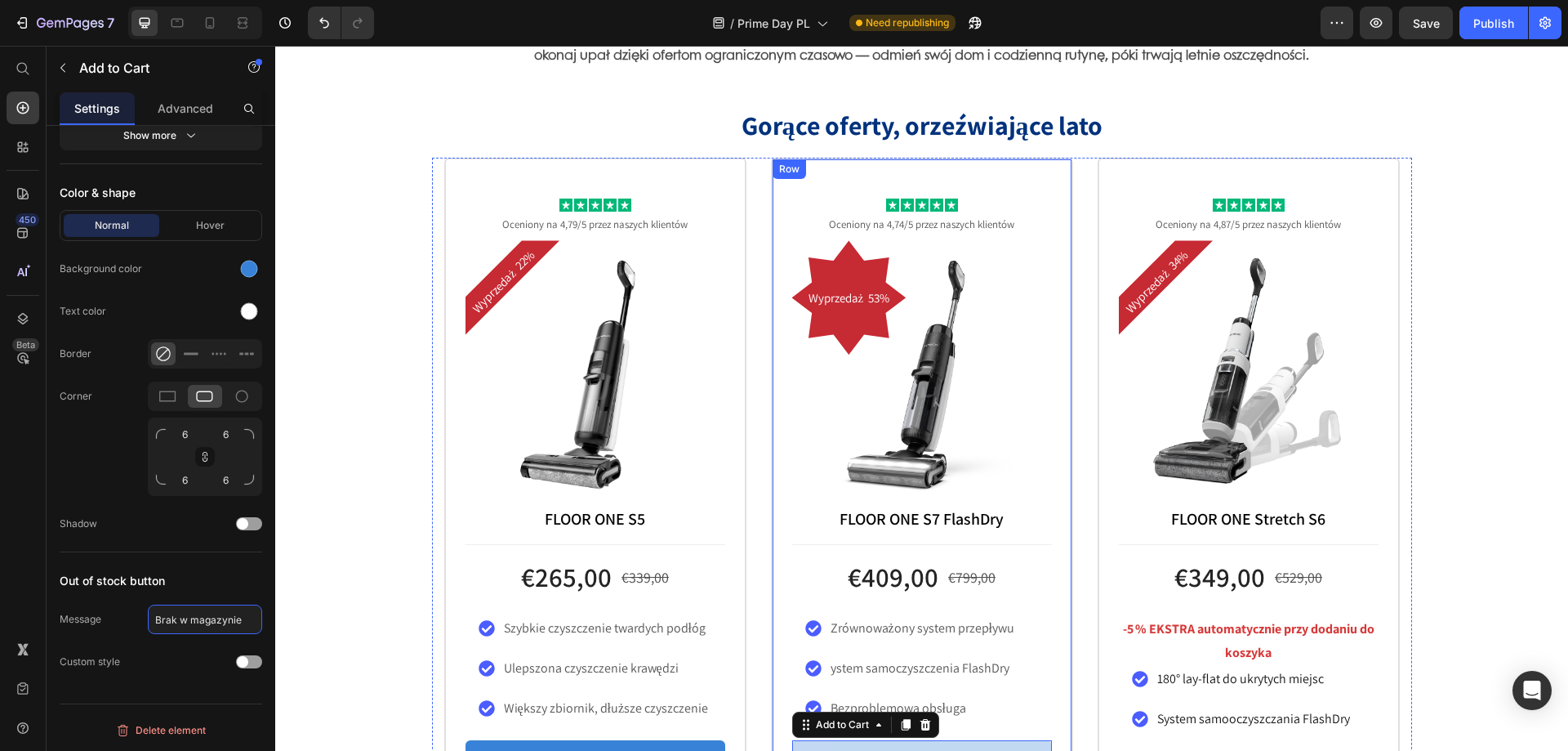 scroll, scrollTop: 1634, scrollLeft: 0, axis: vertical 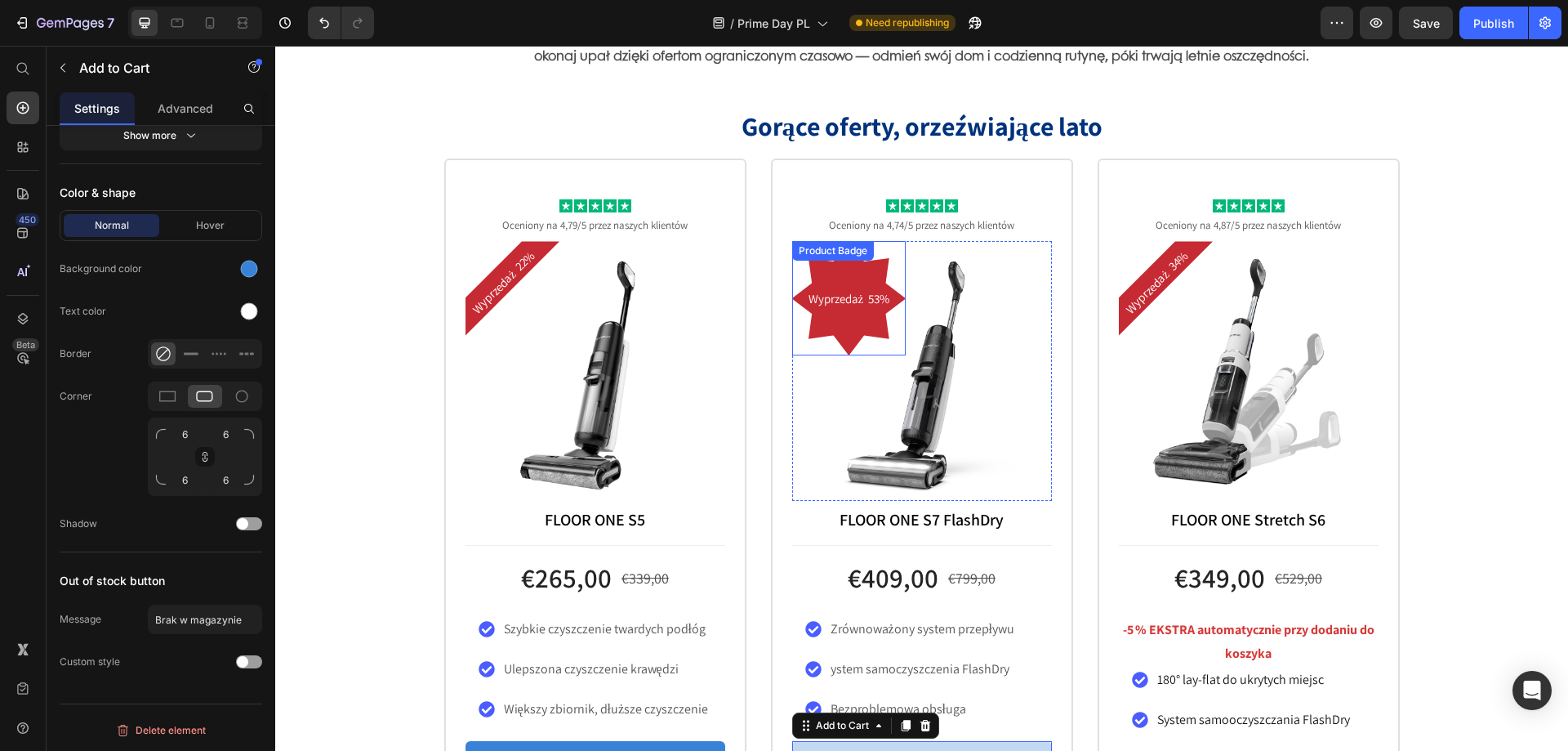 click on "Wyprzedaż  53%" at bounding box center (849, 298) 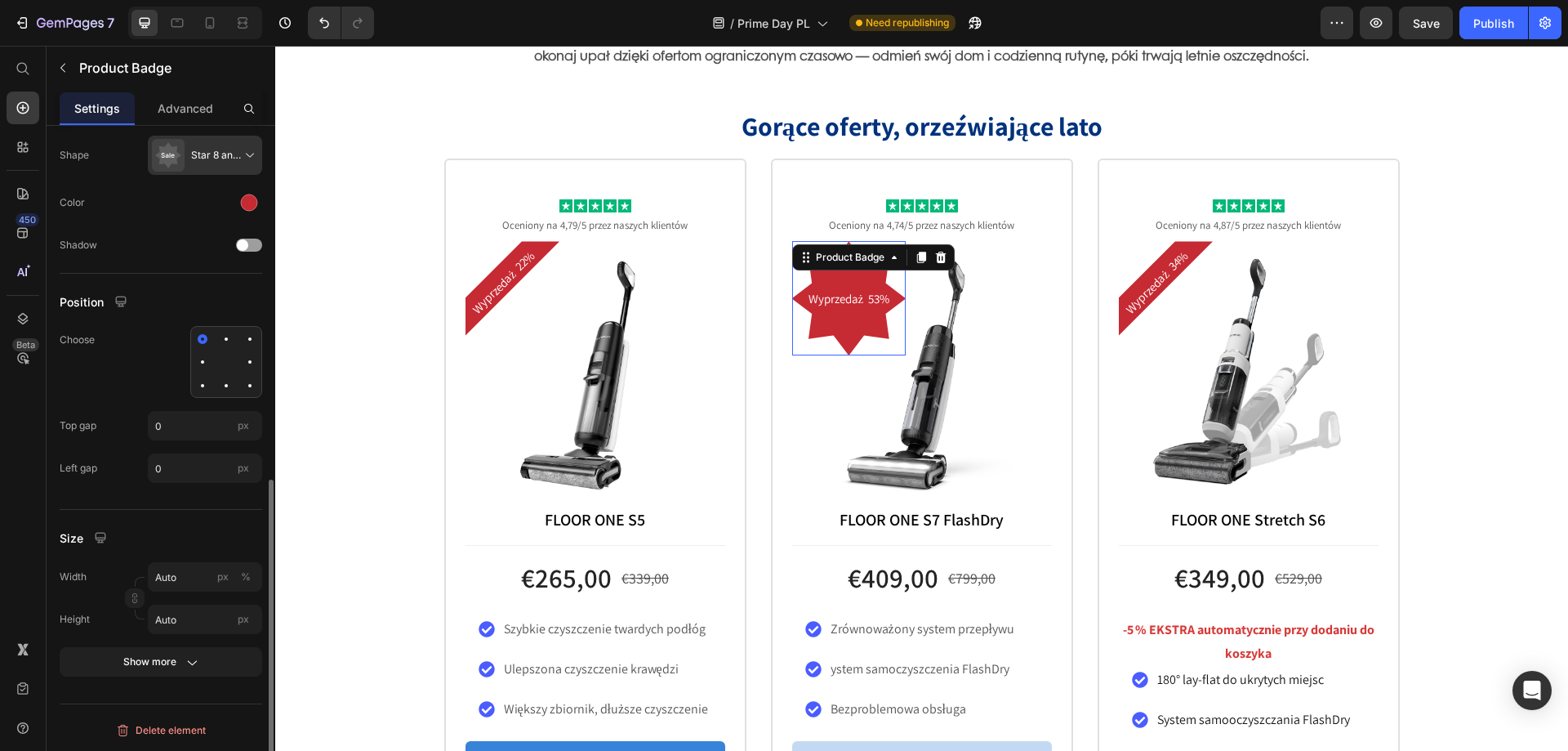 scroll, scrollTop: 0, scrollLeft: 0, axis: both 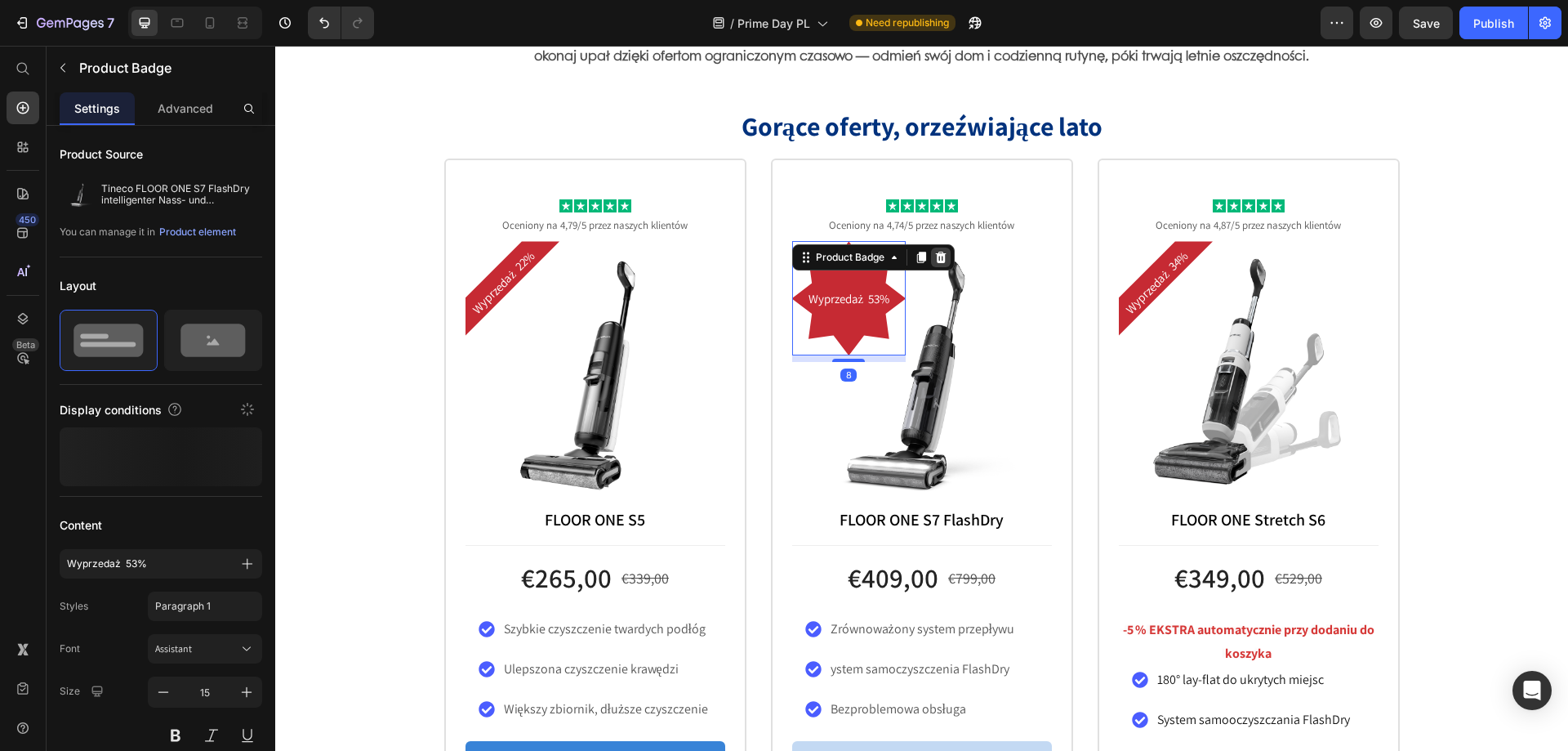 click at bounding box center [941, 257] 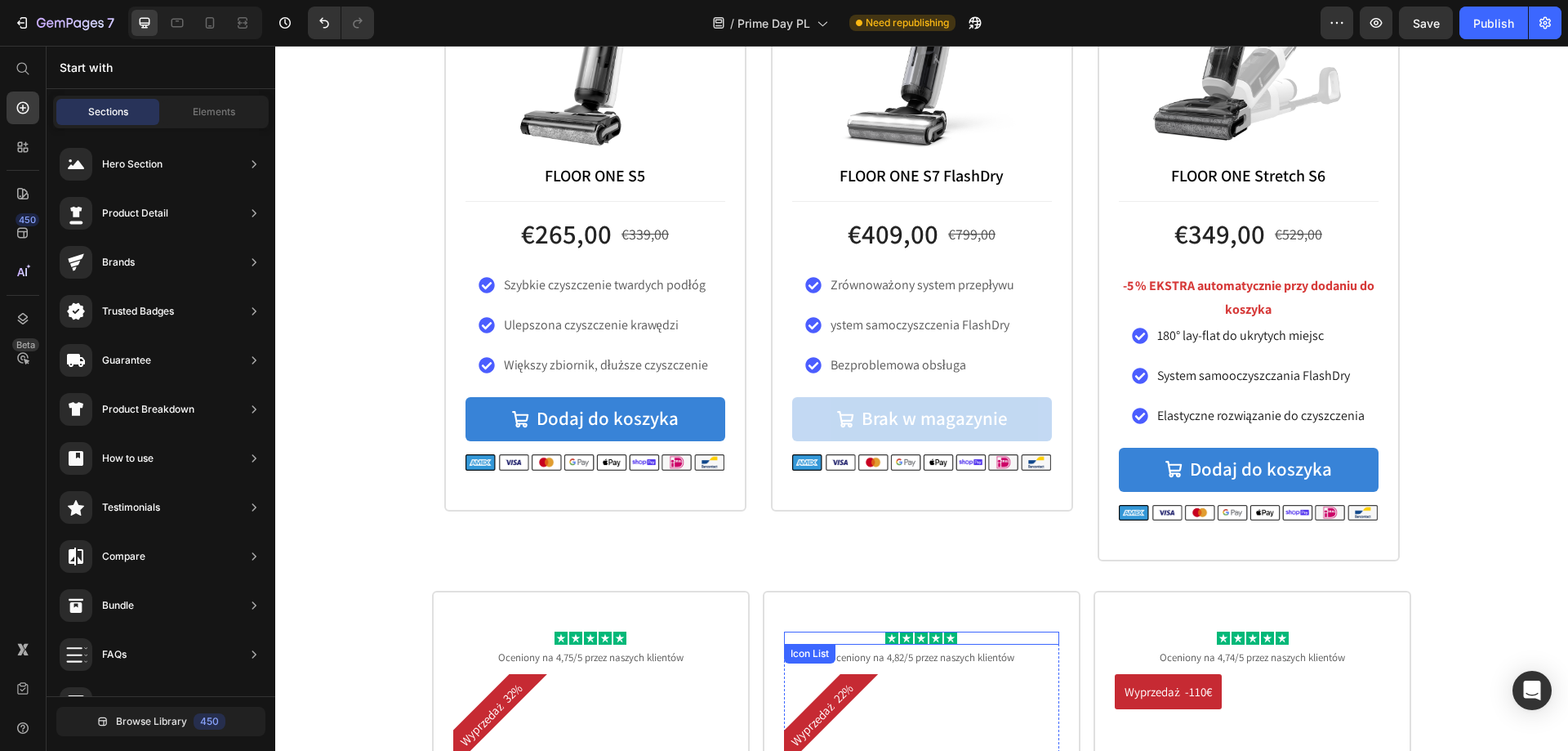 scroll, scrollTop: 2206, scrollLeft: 0, axis: vertical 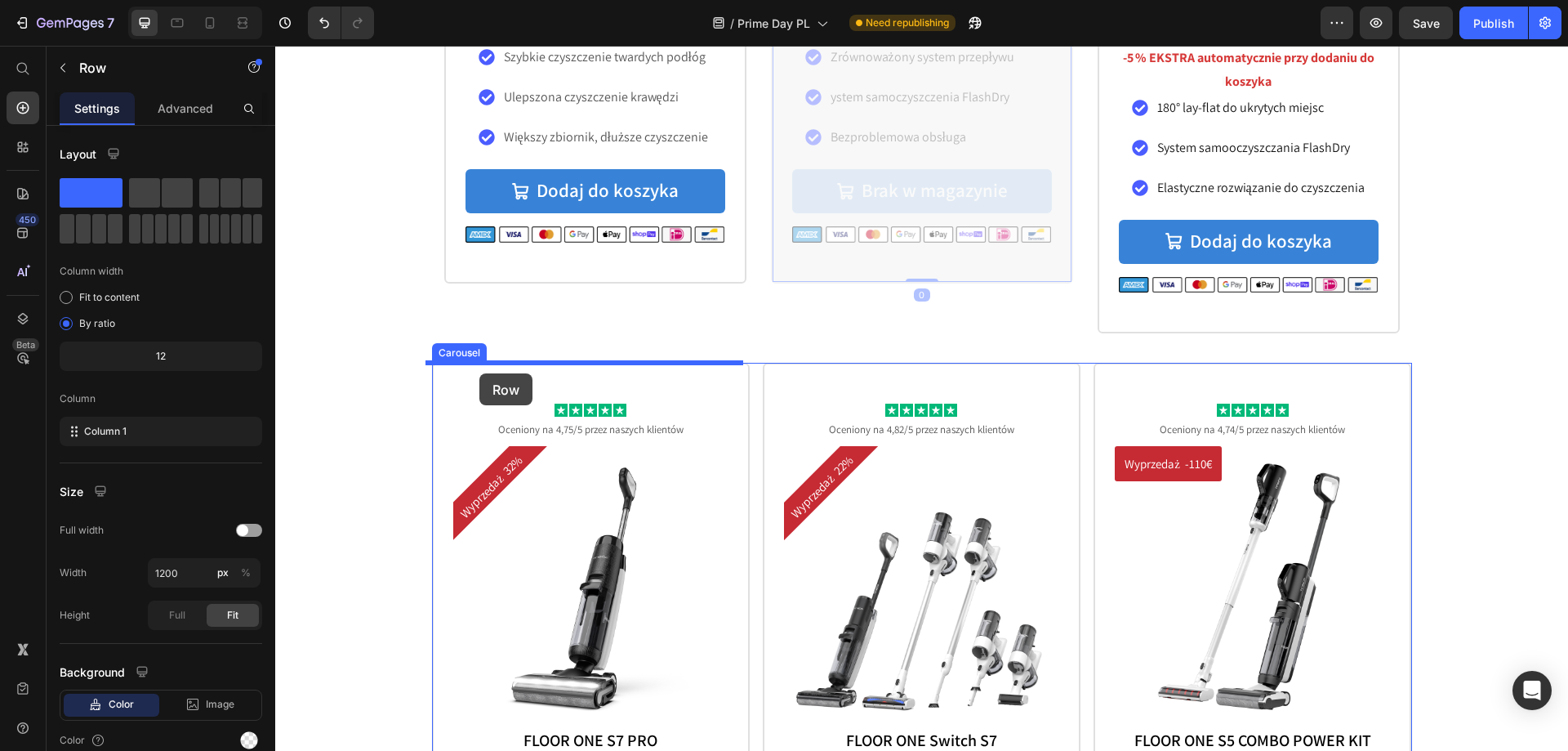 drag, startPoint x: 884, startPoint y: 270, endPoint x: 479, endPoint y: 373, distance: 417.8923 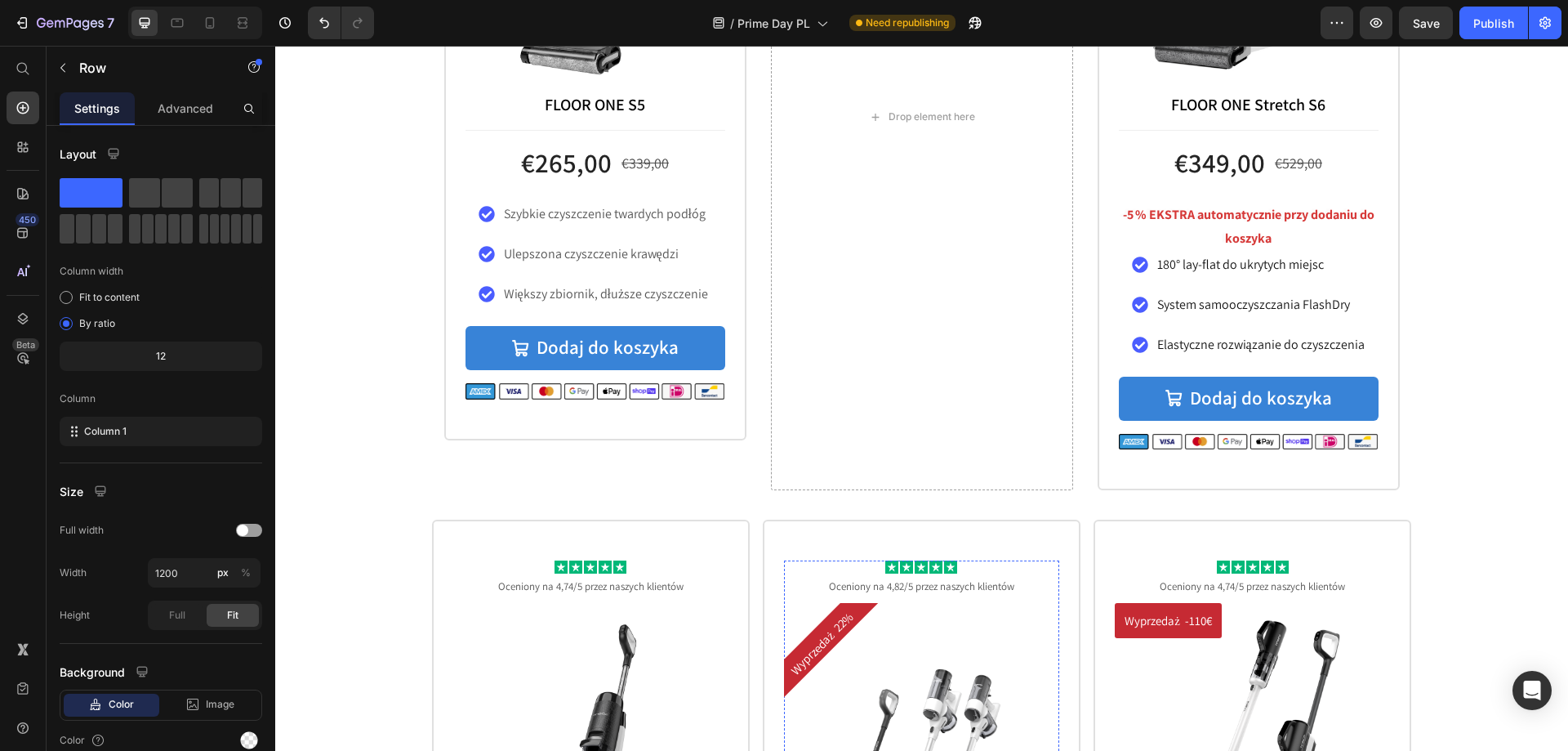 scroll, scrollTop: 1961, scrollLeft: 0, axis: vertical 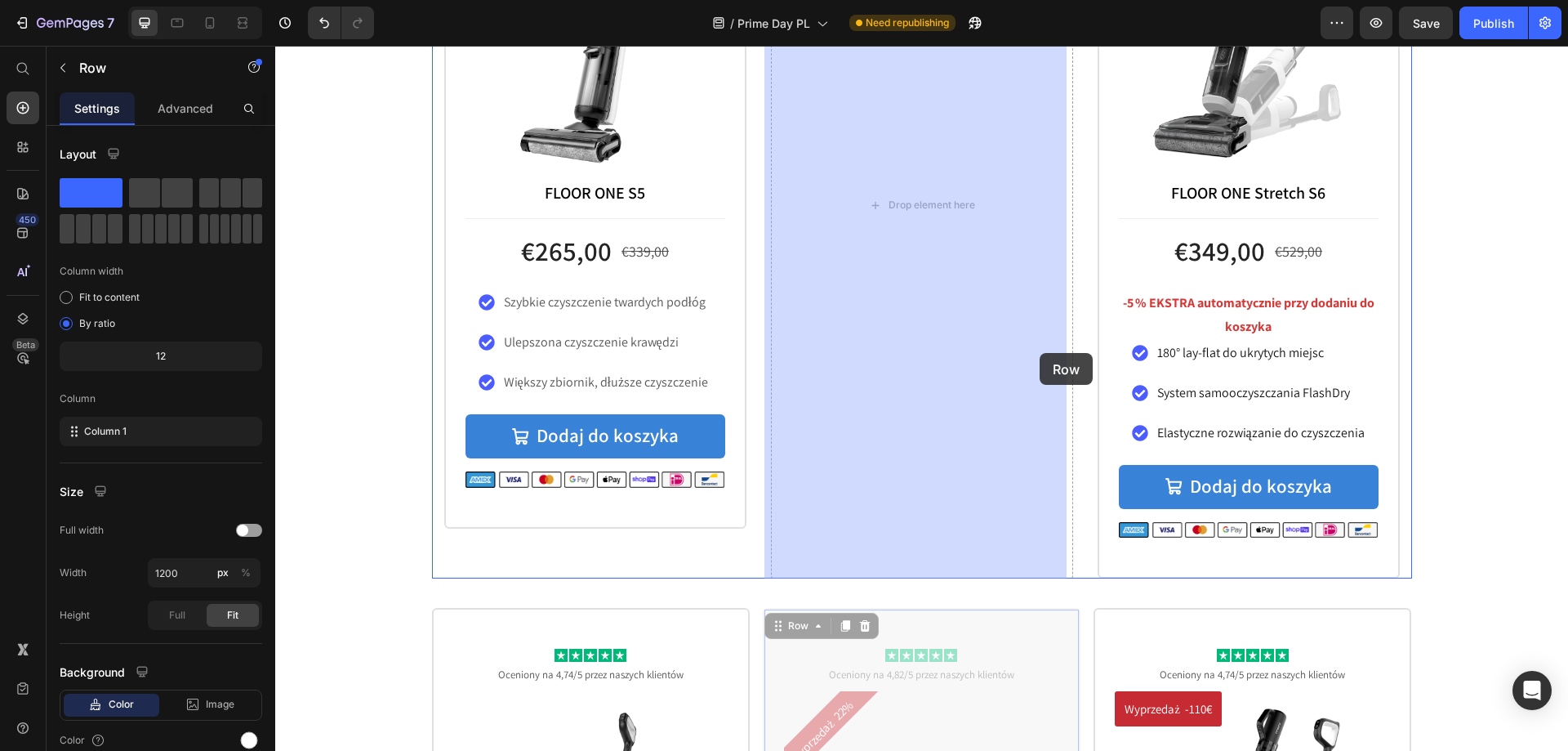 drag, startPoint x: 1040, startPoint y: 615, endPoint x: 1040, endPoint y: 353, distance: 262 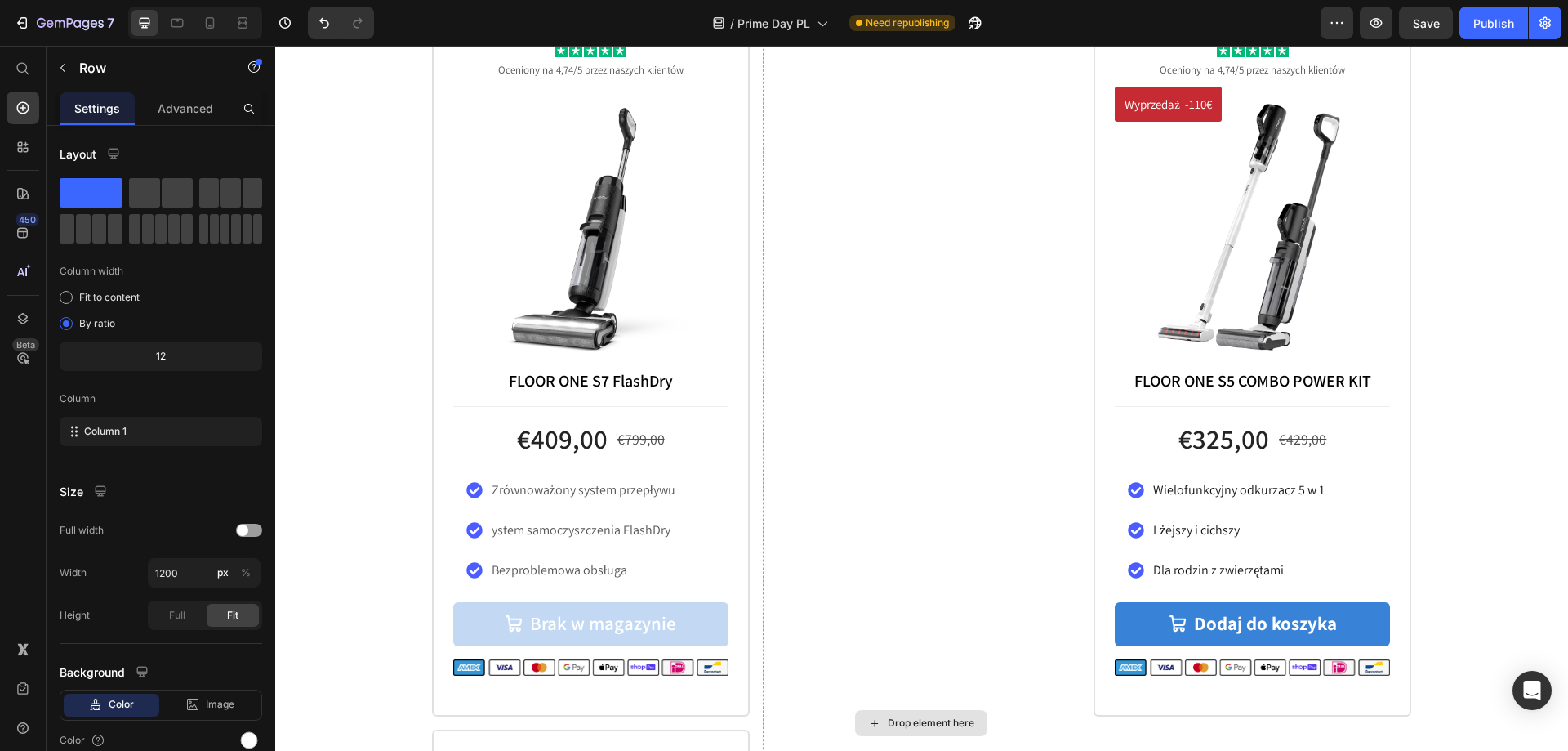 scroll, scrollTop: 2778, scrollLeft: 0, axis: vertical 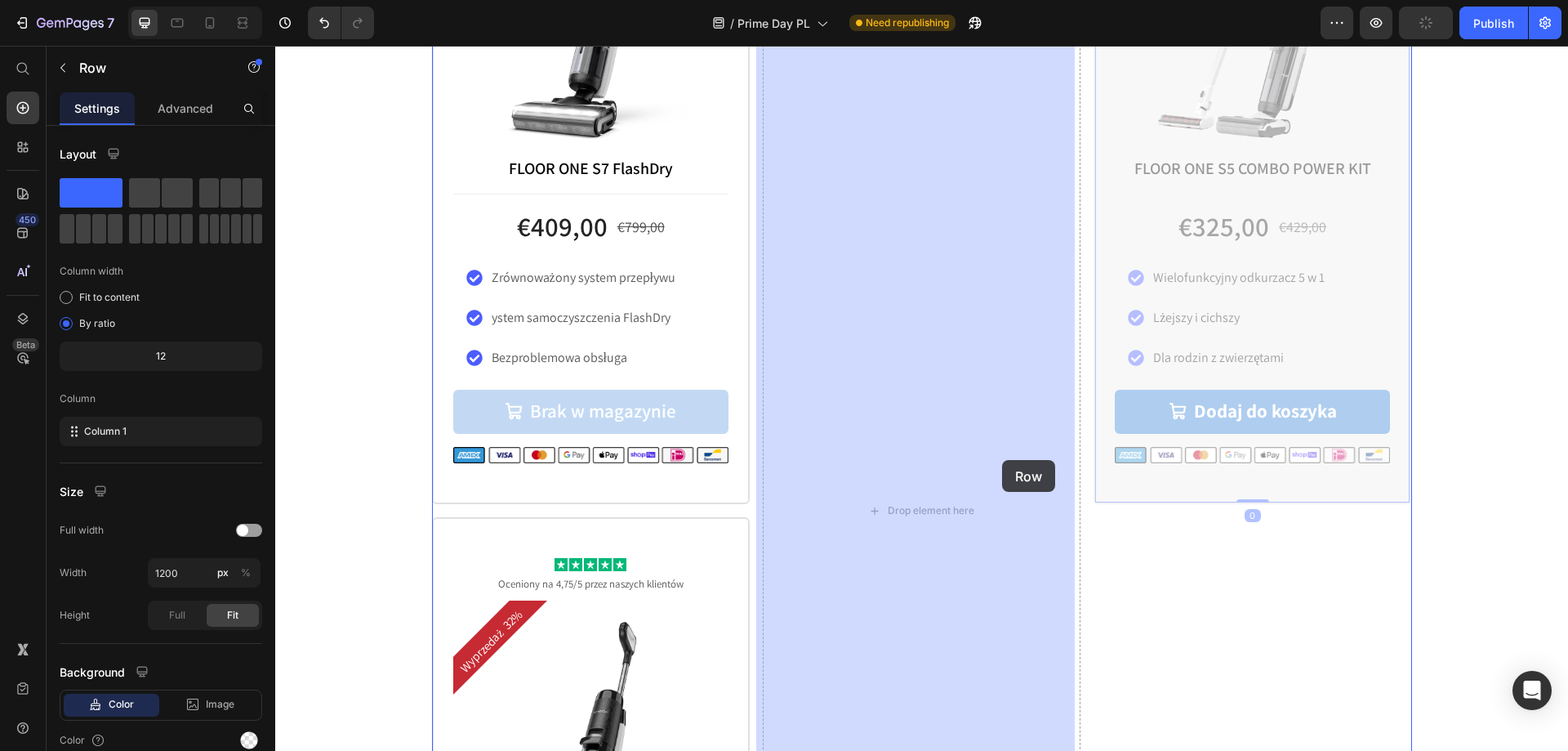 drag, startPoint x: 1388, startPoint y: 487, endPoint x: 715, endPoint y: 506, distance: 673.26815 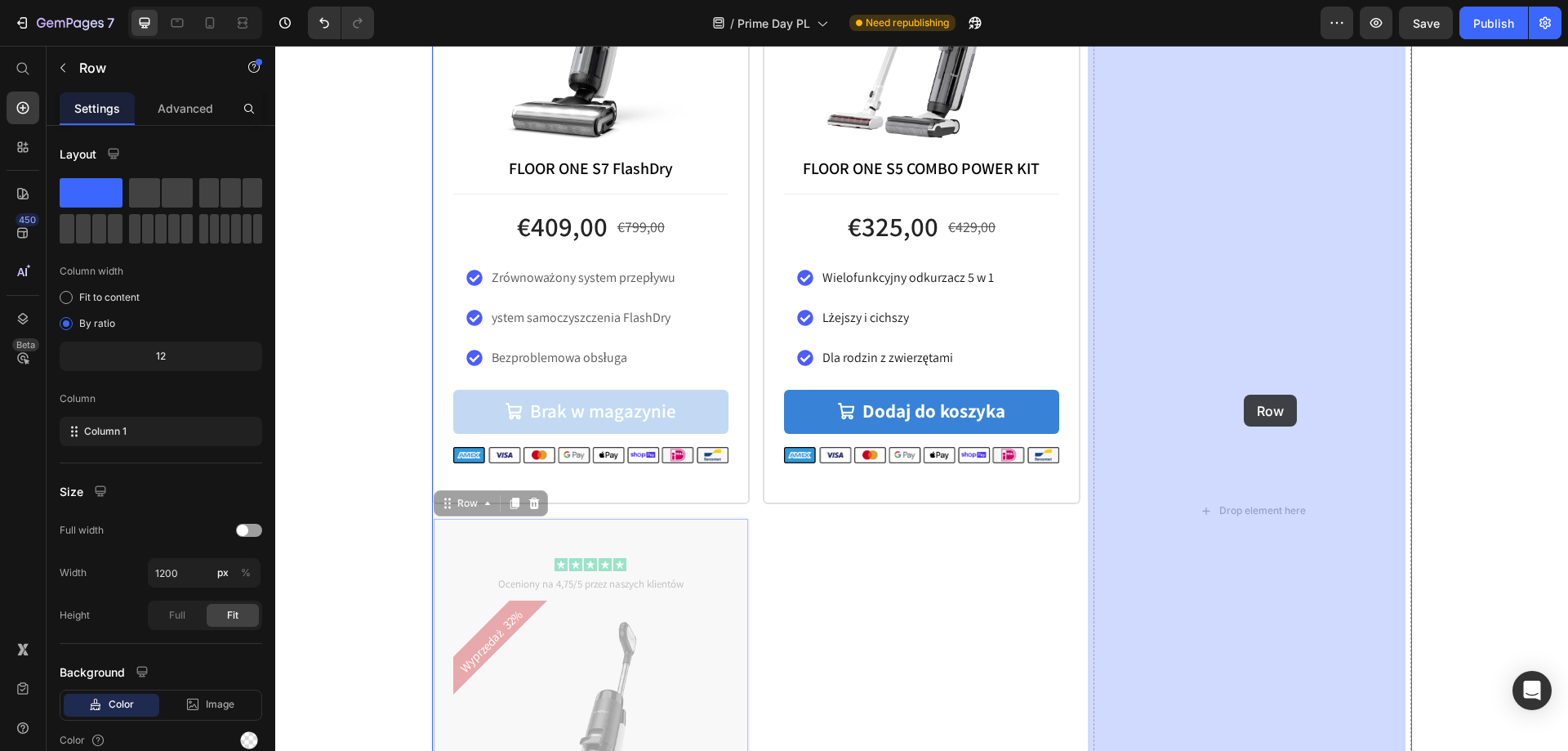 drag, startPoint x: 714, startPoint y: 534, endPoint x: 1250, endPoint y: 391, distance: 554.7477 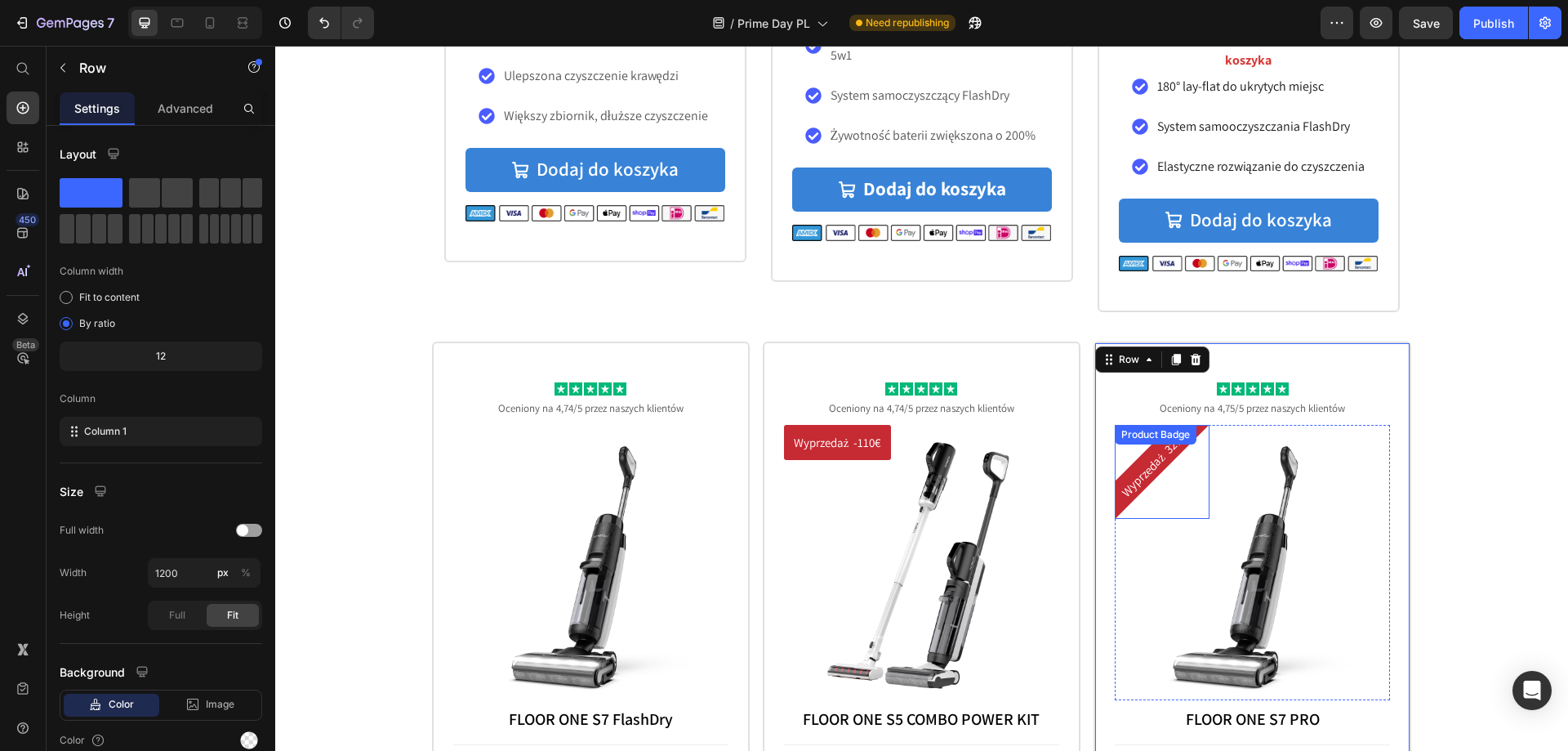 scroll, scrollTop: 2043, scrollLeft: 0, axis: vertical 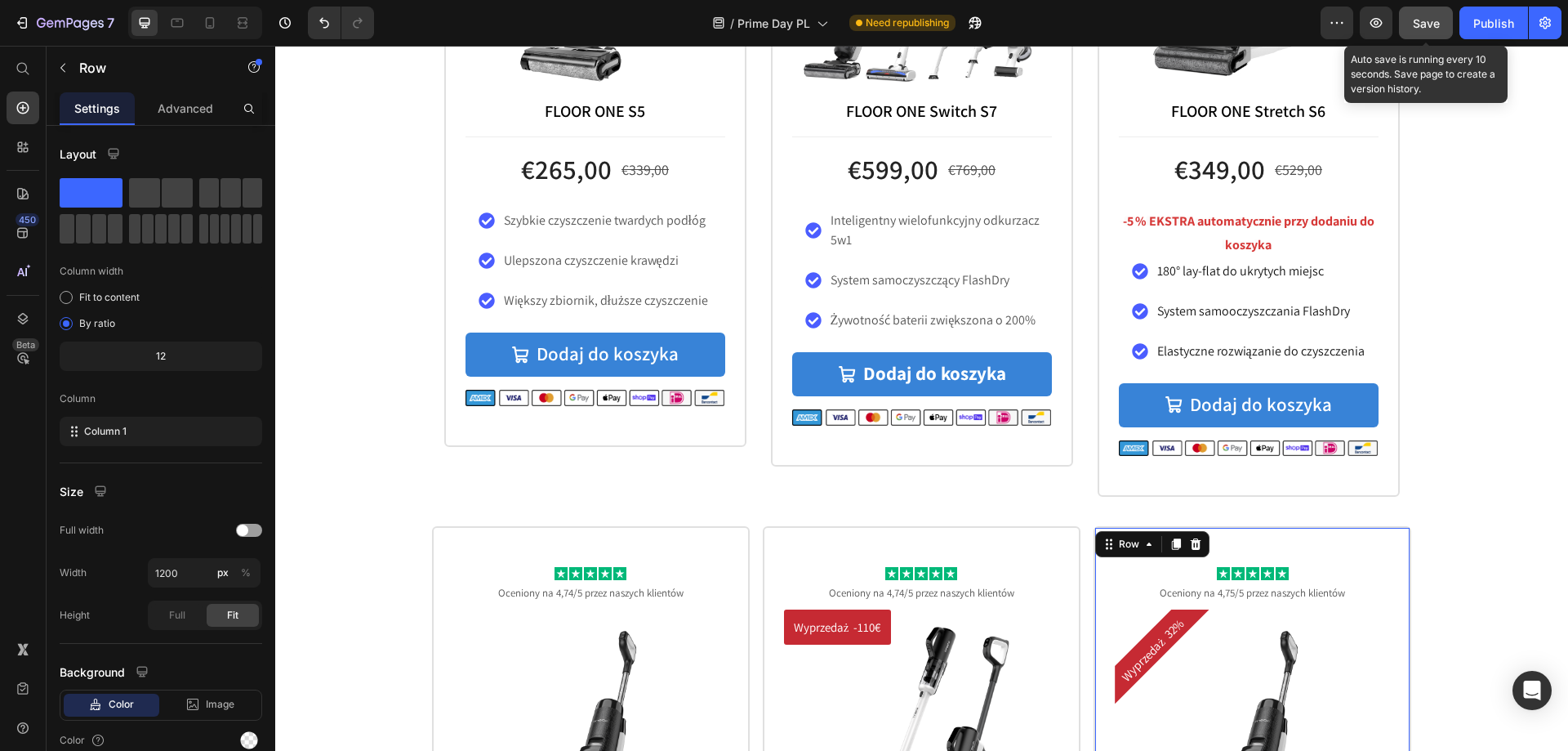 click on "Save" at bounding box center [1426, 23] 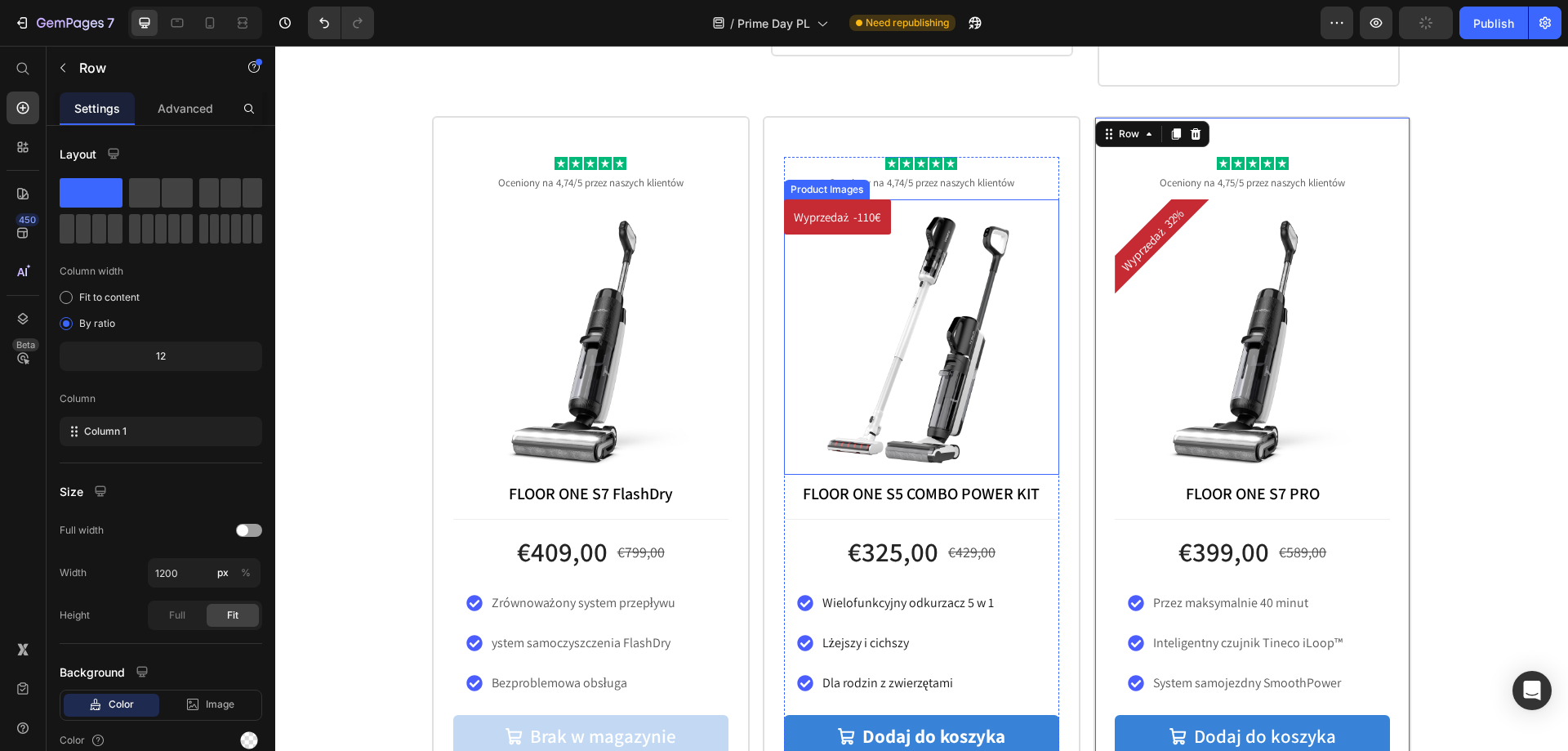 scroll, scrollTop: 2615, scrollLeft: 0, axis: vertical 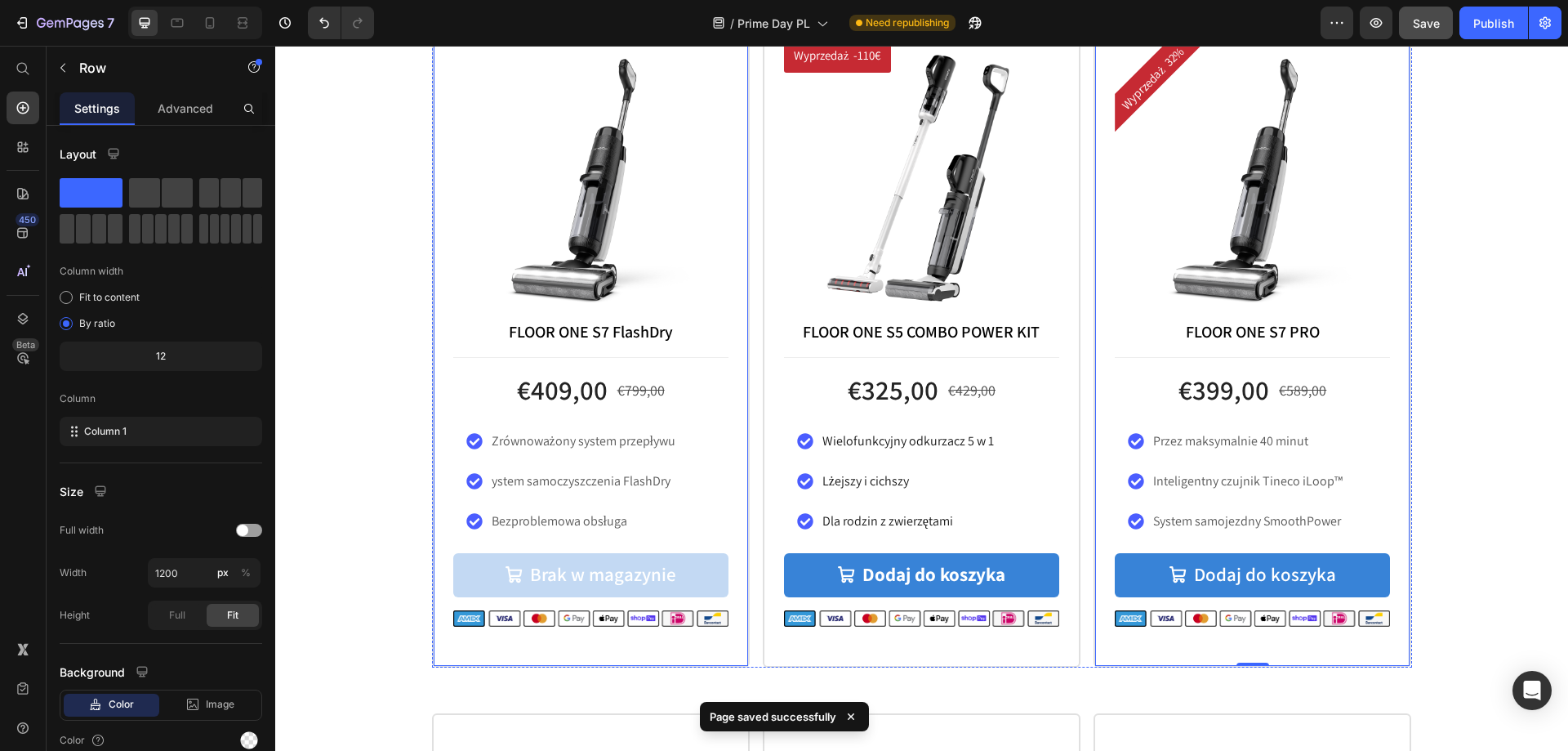 click on "Icon
Icon
Icon
Icon
Icon Icon List Oceniony na 4,74/5 przez naszych klientów Text Block Product Images FLOOR ONE S7 FlashDry Text Block €409,00 Product Price €799,00 Product Price Row Zrównoważony system przepływu ystem samoczyszczenia FlashDry Bezproblemowa obsługa Item List
Brak w magazynie Add to Cart Row Image Row Product Row" at bounding box center (590, 311) 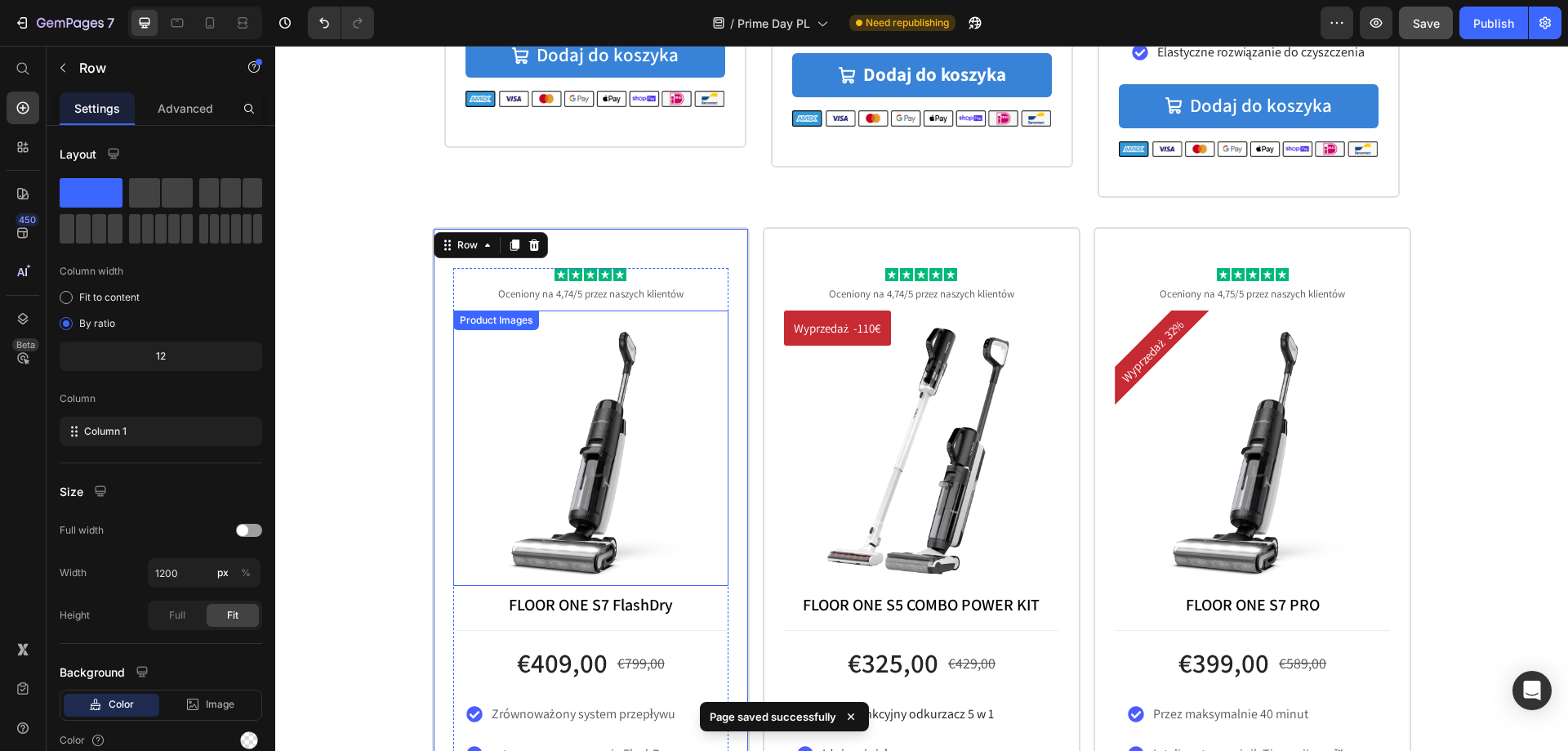 scroll, scrollTop: 2206, scrollLeft: 0, axis: vertical 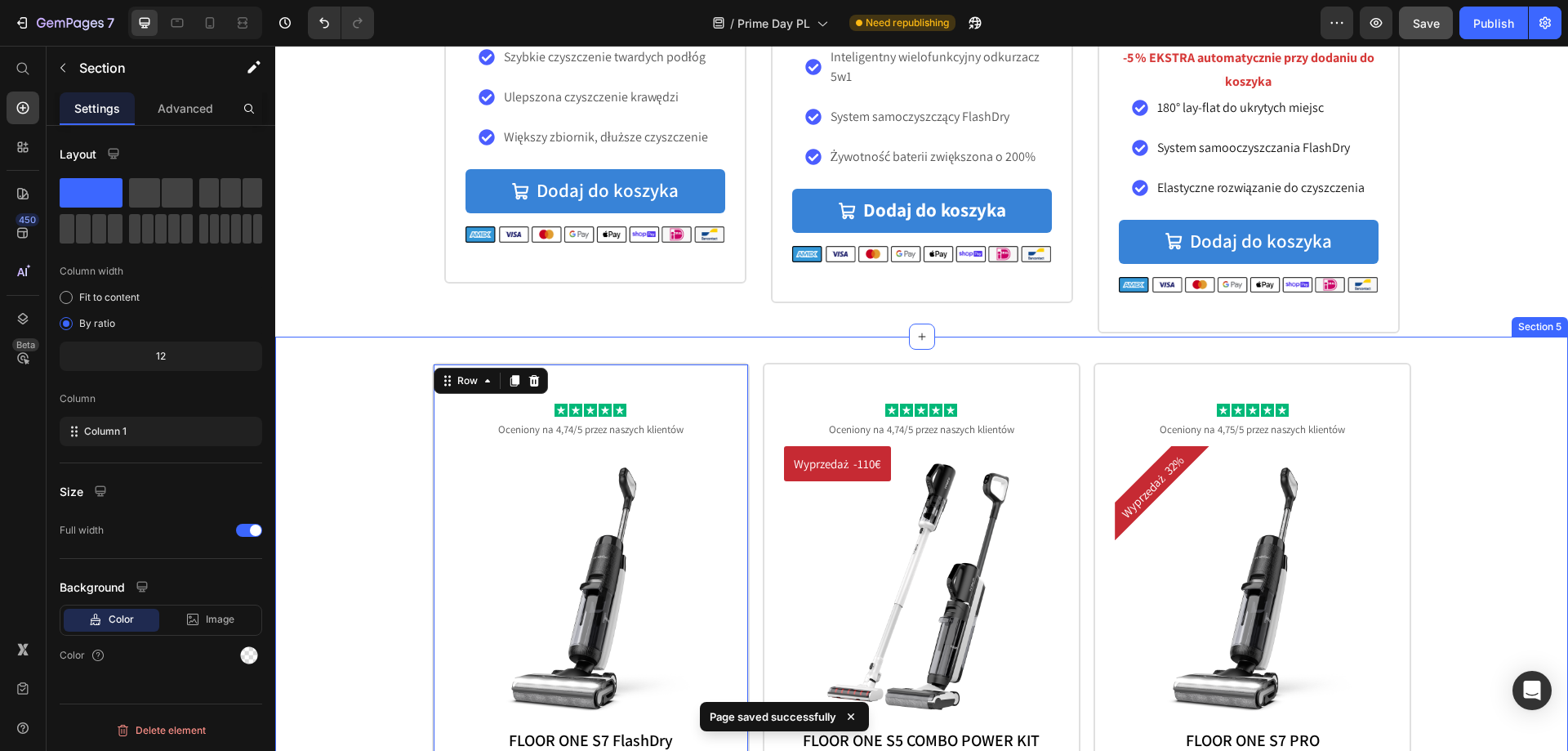 click on "Icon
Icon
Icon
Icon
Icon Icon List Oceniony na 4,74/5 przez naszych klientów Text Block Product Images FLOOR ONE S7 FlashDry Text Block €409,00 Product Price €799,00 Product Price Row Zrównoważony system przepływu ystem samoczyszczenia FlashDry Bezproblemowa obsługa Item List
Brak w magazynie Add to Cart Row Image Row Product Row   0
Icon
Icon
Icon
Icon
Icon Icon List Oceniony na 4,74/5 przez naszych klientów Text Block Wyprzedaż  -110€ Product Badge Product Images FLOOR ONE S5 COMBO POWER KIT Text Block €325,00 Product Price €429,00 Product Price Row Wielofunkcyjny odkurzacz 5 w 1 Lżejszy i cichszy Dla rodzin z zwierzętami Item List
Dodaj do koszyka    Add to Cart Row Image Row Product Row
Icon
Icon
Icon
Icon
Icon Icon List Oceniony na 4,75/5 przez naszych klientów Text Block Wyprzedaż  32% Product Badge Product Images FLOOR ONE S7 PRO Text Block €399,00 €589,00" at bounding box center [921, 726] 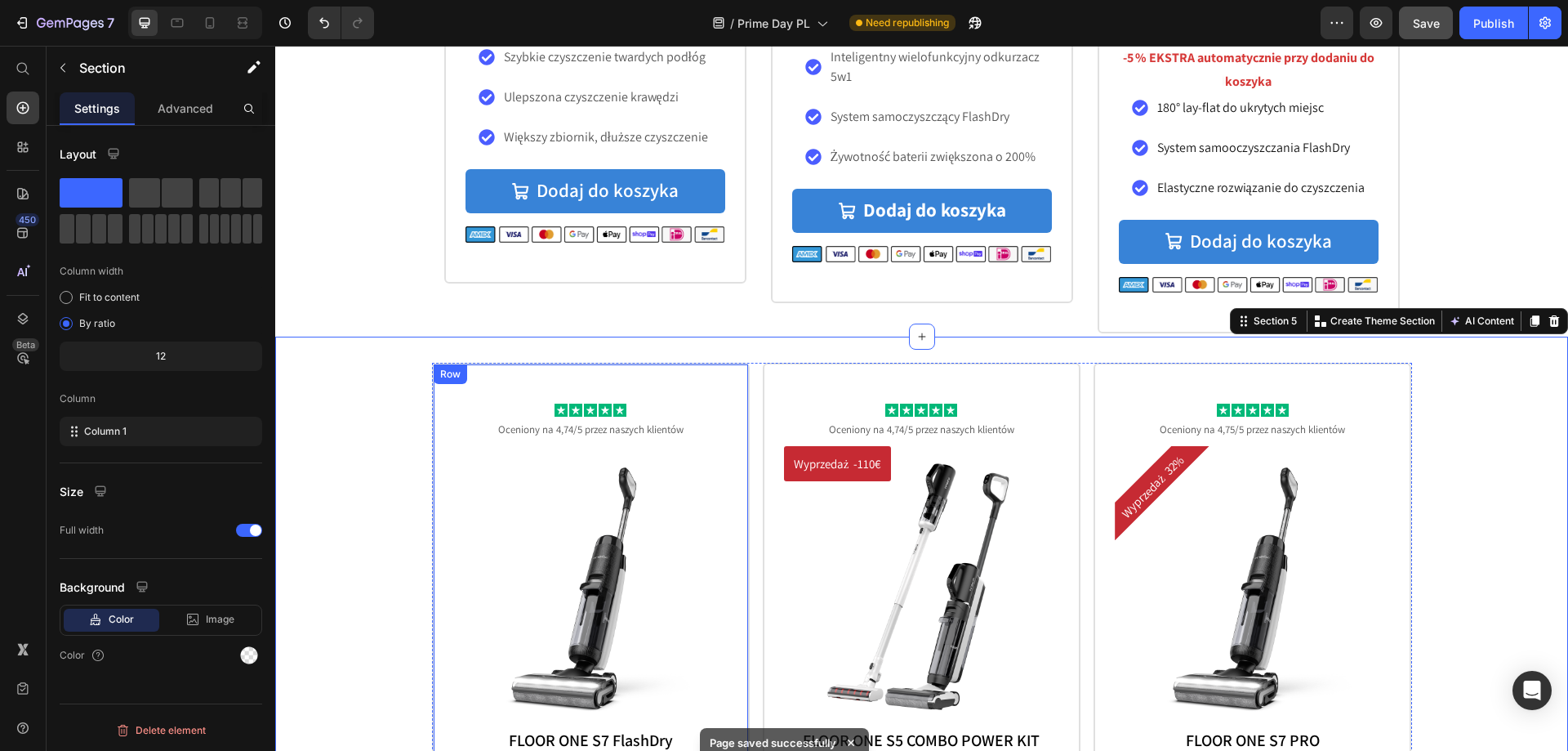 click on "Row" at bounding box center [450, 374] 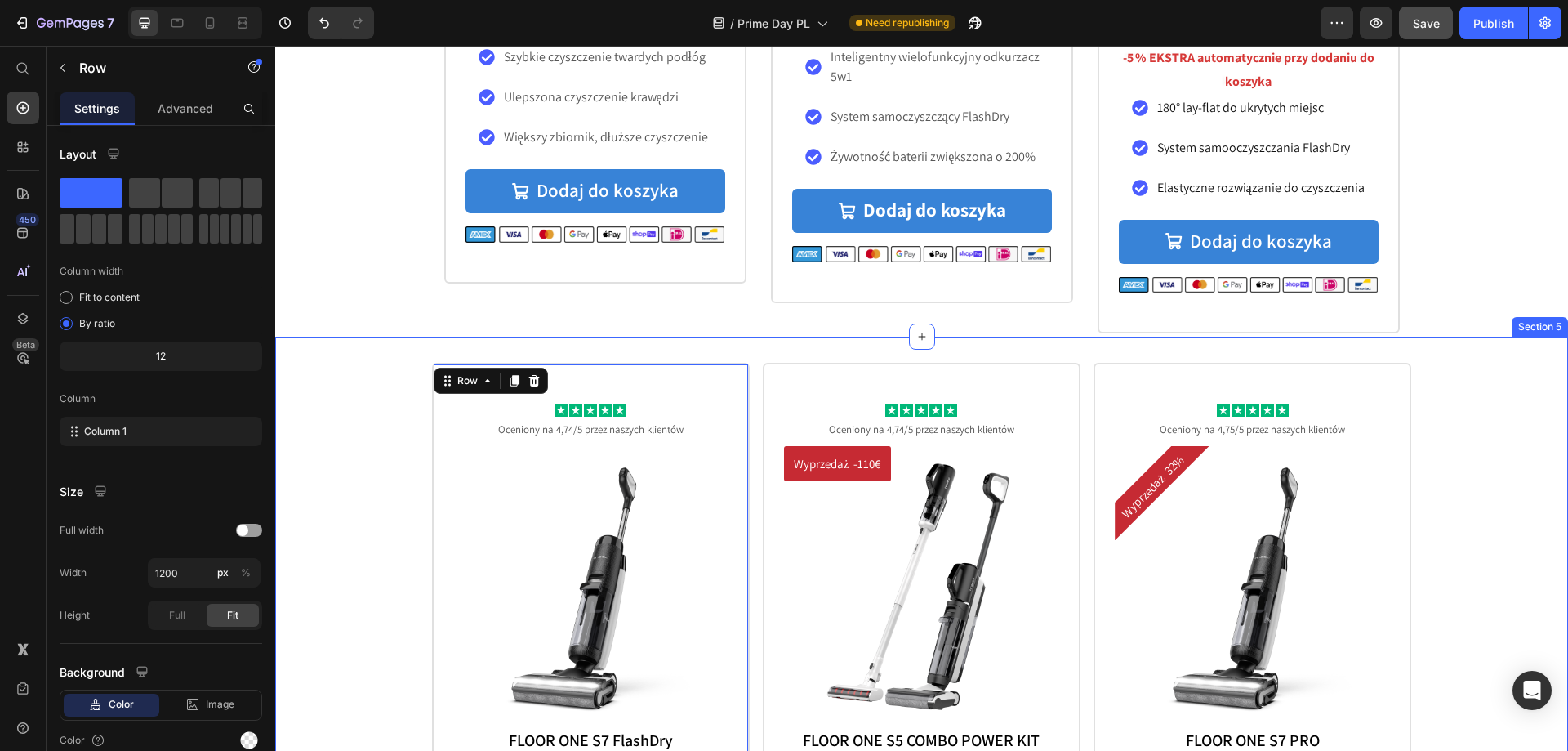 click on "Icon
Icon
Icon
Icon
Icon Icon List Oceniony na 4,74/5 przez naszych klientów Text Block Product Images FLOOR ONE S7 FlashDry Text Block €409,00 Product Price €799,00 Product Price Row Zrównoważony system przepływu ystem samoczyszczenia FlashDry Bezproblemowa obsługa Item List
Brak w magazynie Add to Cart Row Image Row Product Row   0
Icon
Icon
Icon
Icon
Icon Icon List Oceniony na 4,74/5 przez naszych klientów Text Block Wyprzedaż  -110€ Product Badge Product Images FLOOR ONE S5 COMBO POWER KIT Text Block €325,00 Product Price €429,00 Product Price Row Wielofunkcyjny odkurzacz 5 w 1 Lżejszy i cichszy Dla rodzin z zwierzętami Item List
Dodaj do koszyka    Add to Cart Row Image Row Product Row
Icon
Icon
Icon
Icon
Icon Icon List Oceniony na 4,75/5 przez naszych klientów Text Block Wyprzedaż  32% Product Badge Product Images FLOOR ONE S7 PRO Text Block €399,00 €589,00" at bounding box center [921, 726] 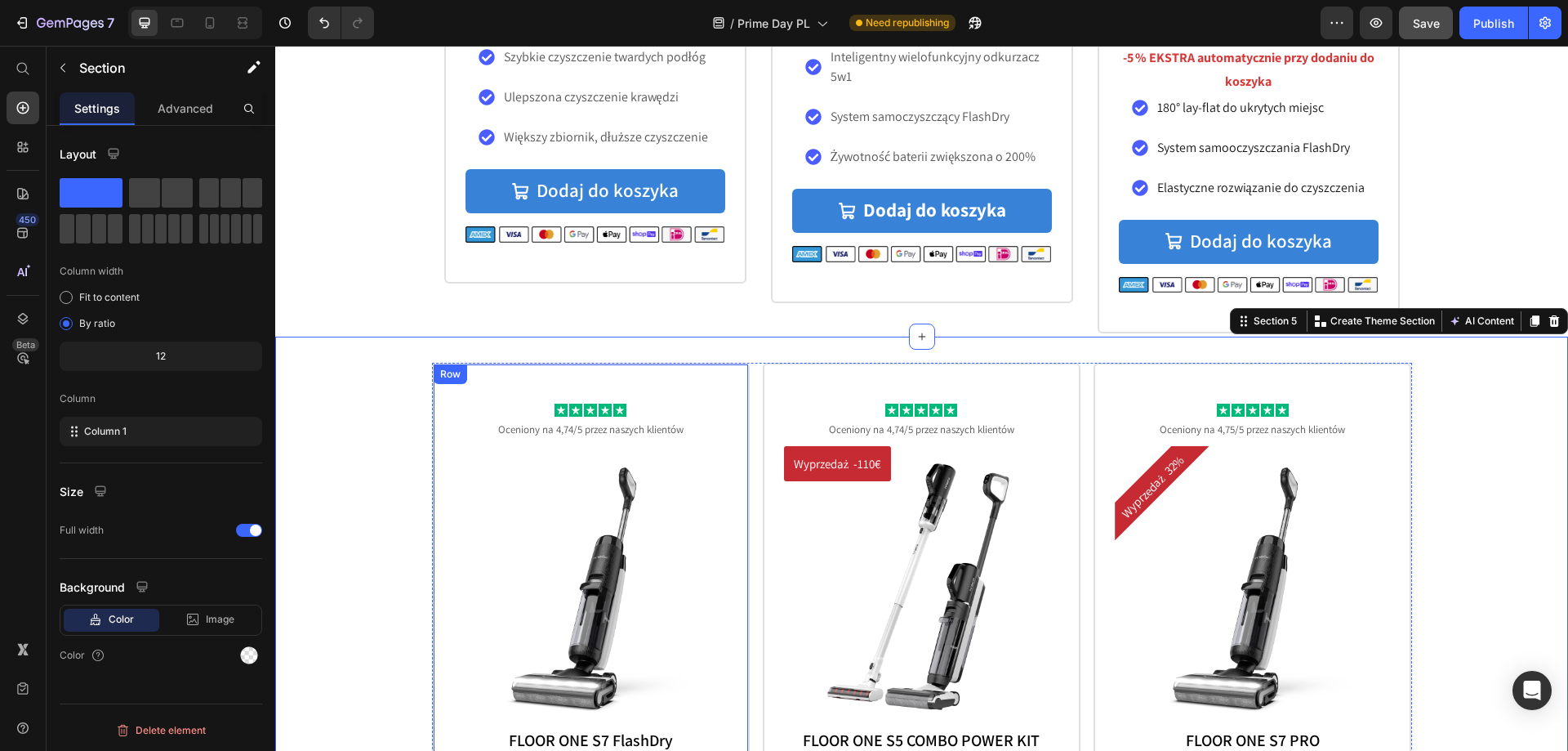 click on "Icon
Icon
Icon
Icon
Icon" at bounding box center [590, 410] 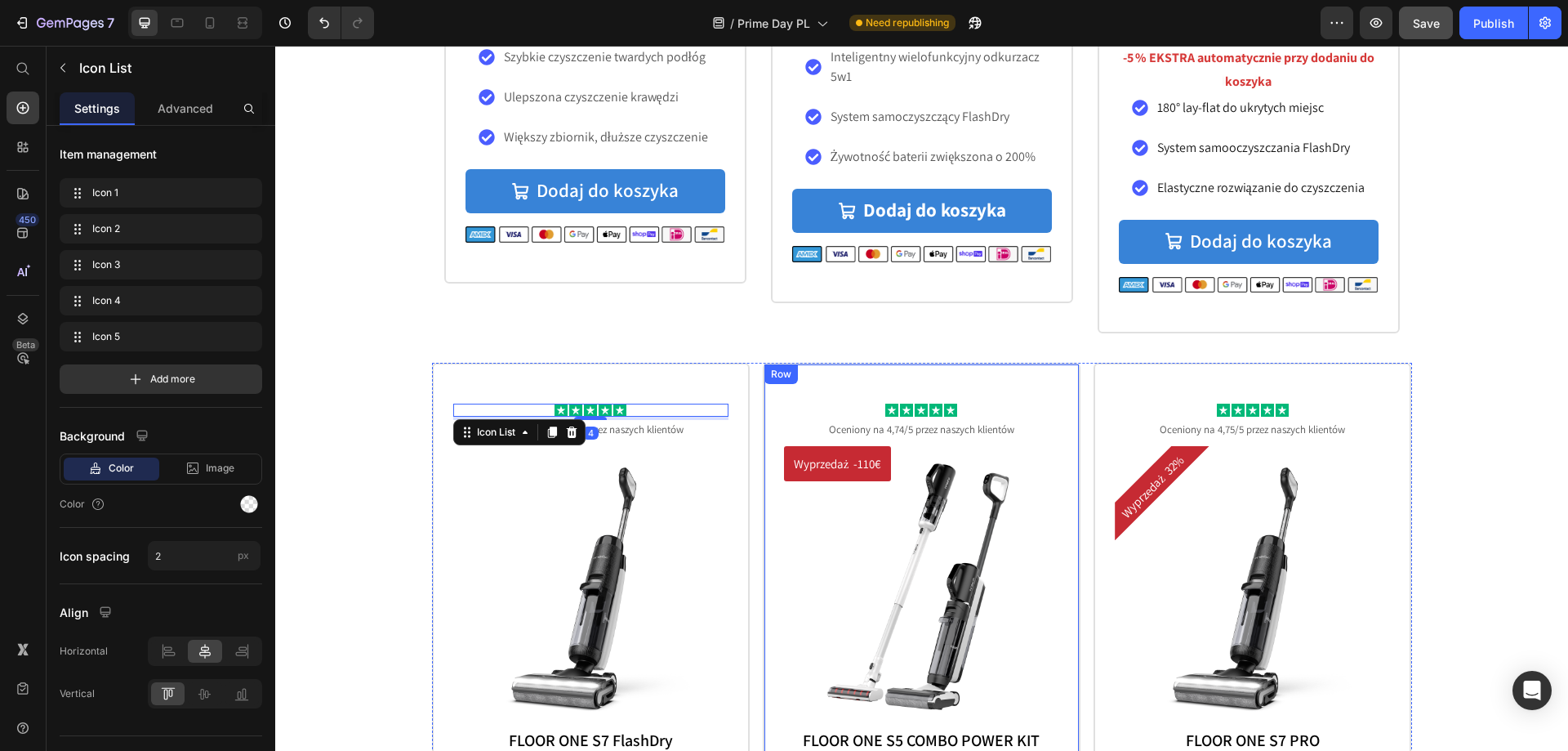 click on "Icon
Icon
Icon
Icon
Icon Icon List   4 Oceniony na 4,74/5 przez naszych klientów Text Block Product Images FLOOR ONE S7 FlashDry Text Block €409,00 Product Price €799,00 Product Price Row Zrównoważony system przepływu ystem samoczyszczenia FlashDry Bezproblemowa obsługa Item List
Brak w magazynie Add to Cart Row Image Row Product Row
Icon
Icon
Icon
Icon
Icon Icon List Oceniony na 4,74/5 przez naszych klientów Text Block Wyprzedaż  -110€ Product Badge Product Images FLOOR ONE S5 COMBO POWER KIT Text Block €325,00 Product Price €429,00 Product Price Row Wielofunkcyjny odkurzacz 5 w 1 Lżejszy i cichszy Dla rodzin z zwierzętami Item List
Dodaj do koszyka    Add to Cart Row Image Row Product Row
Icon
Icon
Icon
Icon
Icon Icon List Oceniony na 4,75/5 przez naszych klientów Text Block Wyprzedaż  32% Product Badge Product Images FLOOR ONE S7 PRO Text Block €399,00 €589,00" at bounding box center [921, 726] 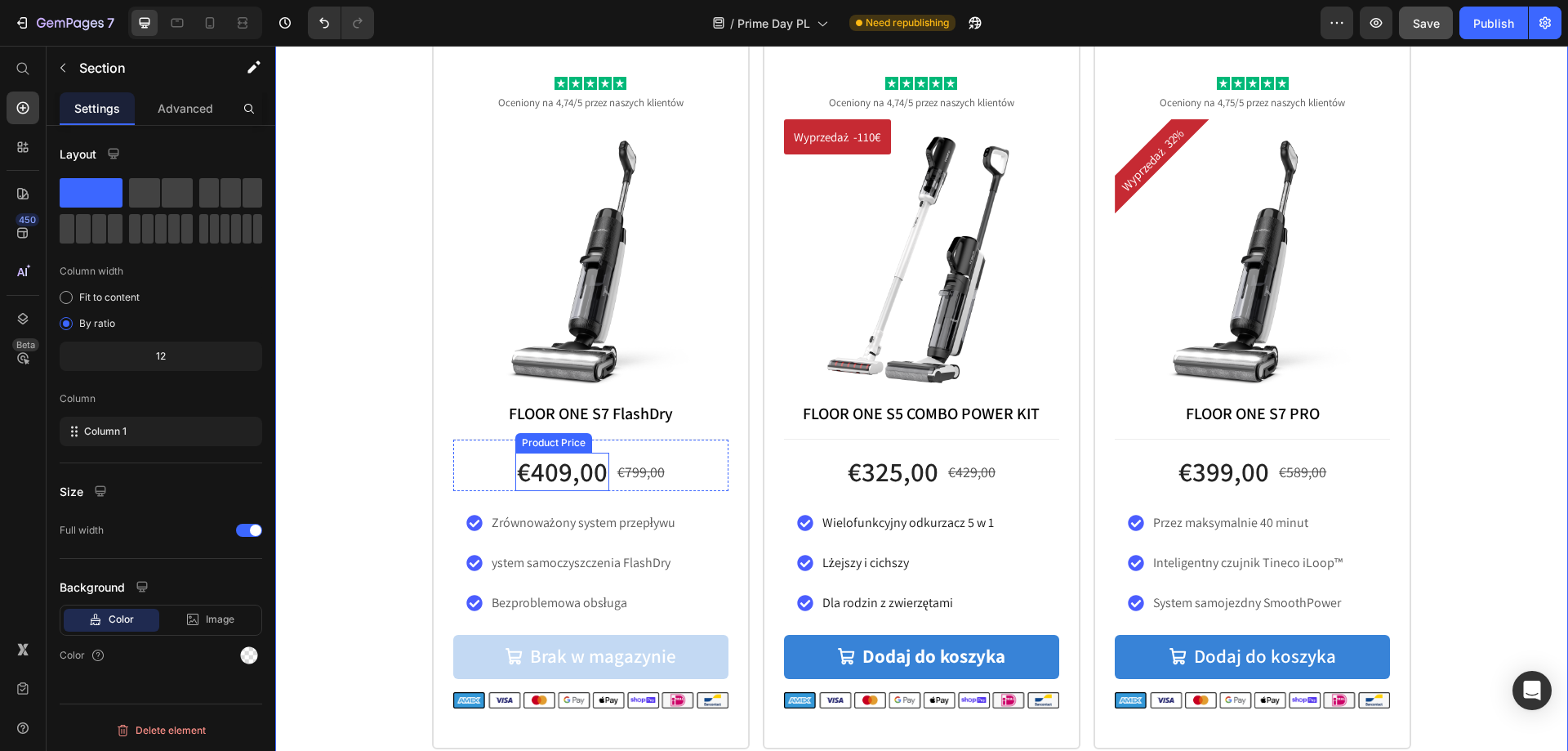 scroll, scrollTop: 2697, scrollLeft: 0, axis: vertical 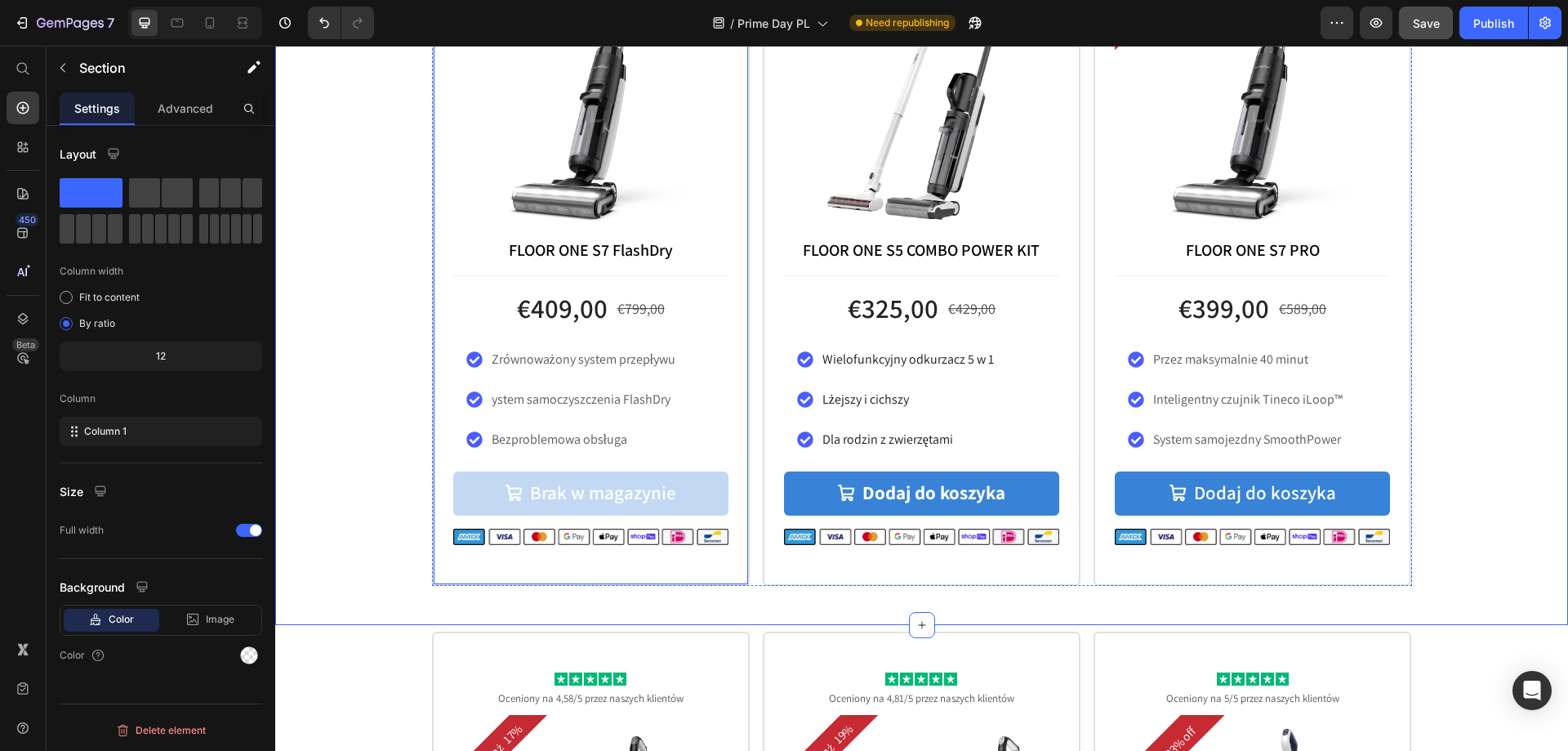 click on "Icon
Icon
Icon
Icon
Icon Icon List Oceniony na 4,74/5 przez naszych klientów Text Block Product Images FLOOR ONE S7 FlashDry Text Block €409,00 Product Price €799,00 Product Price Row Zrównoważony system przepływu ystem samoczyszczenia FlashDry Bezproblemowa obsługa Item List
Brak w magazynie Add to Cart Row Image Row Product Row" at bounding box center (590, 229) 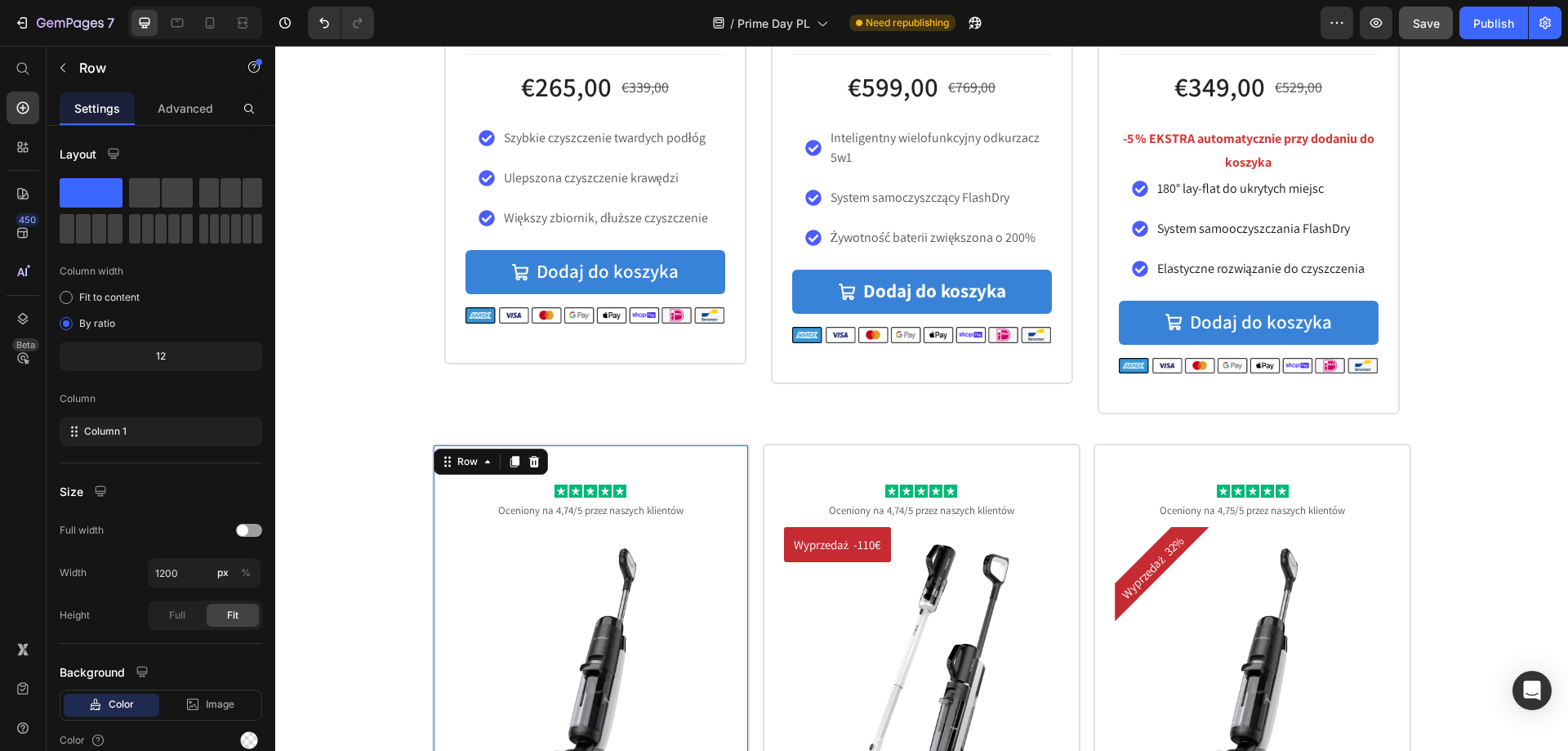 scroll, scrollTop: 2125, scrollLeft: 0, axis: vertical 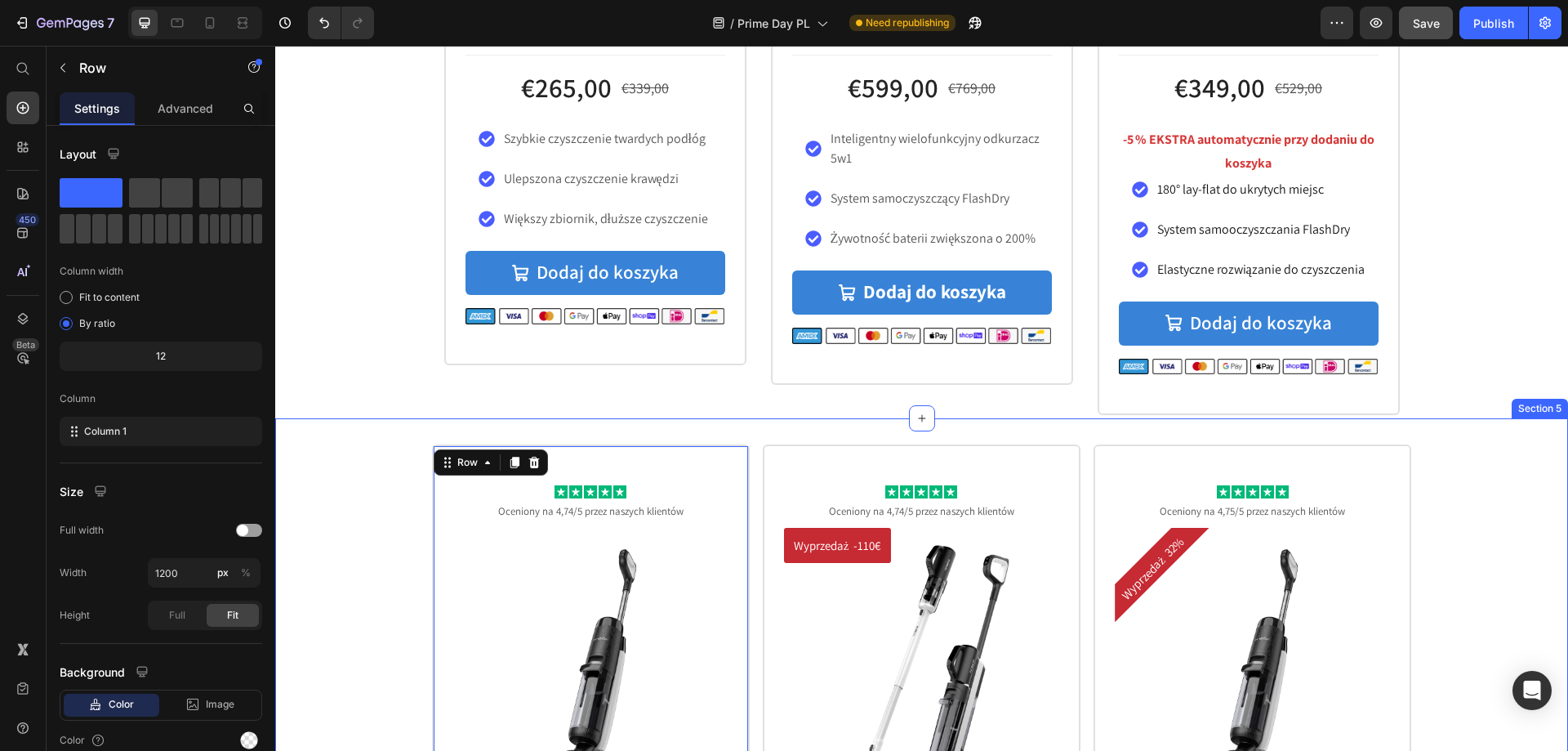 click on "Icon
Icon
Icon
Icon
Icon Icon List Oceniony na 4,74/5 przez naszych klientów Text Block Product Images FLOOR ONE S7 FlashDry Text Block €409,00 Product Price €799,00 Product Price Row Zrównoważony system przepływu ystem samoczyszczenia FlashDry Bezproblemowa obsługa Item List
Brak w magazynie Add to Cart Row Image Row Product Row   0
Icon
Icon
Icon
Icon
Icon Icon List Oceniony na 4,74/5 przez naszych klientów Text Block Wyprzedaż  -110€ Product Badge Product Images FLOOR ONE S5 COMBO POWER KIT Text Block €325,00 Product Price €429,00 Product Price Row Wielofunkcyjny odkurzacz 5 w 1 Lżejszy i cichszy Dla rodzin z zwierzętami Item List
Dodaj do koszyka    Add to Cart Row Image Row Product Row
Icon
Icon
Icon
Icon
Icon Icon List Oceniony na 4,75/5 przez naszych klientów Text Block Wyprzedaż  32% Product Badge Product Images FLOOR ONE S7 PRO Text Block €399,00 €589,00" at bounding box center (921, 807) 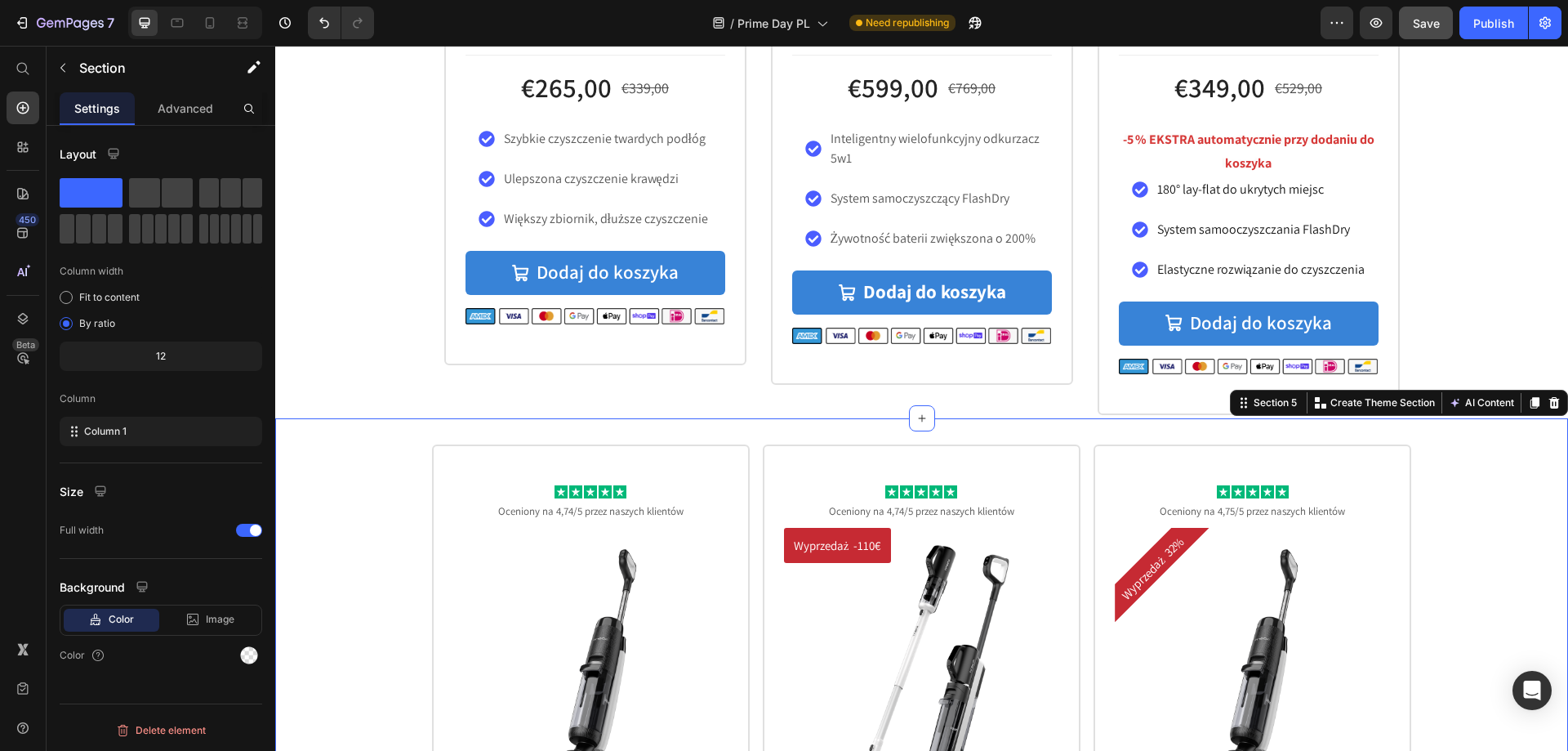 click on "Icon
Icon
Icon
Icon
Icon Icon List Oceniony na 4,74/5 przez naszych klientów Text Block Product Images FLOOR ONE S7 FlashDry Text Block €409,00 Product Price €799,00 Product Price Row Zrównoważony system przepływu ystem samoczyszczenia FlashDry Bezproblemowa obsługa Item List
Brak w magazynie Add to Cart Row Image Row Product Row
Icon
Icon
Icon
Icon
Icon Icon List Oceniony na 4,74/5 przez naszych klientów Text Block Wyprzedaż  -110€ Product Badge Product Images FLOOR ONE S5 COMBO POWER KIT Text Block €325,00 Product Price €429,00 Product Price Row Wielofunkcyjny odkurzacz 5 w 1 Lżejszy i cichszy Dla rodzin z zwierzętami Item List
Dodaj do koszyka    Add to Cart Row Image Row Product Row
Icon
Icon
Icon
Icon
Icon Icon List Oceniony na 4,75/5 przez naszych klientów Text Block Wyprzedaż  32% Product Badge Product Images FLOOR ONE S7 PRO Text Block €399,00 €589,00" at bounding box center [921, 807] 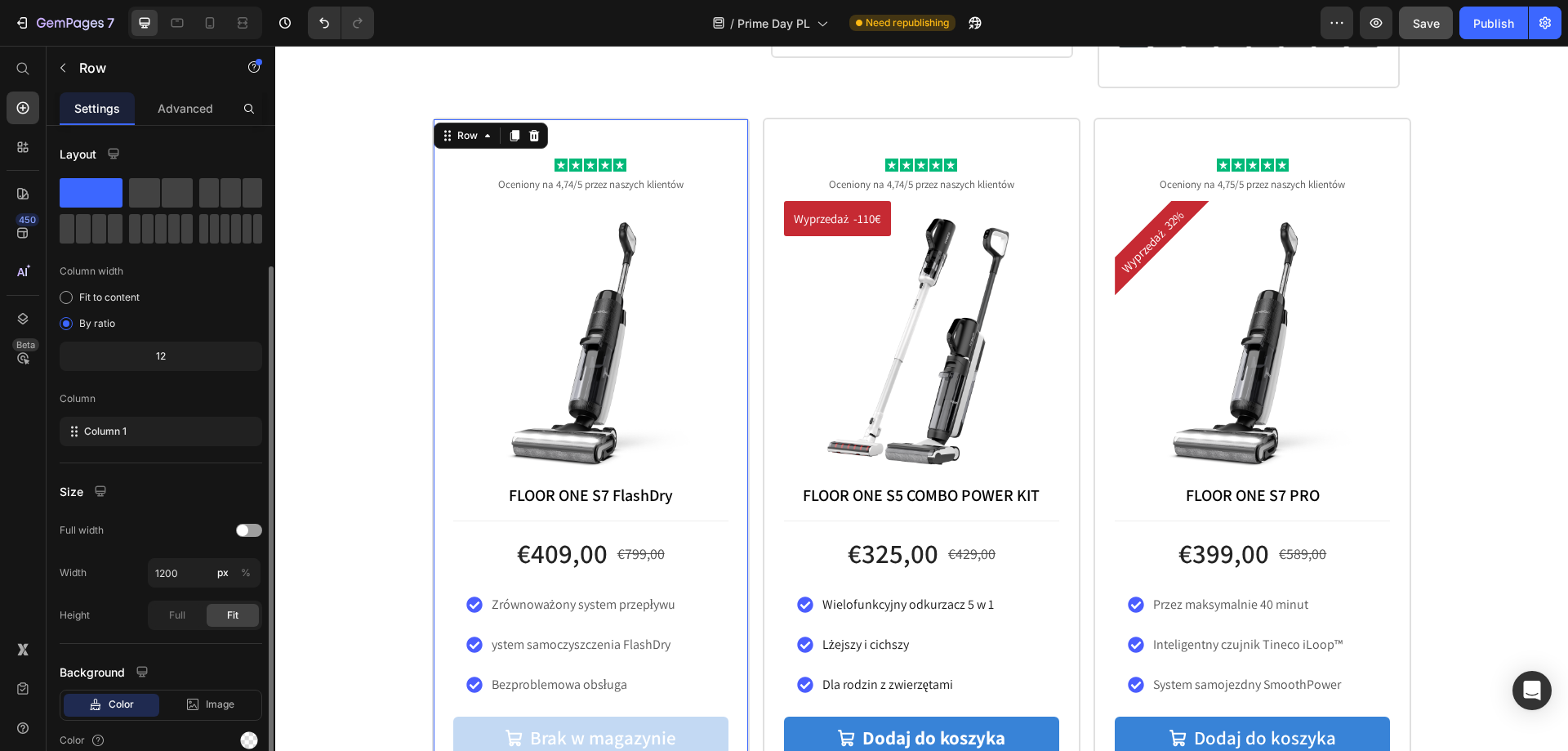 scroll, scrollTop: 74, scrollLeft: 0, axis: vertical 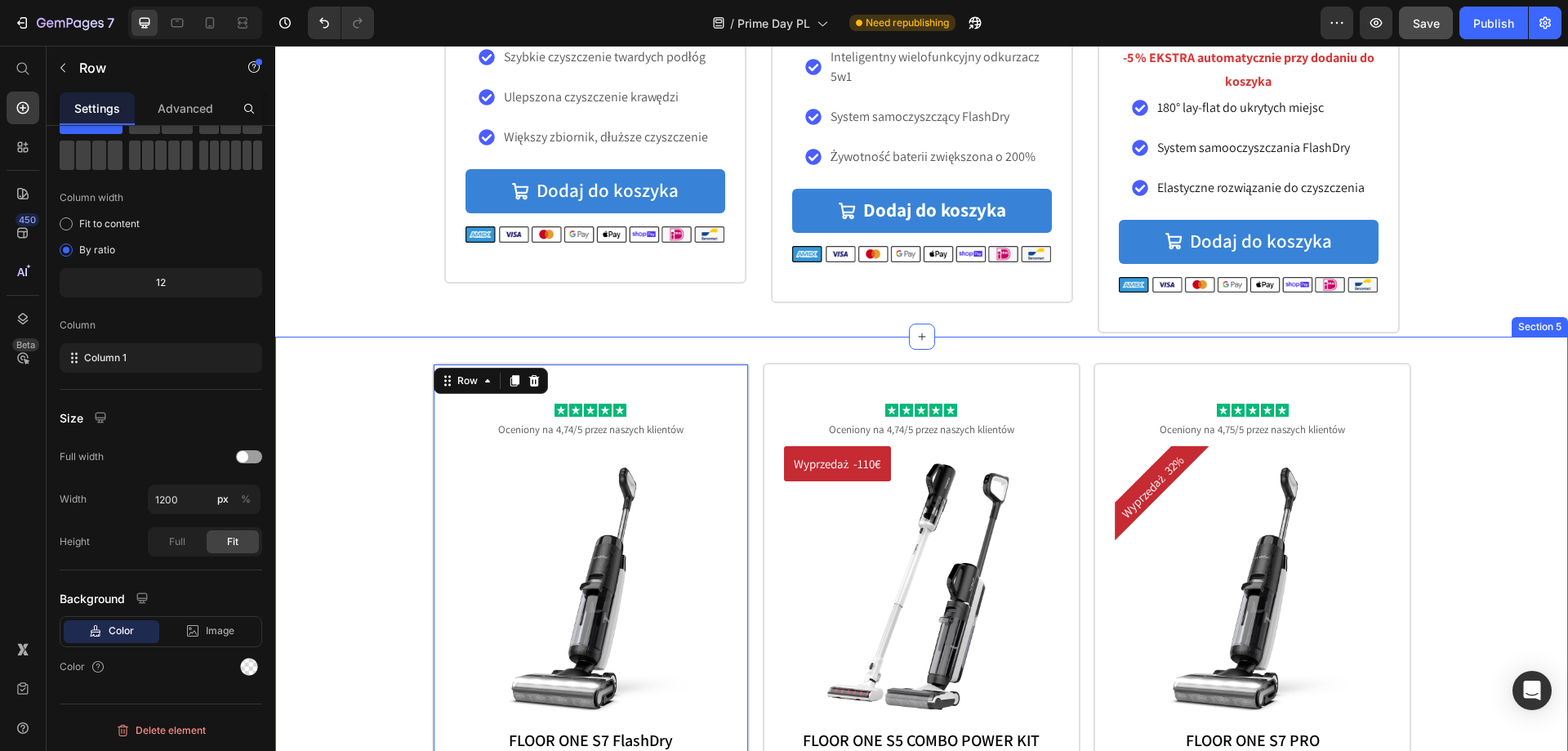 click on "Icon
Icon
Icon
Icon
Icon Icon List Oceniony na 4,74/5 przez naszych klientów Text Block Product Images FLOOR ONE S7 FlashDry Text Block €409,00 Product Price €799,00 Product Price Row Zrównoważony system przepływu ystem samoczyszczenia FlashDry Bezproblemowa obsługa Item List
Brak w magazynie Add to Cart Row Image Row Product Row   0
Icon
Icon
Icon
Icon
Icon Icon List Oceniony na 4,74/5 przez naszych klientów Text Block Wyprzedaż  -110€ Product Badge Product Images FLOOR ONE S5 COMBO POWER KIT Text Block €325,00 Product Price €429,00 Product Price Row Wielofunkcyjny odkurzacz 5 w 1 Lżejszy i cichszy Dla rodzin z zwierzętami Item List
Dodaj do koszyka    Add to Cart Row Image Row Product Row
Icon
Icon
Icon
Icon
Icon Icon List Oceniony na 4,75/5 przez naszych klientów Text Block Wyprzedaż  32% Product Badge Product Images FLOOR ONE S7 PRO Text Block €399,00 €589,00" at bounding box center [921, 726] 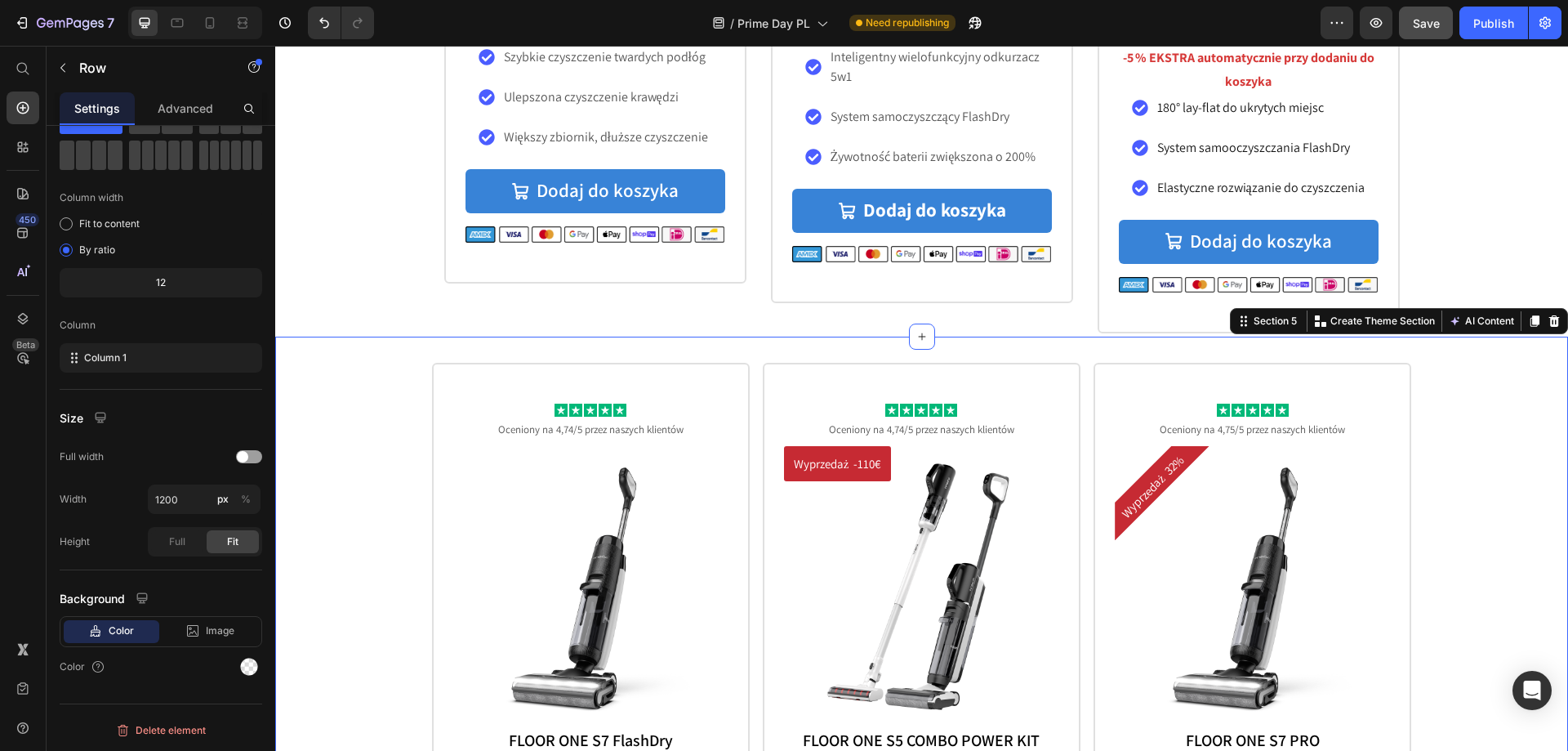 scroll, scrollTop: 0, scrollLeft: 0, axis: both 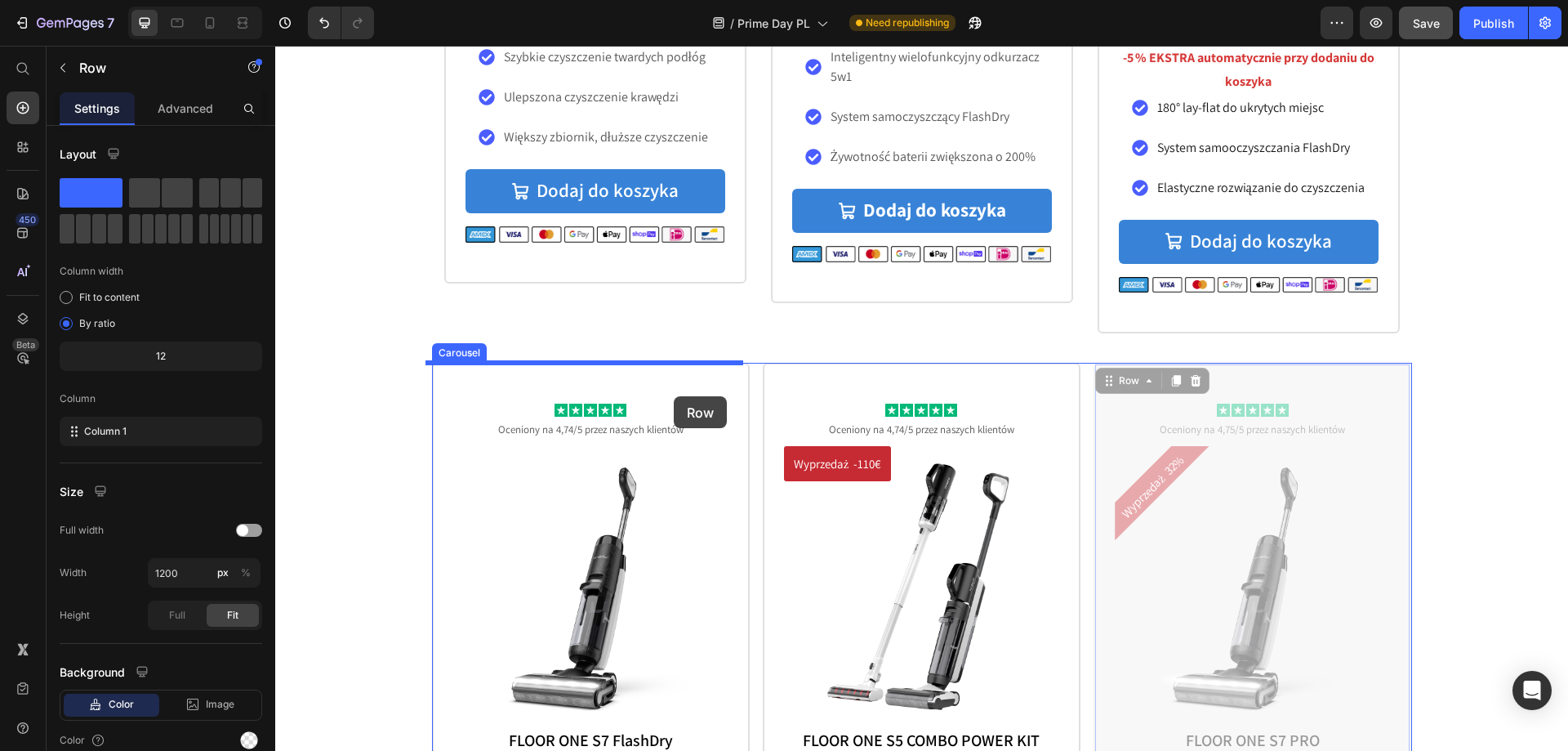 drag, startPoint x: 1363, startPoint y: 372, endPoint x: 674, endPoint y: 396, distance: 689.418 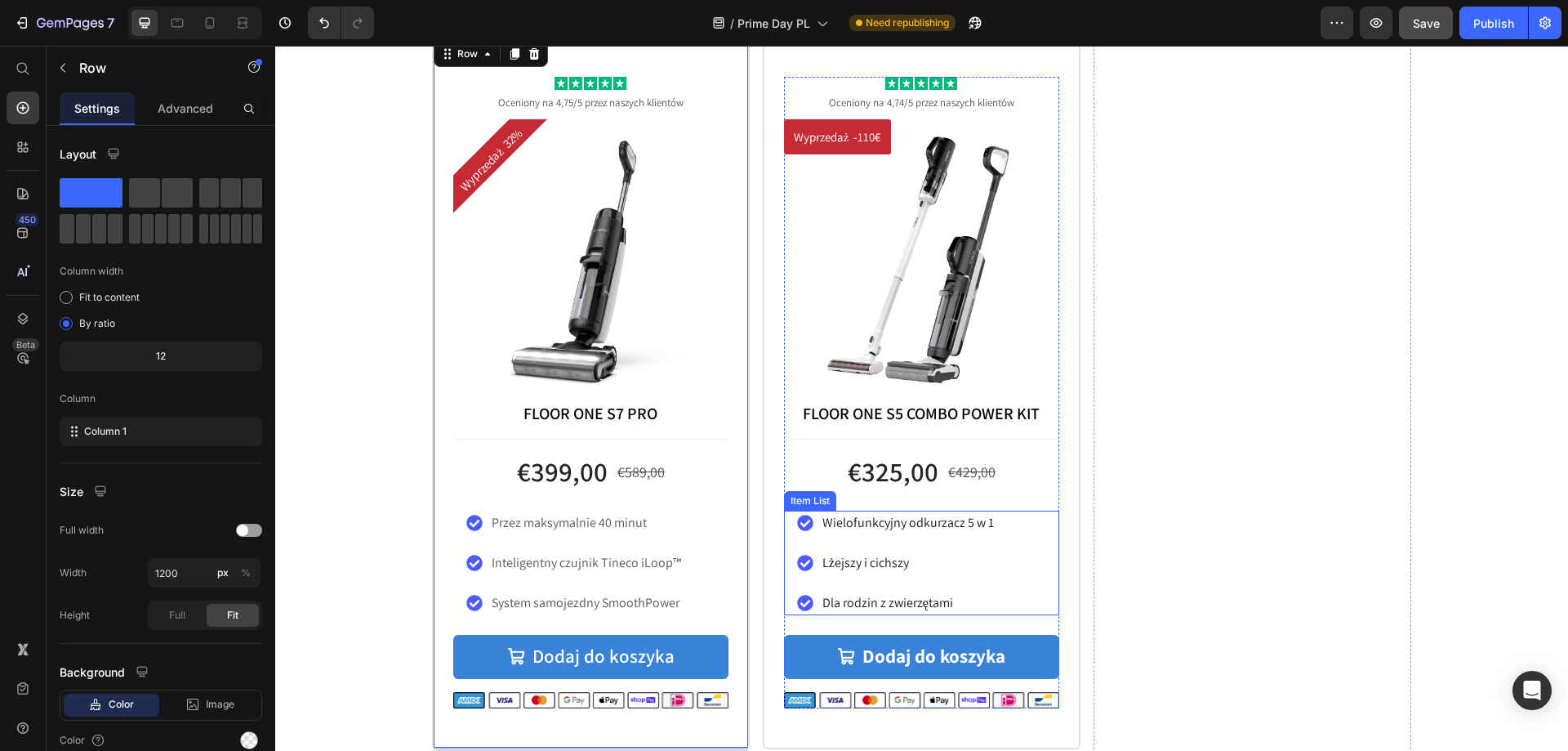 scroll, scrollTop: 2860, scrollLeft: 0, axis: vertical 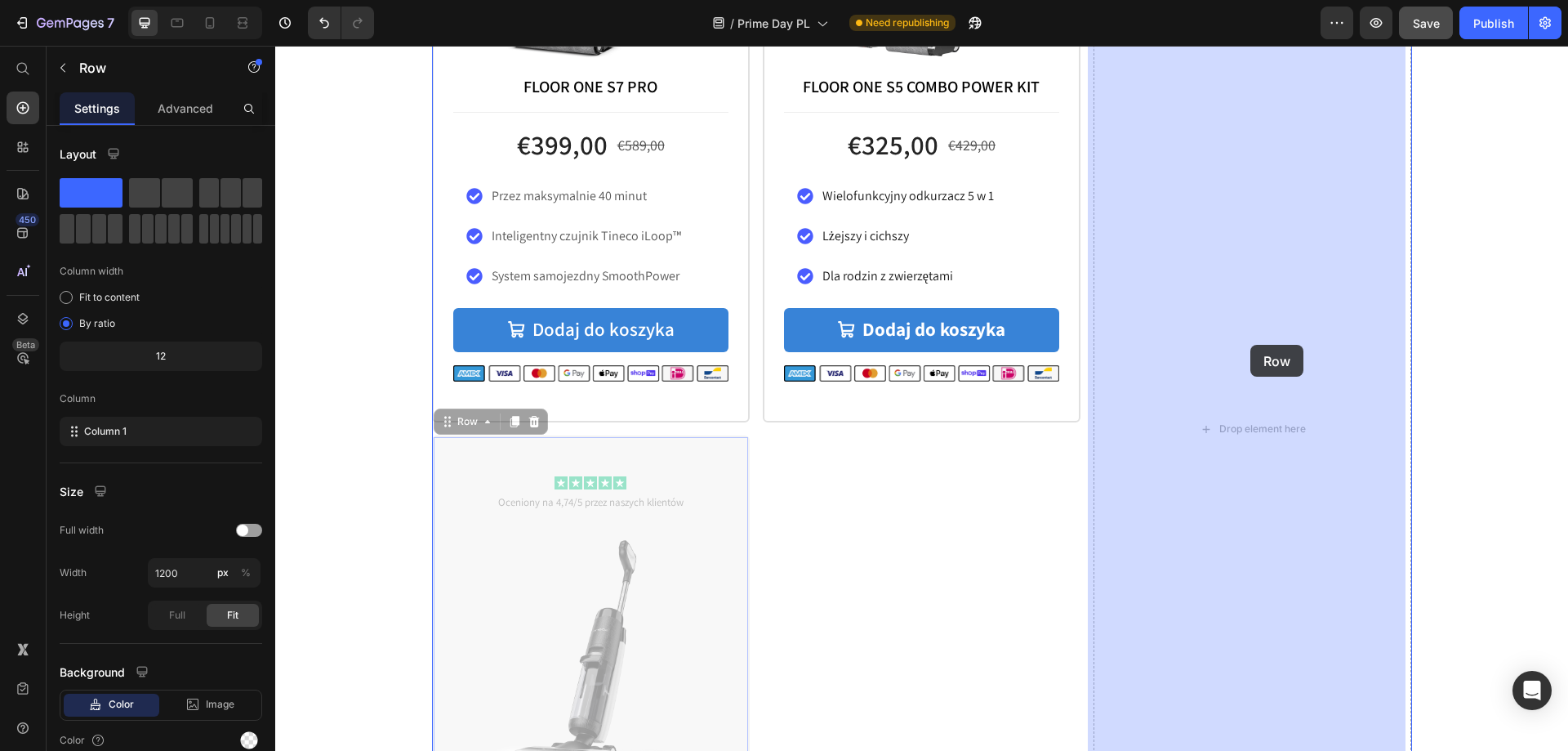 drag, startPoint x: 698, startPoint y: 476, endPoint x: 1250, endPoint y: 346, distance: 567.1014 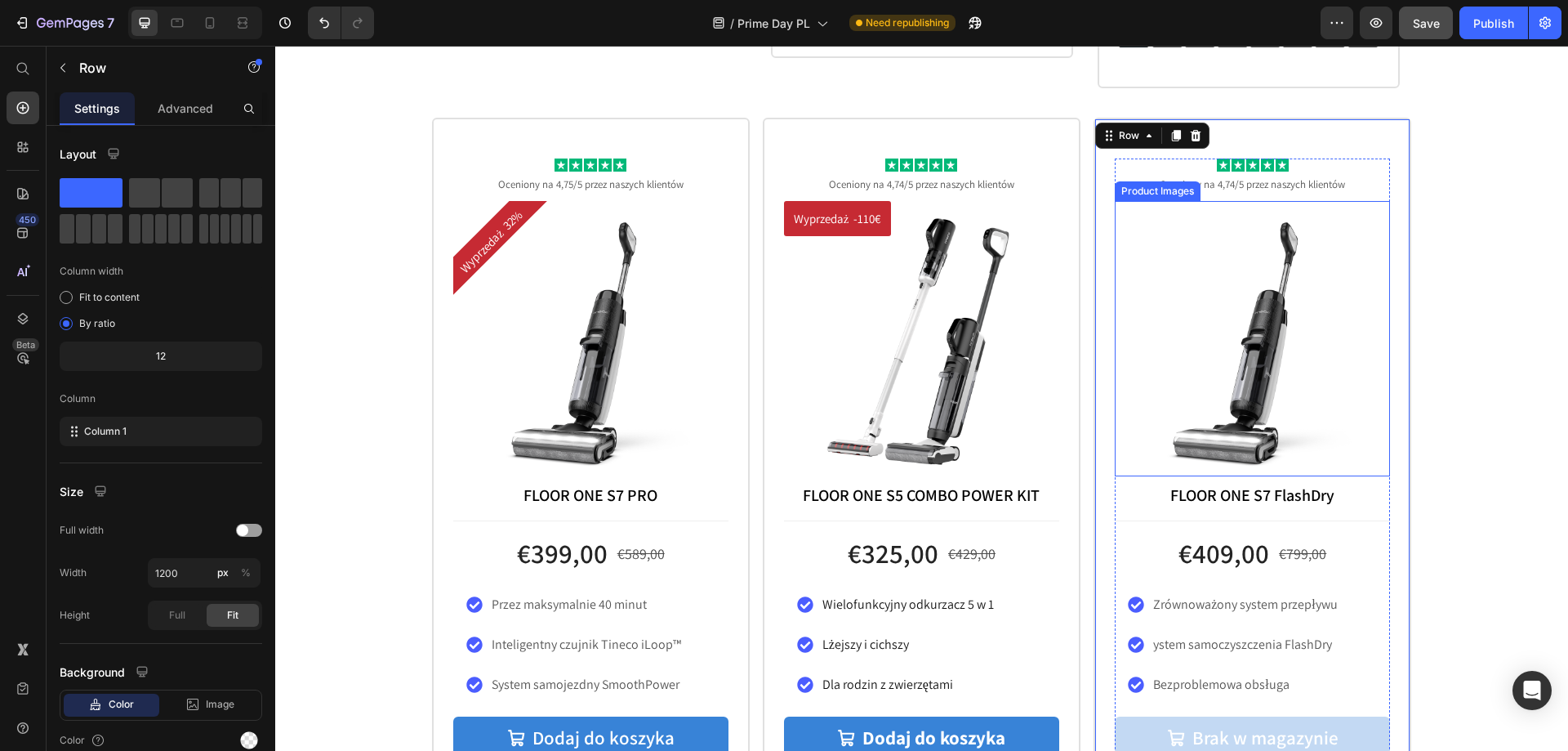 scroll, scrollTop: 2206, scrollLeft: 0, axis: vertical 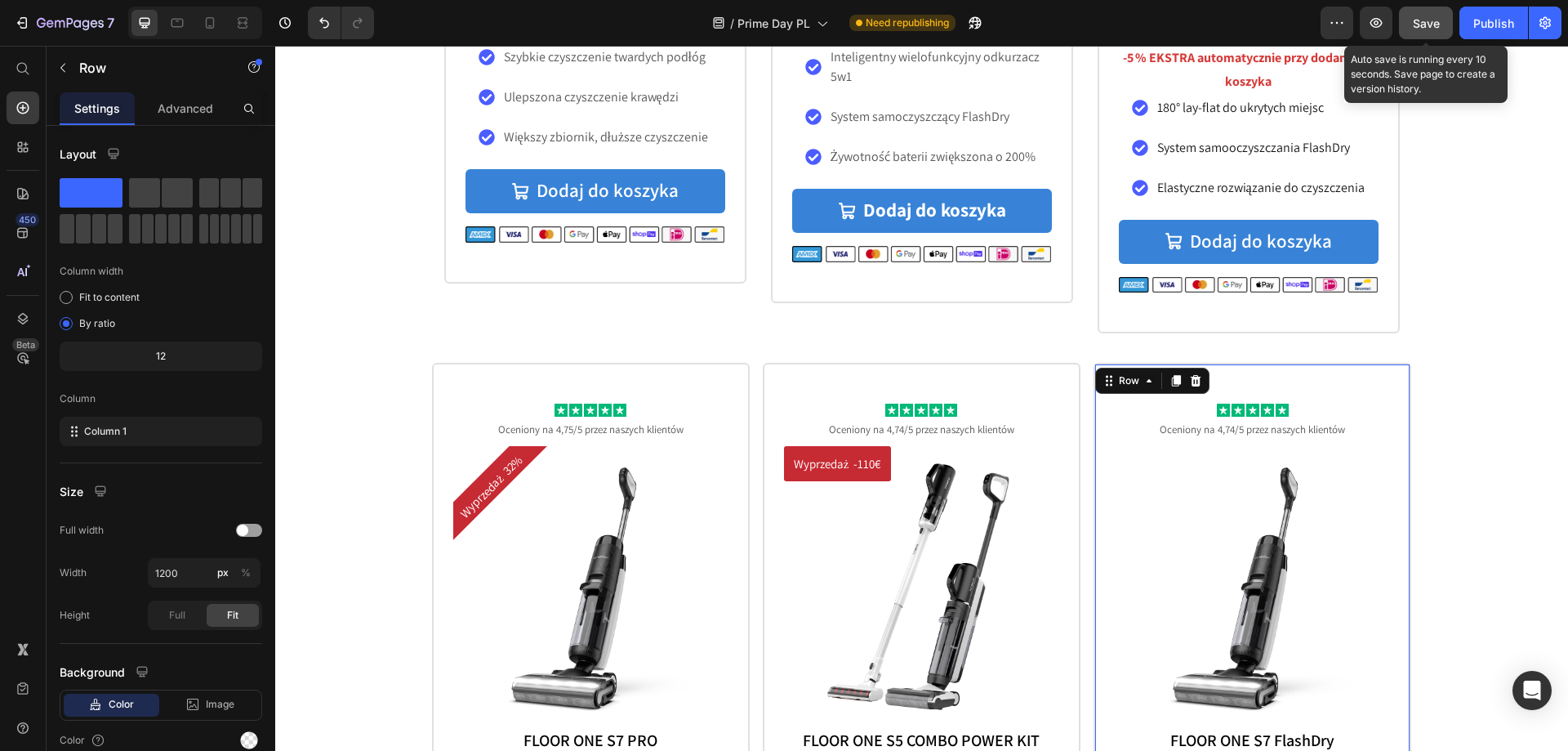 click on "Save" 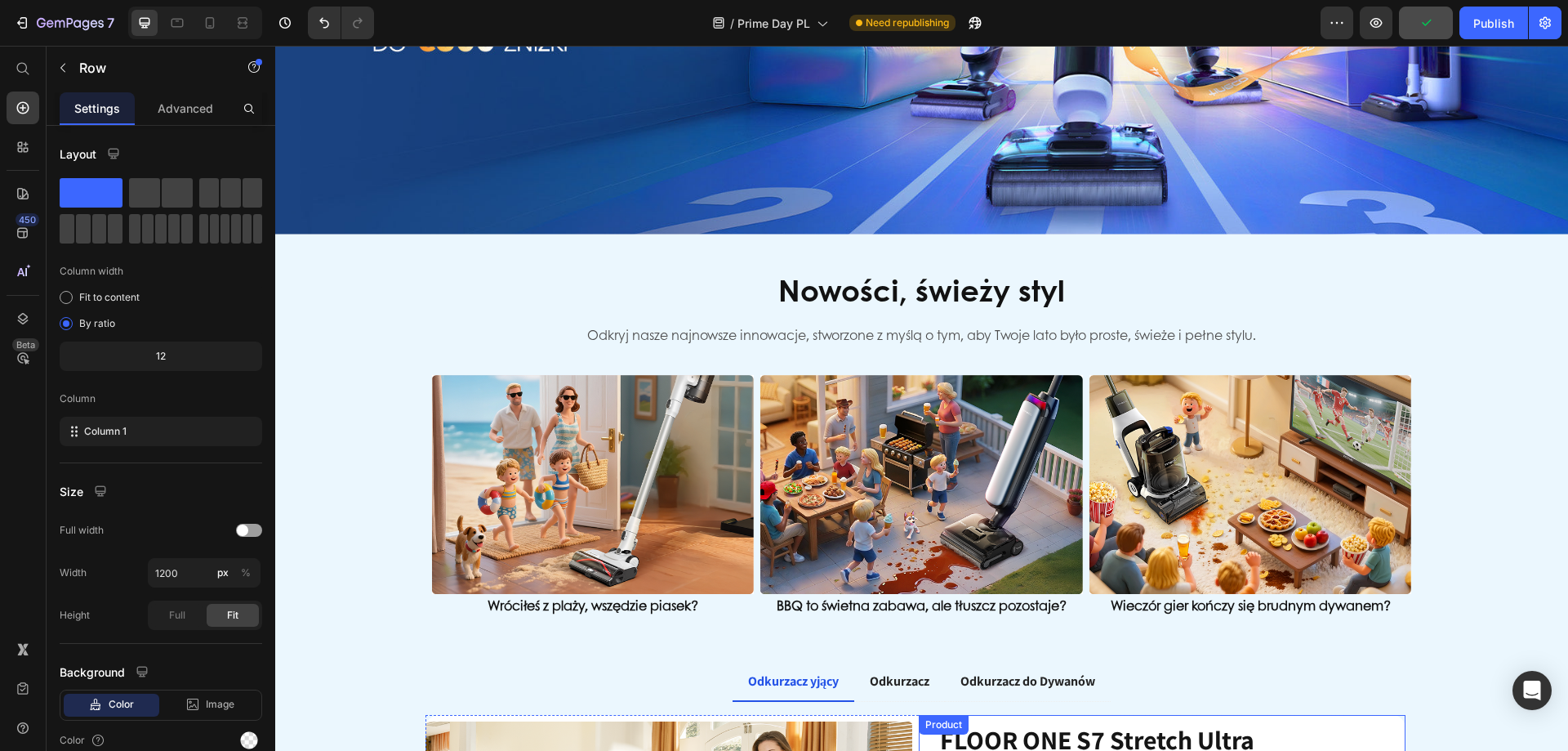 scroll, scrollTop: 0, scrollLeft: 0, axis: both 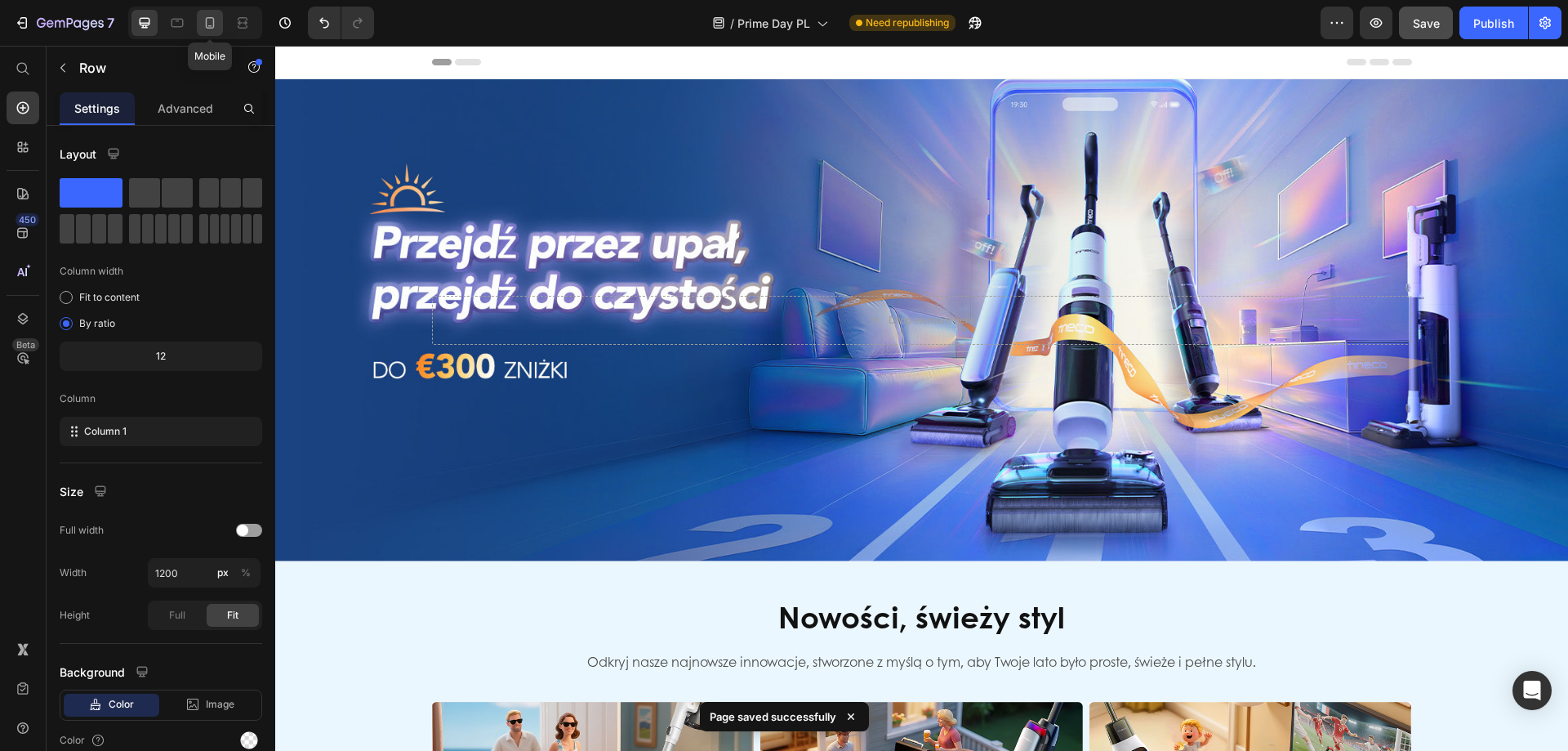 click 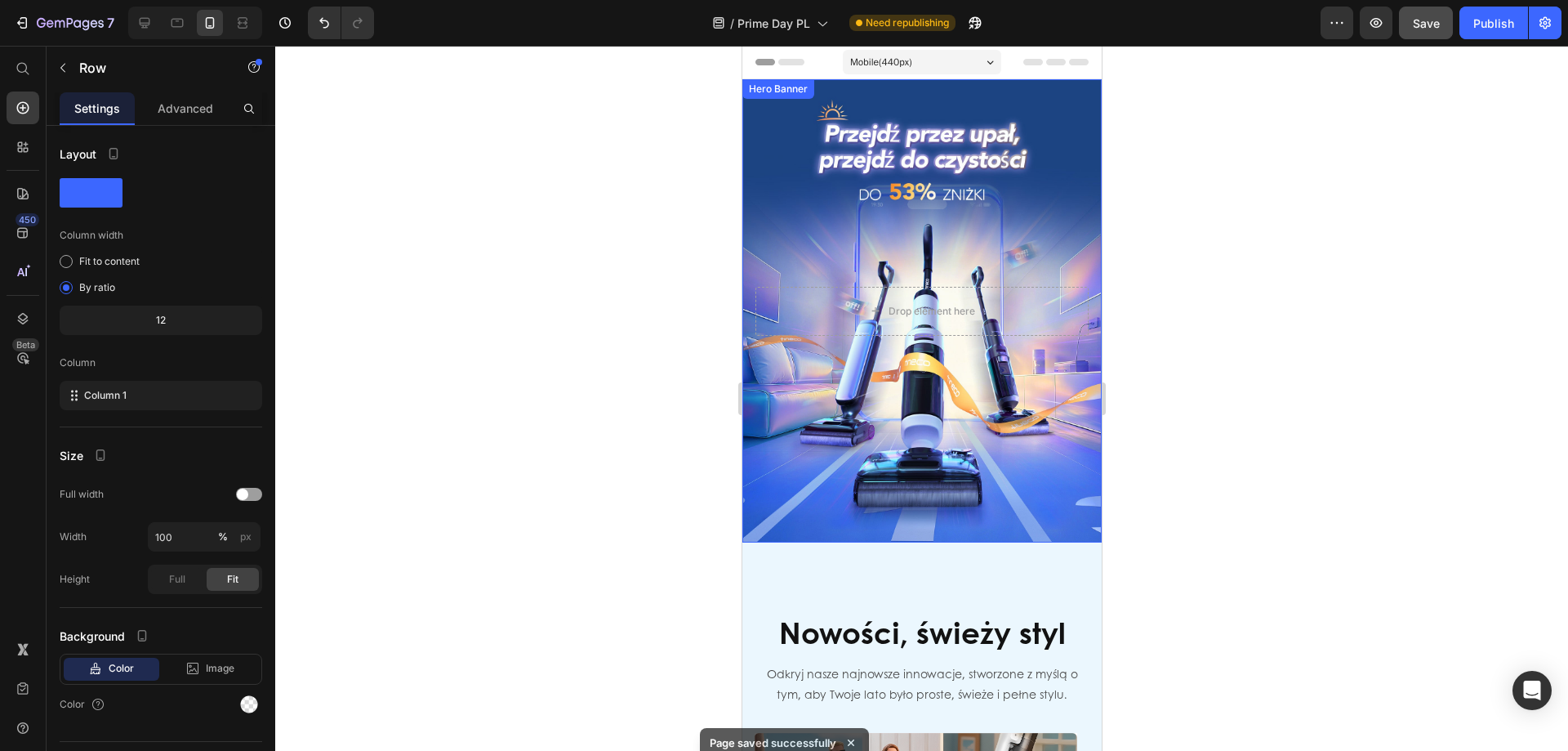 click at bounding box center [921, 311] 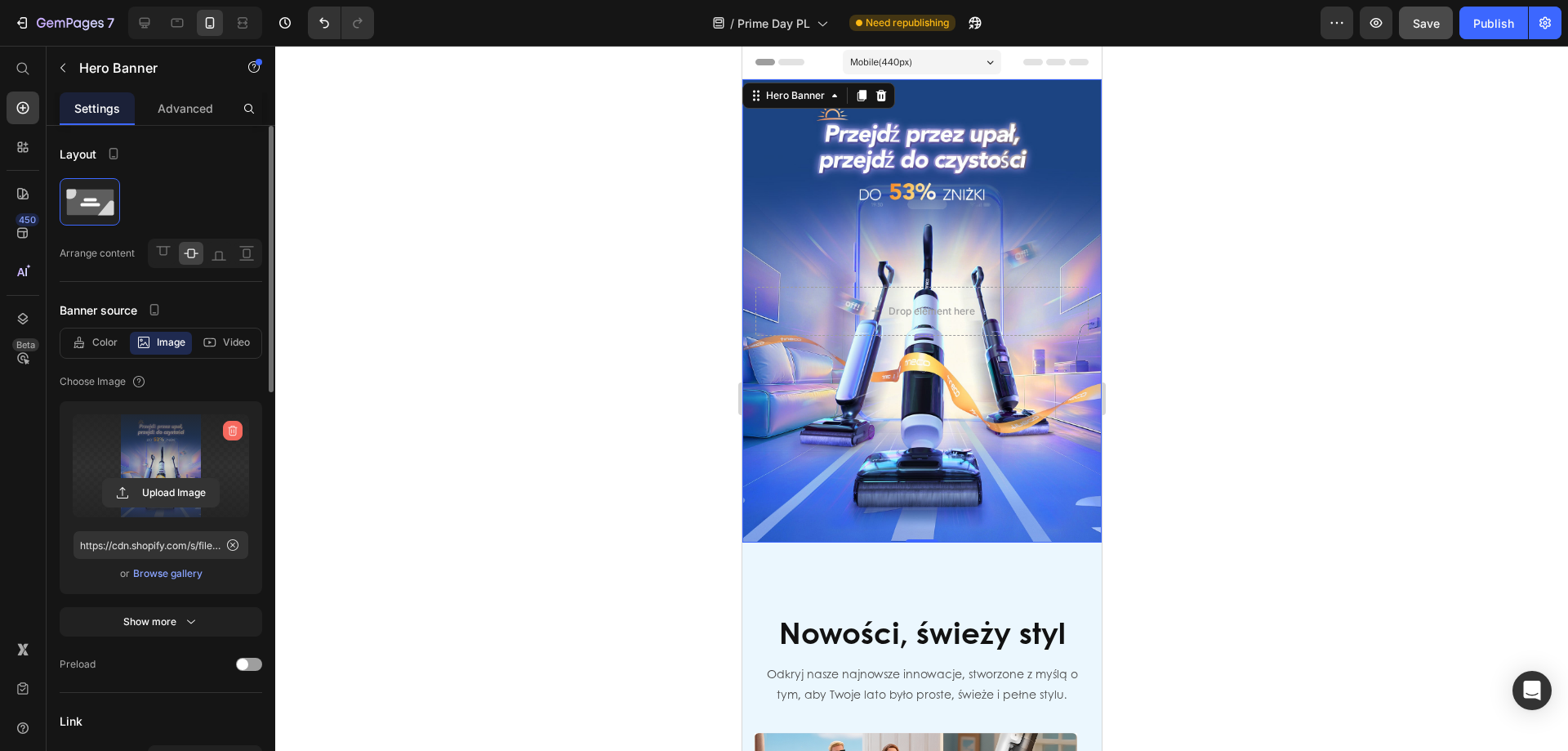 click 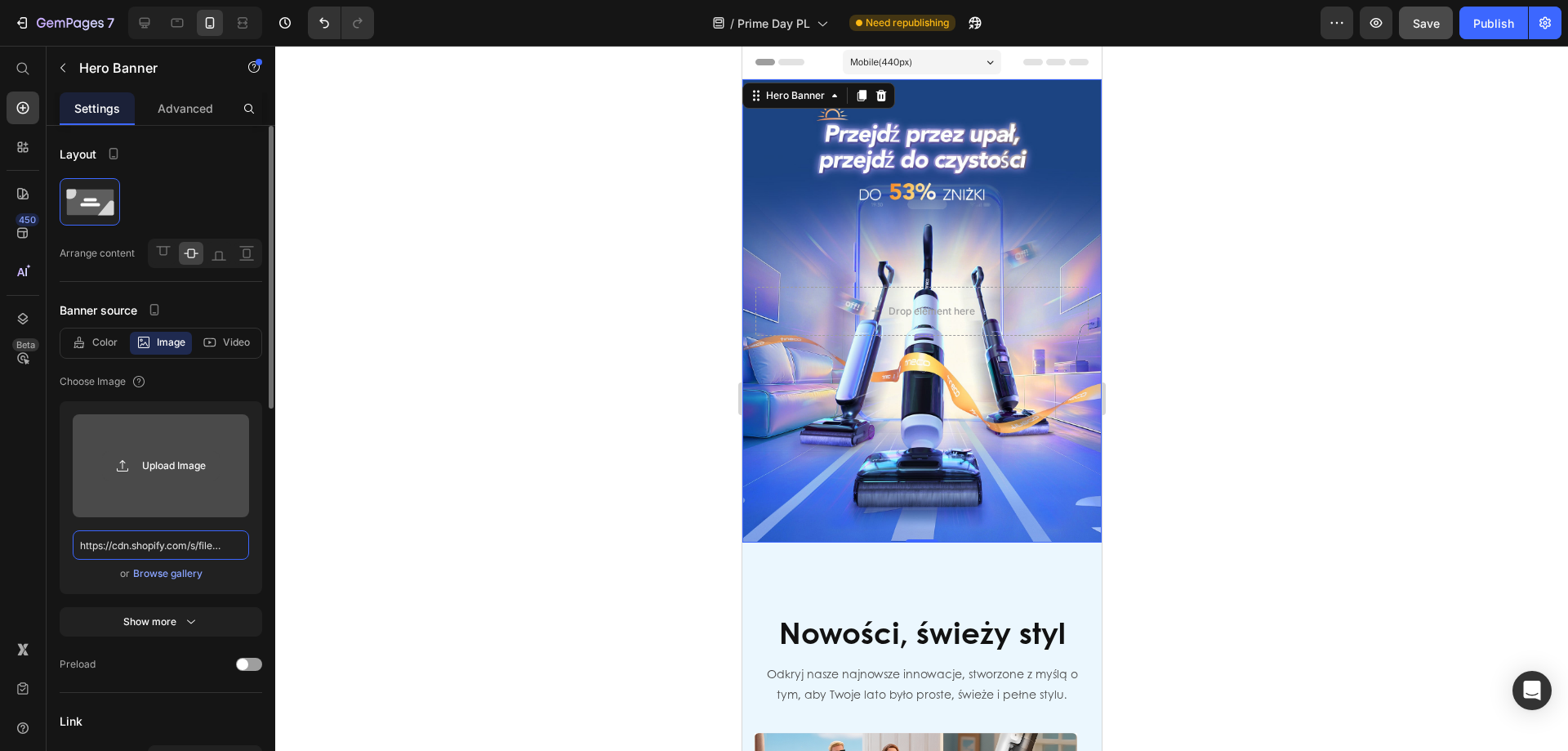 type 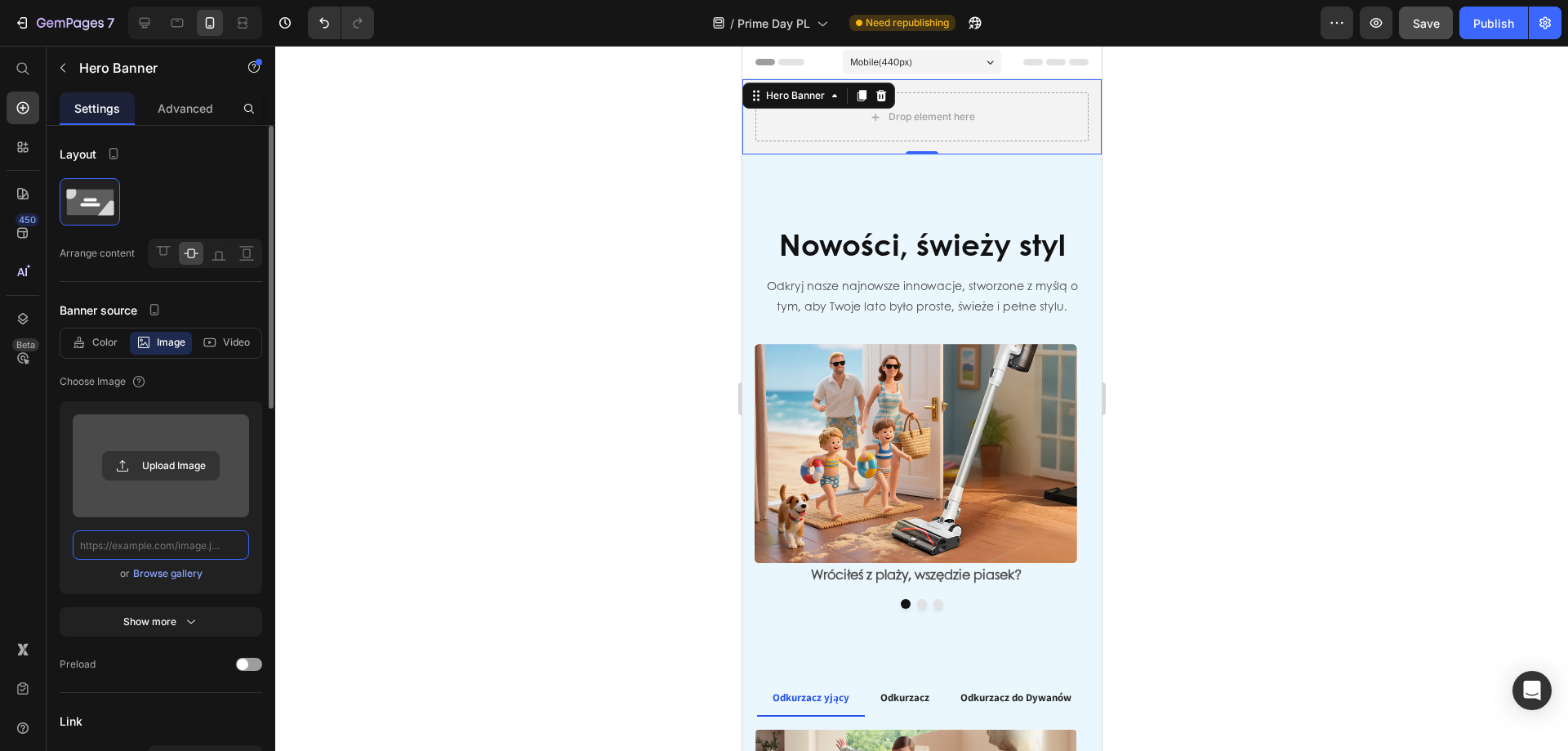 scroll, scrollTop: 0, scrollLeft: 0, axis: both 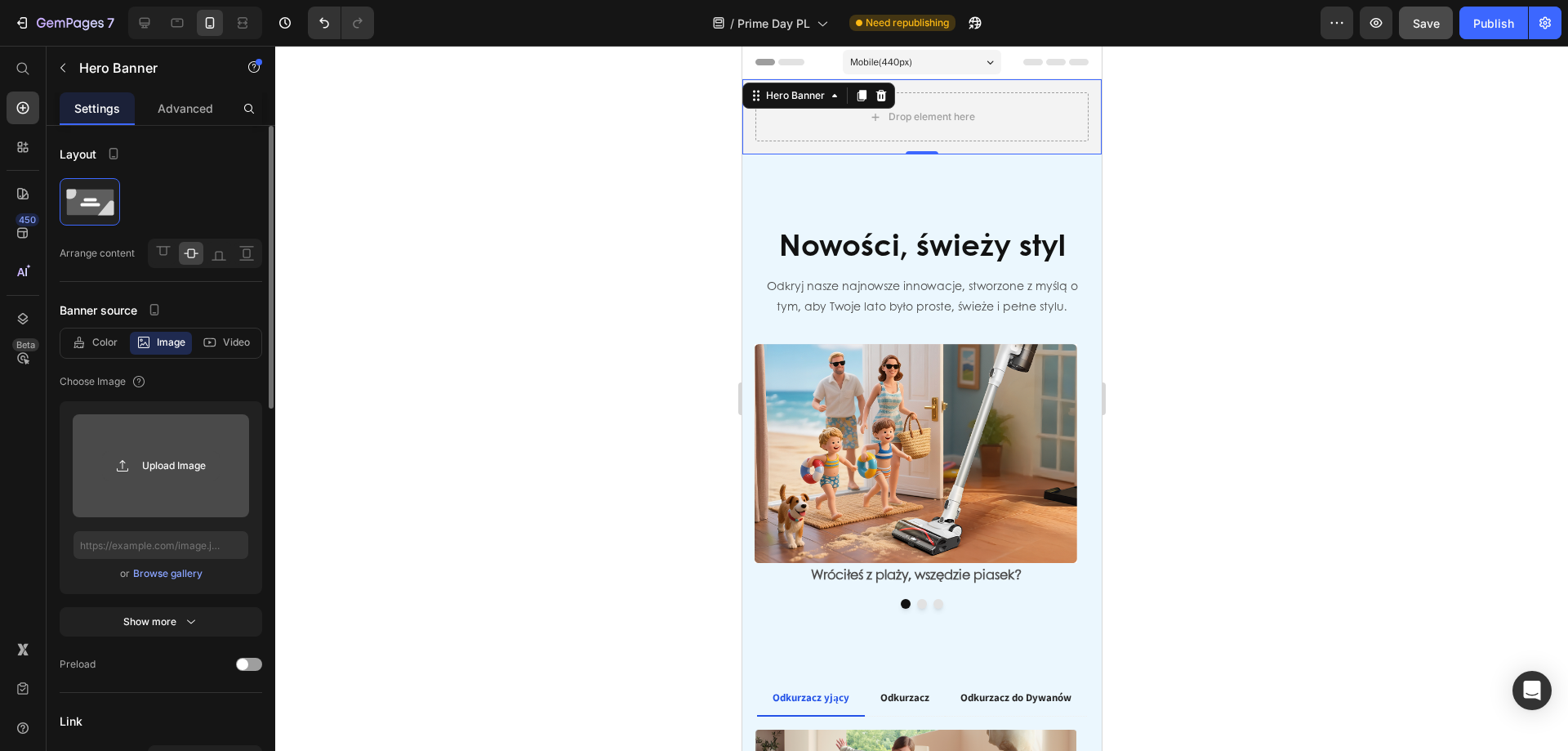 click 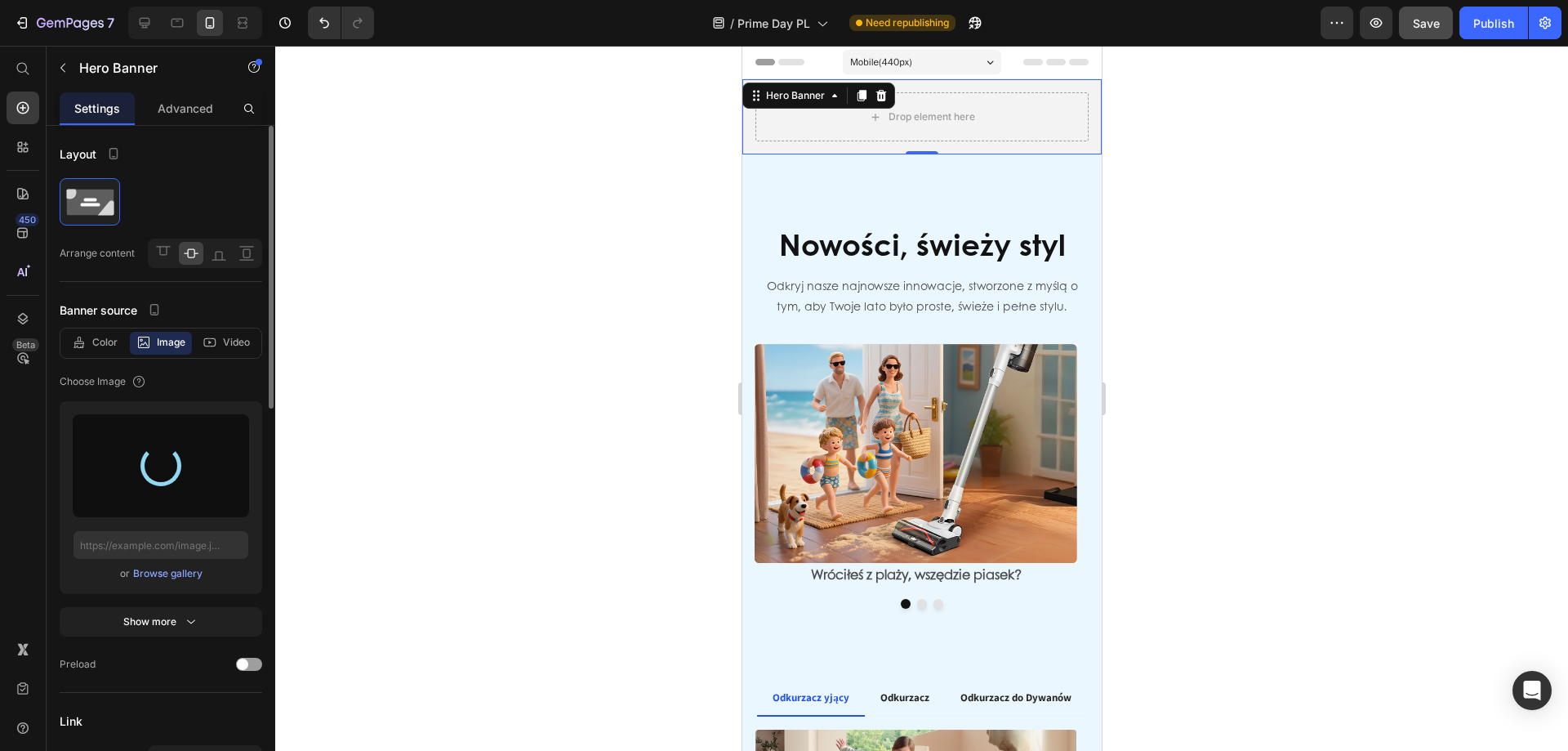 scroll, scrollTop: 327, scrollLeft: 0, axis: vertical 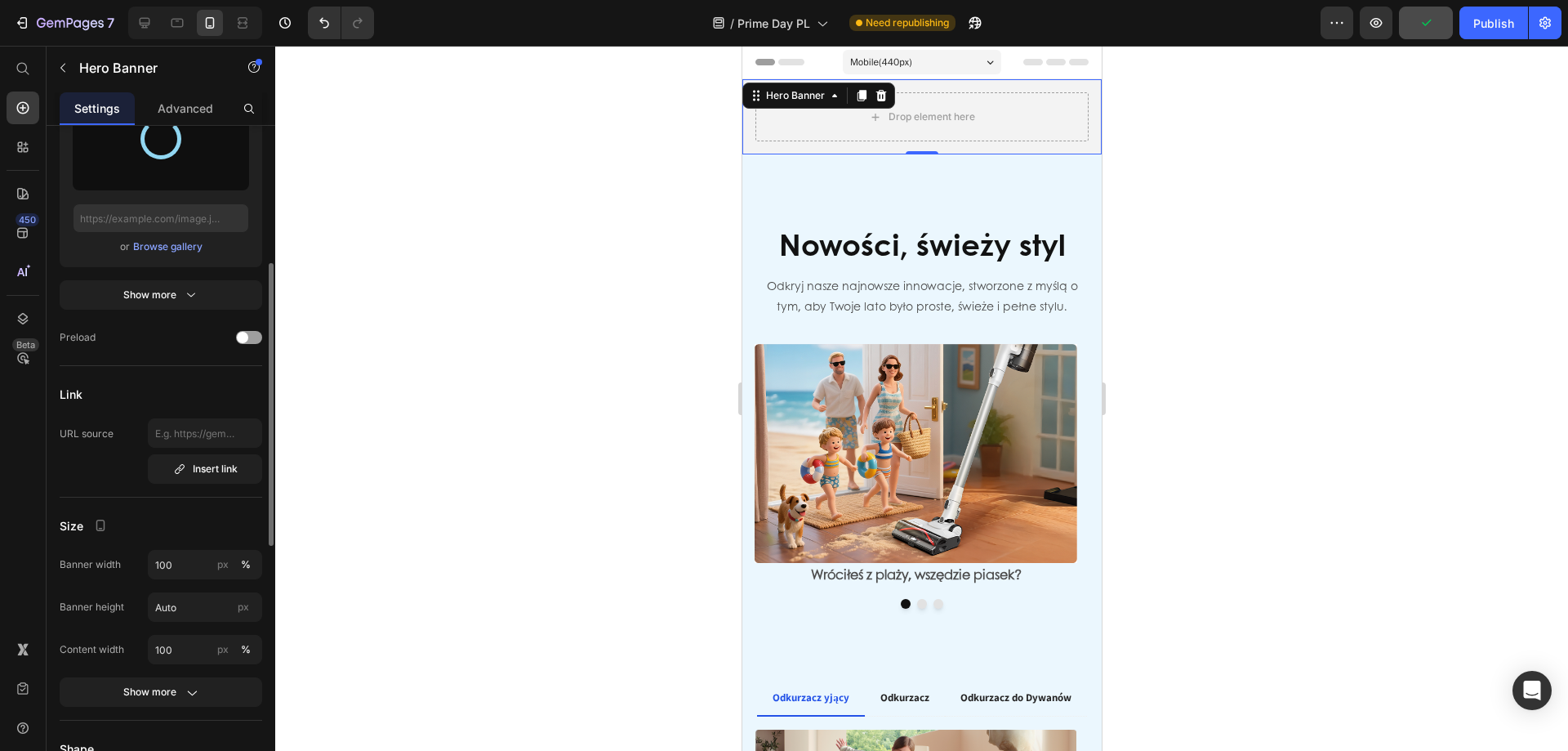 type on "https://cdn.shopify.com/s/files/1/0551/9032/3355/files/gempages_490429751039624071-57ba643e-d61b-4cb5-bab6-bf197867db77.jpg" 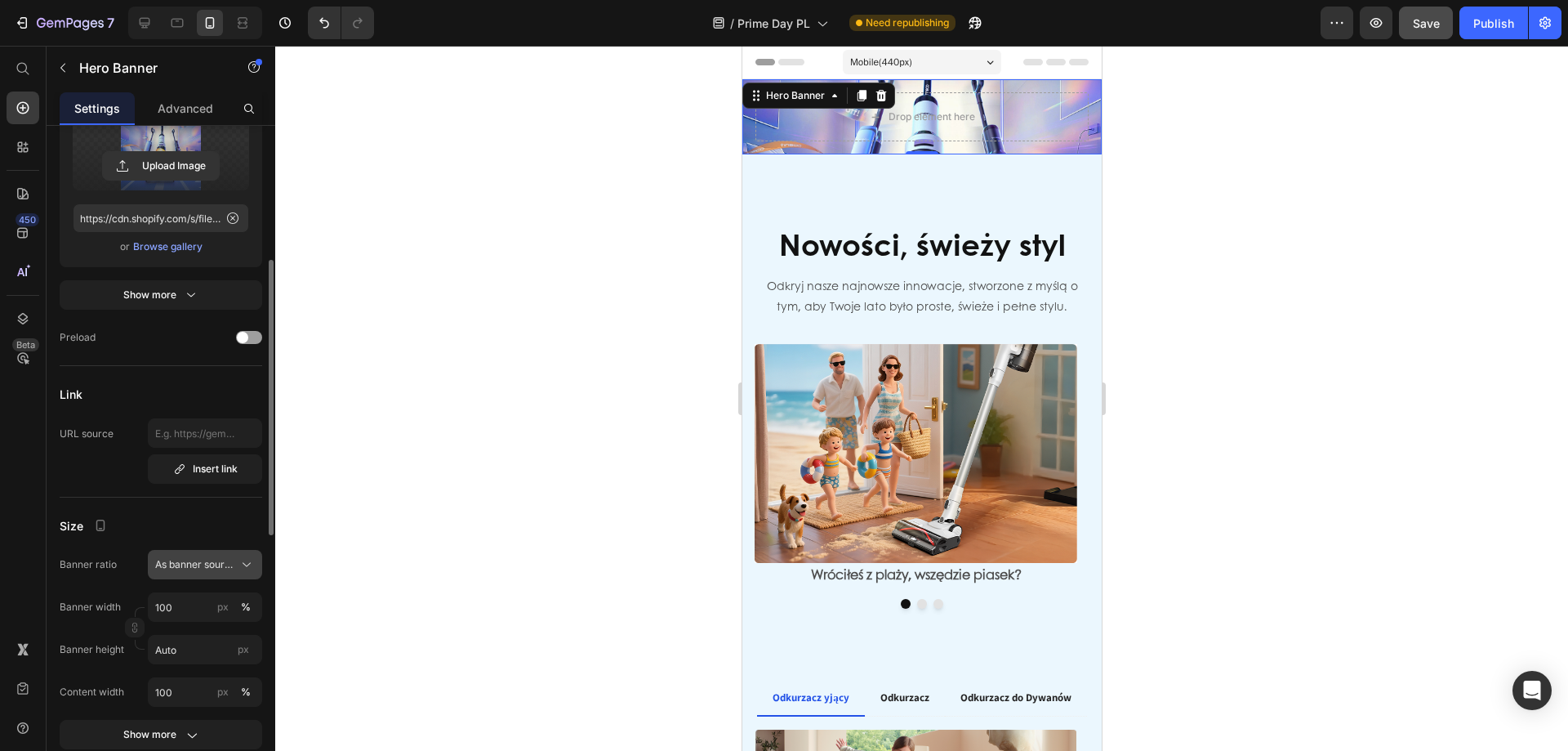 click on "As banner source" at bounding box center [195, 565] 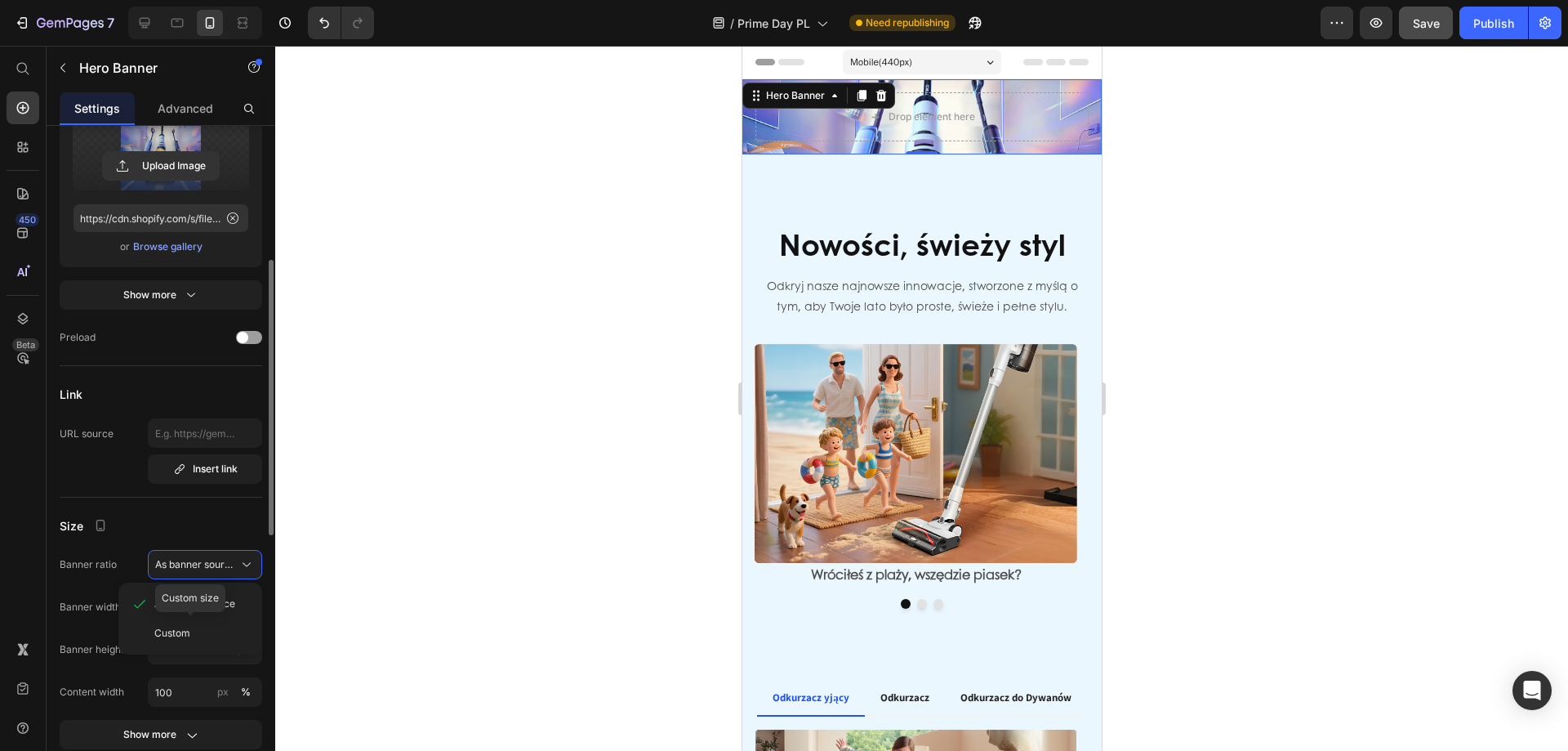 click on "Custom" at bounding box center (172, 633) 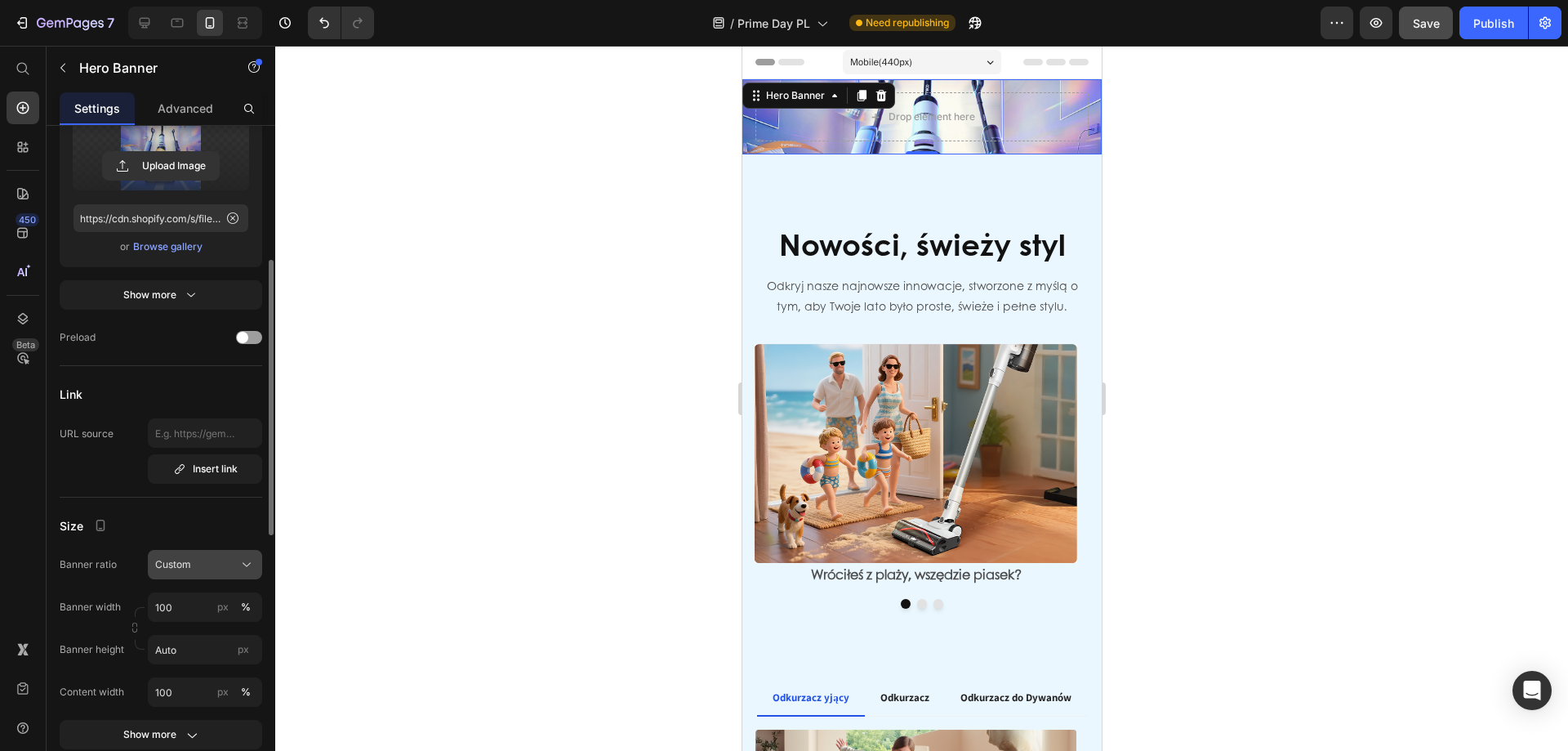 click on "Custom" 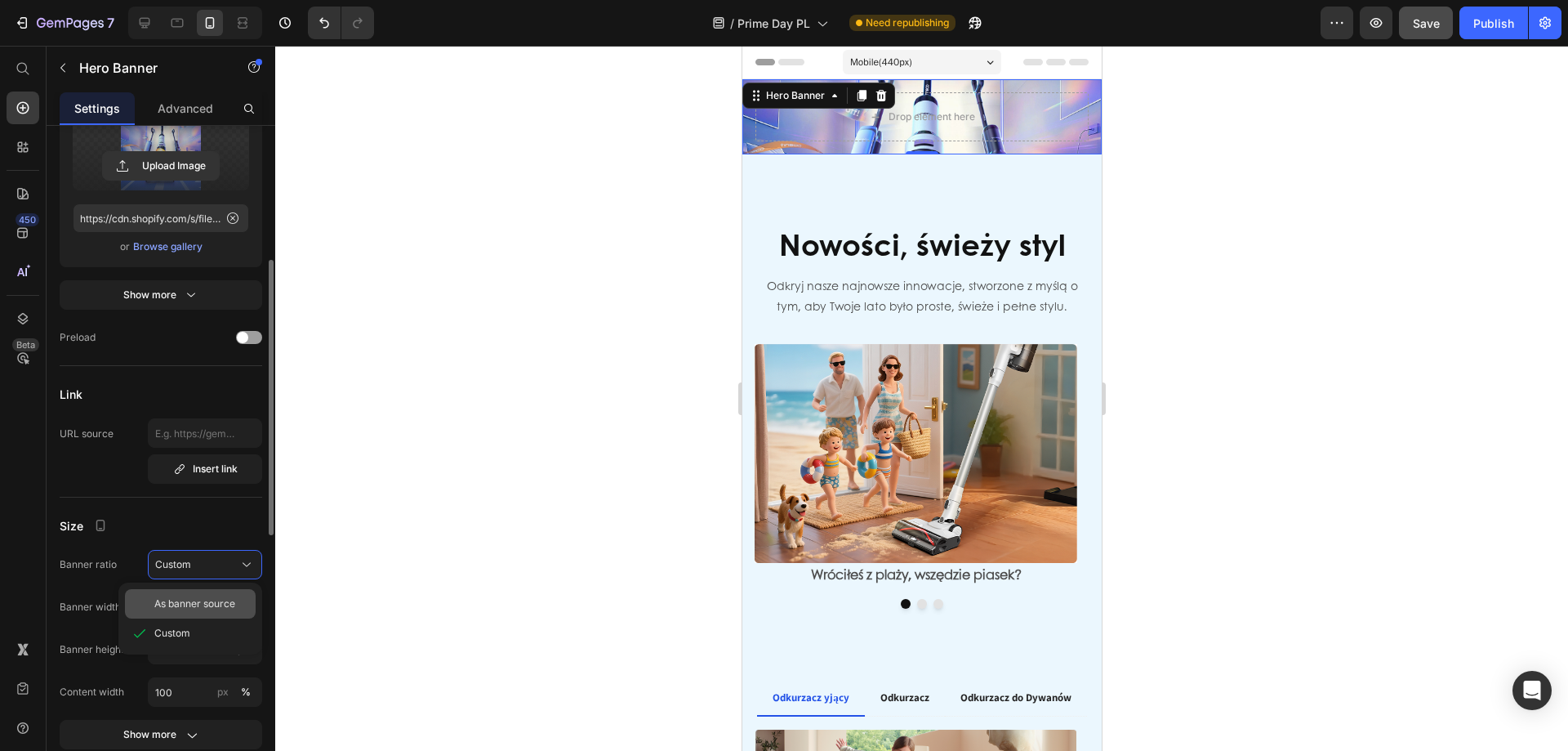 click on "As banner source" at bounding box center (194, 604) 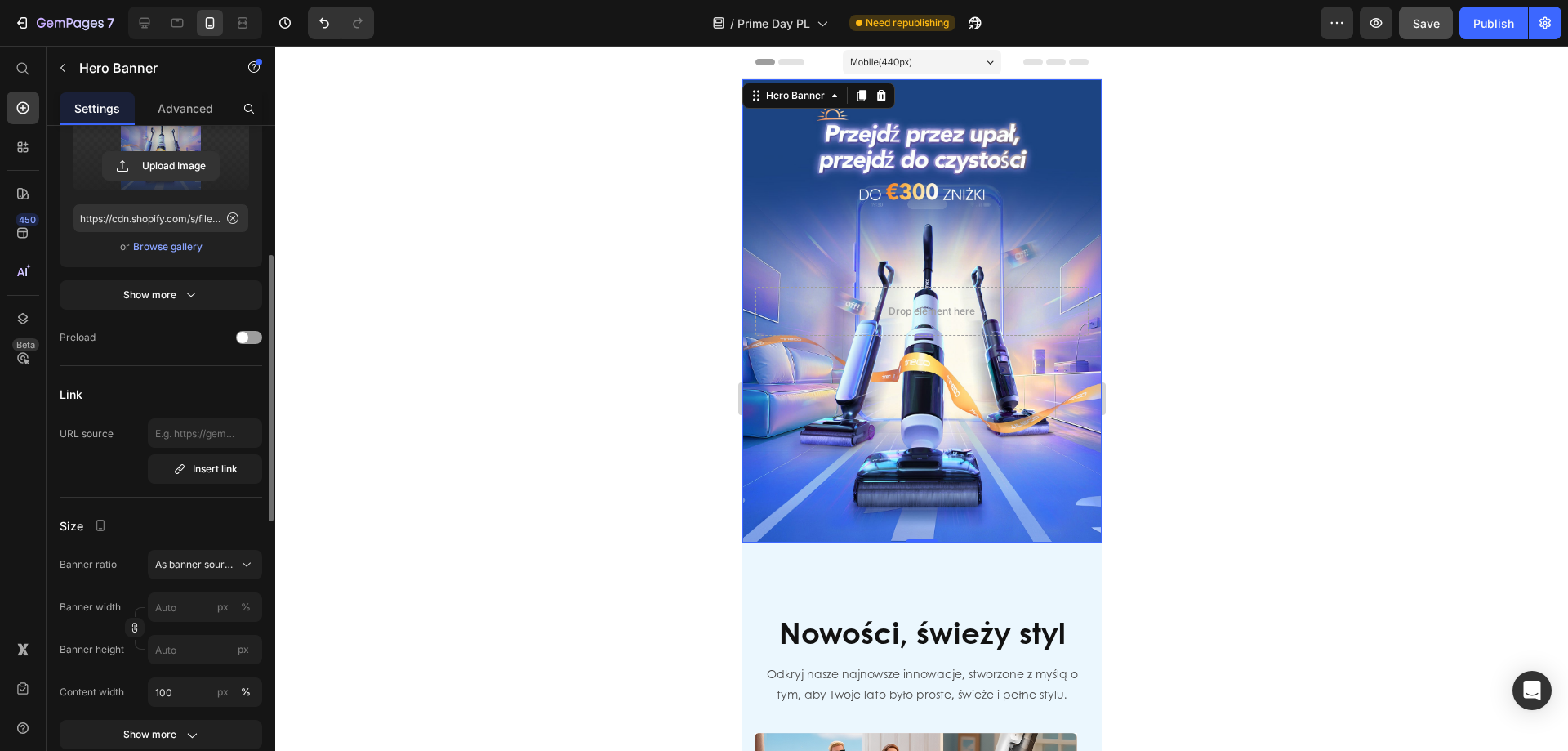 click at bounding box center (921, 311) 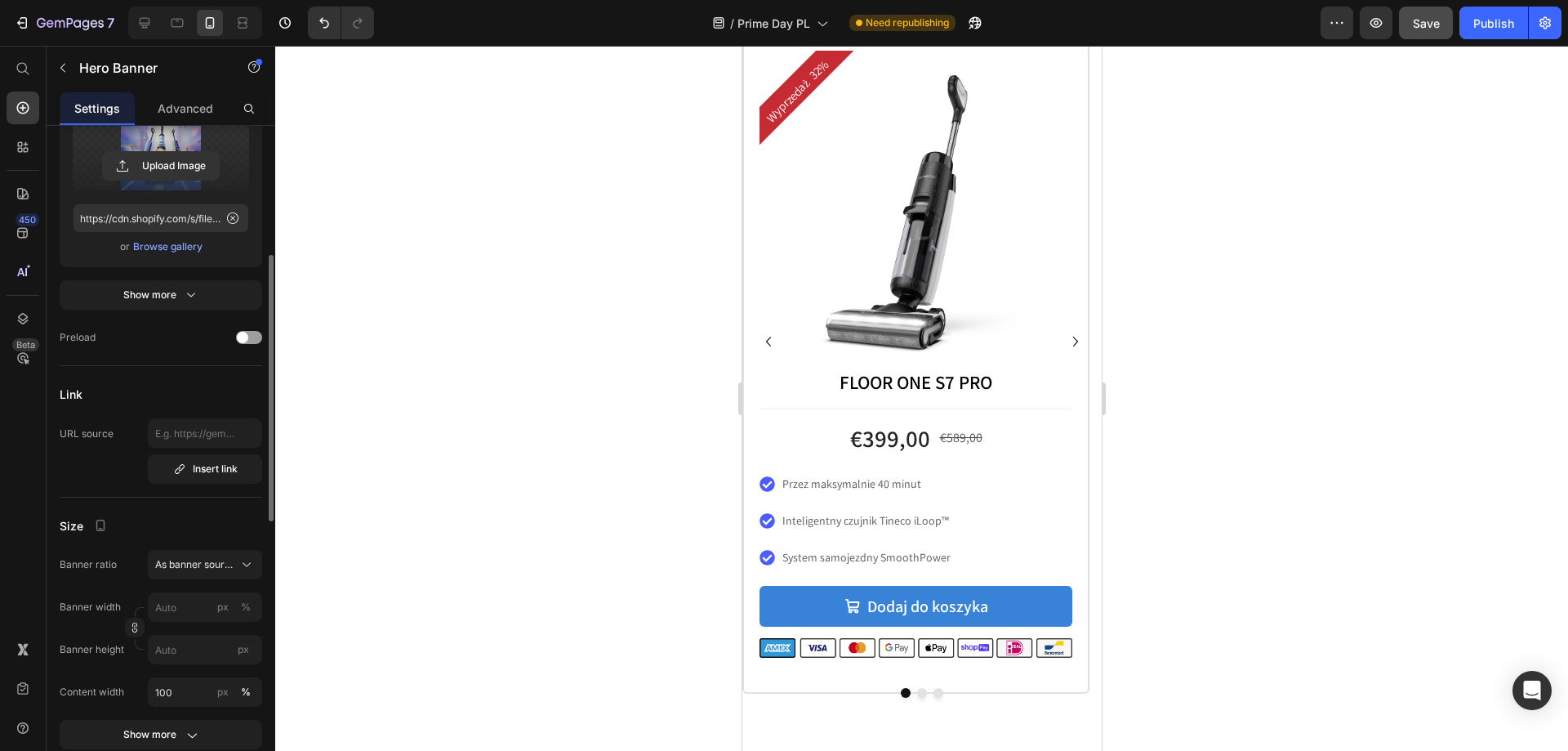 scroll, scrollTop: 4331, scrollLeft: 0, axis: vertical 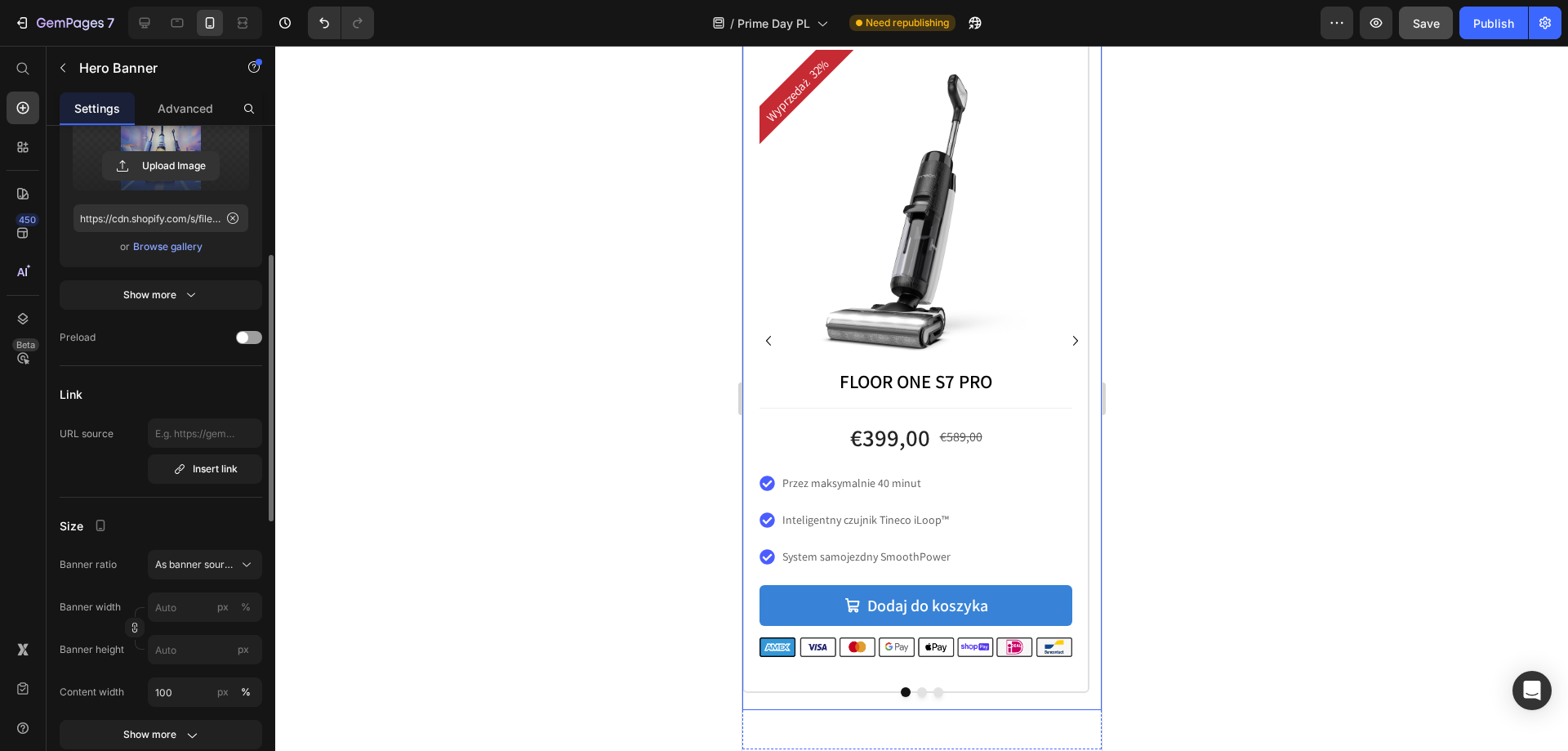 click 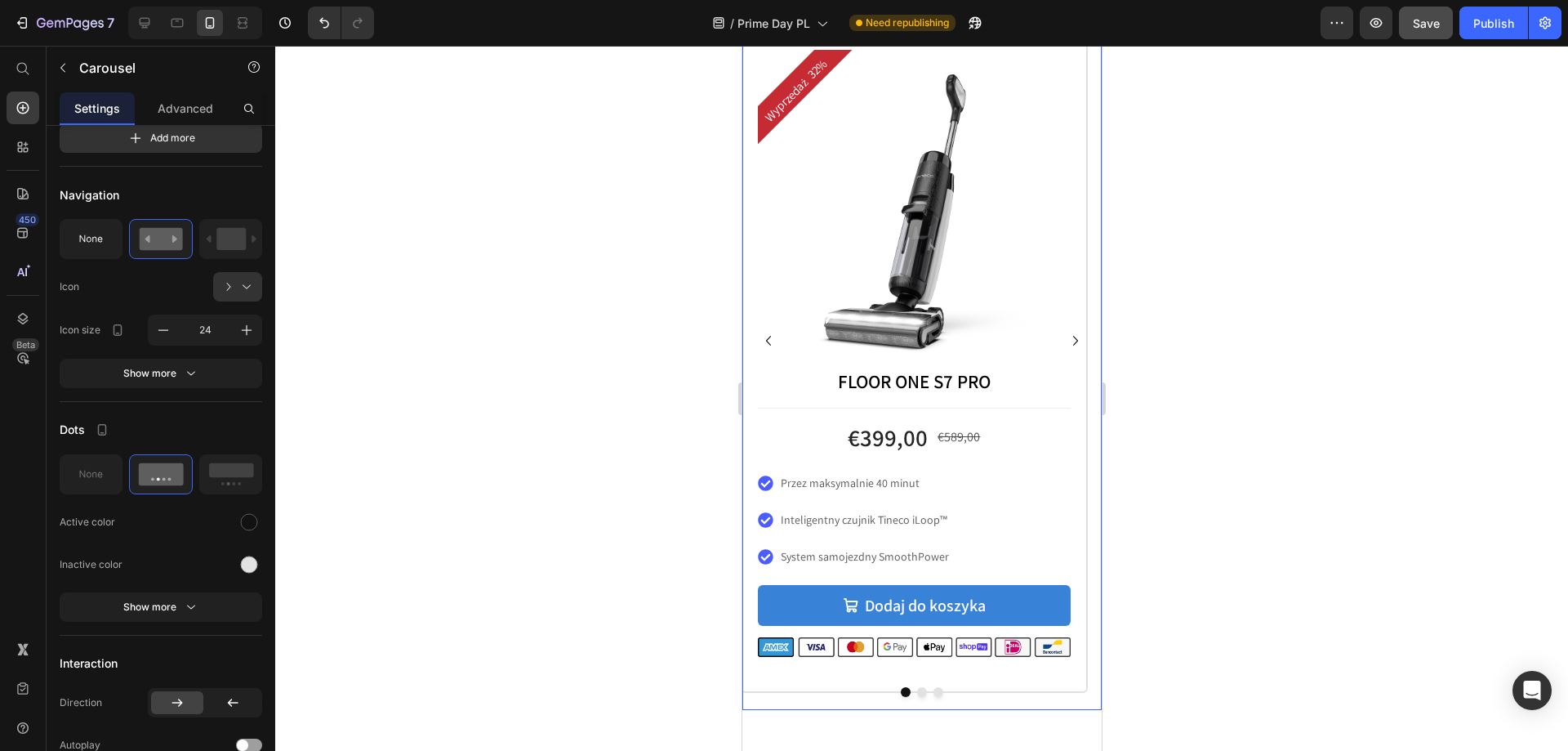 scroll, scrollTop: 0, scrollLeft: 0, axis: both 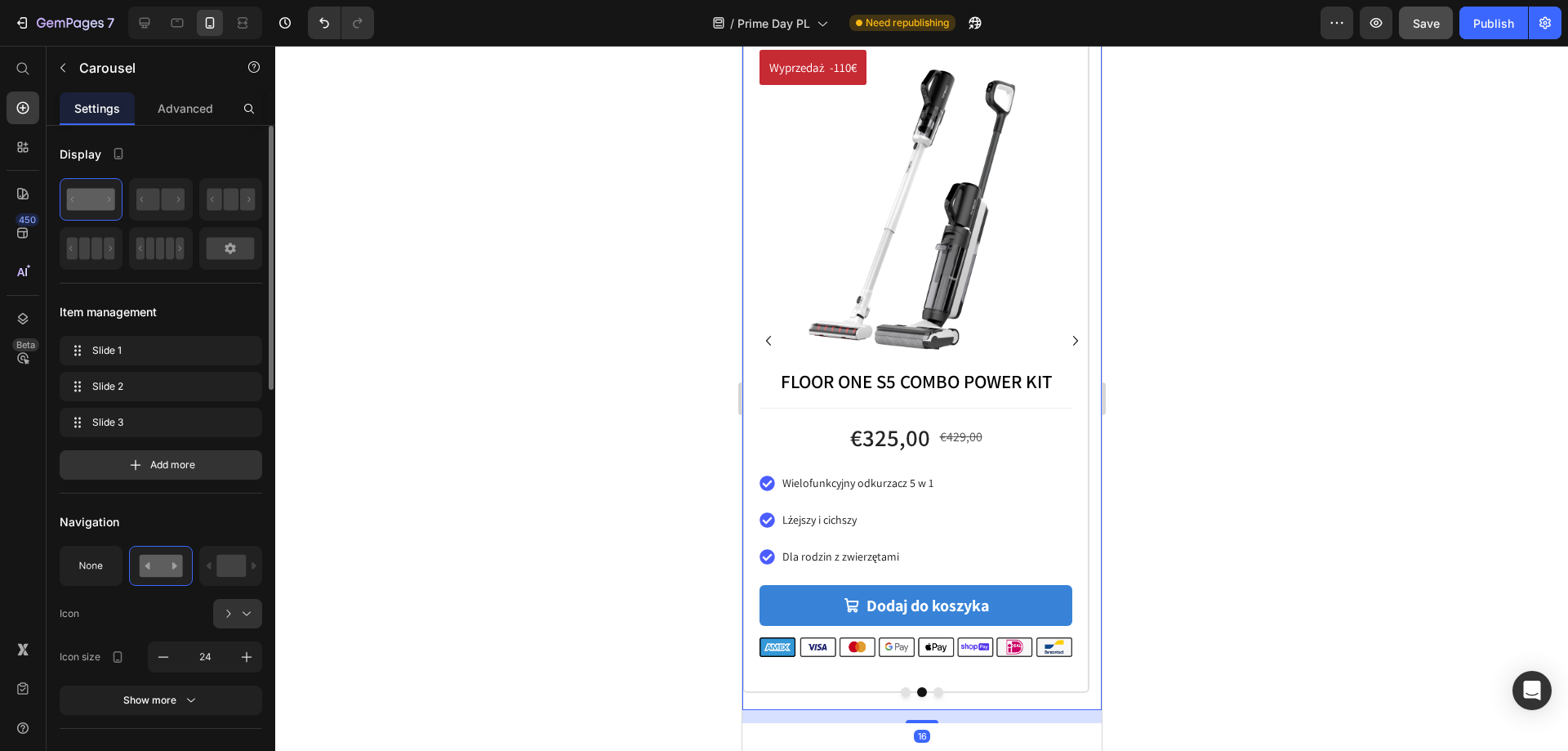 click 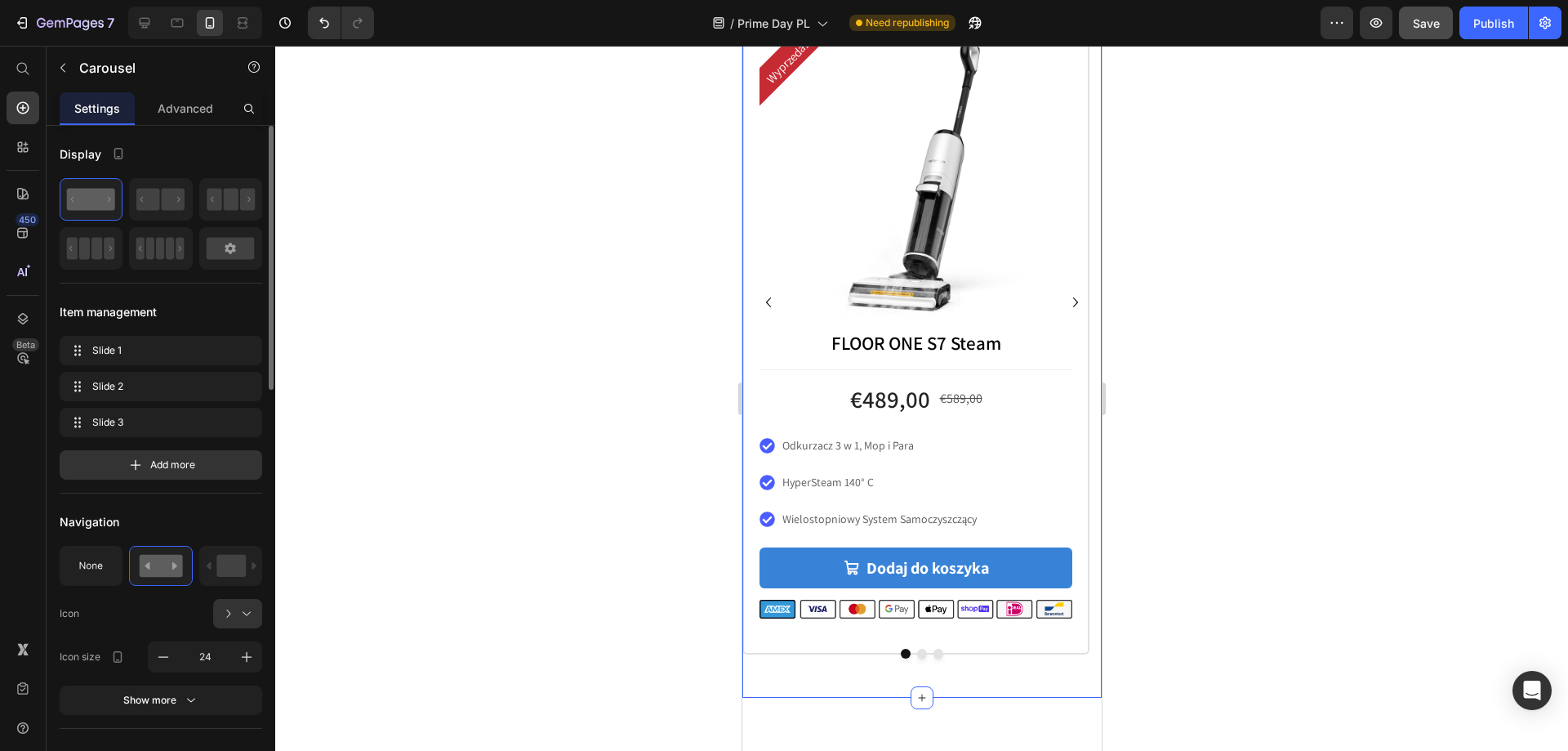 scroll, scrollTop: 5067, scrollLeft: 0, axis: vertical 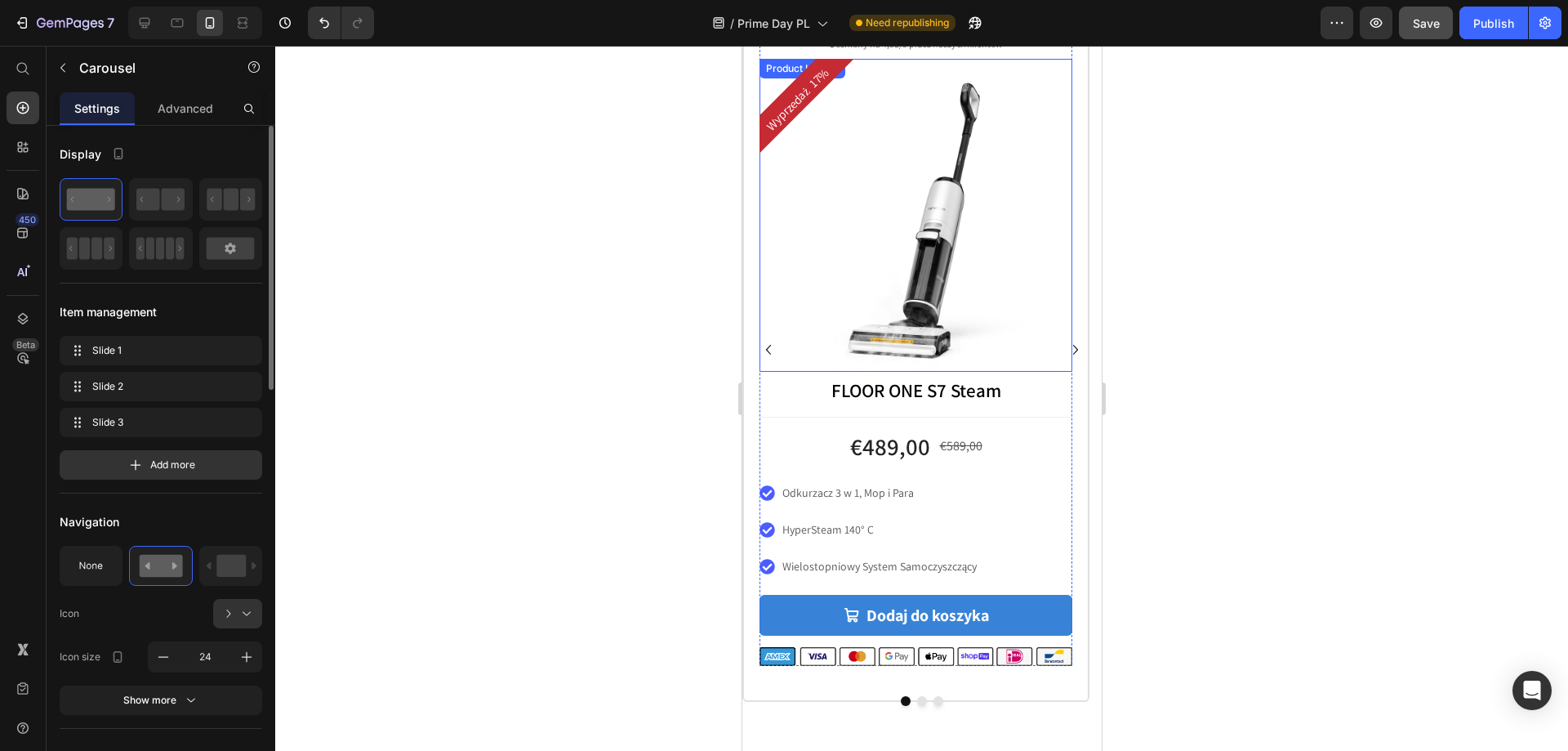 click 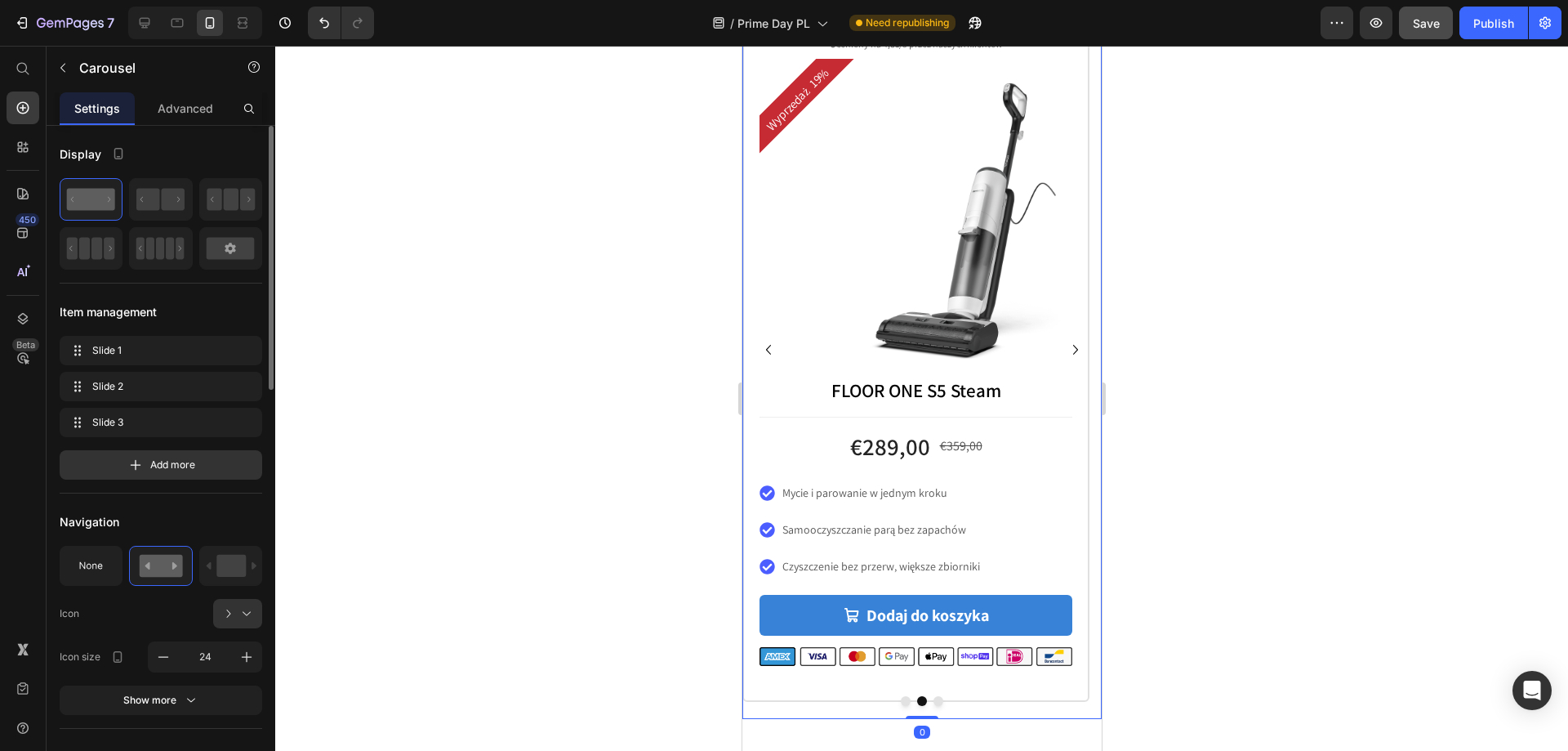 click 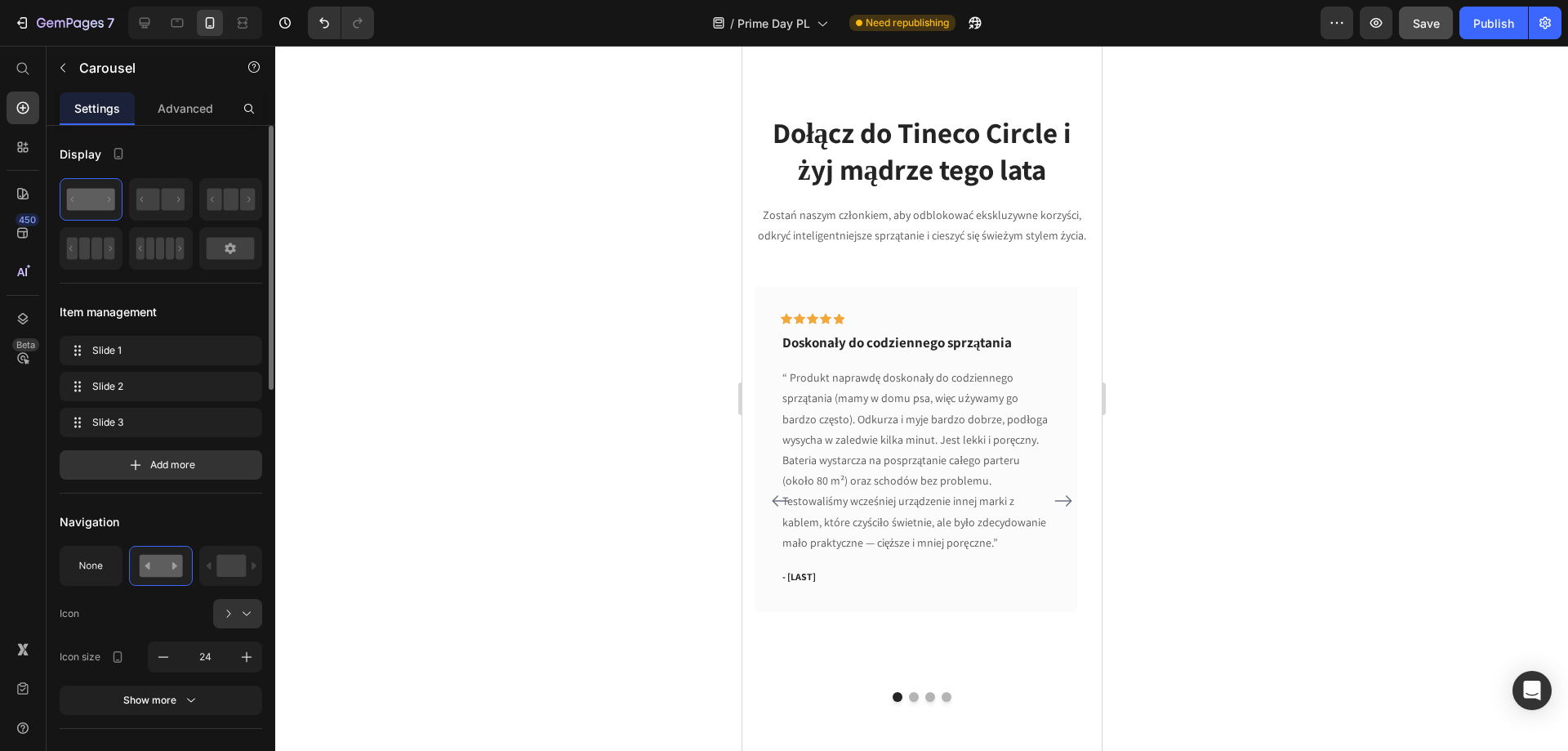 scroll, scrollTop: 6783, scrollLeft: 0, axis: vertical 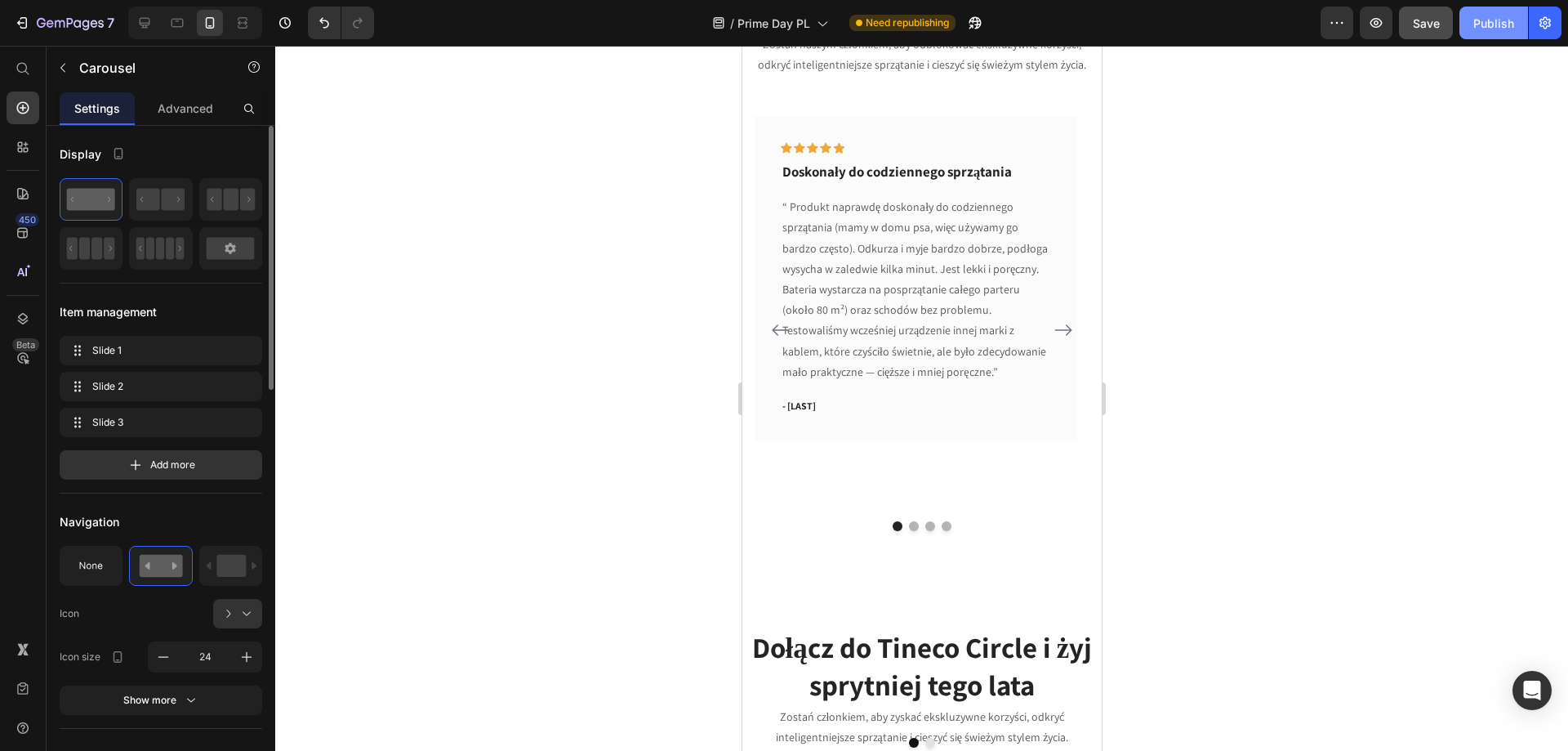 click on "Publish" at bounding box center (1494, 23) 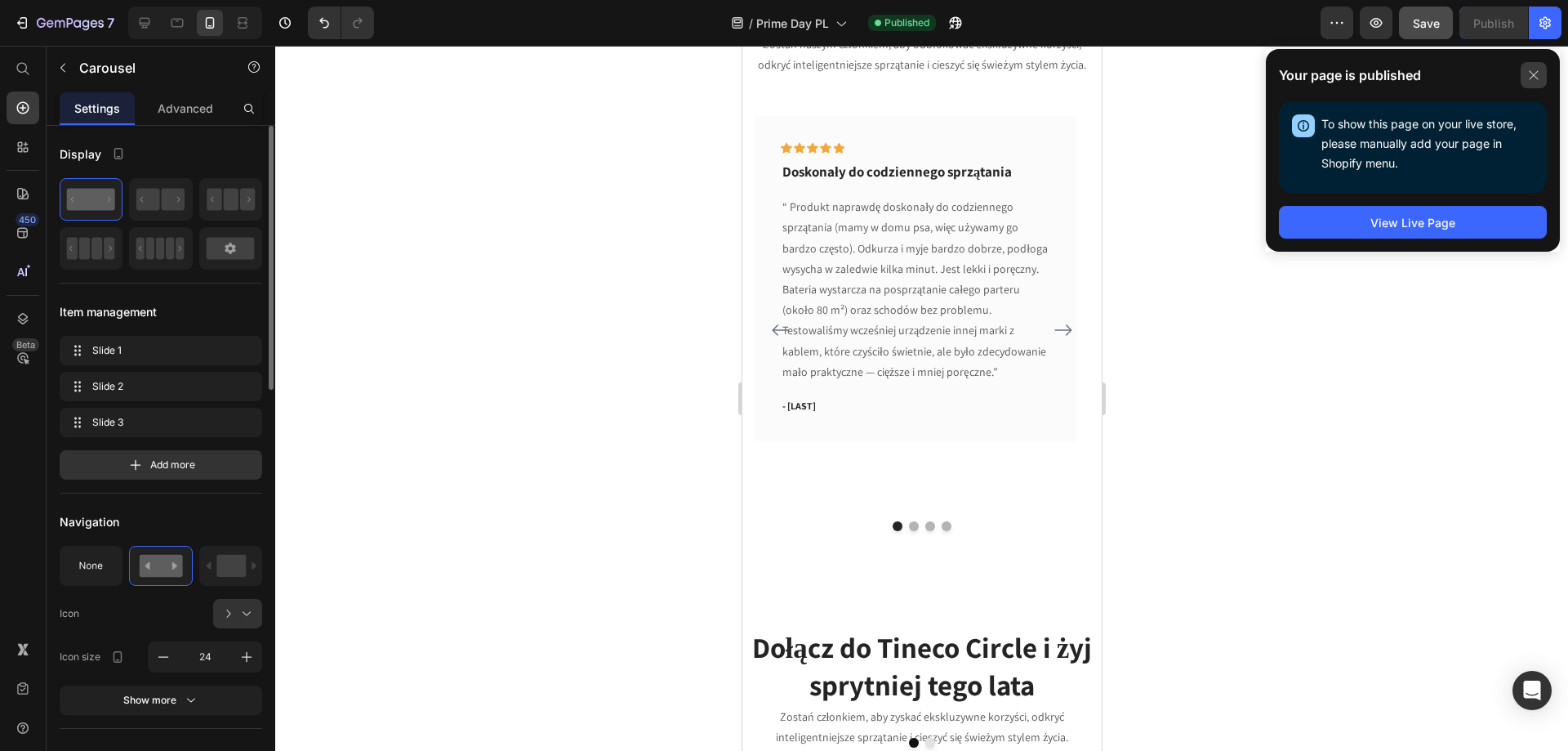 click 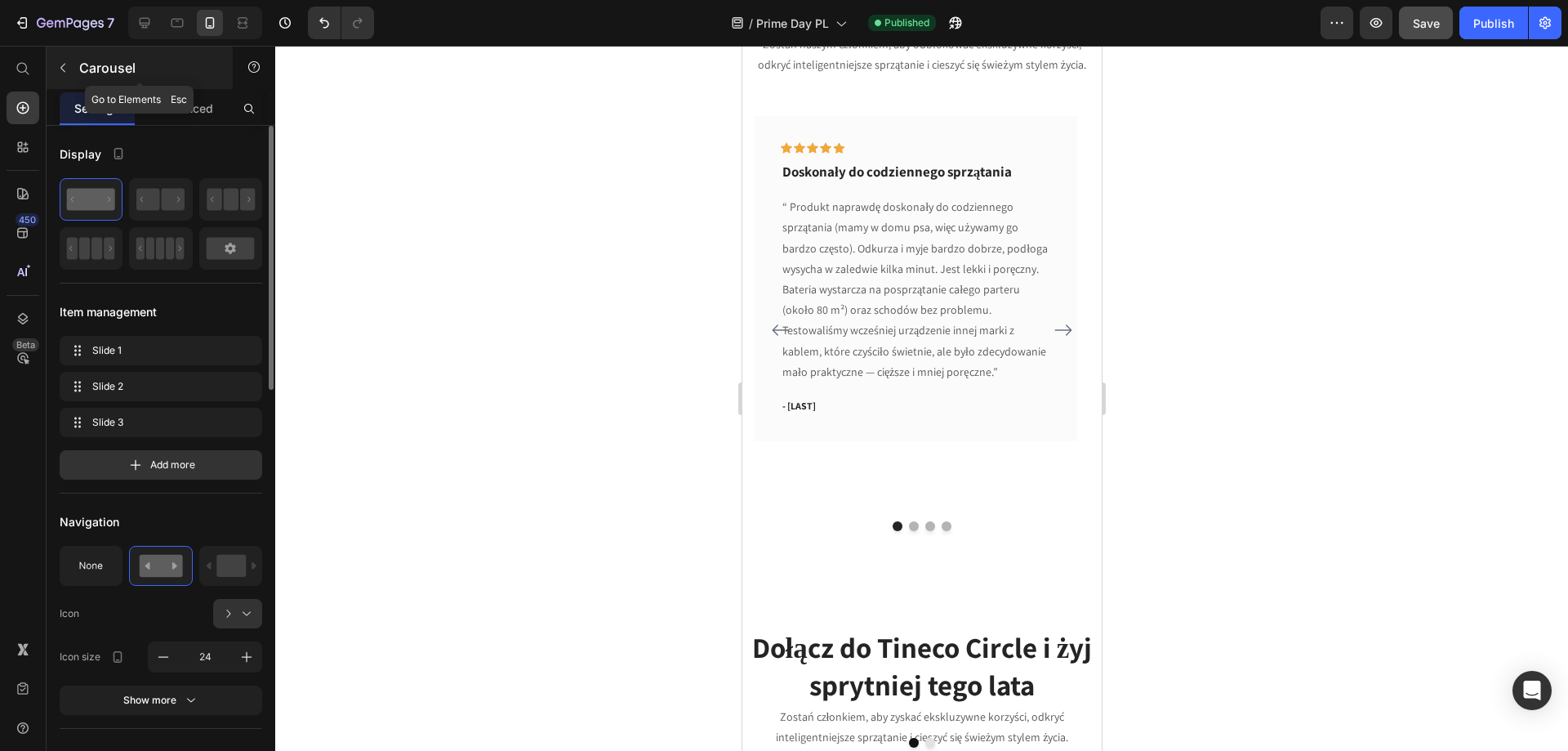 click at bounding box center [63, 68] 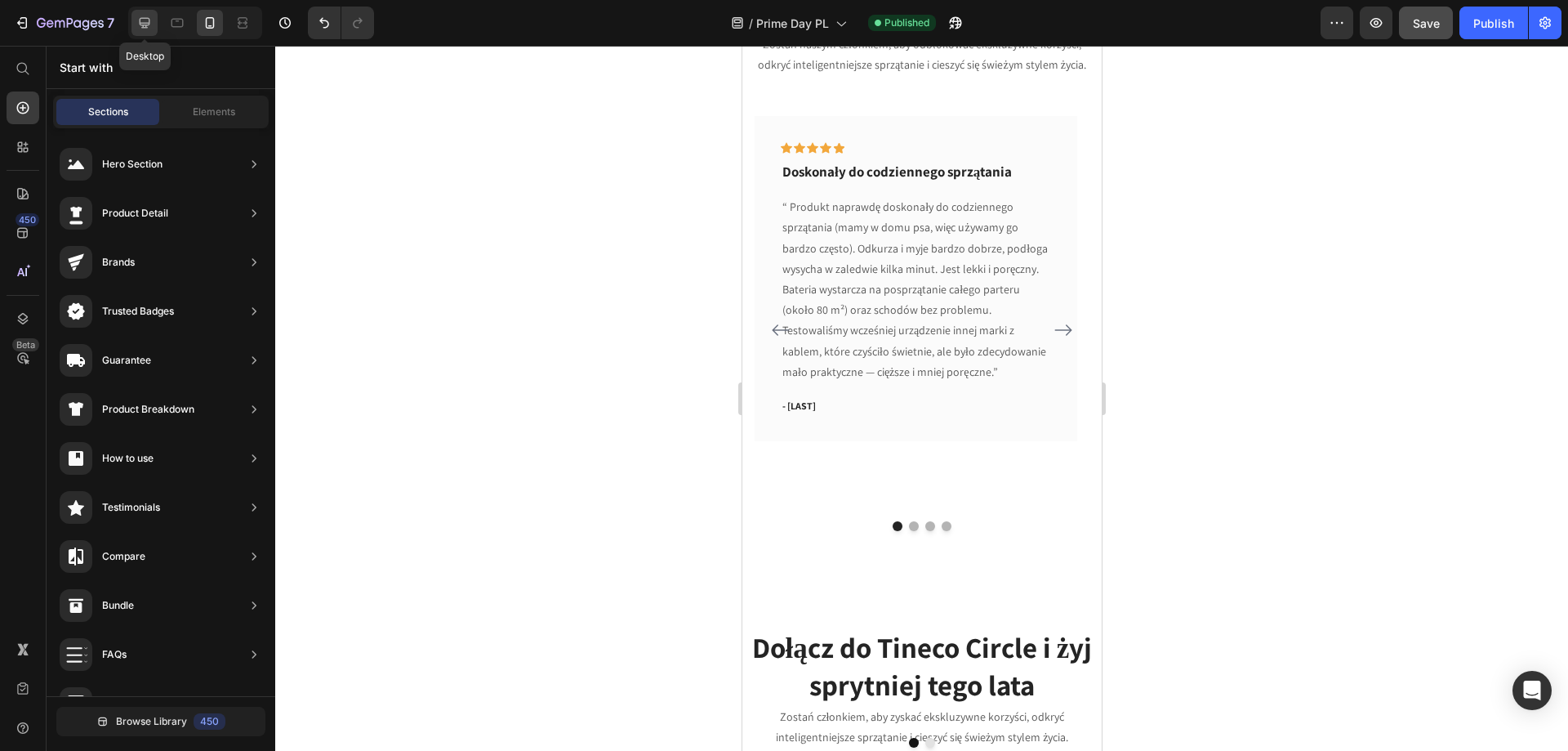click 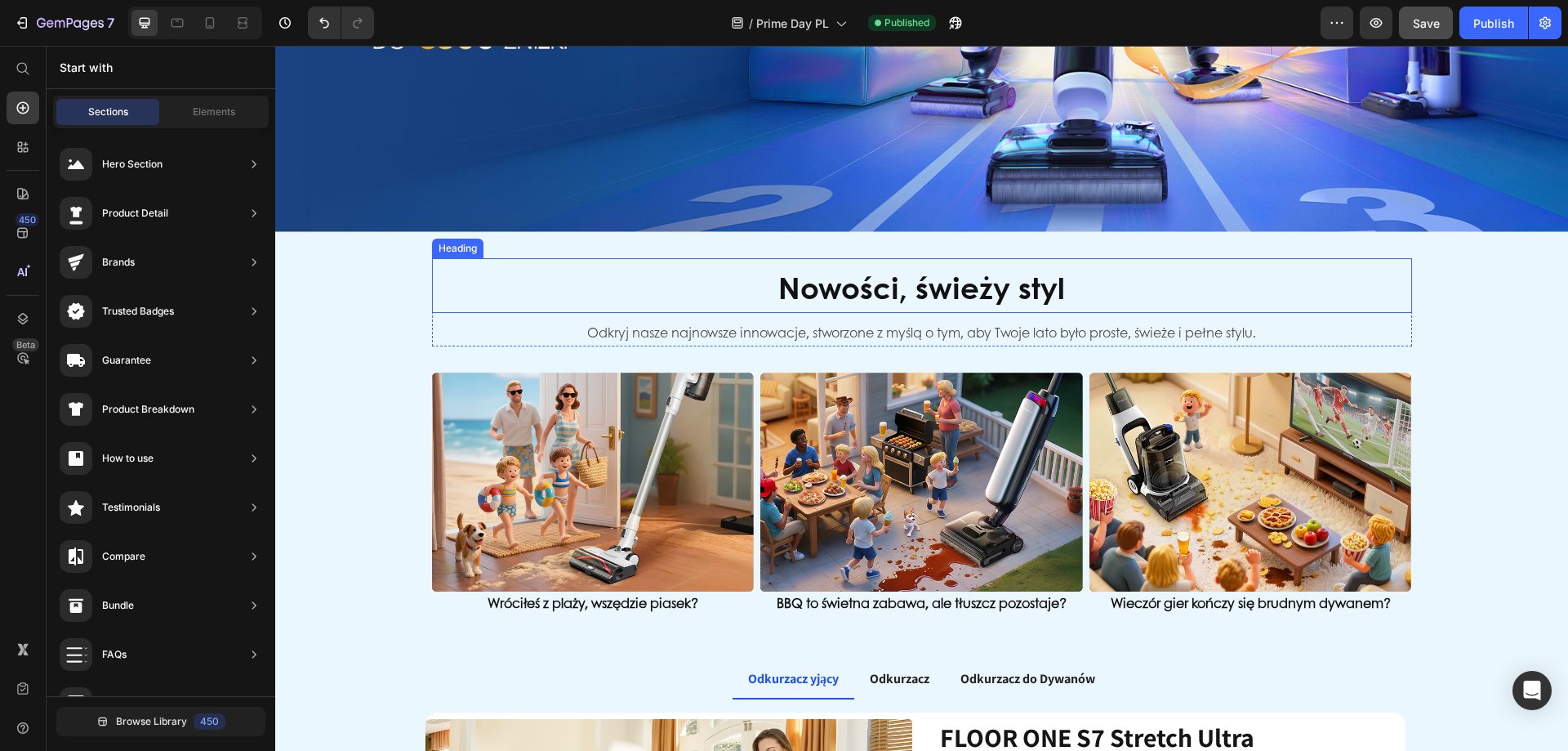 scroll, scrollTop: 0, scrollLeft: 0, axis: both 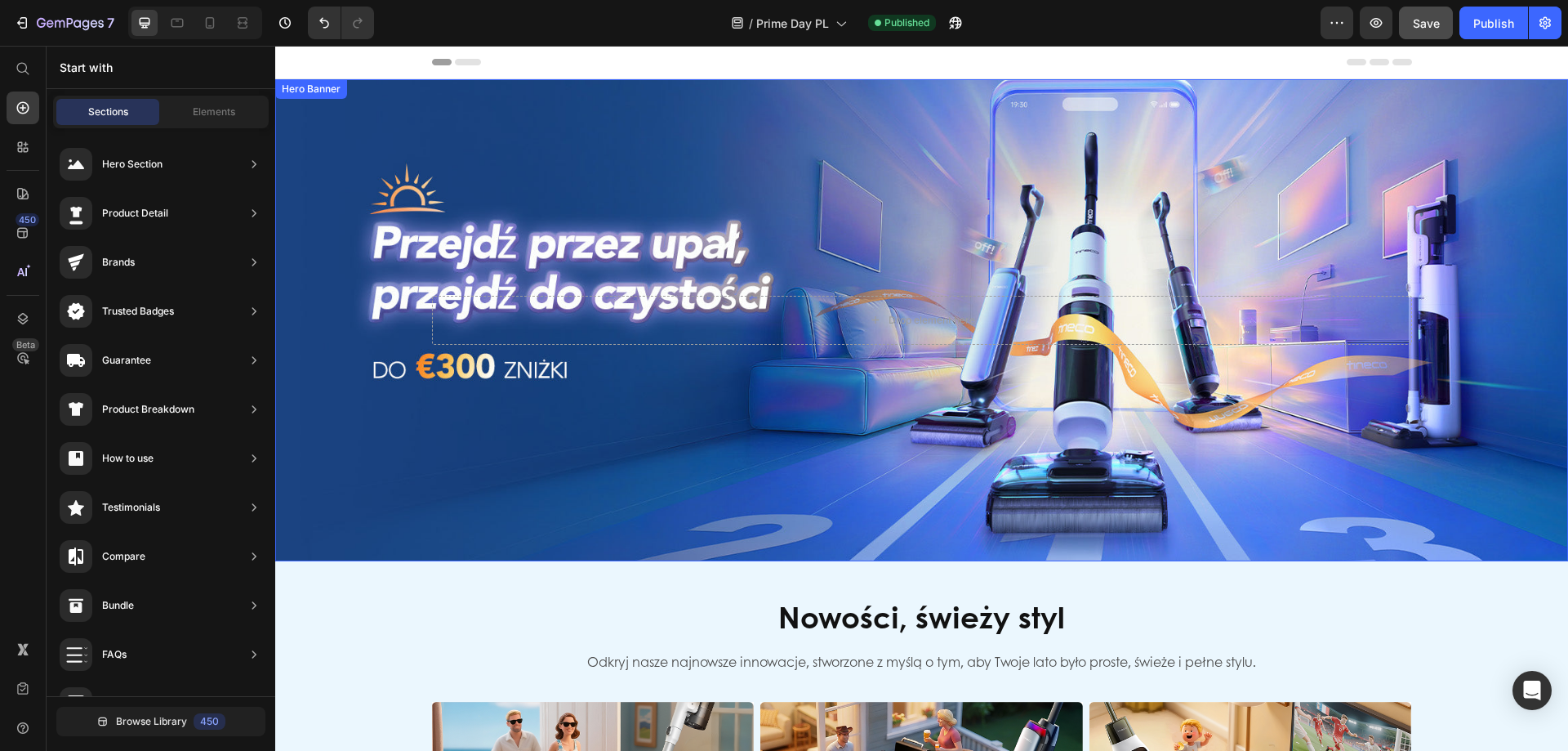 click at bounding box center (921, 320) 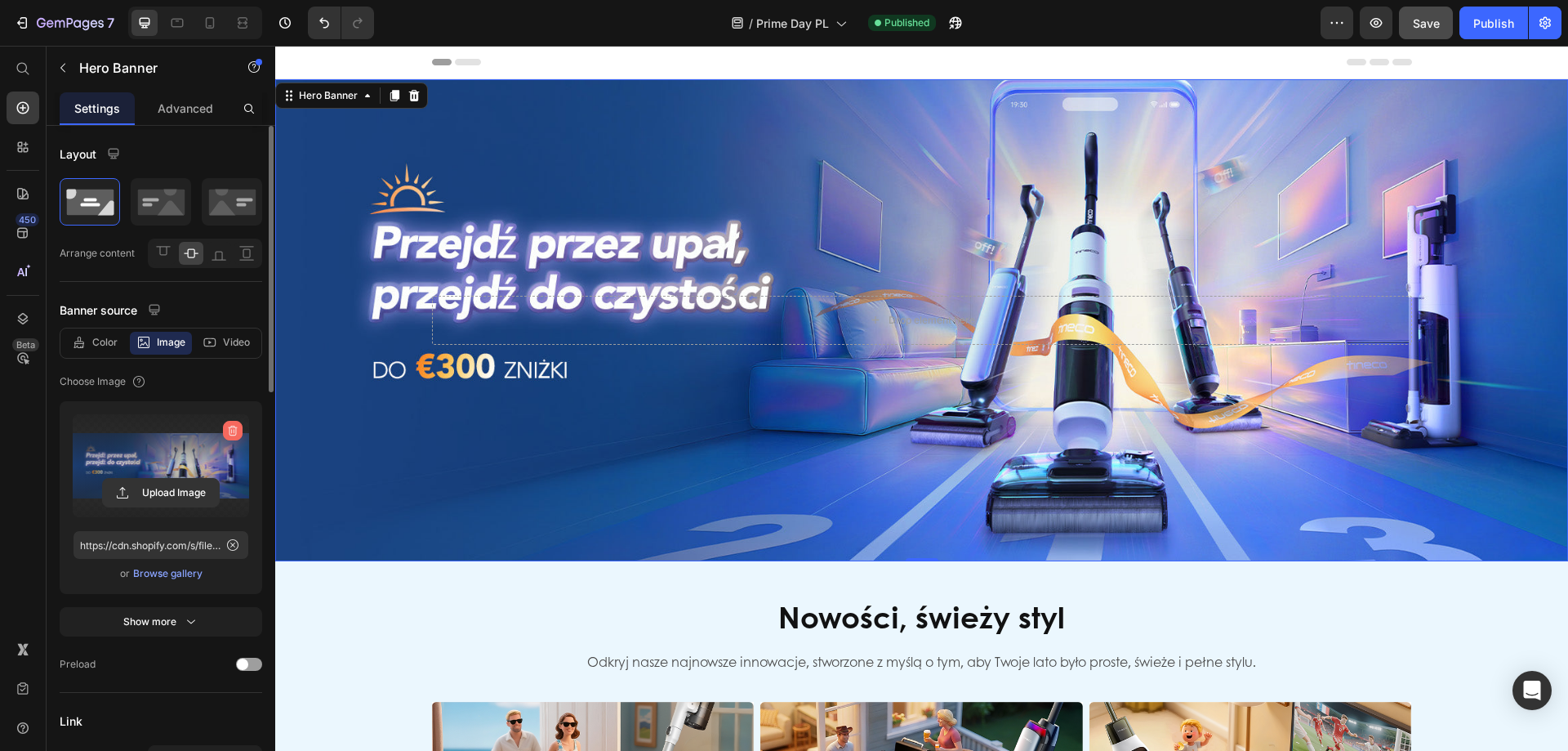 click 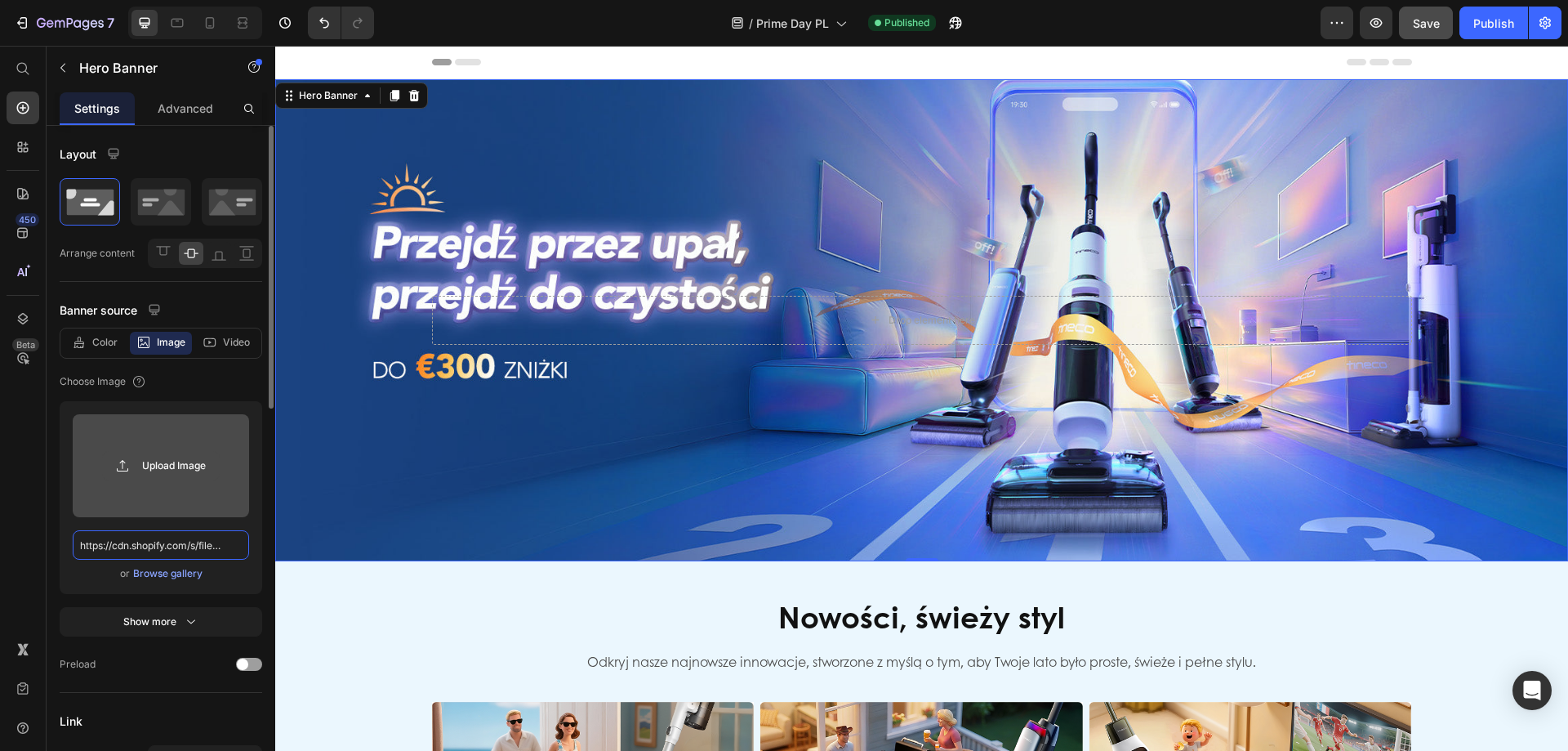 type 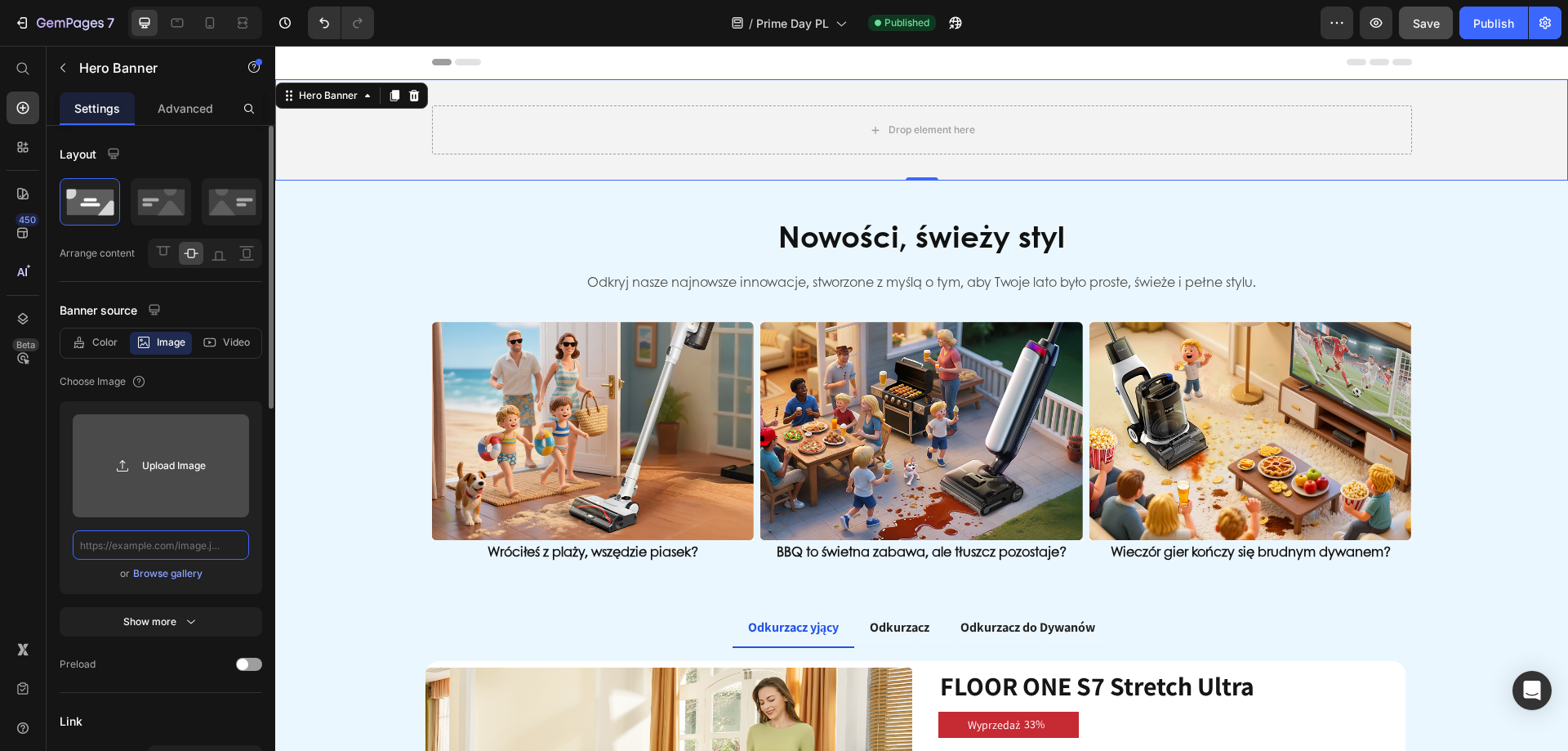 scroll, scrollTop: 0, scrollLeft: 0, axis: both 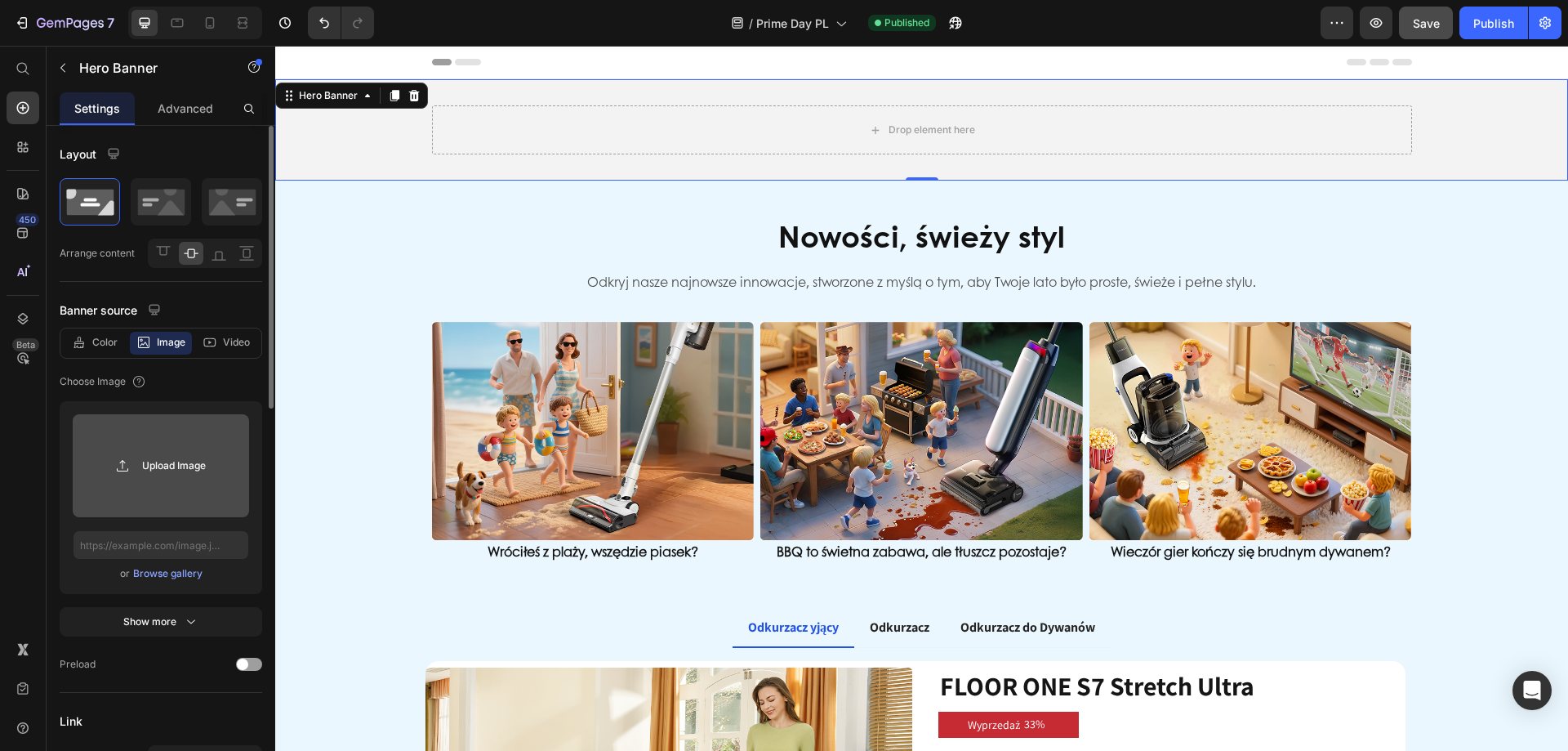 click 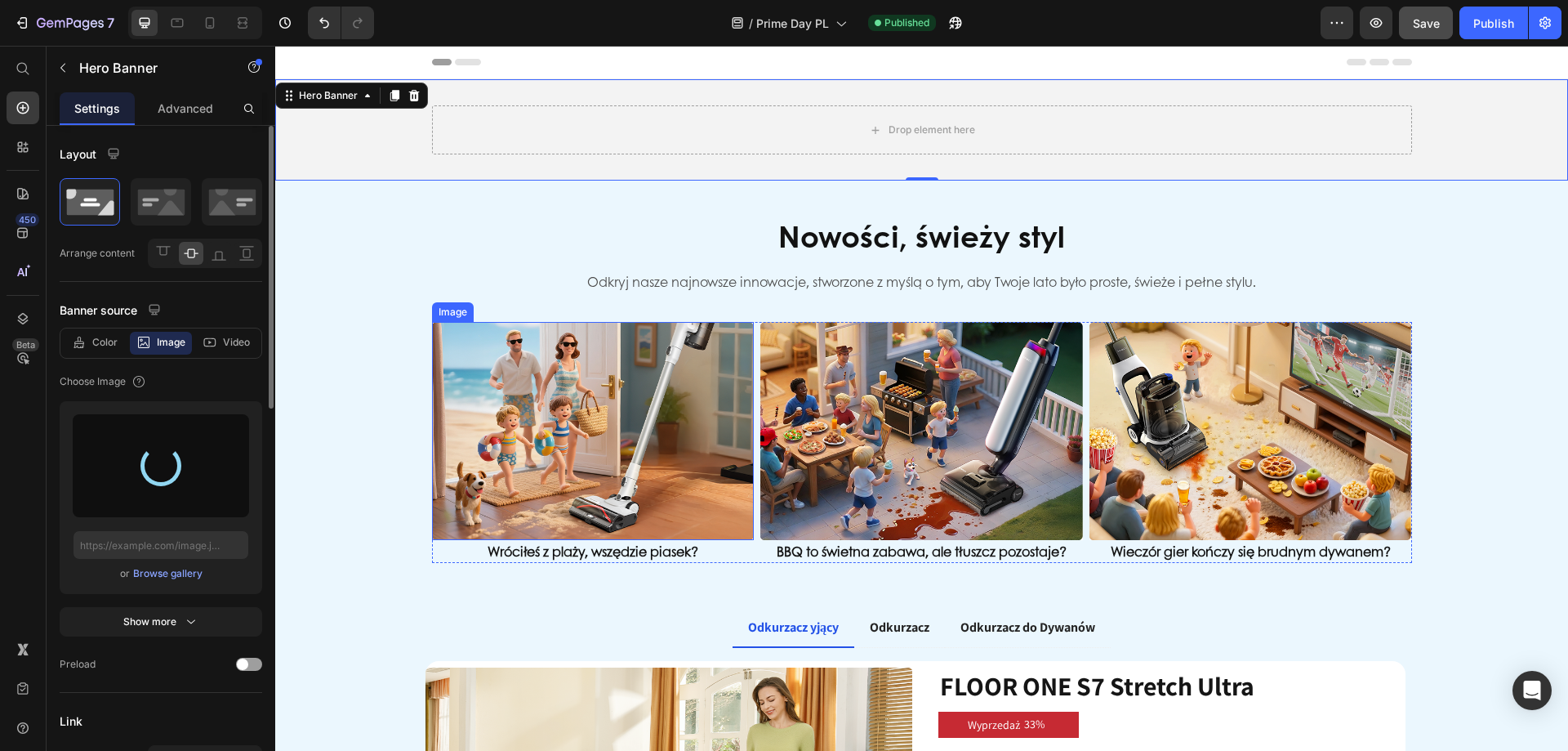 type on "https://cdn.shopify.com/s/files/1/0551/9032/3355/files/gempages_490429751039624071-b842c566-c082-4676-a249-43f5a98a3789.jpg" 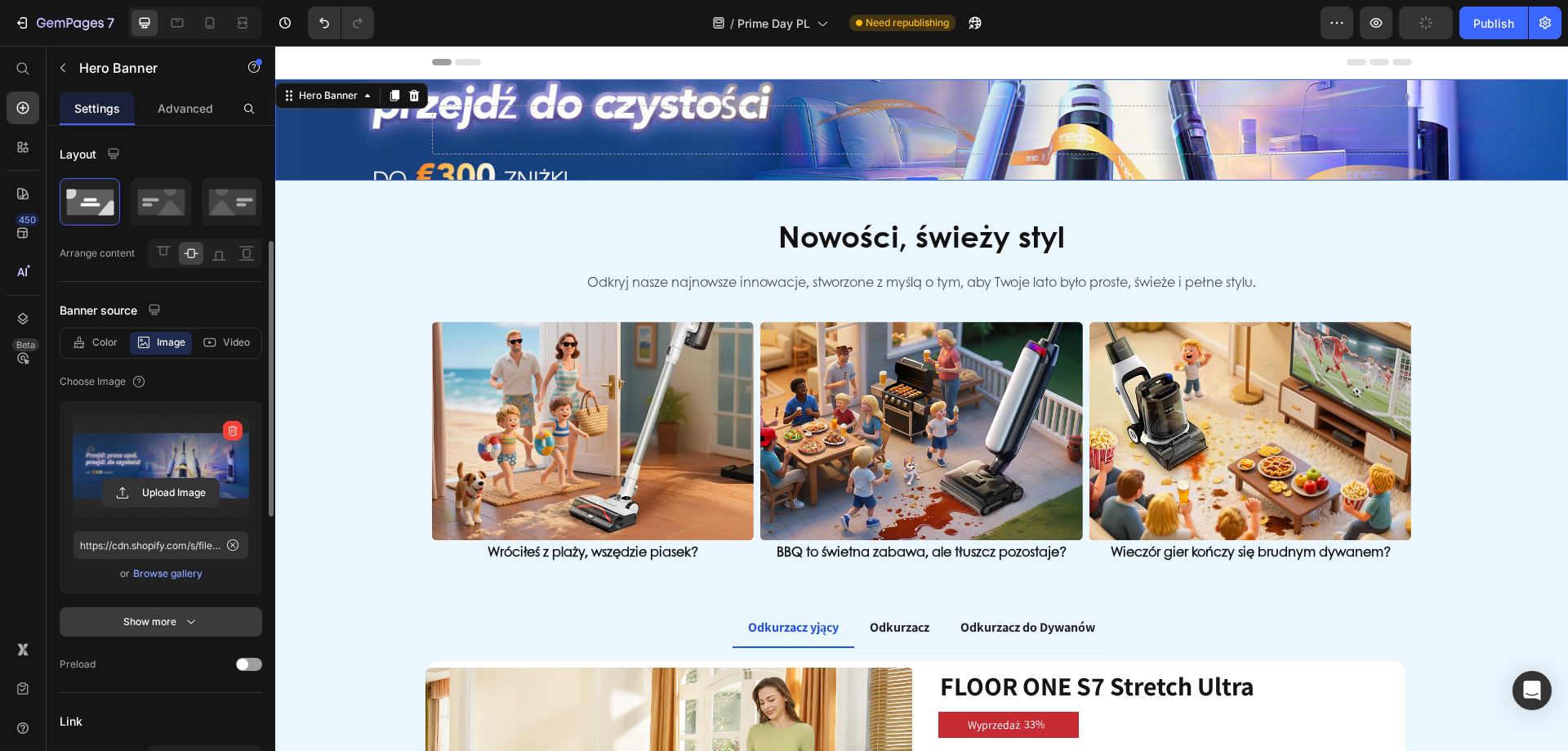 scroll, scrollTop: 409, scrollLeft: 0, axis: vertical 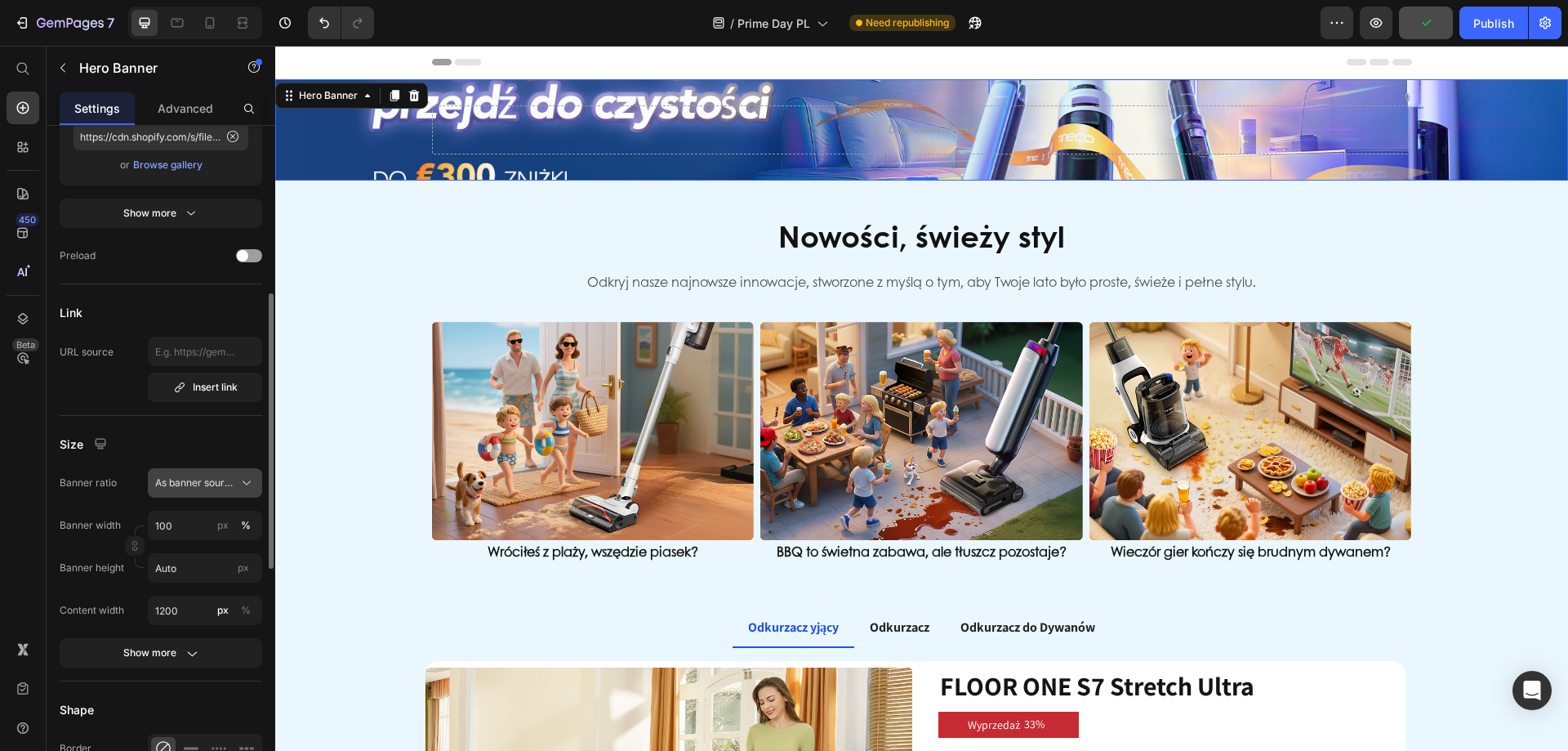 click on "As banner source" at bounding box center [195, 483] 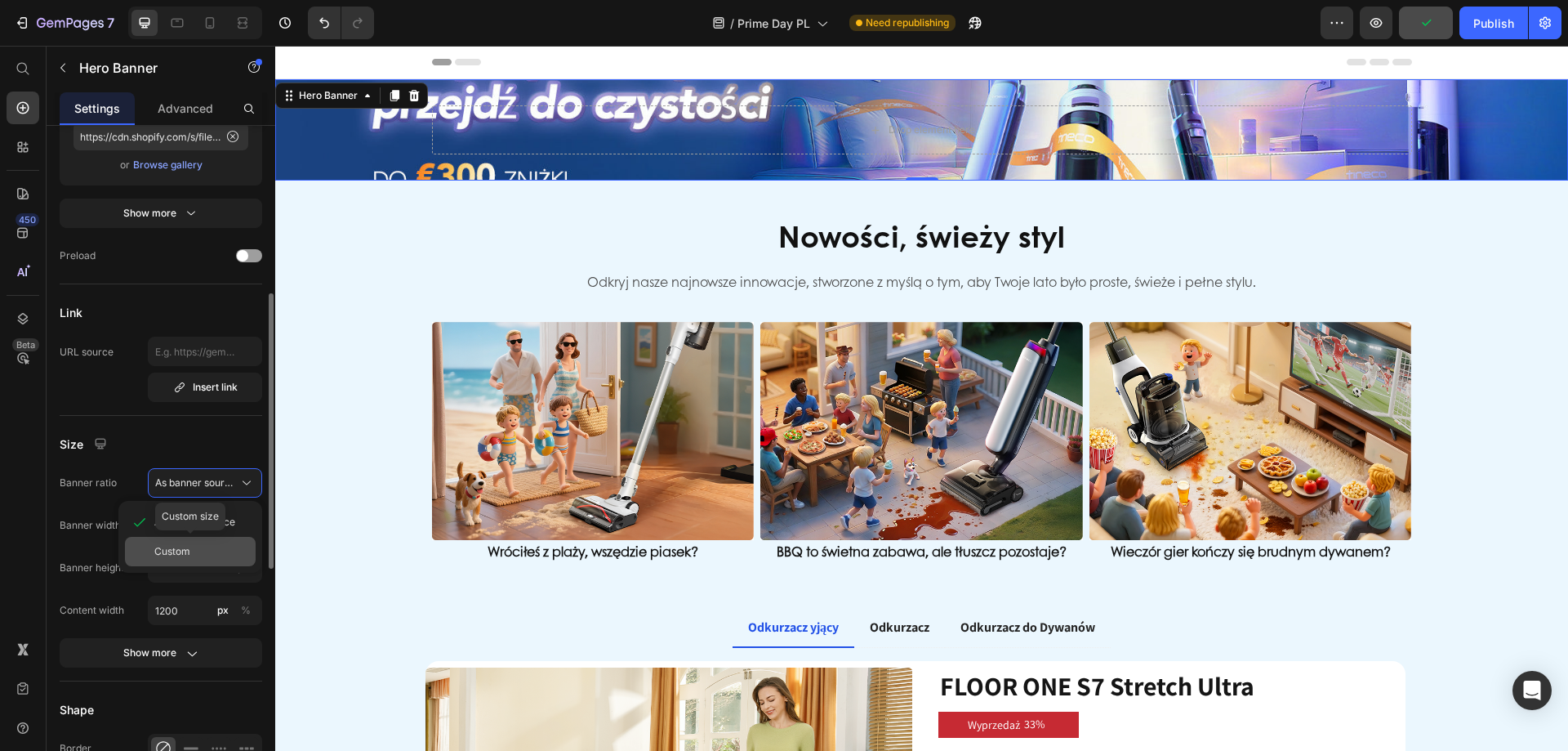 click on "Custom" at bounding box center [202, 552] 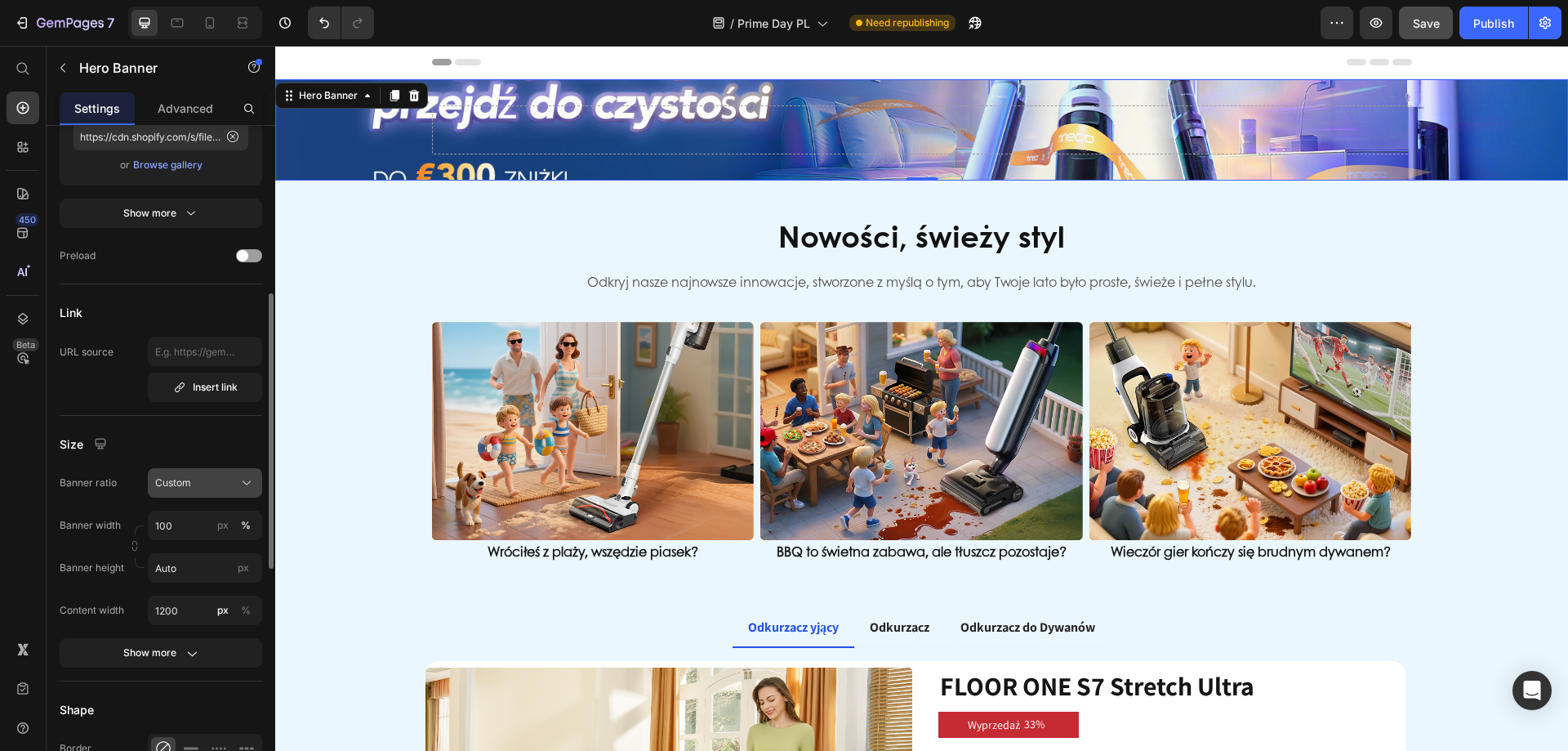 click on "Custom" 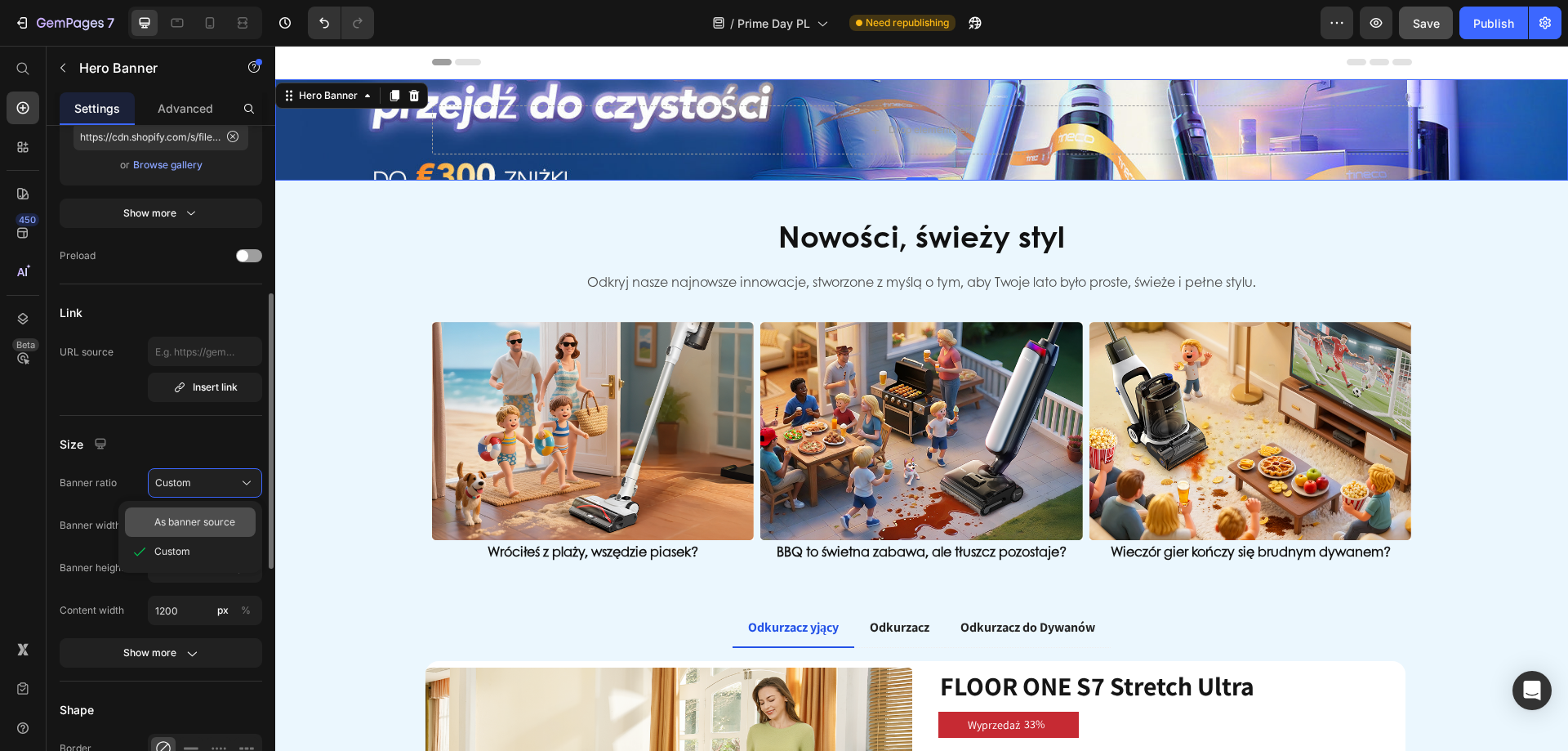 click on "As banner source" at bounding box center [194, 522] 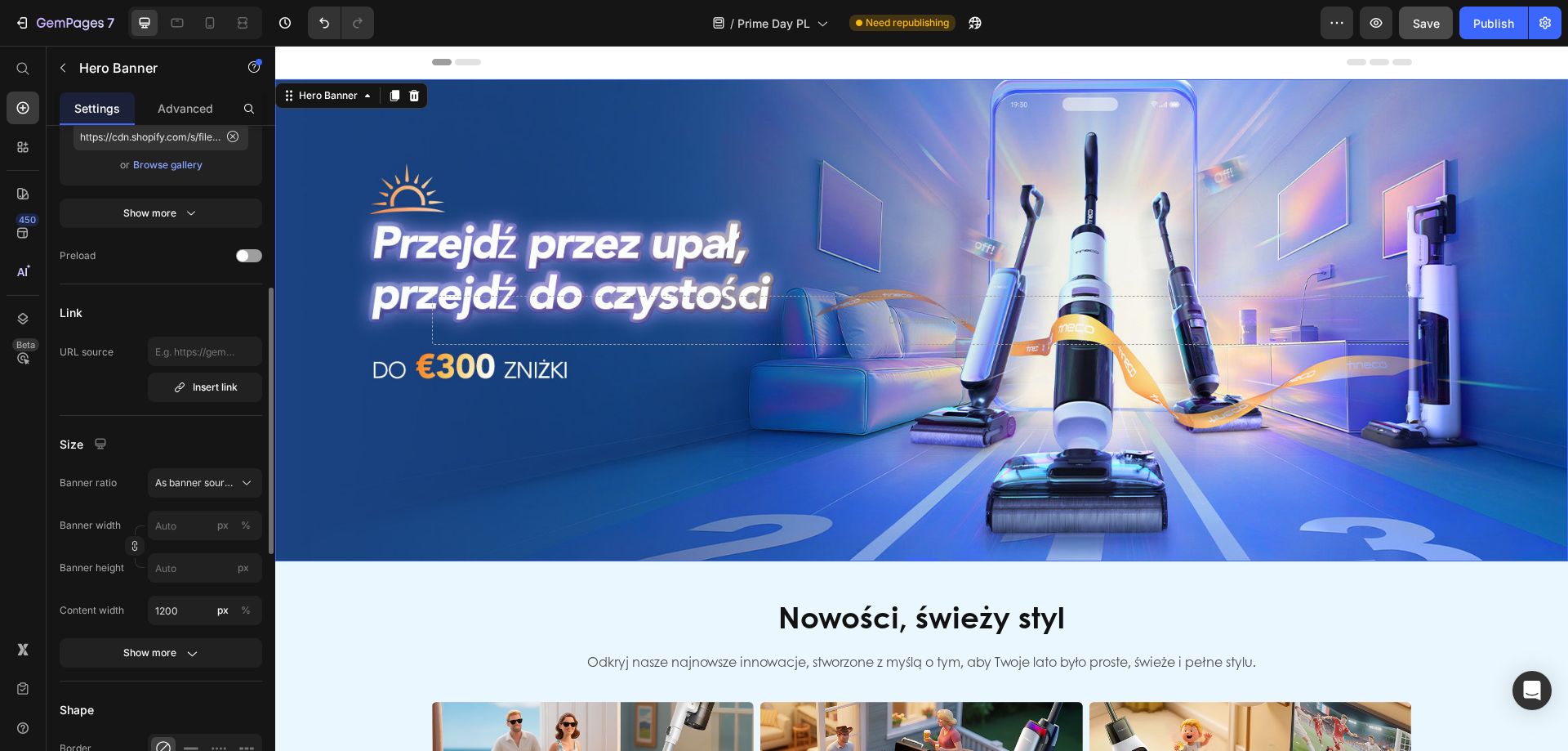 click at bounding box center [921, 320] 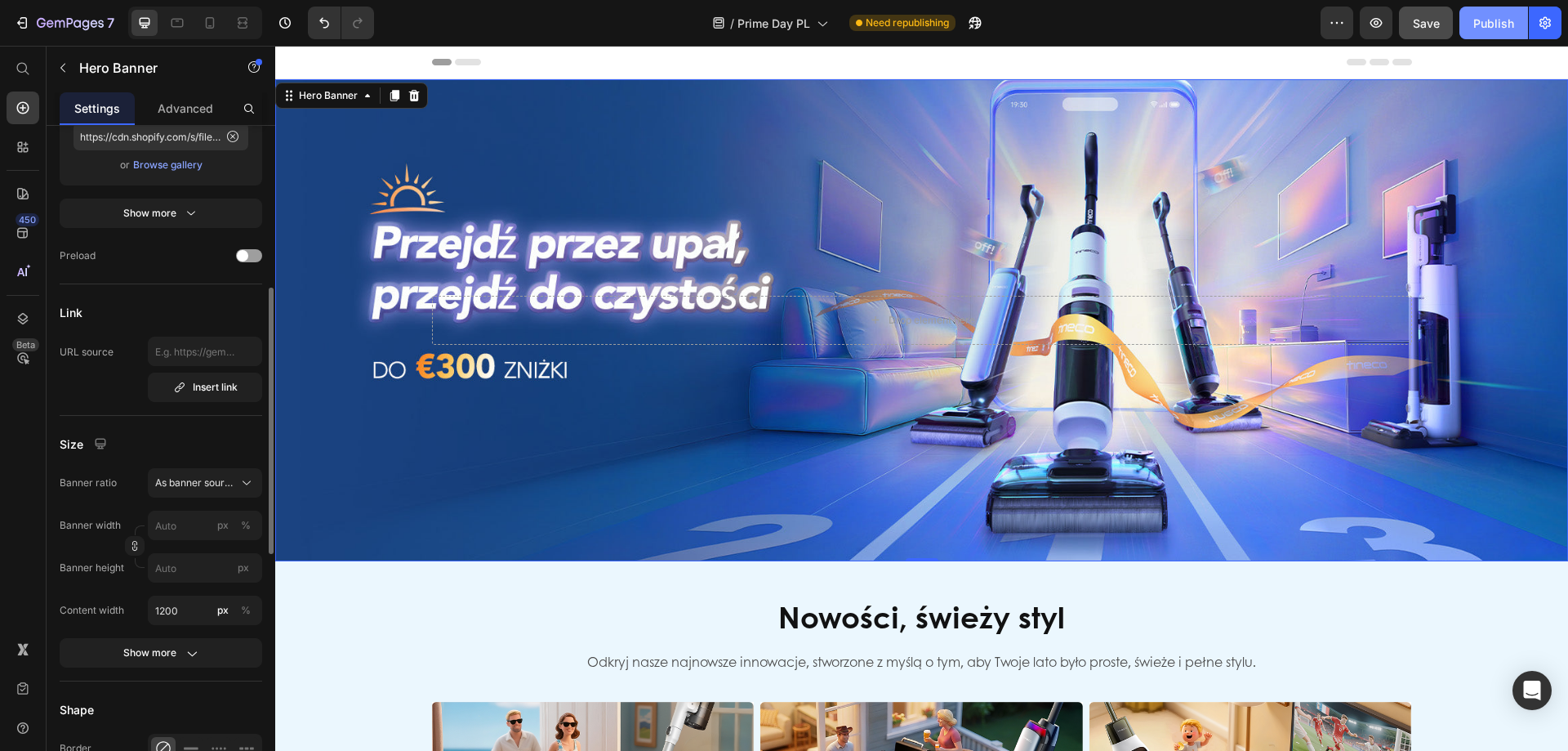 click on "Publish" at bounding box center [1494, 23] 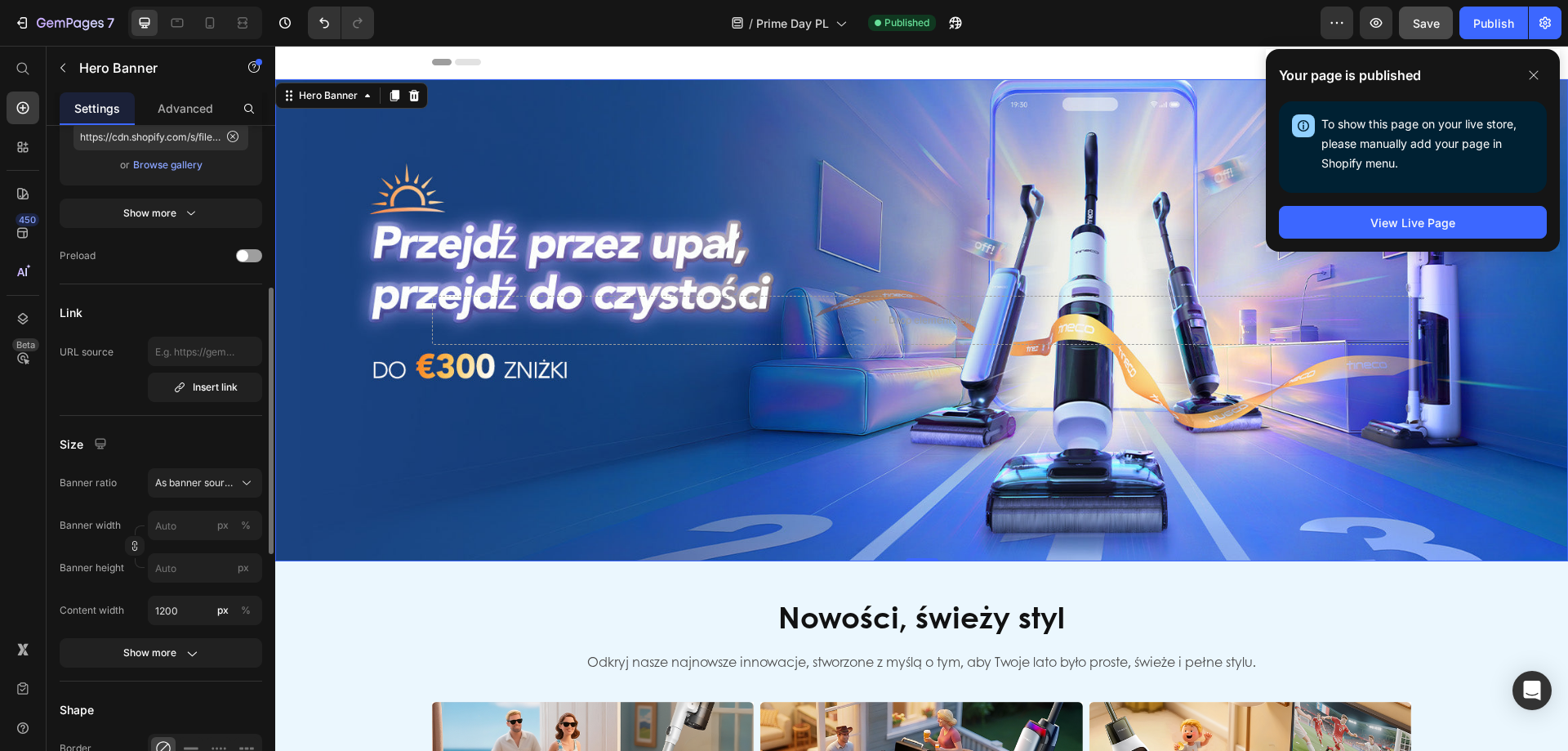 click on "/  Prime Day PL Published" 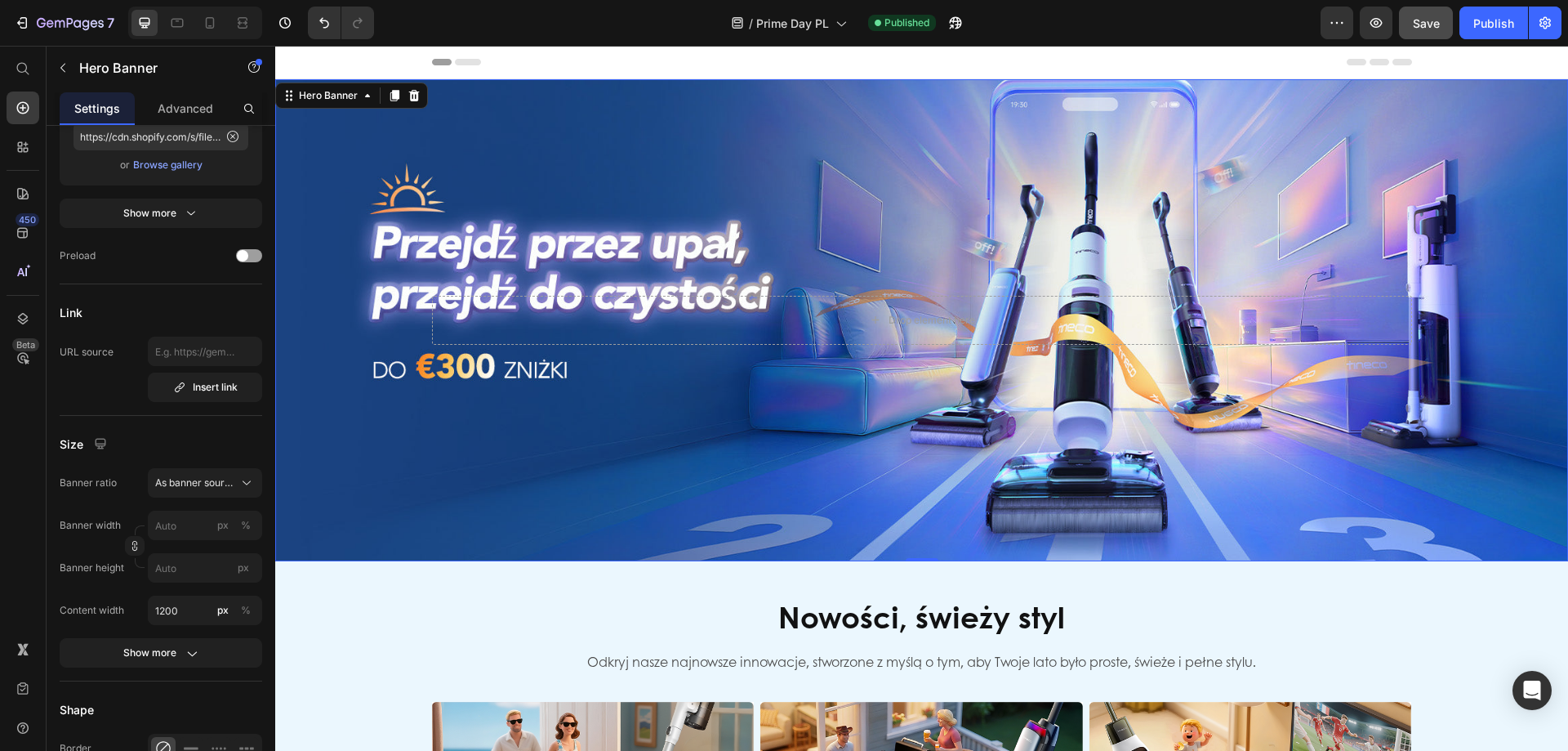 scroll, scrollTop: 0, scrollLeft: 0, axis: both 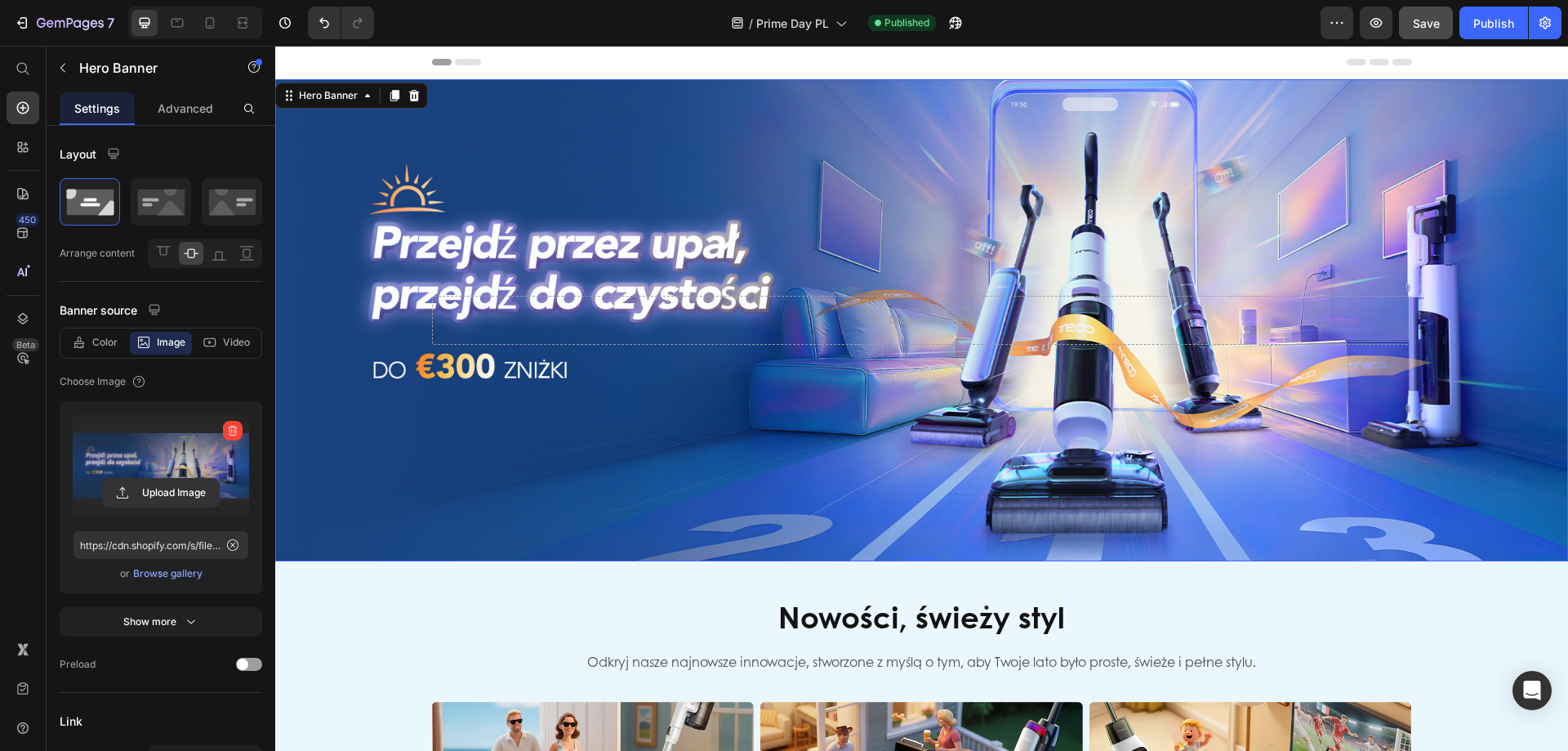 click at bounding box center [161, 466] 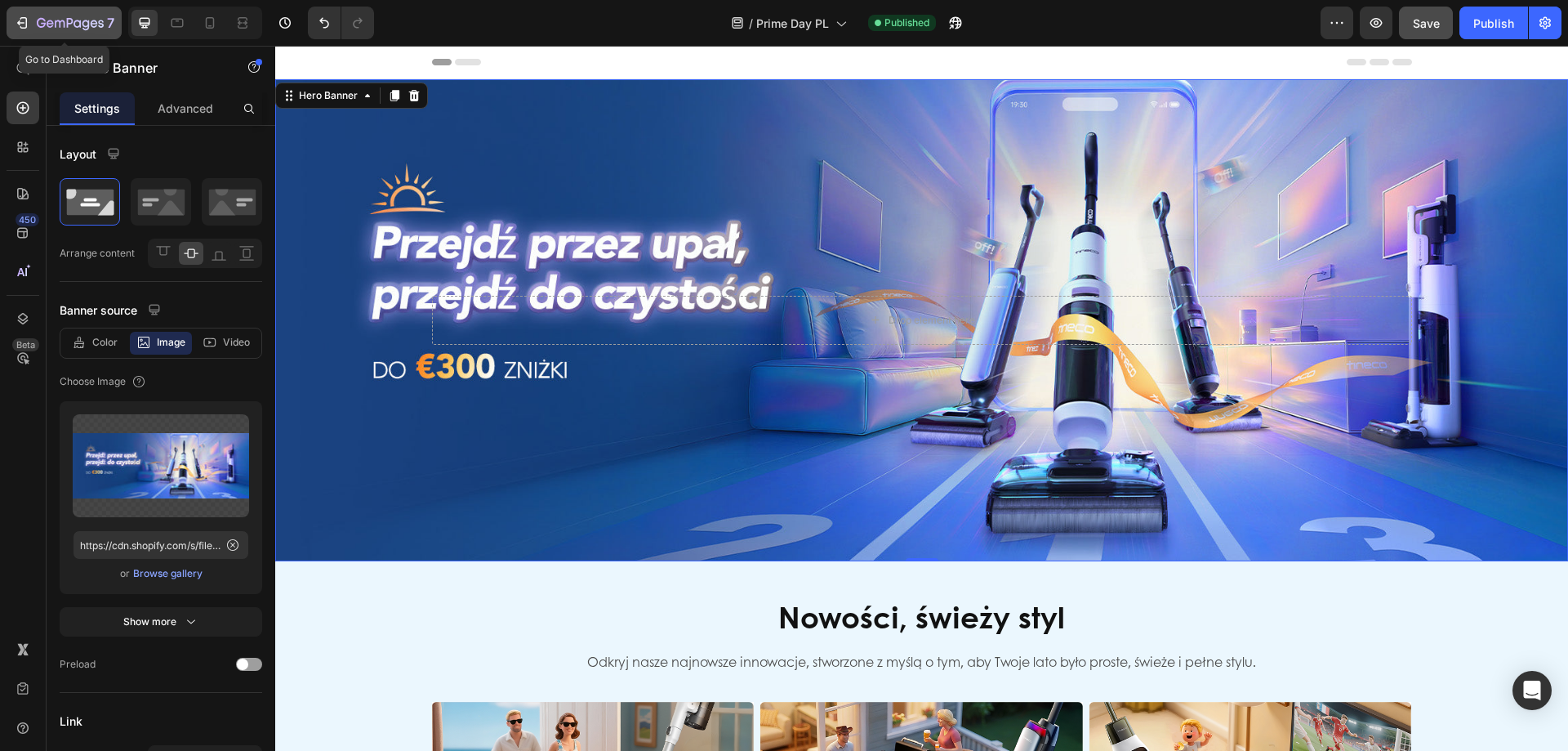 click 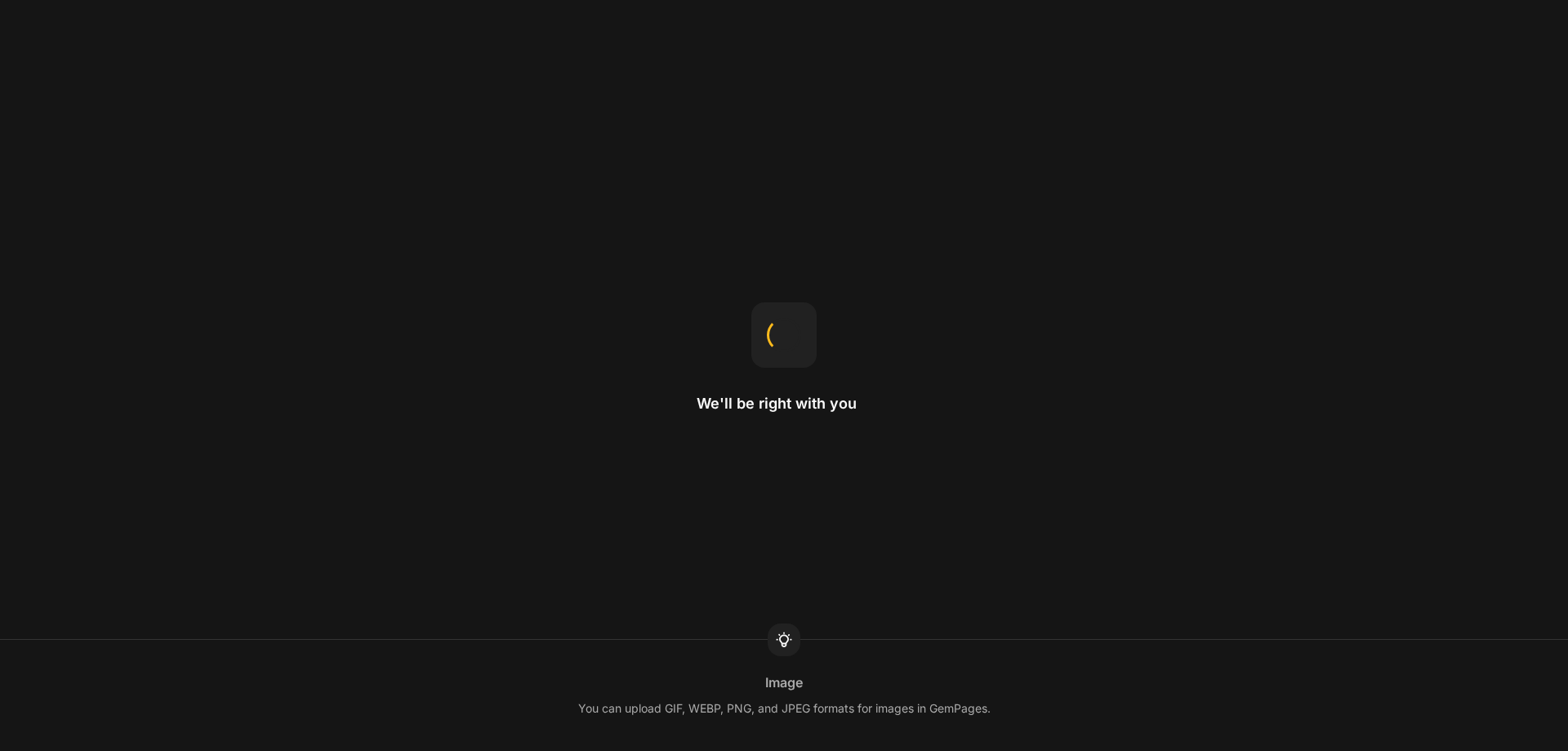scroll, scrollTop: 0, scrollLeft: 0, axis: both 